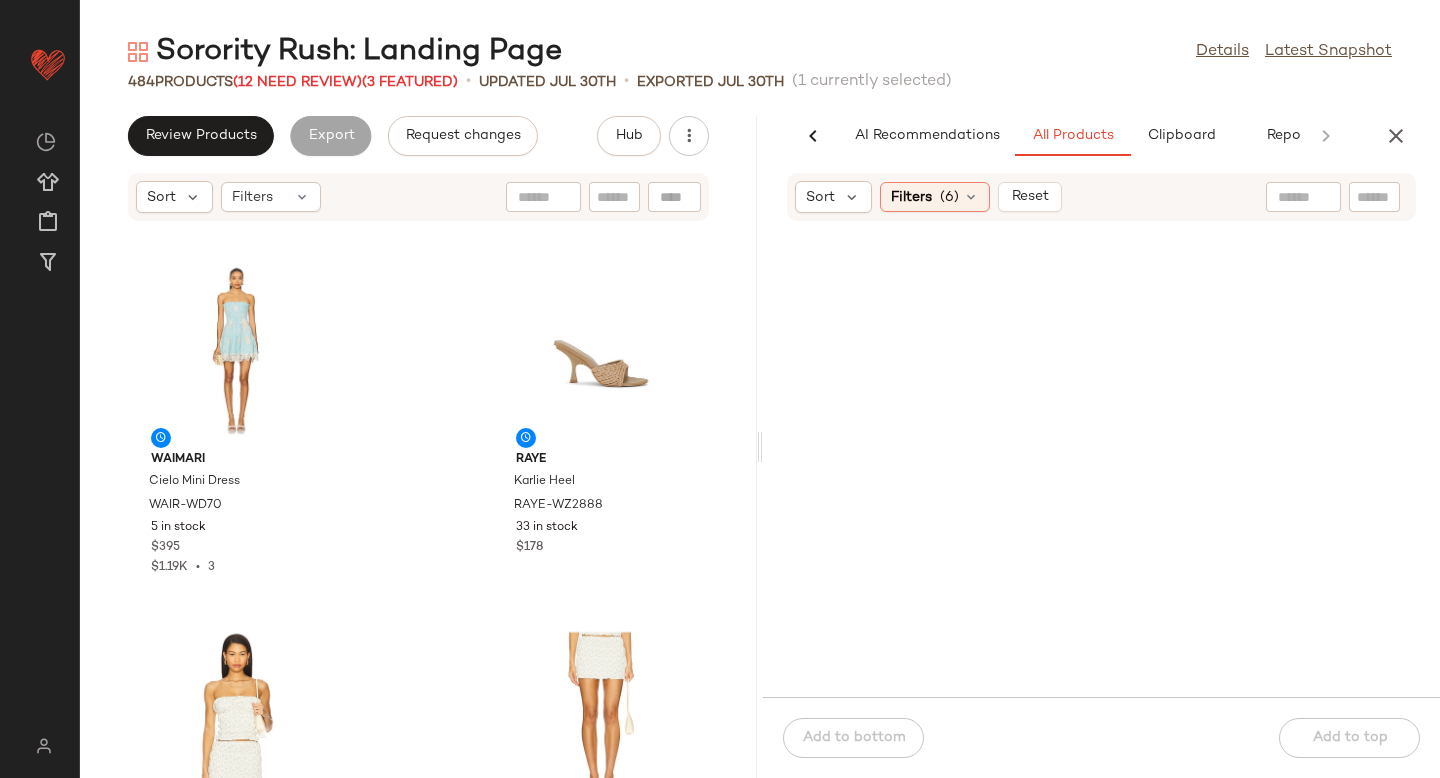 scroll, scrollTop: 0, scrollLeft: 0, axis: both 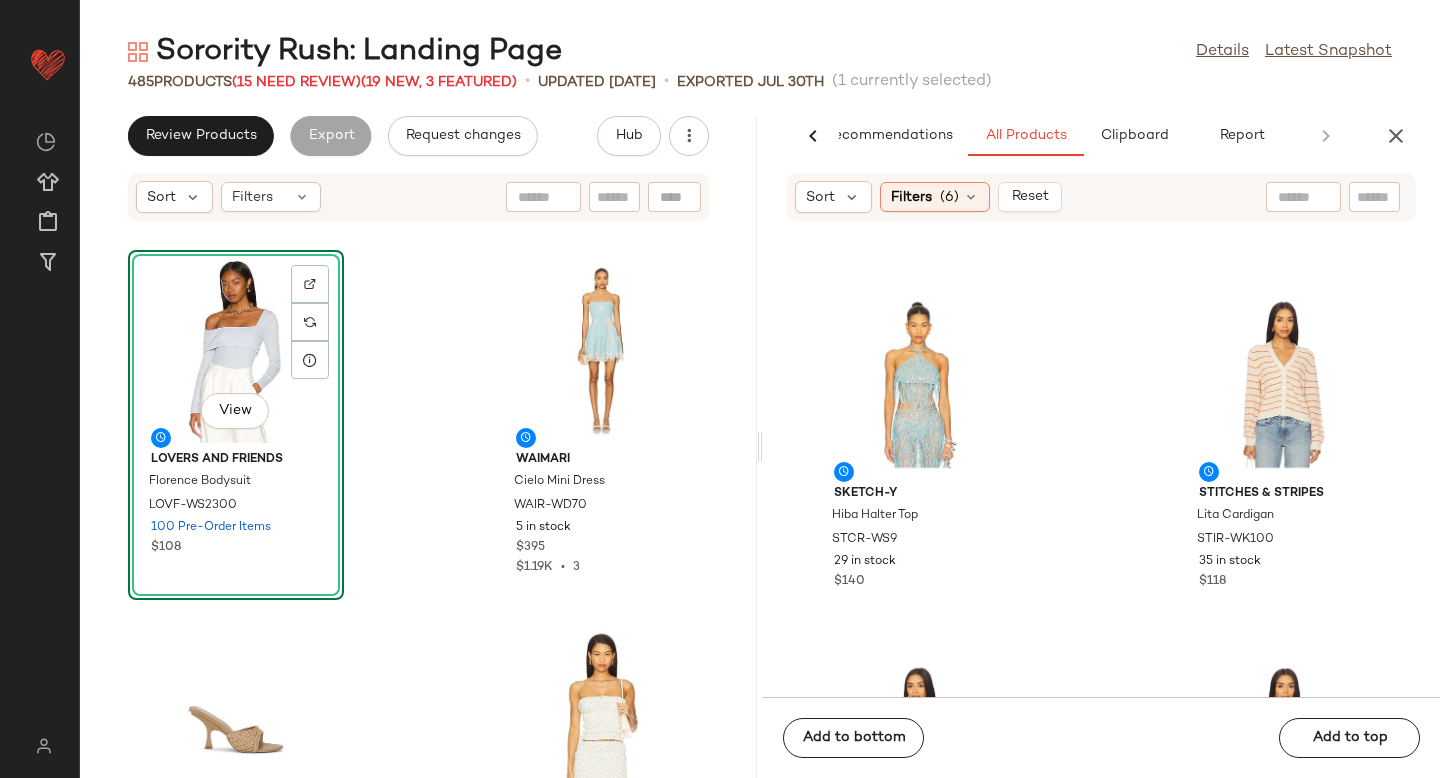 click on "Tularosa Jayne Skirt TULA-WQ310 130 in stock $168 Sketch-Y Hiba Skirt STCR-WQ3 30 in stock $235 Sketch-Y Hiba Halter Top STCR-WS9 29 in stock $140 Stitches & Stripes Lita Cardigan STIR-WK100 35 in stock $118 Stitches & Stripes Winfrey Hoodie STIR-WK98 29 in stock $148 Stitches & Stripes Elsie Pullover STIR-WK99 30 in stock $128 Stitches & Stripes Lucky Striped Tank STIR-WS39 37 in stock $98 Show Me Your Mumu Marley Skort SHOW-WF157 67 in stock $138" 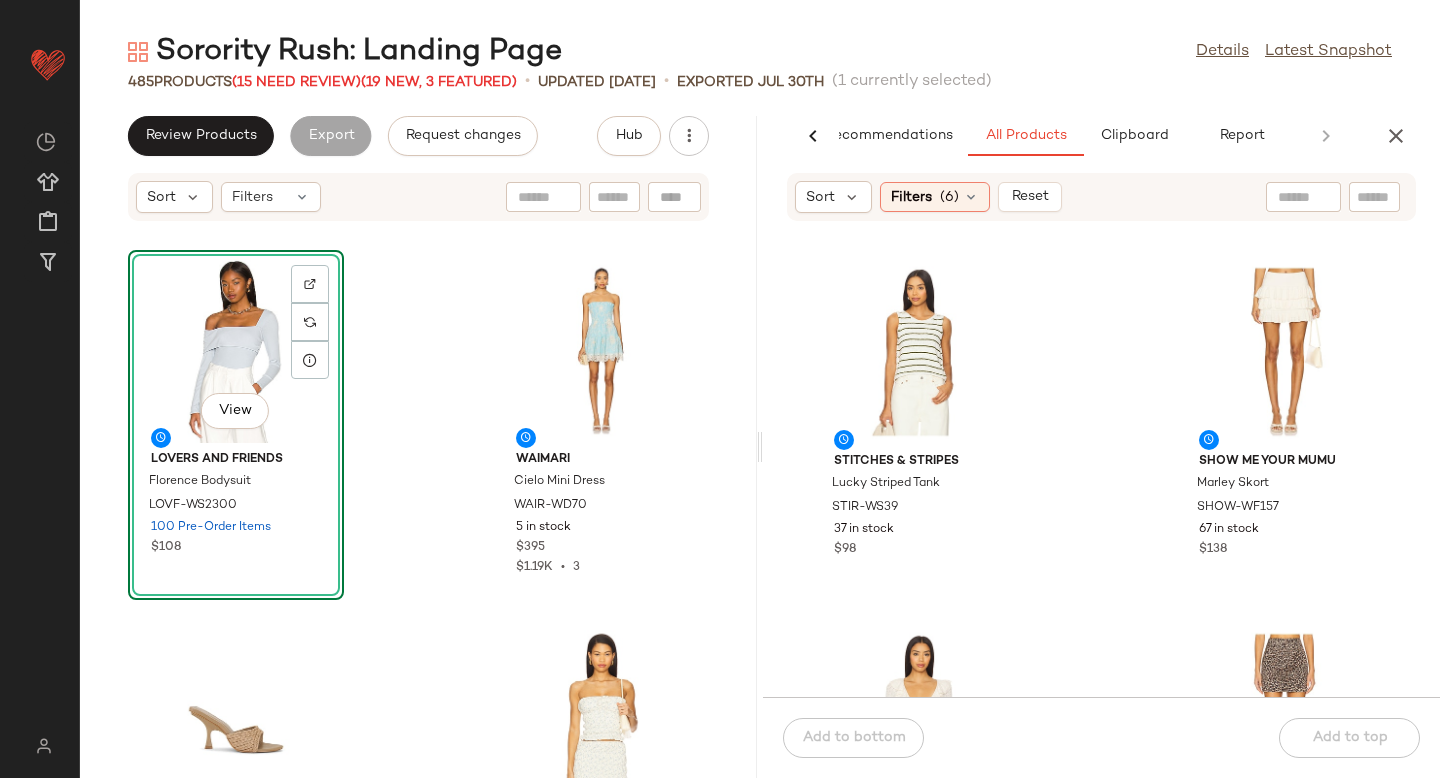 scroll, scrollTop: 8903, scrollLeft: 0, axis: vertical 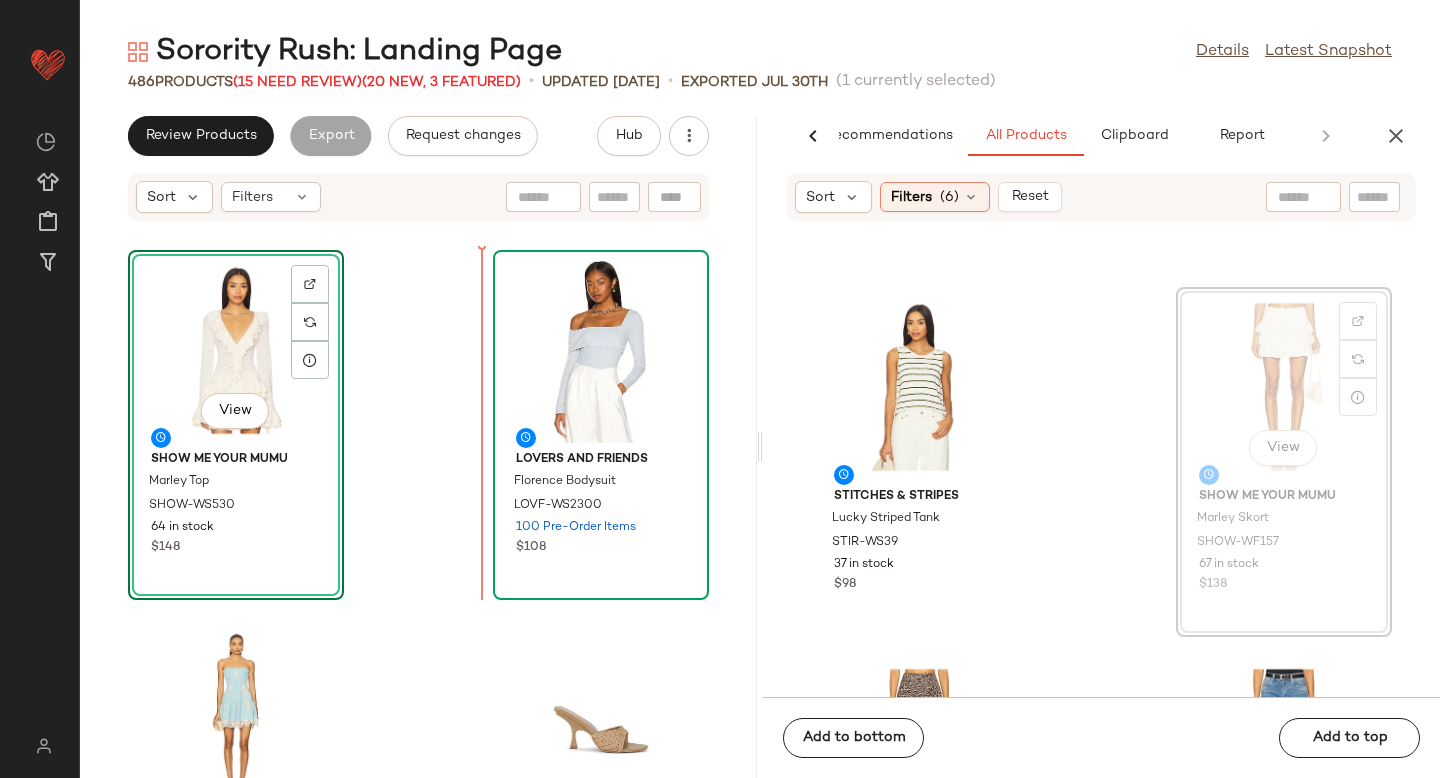drag, startPoint x: 1270, startPoint y: 359, endPoint x: 550, endPoint y: 466, distance: 727.9073 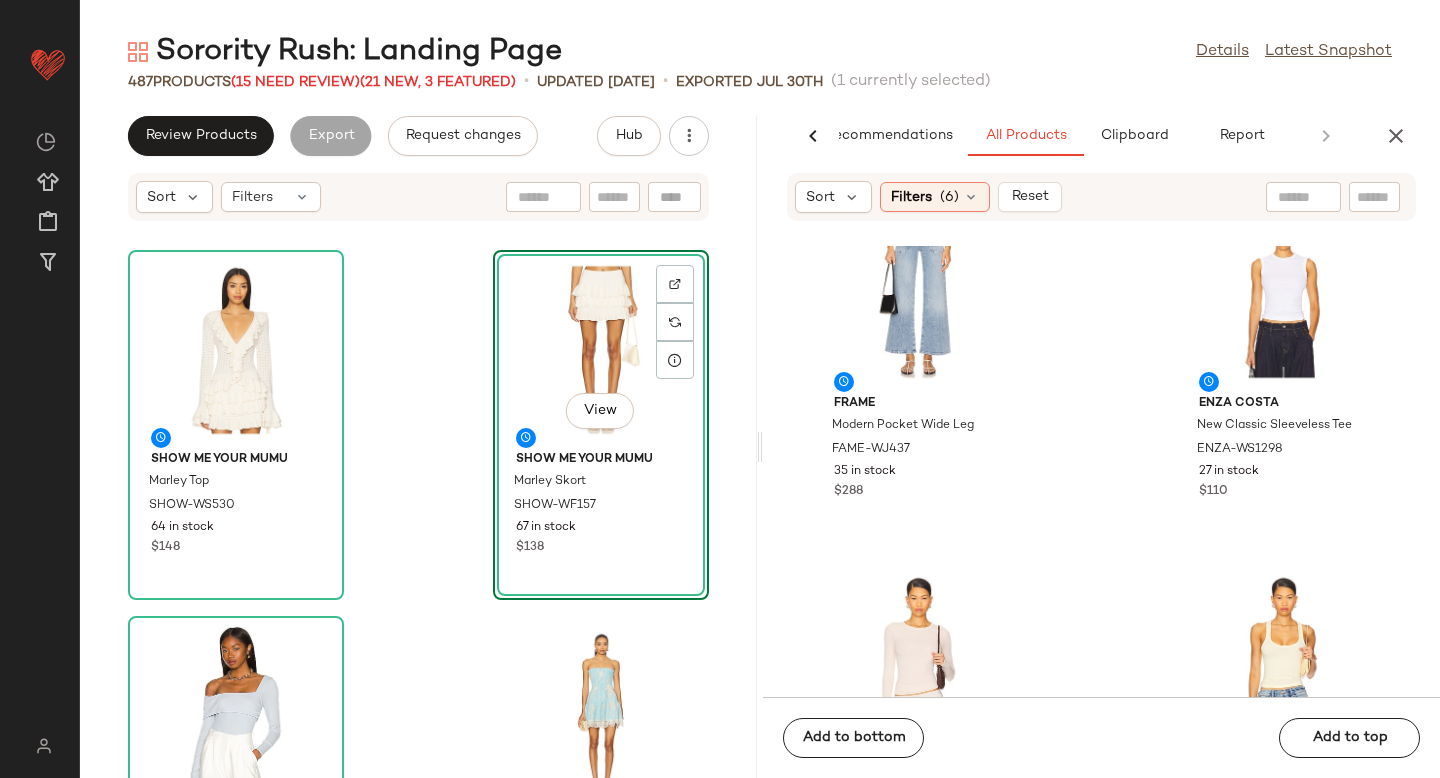 scroll, scrollTop: 33156, scrollLeft: 0, axis: vertical 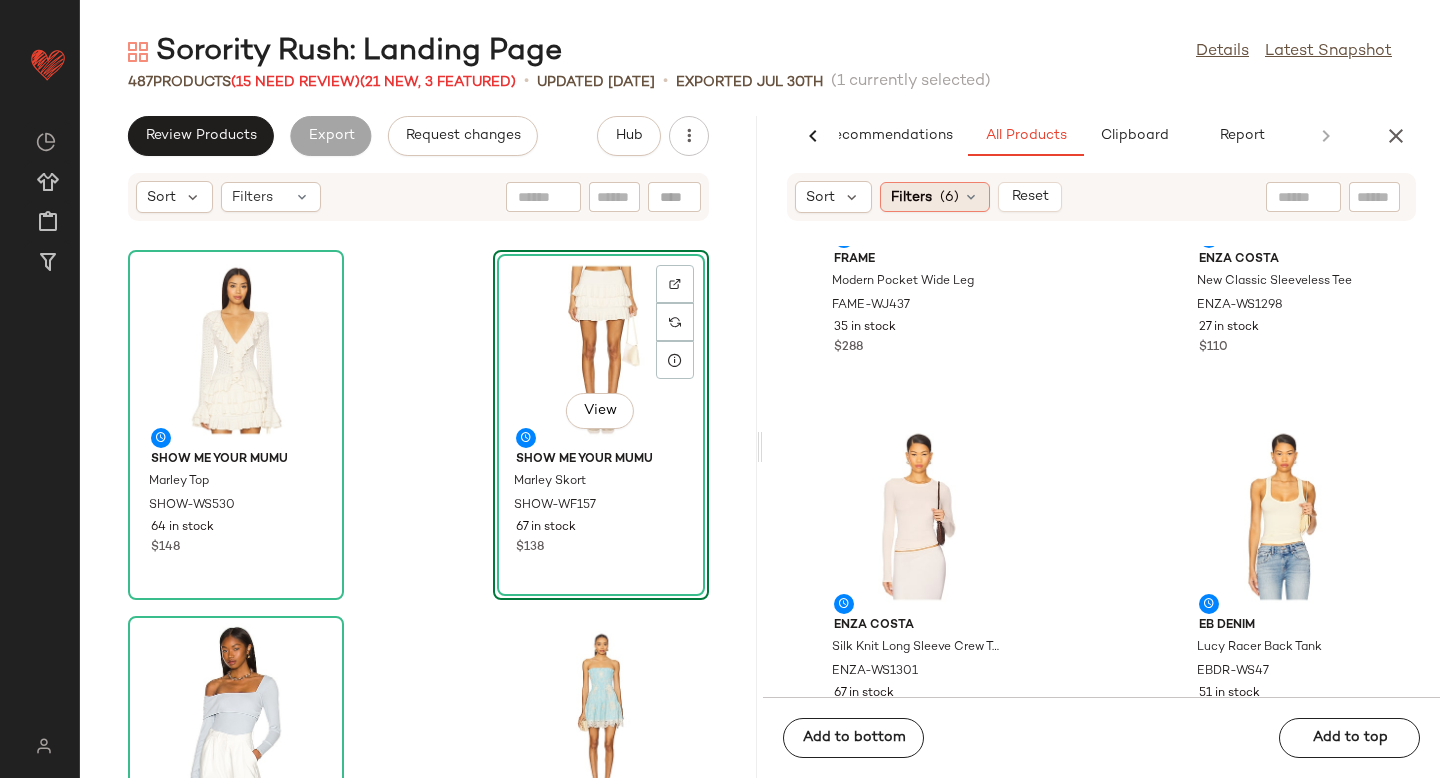 click on "(6)" at bounding box center [949, 197] 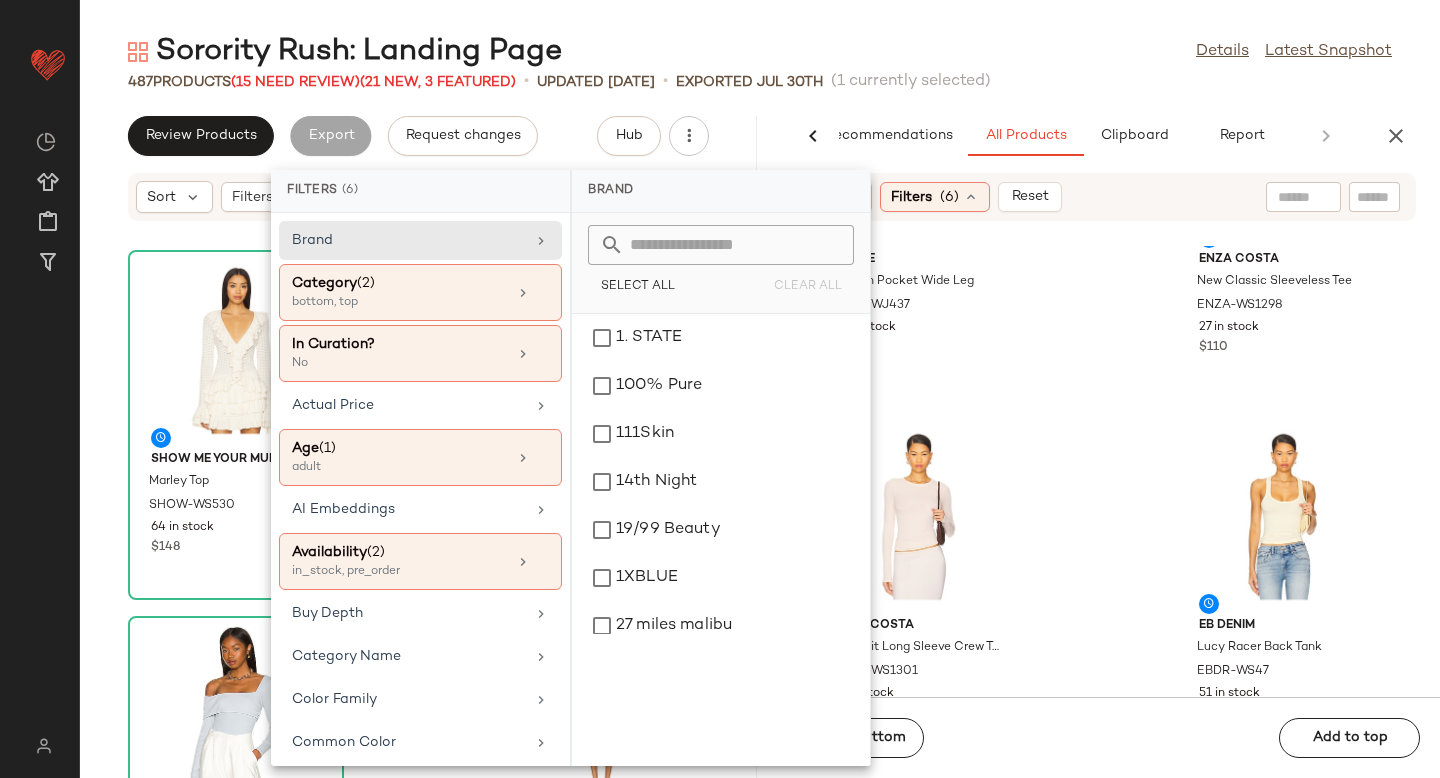 scroll, scrollTop: 120, scrollLeft: 0, axis: vertical 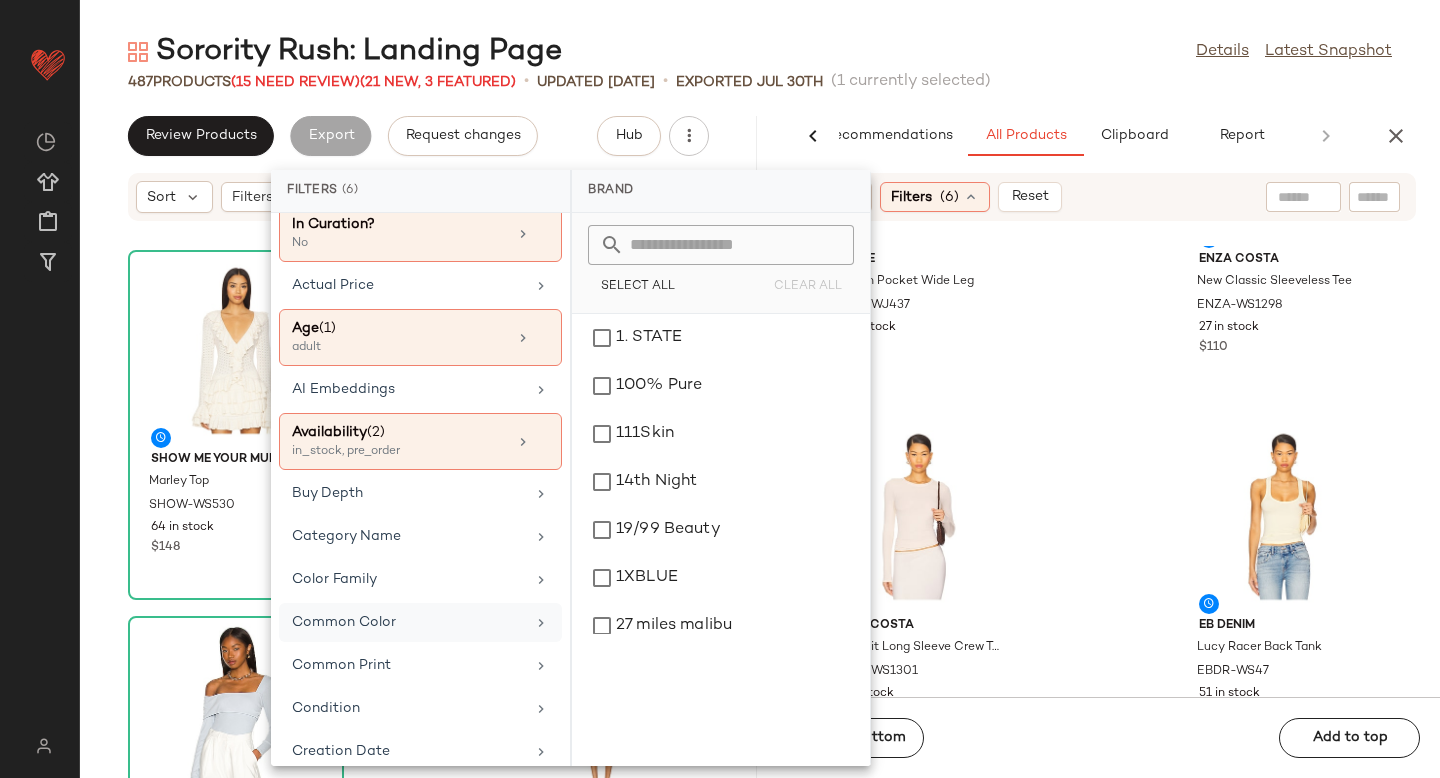 click on "Common Color" at bounding box center (408, 622) 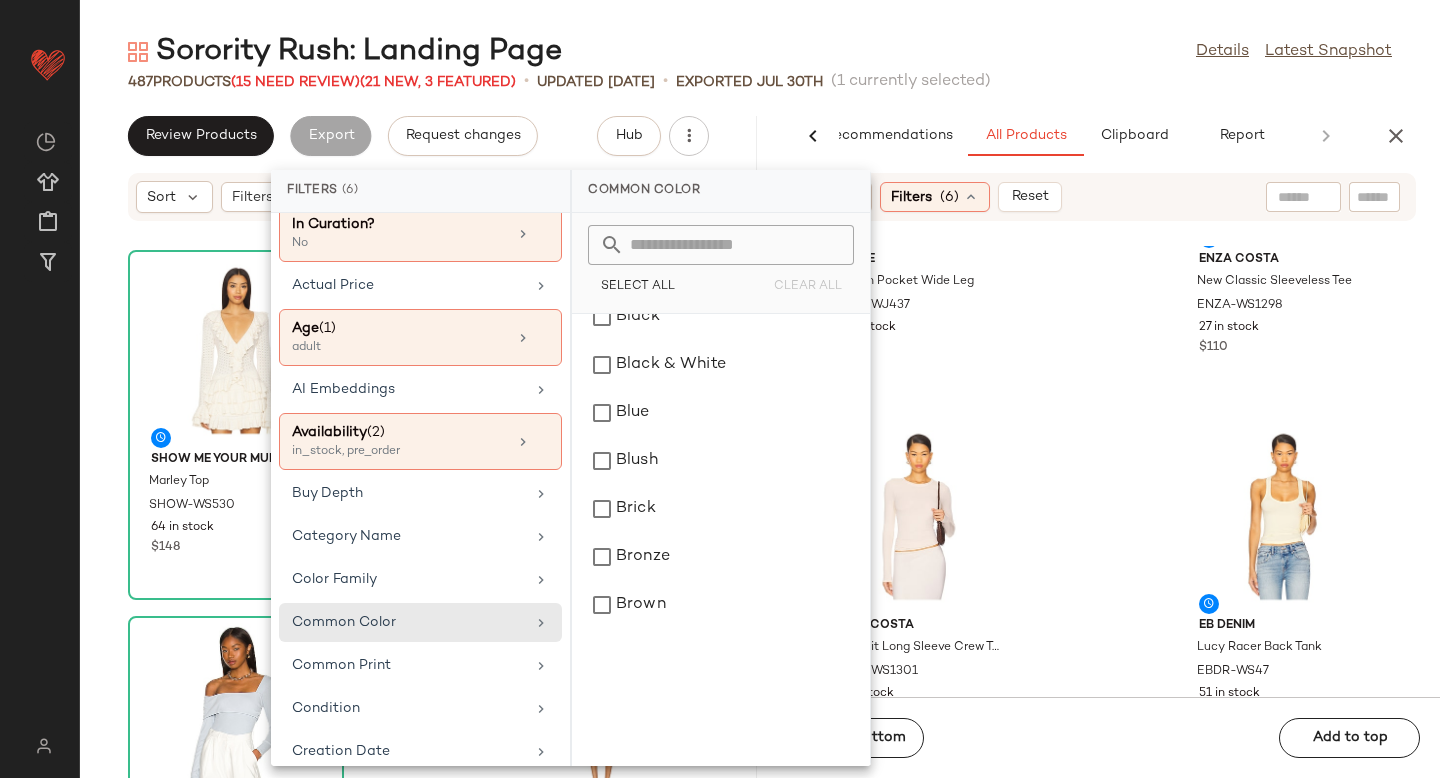 scroll, scrollTop: 297, scrollLeft: 0, axis: vertical 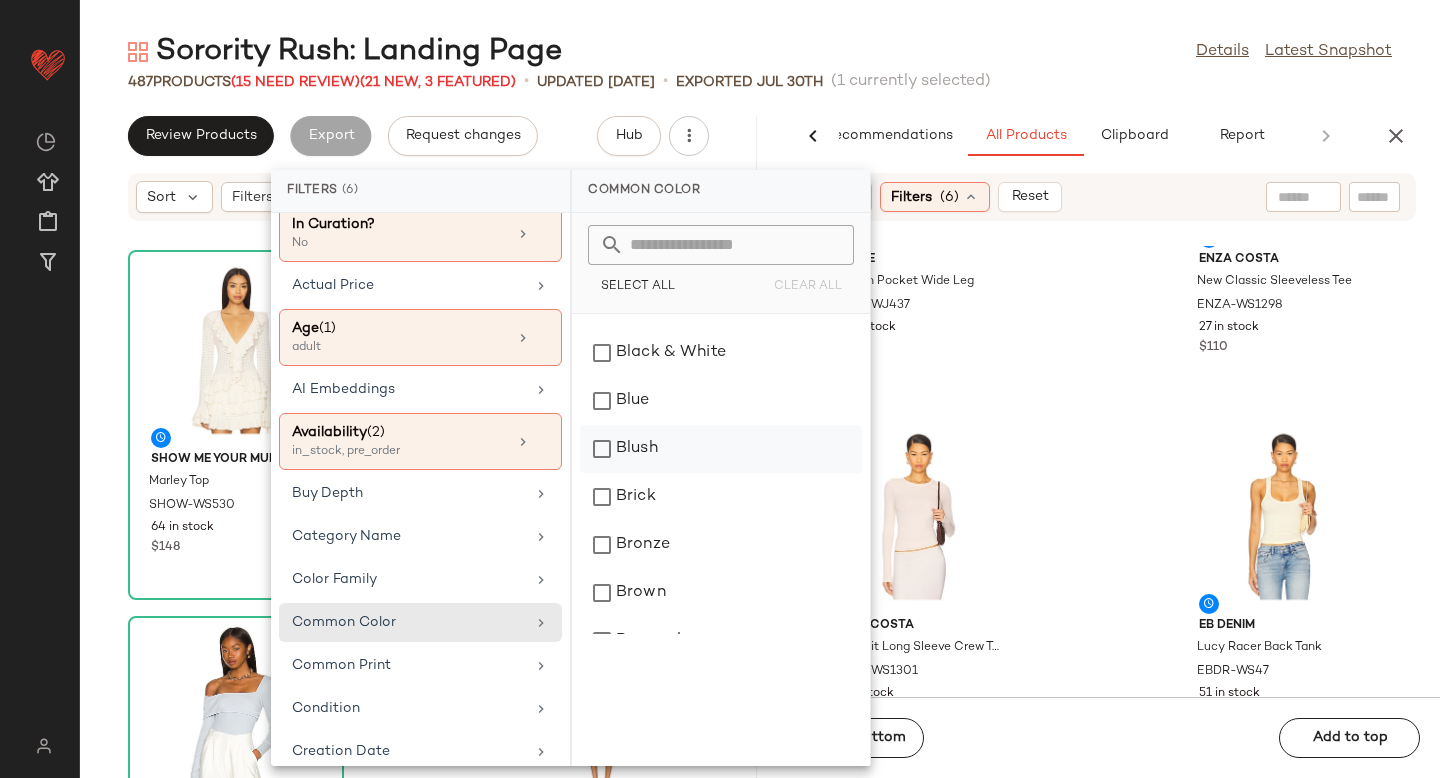 click on "Blush" 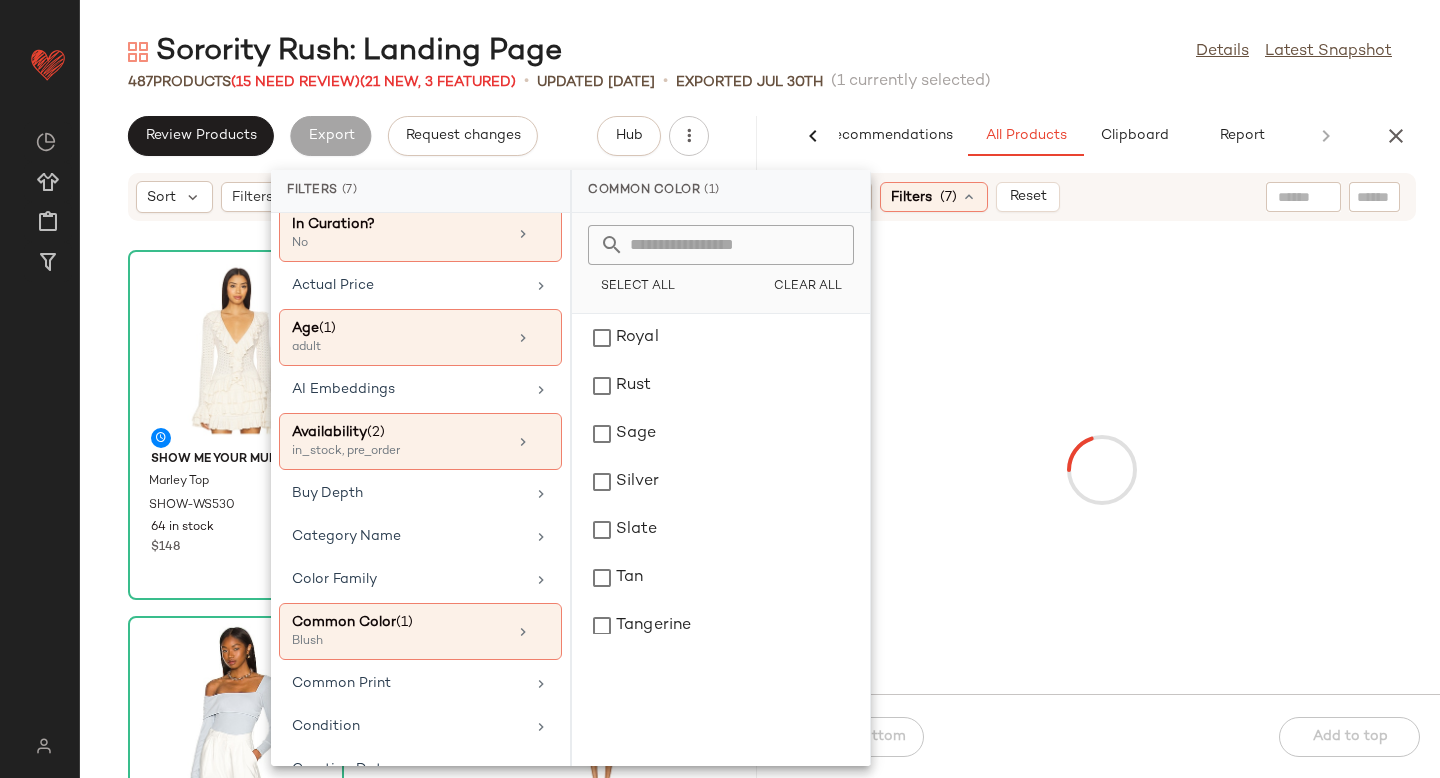 scroll, scrollTop: 2664, scrollLeft: 0, axis: vertical 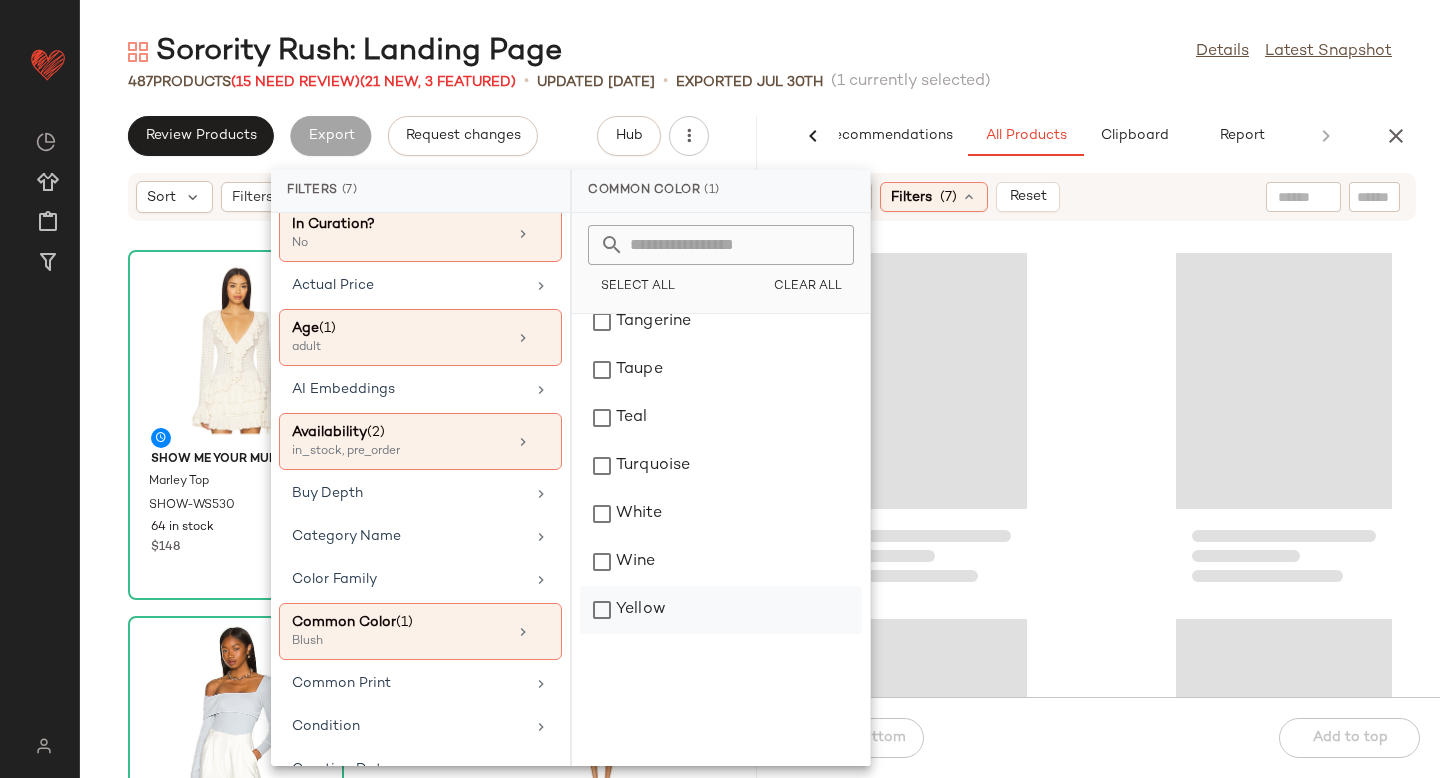 click on "Yellow" 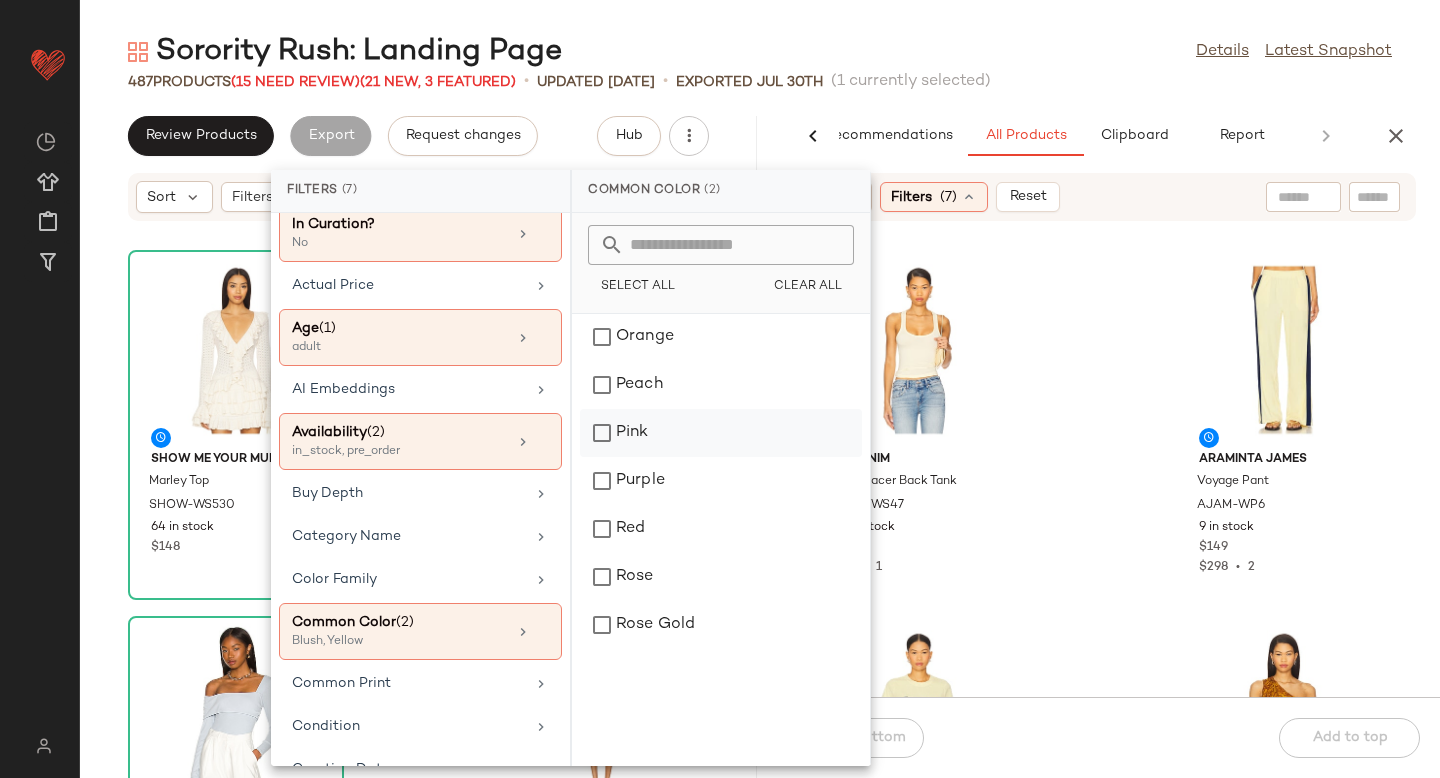 scroll, scrollTop: 2024, scrollLeft: 0, axis: vertical 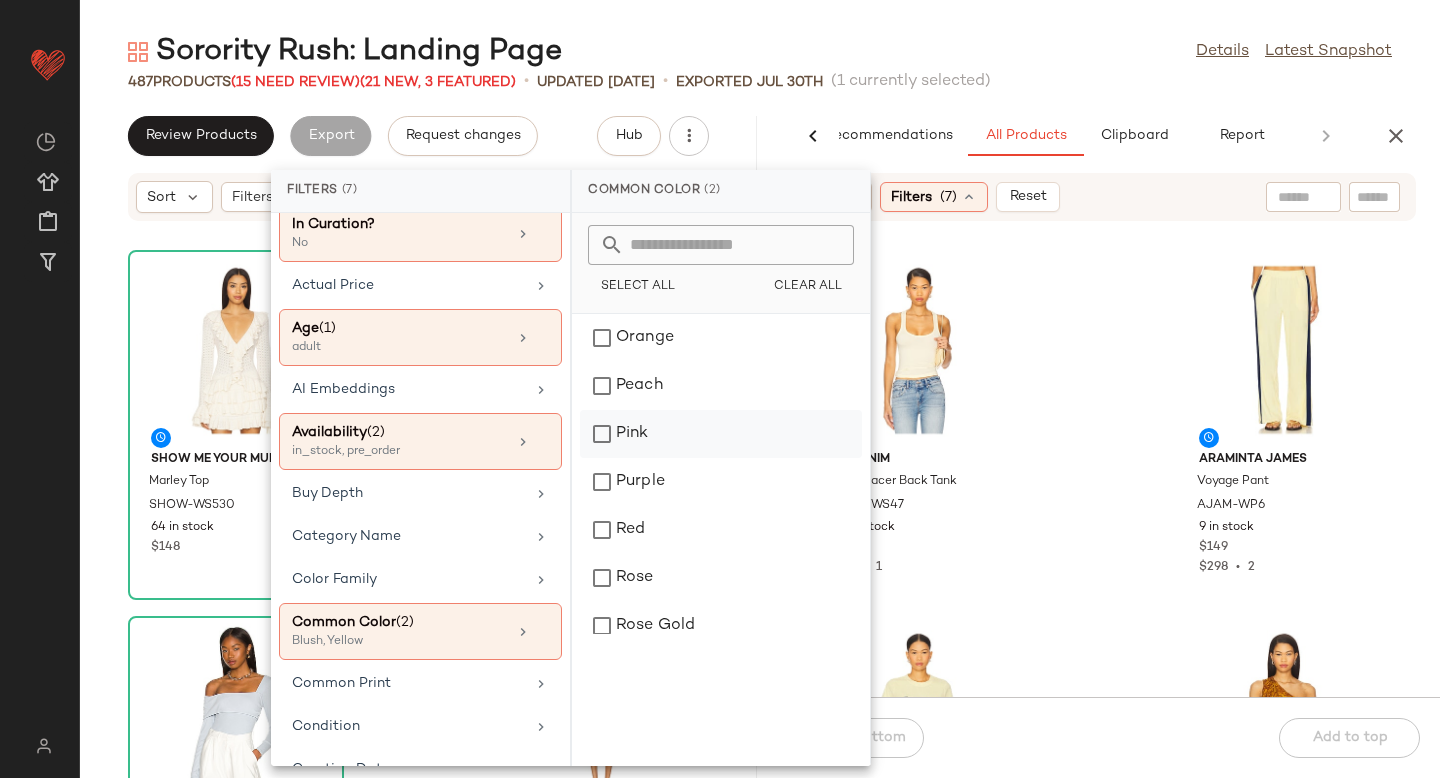 click on "Pink" 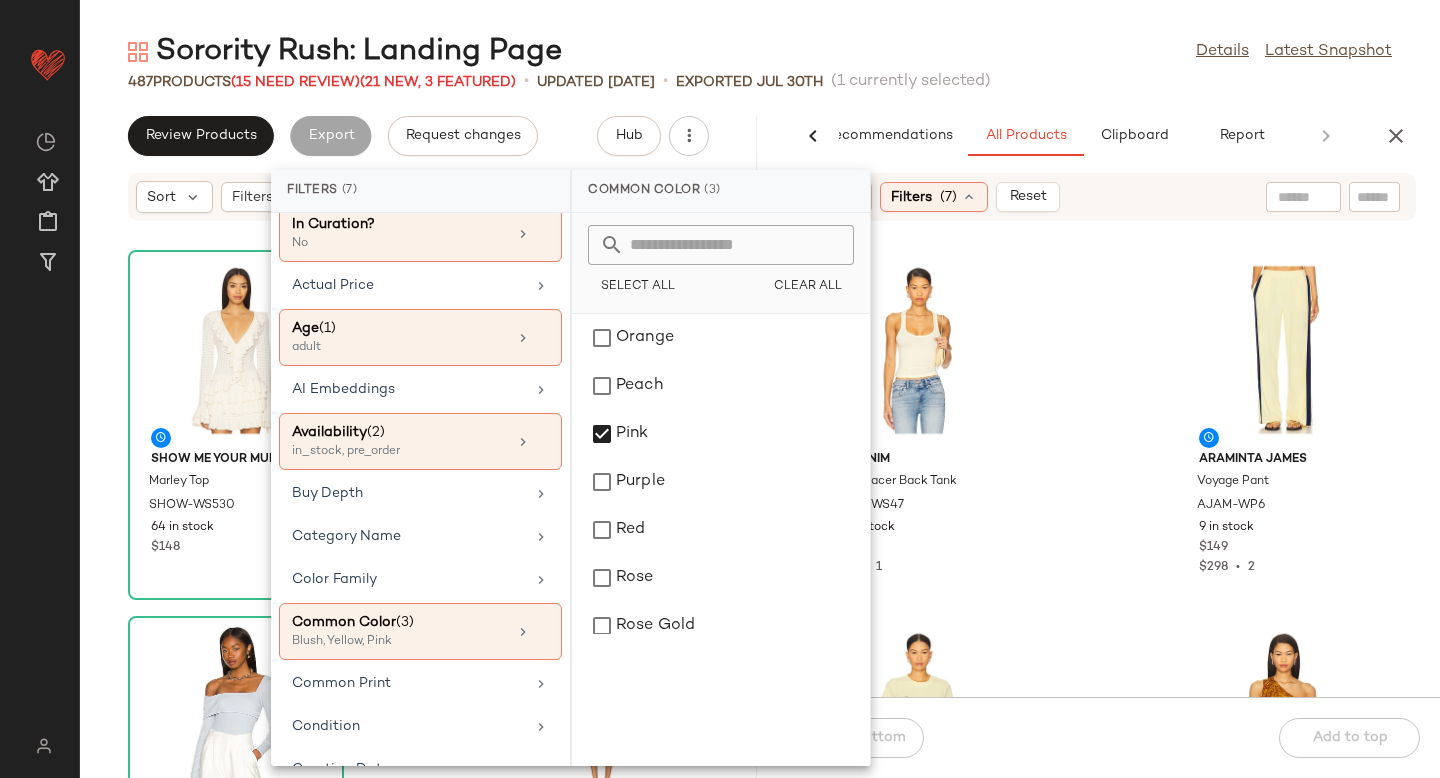 click on "EB Denim Lucy Racer Back Tank EBDR-WS47 51 in stock $85 $85  •  1 Araminta James Voyage Pant AJAM-WP6 9 in stock $149 $298  •  2 Araminta James Limoncello Tee AJAM-WS14 21 in stock $129 $387  •  3 House of Harlow 1960 x REVOLVE Gema Top HOOF-WS779 58 in stock $179 $179  •  1 House of Harlow 1960 x REVOLVE Gema Midi Skirt HOOF-WQ240 58 in stock $239 $478  •  2 Rag & Bone Camryn Tee RGBR-WS586 12 in stock $228 Ciao Lucia Calypso Short CIAR-WF12 21 in stock $160 Ciao Lucia Faye Skirt CIAR-WQ6 15 in stock $195" 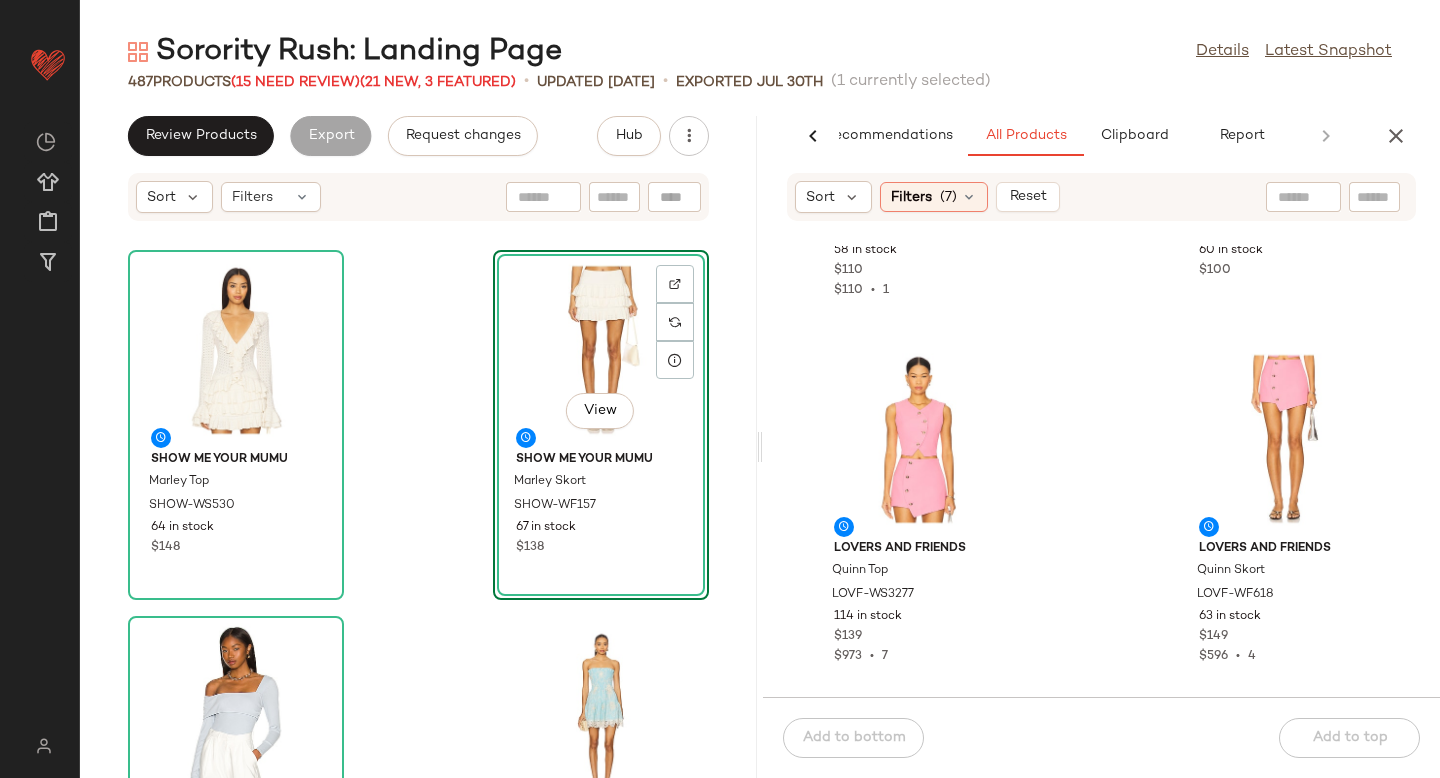 scroll, scrollTop: 678, scrollLeft: 0, axis: vertical 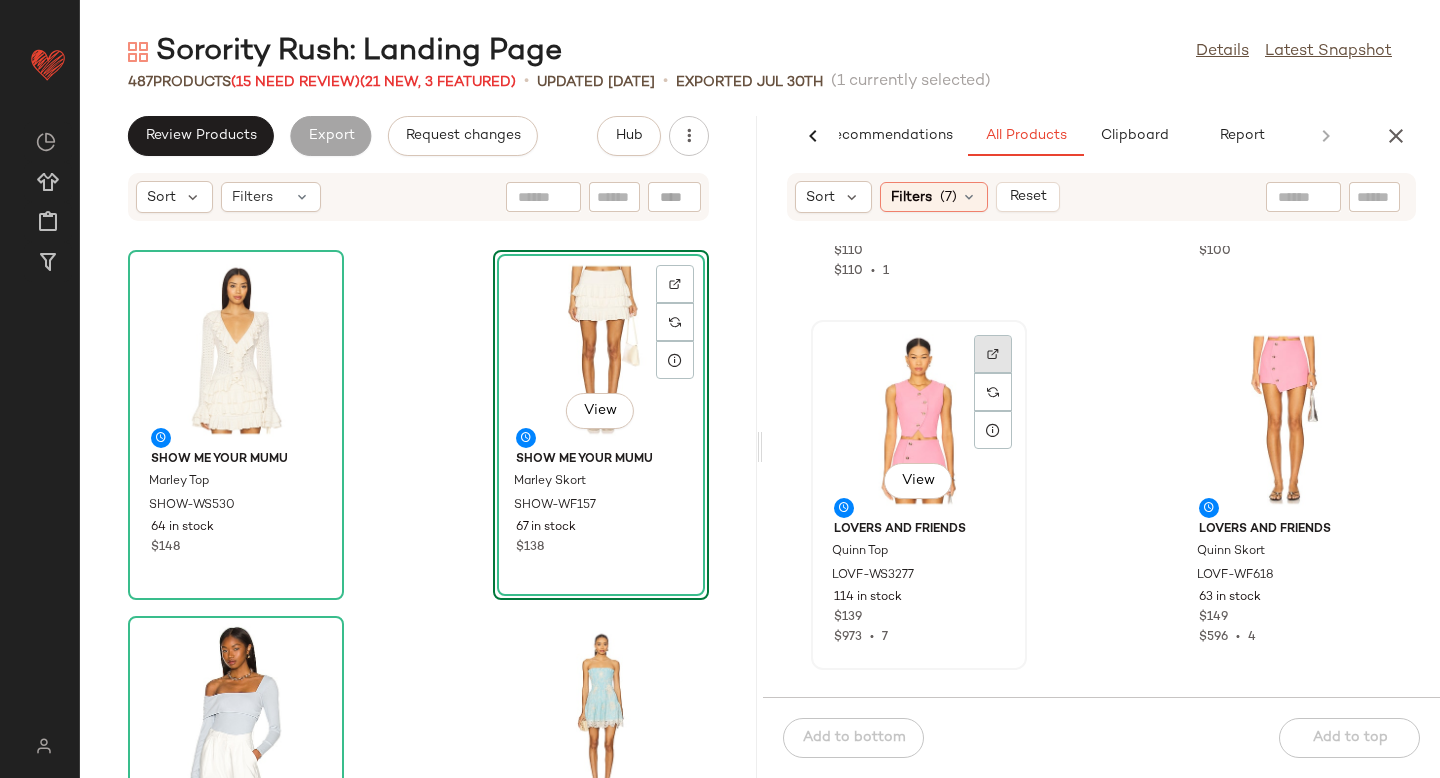click 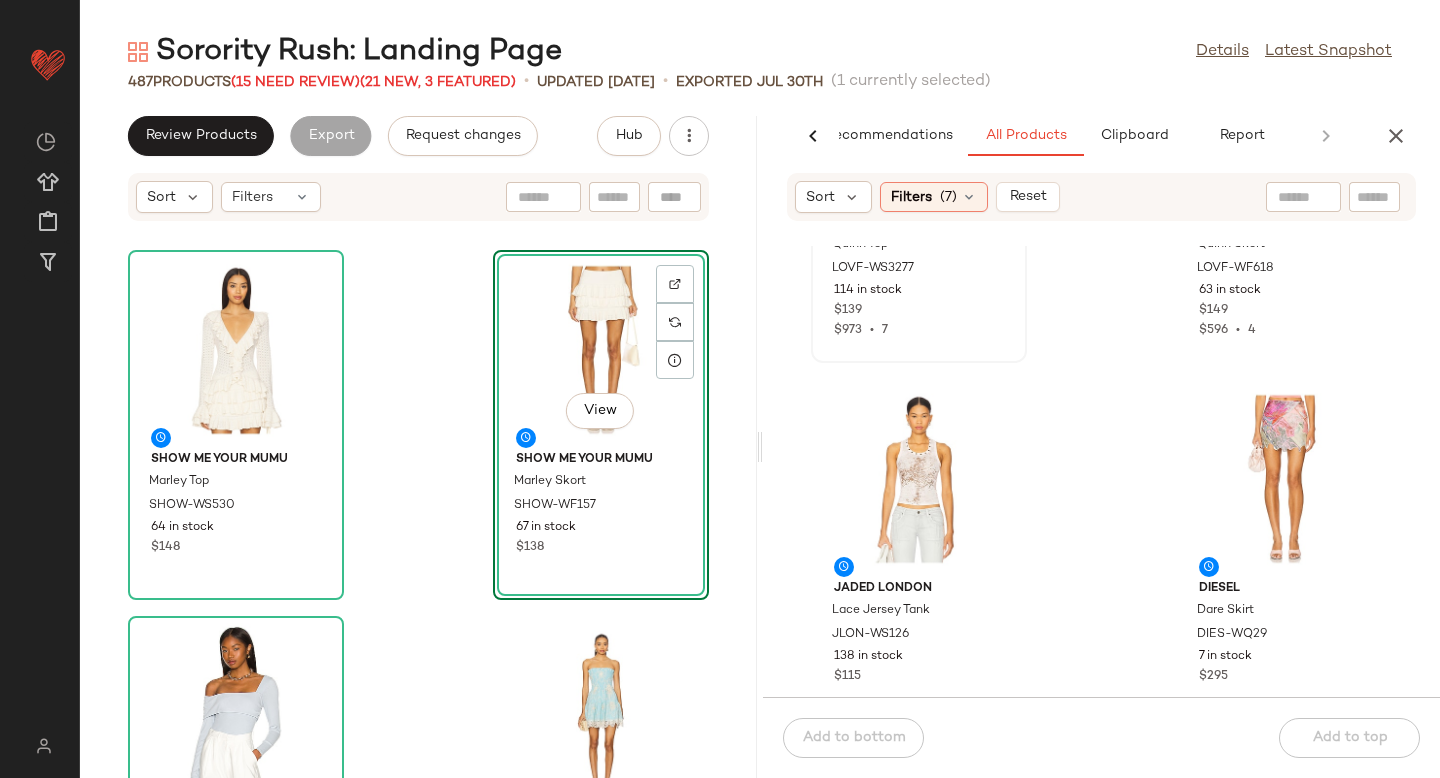 scroll, scrollTop: 771, scrollLeft: 0, axis: vertical 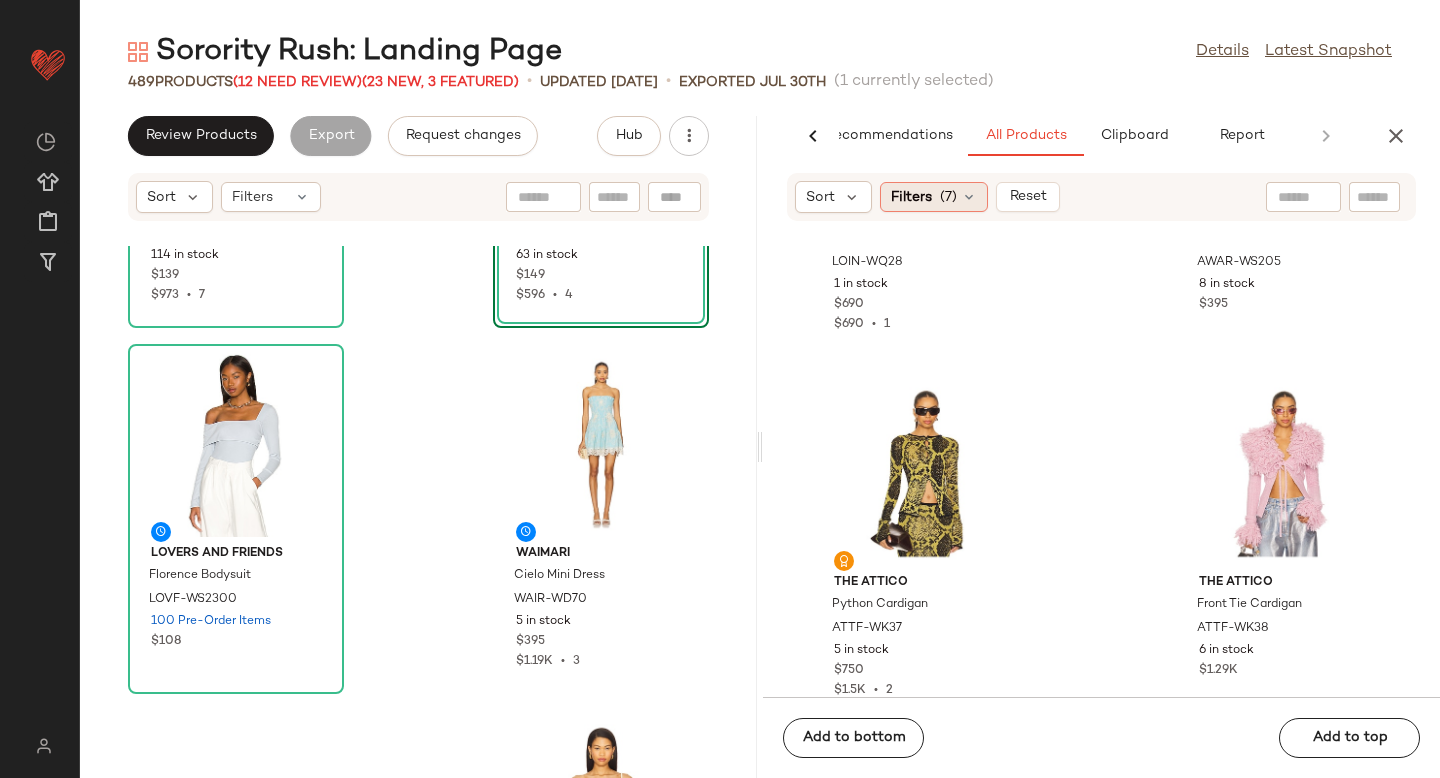click on "(7)" at bounding box center (948, 197) 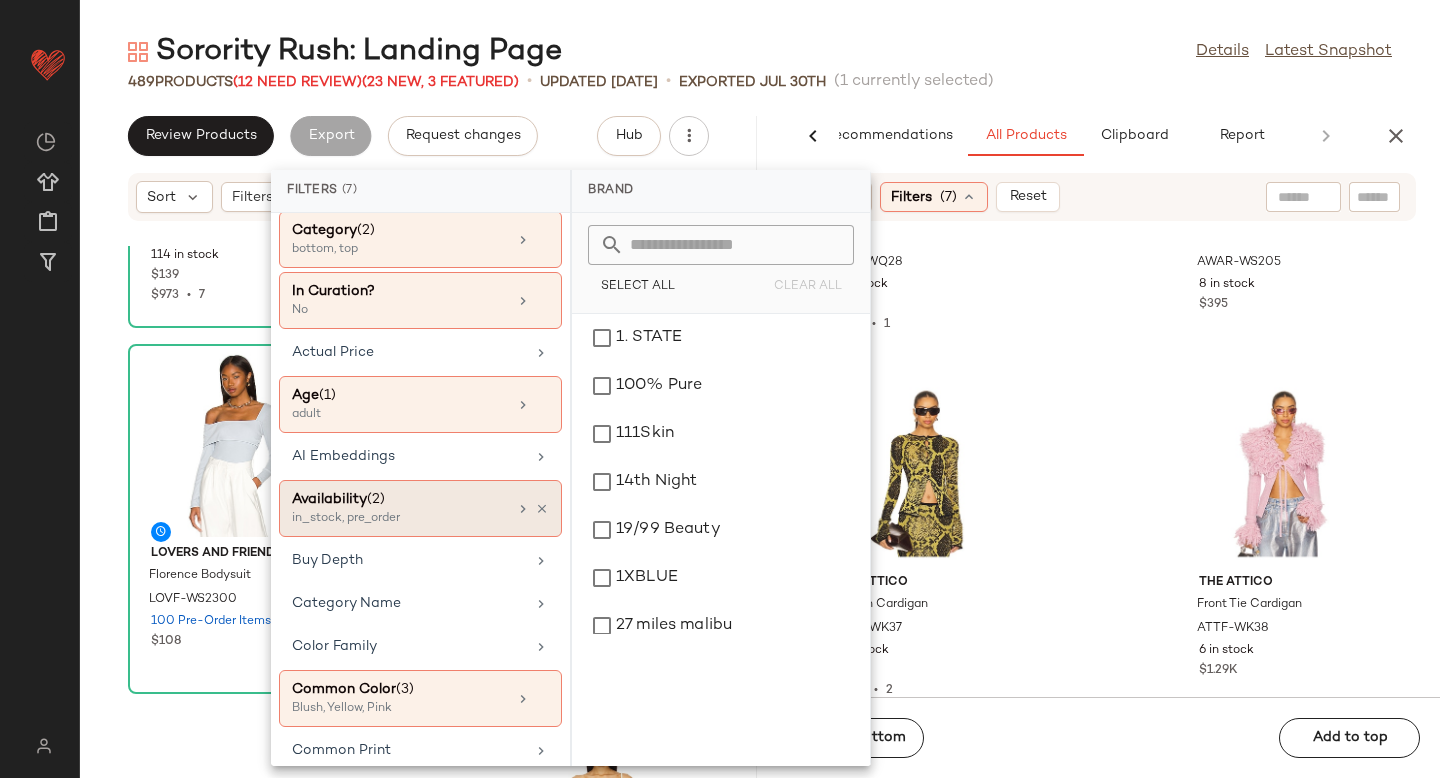 scroll, scrollTop: 97, scrollLeft: 0, axis: vertical 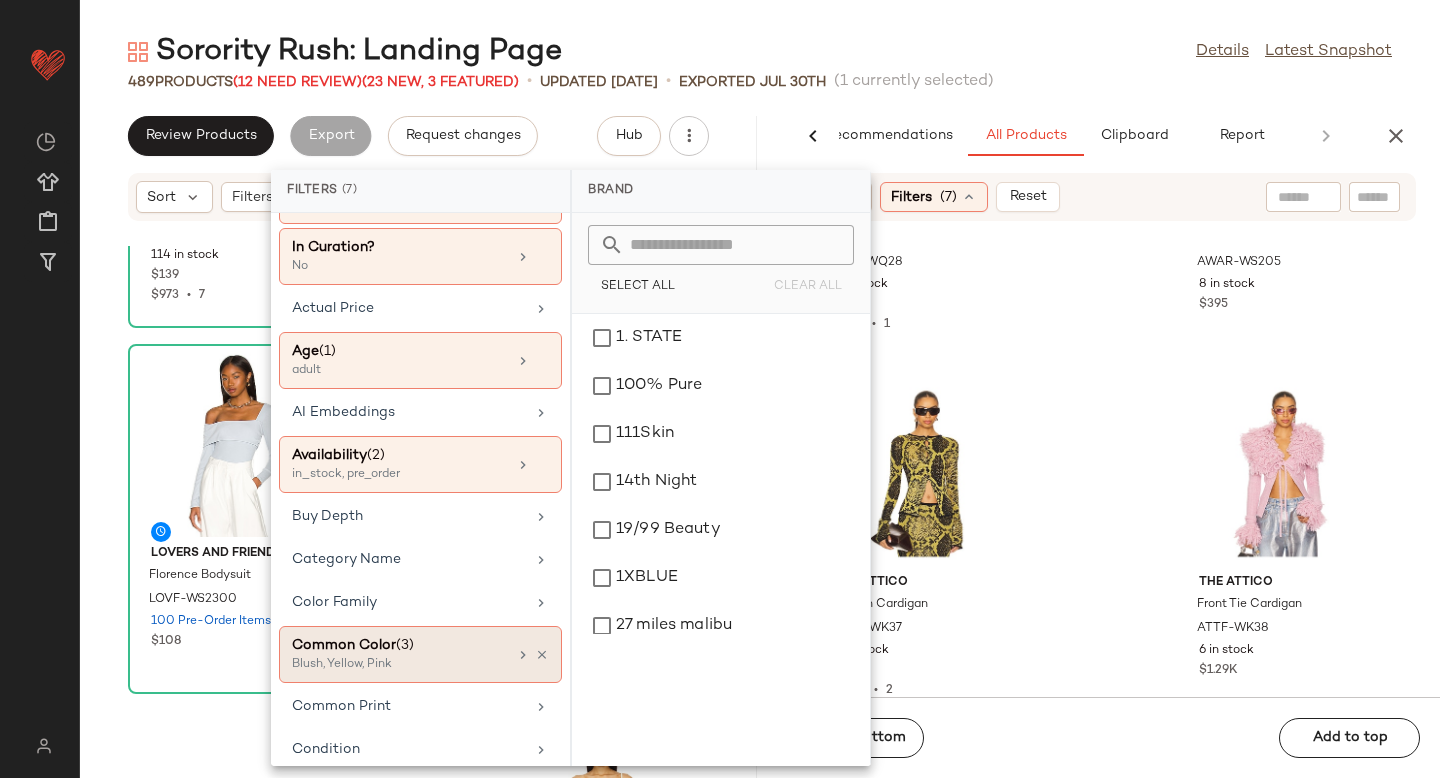 click on "Common Color  (3)" at bounding box center (399, 645) 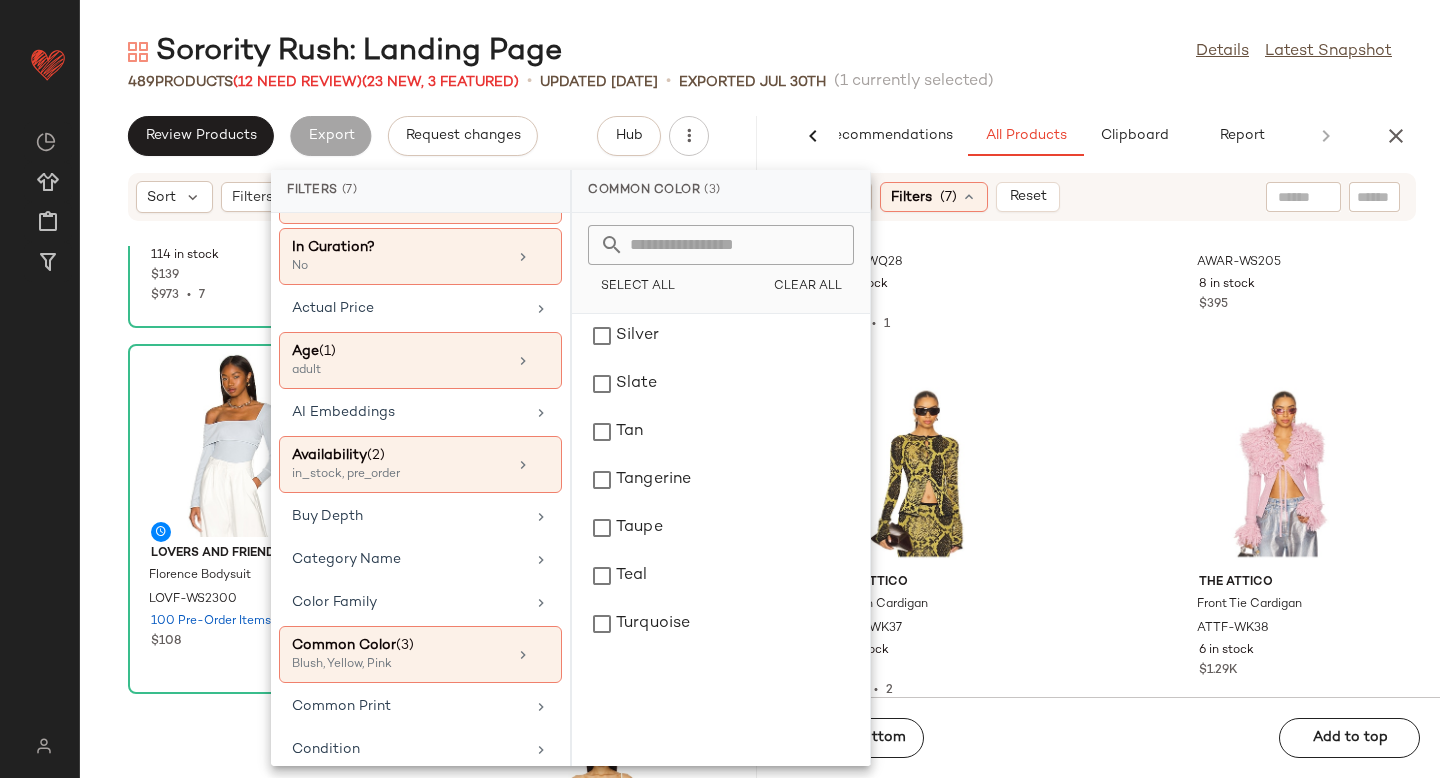 scroll, scrollTop: 2664, scrollLeft: 0, axis: vertical 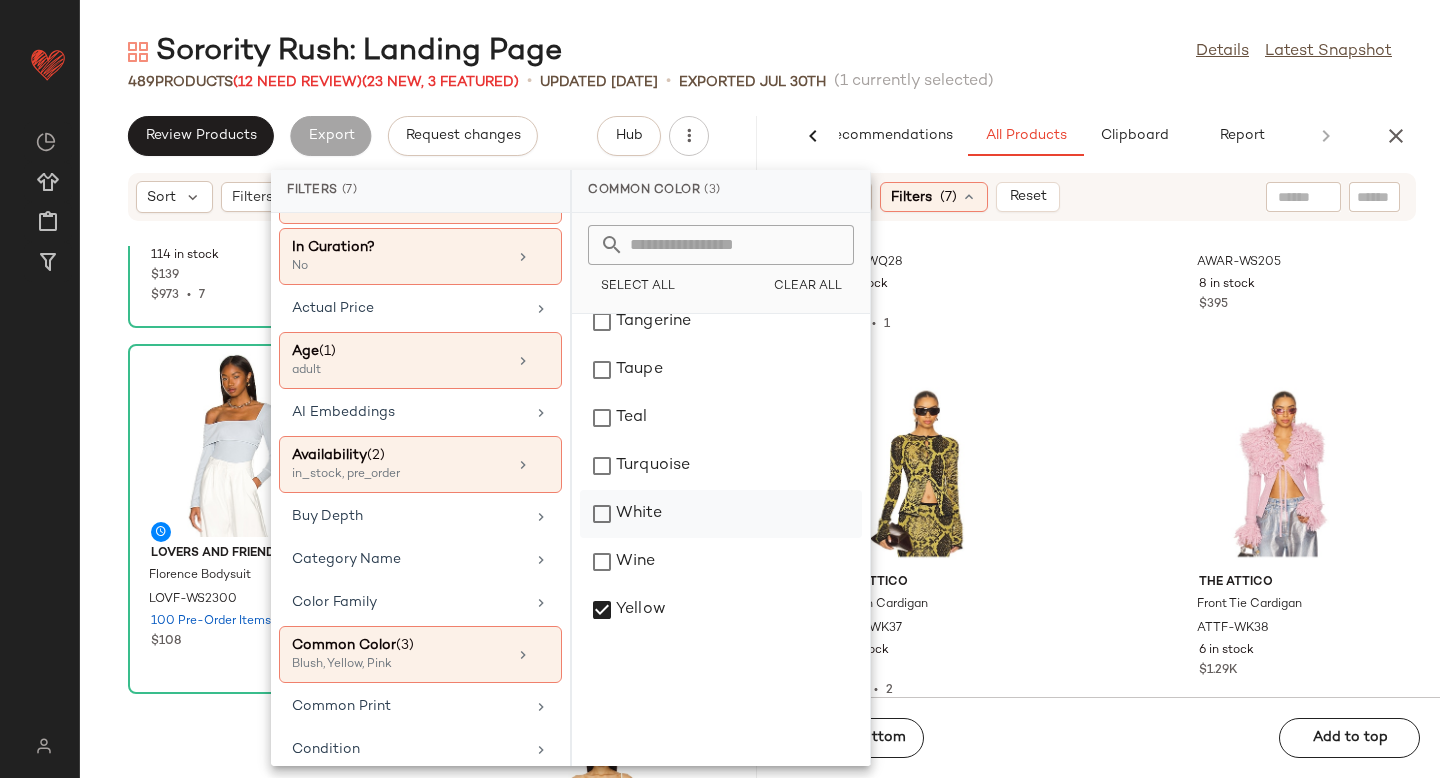 click on "White" 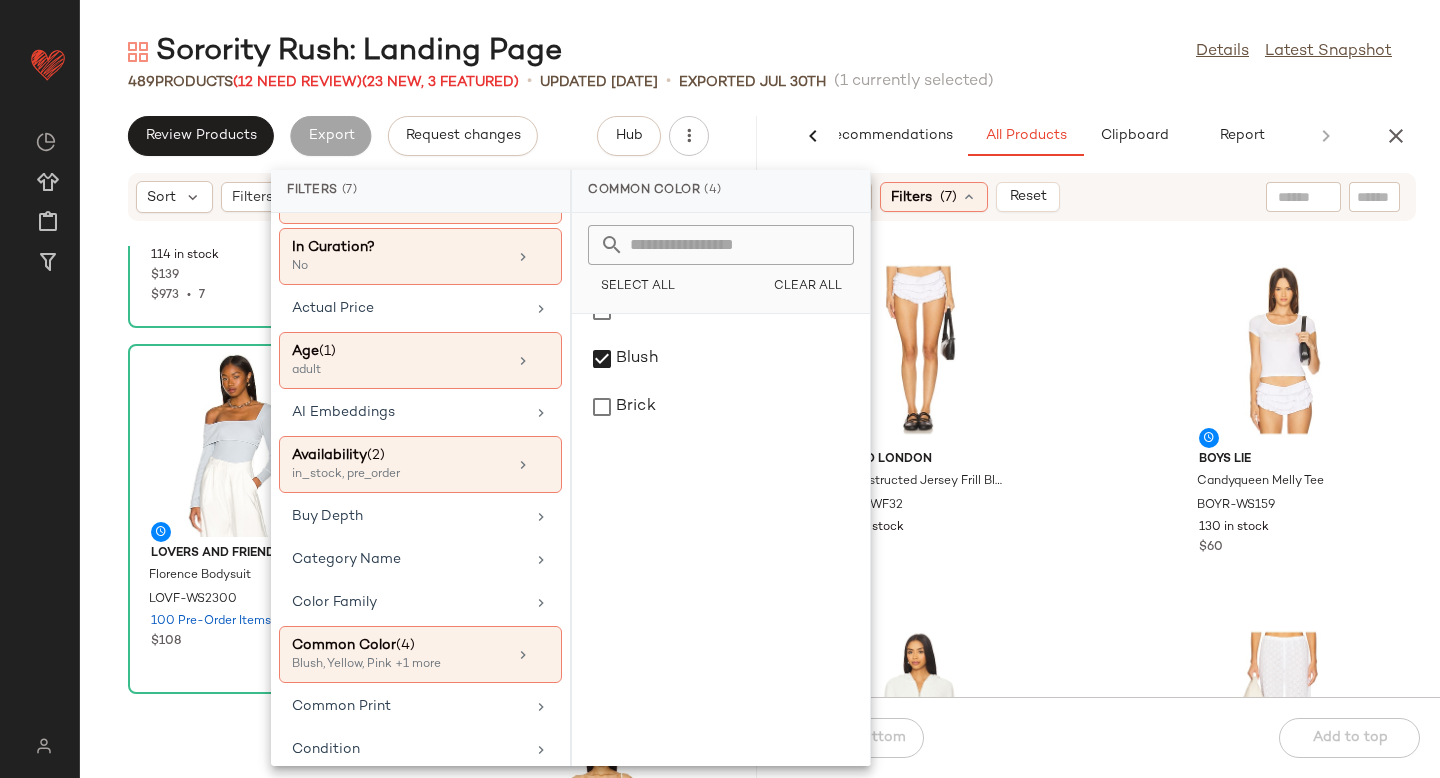 scroll, scrollTop: 0, scrollLeft: 0, axis: both 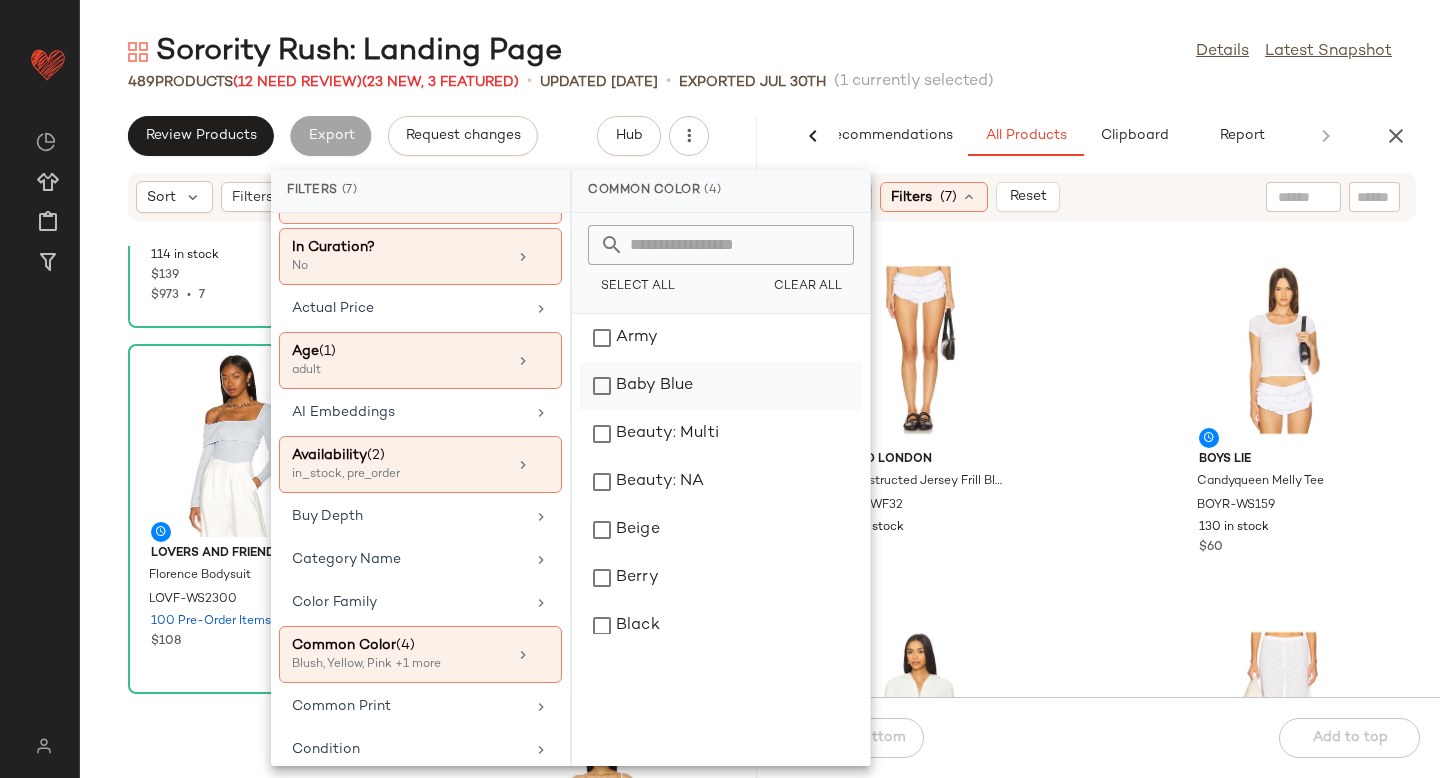 click on "Baby Blue" 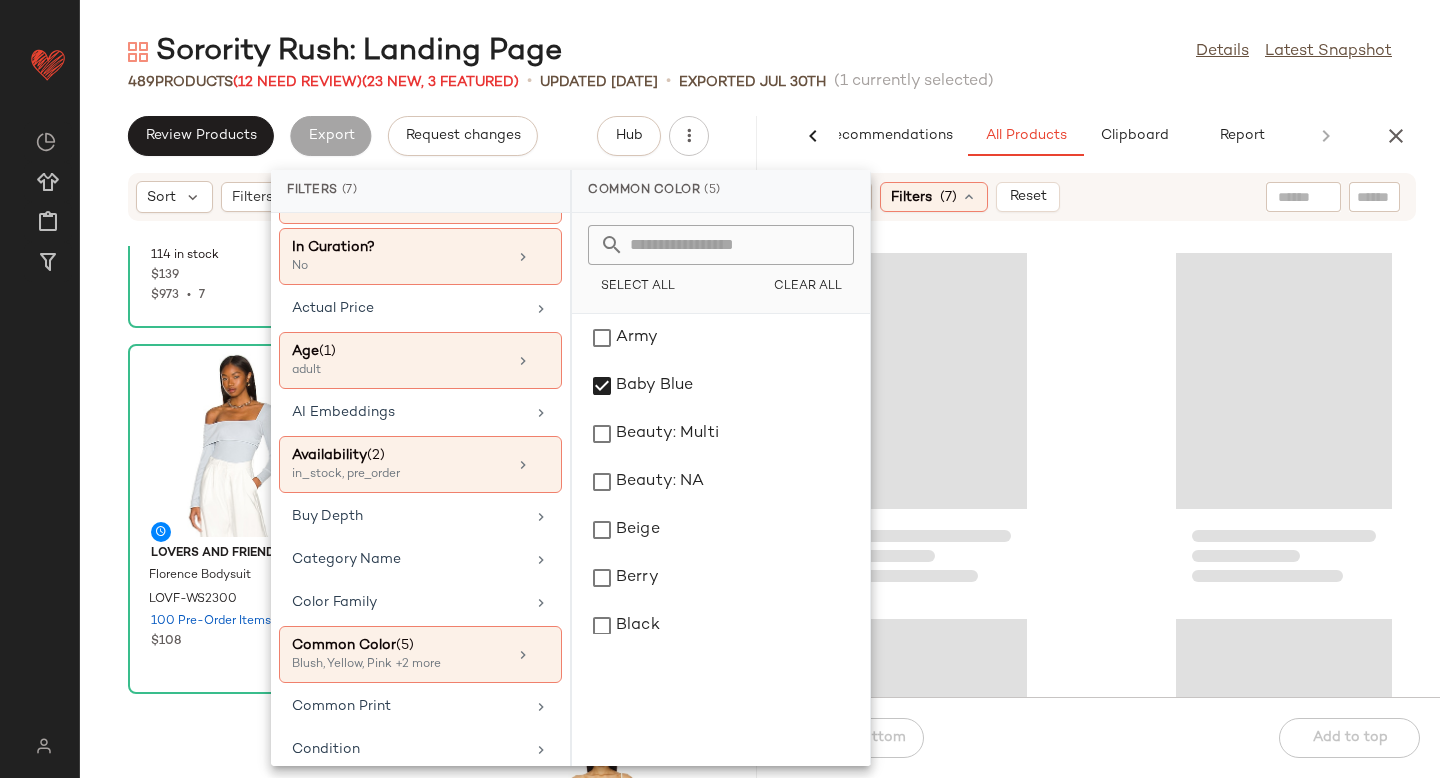 scroll, scrollTop: 0, scrollLeft: 0, axis: both 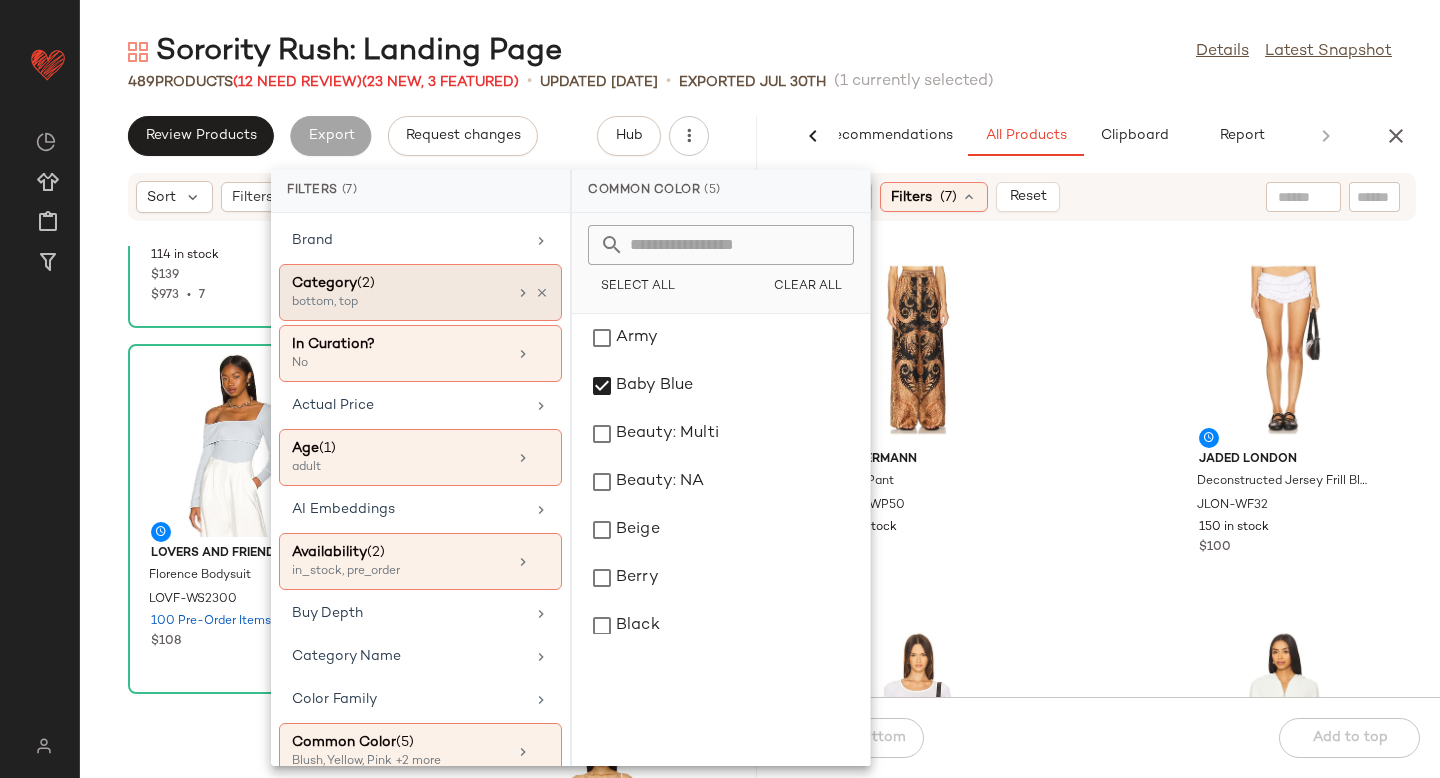 click on "Category  (2)  bottom, top" 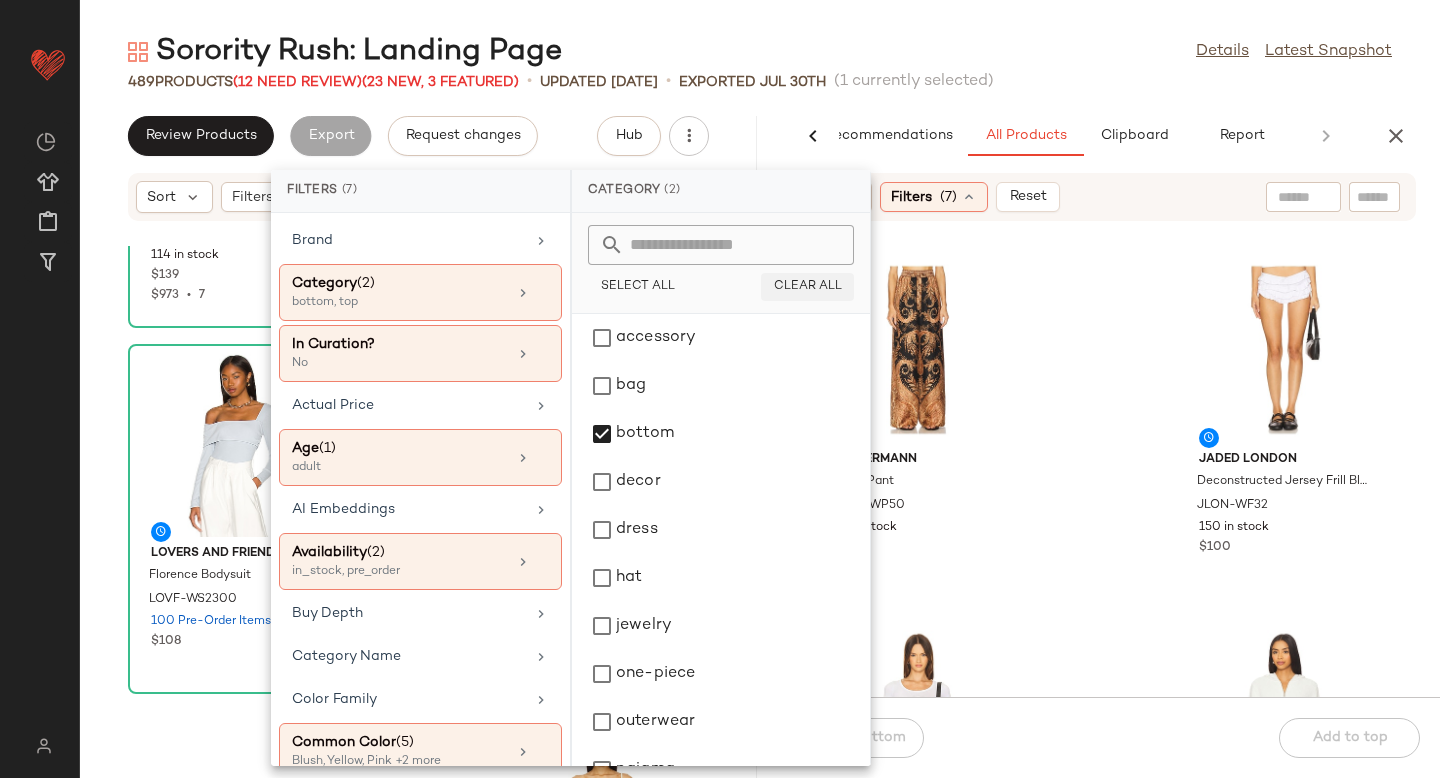click on "Clear All" 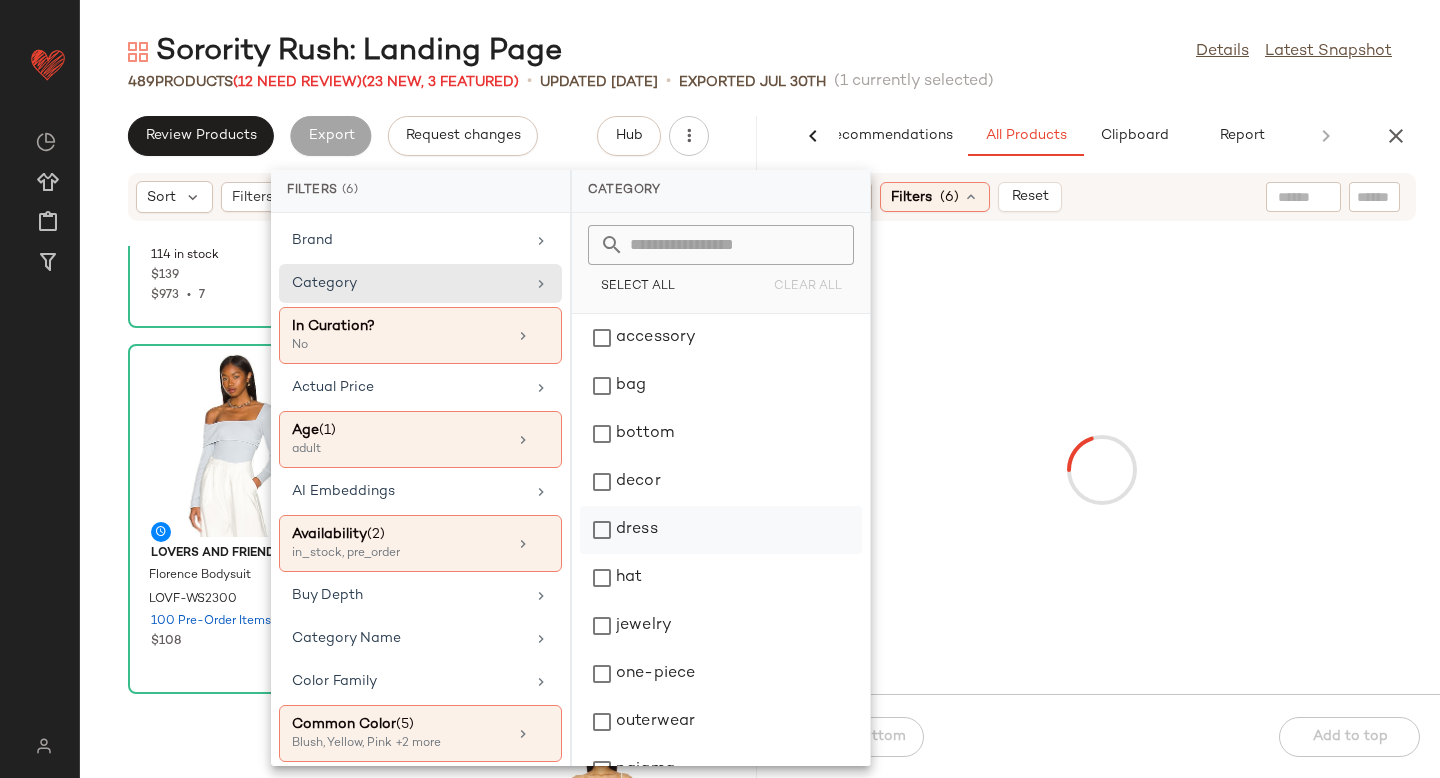 click on "dress" 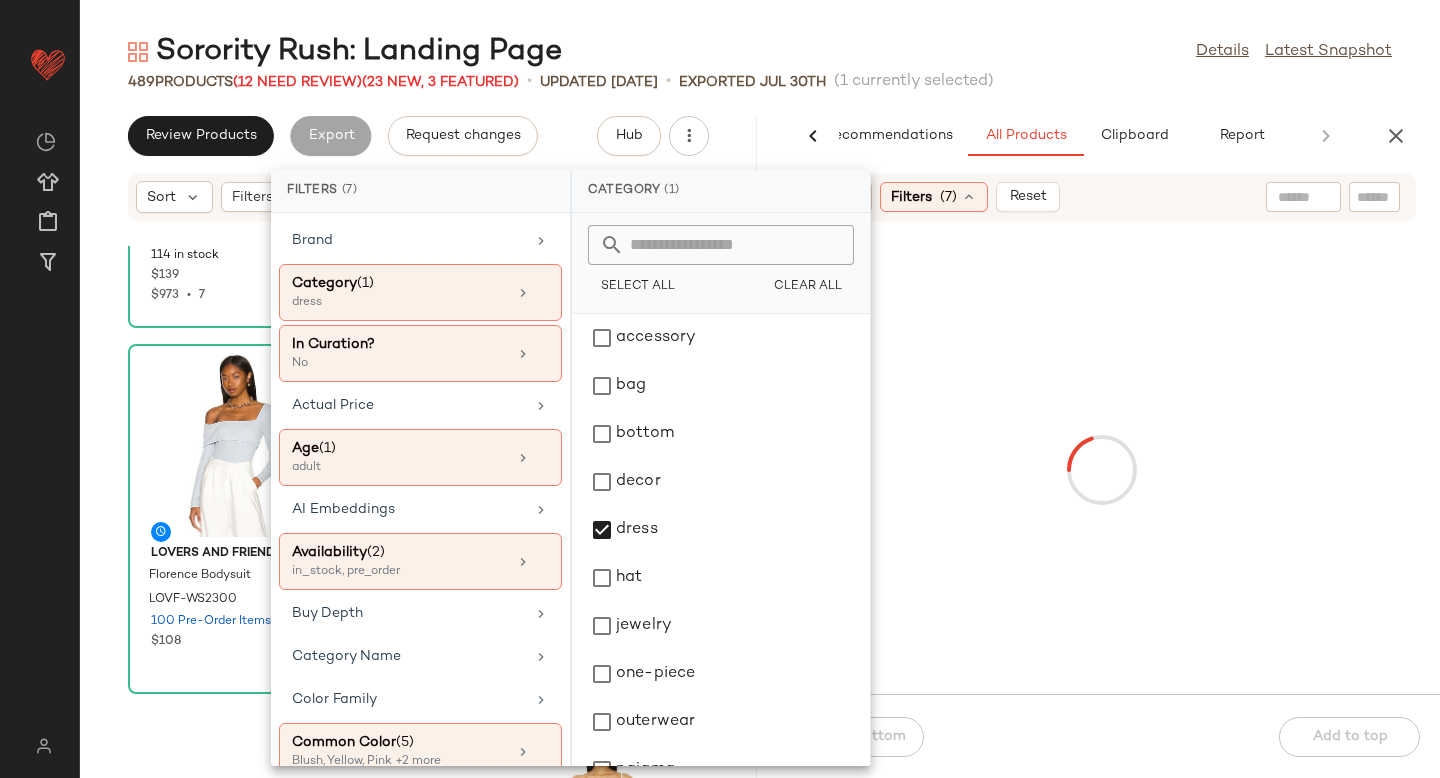 click at bounding box center (1101, 470) 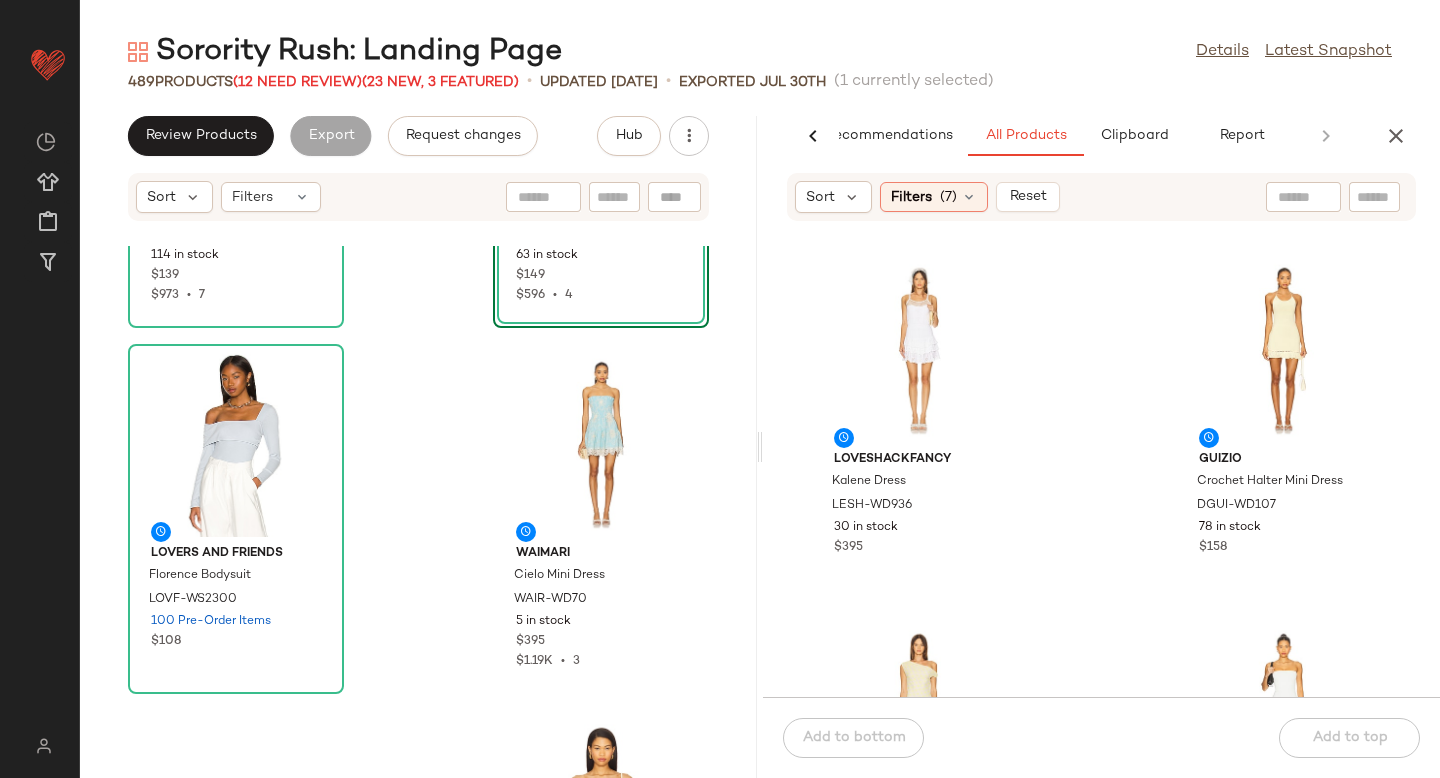 click on "LoveShackFancy Kalene Dress LESH-WD936 30 in stock $395 GUIZIO Crochet Halter Mini Dress DGUI-WD107 78 in stock $158 AFRM Holden Dress AFFM-WD511 31 in stock $98 WeWoreWhat x REVOLVE Ribbed Cotton Midi Dress WWWR-WD195 327 in stock $139 WeWoreWhat x REVOLVE Corset Pleated Midi Dress WWWR-WD196 365 in stock $188 Frankies Bikinis Kai Crochet Mini Dress FRBI-WD103 98 in stock $170 SNDYS Olividae Mini Dress SDYS-WD424 146 in stock $98 $98  •  1 SNDYS Laia Mini Dress SDYS-WD428 117 in stock $102" 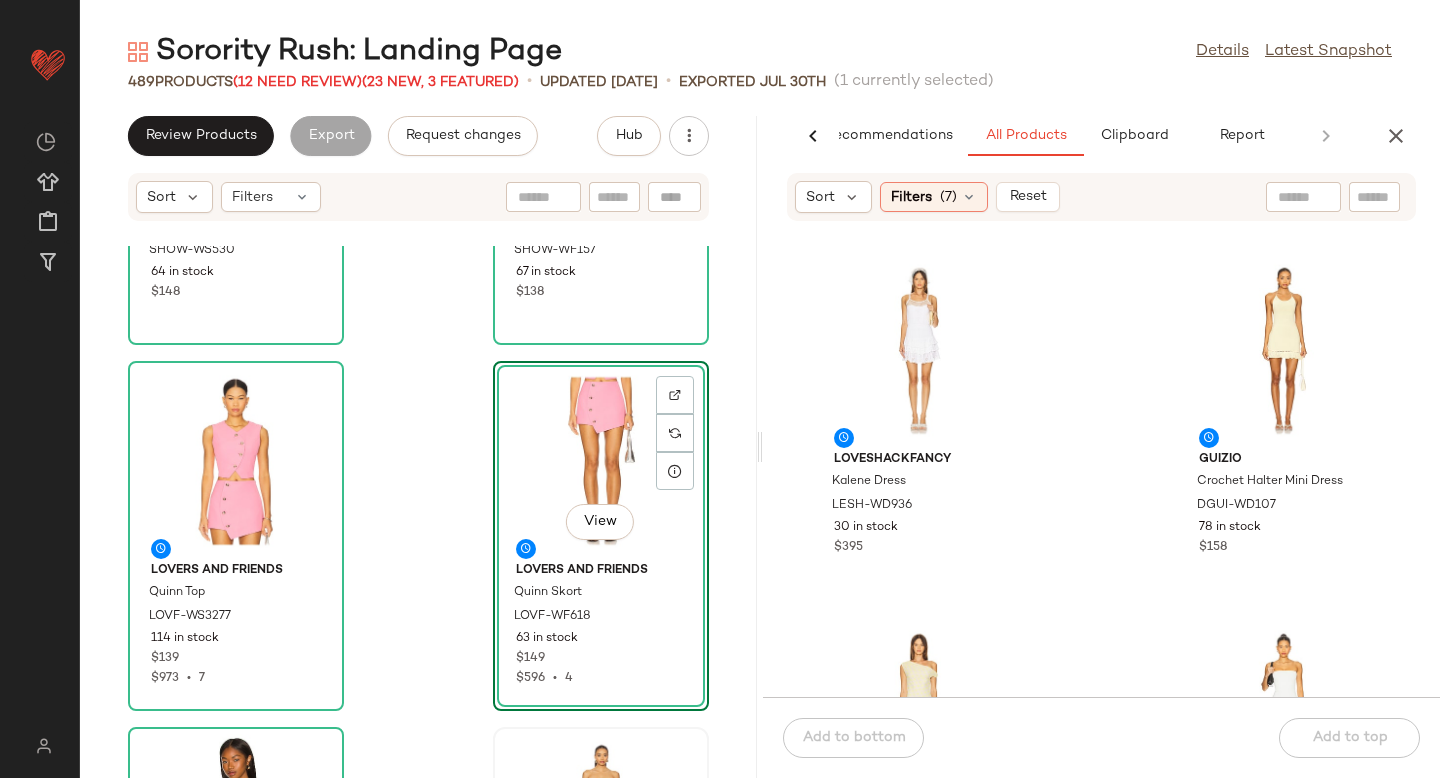 scroll, scrollTop: 0, scrollLeft: 0, axis: both 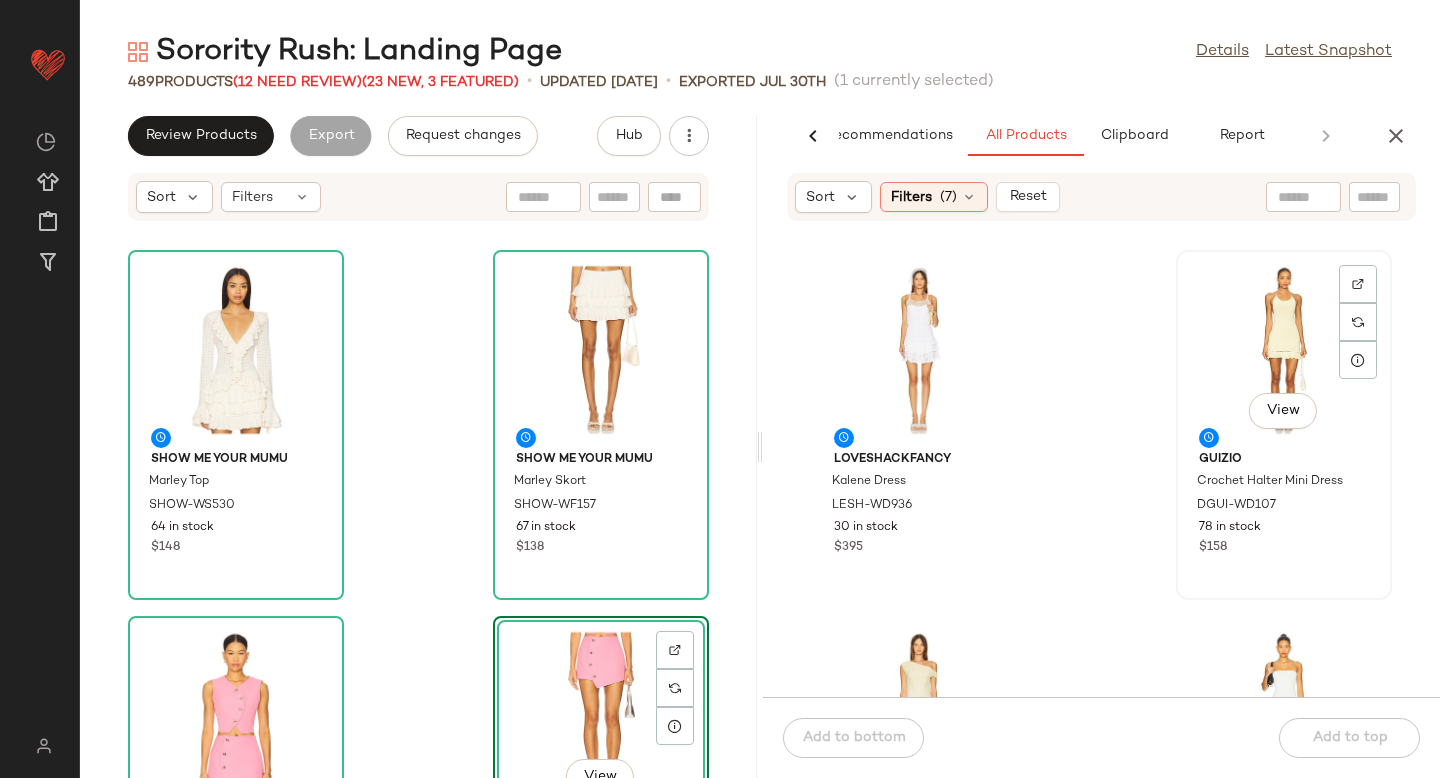 click on "View" 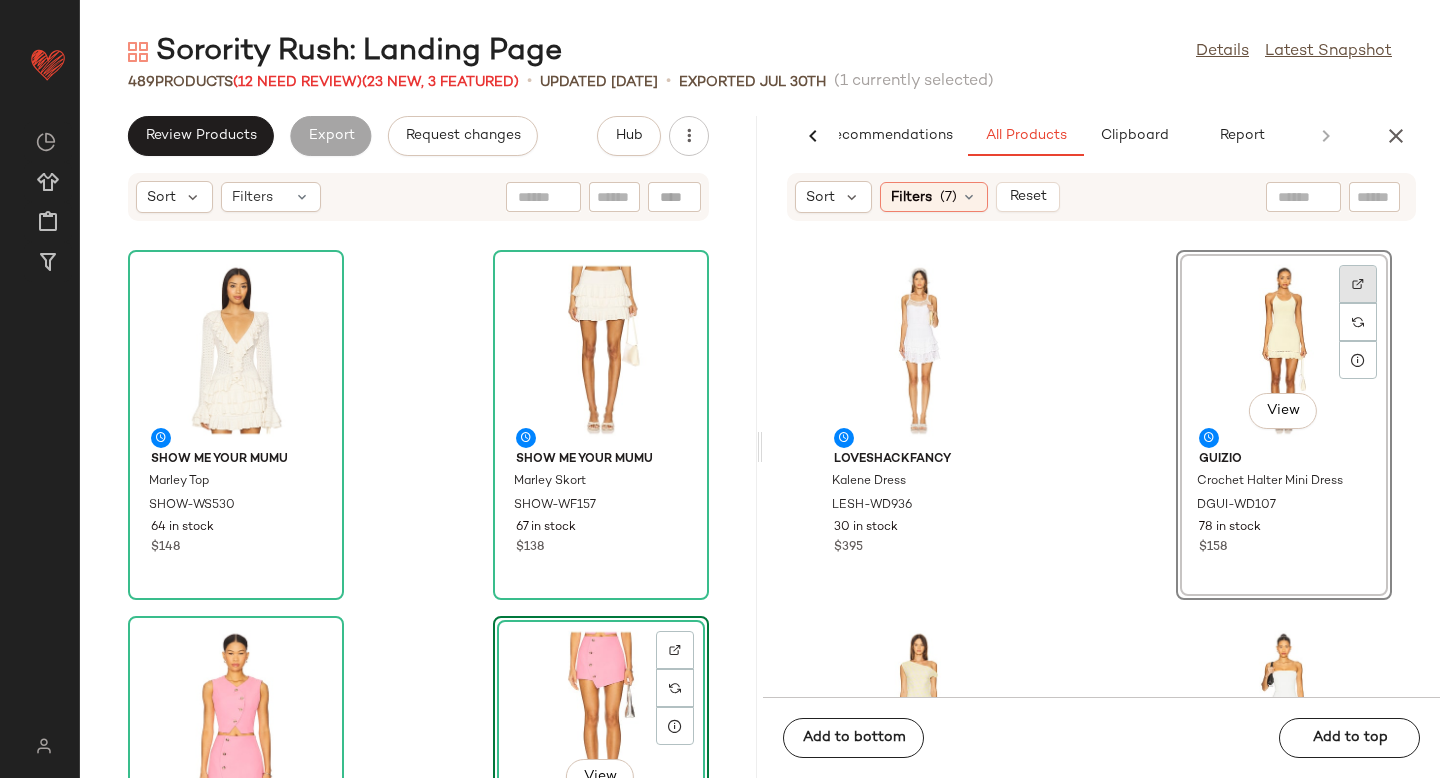 click 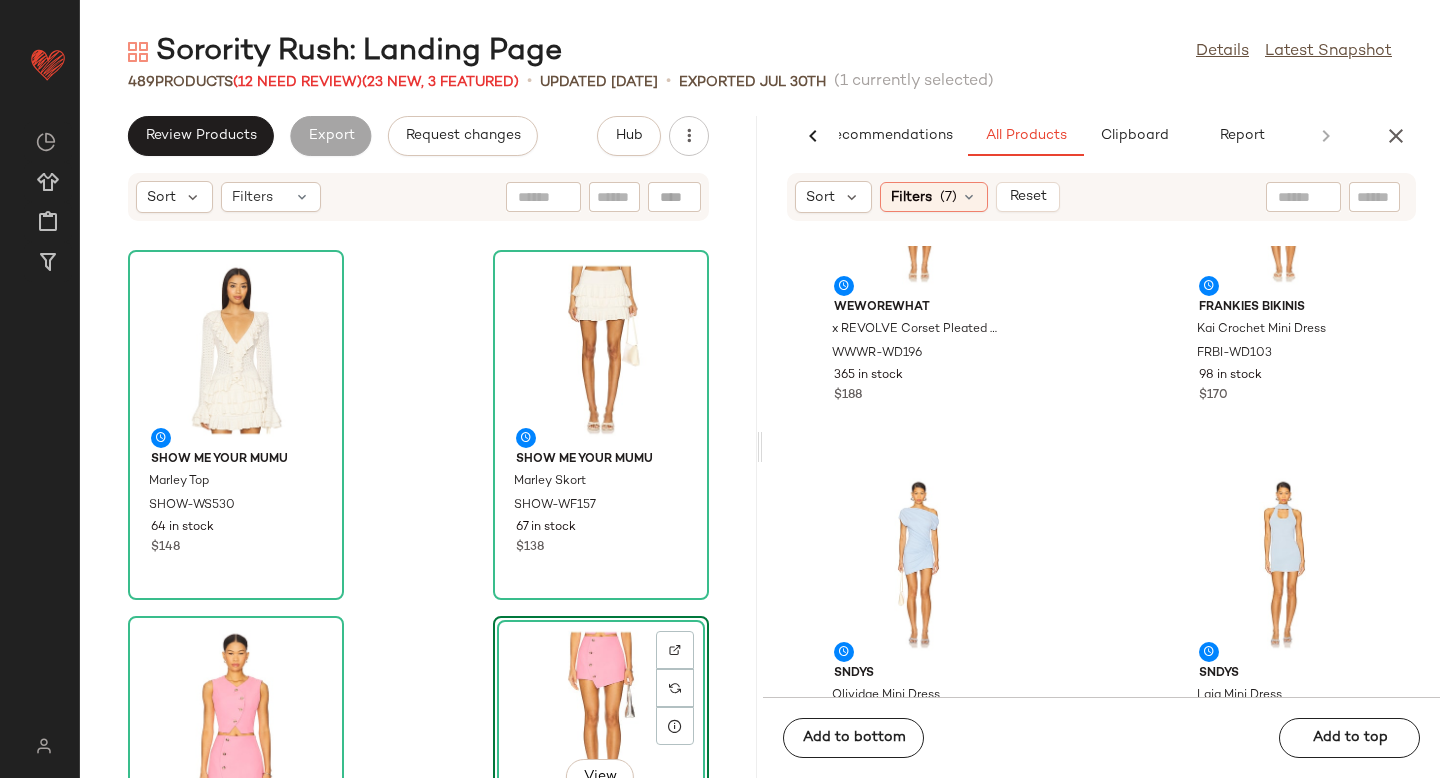 scroll, scrollTop: 1025, scrollLeft: 0, axis: vertical 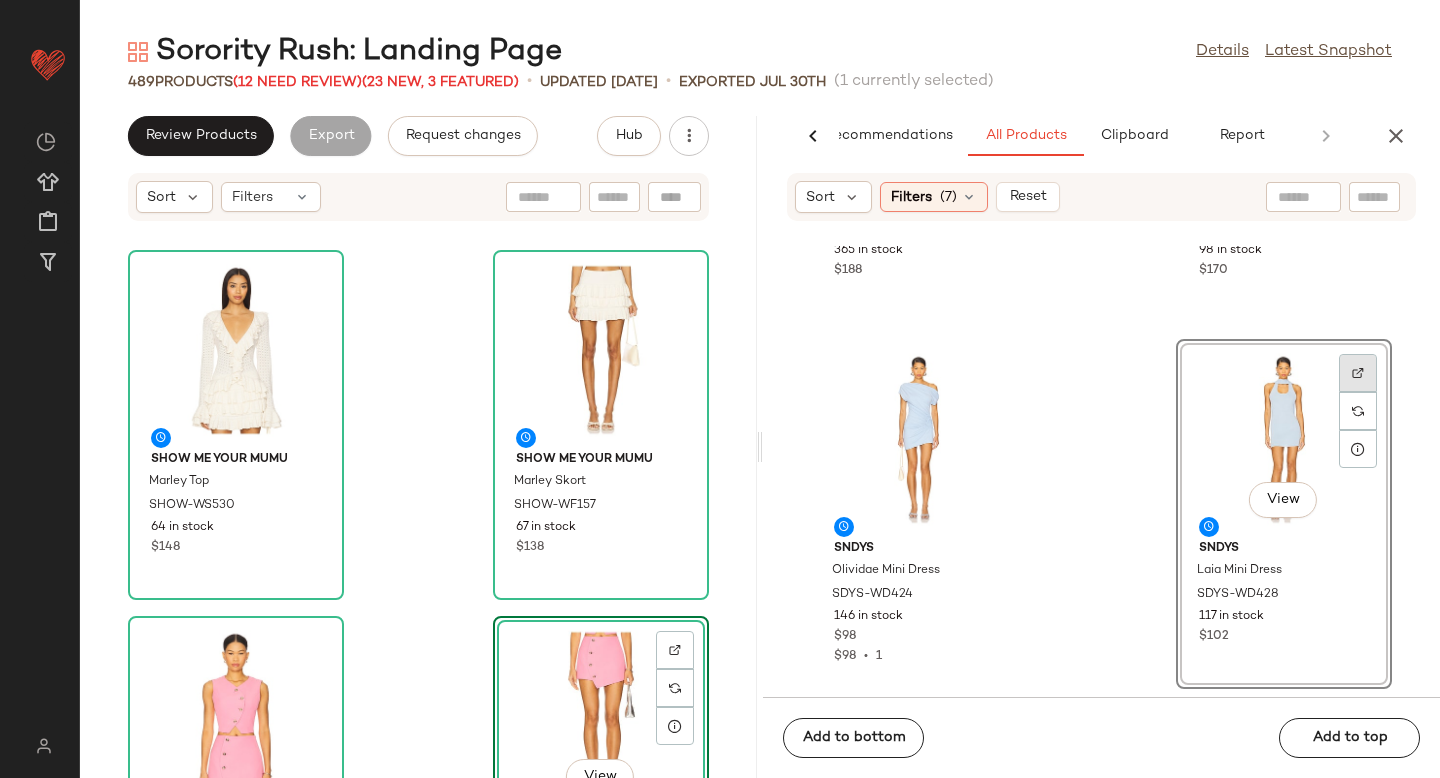 click 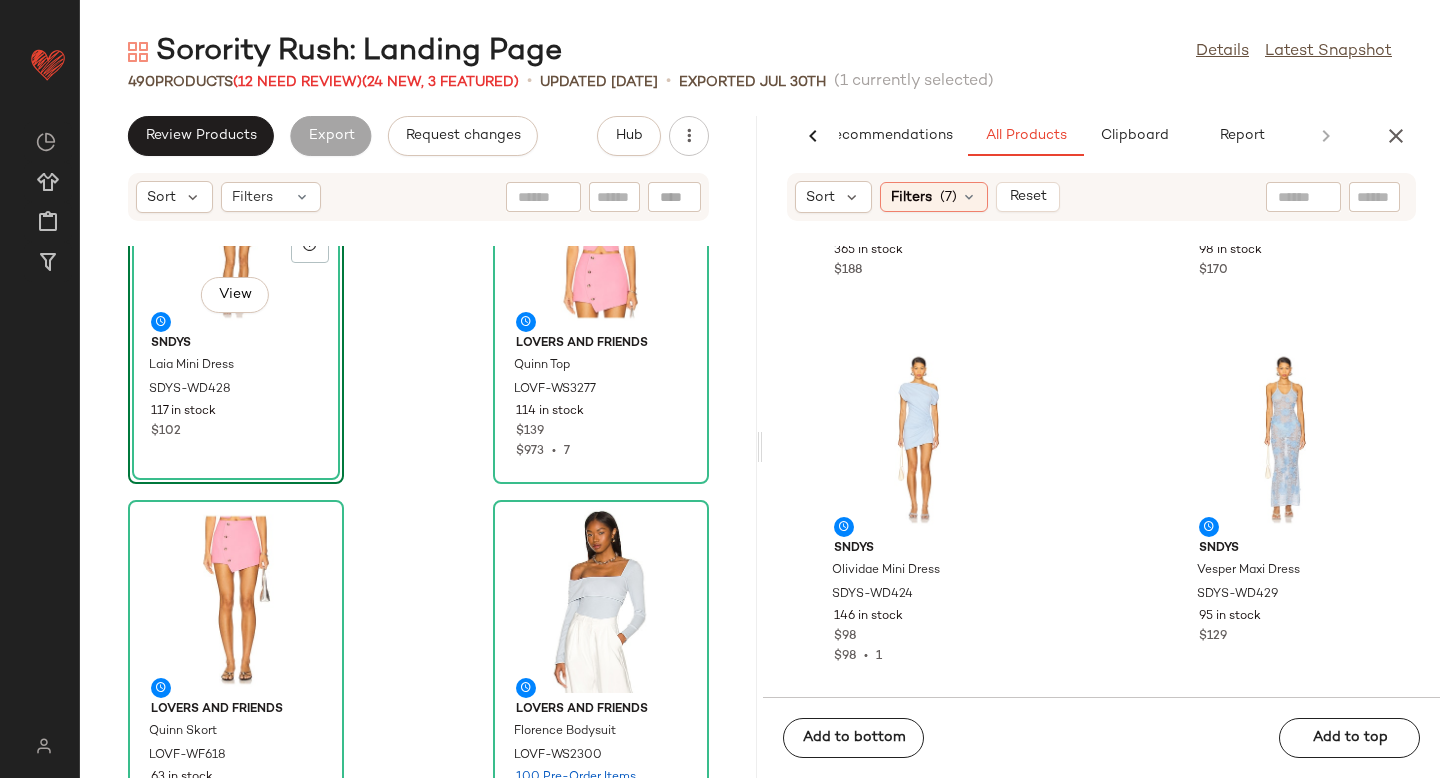 scroll, scrollTop: 480, scrollLeft: 0, axis: vertical 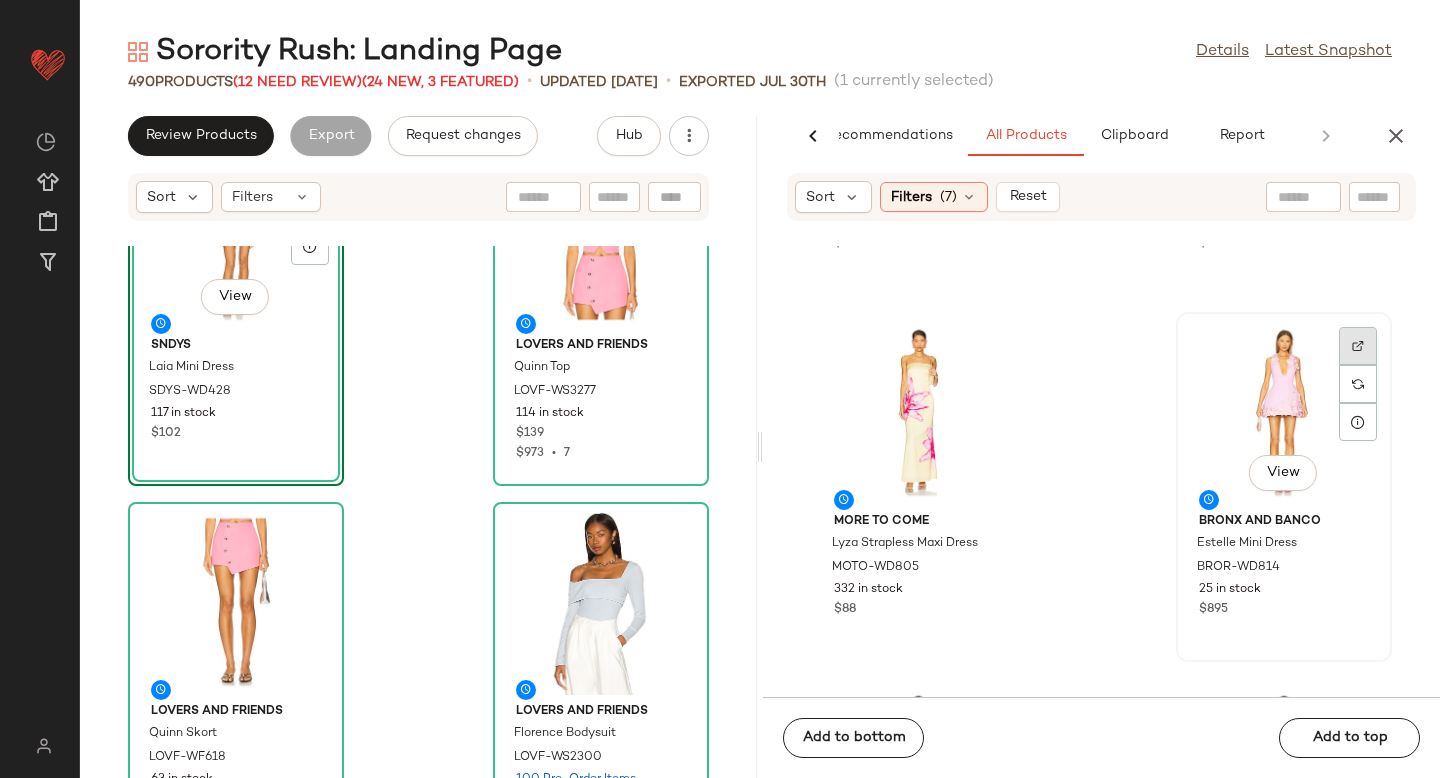 click 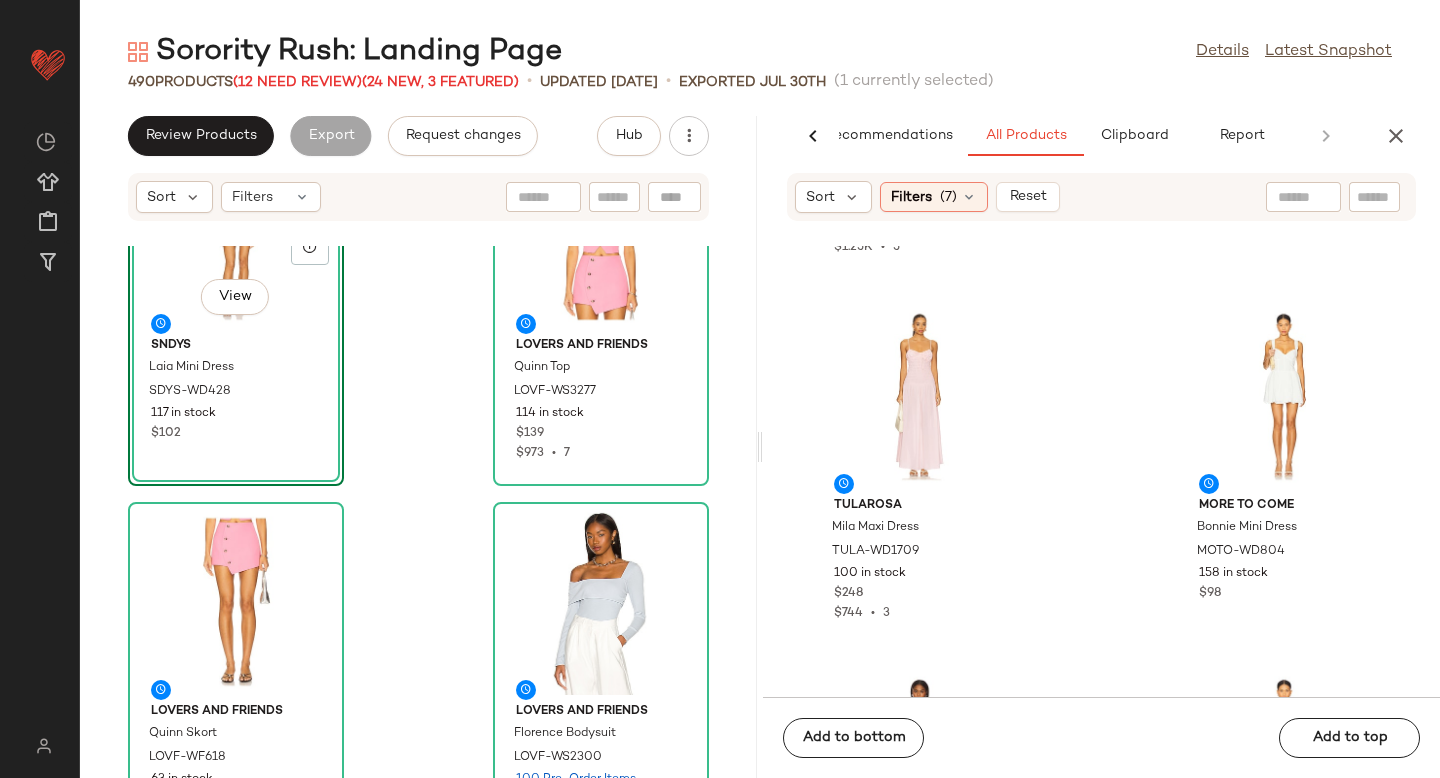 scroll, scrollTop: 2902, scrollLeft: 0, axis: vertical 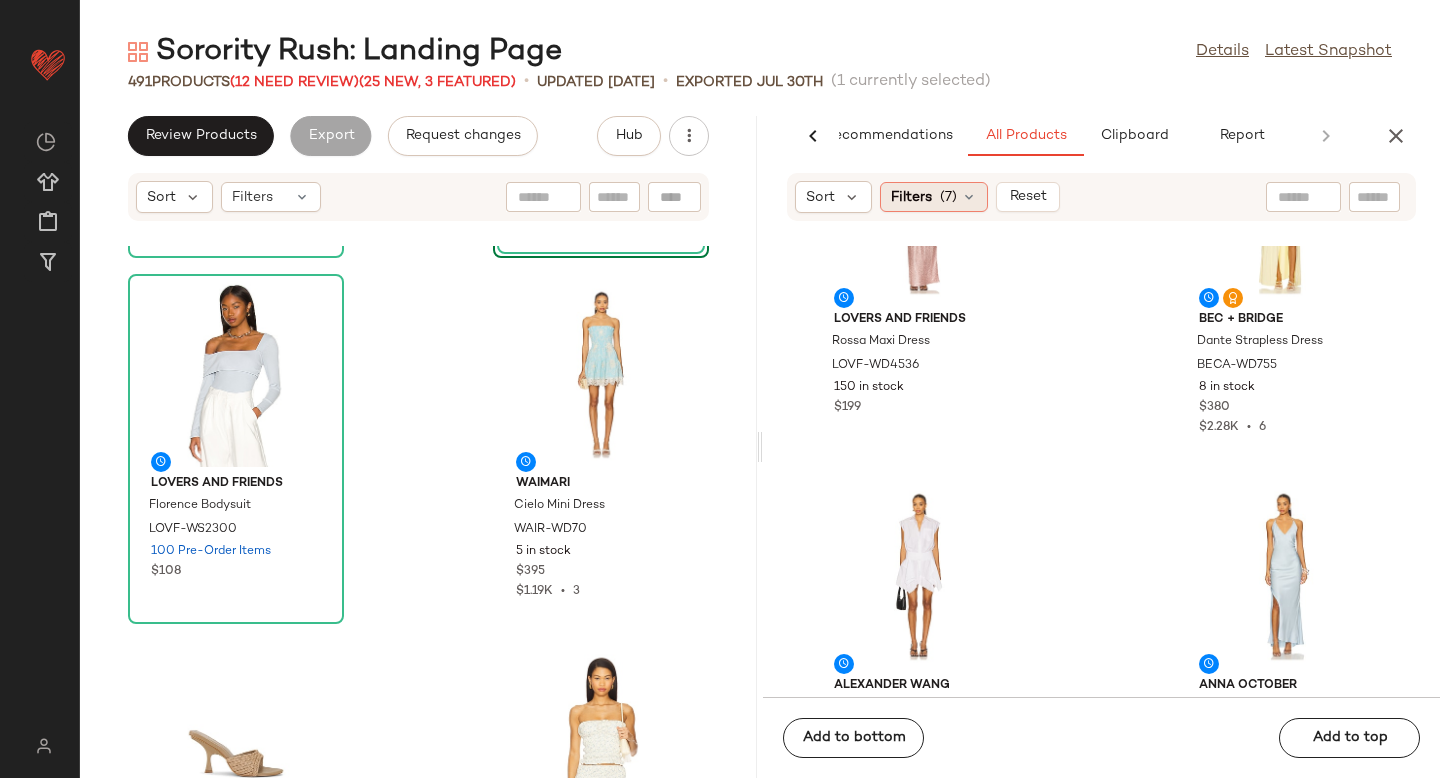 click on "(7)" at bounding box center [948, 197] 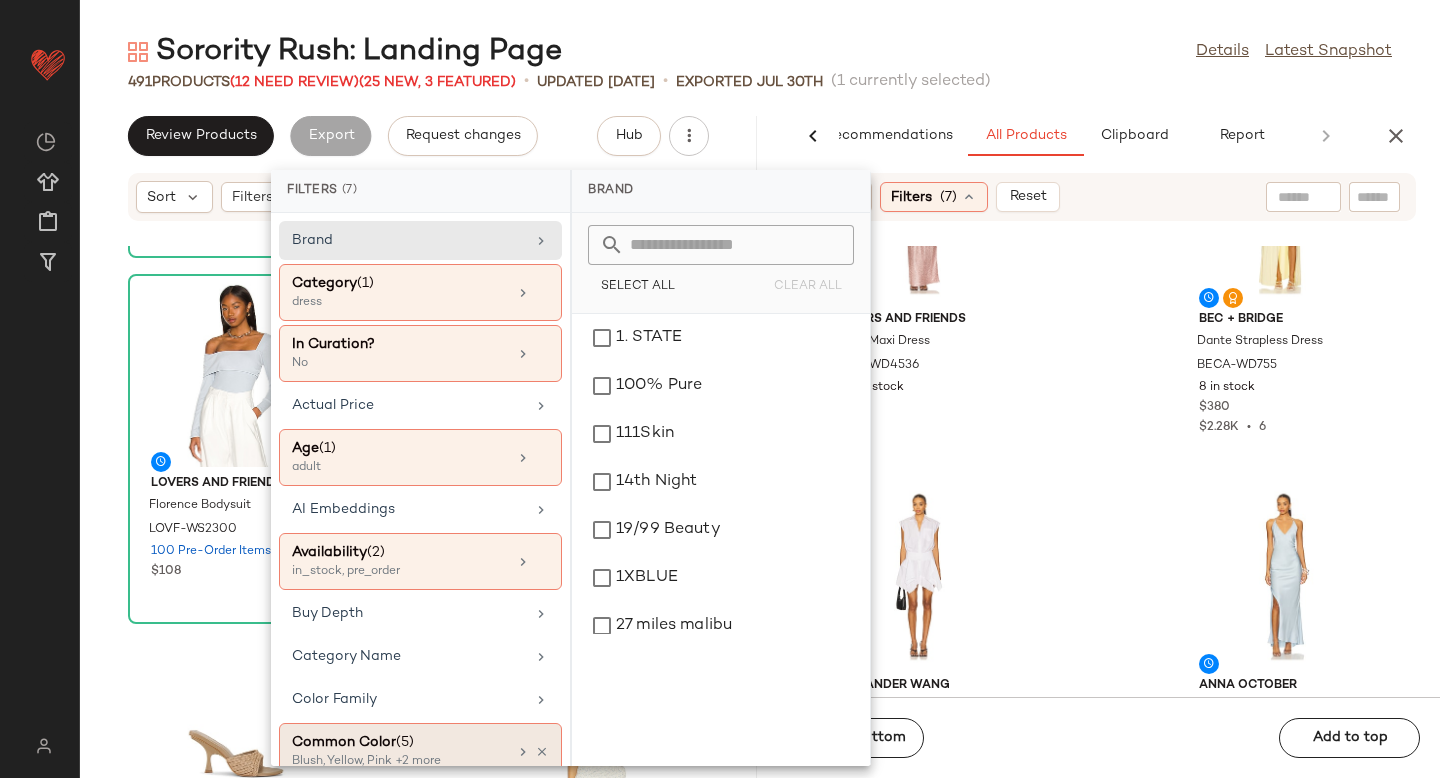 click on "Common Color  (5)" at bounding box center (399, 742) 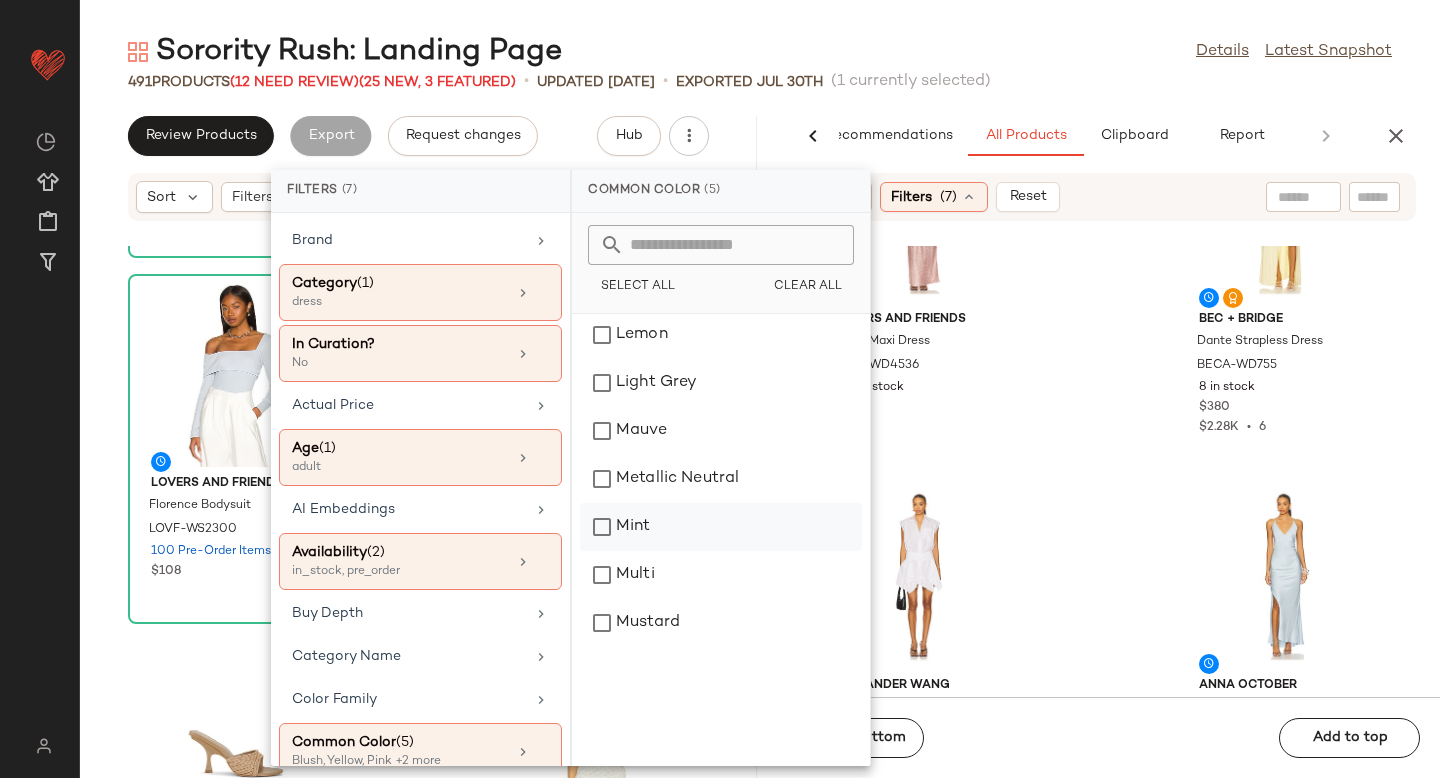 click on "Mint" 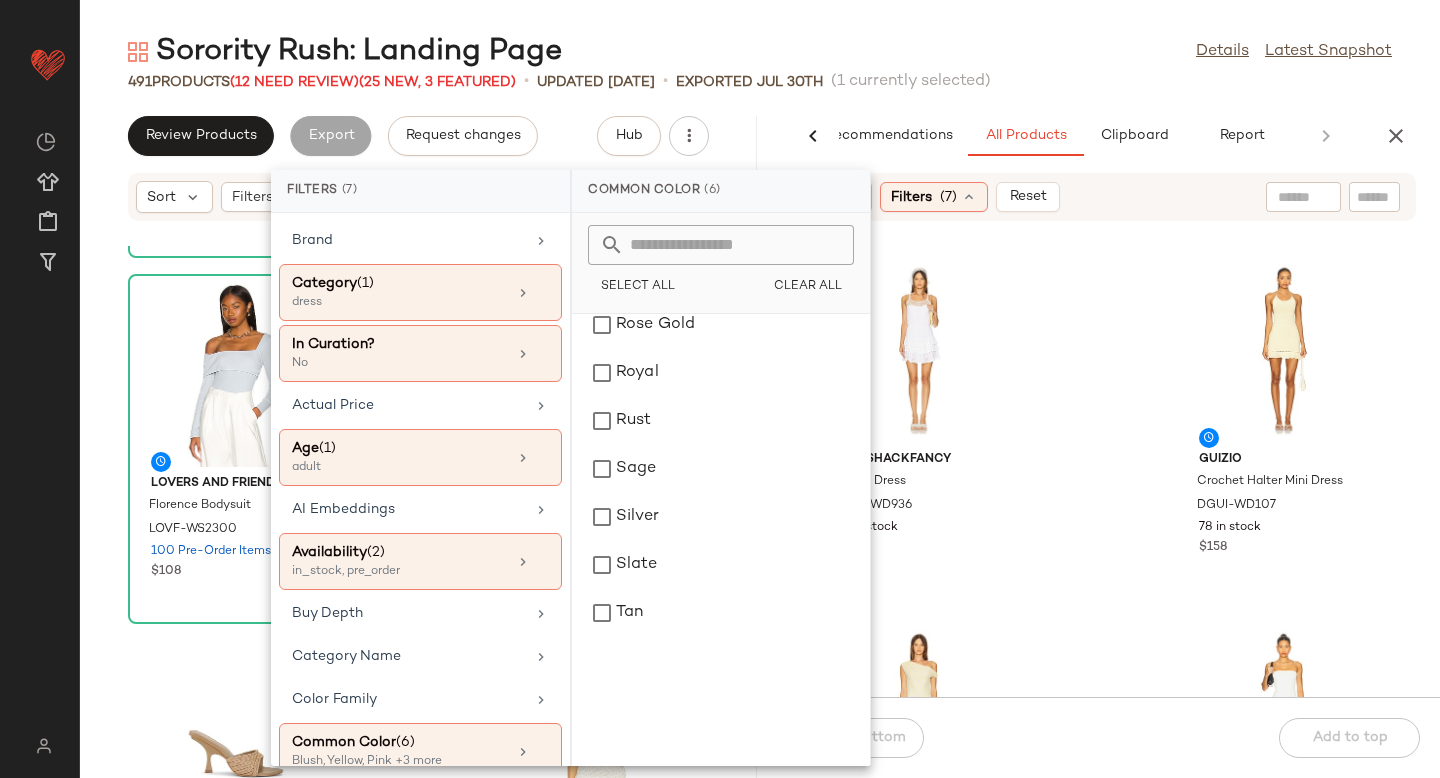 scroll, scrollTop: 2320, scrollLeft: 0, axis: vertical 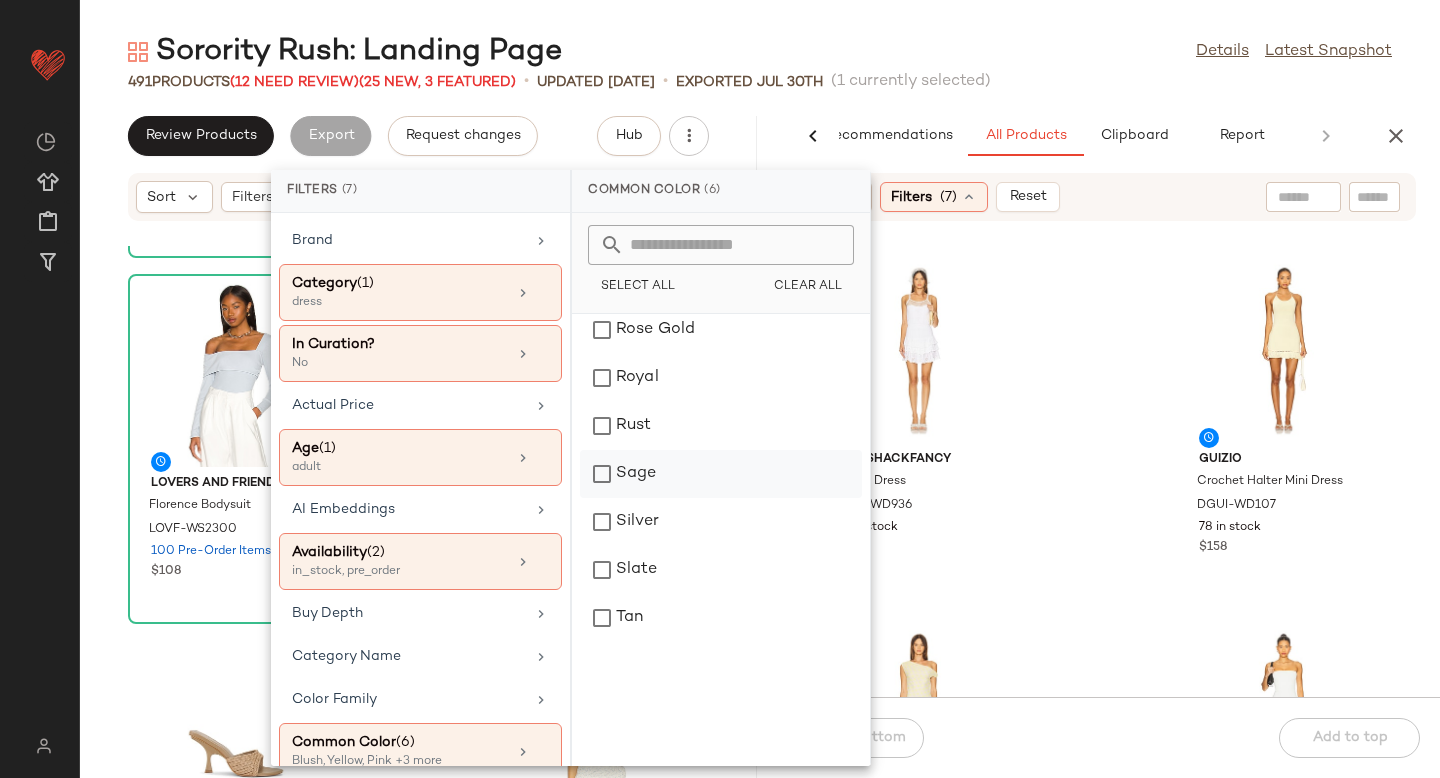 click on "Sage" 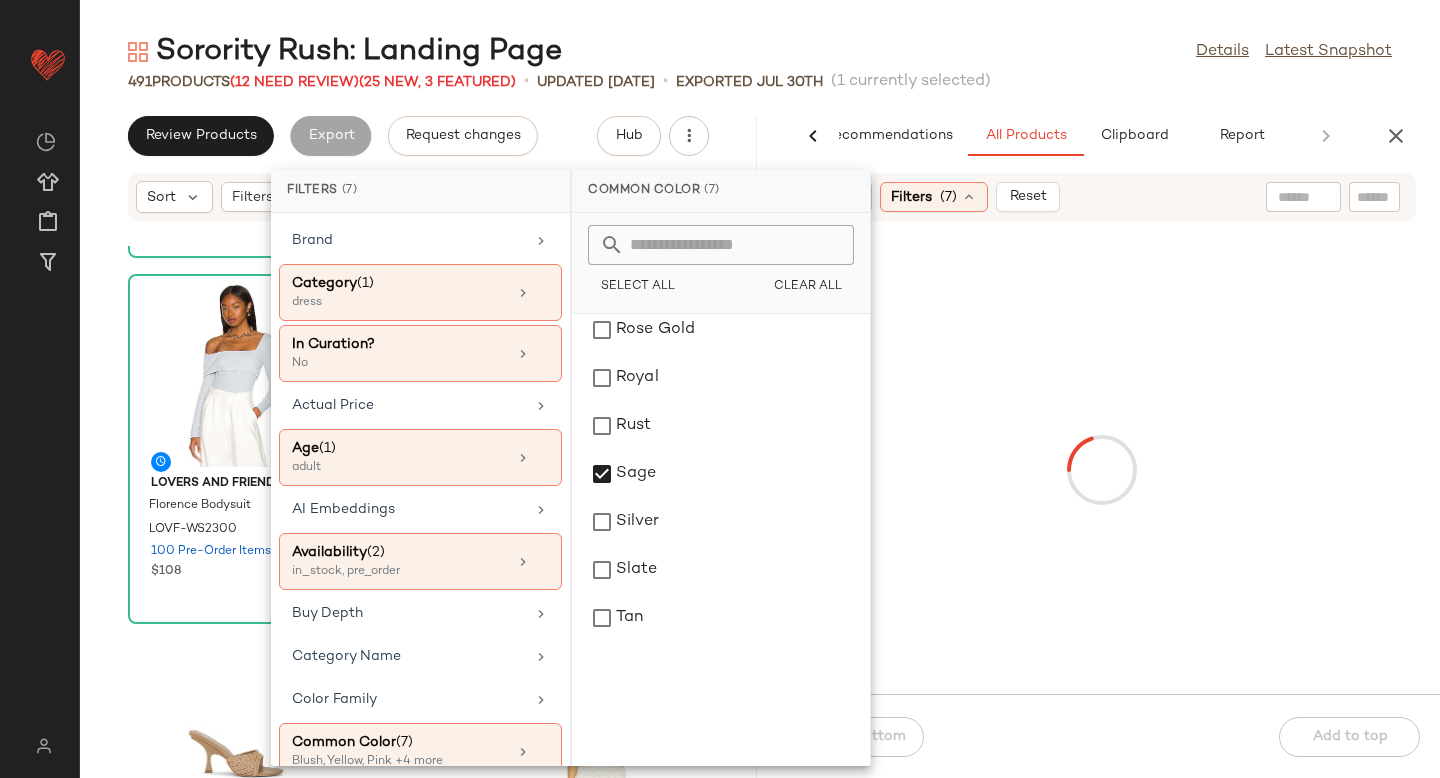 click at bounding box center (1101, 470) 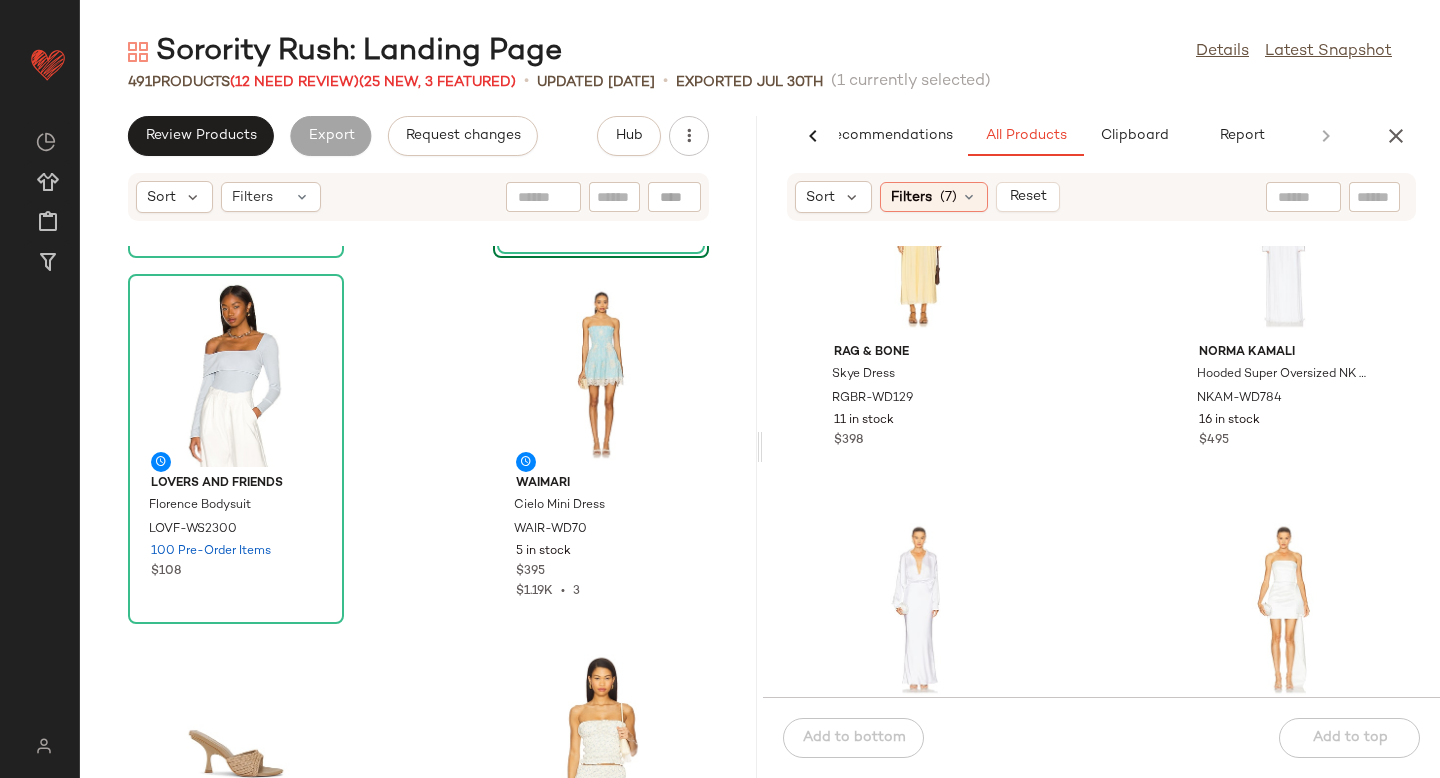 scroll, scrollTop: 7388, scrollLeft: 0, axis: vertical 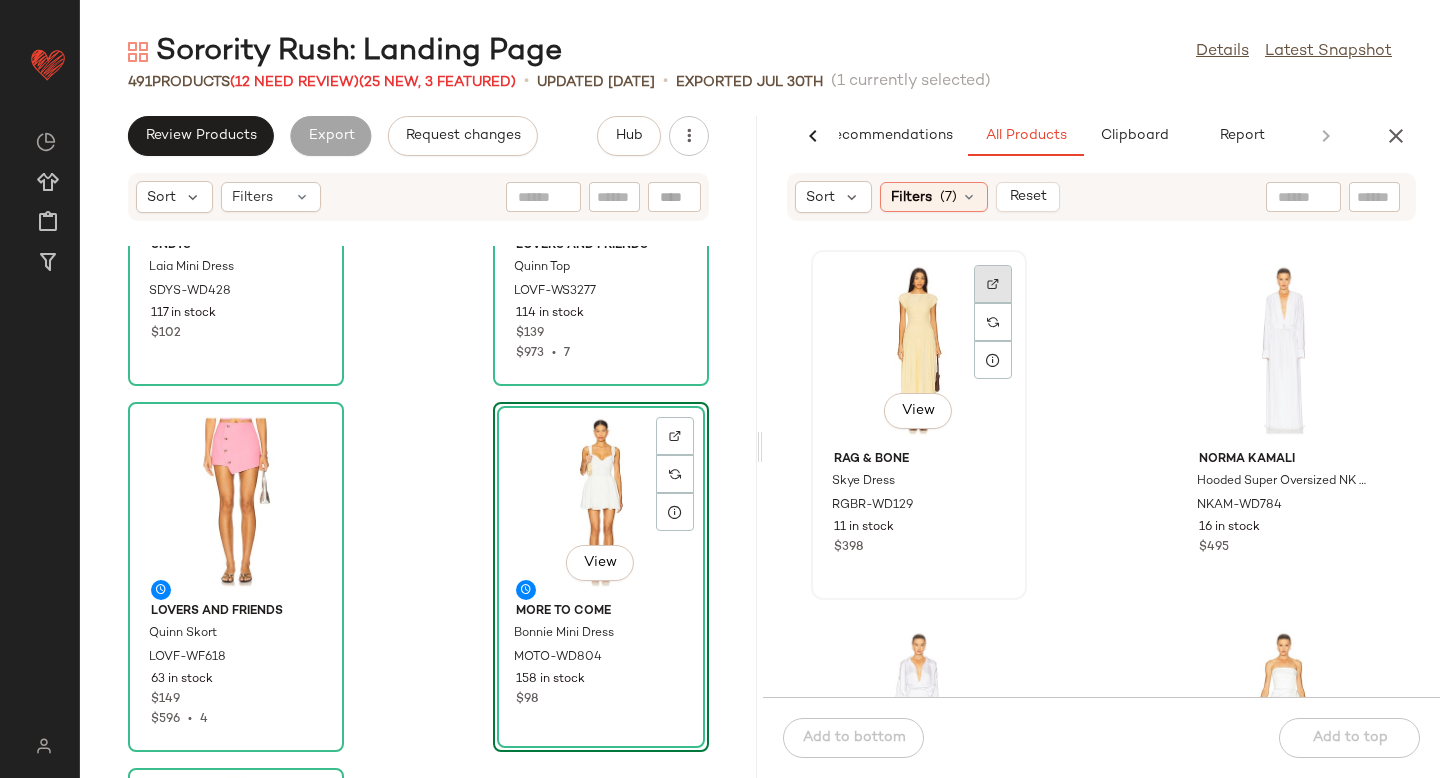 click 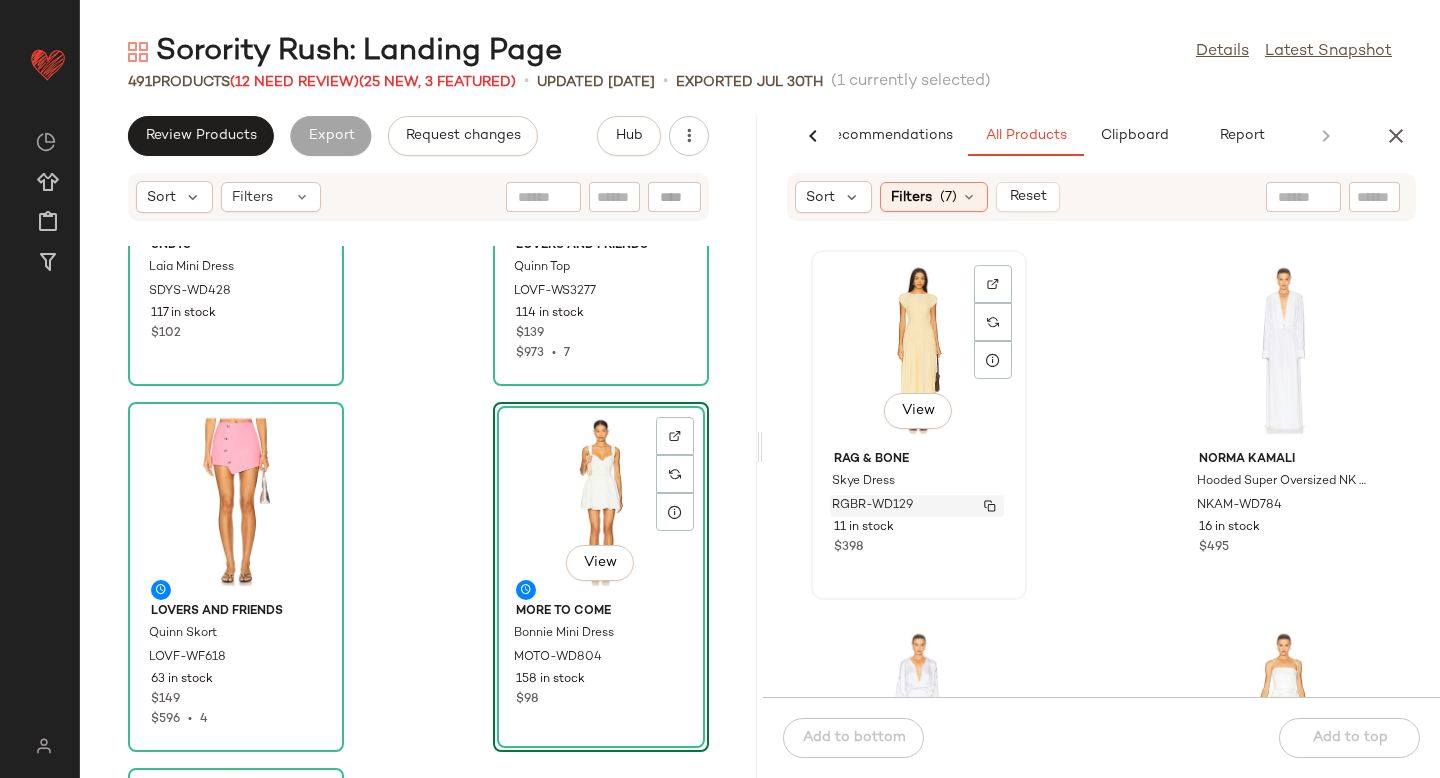 click on "RGBR-WD129" at bounding box center (917, 506) 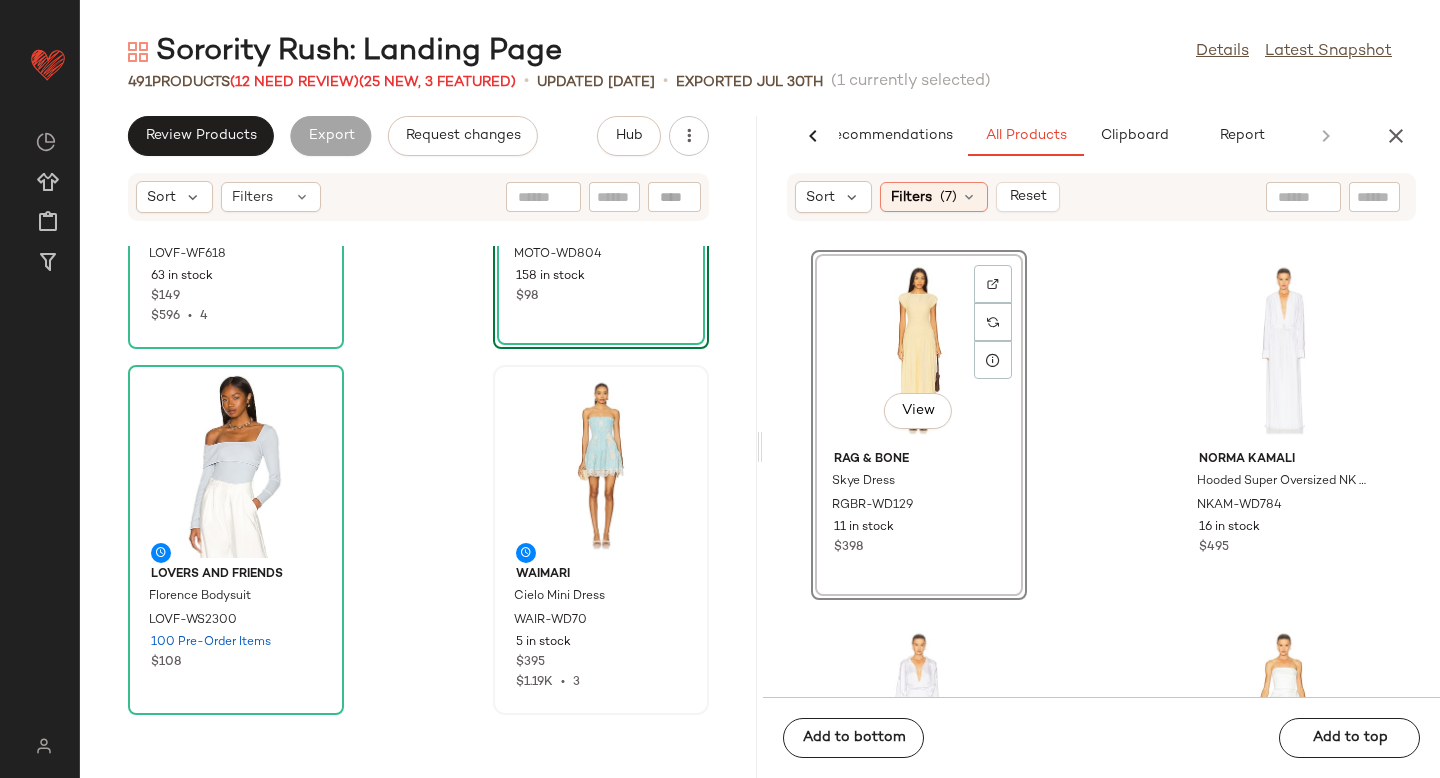 scroll, scrollTop: 1022, scrollLeft: 0, axis: vertical 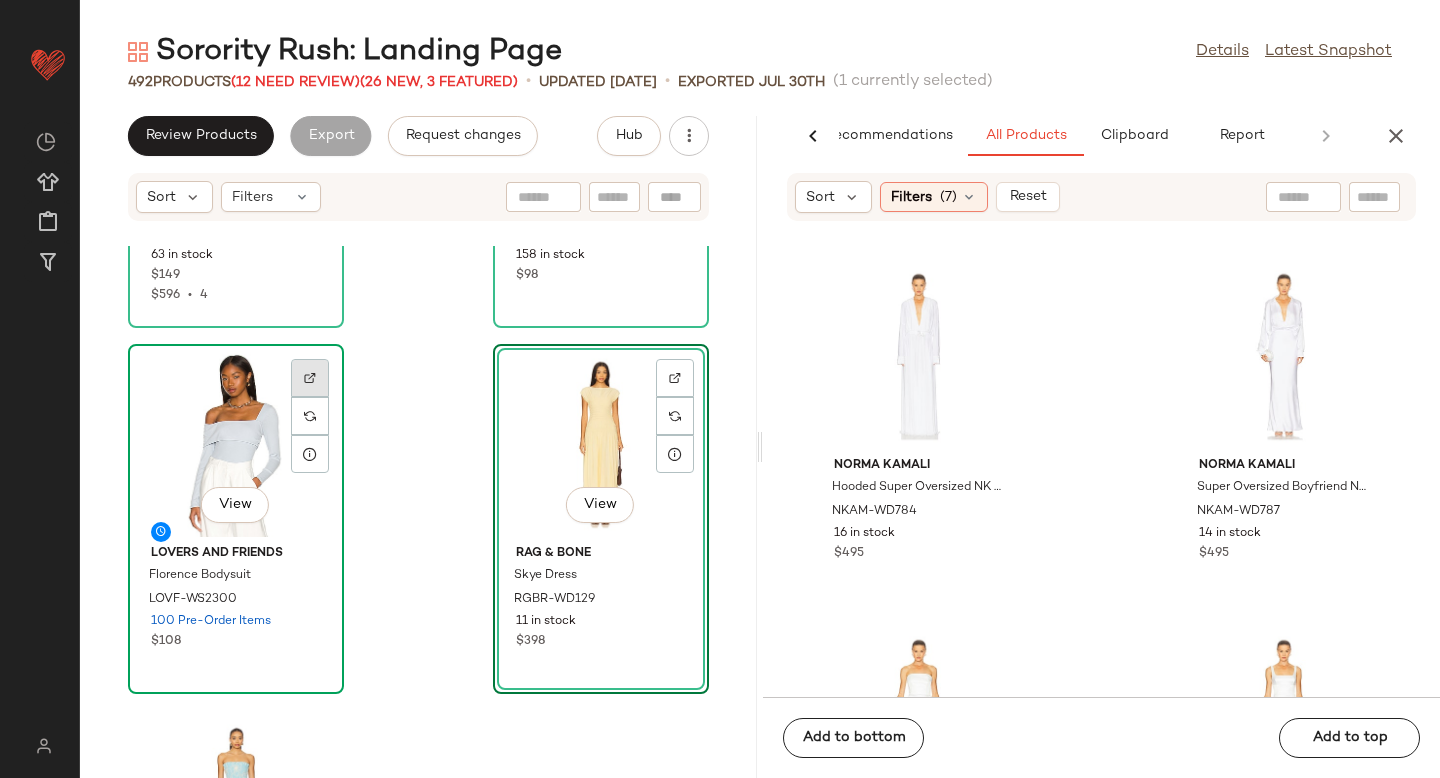 click 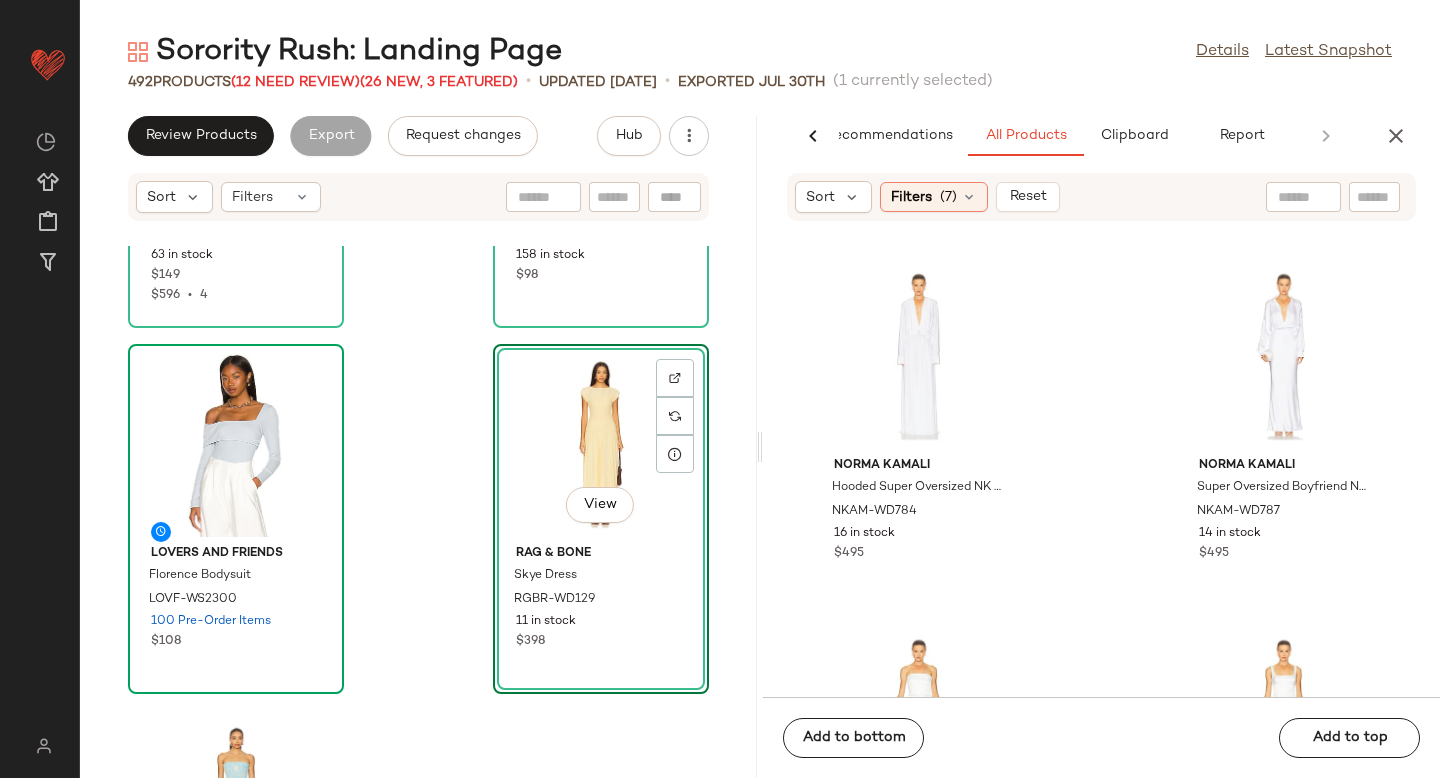 click 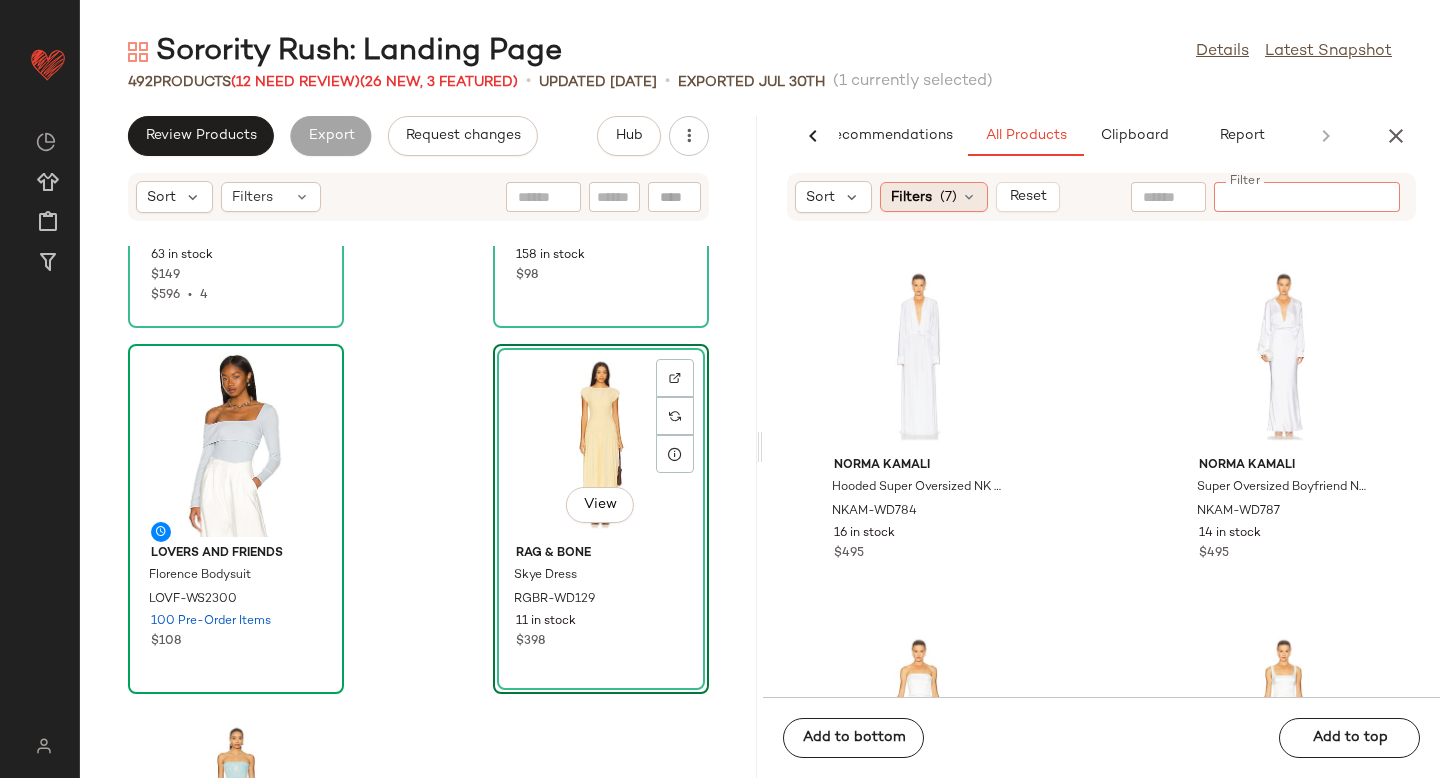 click on "(7)" at bounding box center [948, 197] 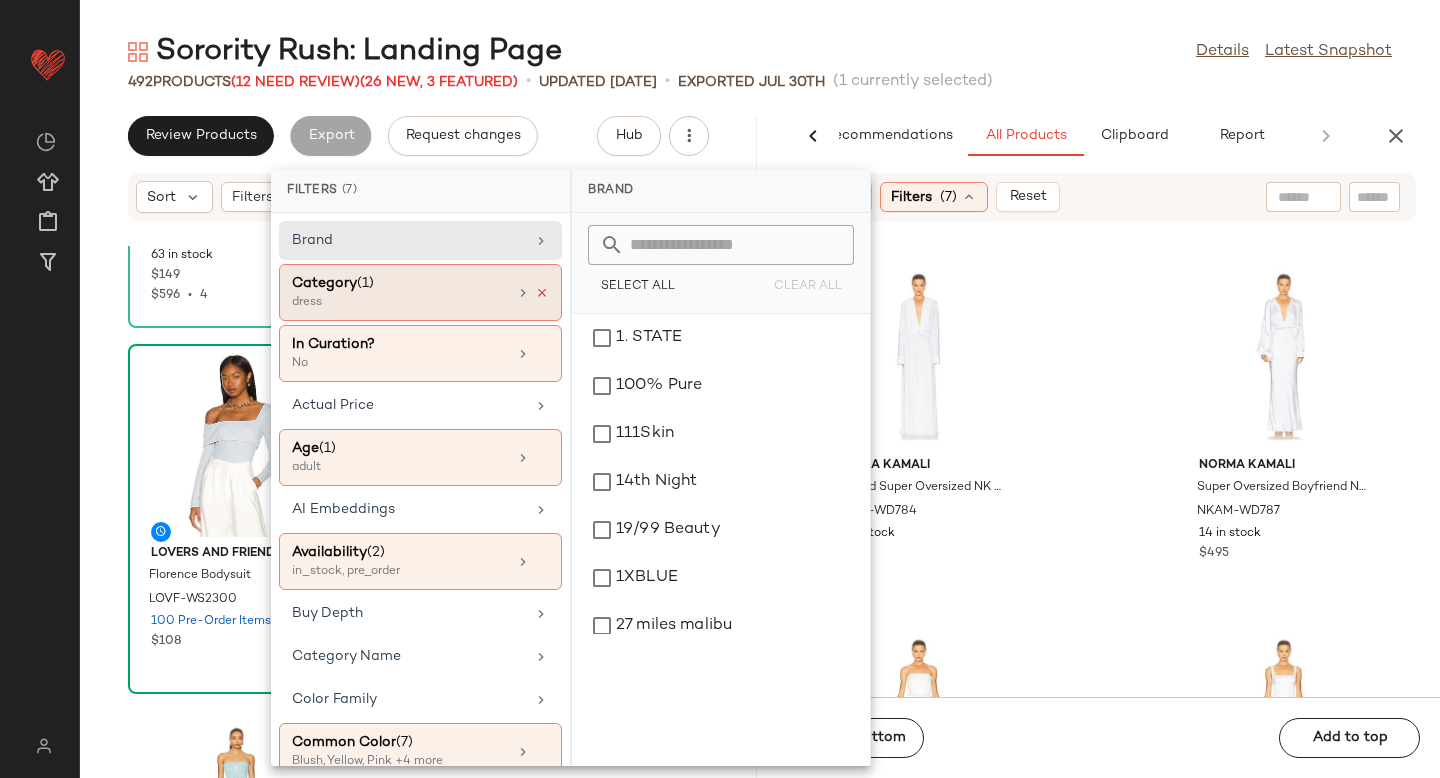 click at bounding box center (542, 293) 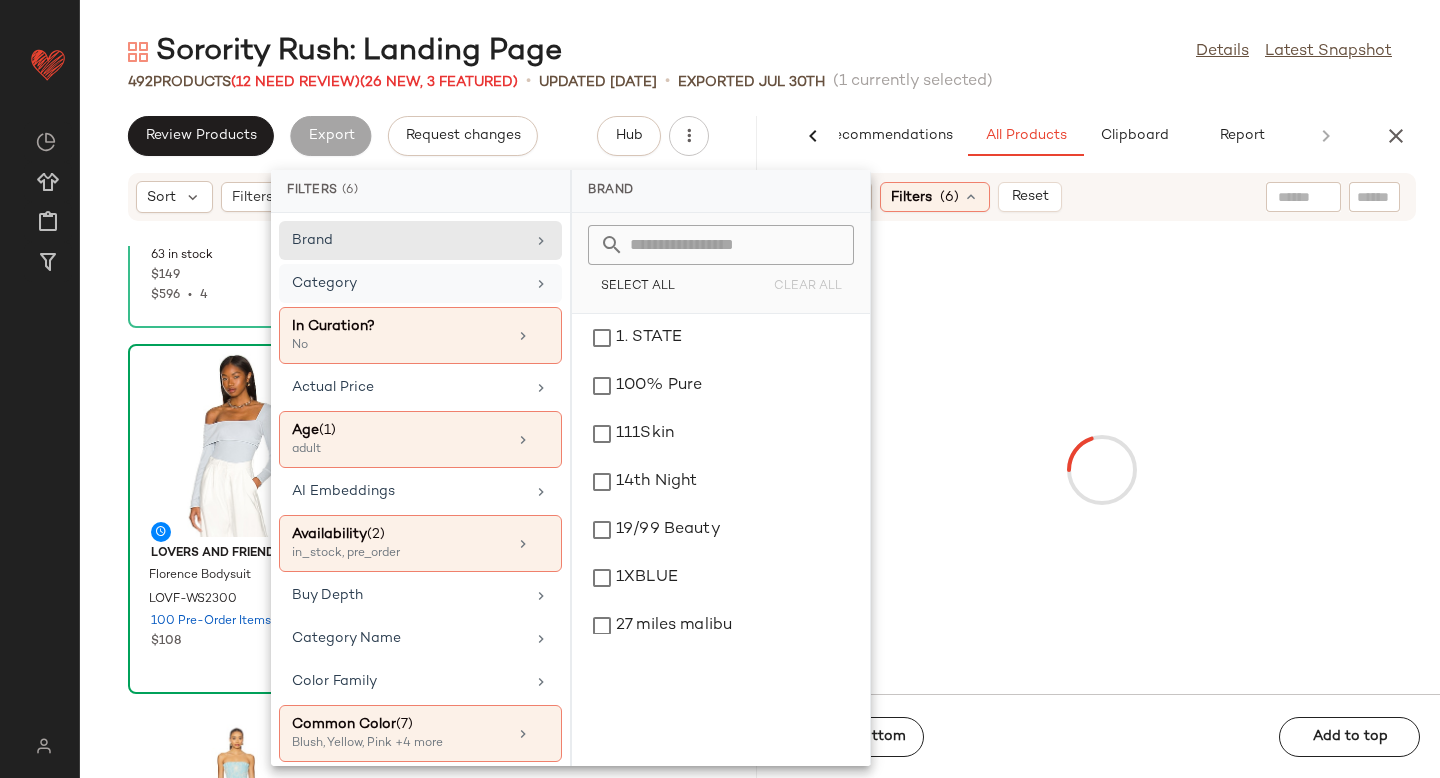 click 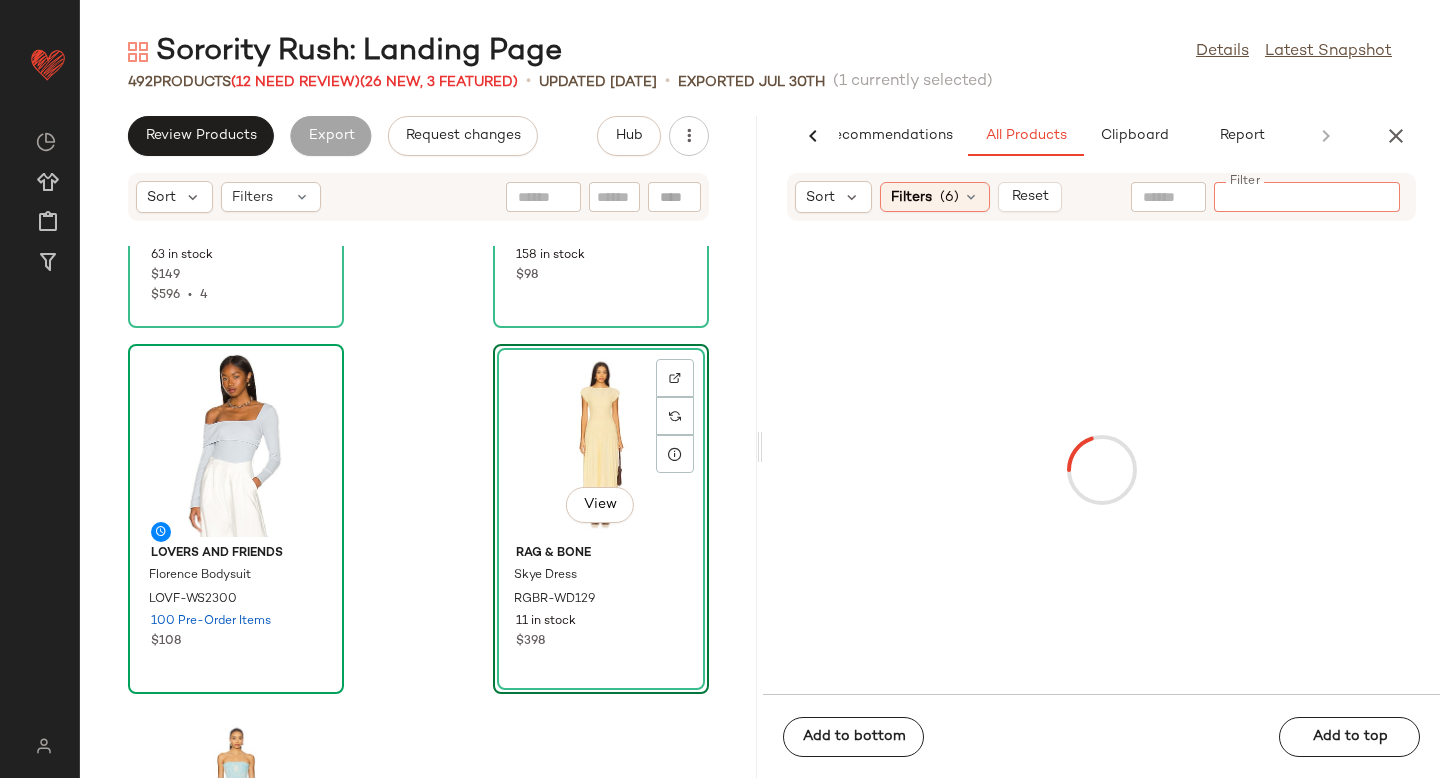 paste on "*********" 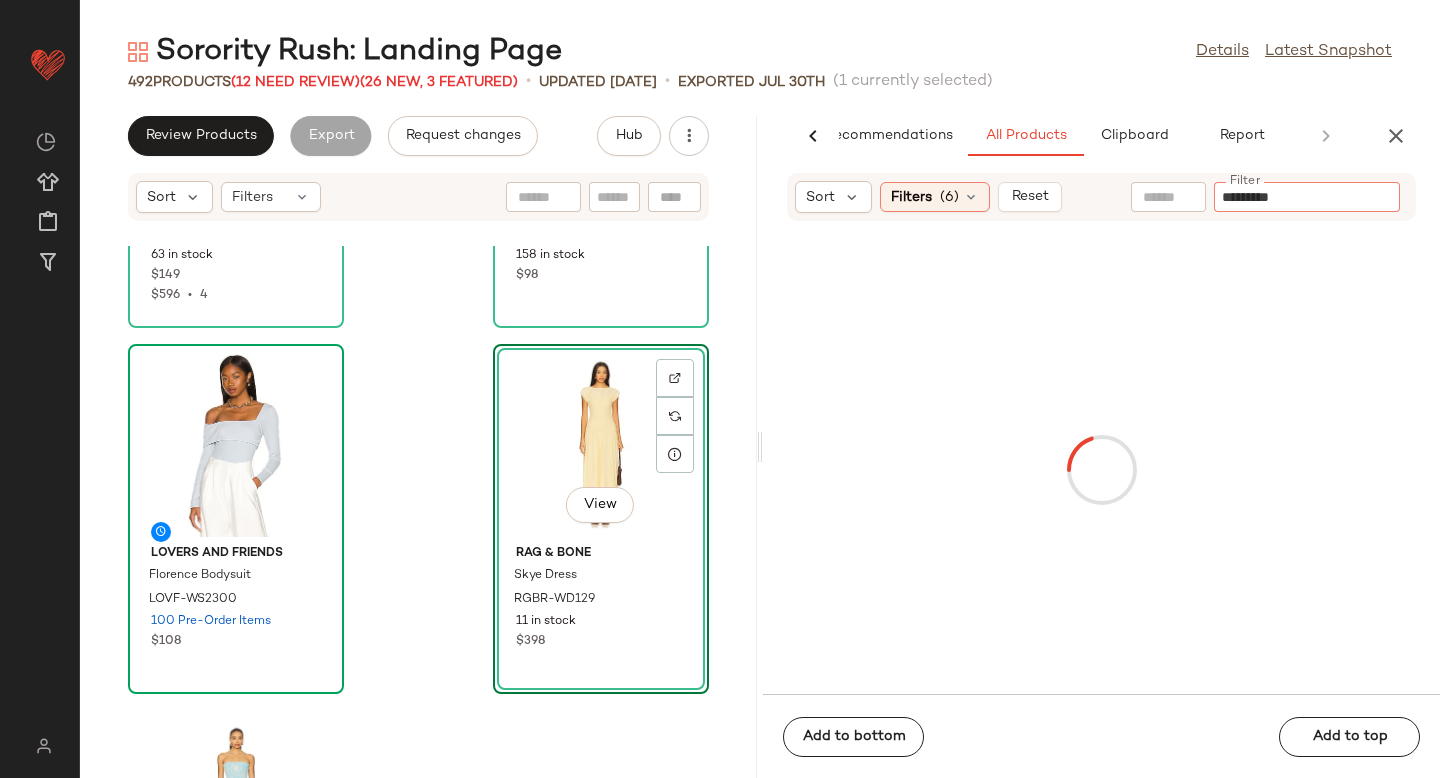 type on "*********" 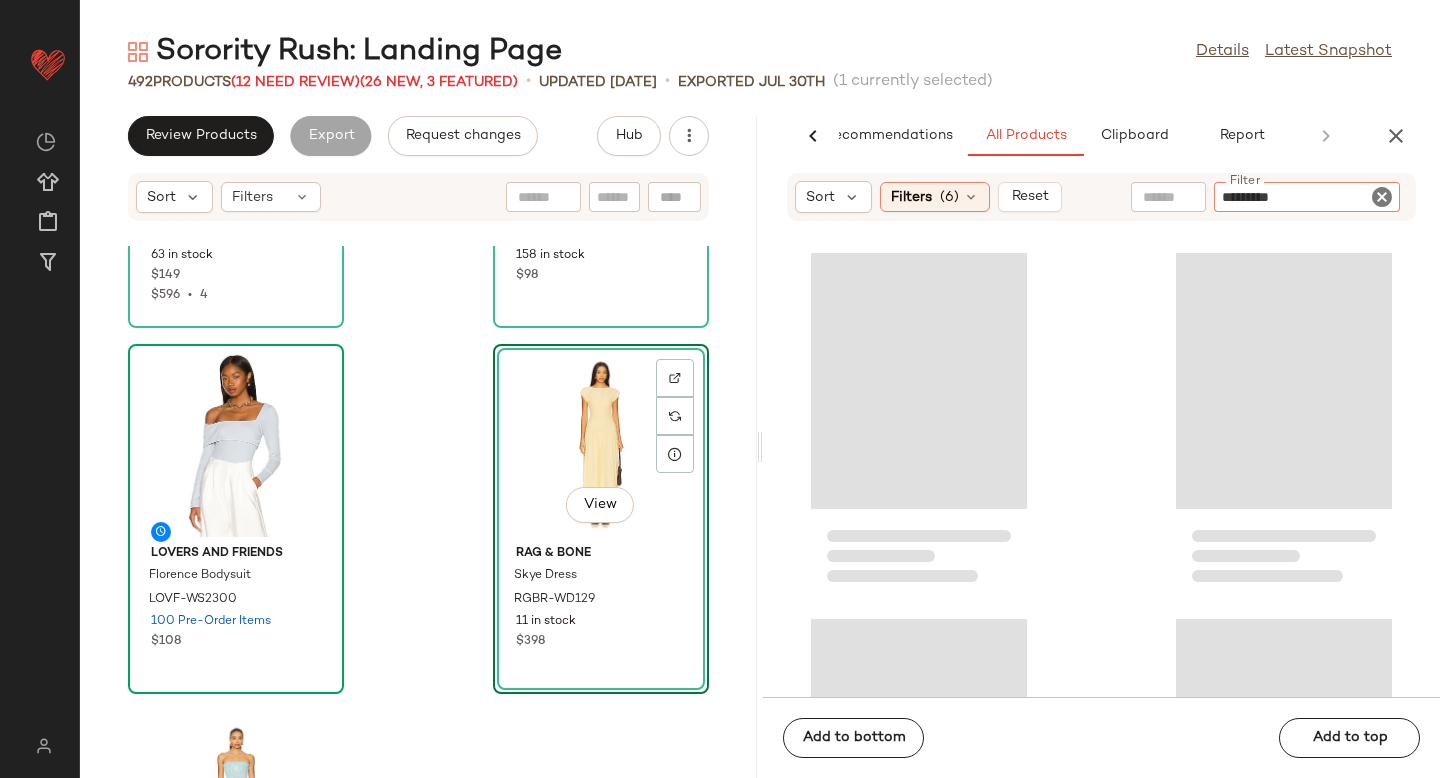 type 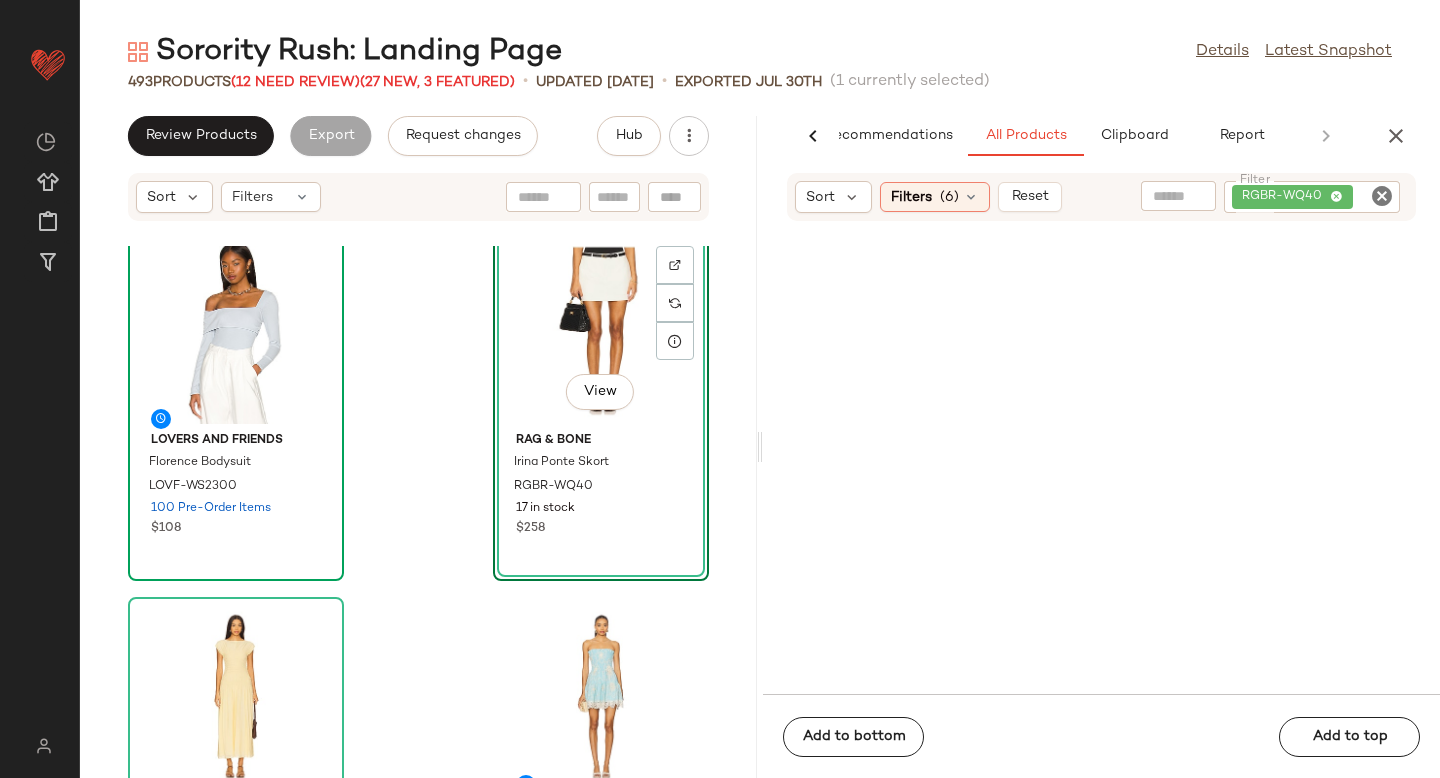 scroll, scrollTop: 1123, scrollLeft: 0, axis: vertical 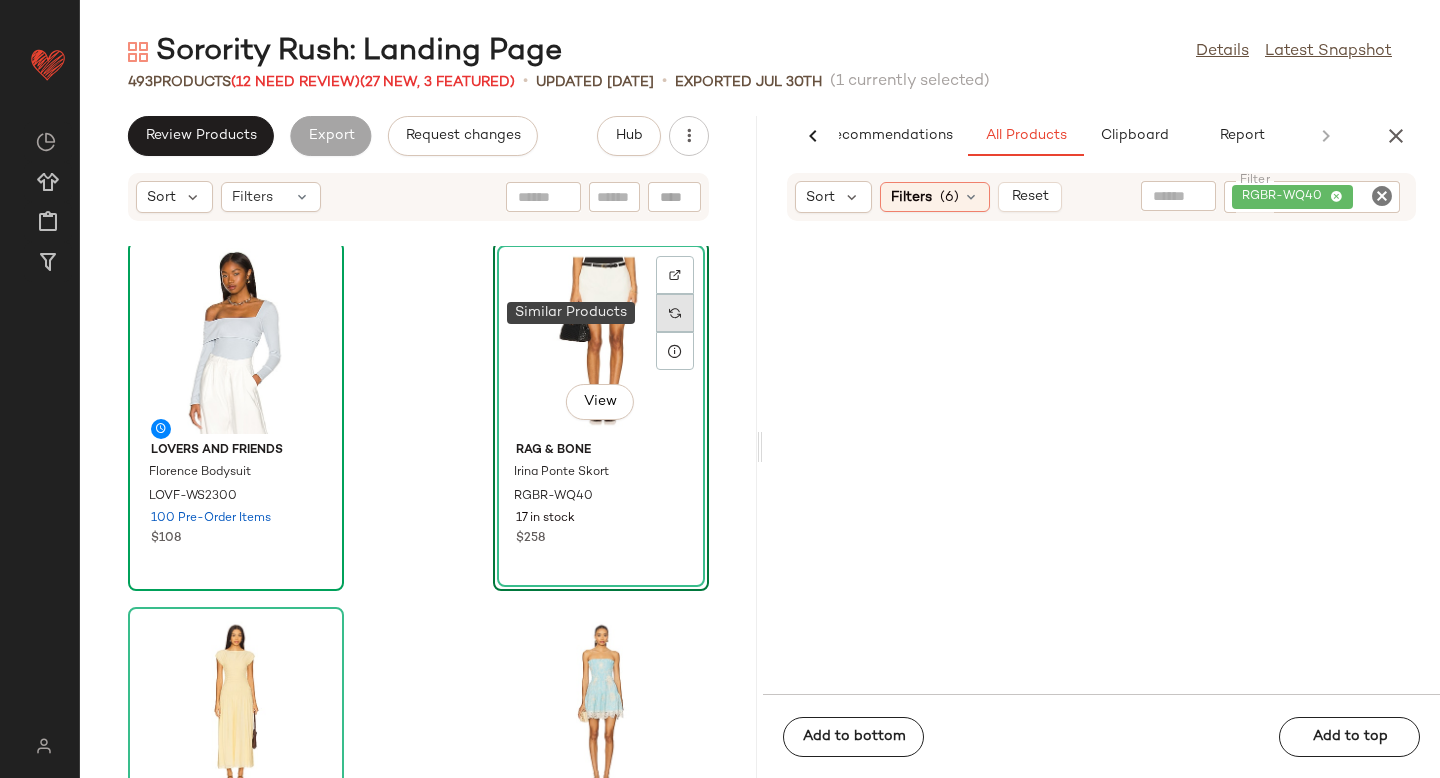 click 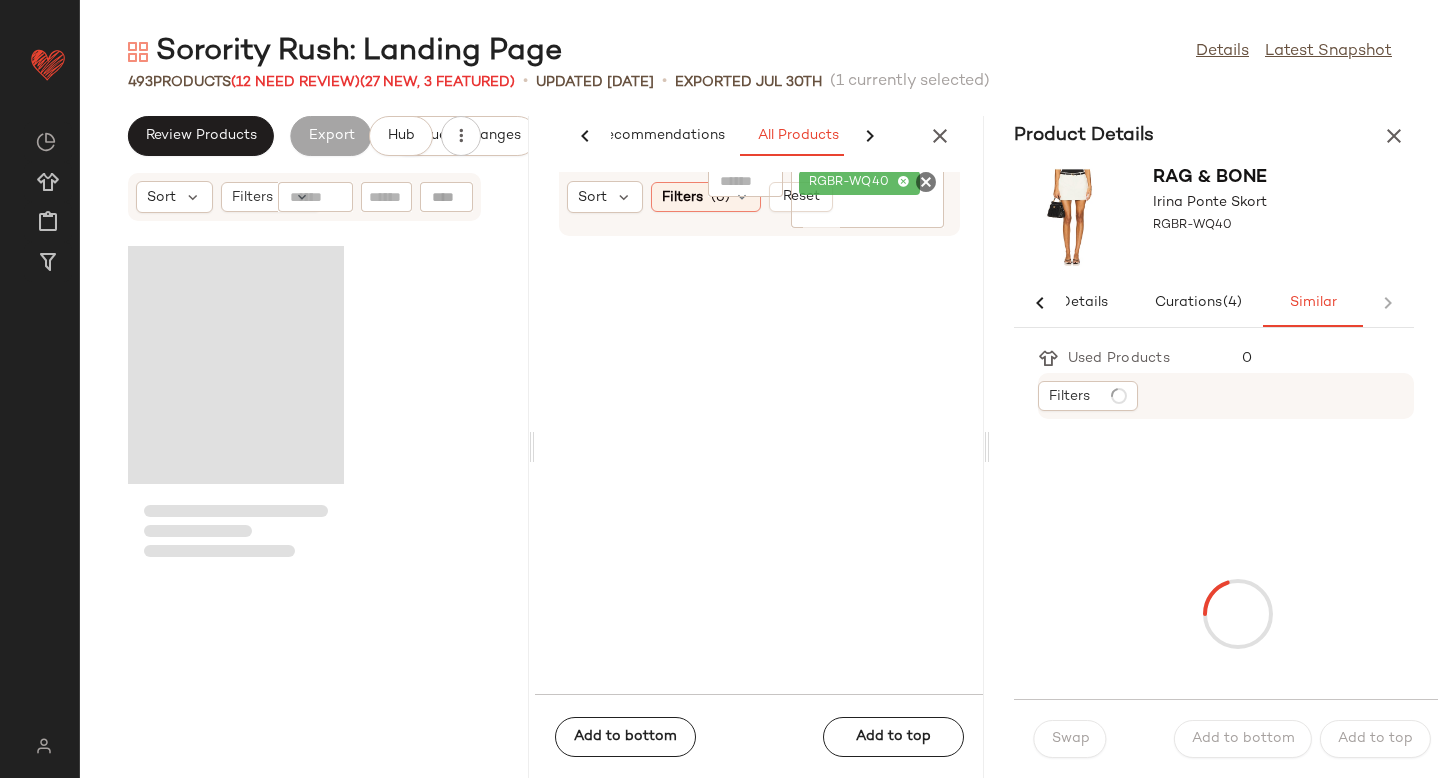 scroll, scrollTop: 0, scrollLeft: 33, axis: horizontal 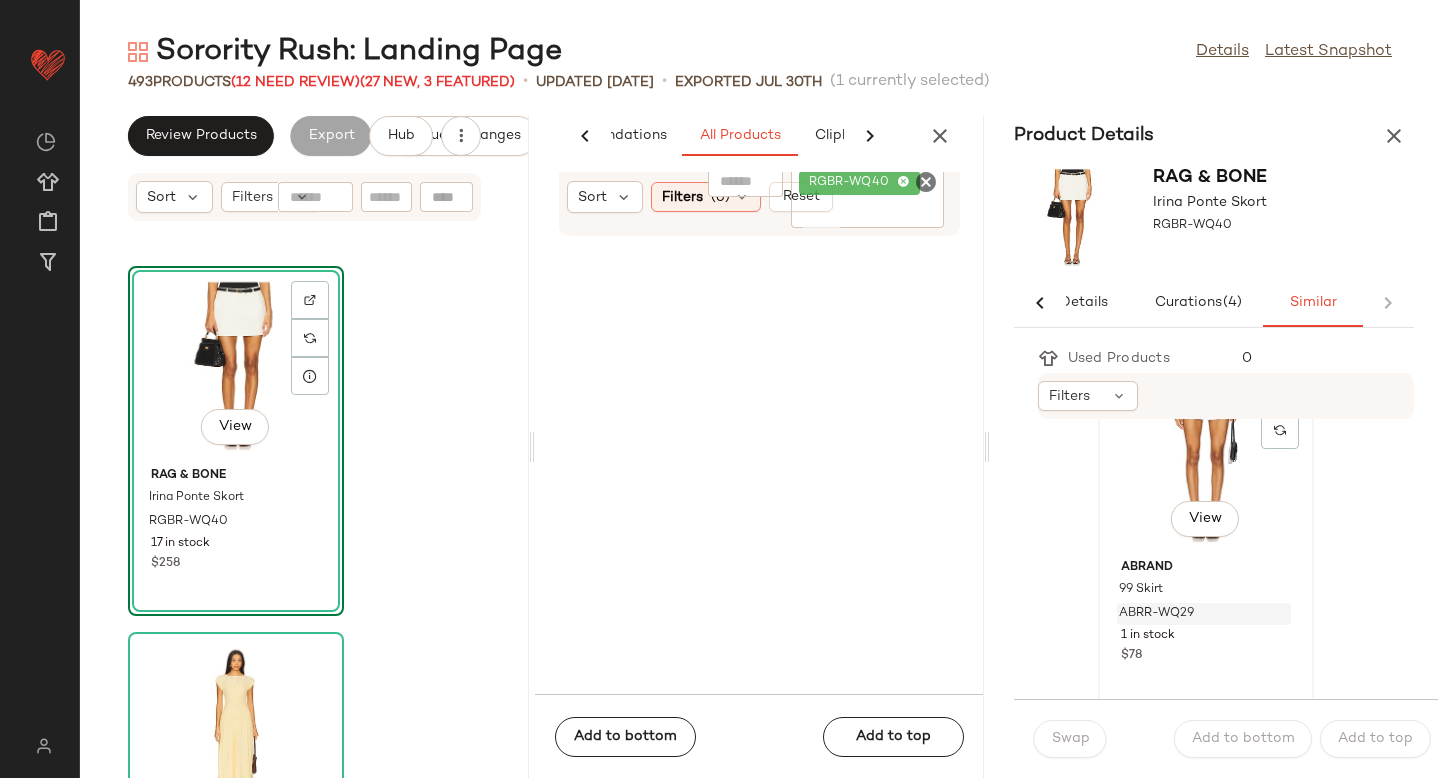 click on "ABRR-WQ29" at bounding box center (1204, 614) 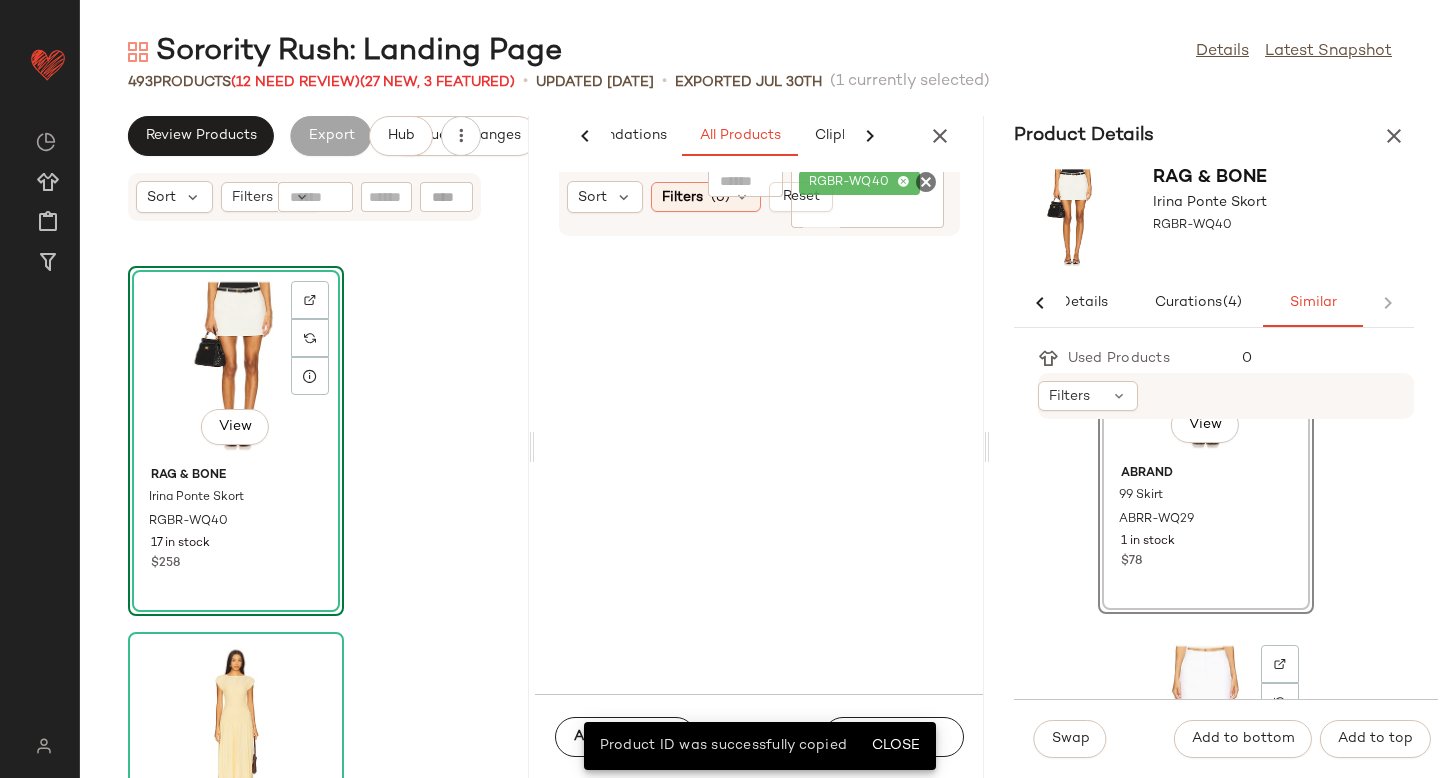 scroll, scrollTop: 1619, scrollLeft: 0, axis: vertical 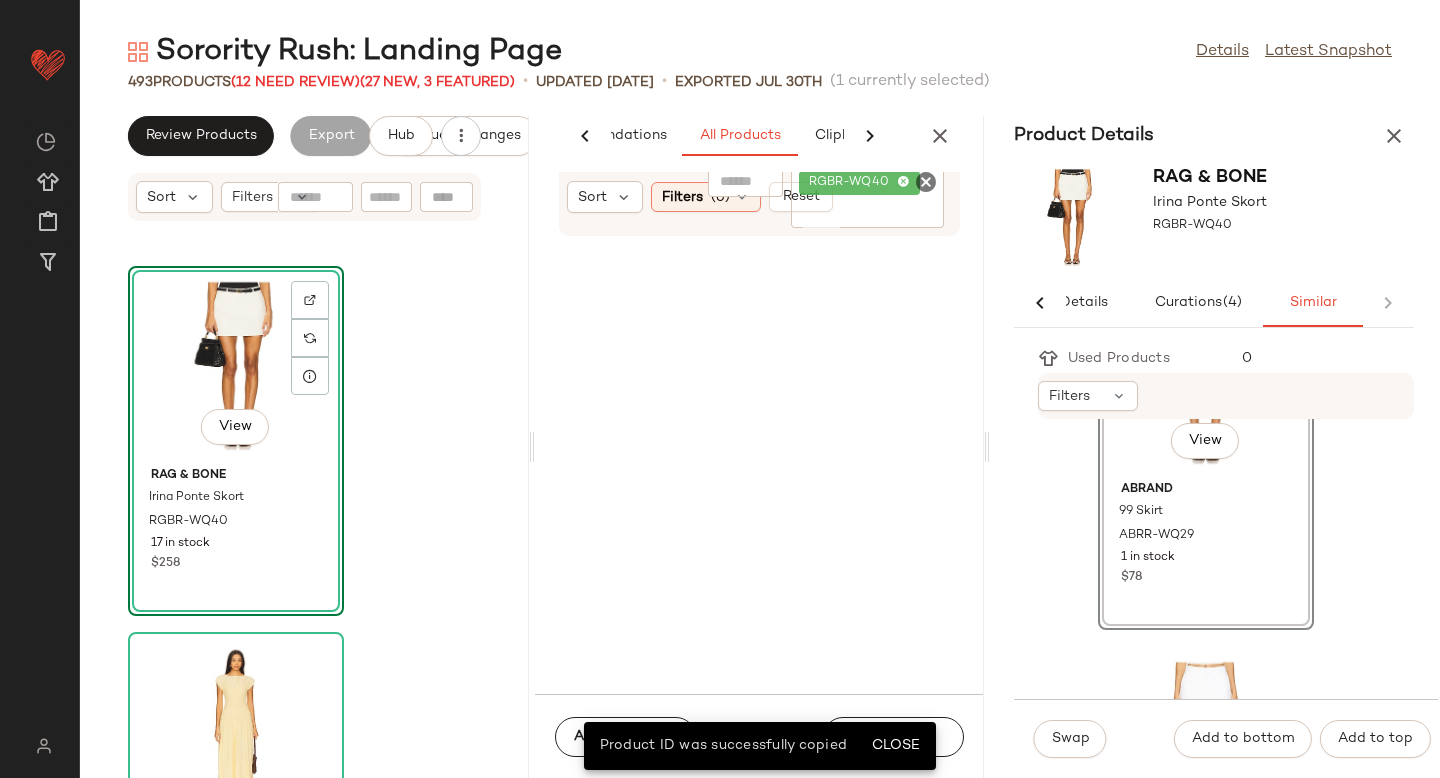 click on "View  Abrand 99 Skirt ABRR-WQ29 1 in stock $78" 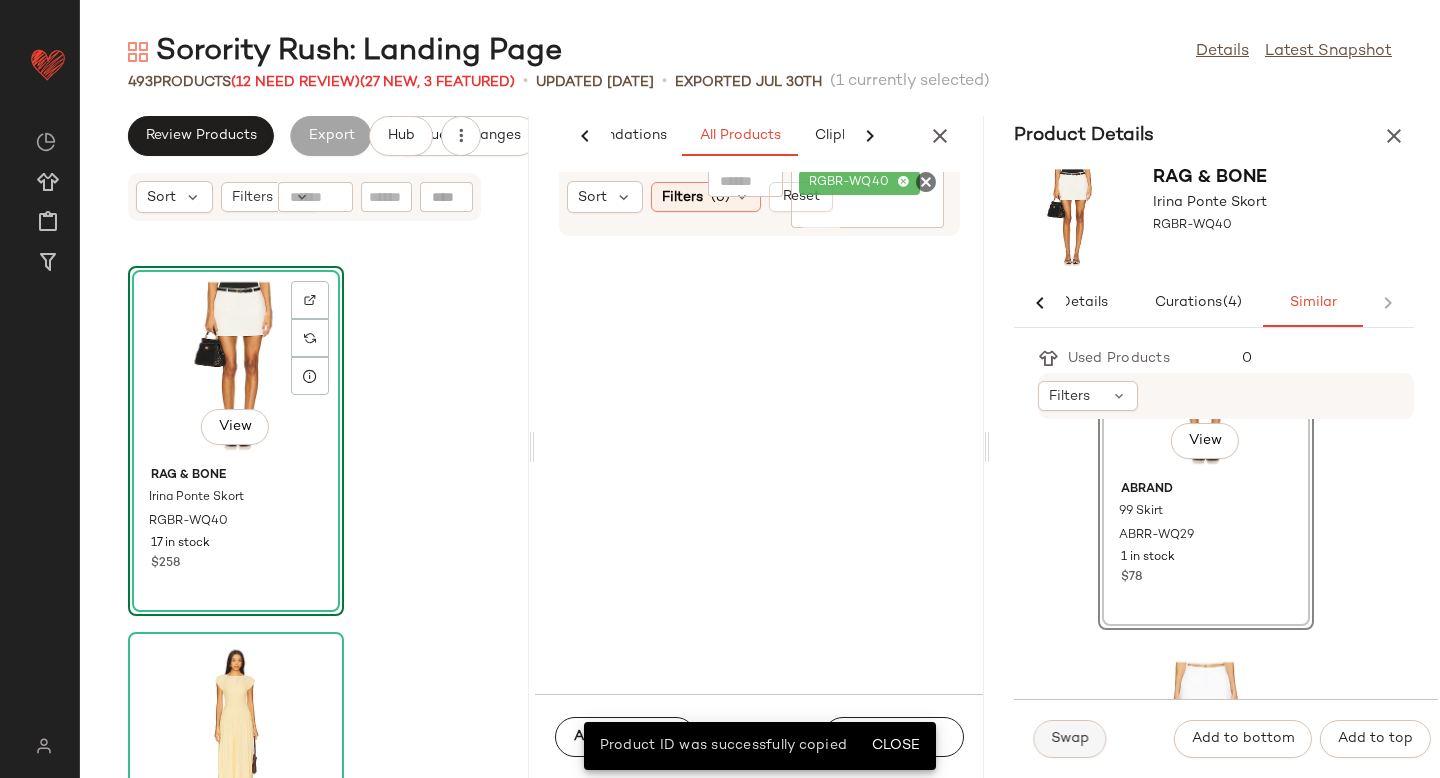 click on "Swap" 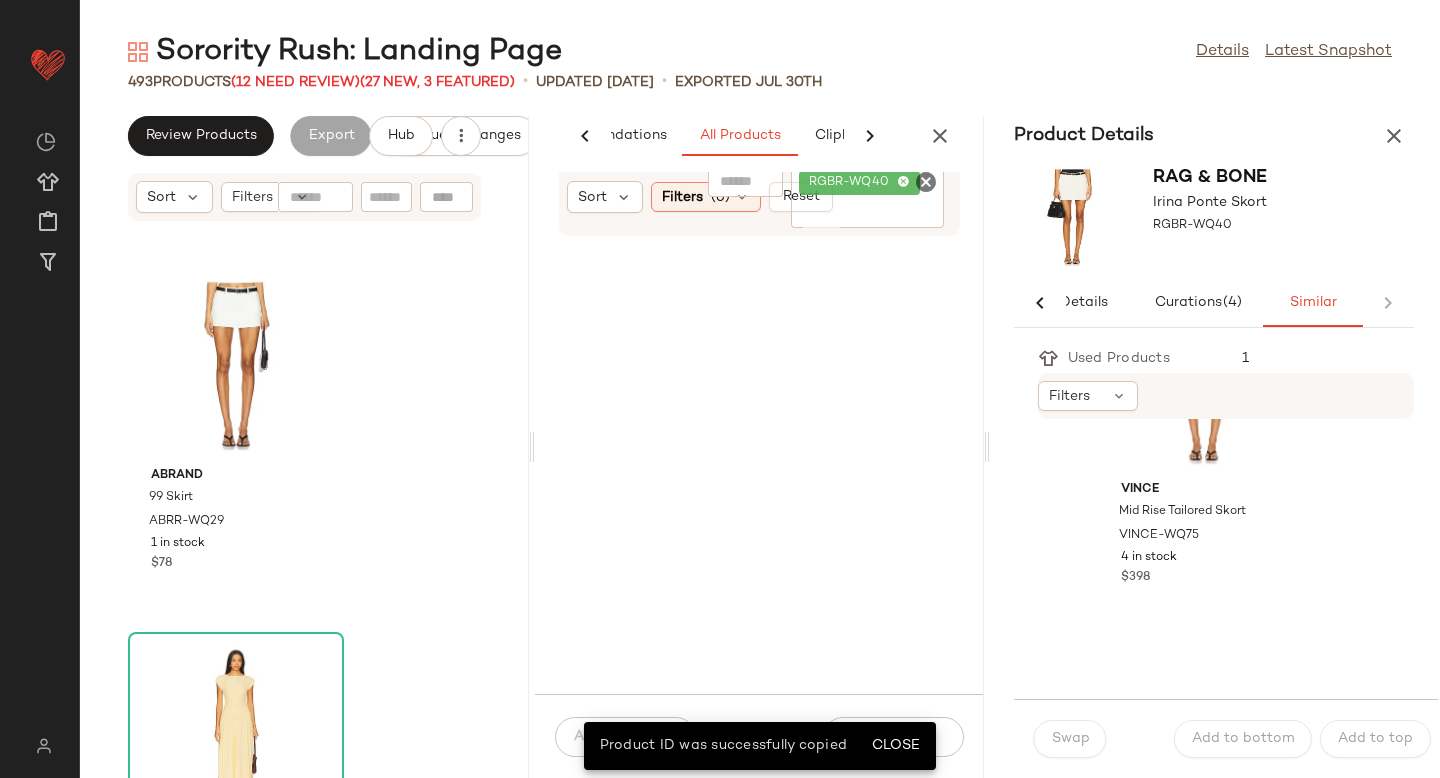 scroll, scrollTop: 1253, scrollLeft: 0, axis: vertical 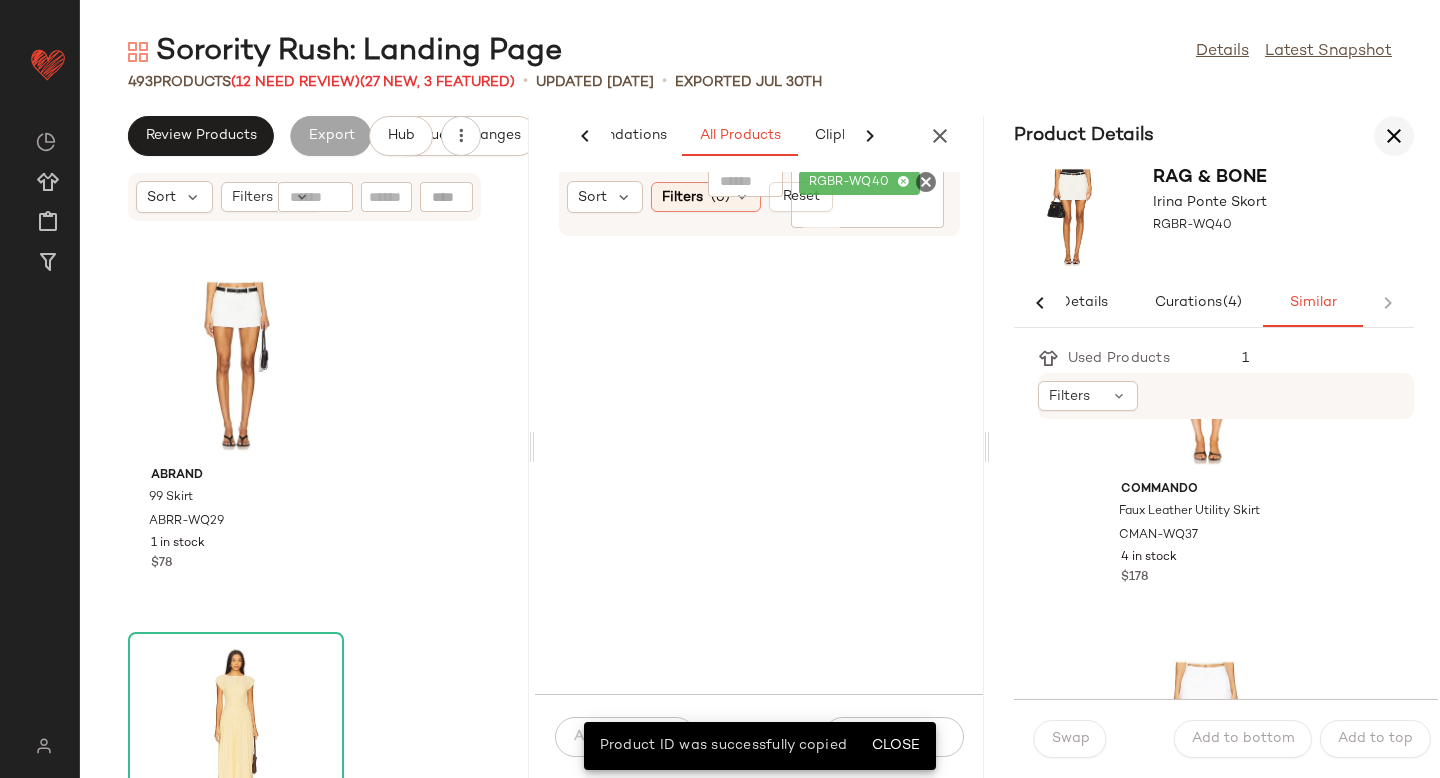 click at bounding box center (1394, 136) 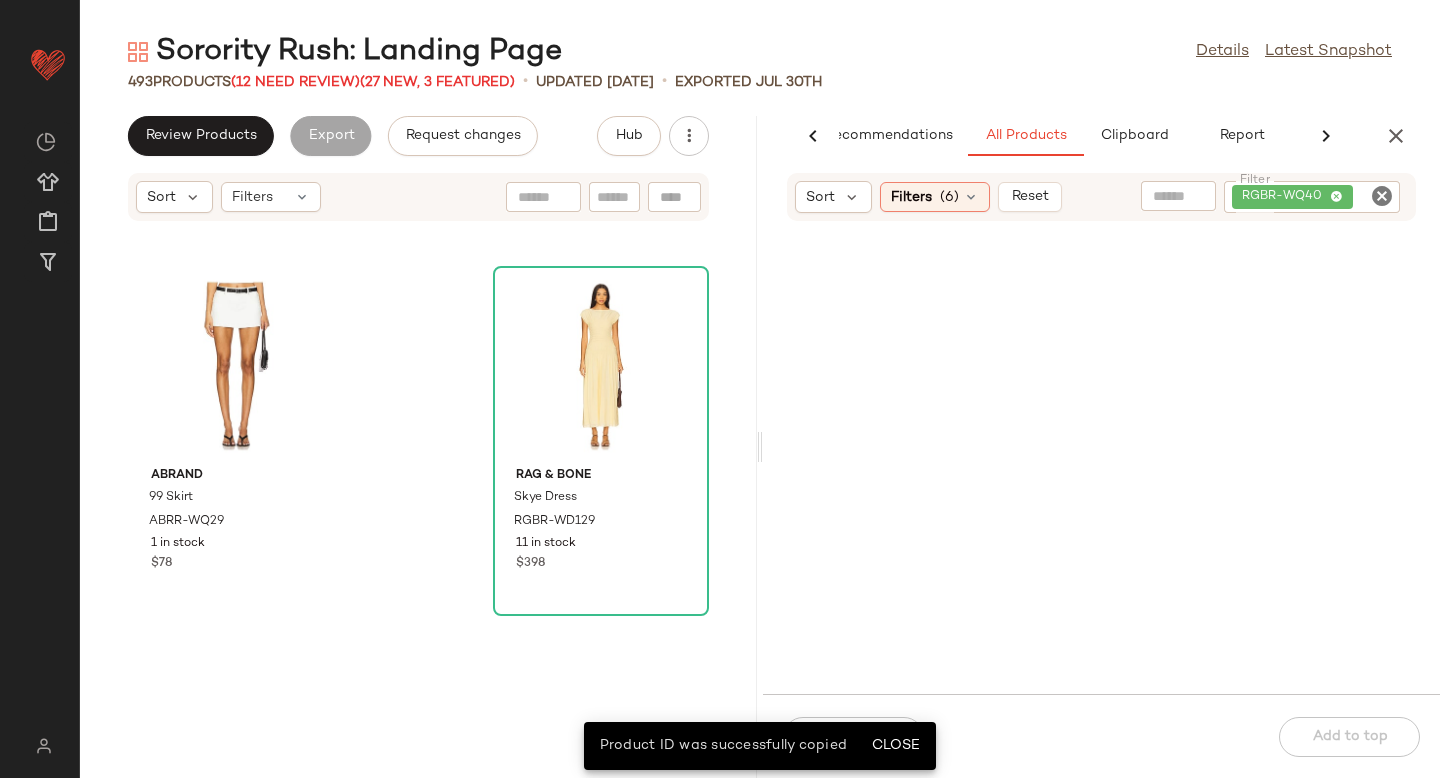 scroll, scrollTop: 1098, scrollLeft: 0, axis: vertical 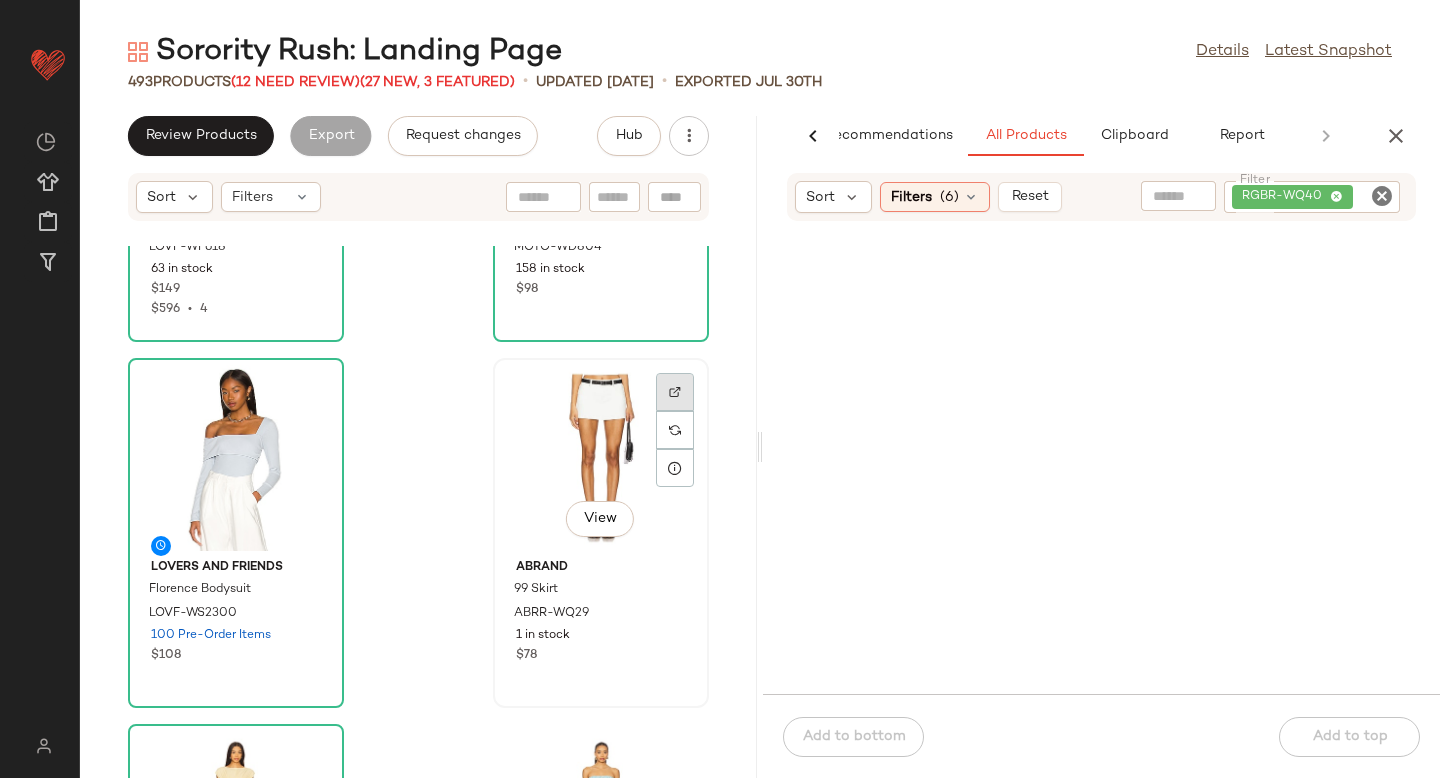 click 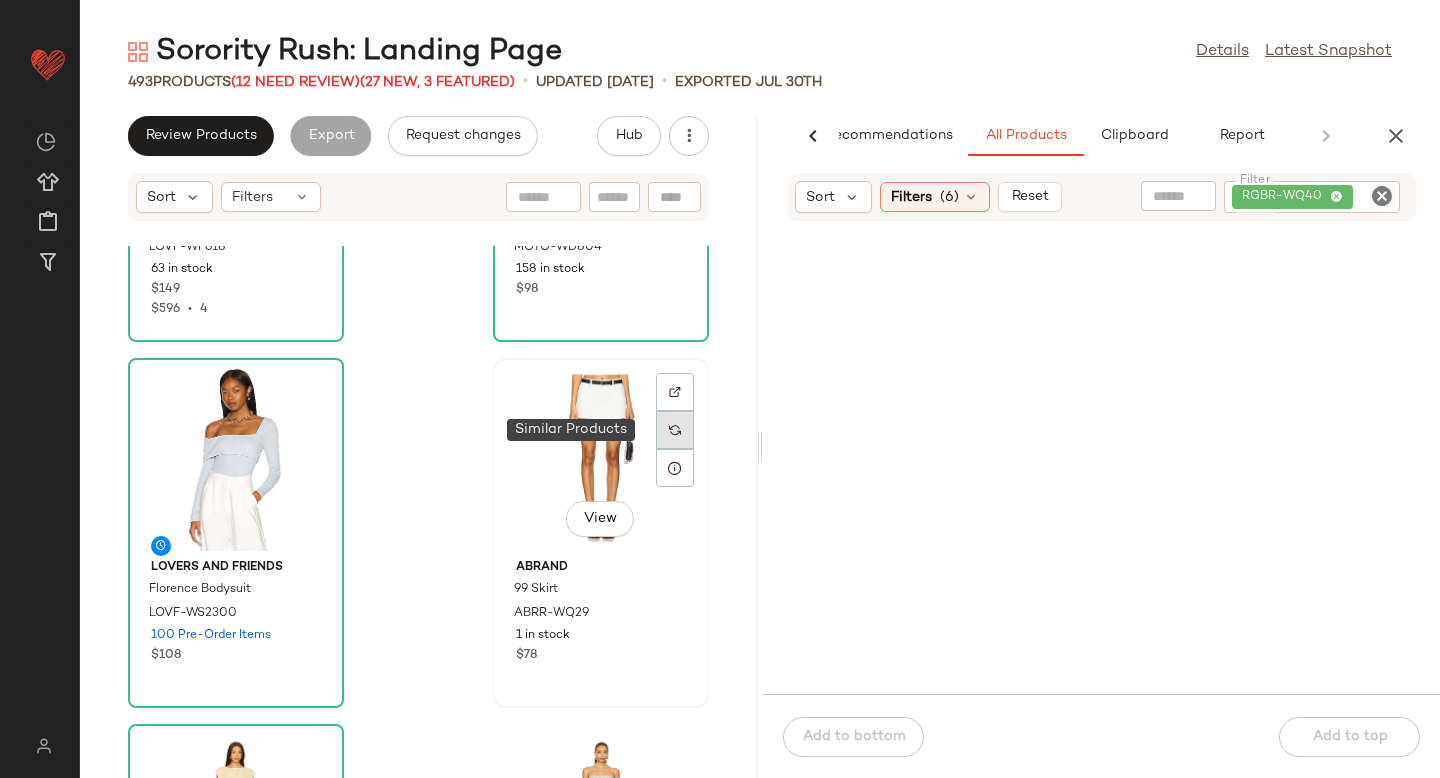 click 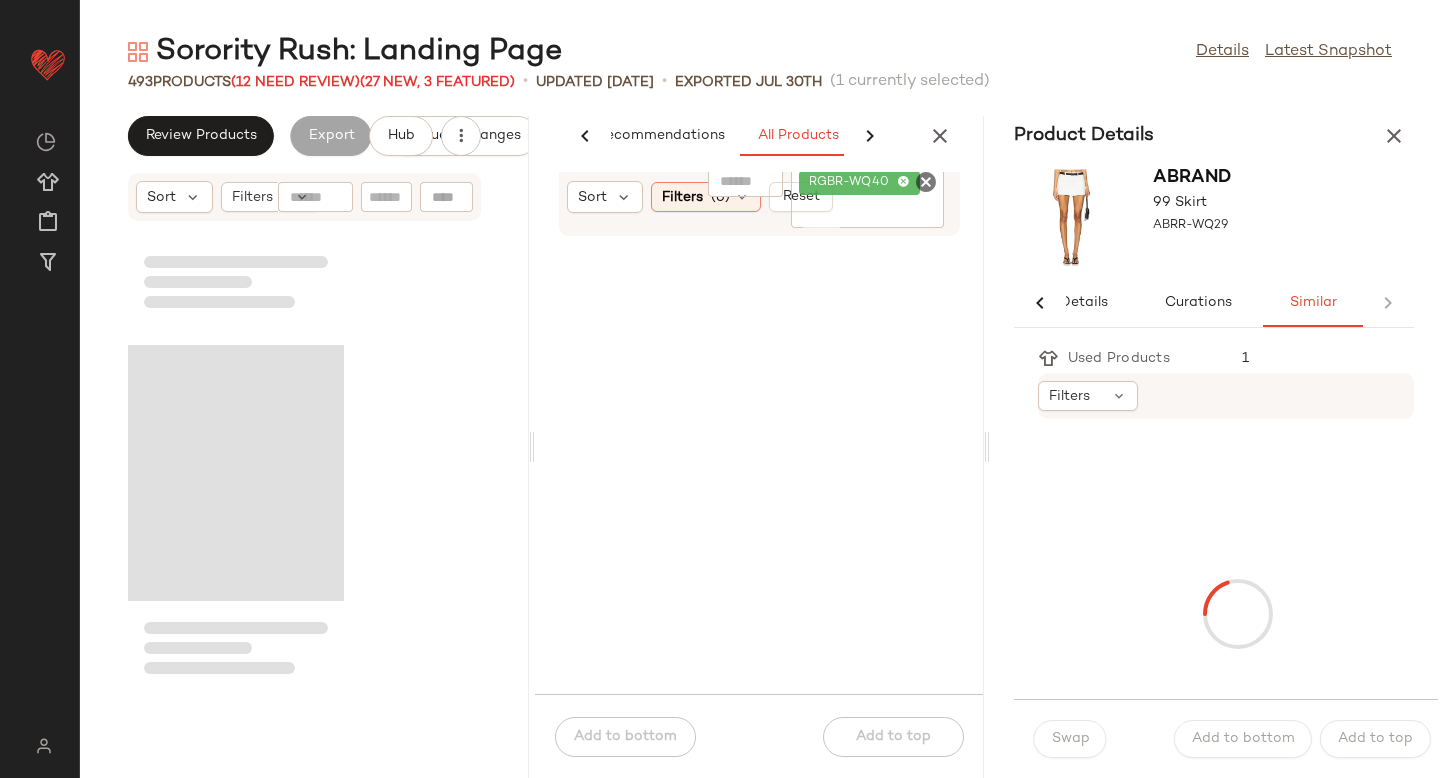 scroll, scrollTop: 0, scrollLeft: 33, axis: horizontal 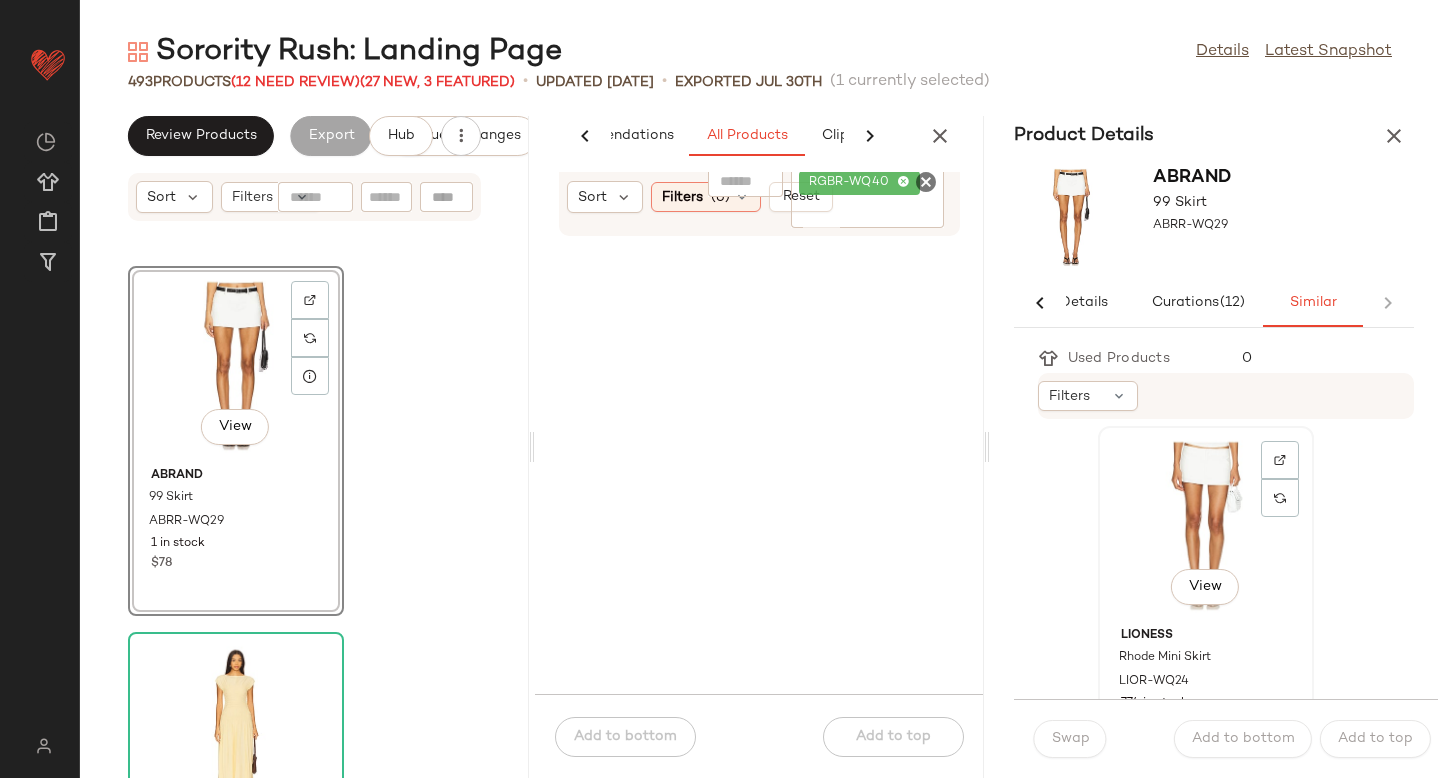 click on "View" 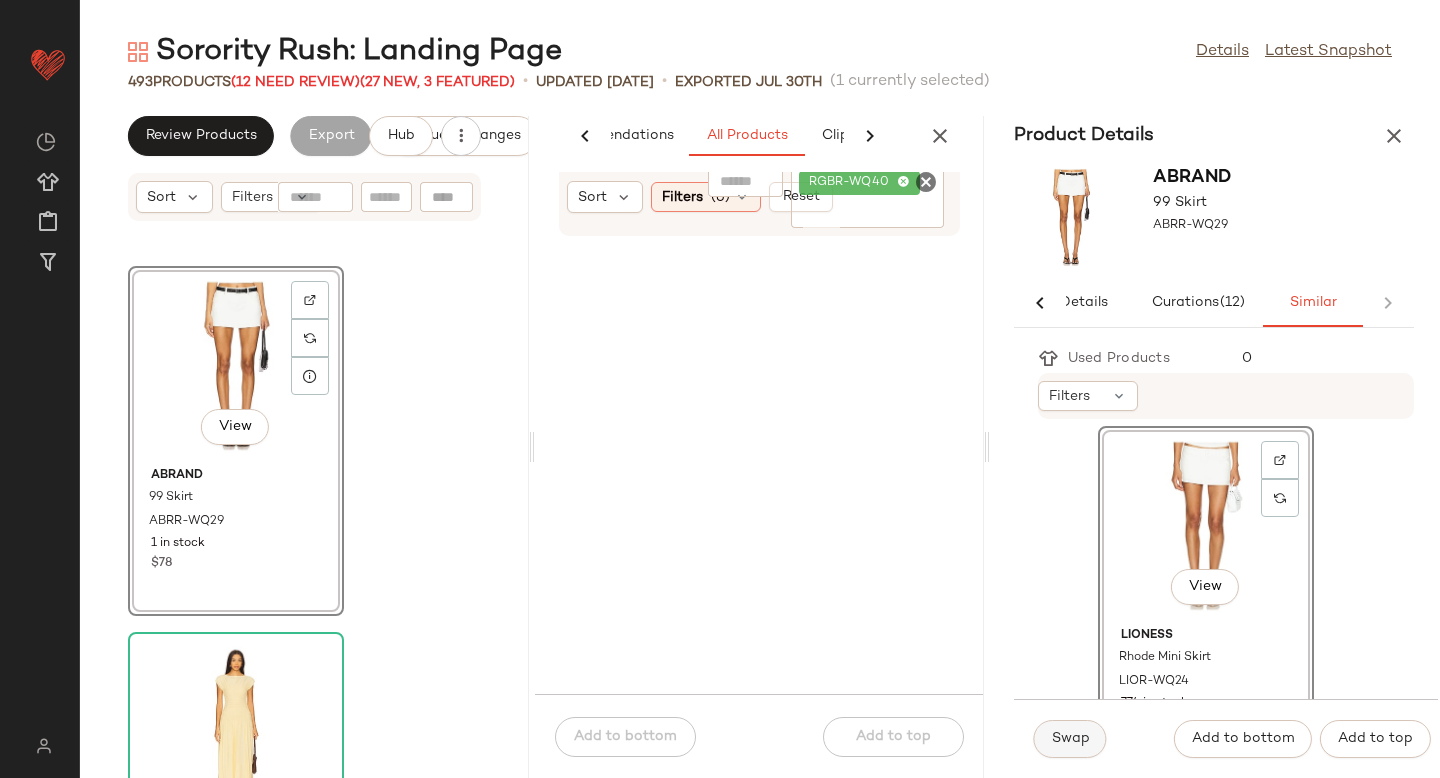click on "Swap" 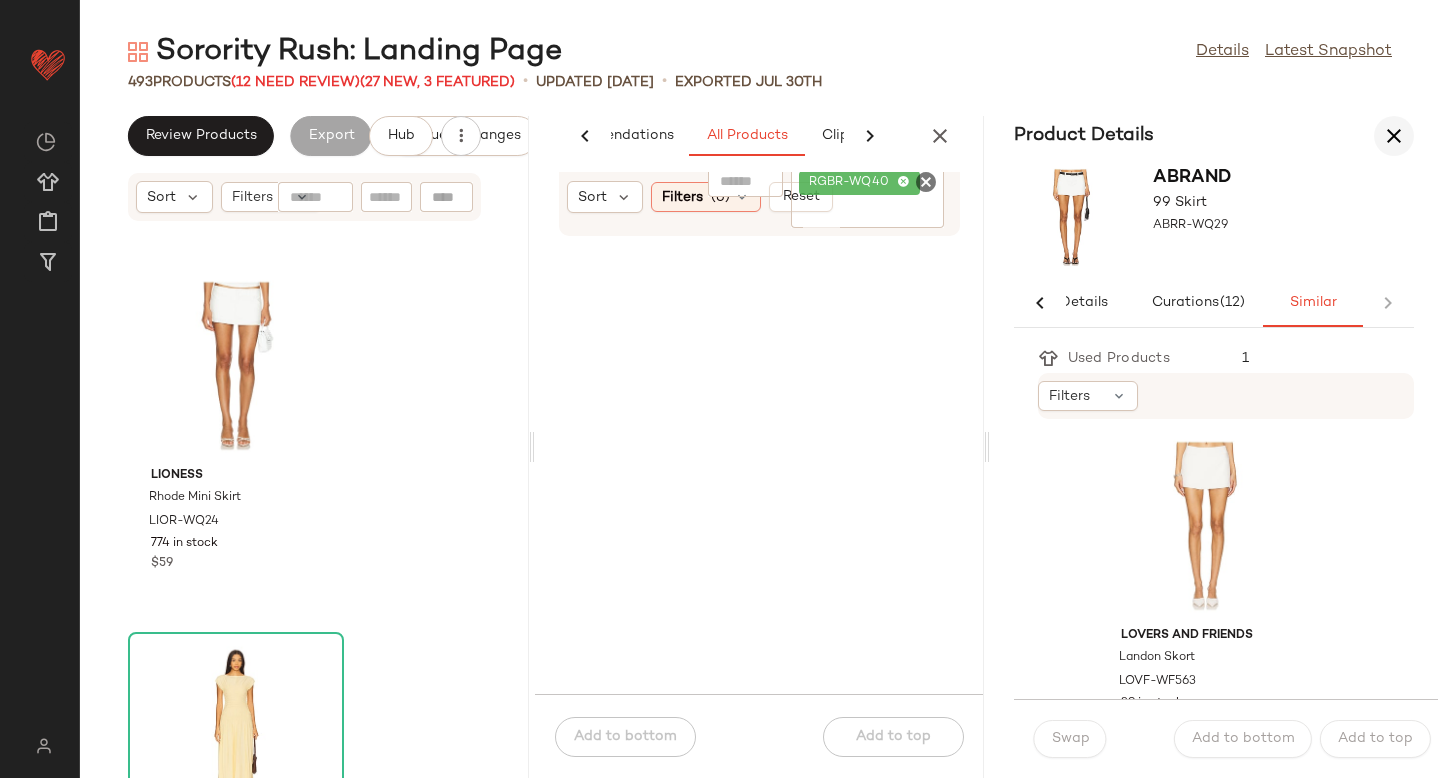 click at bounding box center [1394, 136] 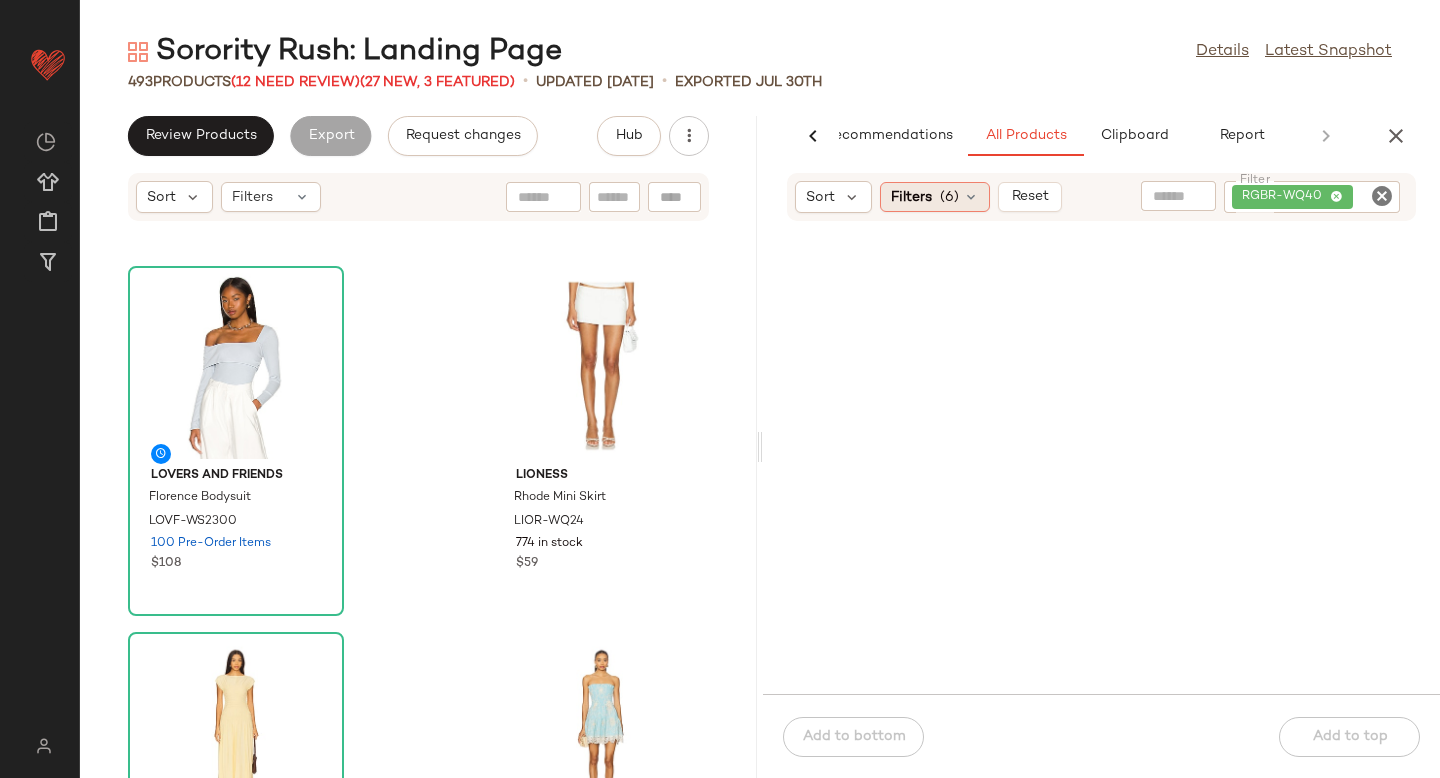 click on "(6)" at bounding box center [949, 197] 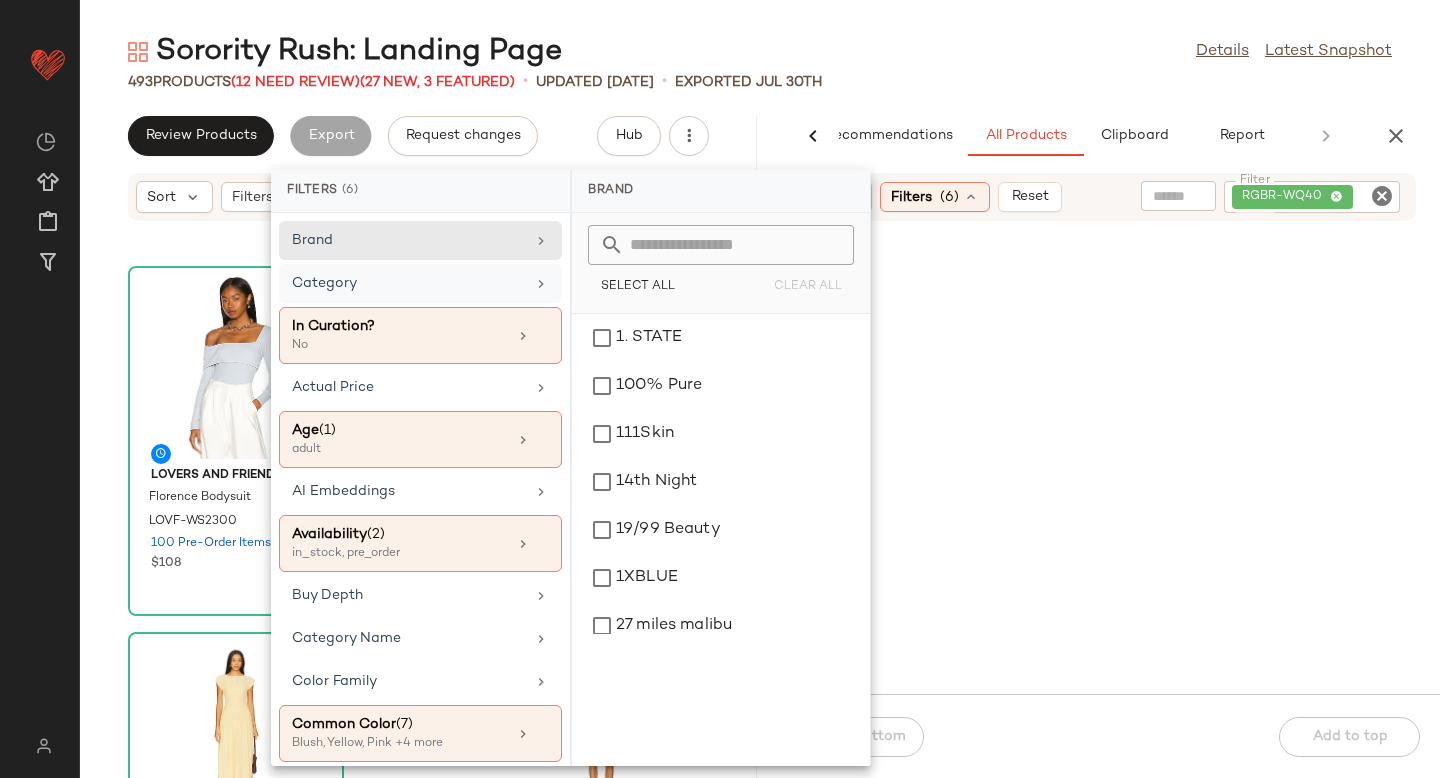 click on "Category" 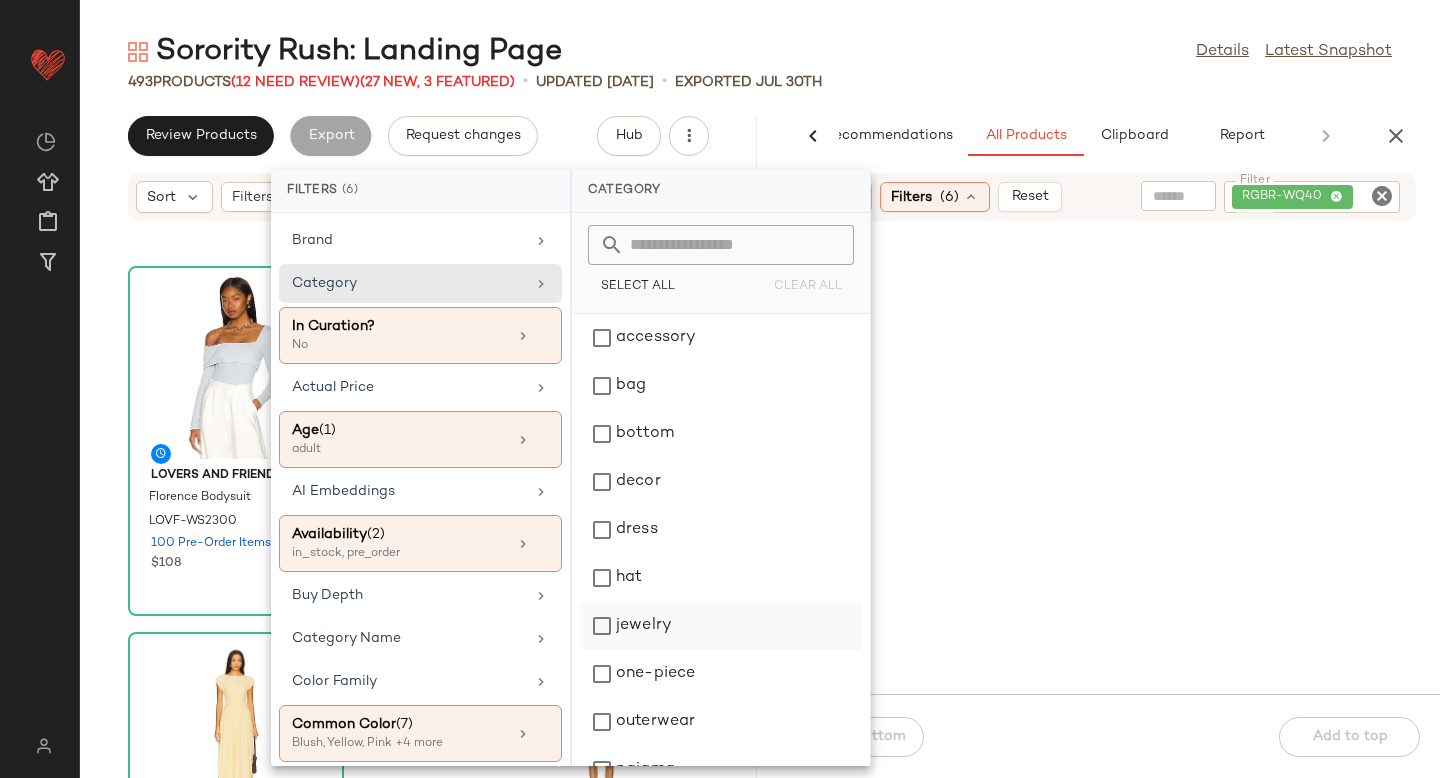 click on "jewelry" 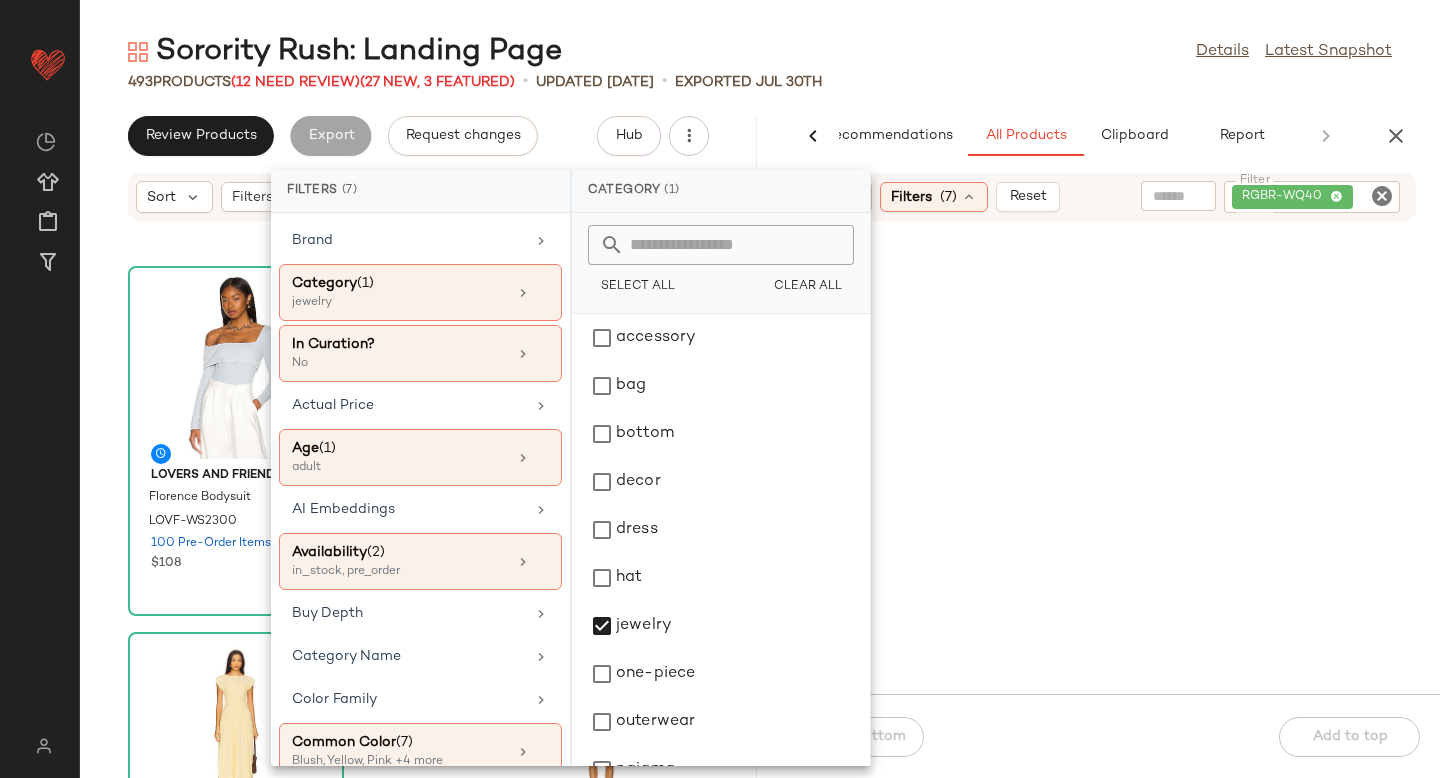 click 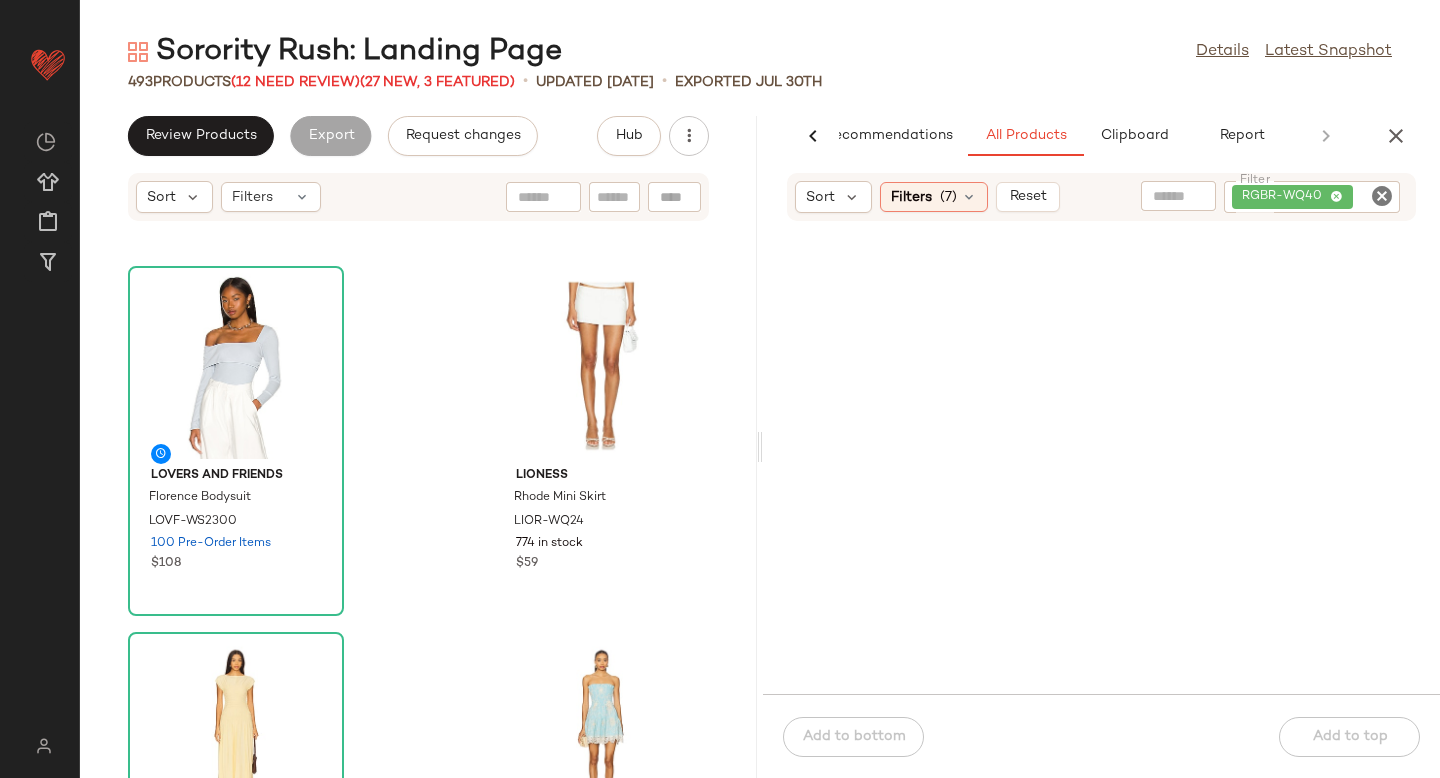 click 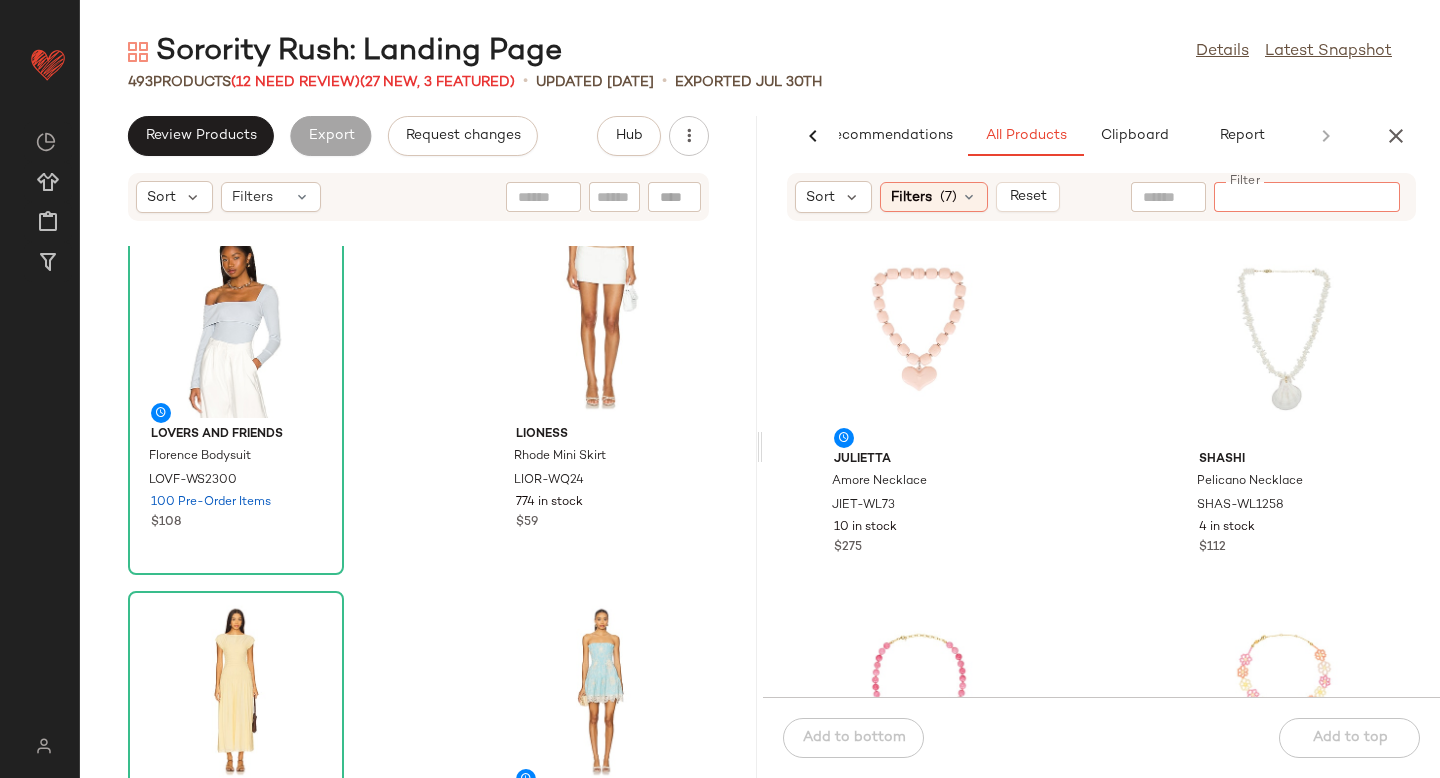 scroll, scrollTop: 1142, scrollLeft: 0, axis: vertical 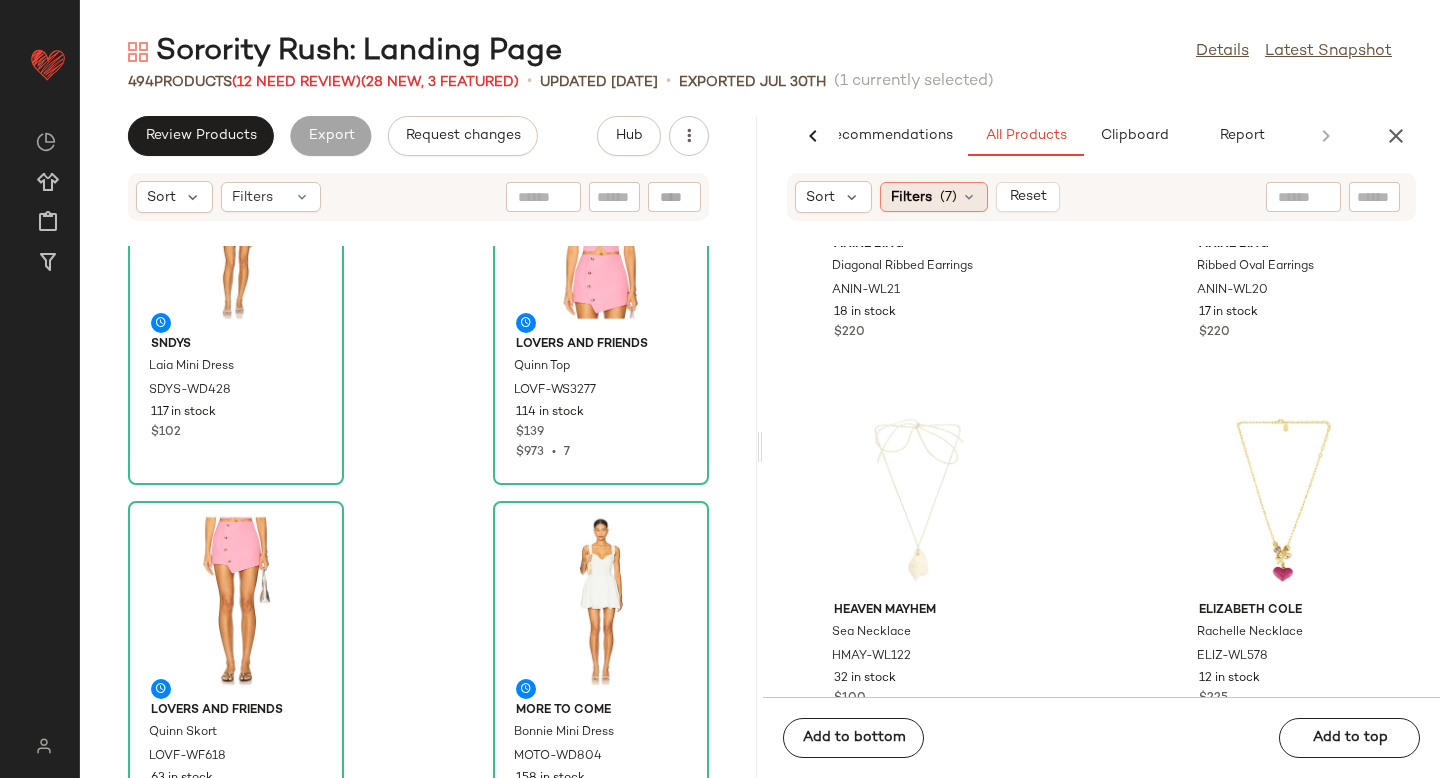 click on "(7)" at bounding box center [948, 197] 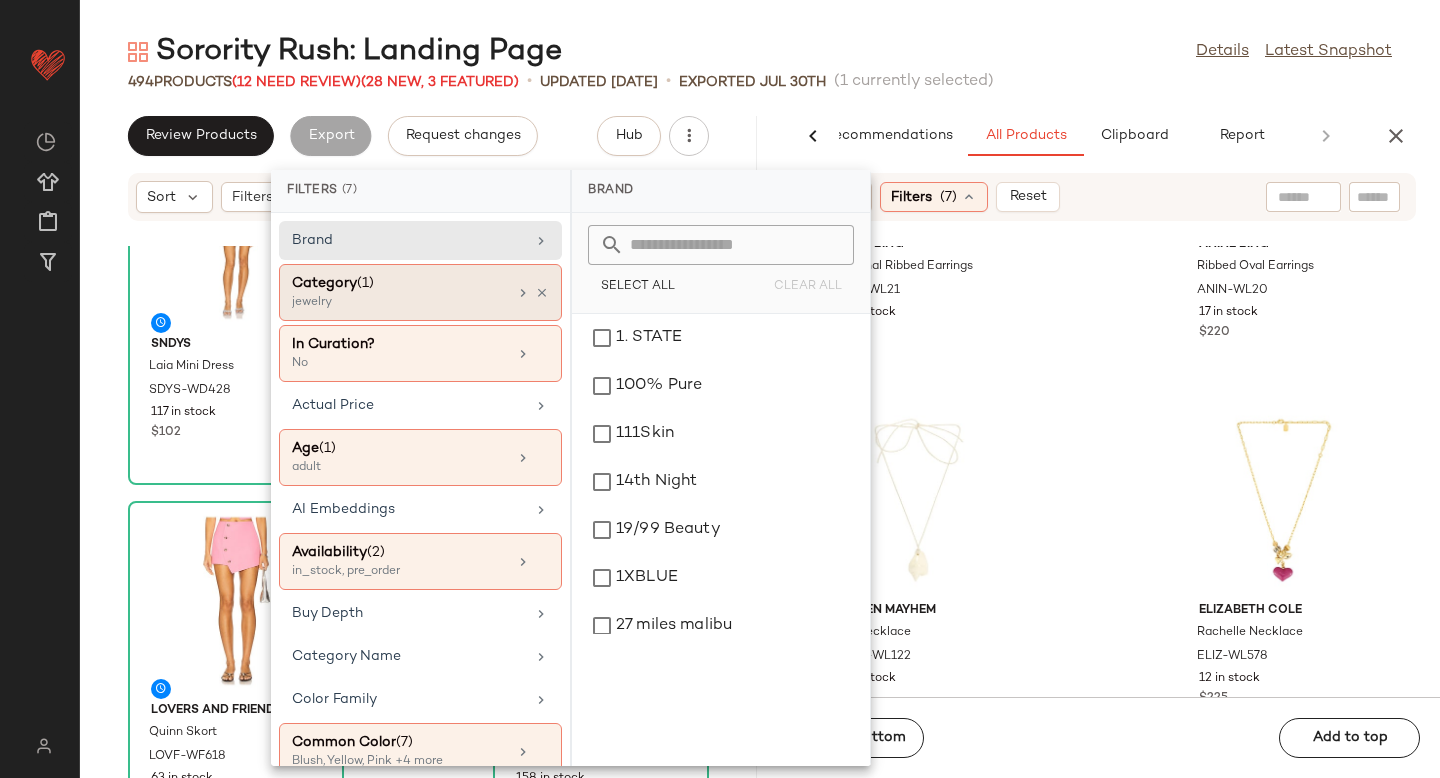 click on "jewelry" at bounding box center (392, 303) 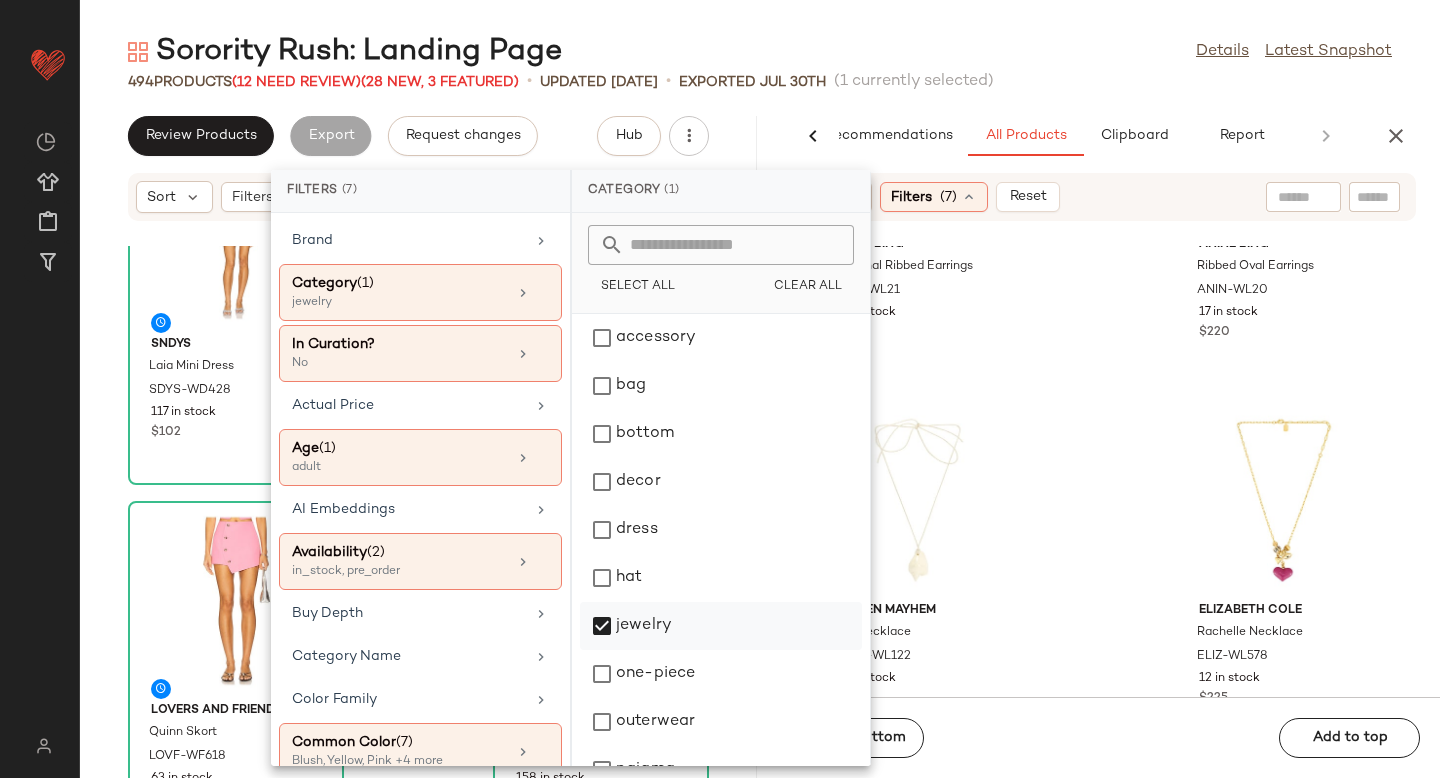 click on "jewelry" 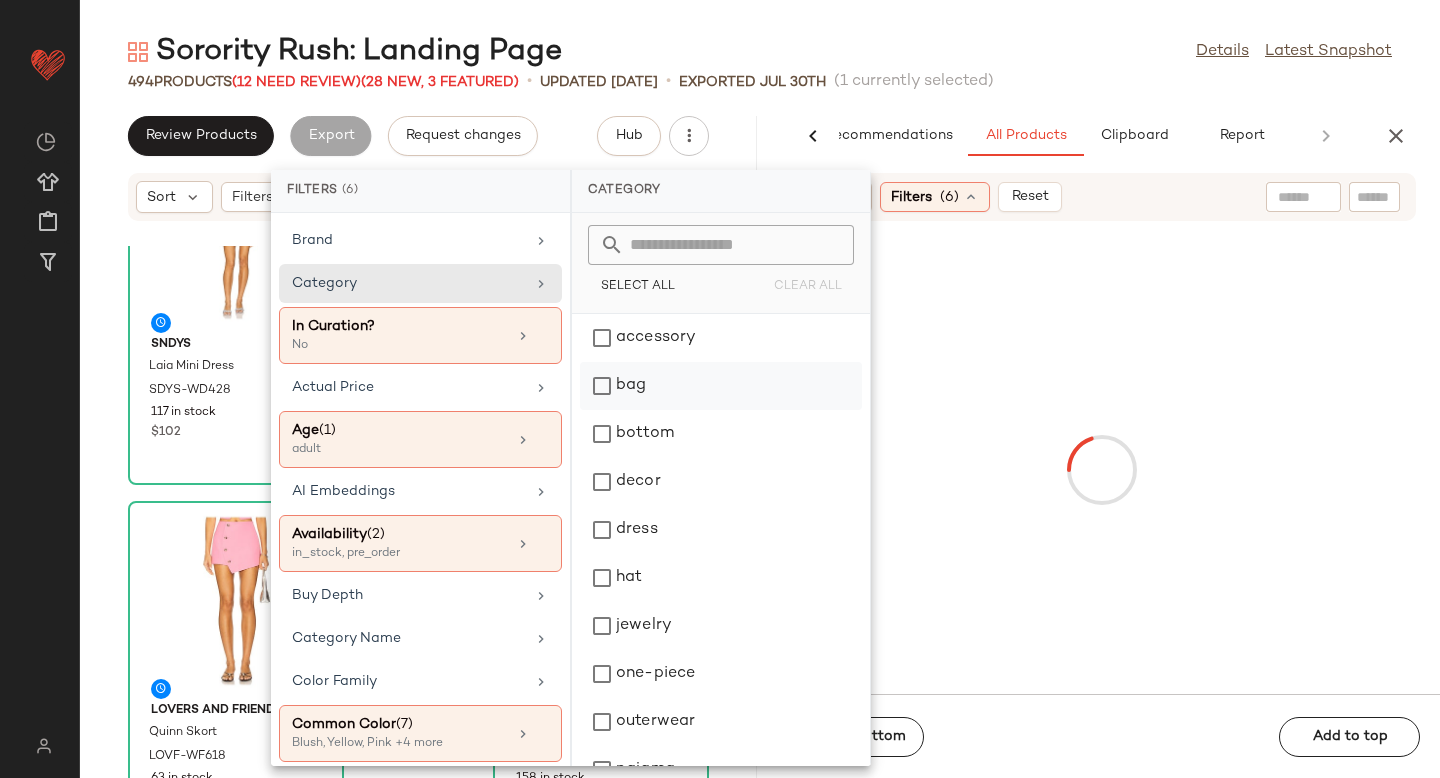 click on "bag" 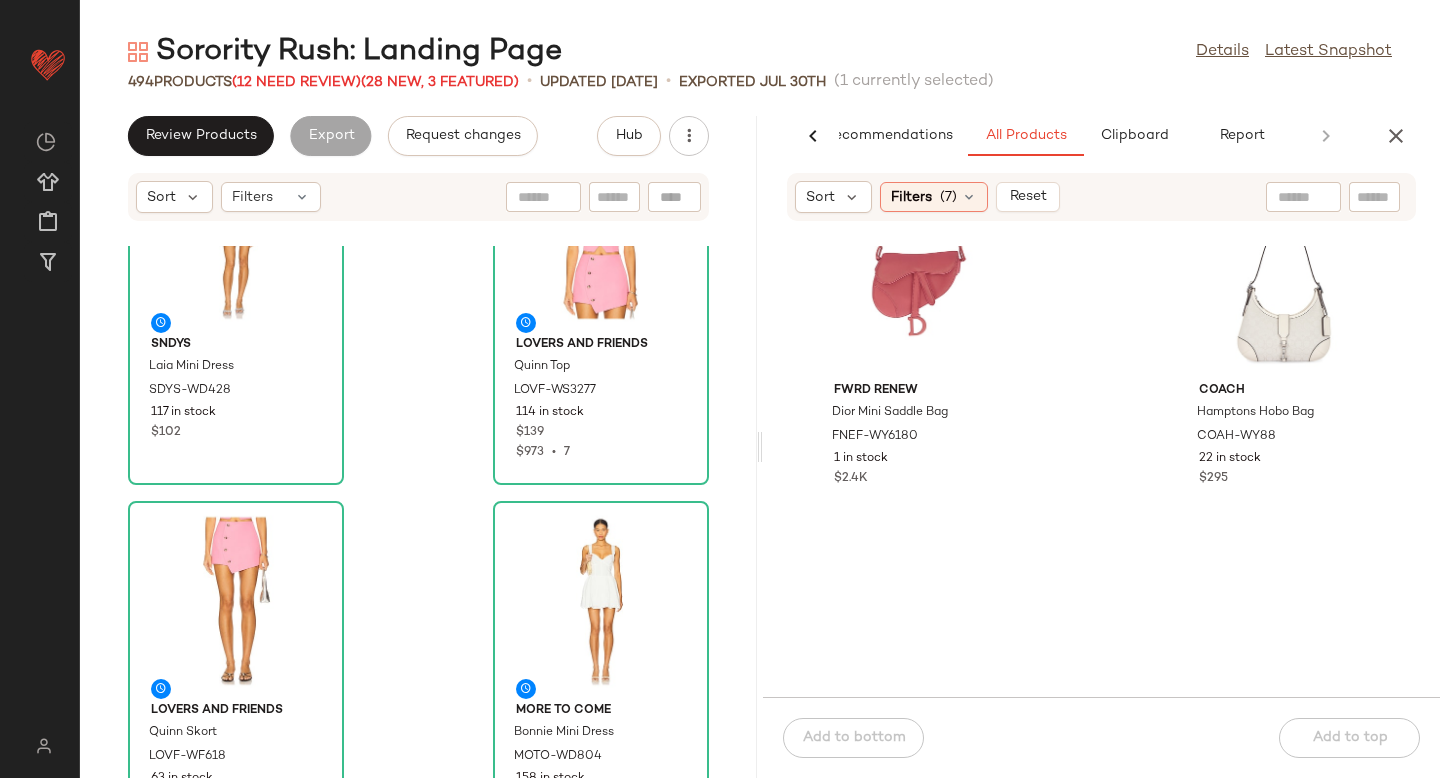 scroll, scrollTop: 1987, scrollLeft: 0, axis: vertical 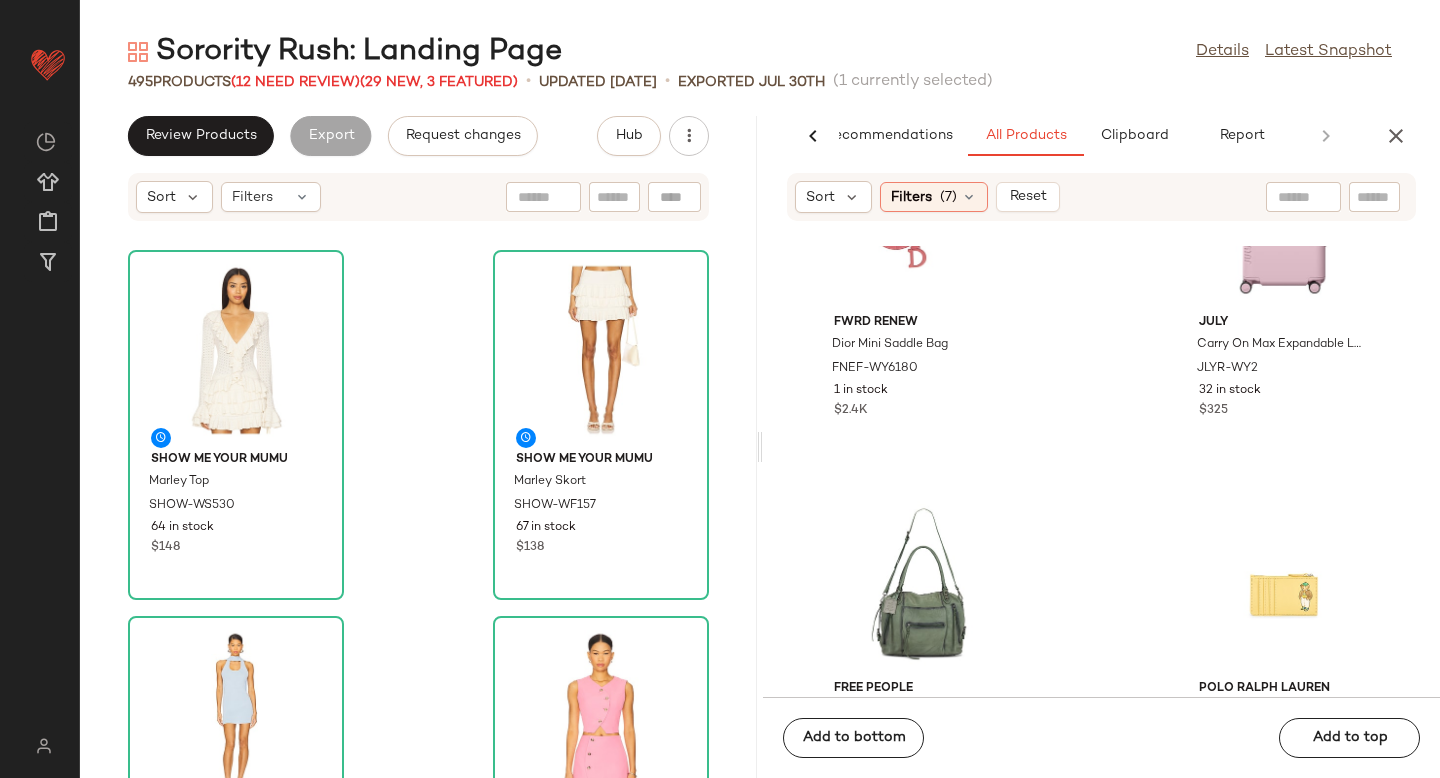 click on "Sort  Filters  (7)   Reset" at bounding box center [1101, 197] 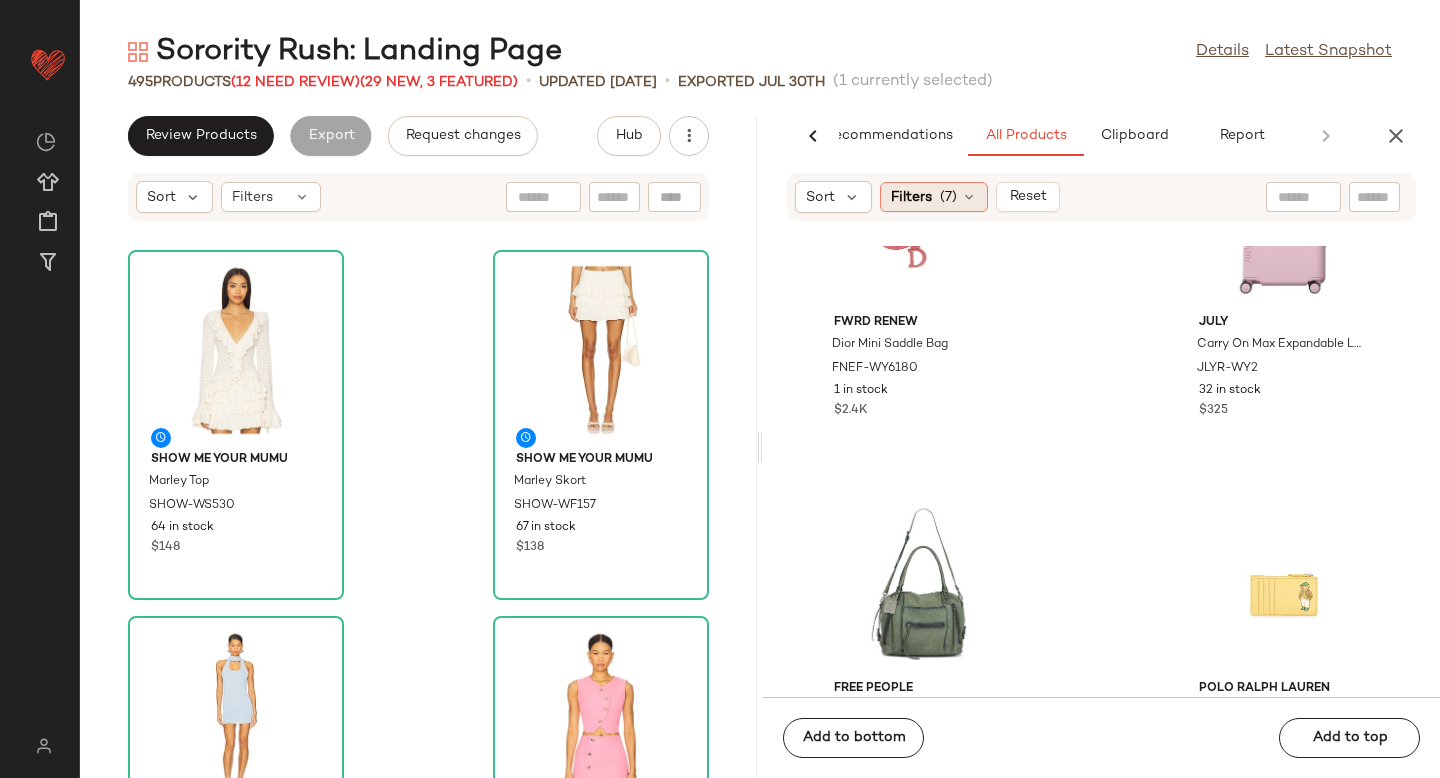 click on "Filters" at bounding box center [911, 197] 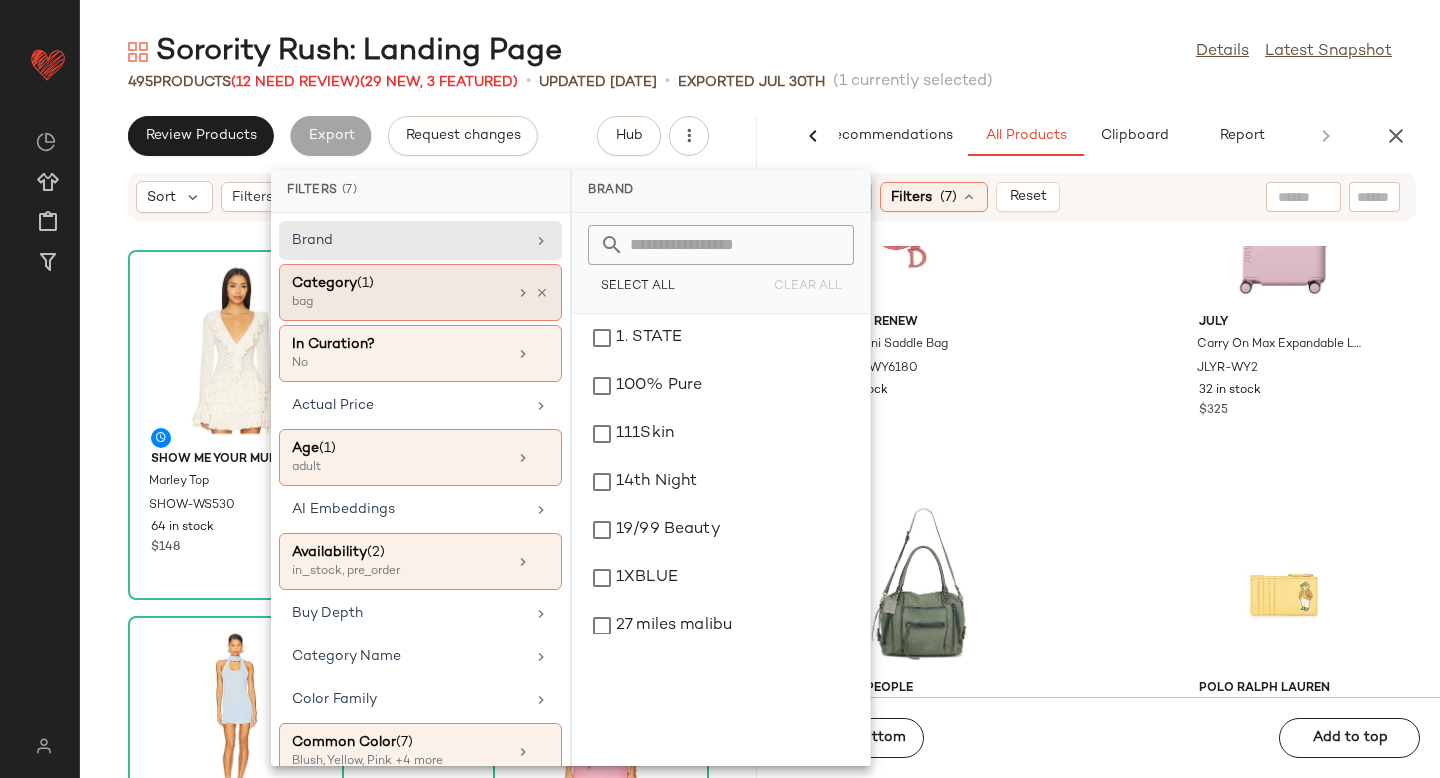 click on "bag" at bounding box center [392, 303] 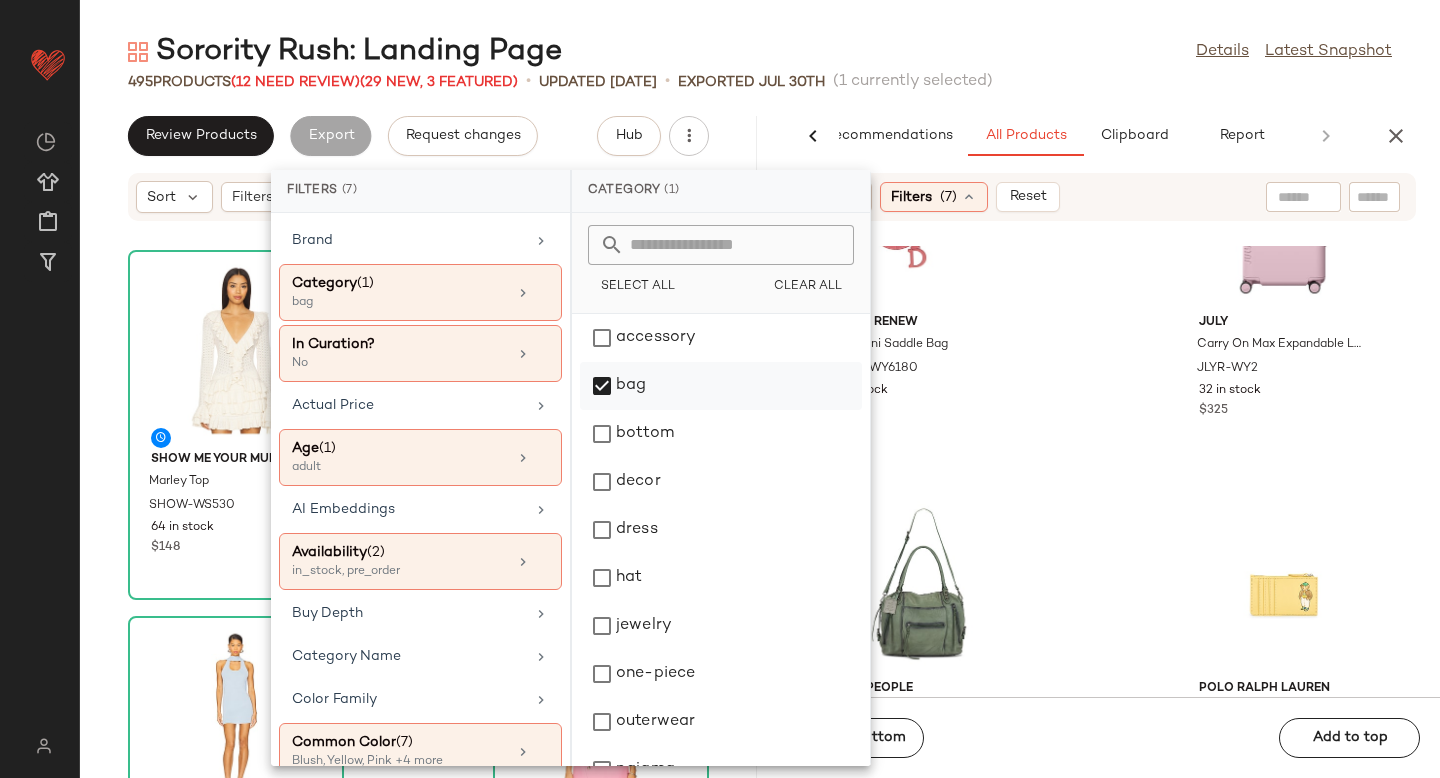 click on "bag" 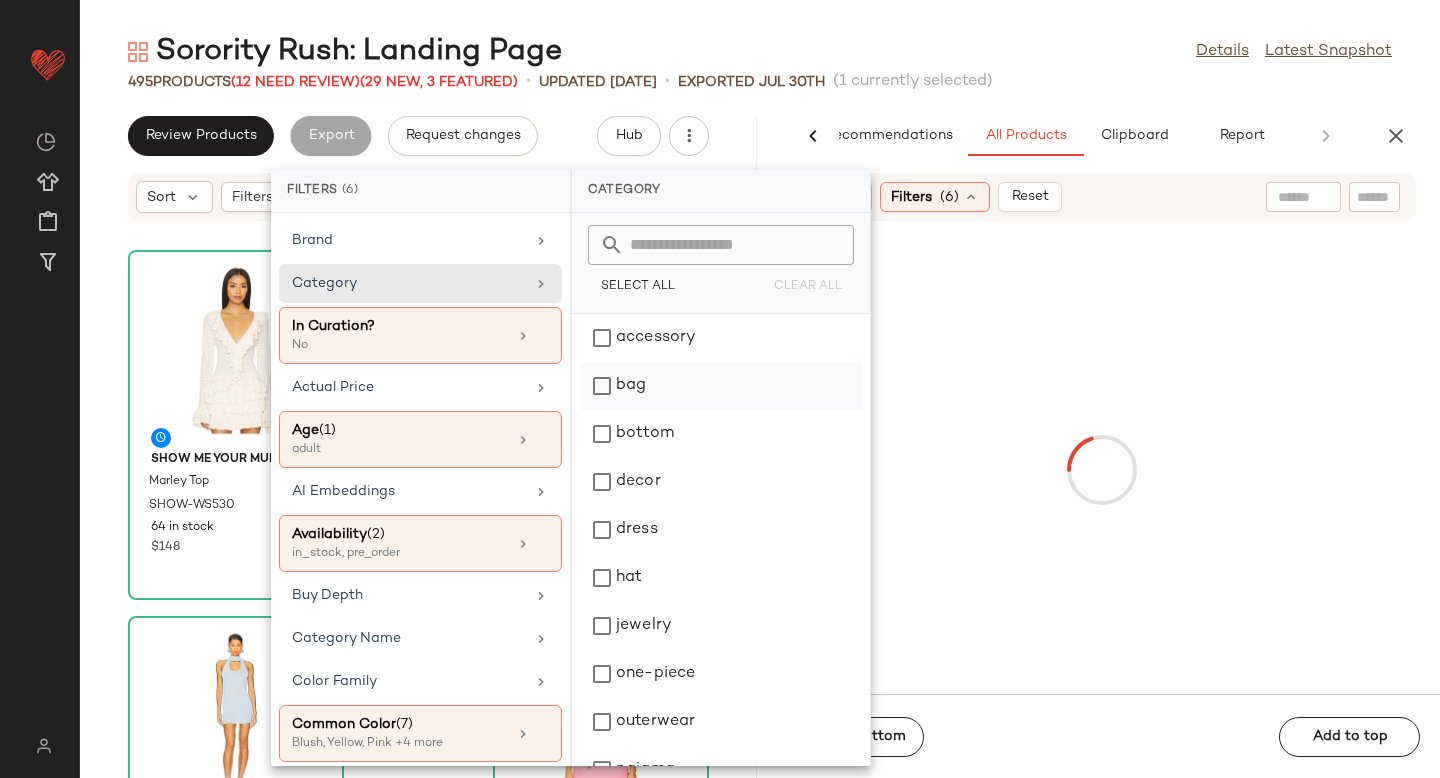 scroll, scrollTop: 276, scrollLeft: 0, axis: vertical 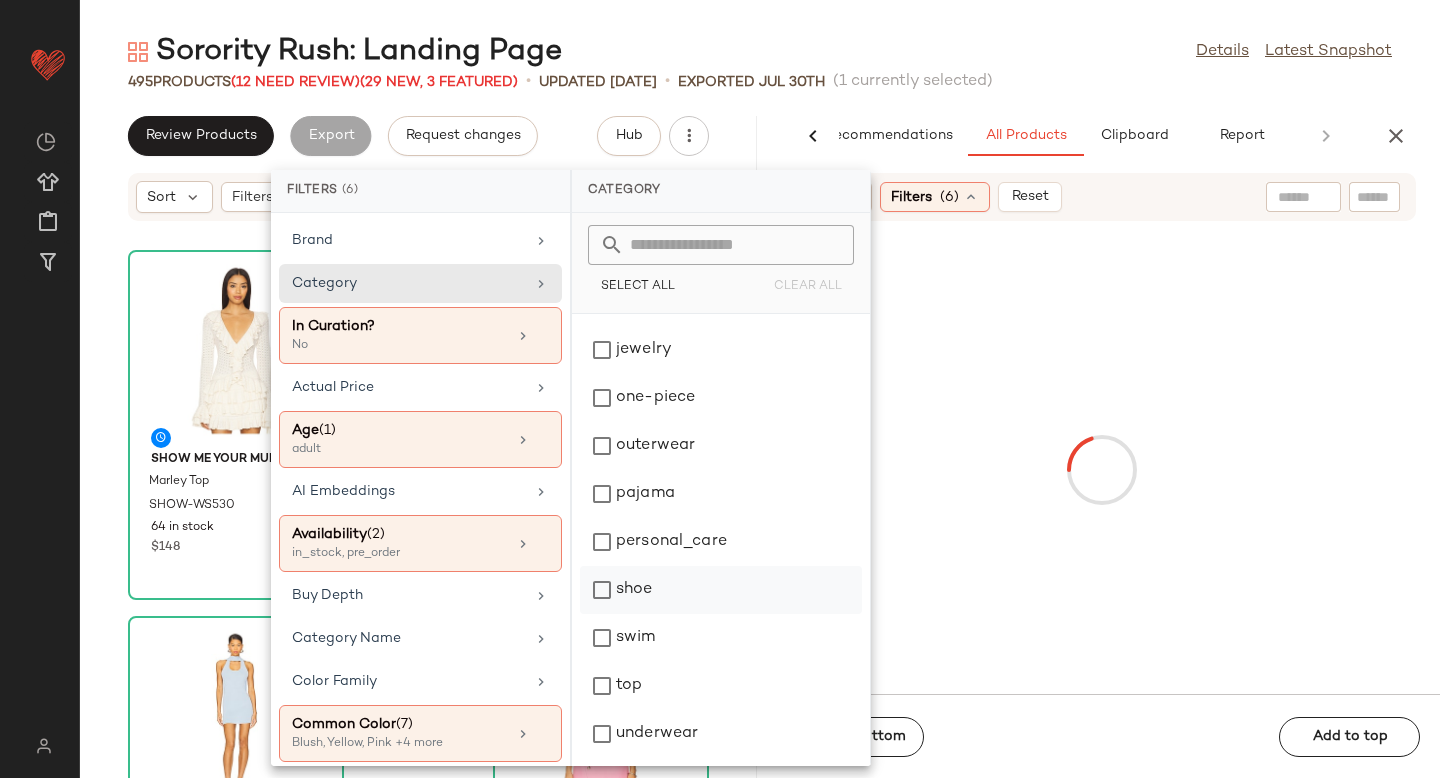 click on "shoe" 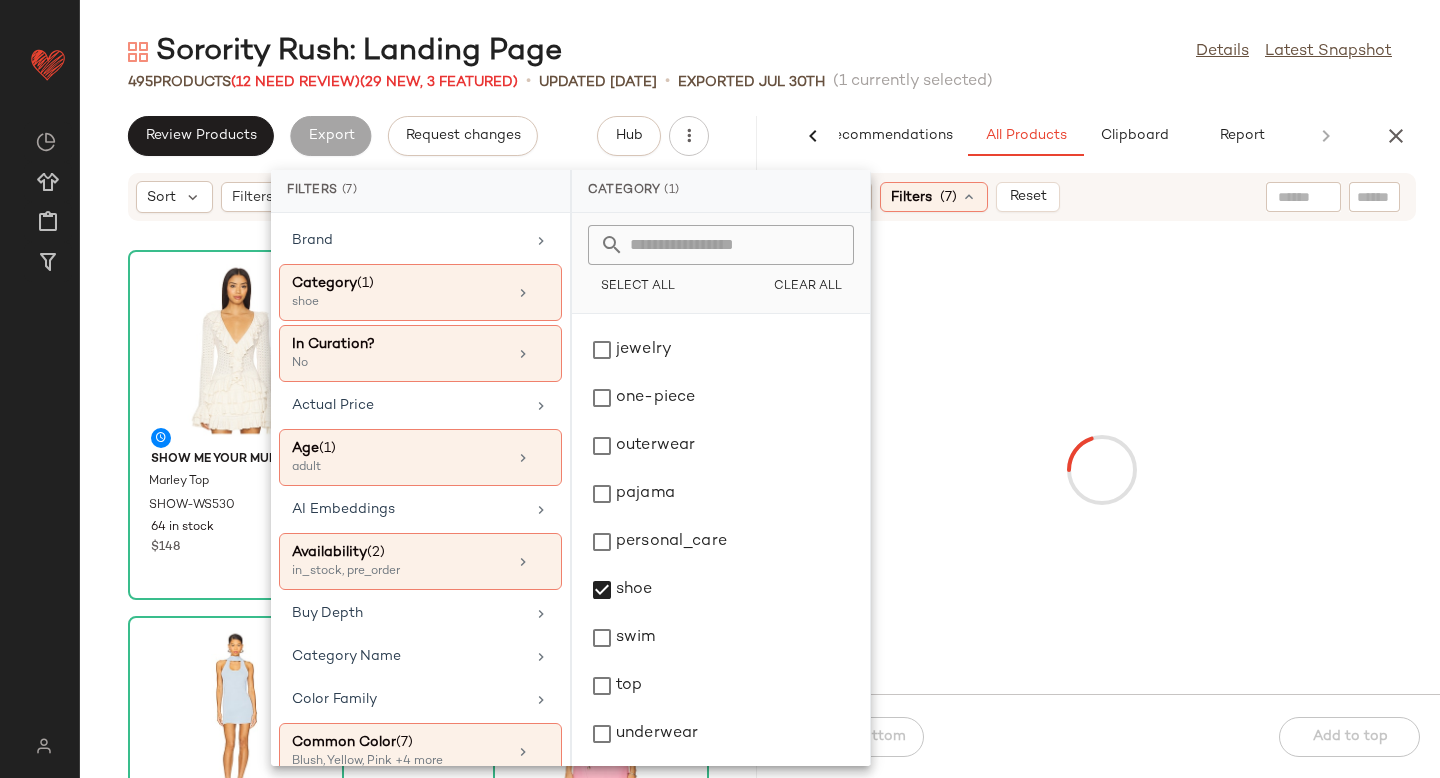 click at bounding box center [1101, 470] 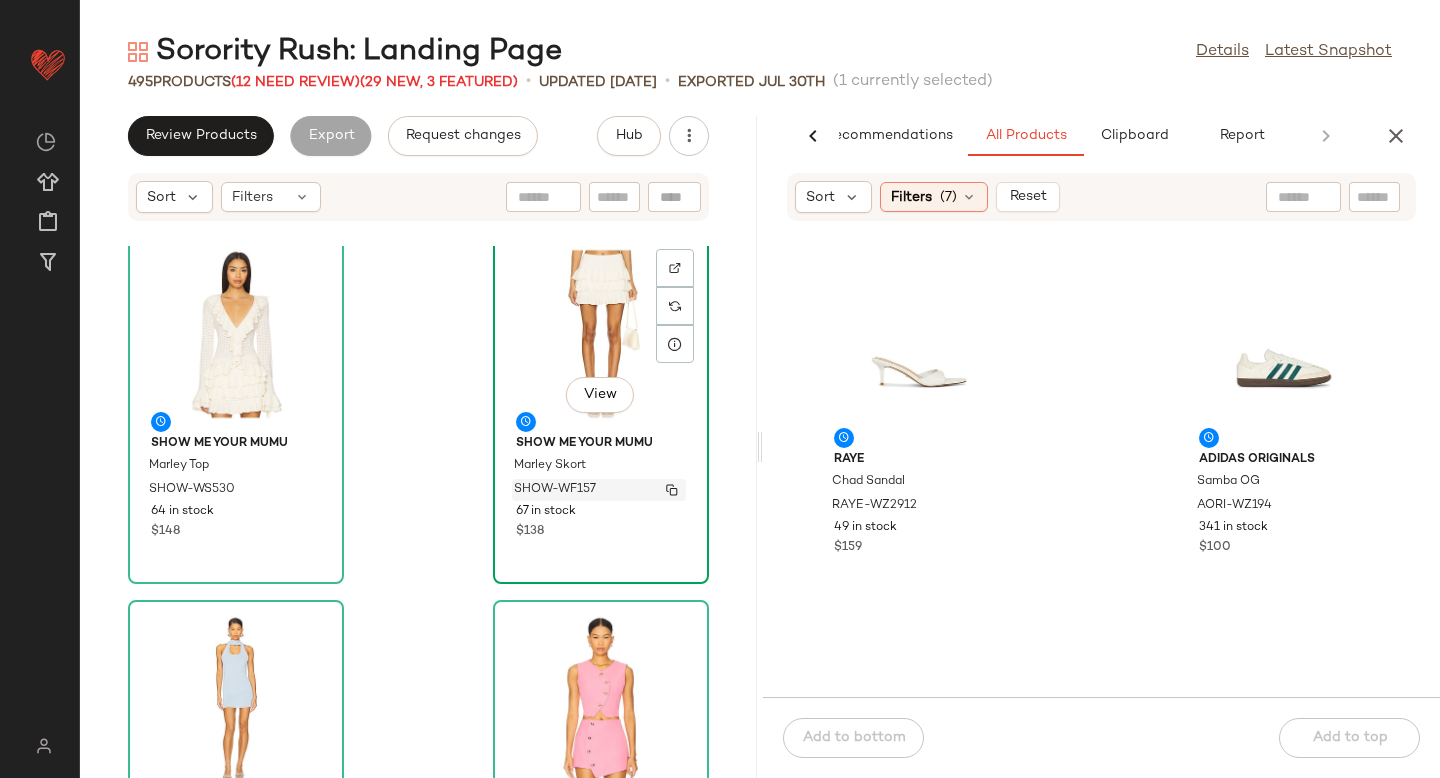 scroll, scrollTop: 0, scrollLeft: 0, axis: both 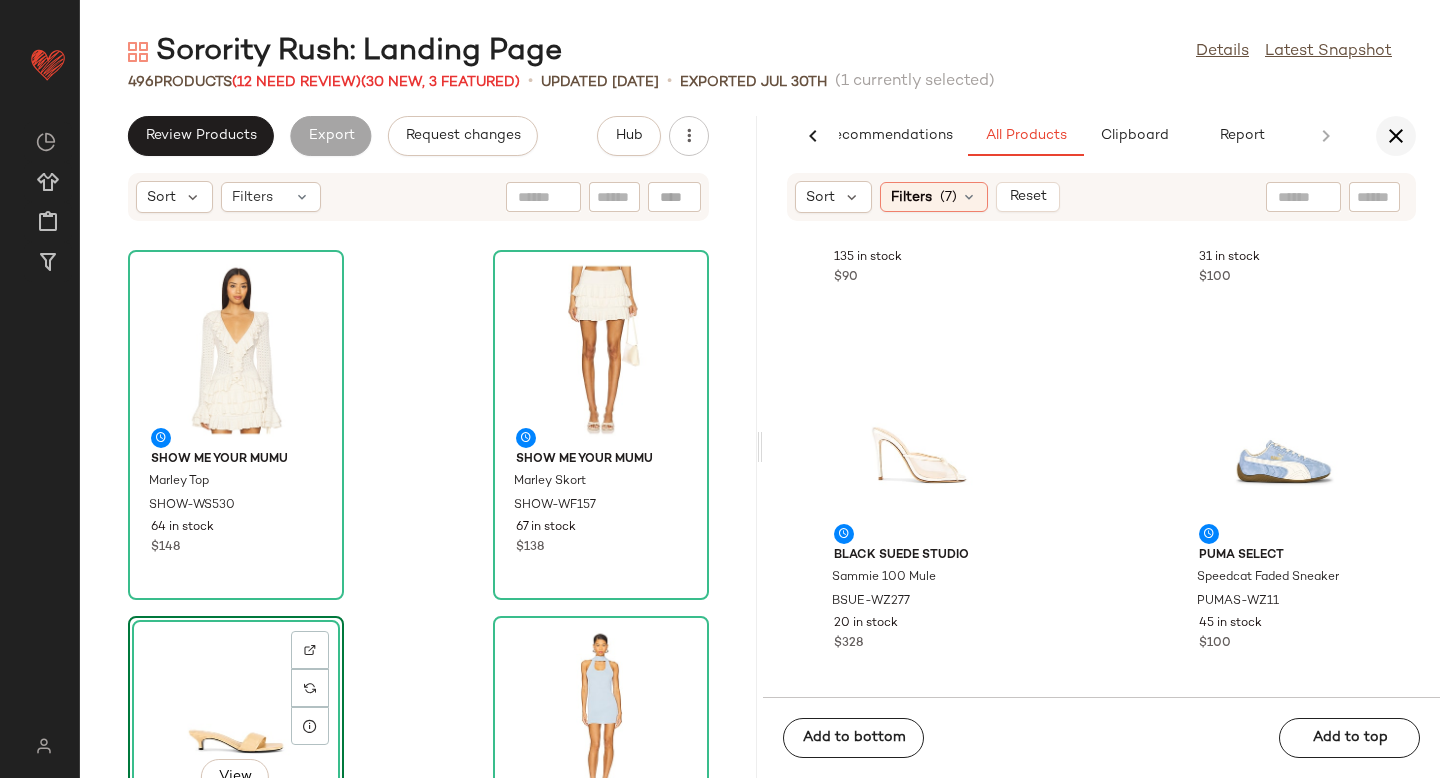 click at bounding box center [1396, 136] 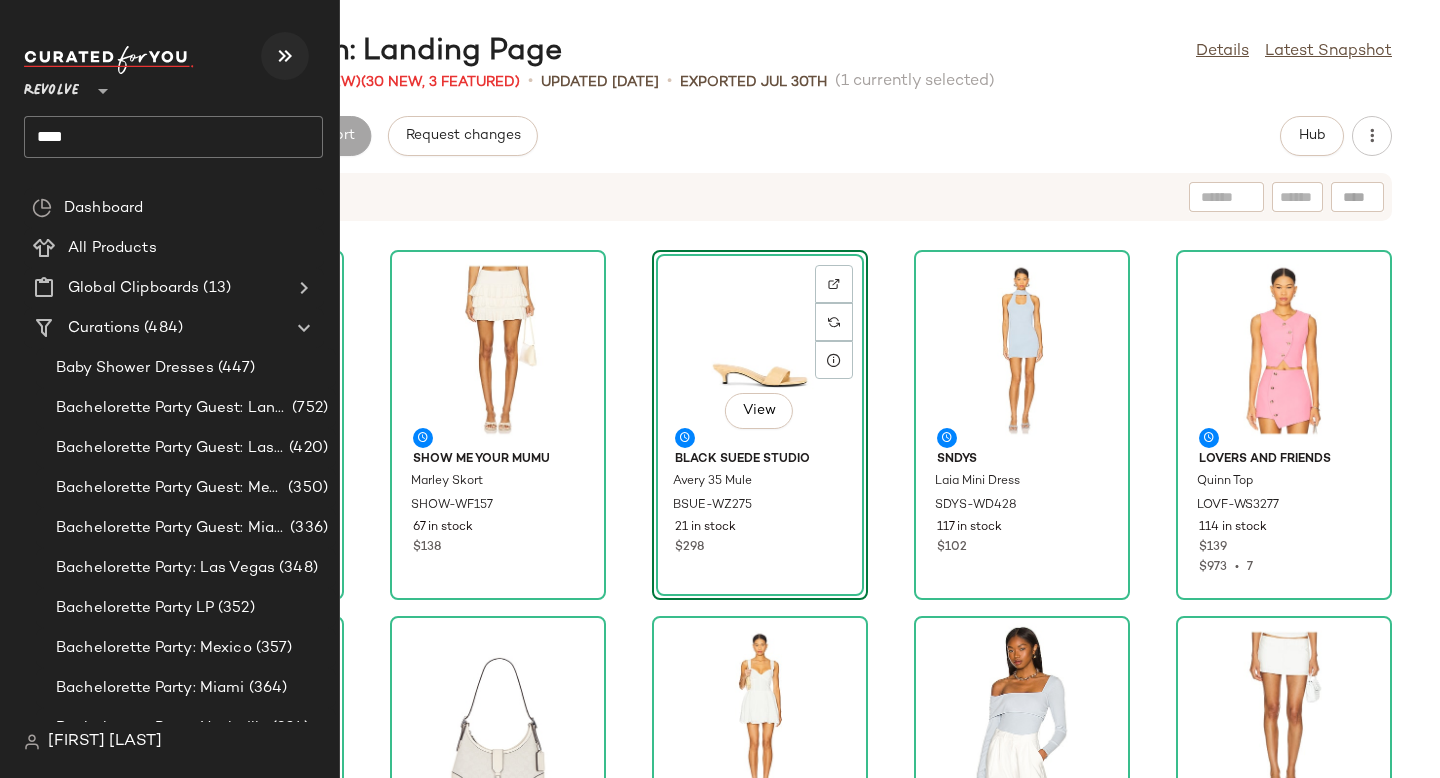 click at bounding box center [285, 56] 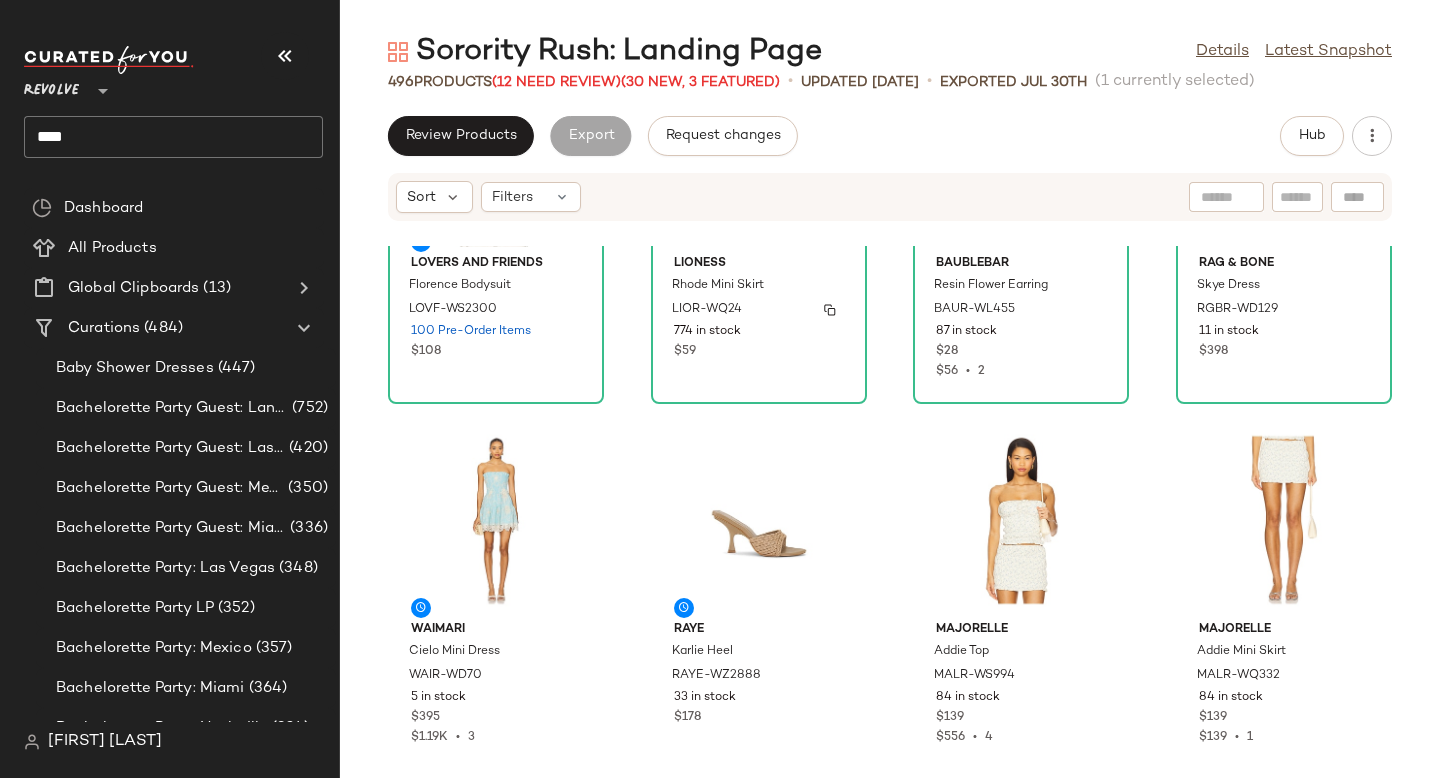 scroll, scrollTop: 1000, scrollLeft: 0, axis: vertical 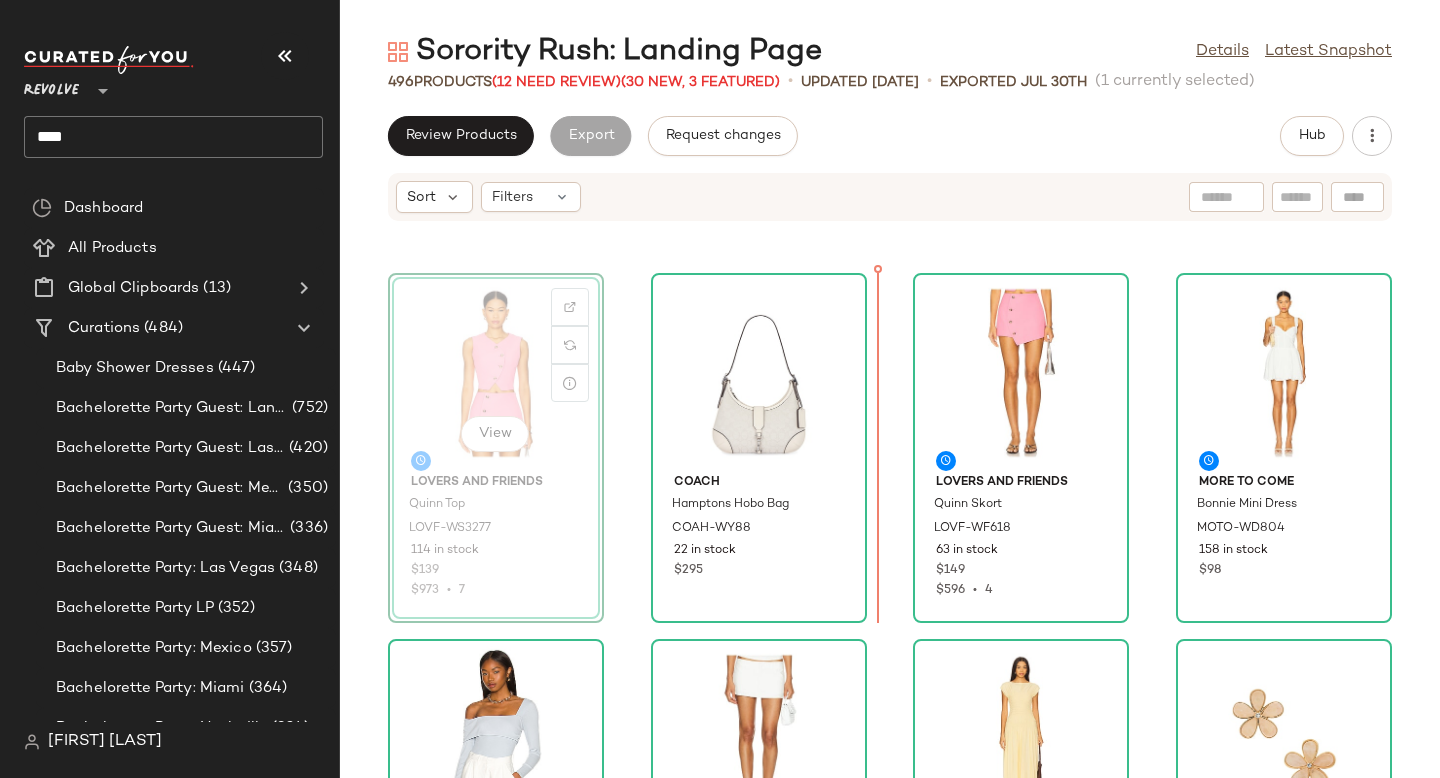 drag, startPoint x: 470, startPoint y: 368, endPoint x: 487, endPoint y: 368, distance: 17 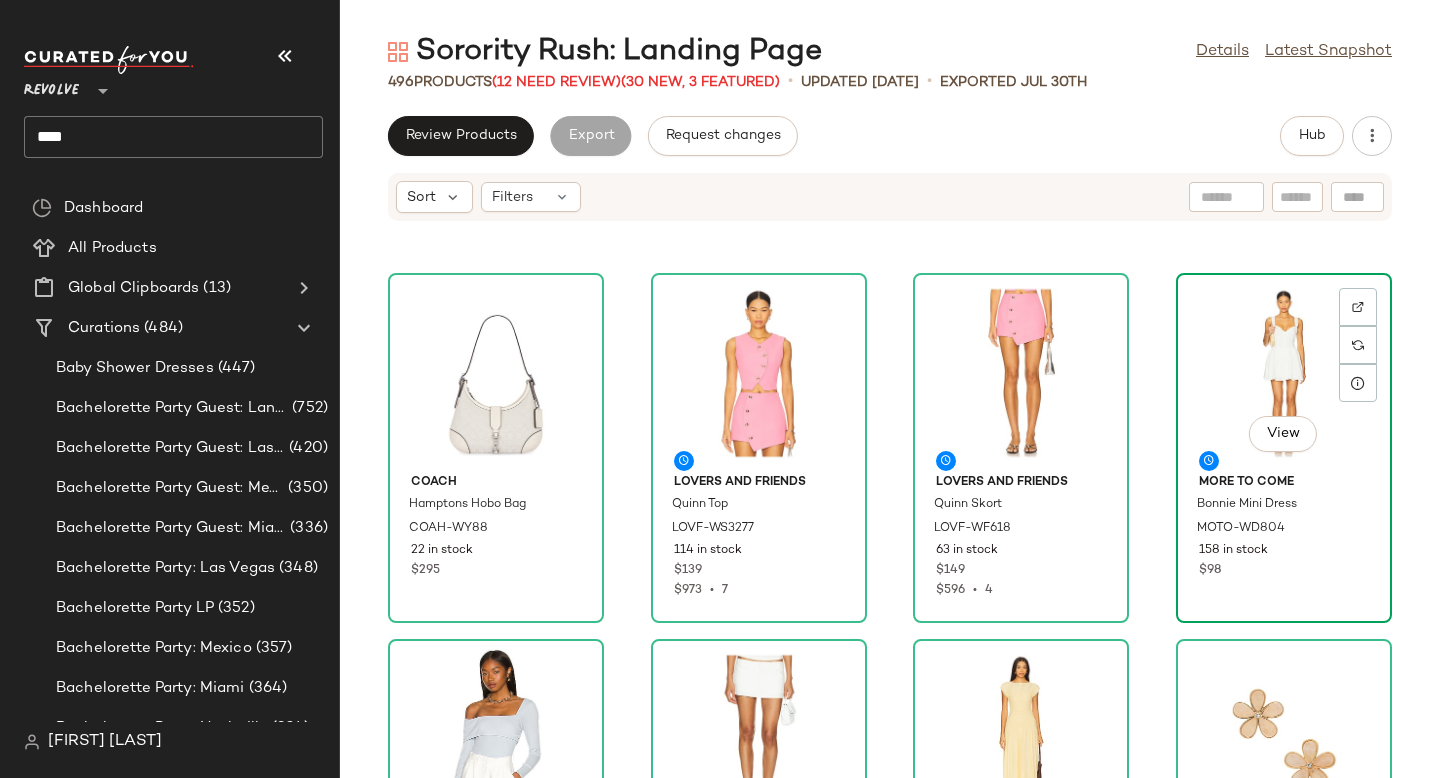 scroll, scrollTop: 356, scrollLeft: 0, axis: vertical 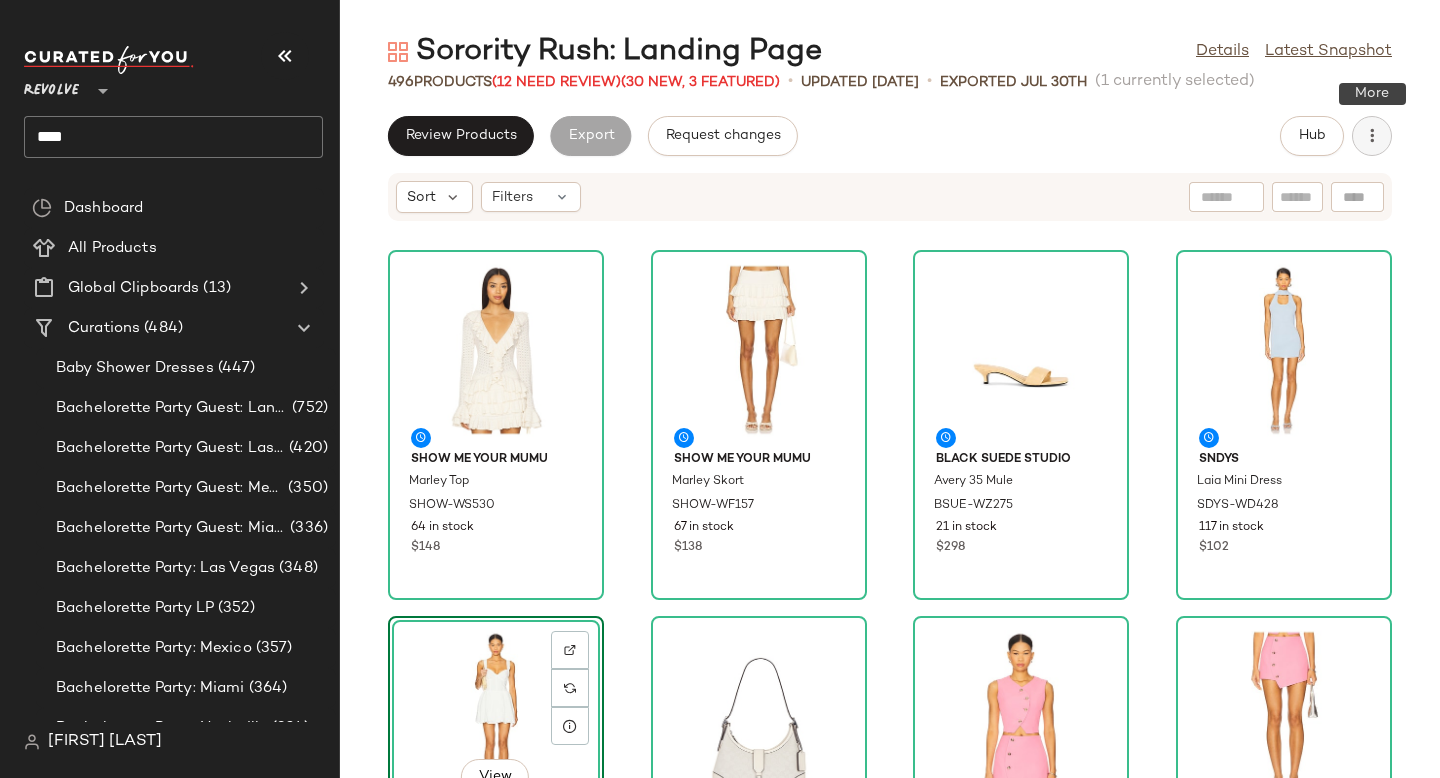 click 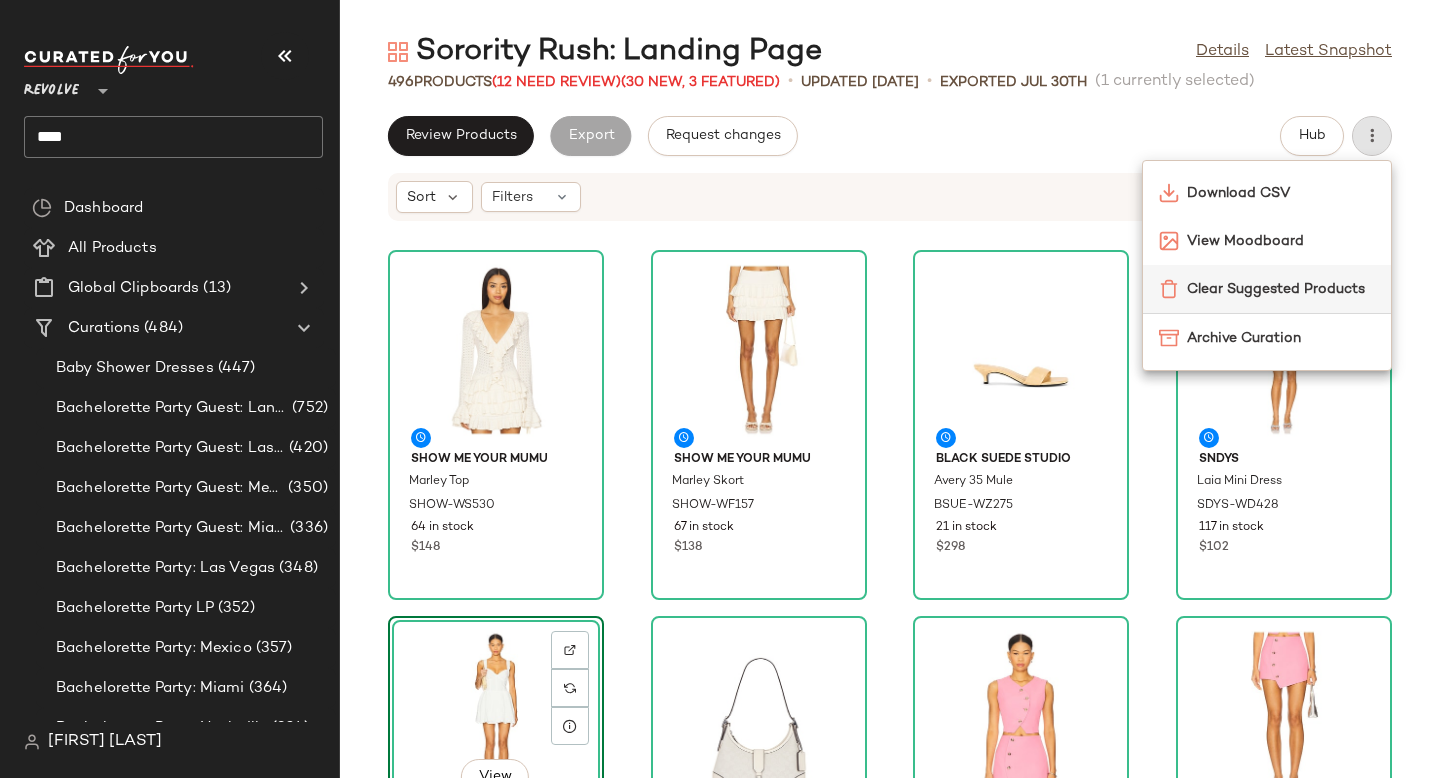 click on "Clear Suggested Products" at bounding box center (1281, 289) 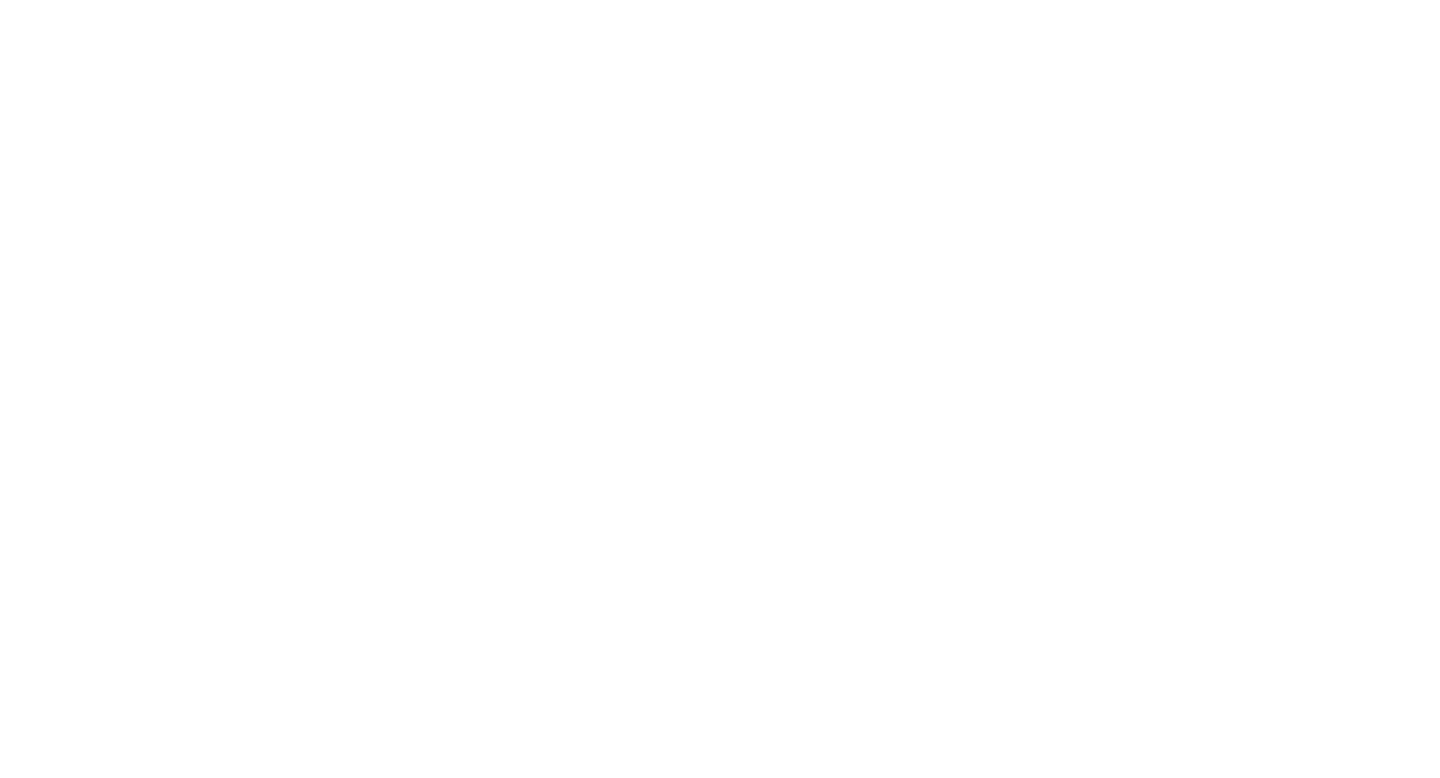 scroll, scrollTop: 0, scrollLeft: 0, axis: both 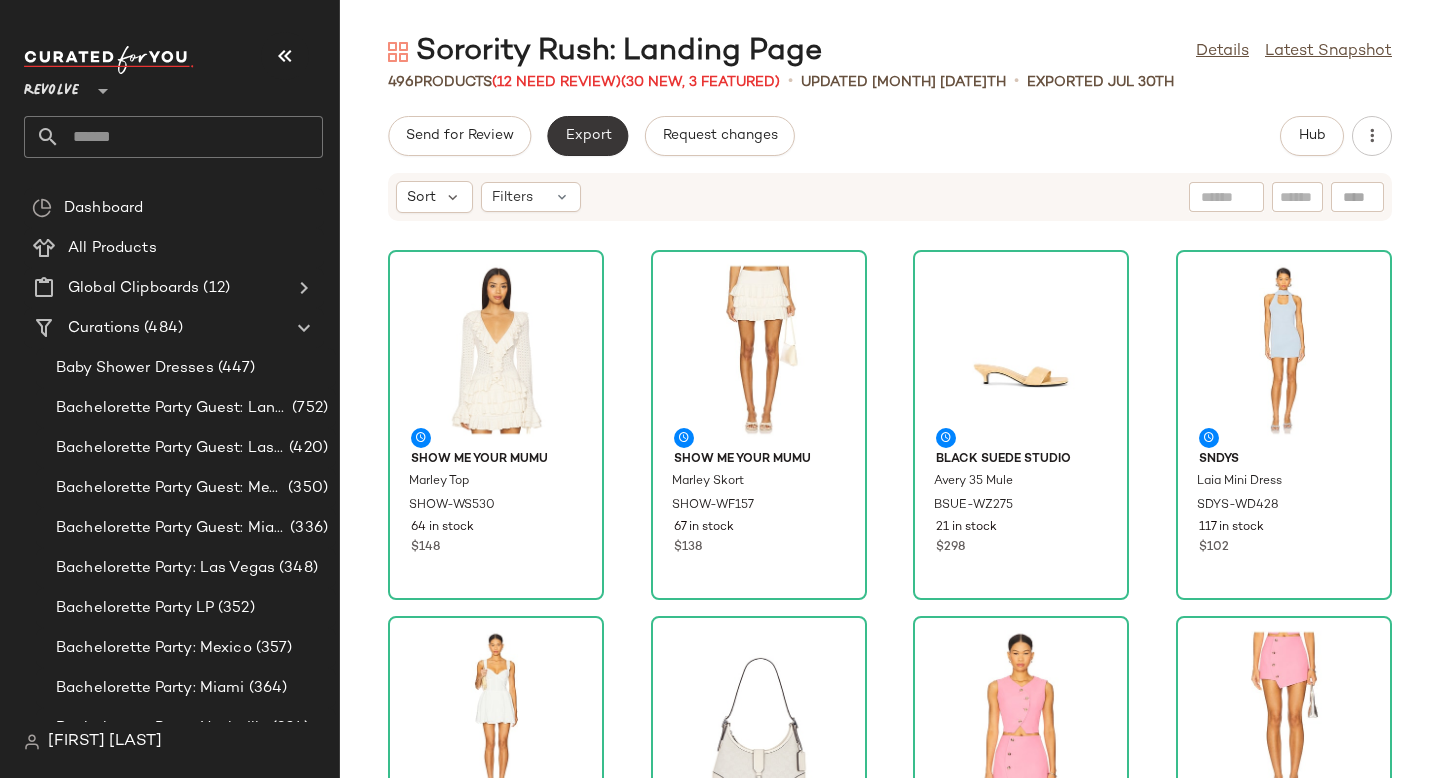 click on "Export" at bounding box center [587, 136] 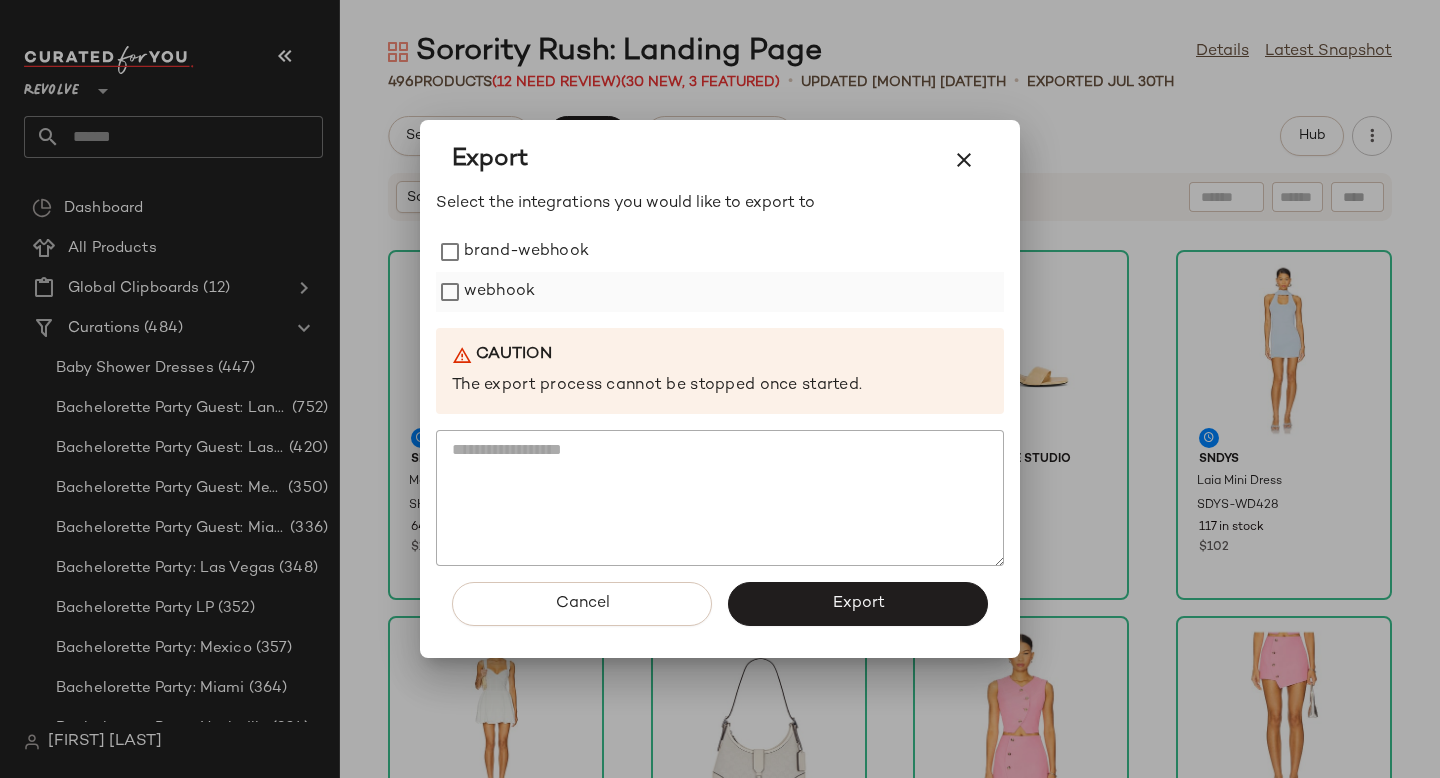 click on "webhook" at bounding box center (499, 292) 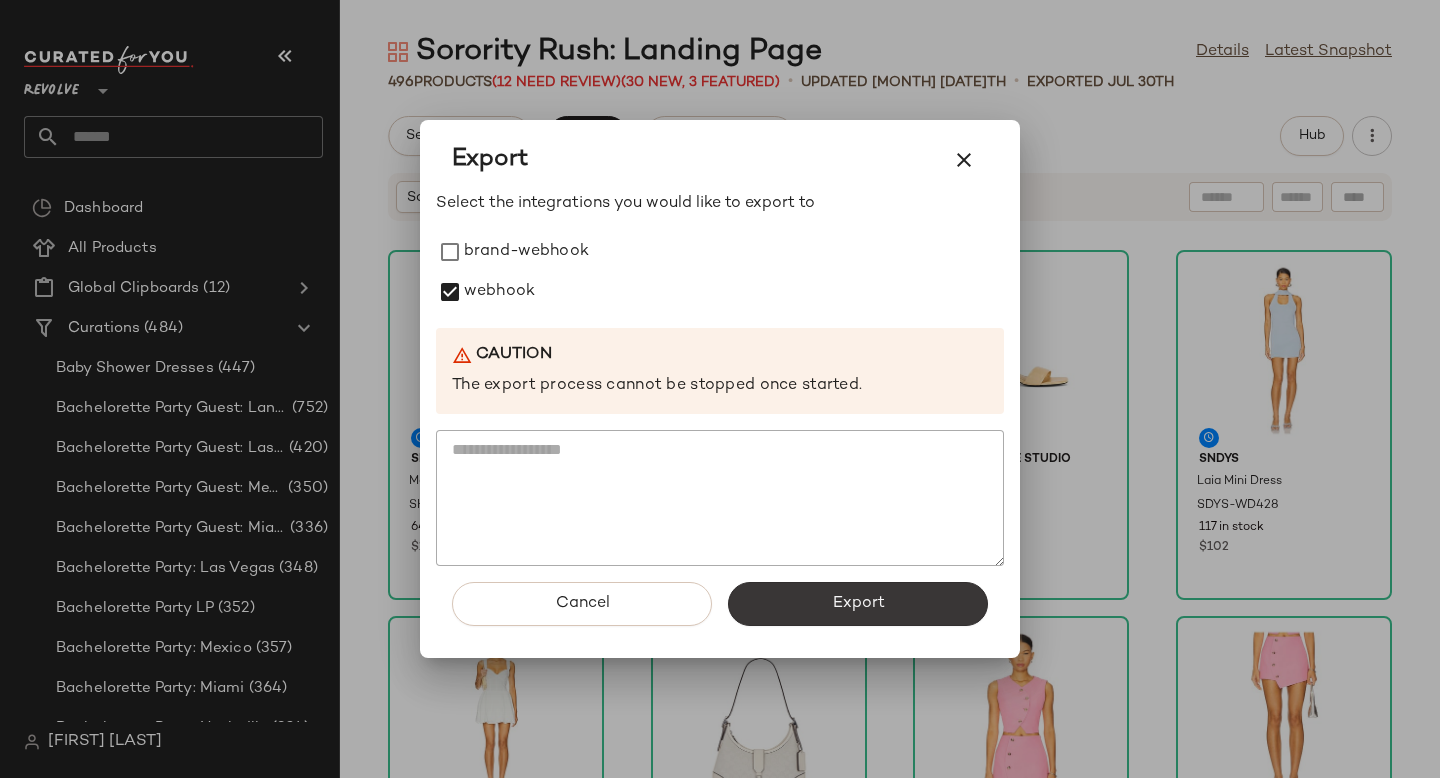 click on "Export" at bounding box center [858, 604] 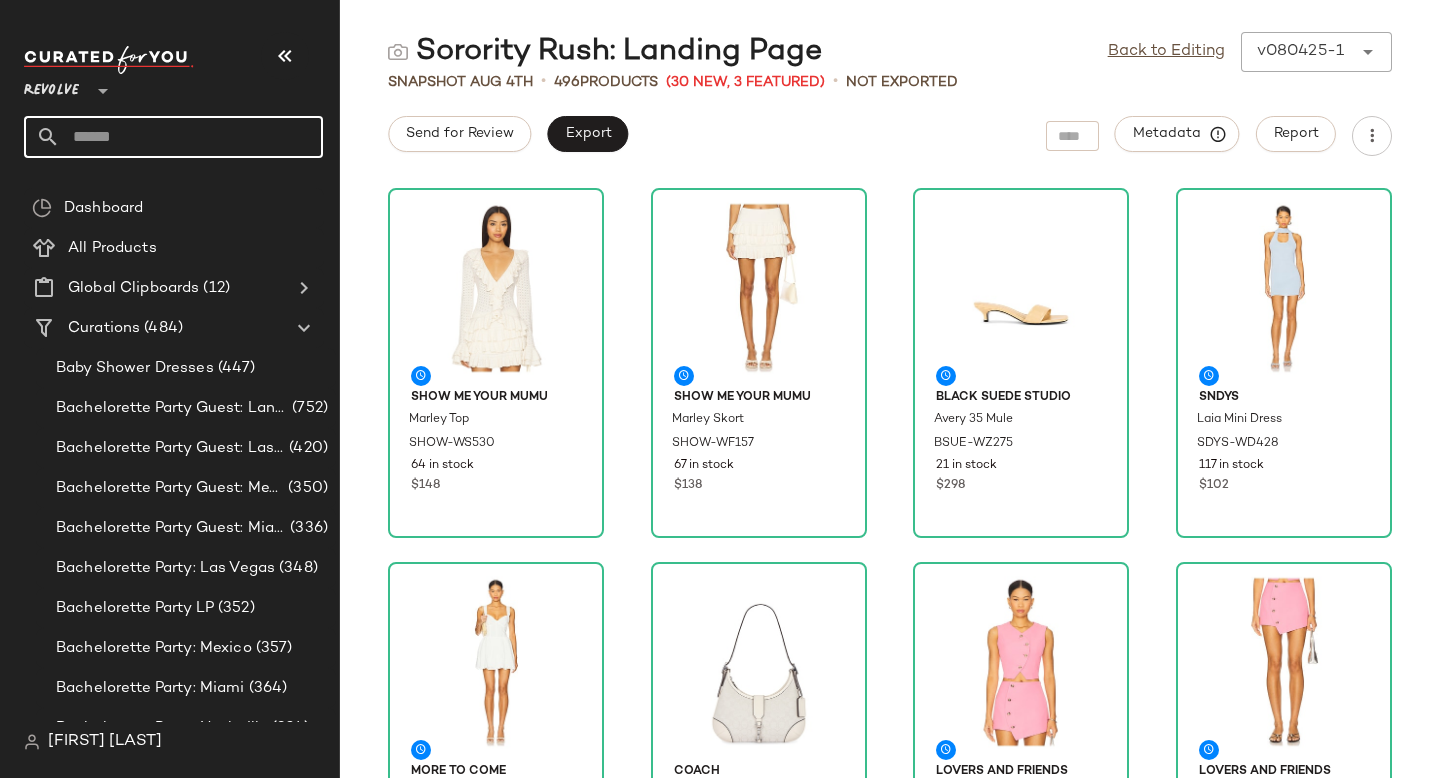 click 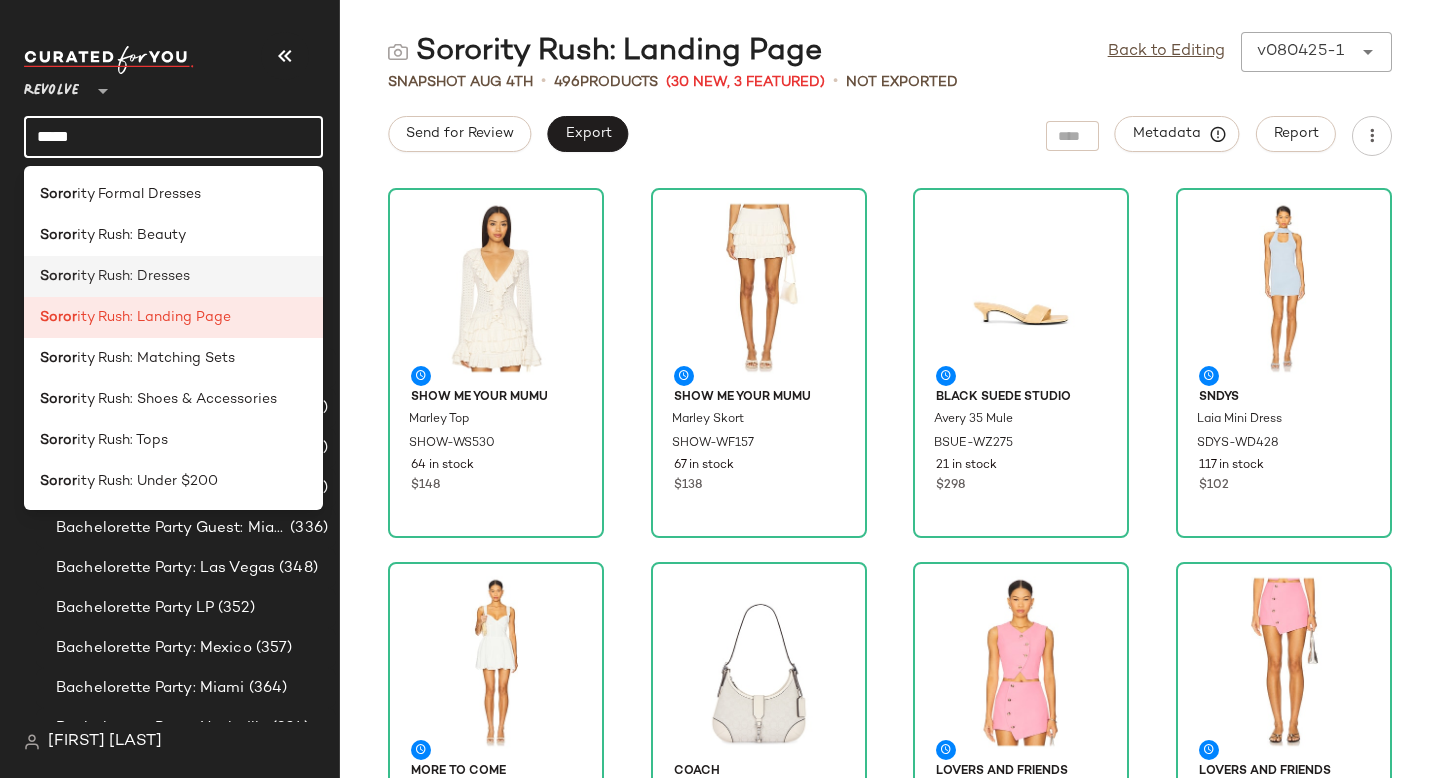 type on "*****" 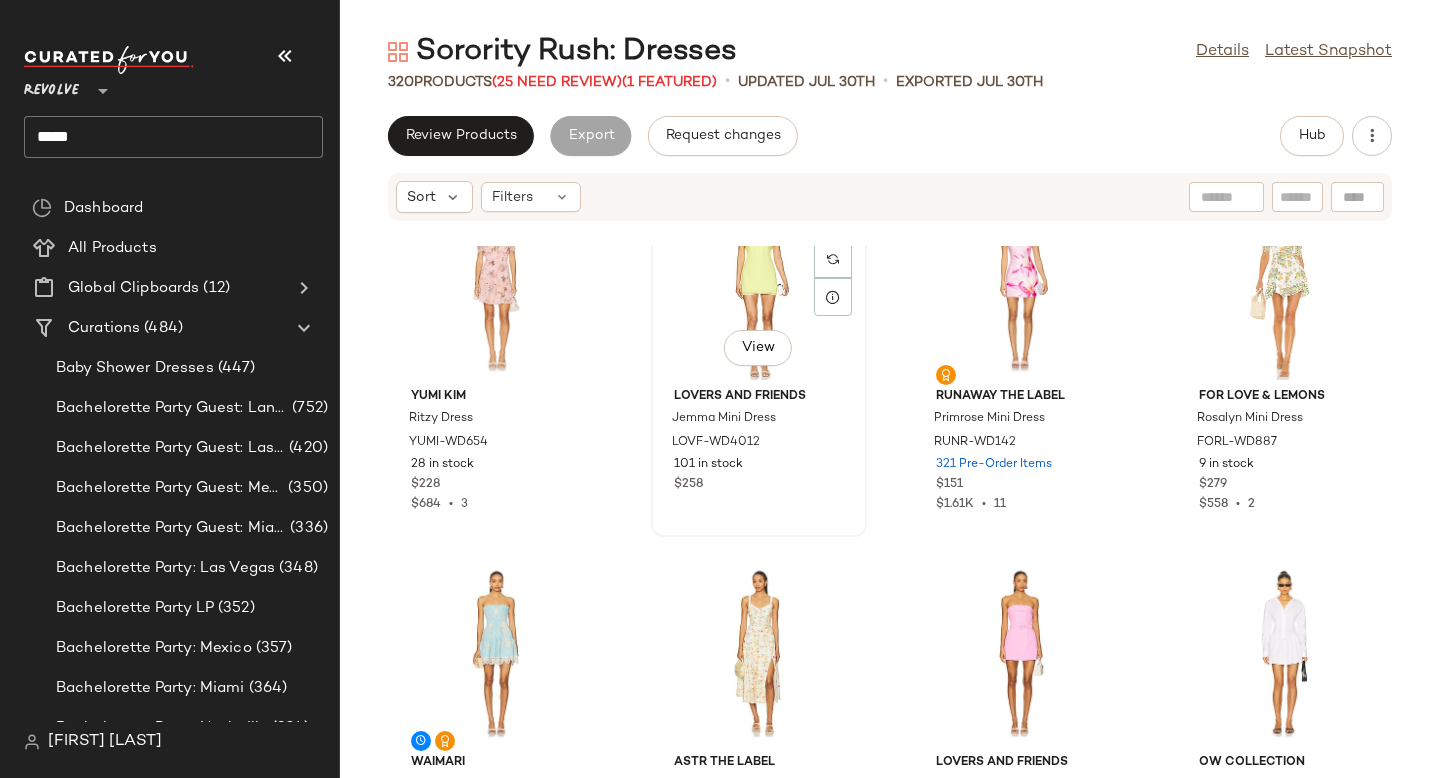scroll, scrollTop: 0, scrollLeft: 0, axis: both 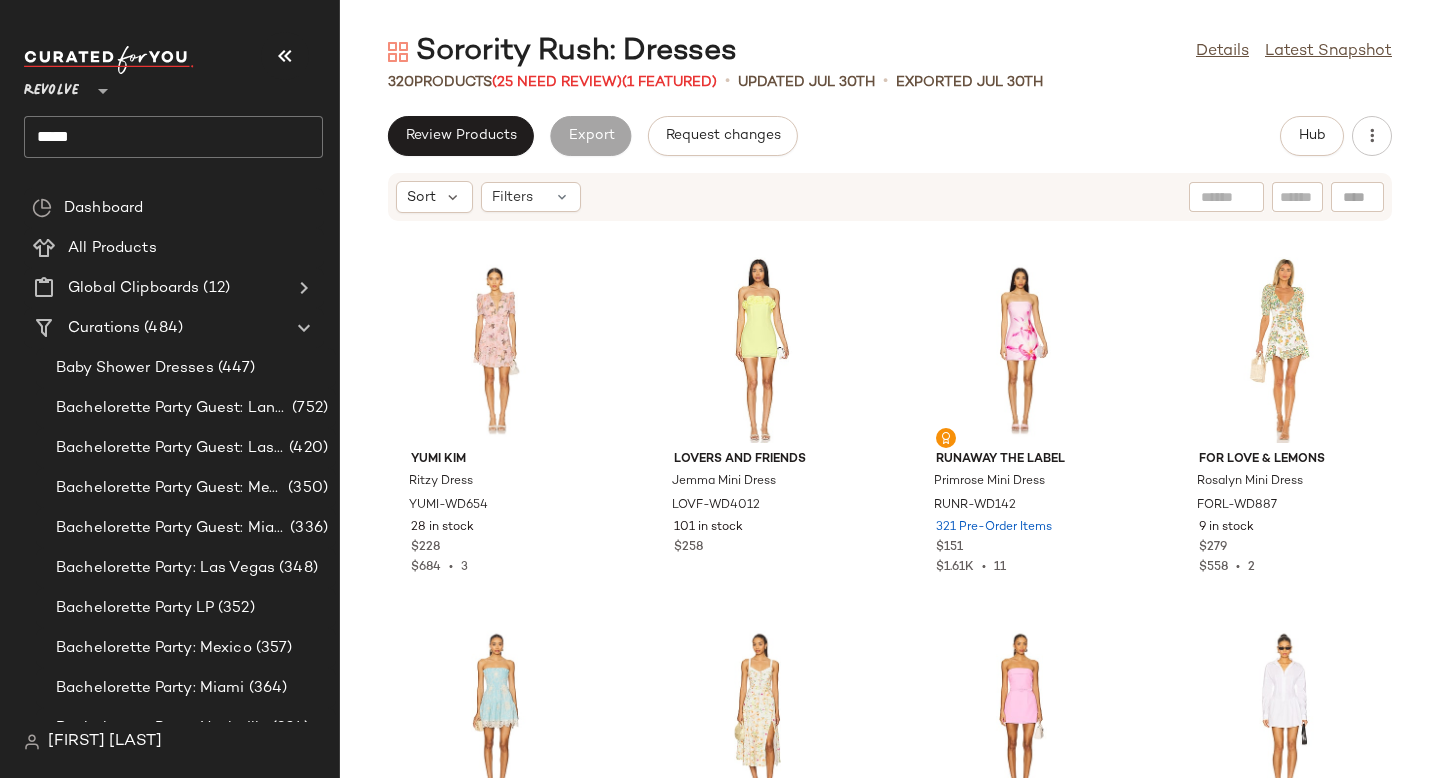 click on "Yumi Kim Ritzy Dress YUMI-WD654 28 in stock $228 $684  •  3 Lovers and Friends Jemma Mini Dress LOVF-WD4012 101 in stock $258 Runaway The Label Primrose Mini Dress RUNR-WD142 321 Pre-Order Items $151 $1.61K  •  11 For Love & Lemons Rosalyn Mini Dress FORL-WD887 9 in stock $279 $558  •  2 Waimari Cielo Mini Dress WAIR-WD70 5 in stock $395 $1.58K  •  4 ASTR the Label Julietta Dress ASTR-WD733 25 in stock $164 $820  •  5 Lovers and Friends April Mini Dress LOVF-WD4653 101 in stock $229 OW Collection Ellie Shirt Dress OWIR-WD118 26 in stock $178 Amanda Uprichard Lilya Dress AMAN-WD2386 9 in stock $238 $2.14K  •  9 LoveShackFancy Belvine Dress LESH-WD934 18 in stock $395 Good American Cable Knit Mini Dress GAME-WD89 53 in stock $162 Rag & Bone Skye Dress RGBR-WD129 11 in stock $398 Zemeta Moonlight Polka Bloom Dress ZEMR-WD7 8 in stock $150 Miaou Pamela Dress MAOU-WD92 32 in stock $245 SNDYS Olividae Mini Dress SDYS-WD425 91 in stock $98 $392  •  4 Lovers and Friends Renn Mini Dress LOVF-WD4644 $179" 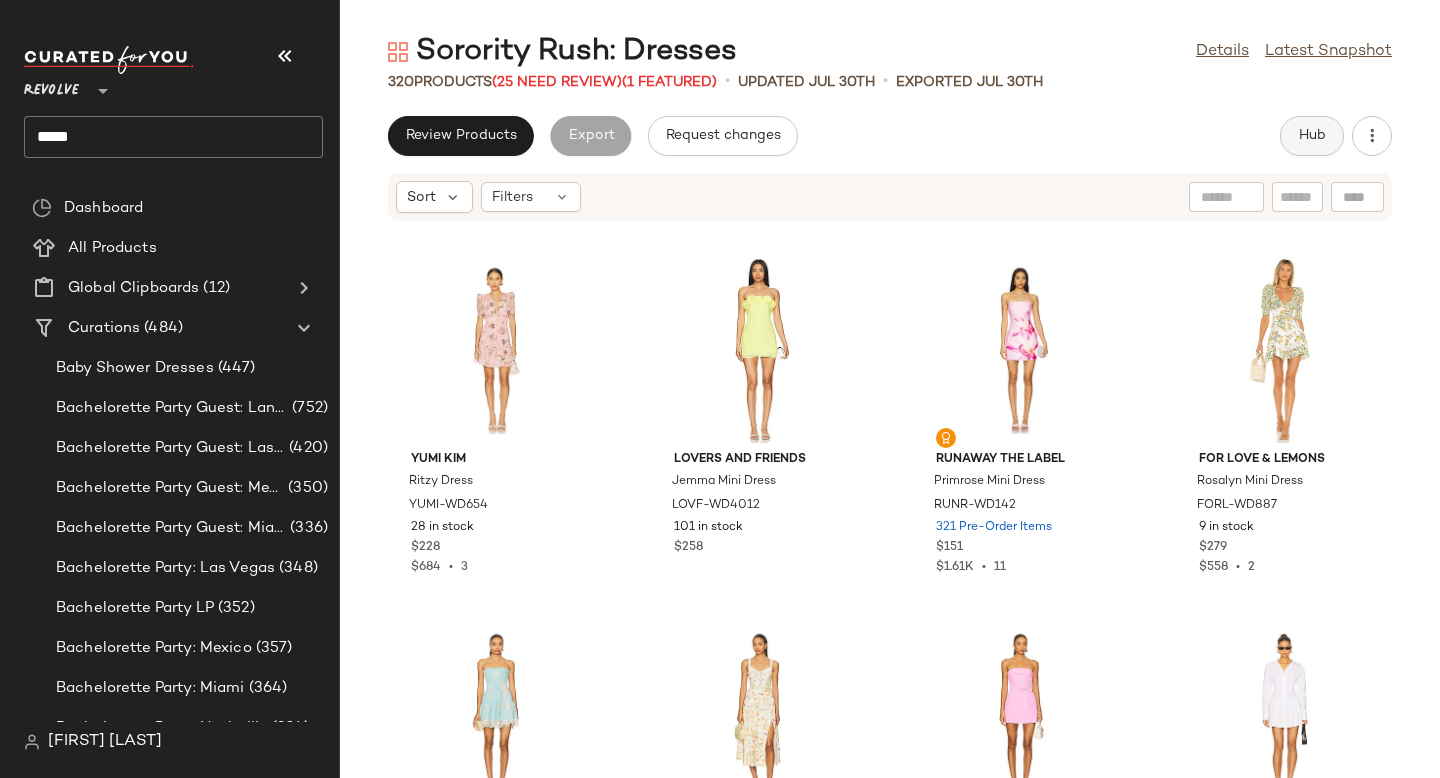 click on "Hub" 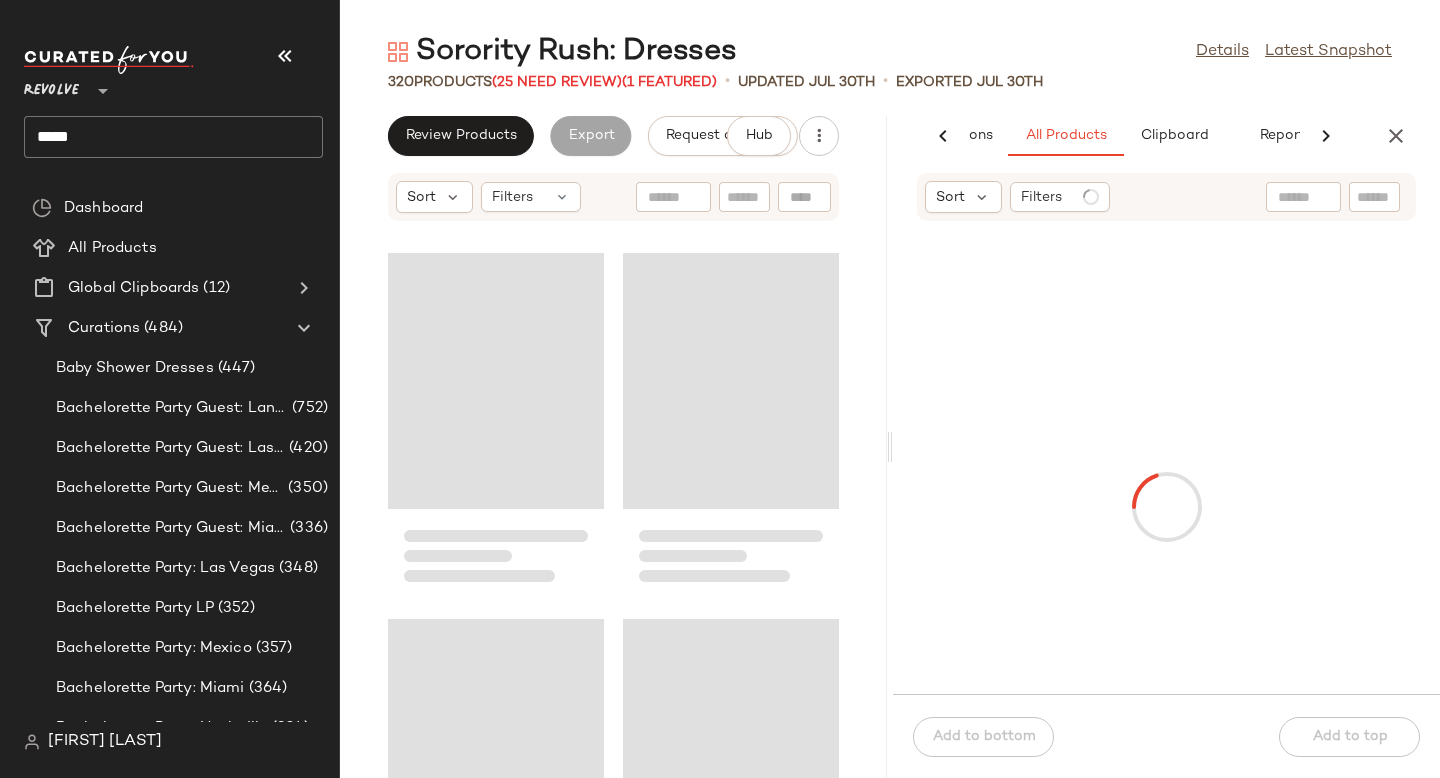 scroll, scrollTop: 0, scrollLeft: 177, axis: horizontal 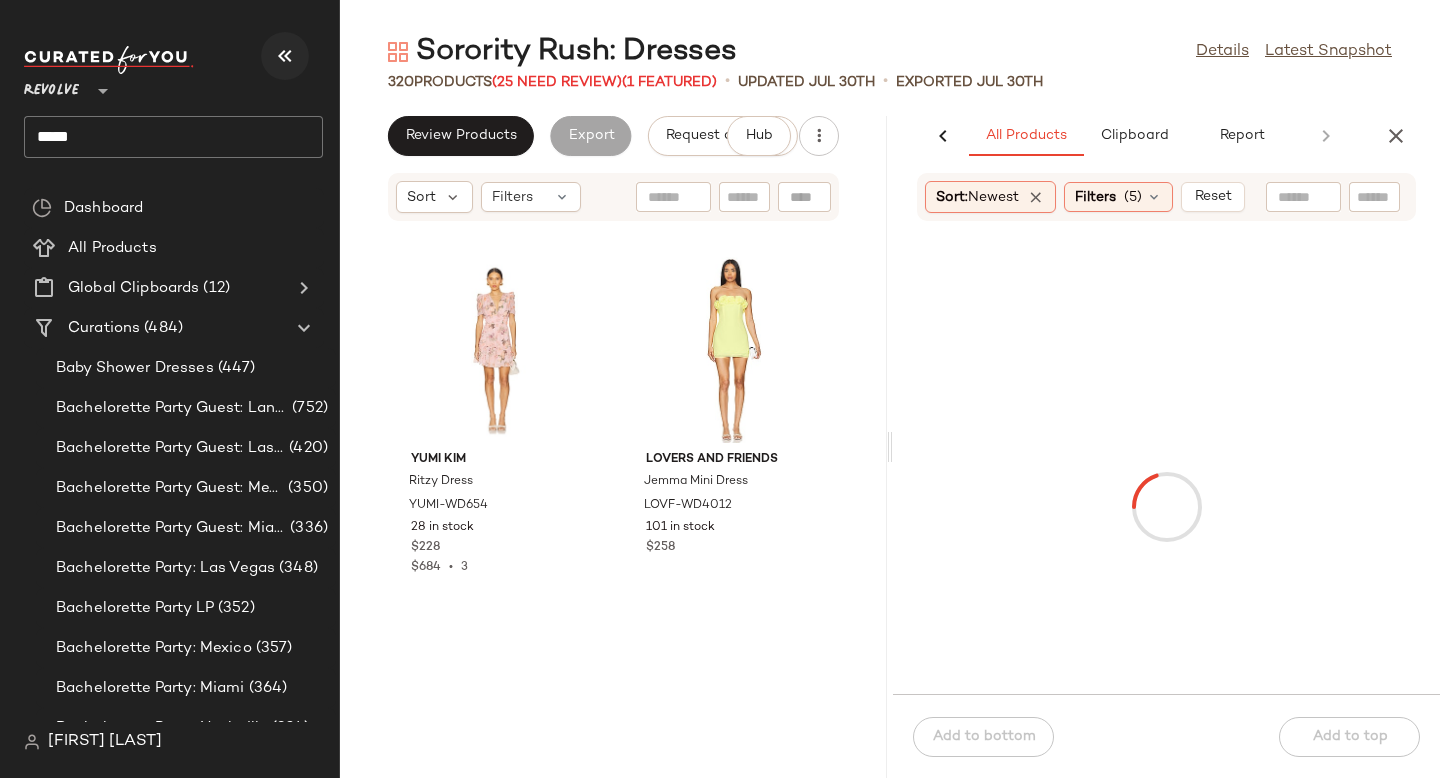 click at bounding box center [285, 56] 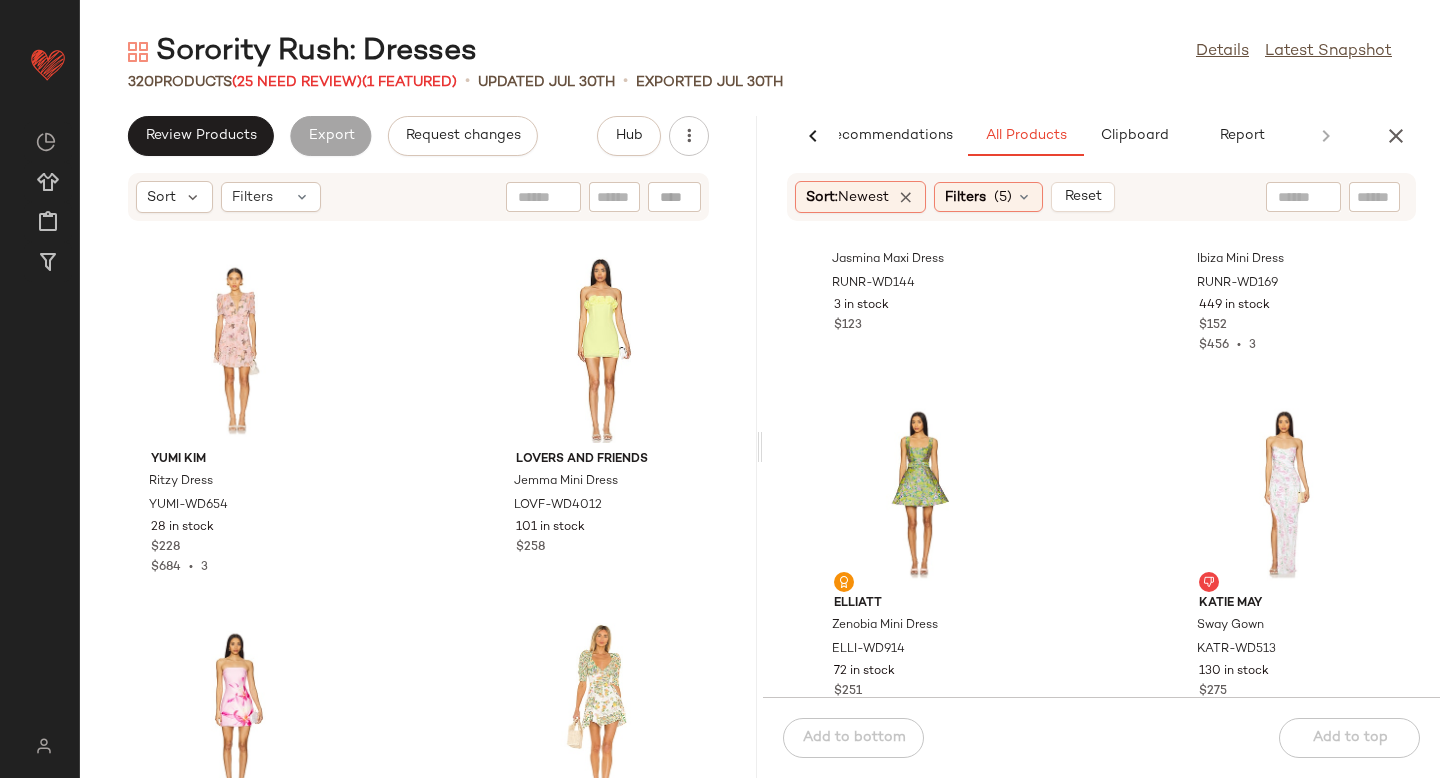 scroll, scrollTop: 606, scrollLeft: 0, axis: vertical 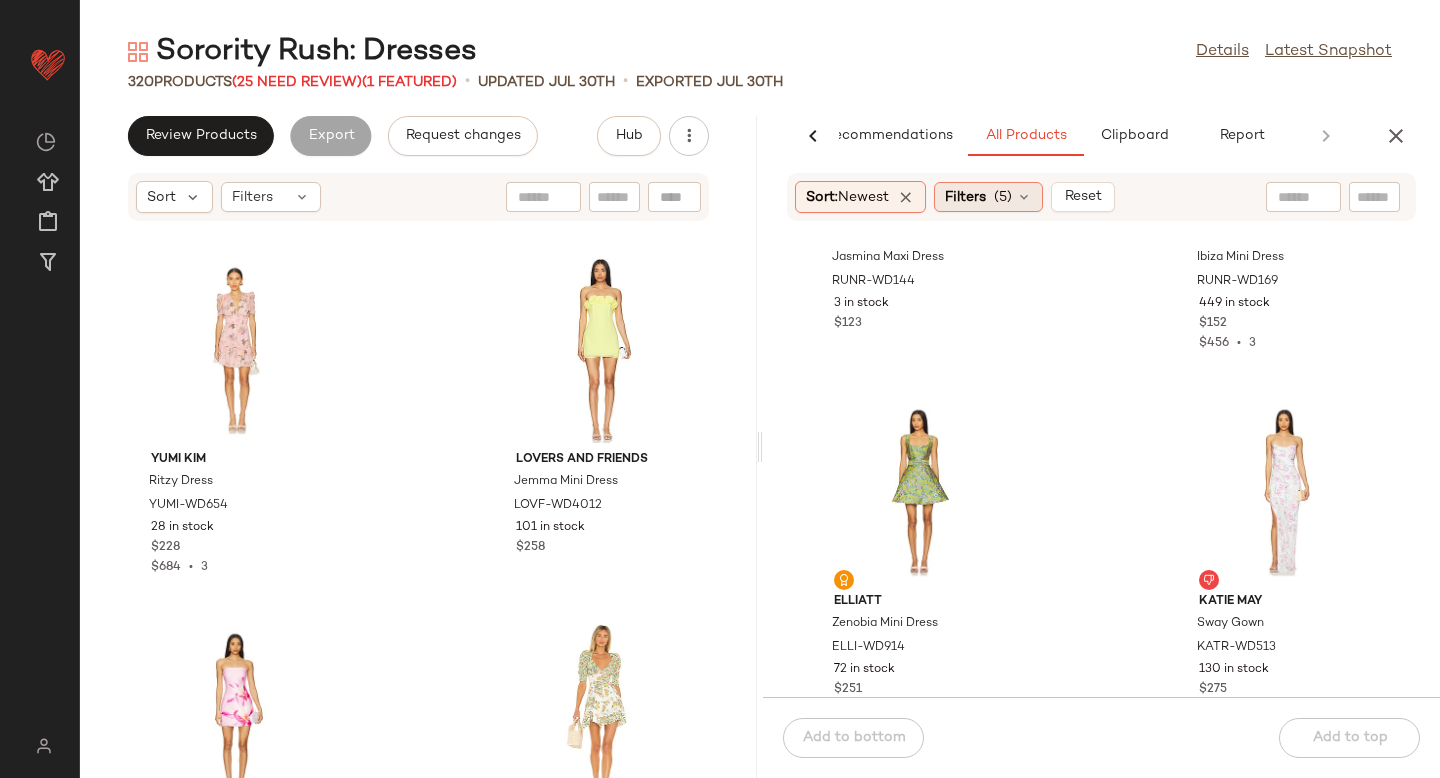 click on "Filters  (5)" 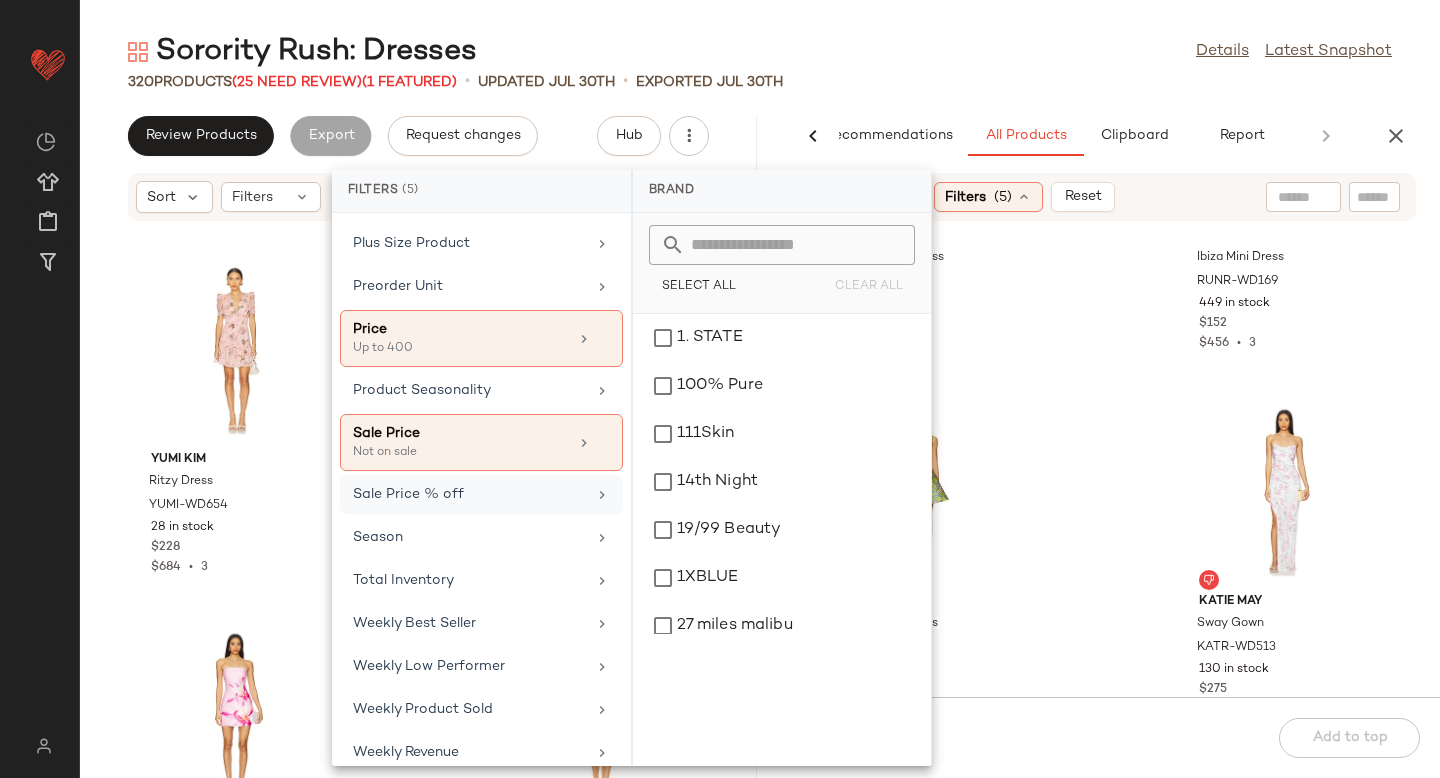 scroll, scrollTop: 1015, scrollLeft: 0, axis: vertical 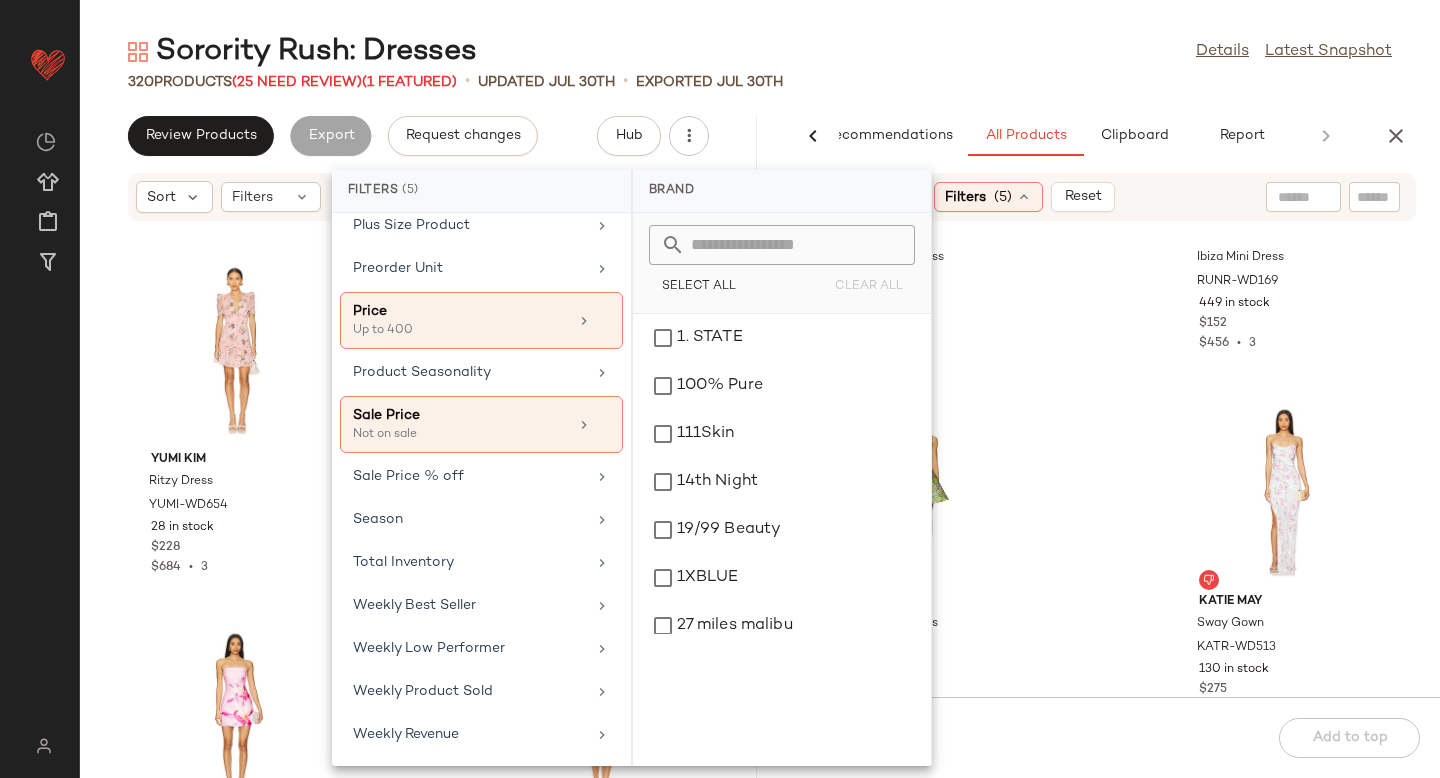 click on "Runaway The Label Jasmina Maxi Dress RUNR-WD144 3 in stock $123 Runaway The Label Ibiza Mini Dress RUNR-WD169 449 in stock $152 $456  •  3 ELLIATT Zenobia Mini Dress ELLI-WD914 72 in stock $251 $1.25K  •  5 Katie May Sway Gown KATR-WD513 130 in stock $275 Yumi Kim Farrah Dress YUMI-WD601 69 Pre-Order Items $258 $232  •  1 SAYLOR Tashi Set SAYR-WD552 8 in stock $297 $297  •  1 ASTR the Label Florentina Dress ASTR-WD667 Out of stock $158 $474  •  3 MISA Los Angeles Athena Dress MISA-WD845 10 in stock $385 $770  •  2" 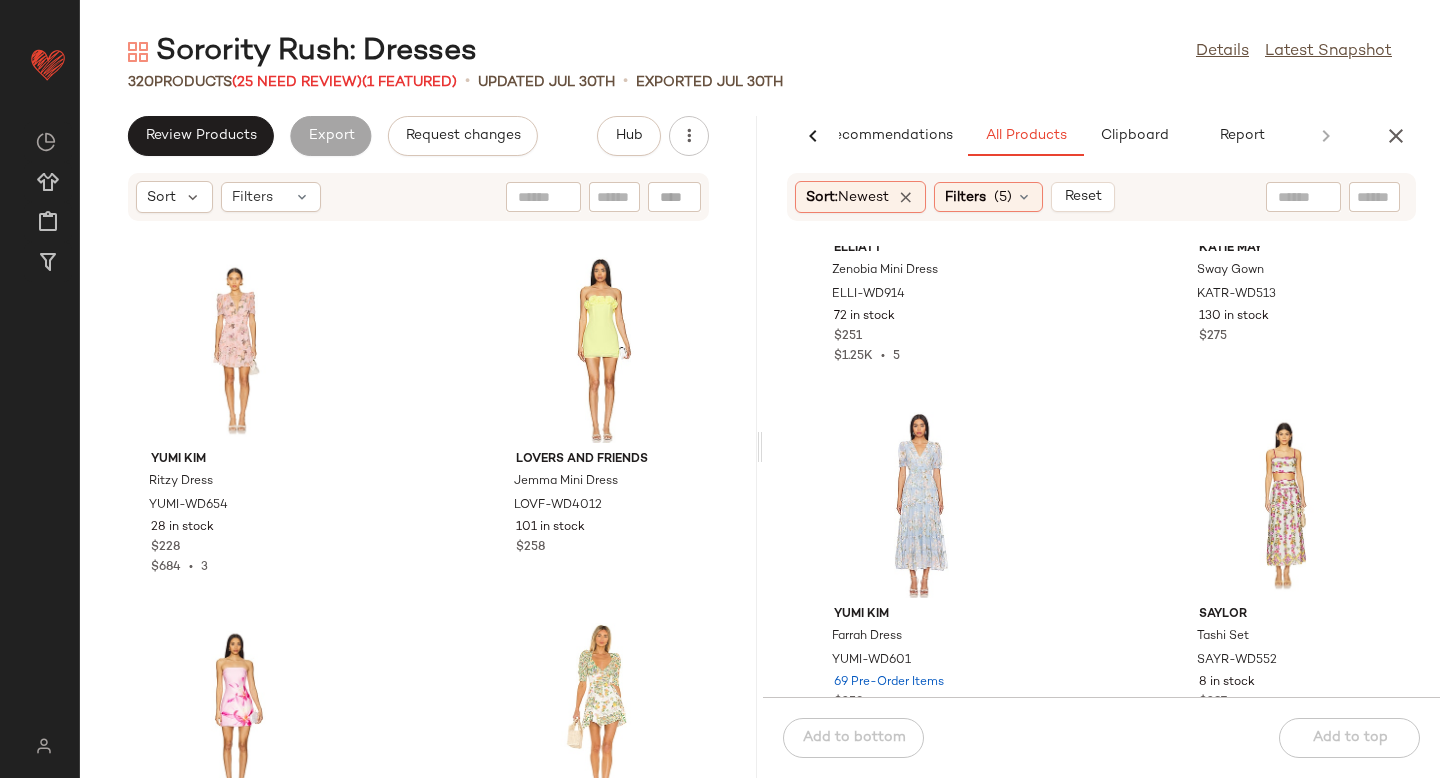 scroll, scrollTop: 545, scrollLeft: 0, axis: vertical 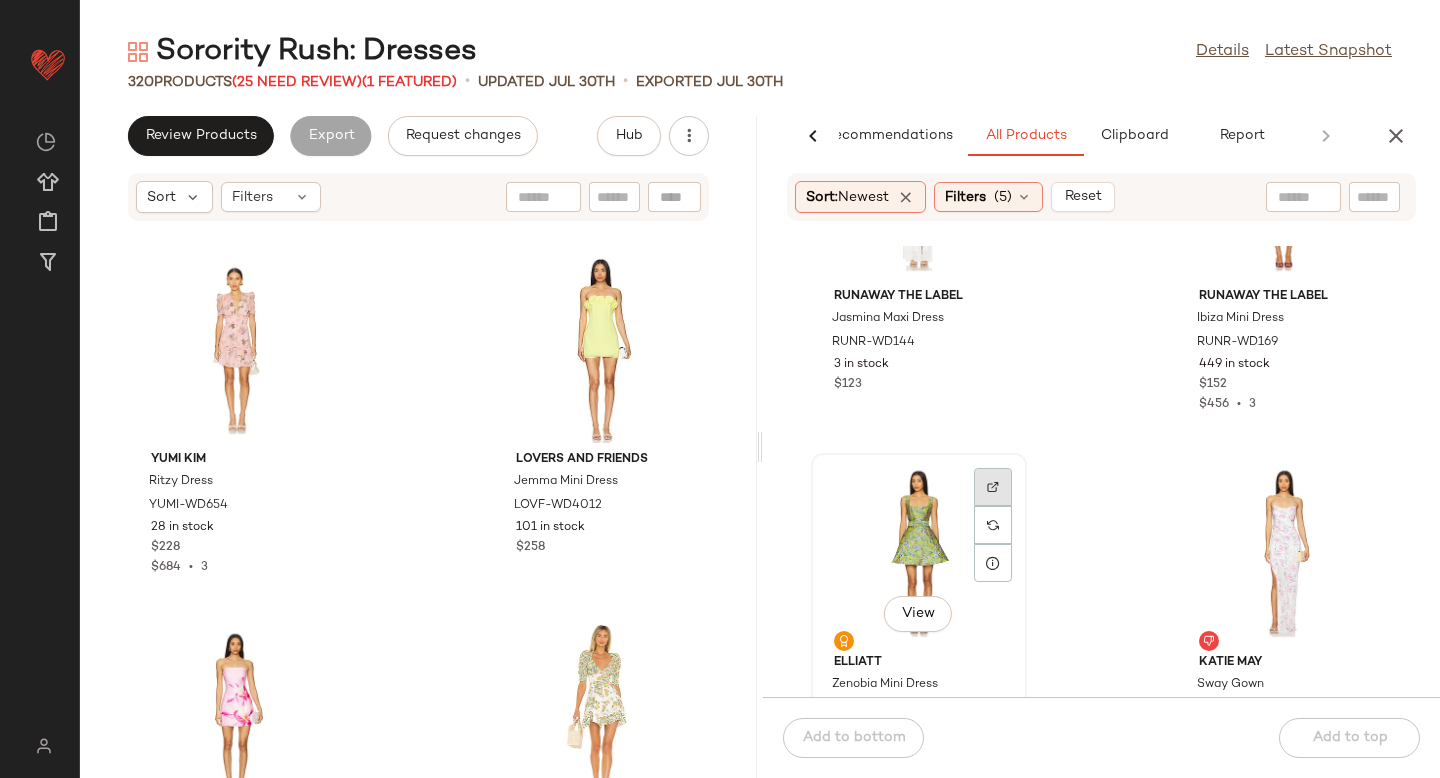 click 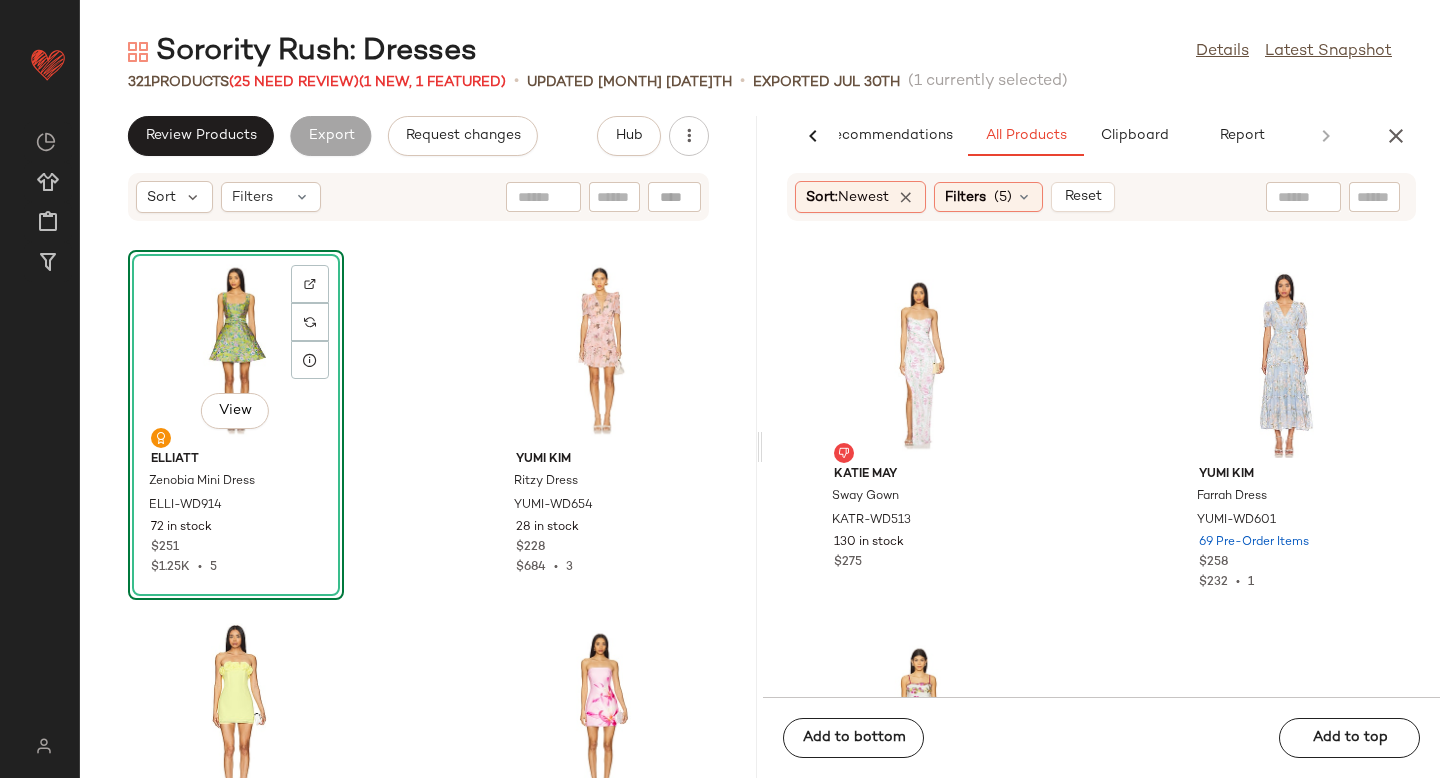 scroll, scrollTop: 1025, scrollLeft: 0, axis: vertical 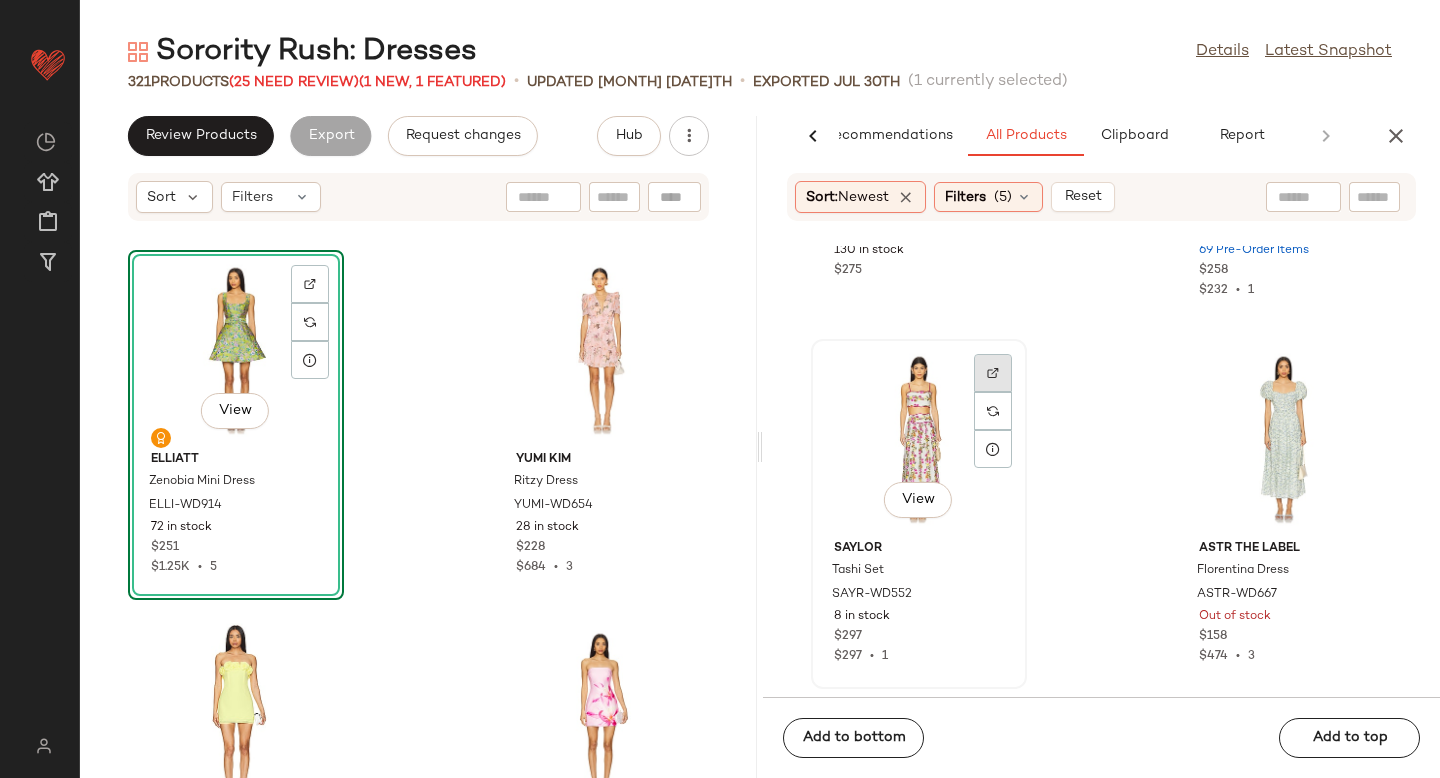 click 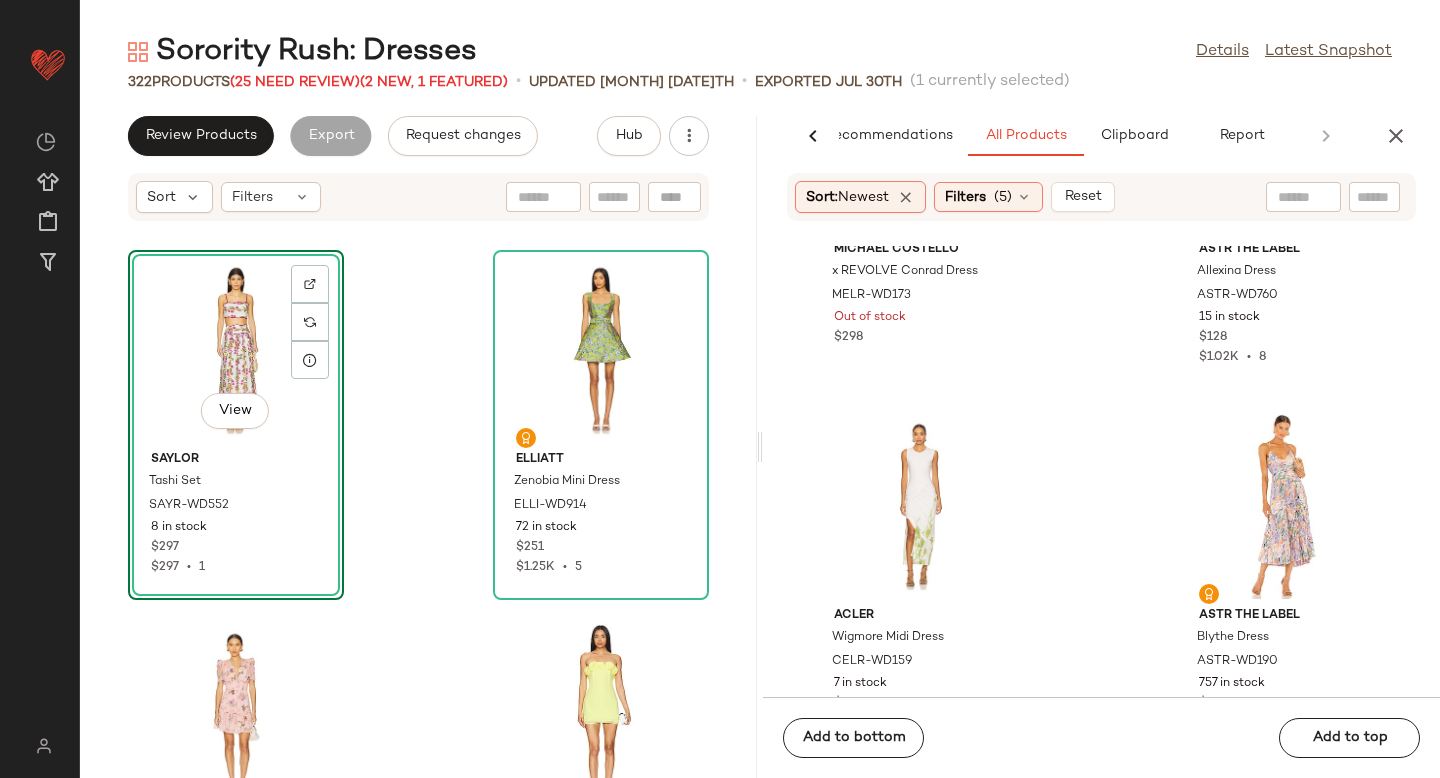 scroll, scrollTop: 1756, scrollLeft: 0, axis: vertical 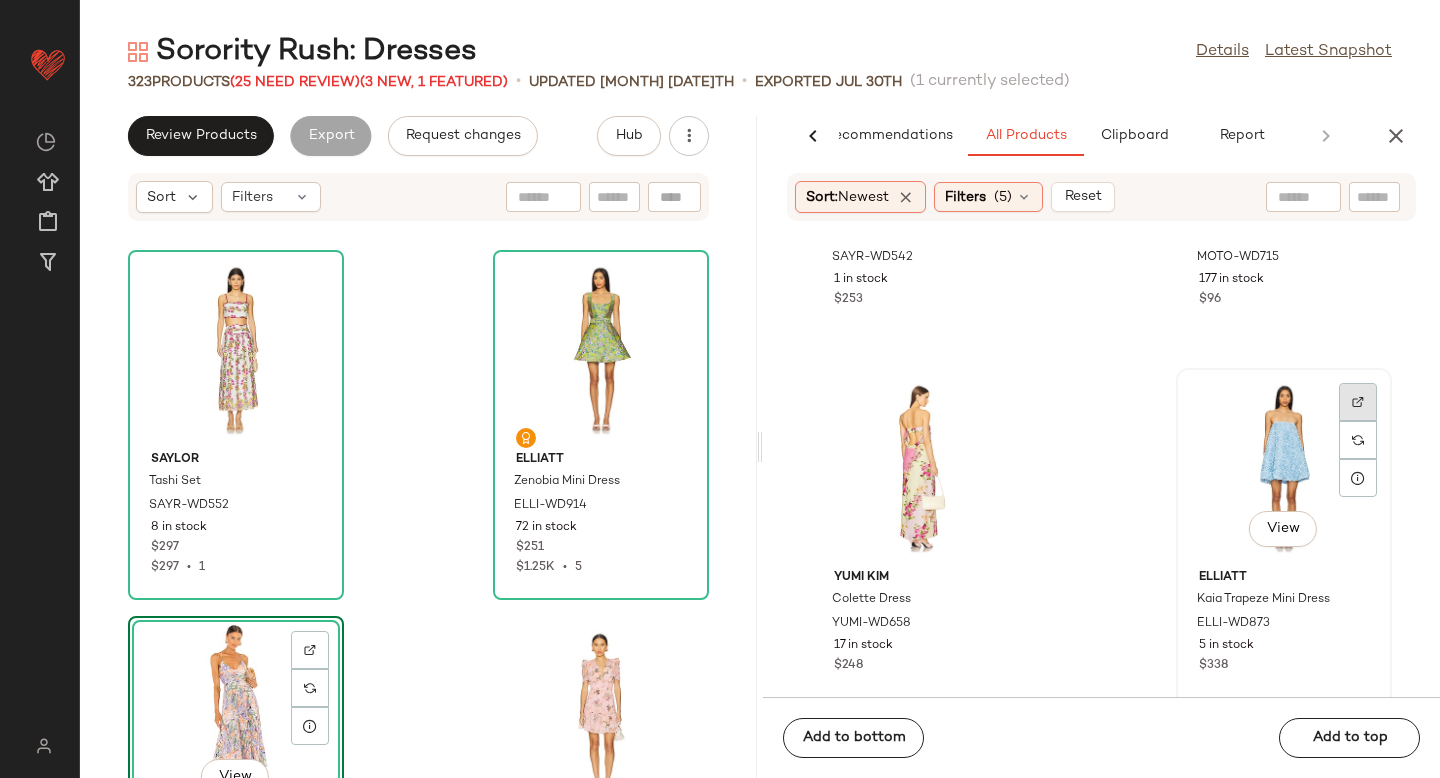 click 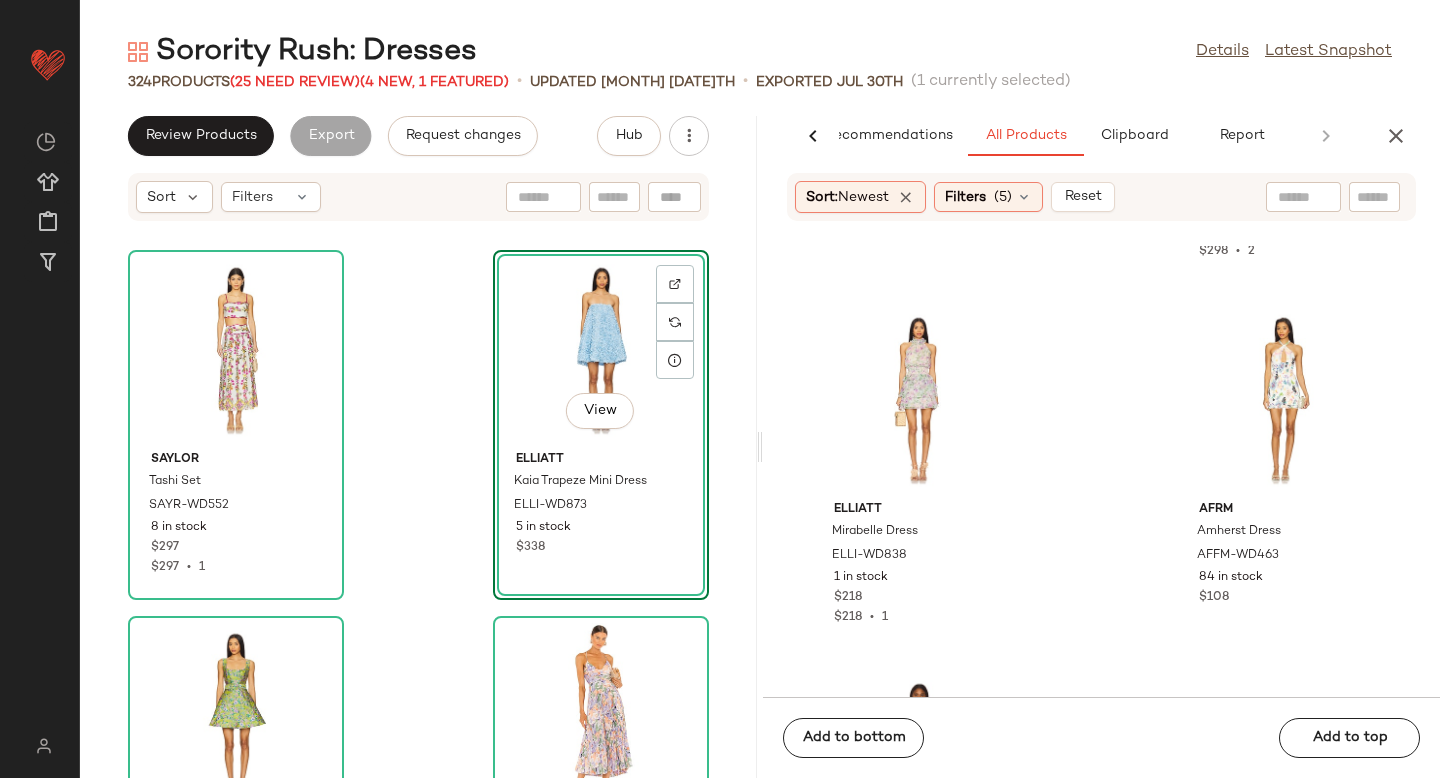 scroll, scrollTop: 6932, scrollLeft: 0, axis: vertical 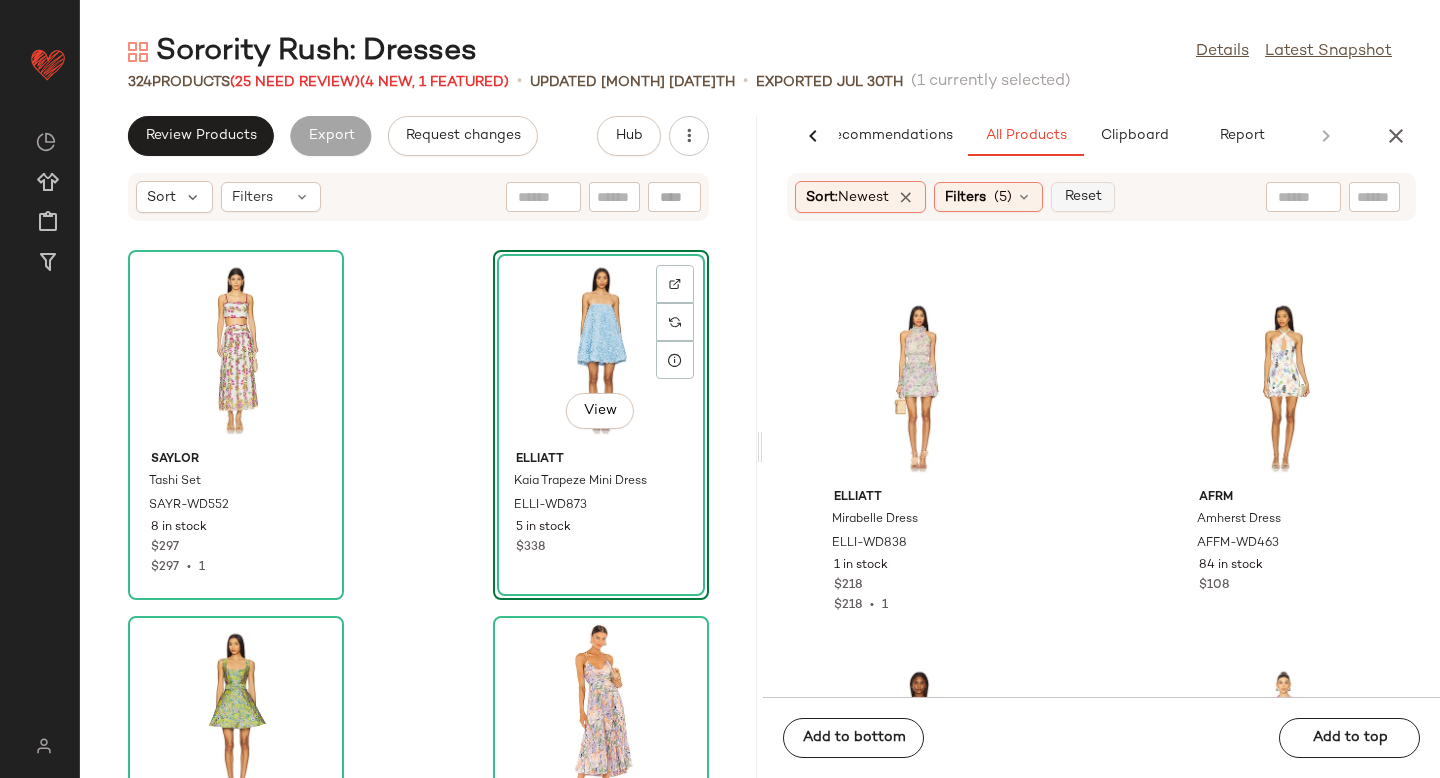 click on "Reset" 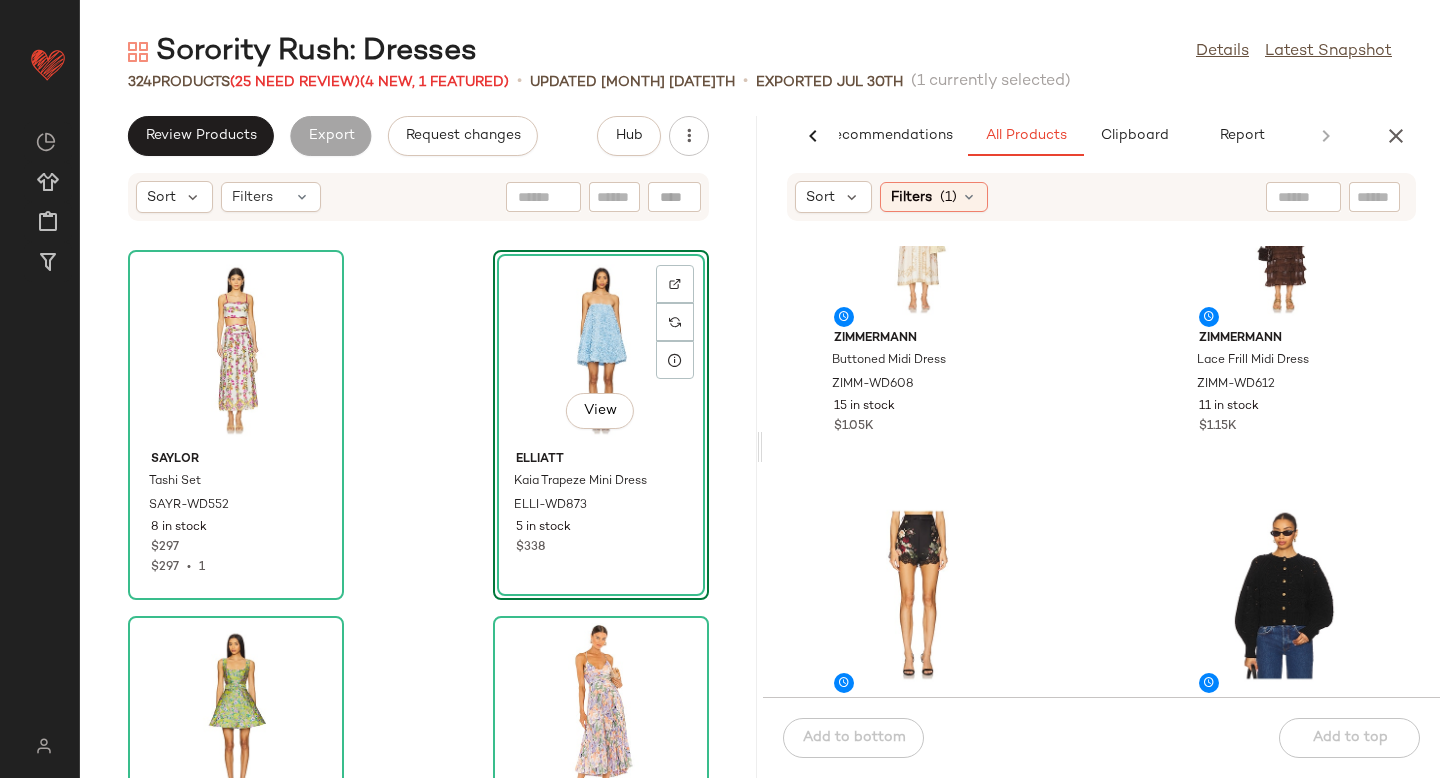 scroll, scrollTop: 775, scrollLeft: 0, axis: vertical 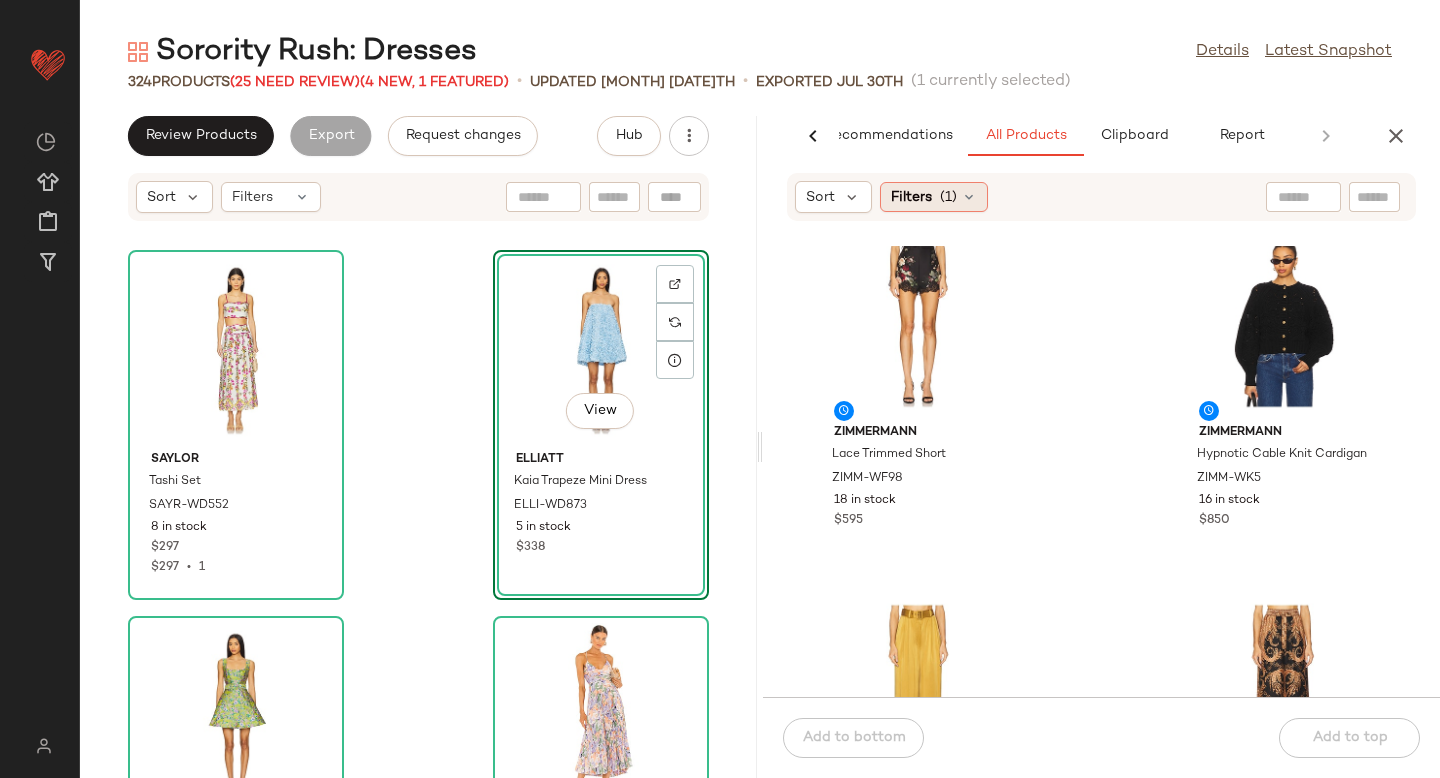click on "(1)" at bounding box center [948, 197] 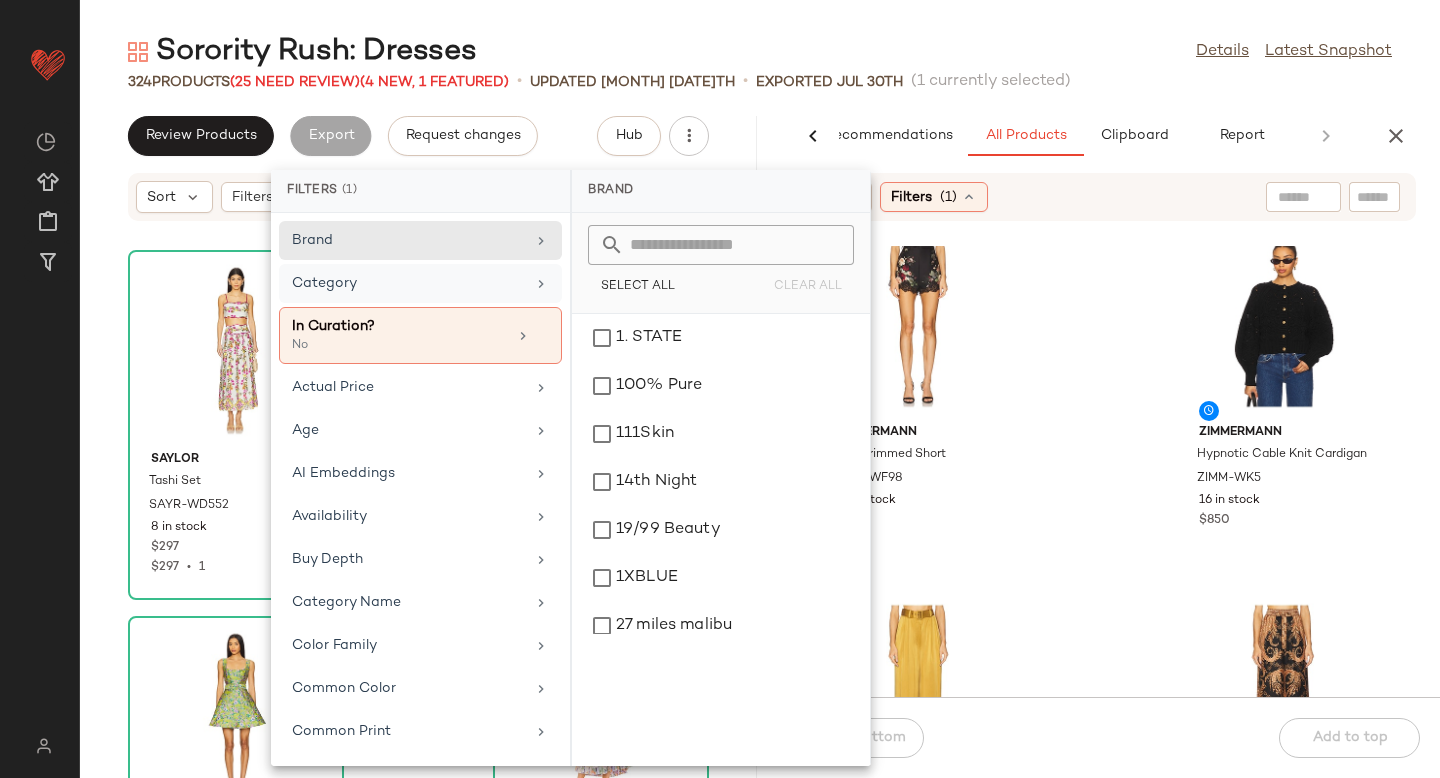 click on "Category" 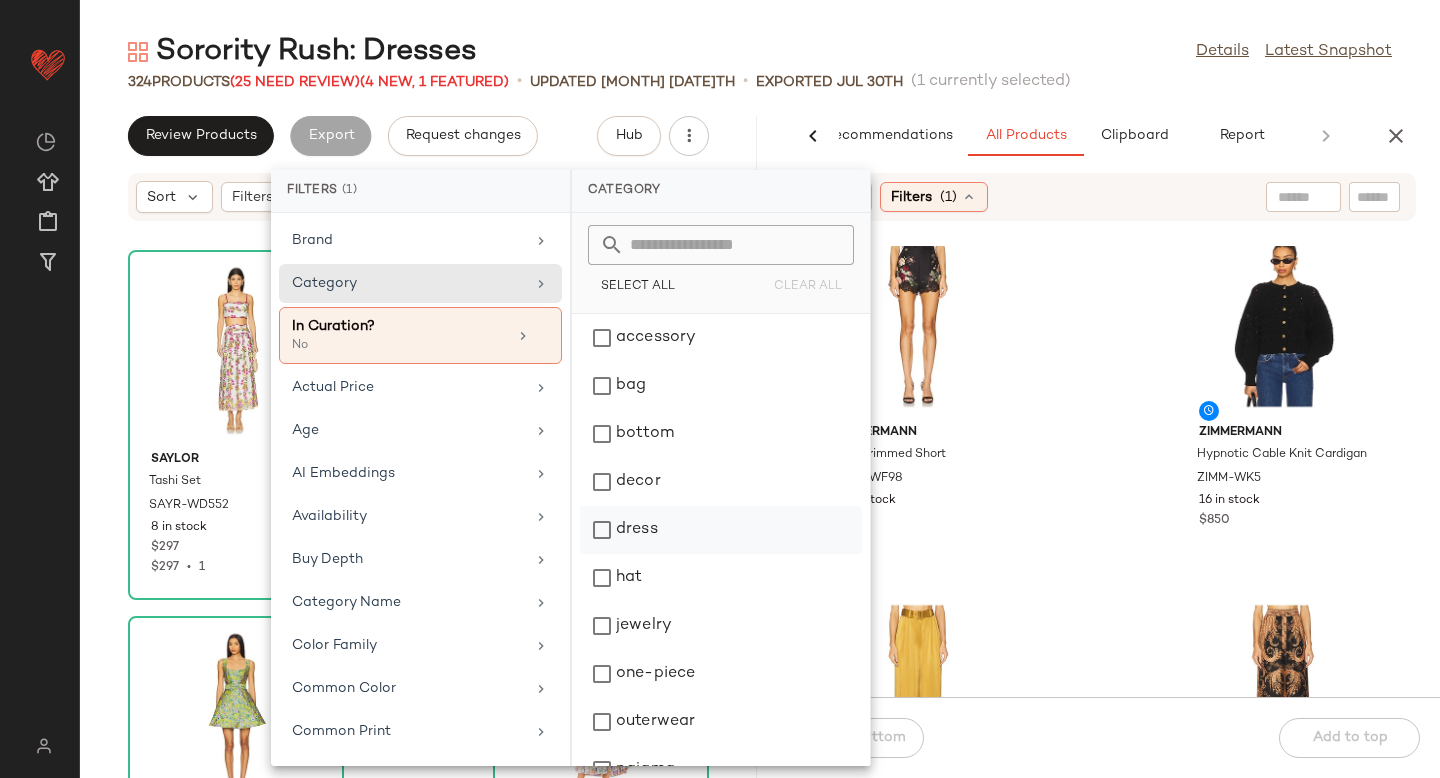click on "dress" 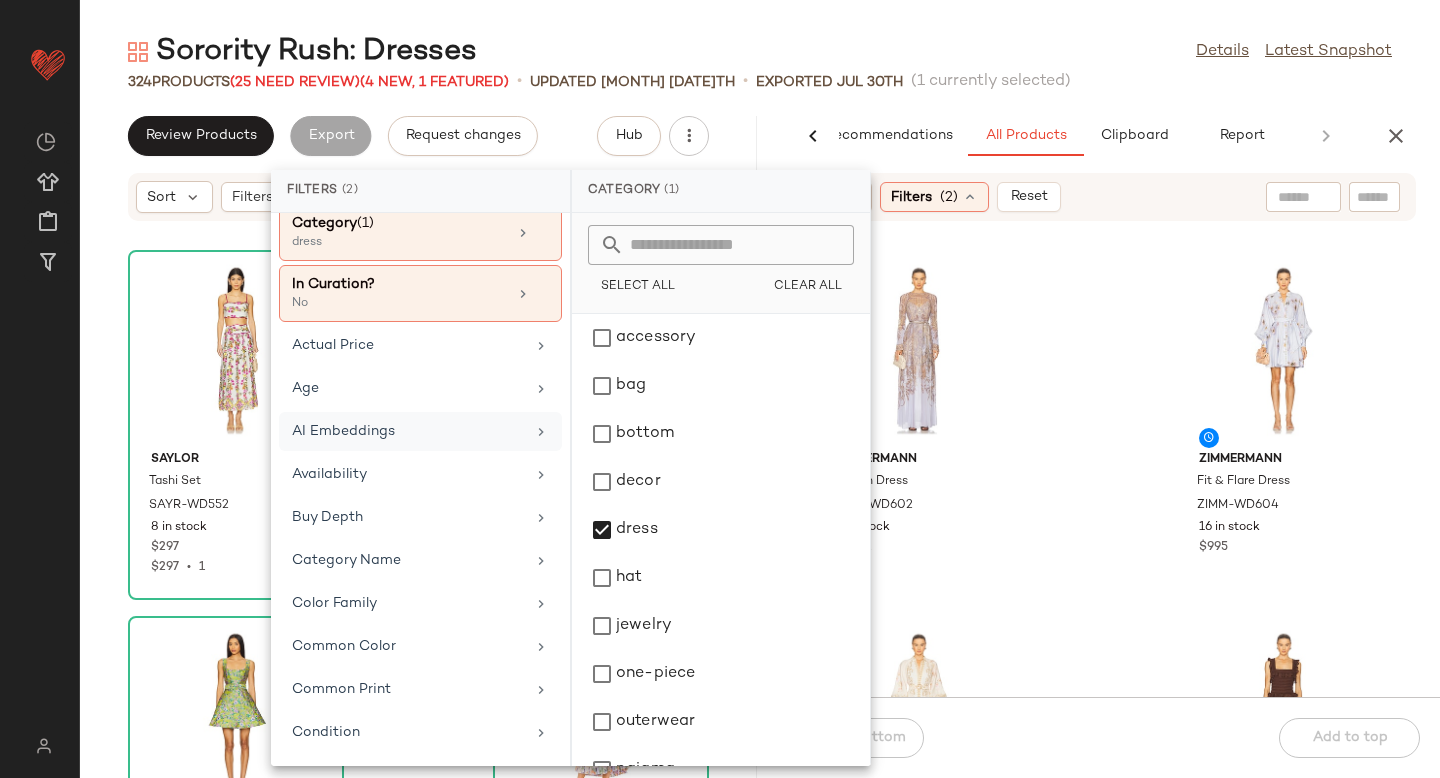 scroll, scrollTop: 175, scrollLeft: 0, axis: vertical 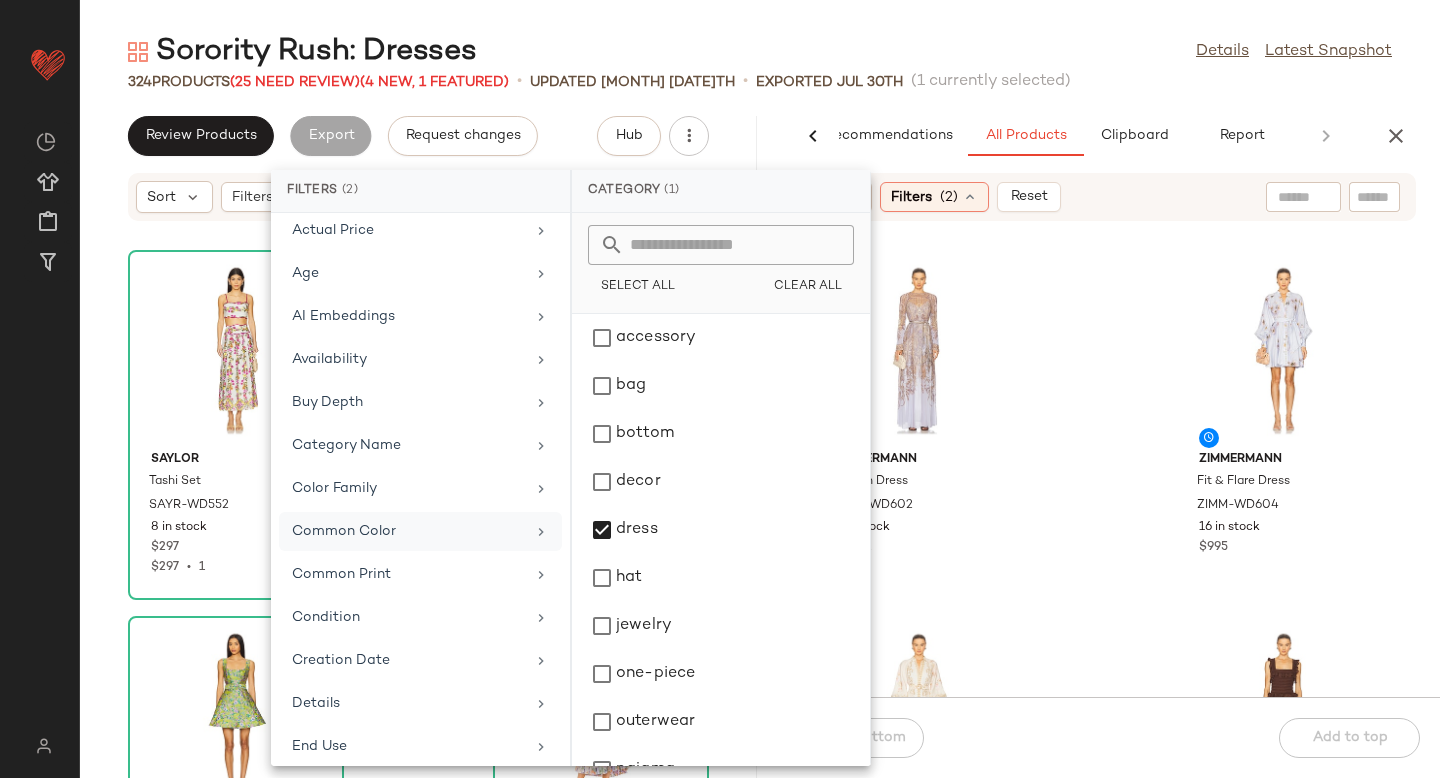 click on "Common Color" at bounding box center (408, 531) 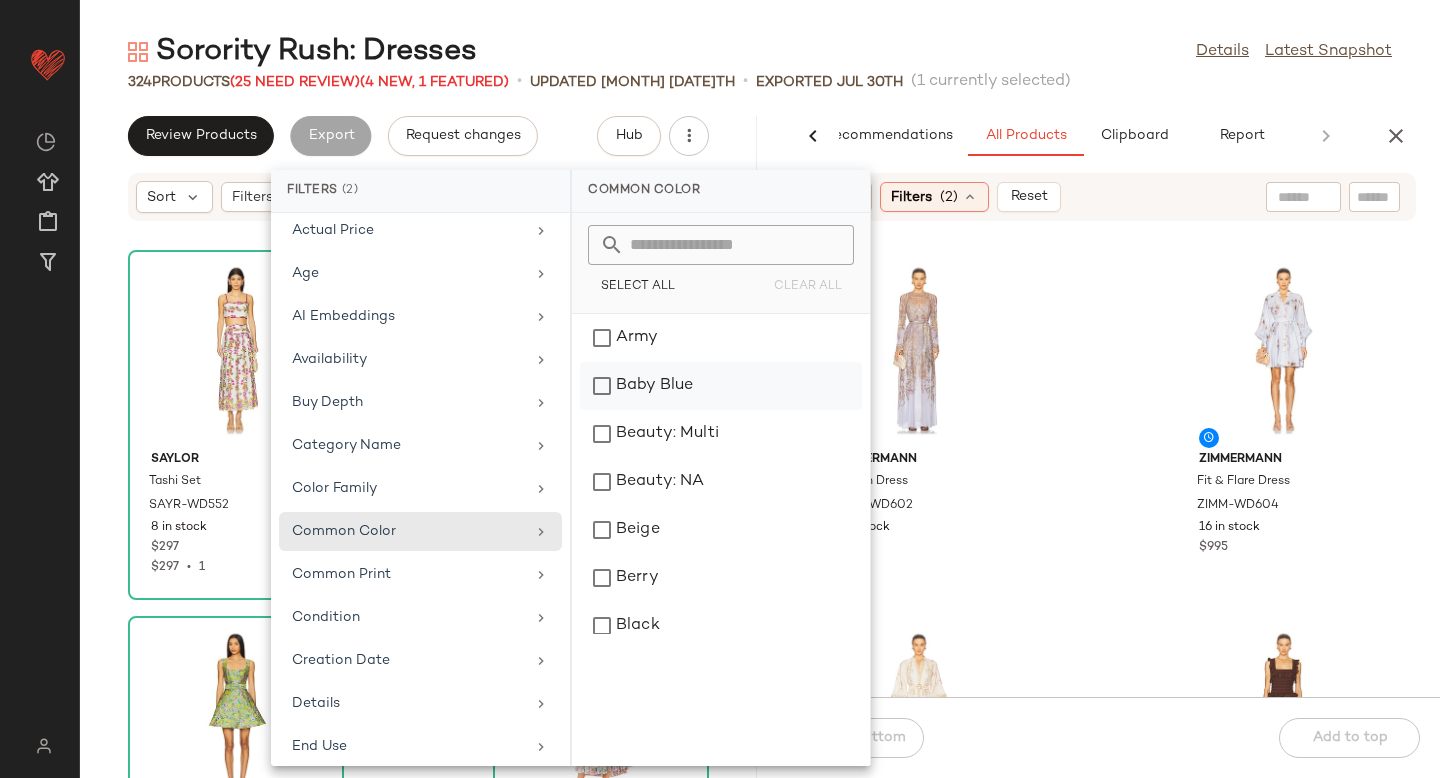 click on "Baby Blue" 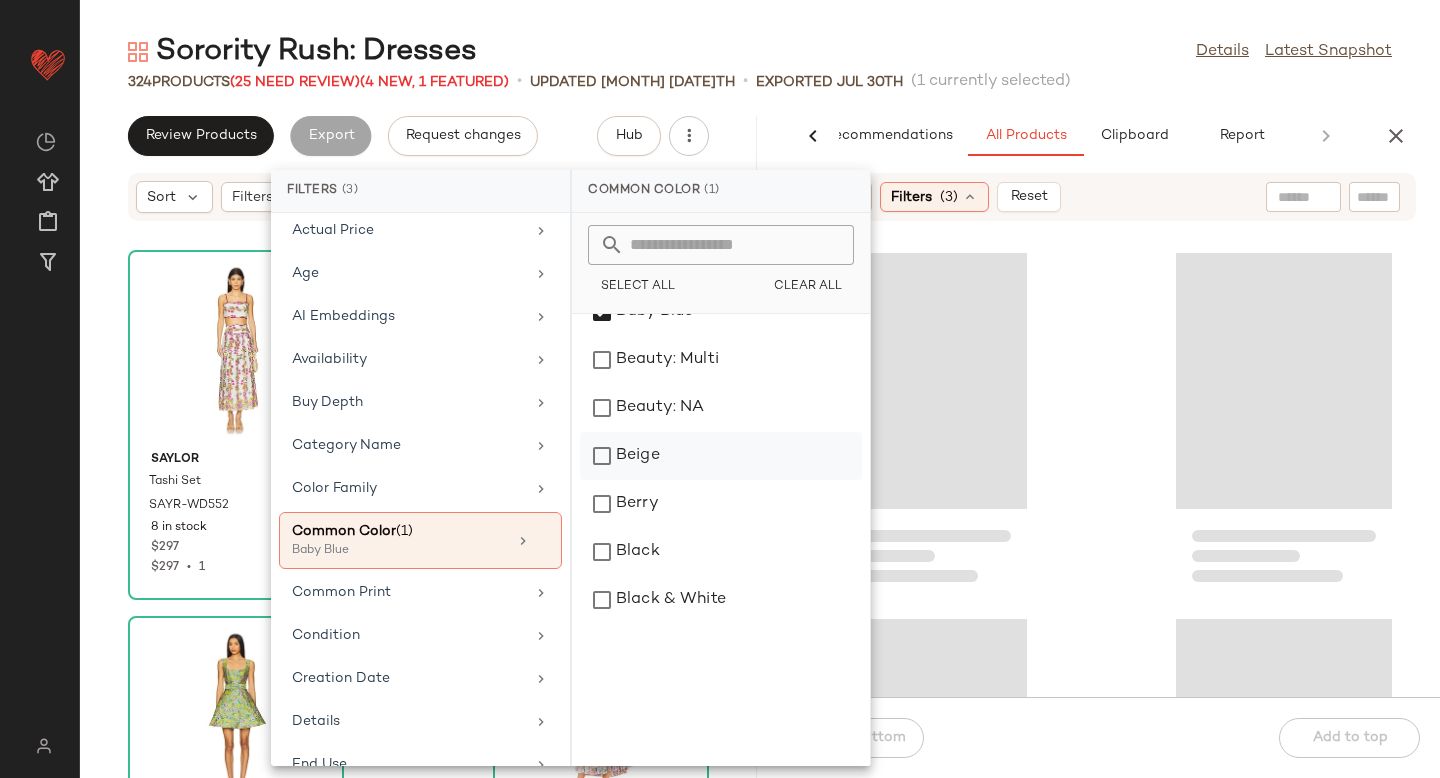 scroll, scrollTop: 76, scrollLeft: 0, axis: vertical 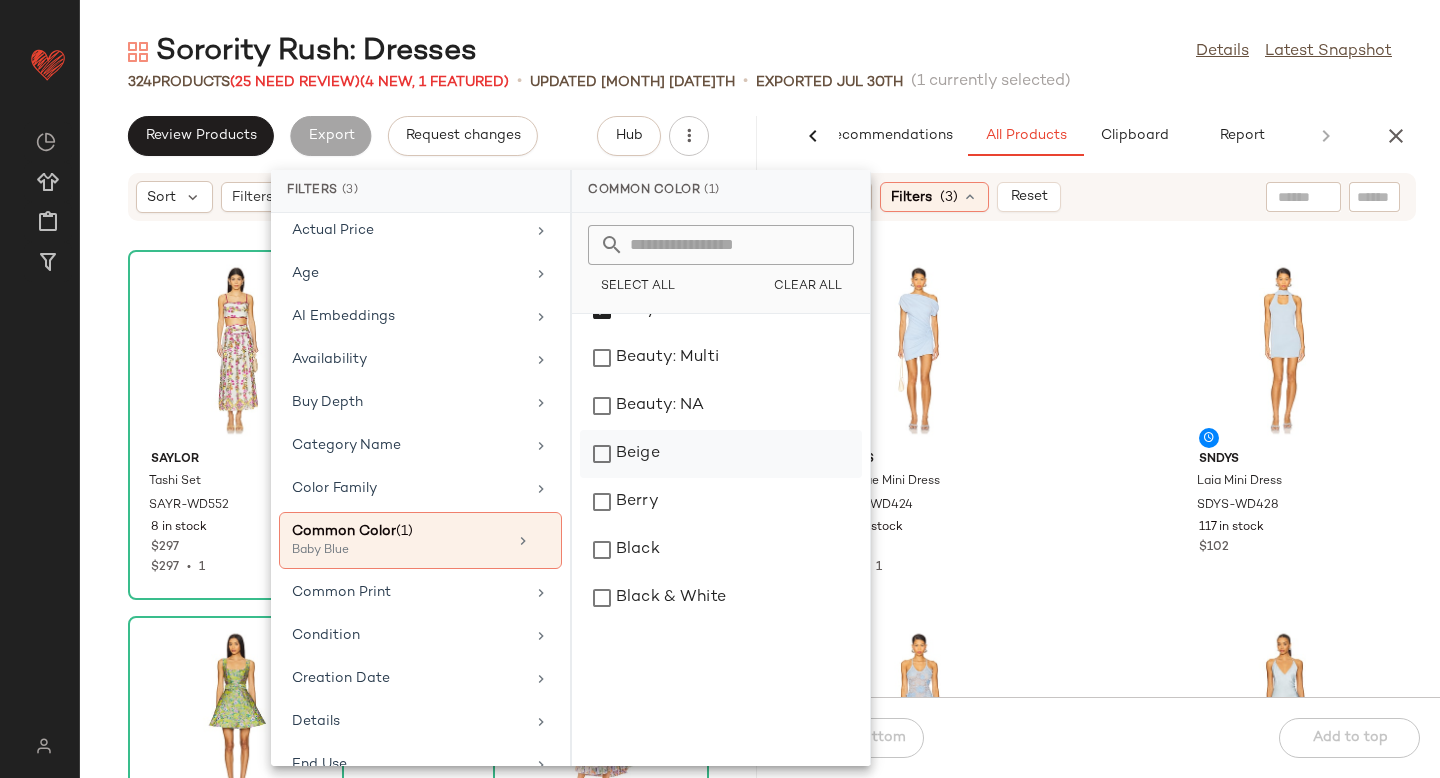 click on "Beige" 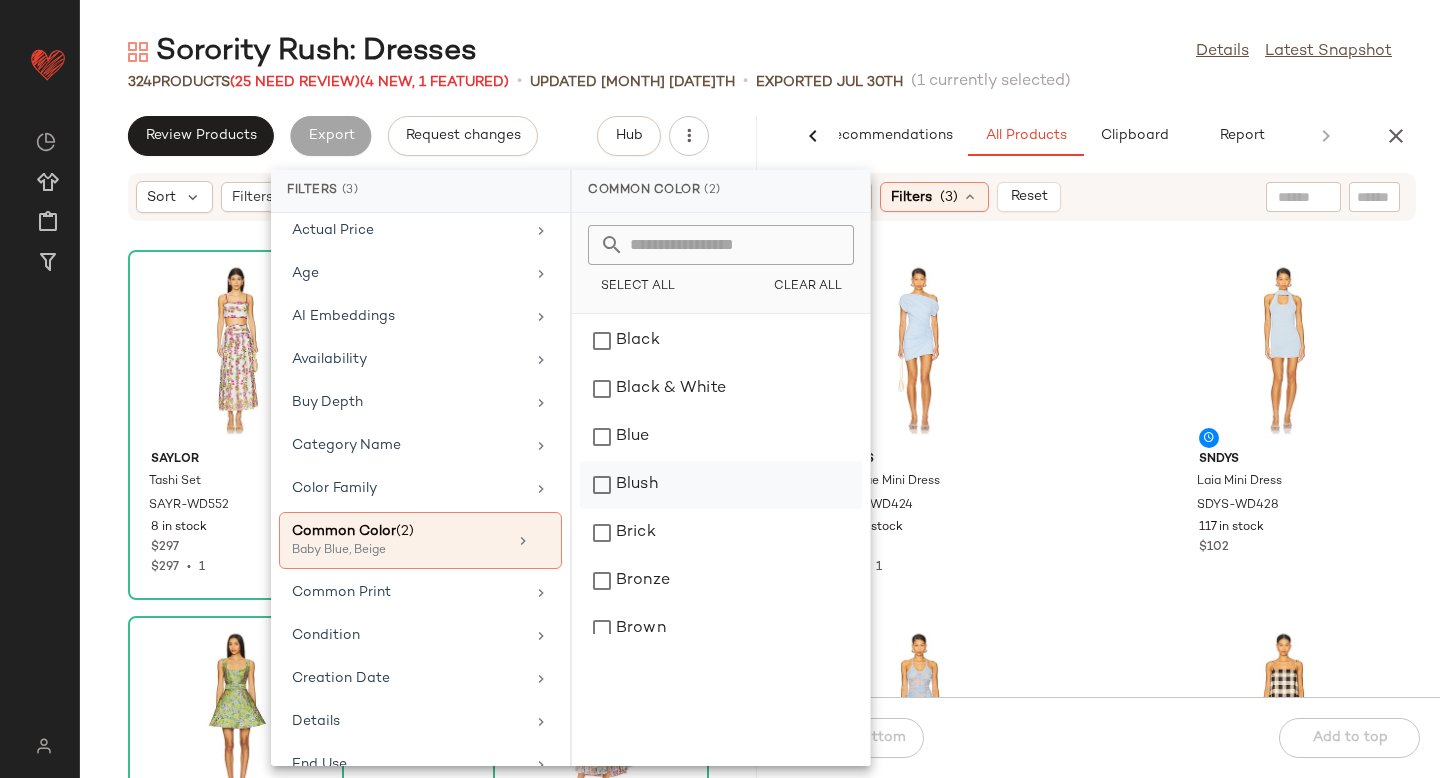 click on "Blush" 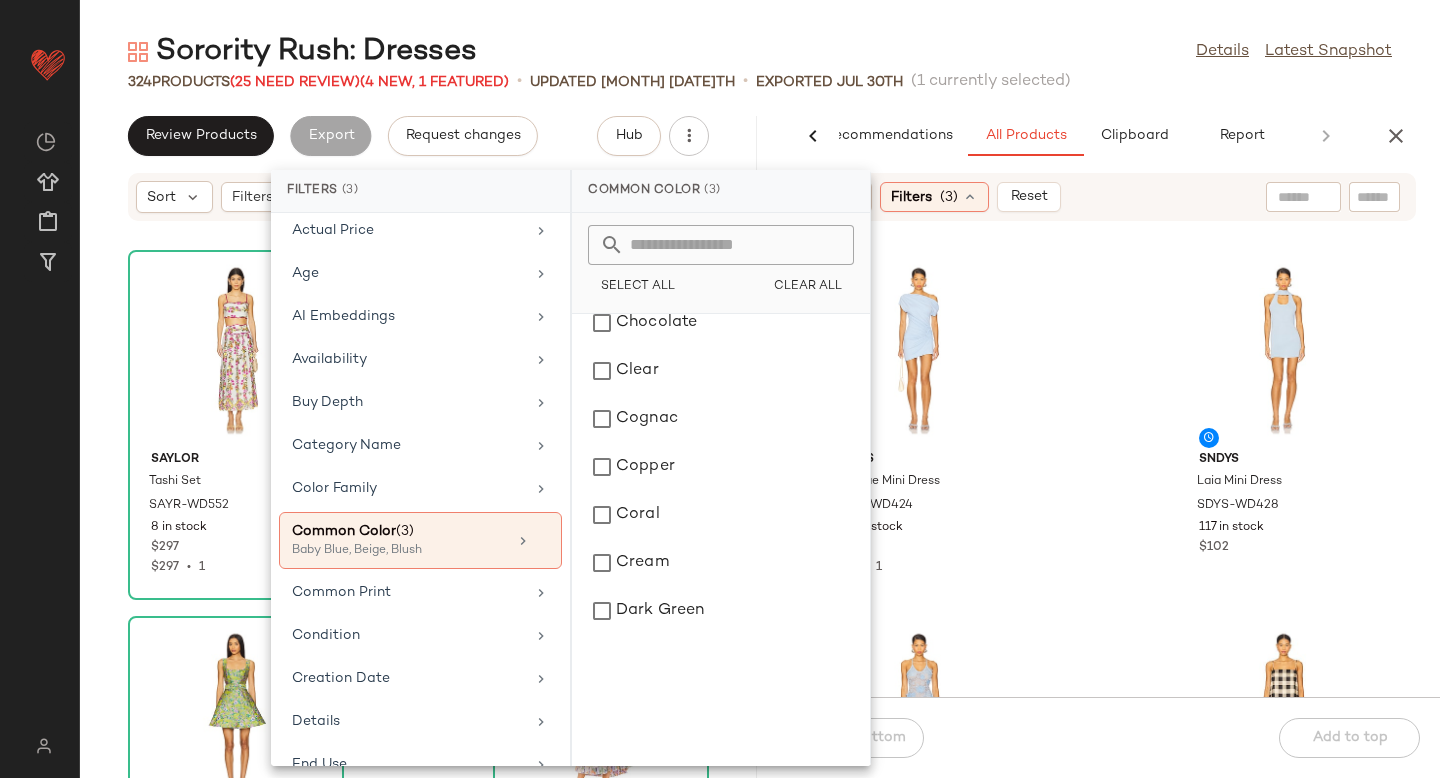 scroll, scrollTop: 929, scrollLeft: 0, axis: vertical 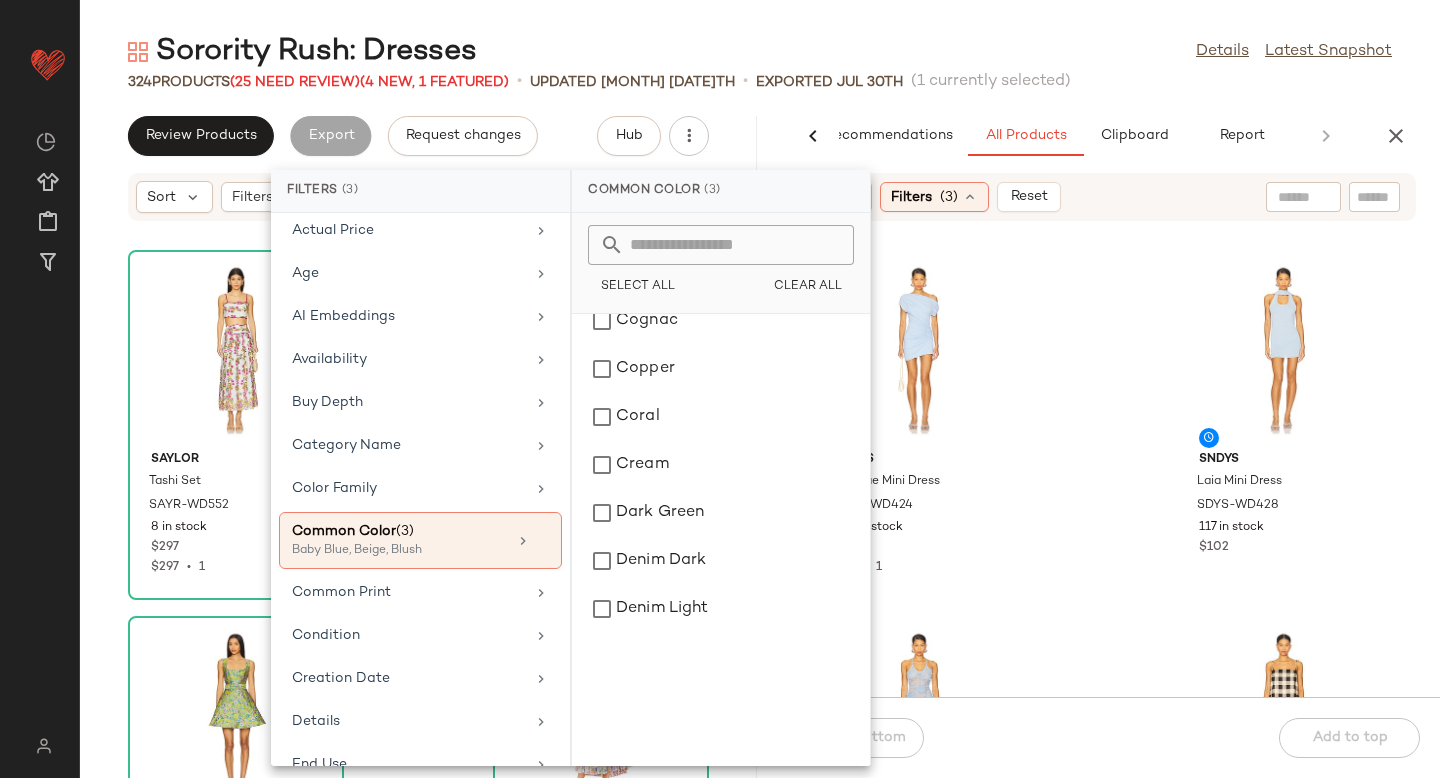 click on "Cream" 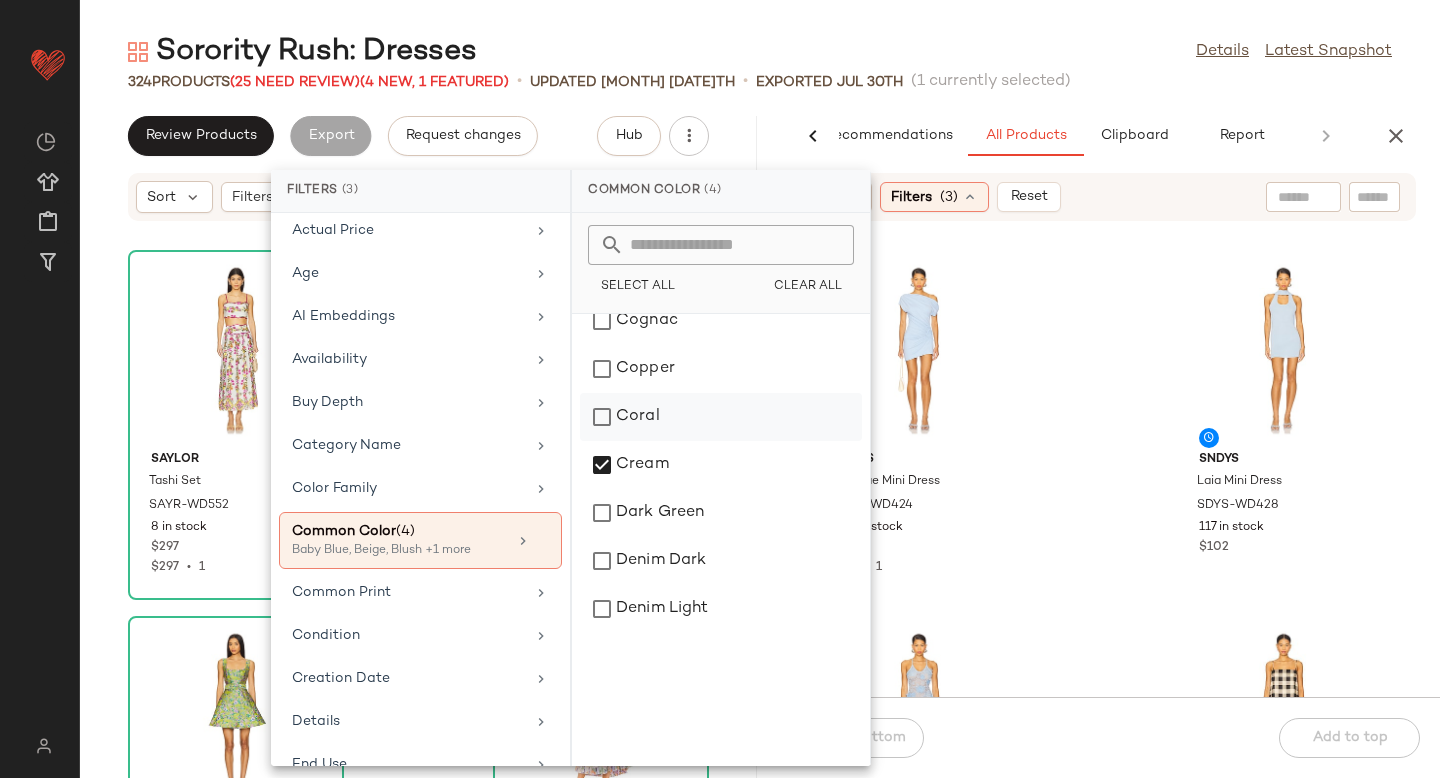 click on "Coral" 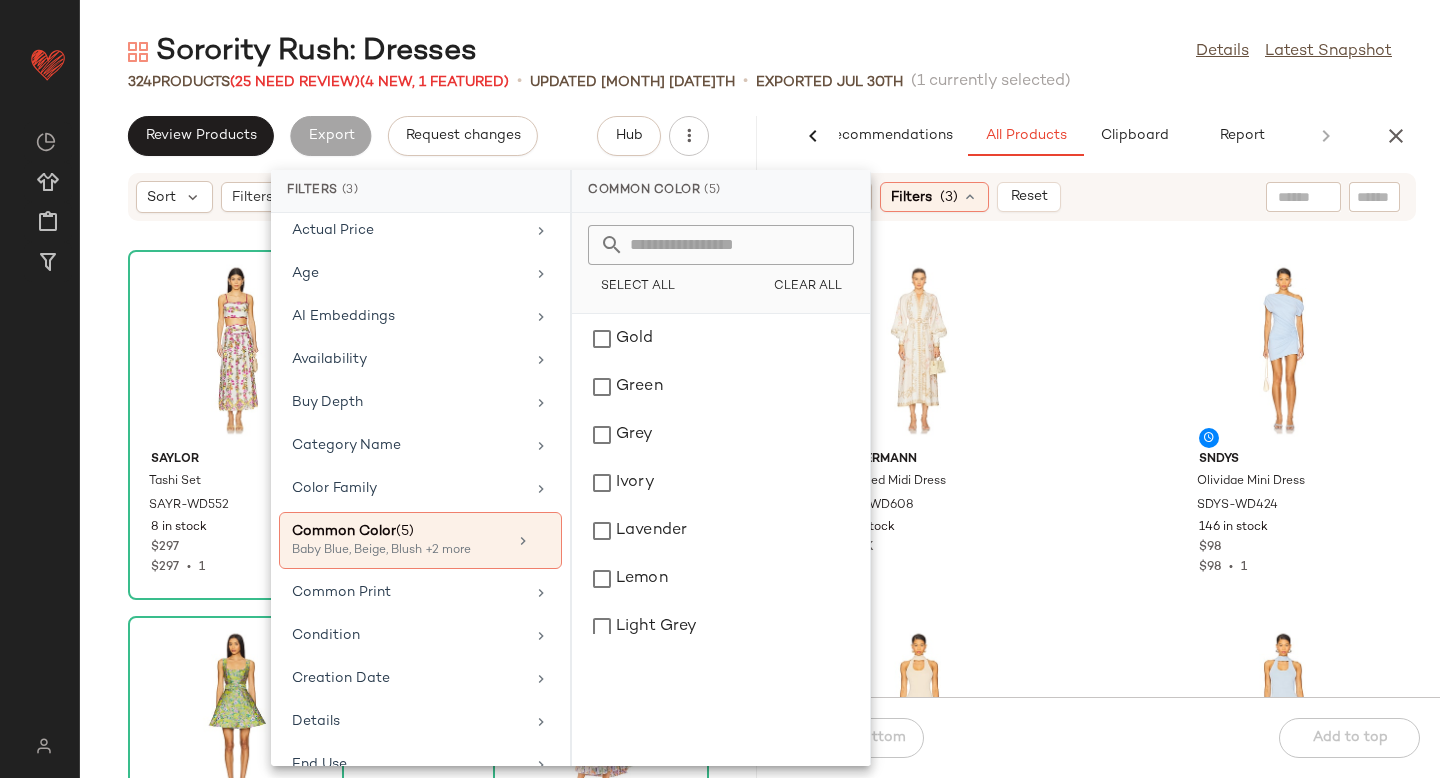 scroll, scrollTop: 1382, scrollLeft: 0, axis: vertical 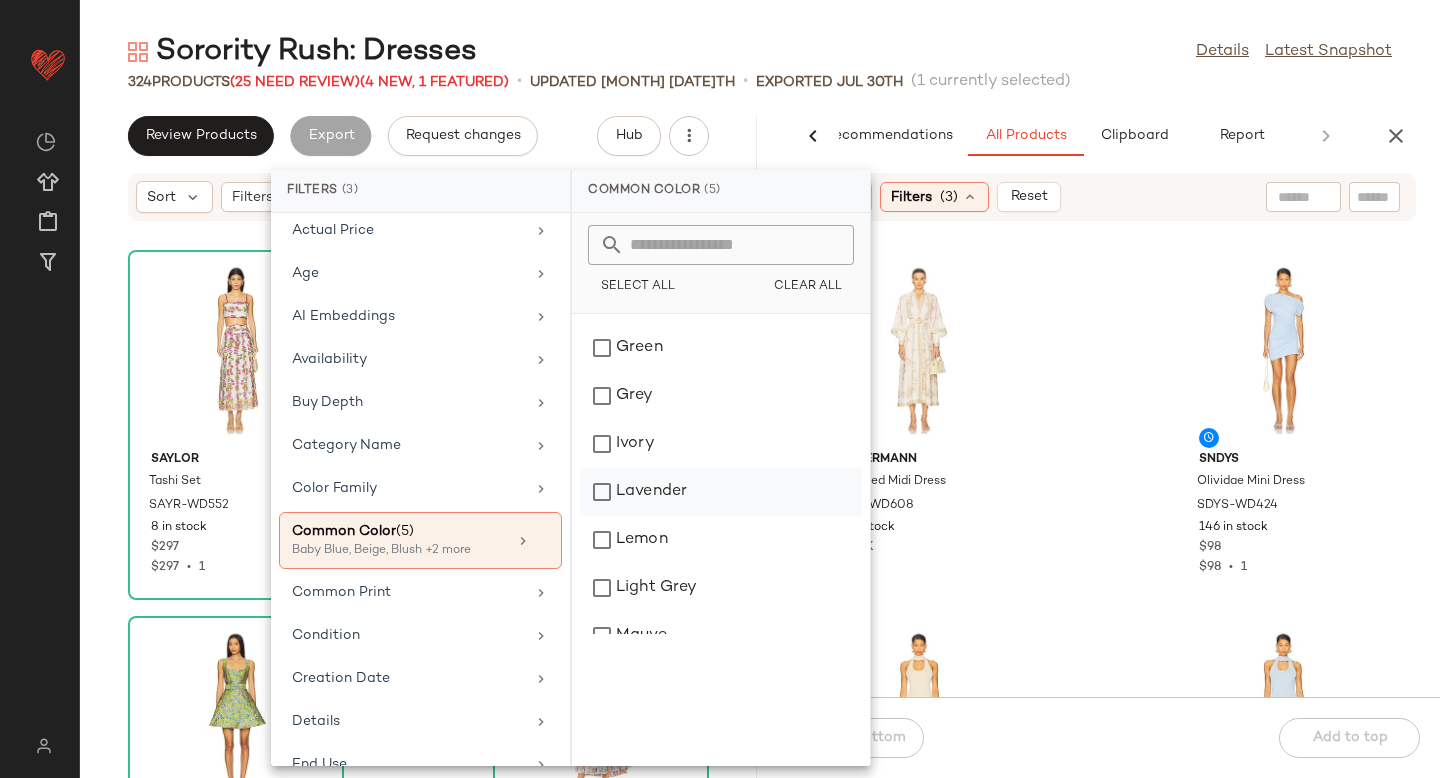 click on "Lavender" 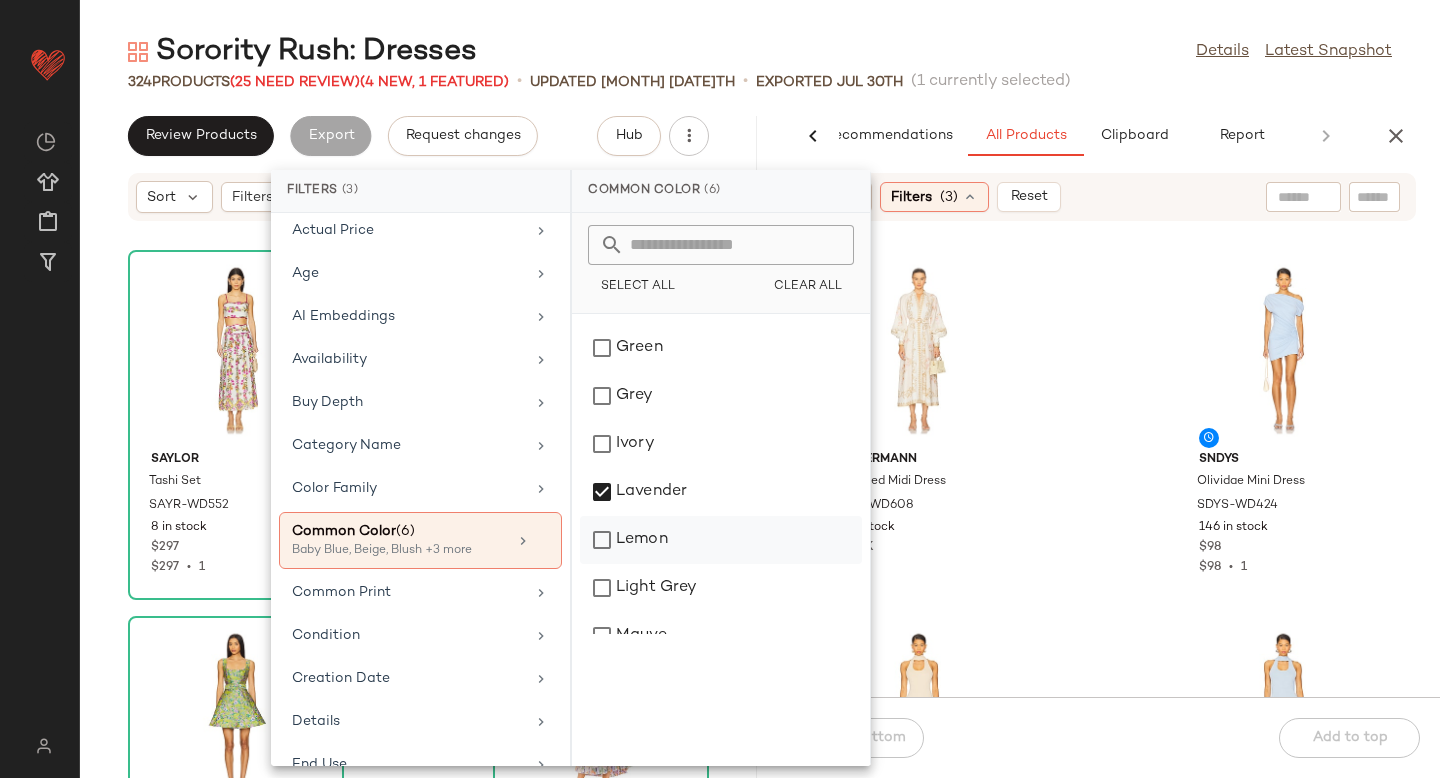 click on "Lemon" 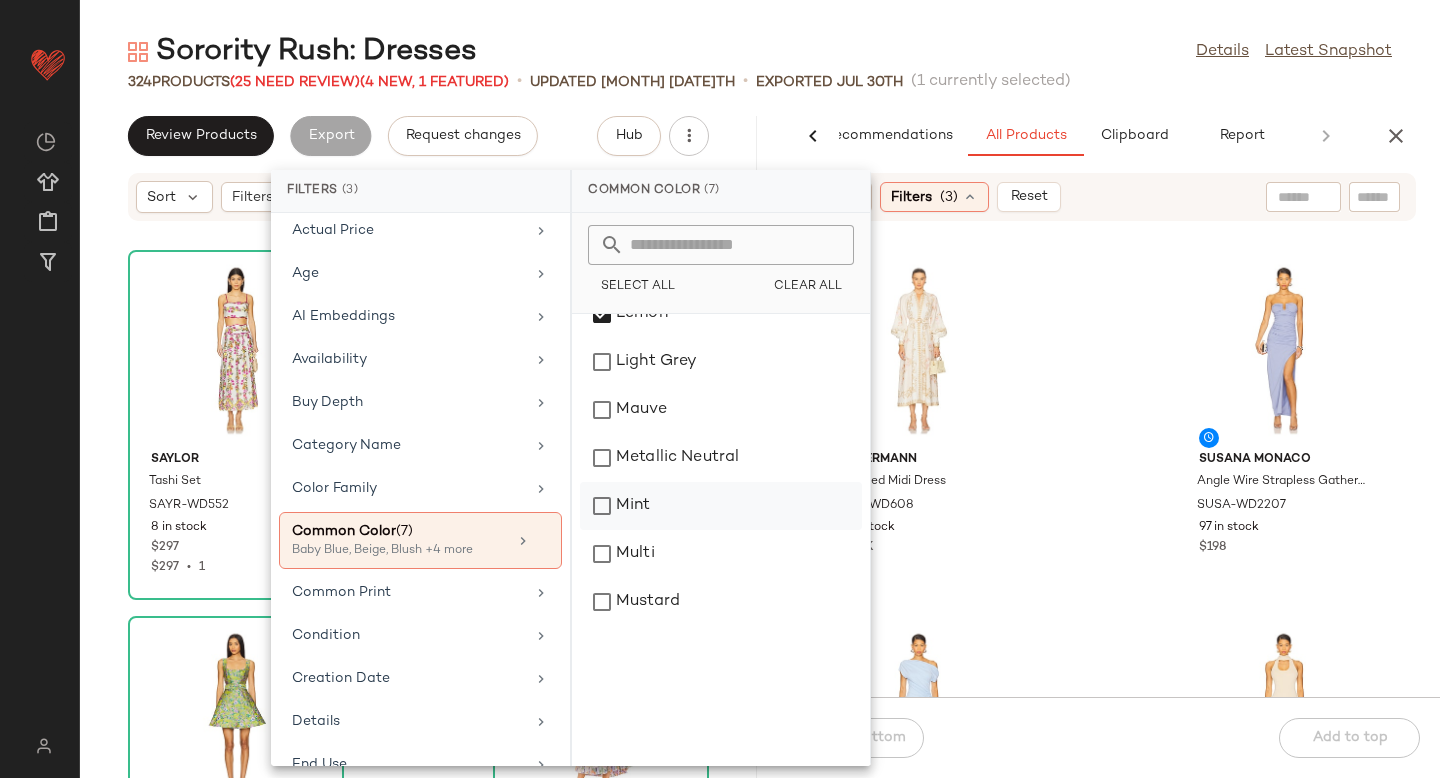click on "Mint" 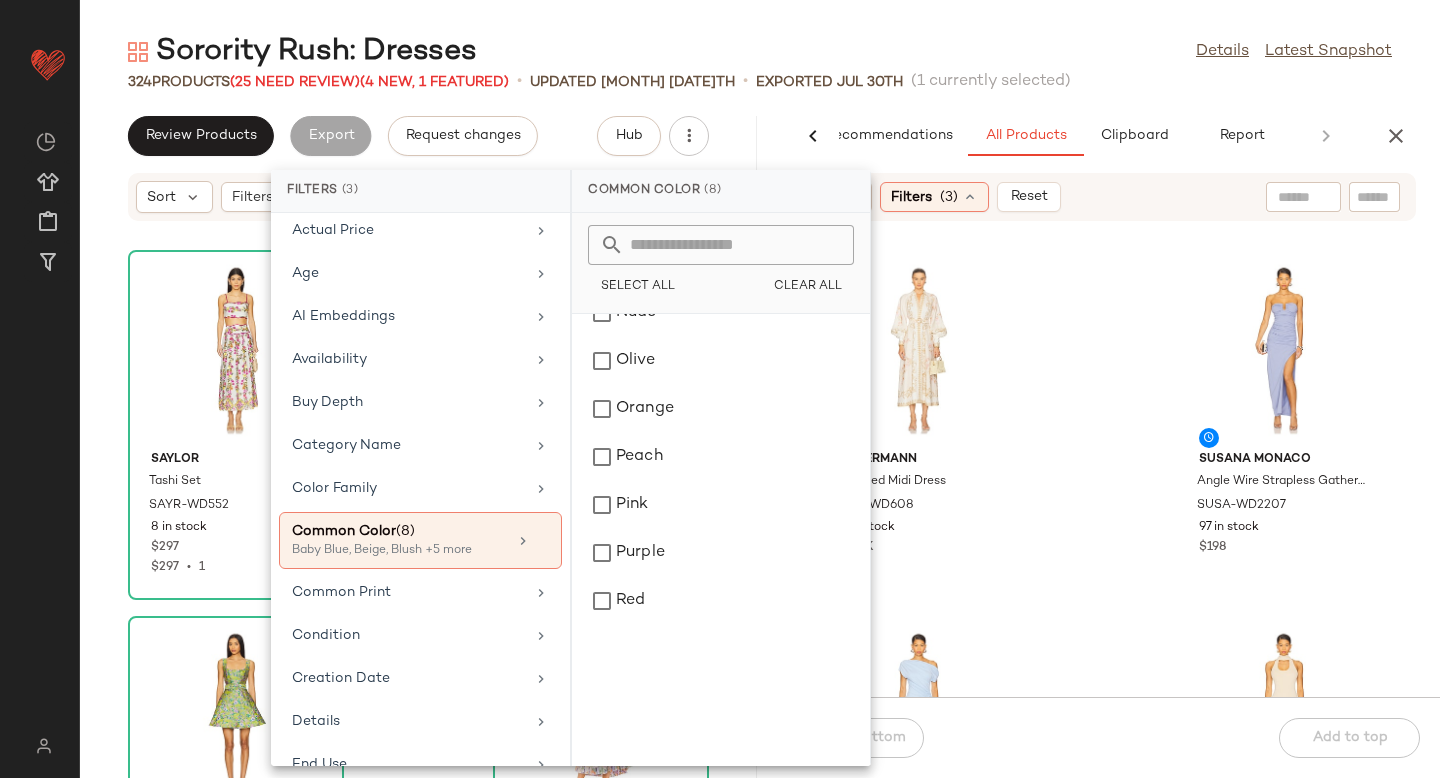 scroll, scrollTop: 2077, scrollLeft: 0, axis: vertical 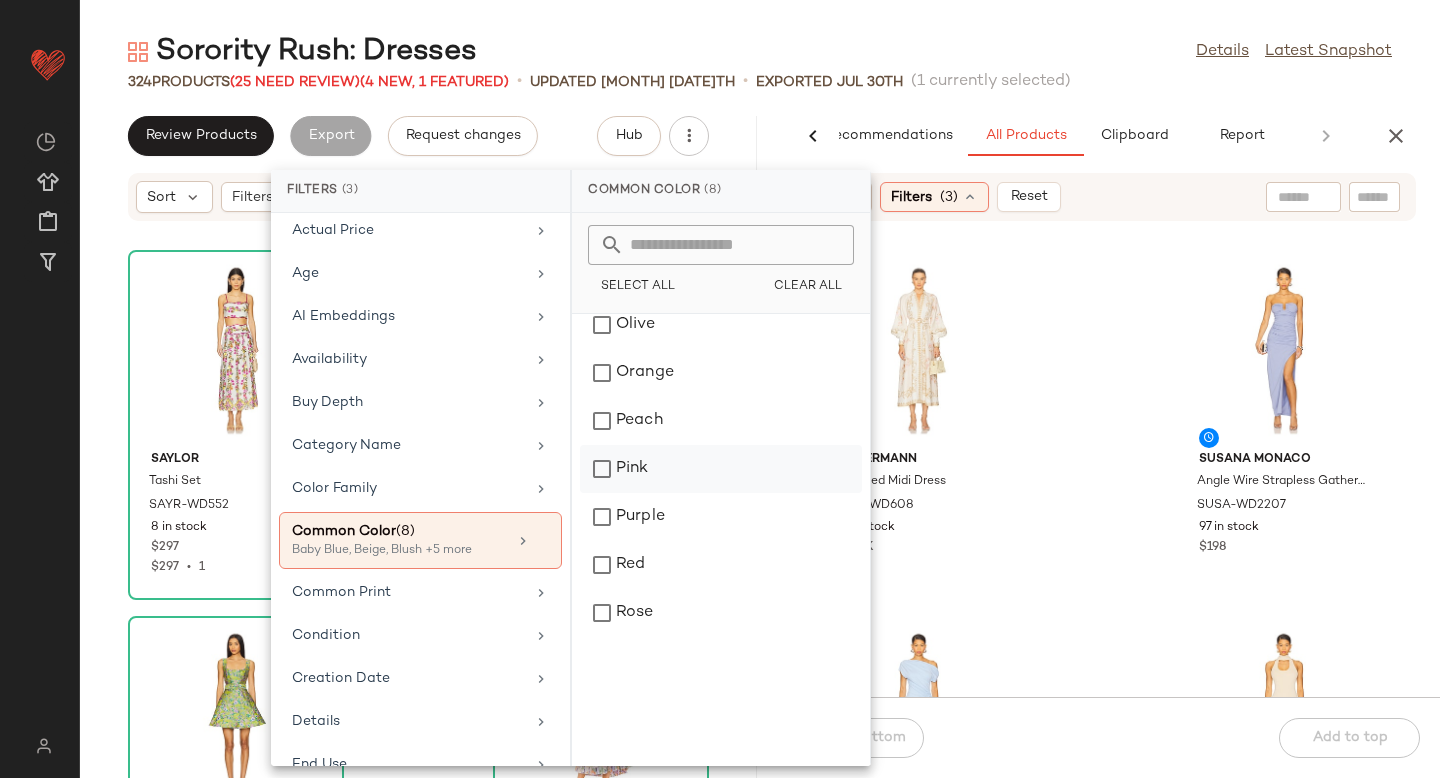 click on "Pink" 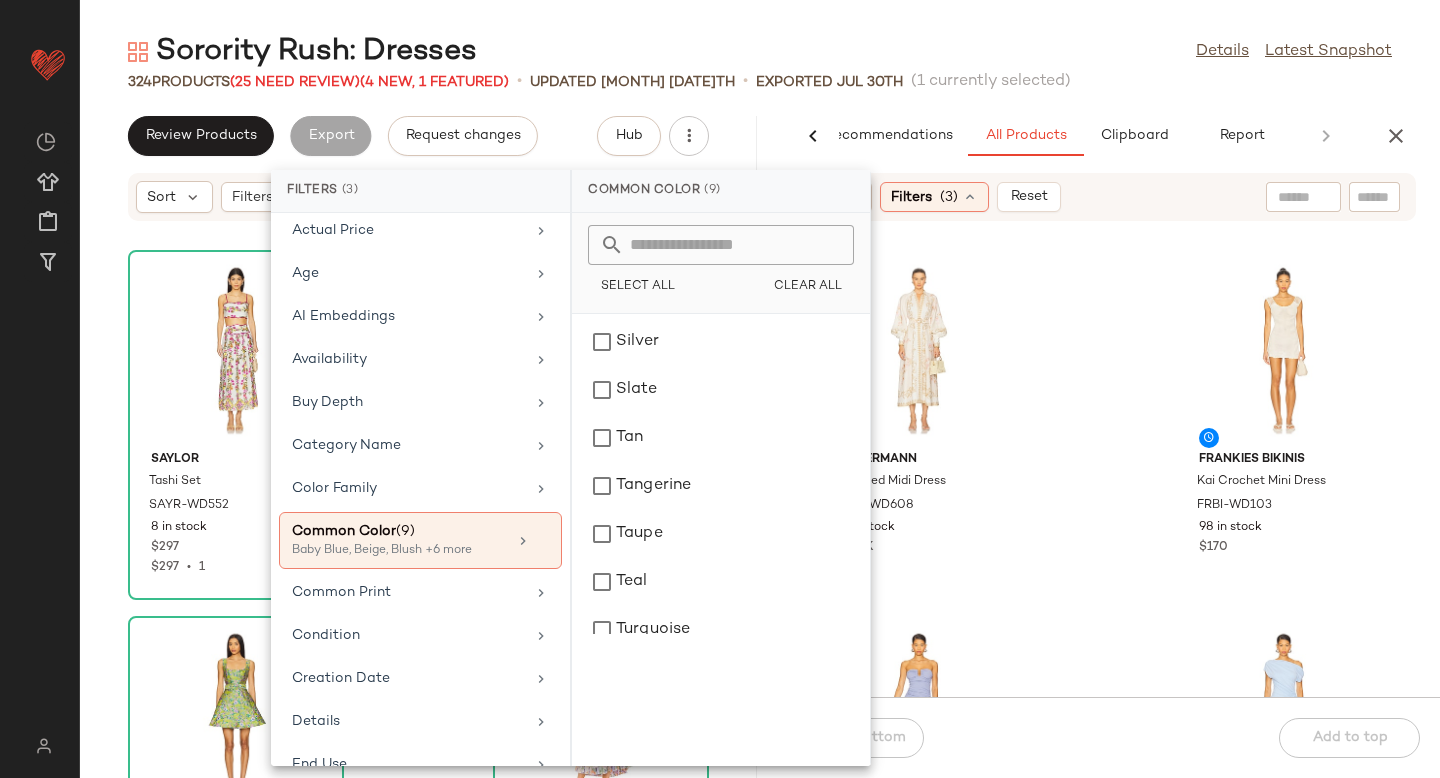 scroll, scrollTop: 2752, scrollLeft: 0, axis: vertical 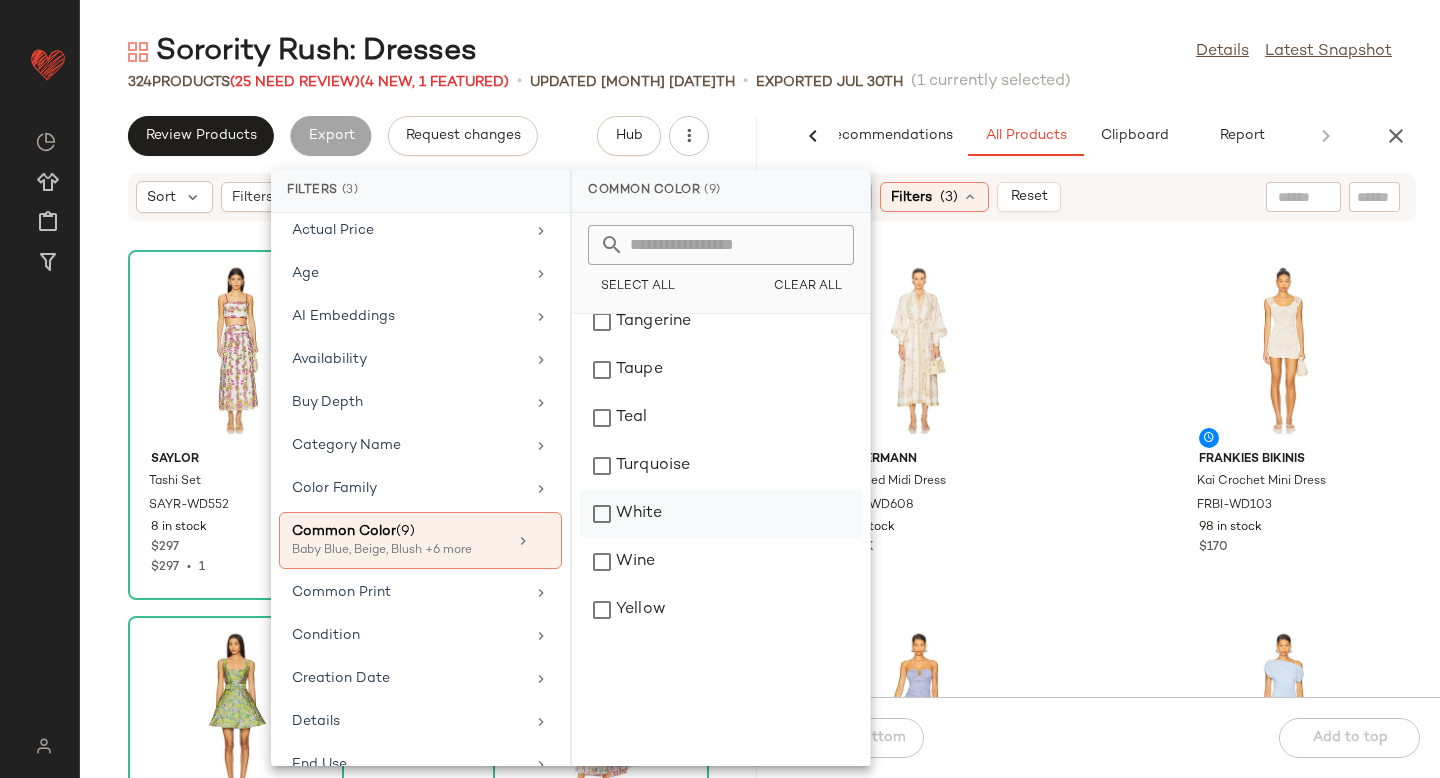 click on "White" 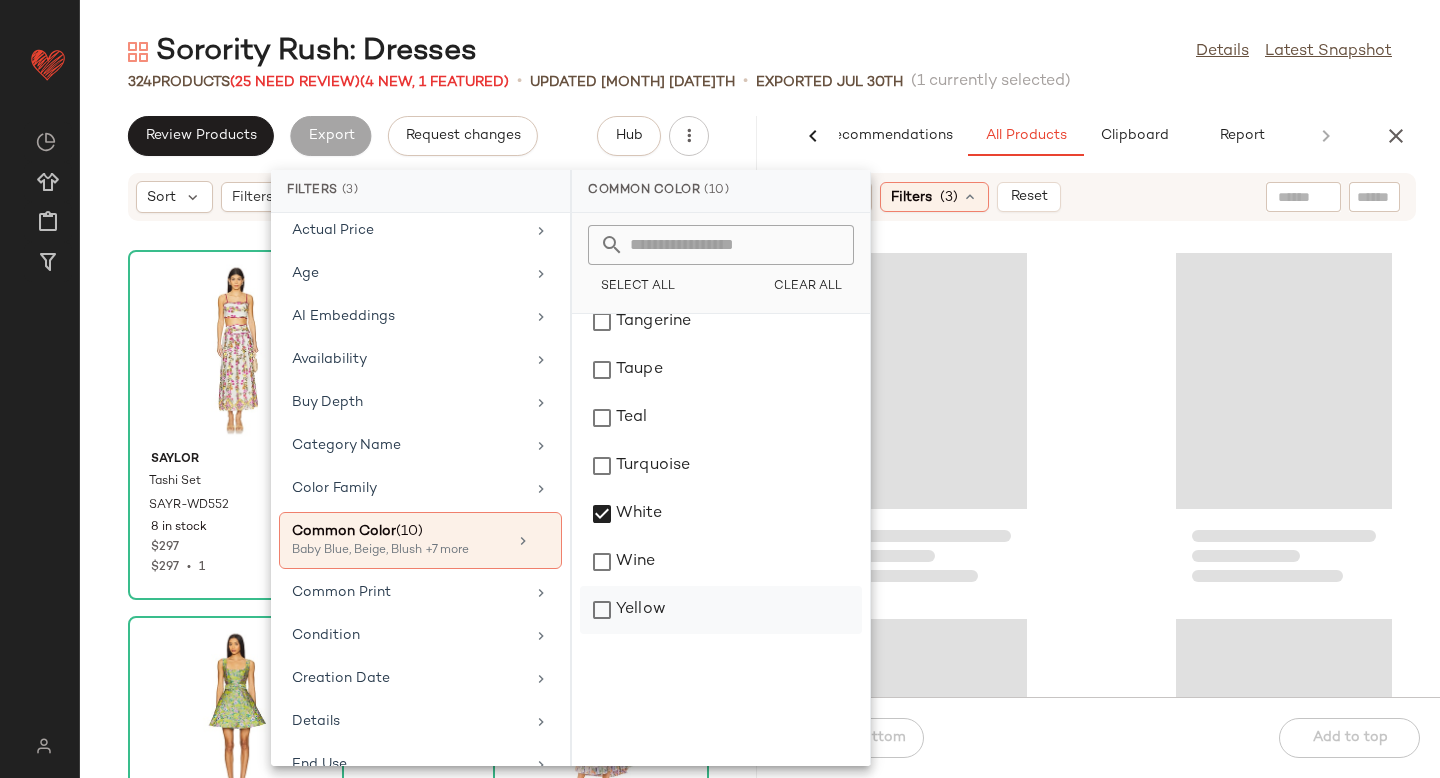 click on "Yellow" 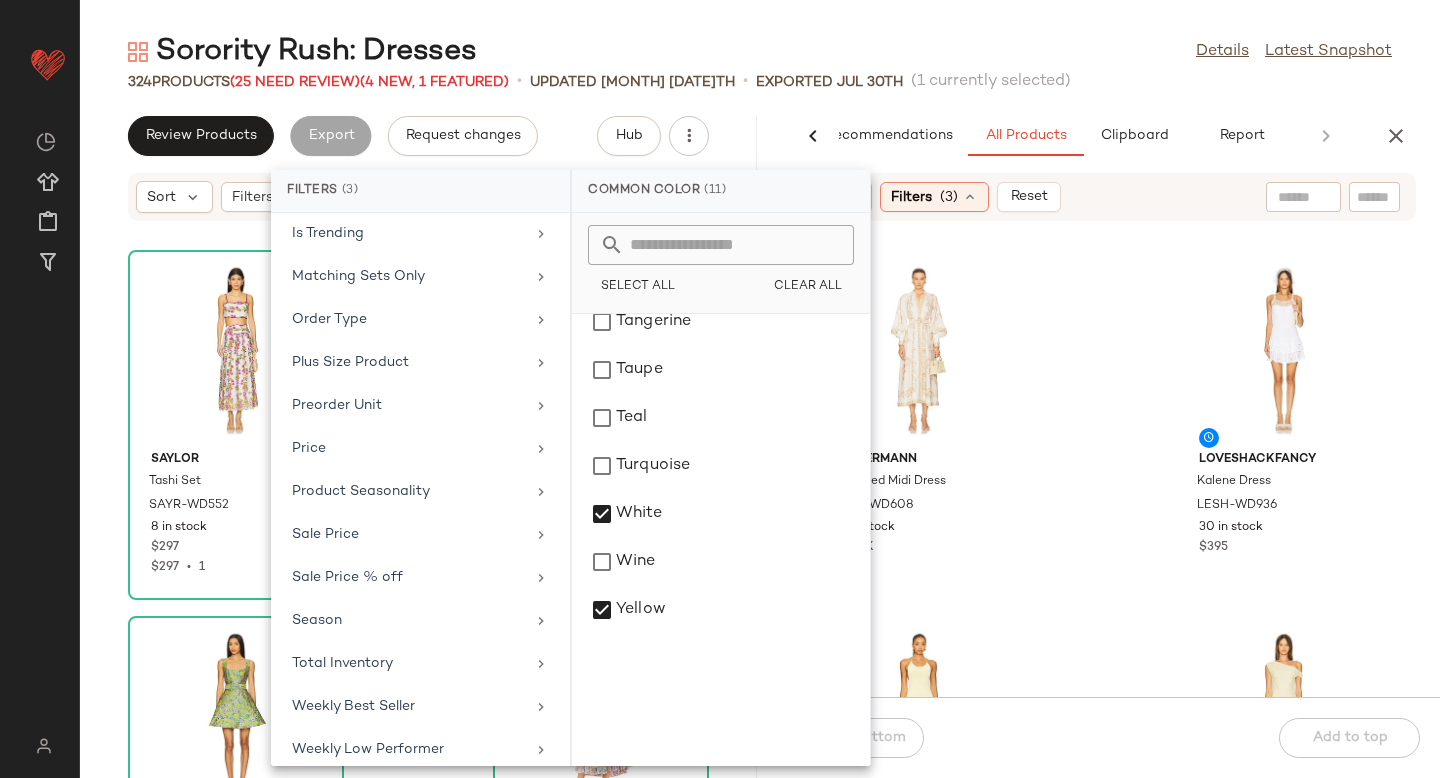 scroll, scrollTop: 869, scrollLeft: 0, axis: vertical 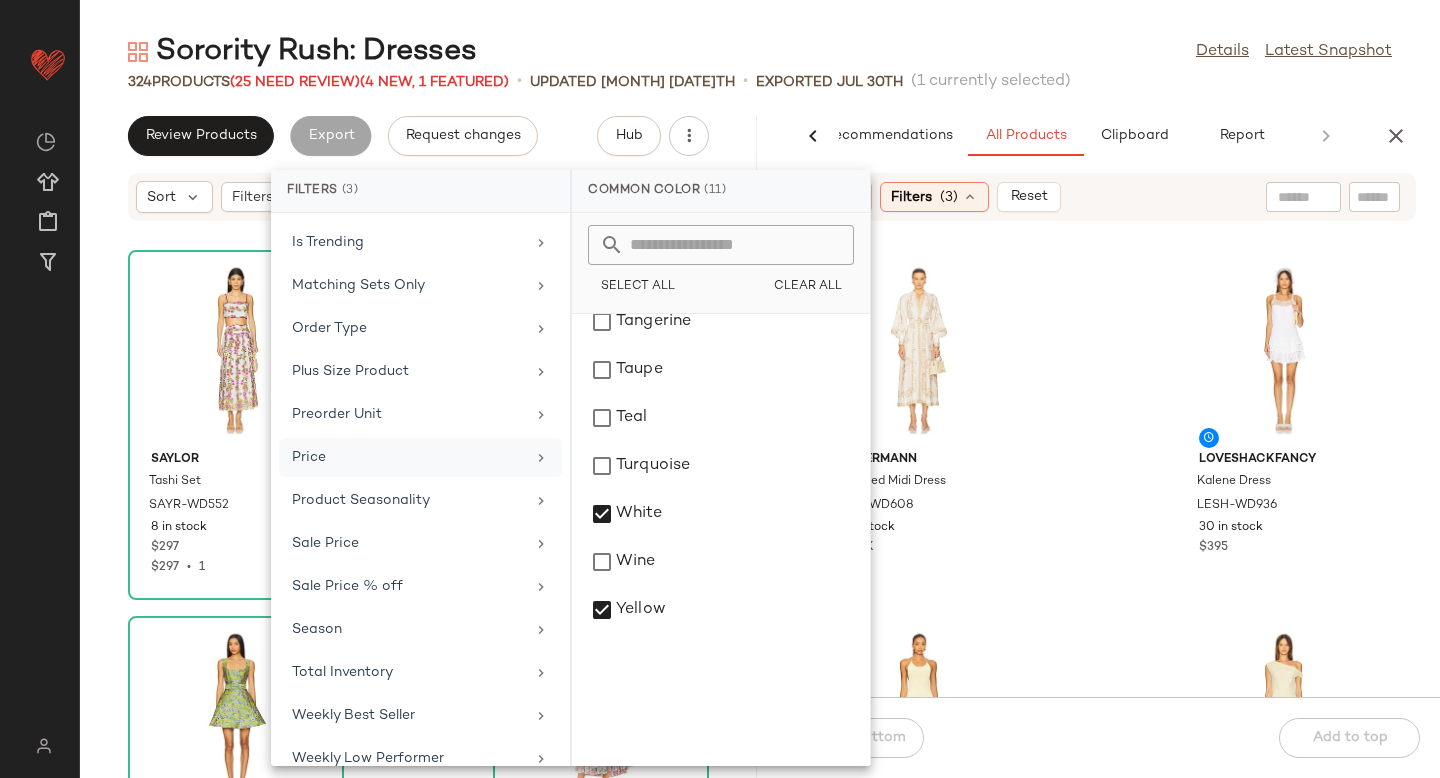 click on "Price" at bounding box center [408, 457] 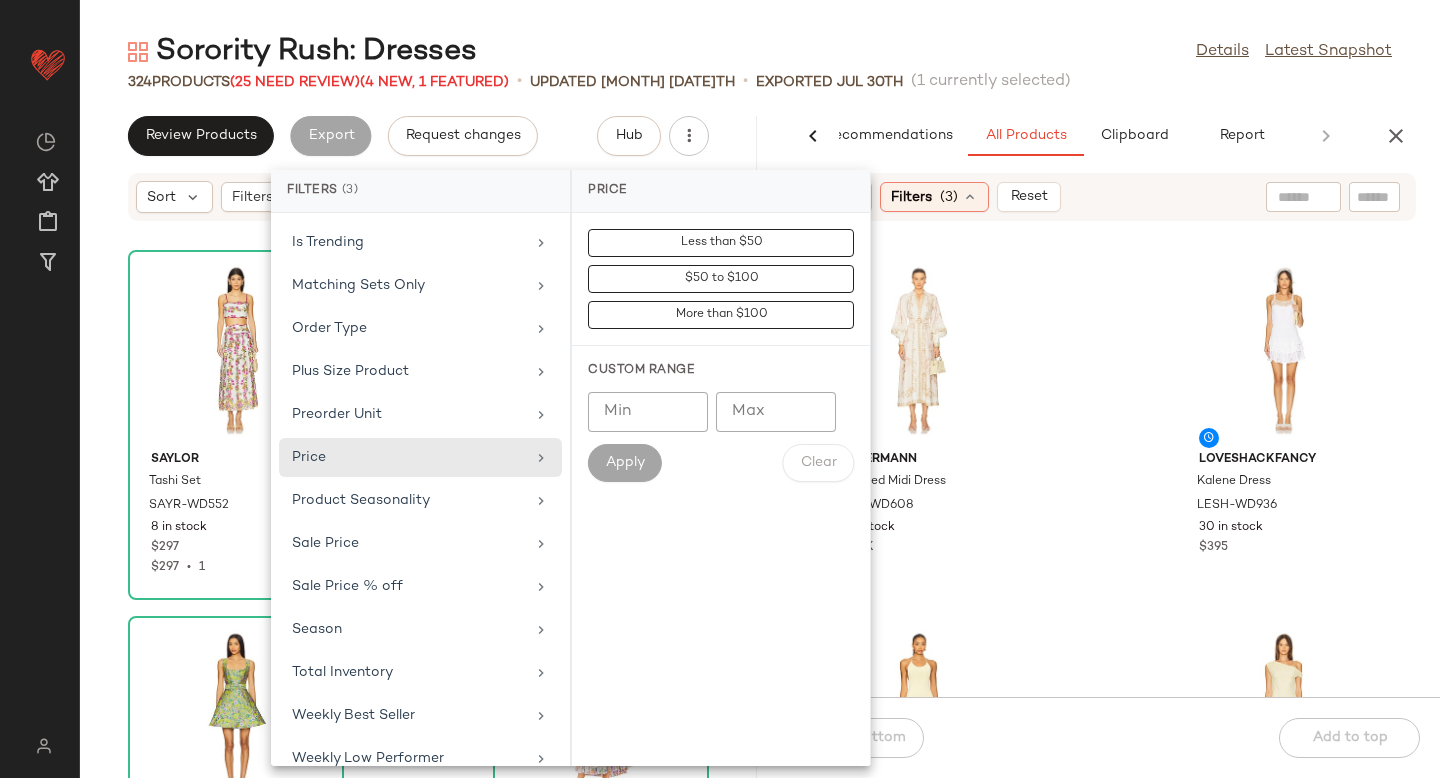 click on "Min" 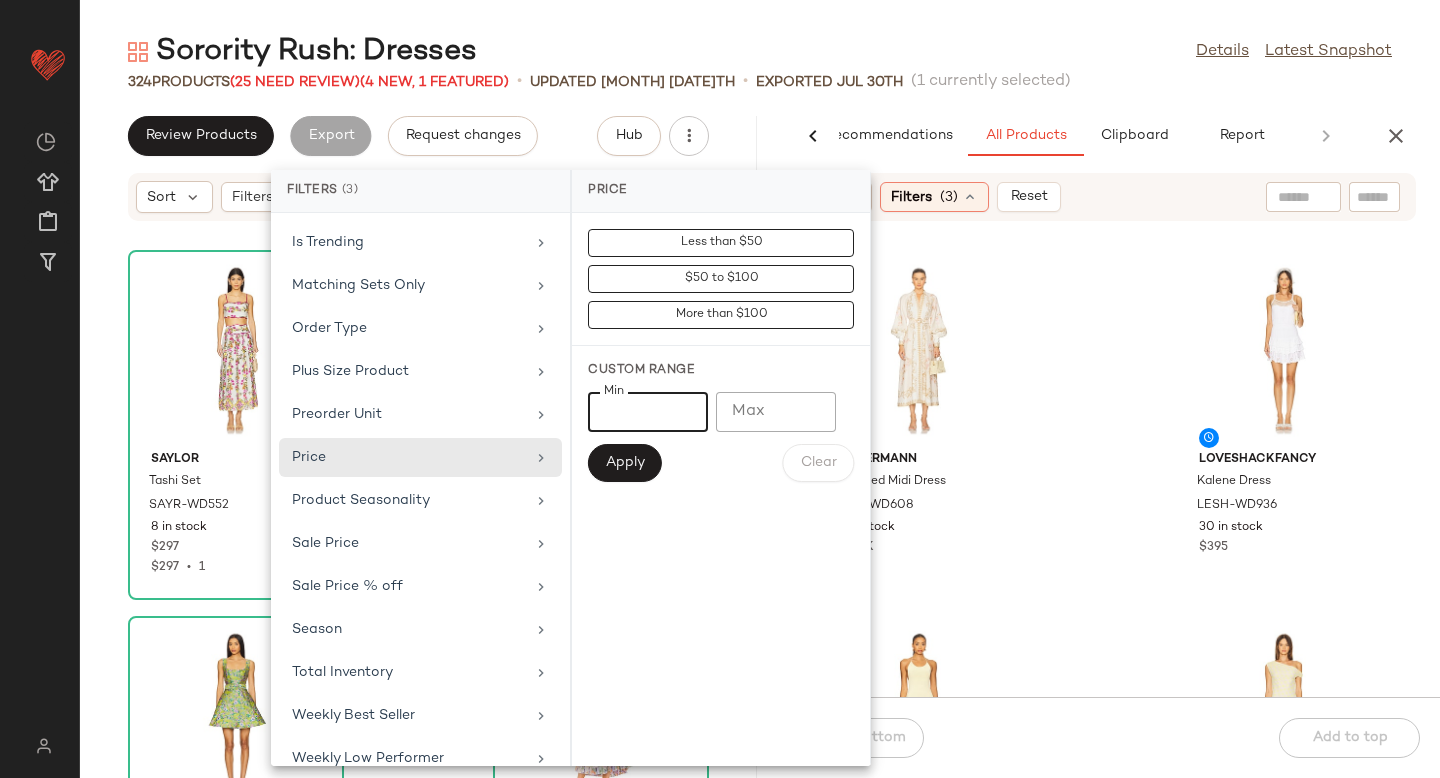 type on "*" 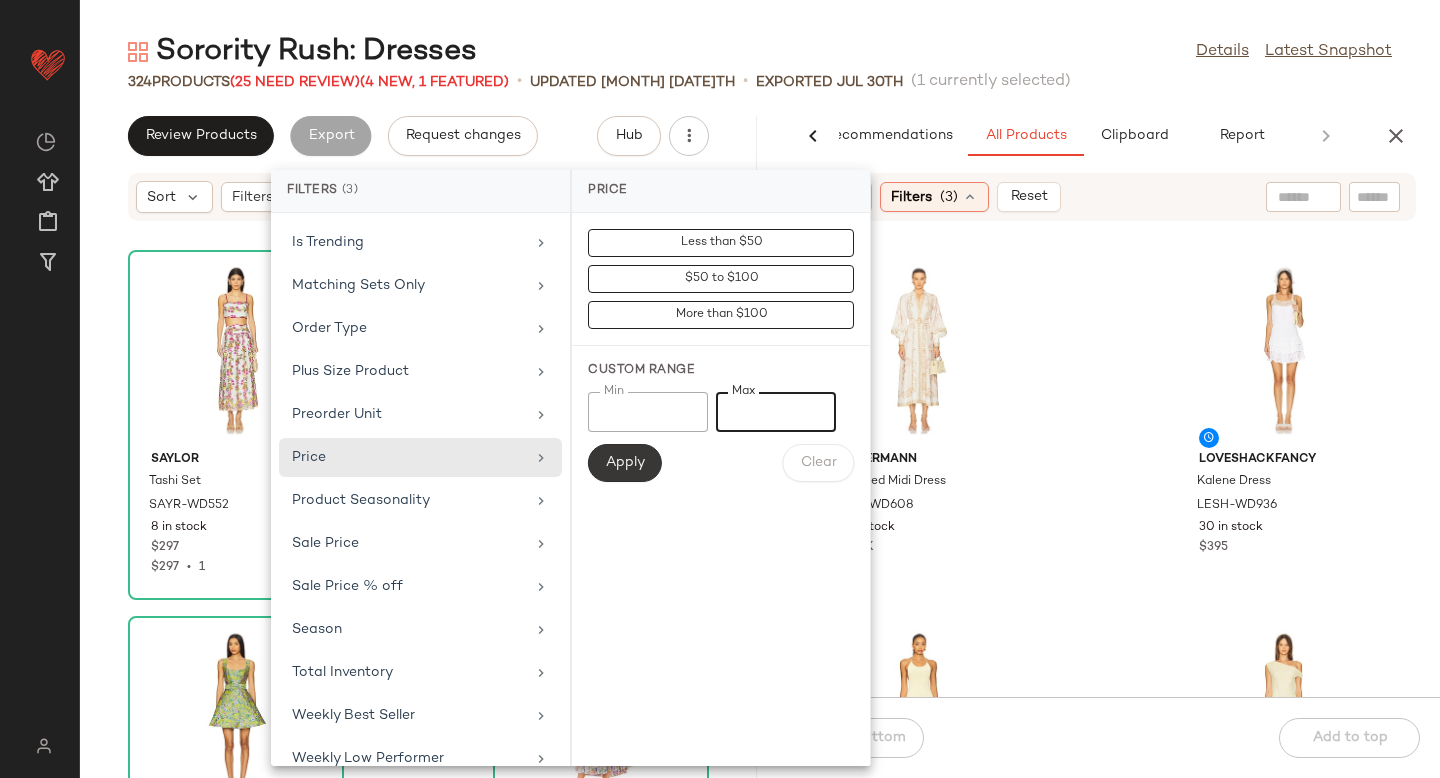 type on "***" 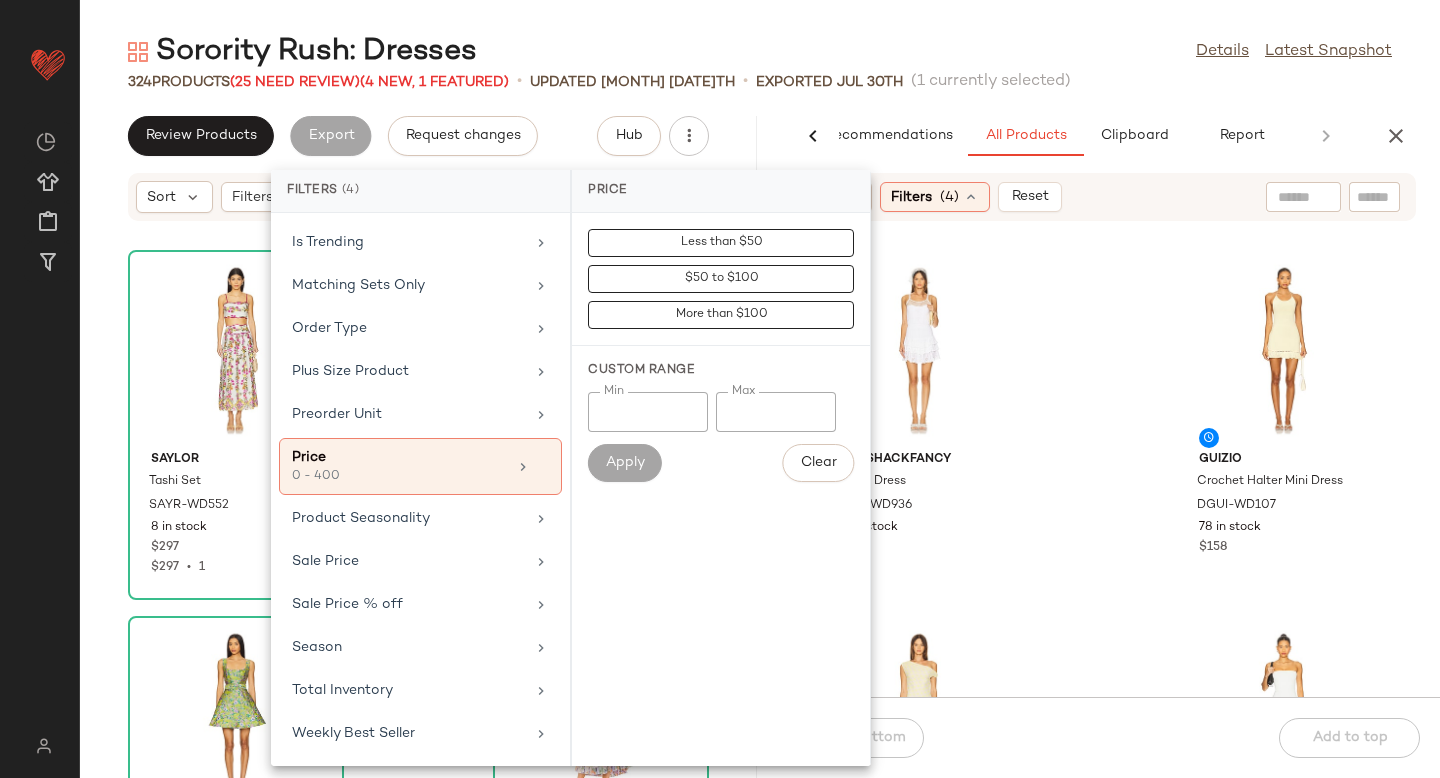 click on "LoveShackFancy Kalene Dress LESH-WD936 30 in stock $395 GUIZIO Crochet Halter Mini Dress DGUI-WD107 78 in stock $158 AFRM Holden Dress AFFM-WD511 31 in stock $98 WeWoreWhat x REVOLVE Ribbed Cotton Midi Dress WWWR-WD195 327 in stock $139 WeWoreWhat x REVOLVE Corset Pleated Midi Dress WWWR-WD196 365 in stock $188 Frankies Bikinis Kai Crochet Mini Dress FRBI-WD103 98 in stock $170 Susana Monaco Angle Wire Strapless Gathered Dress SUSA-WD2207 97 in stock $198 SNDYS Olividae Mini Dress SDYS-WD424 146 in stock $98 $98  •  1" 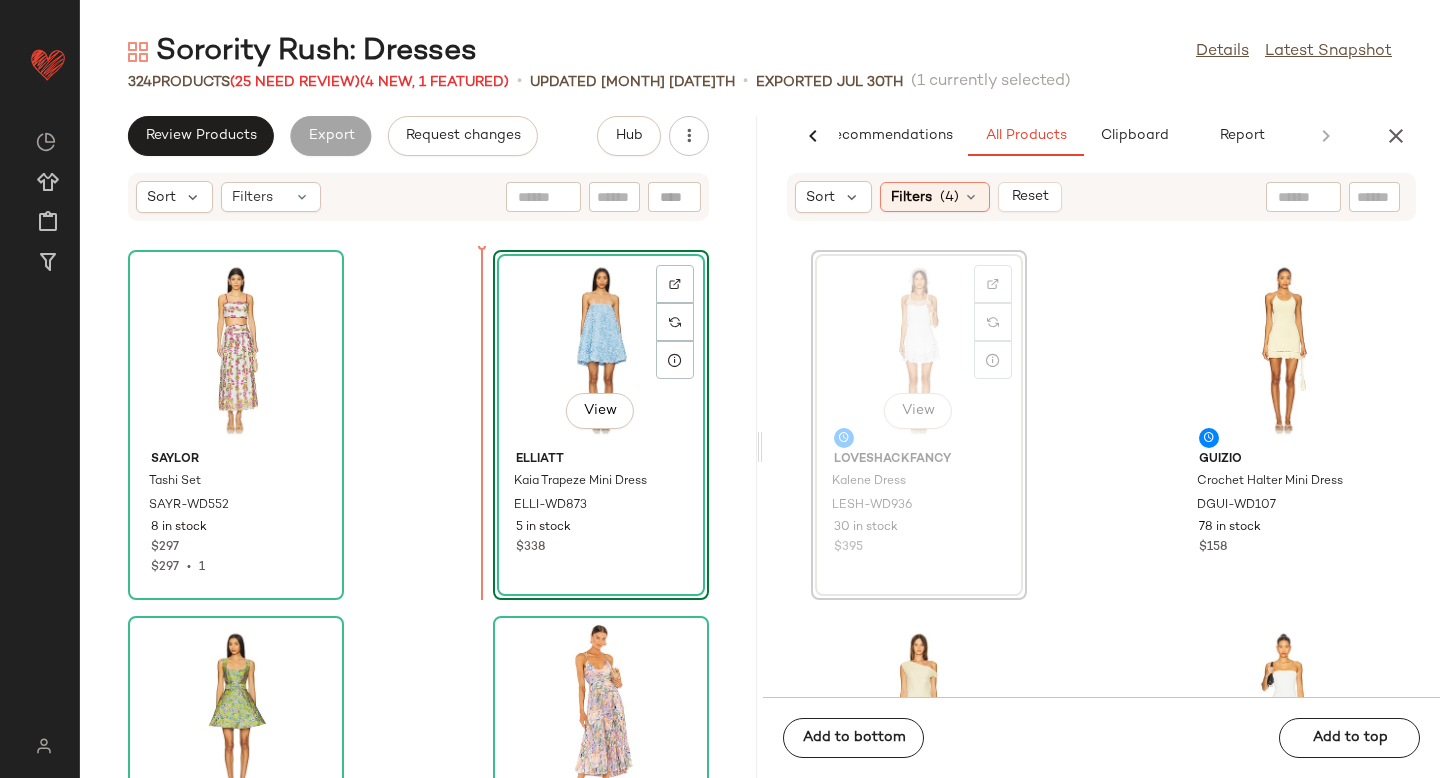 drag, startPoint x: 882, startPoint y: 353, endPoint x: 400, endPoint y: 505, distance: 505.39886 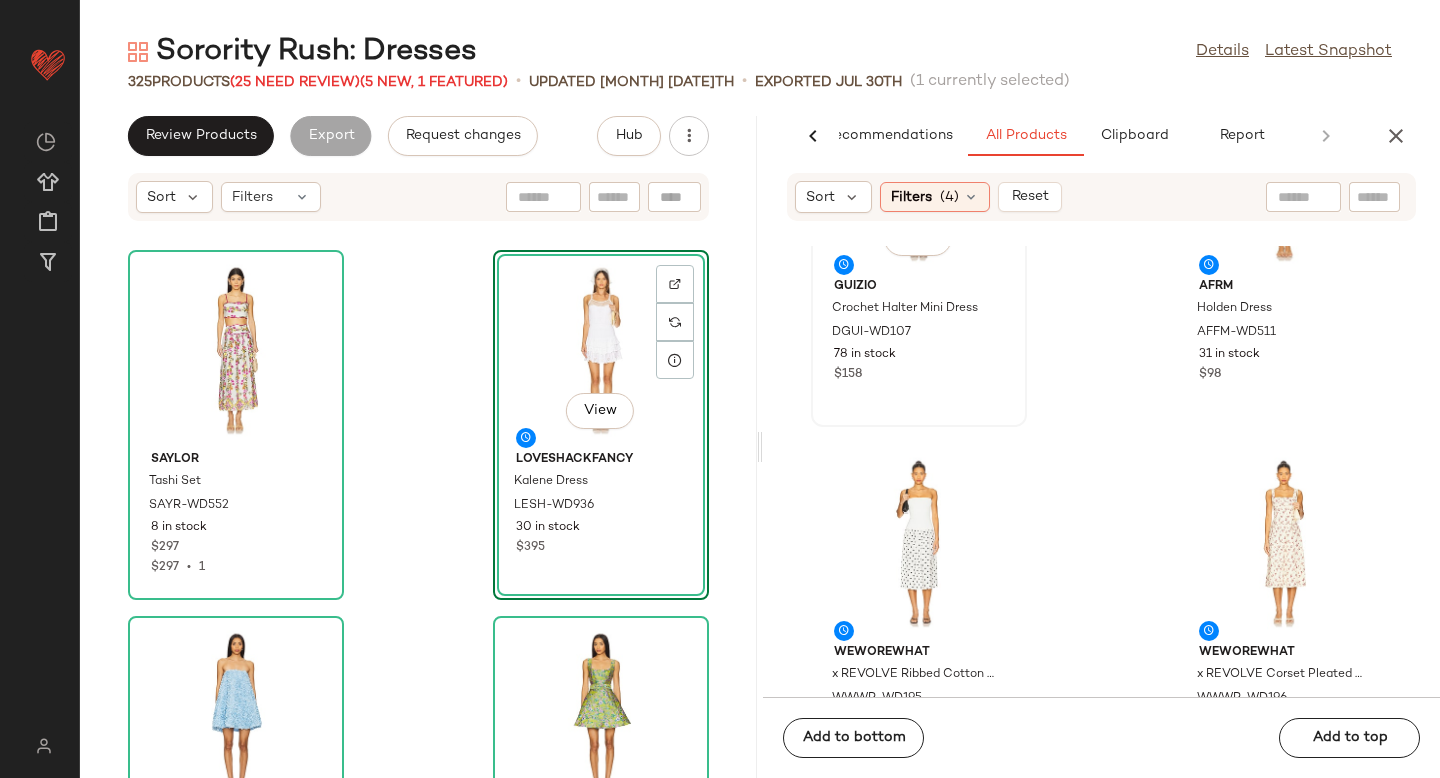 scroll, scrollTop: 183, scrollLeft: 0, axis: vertical 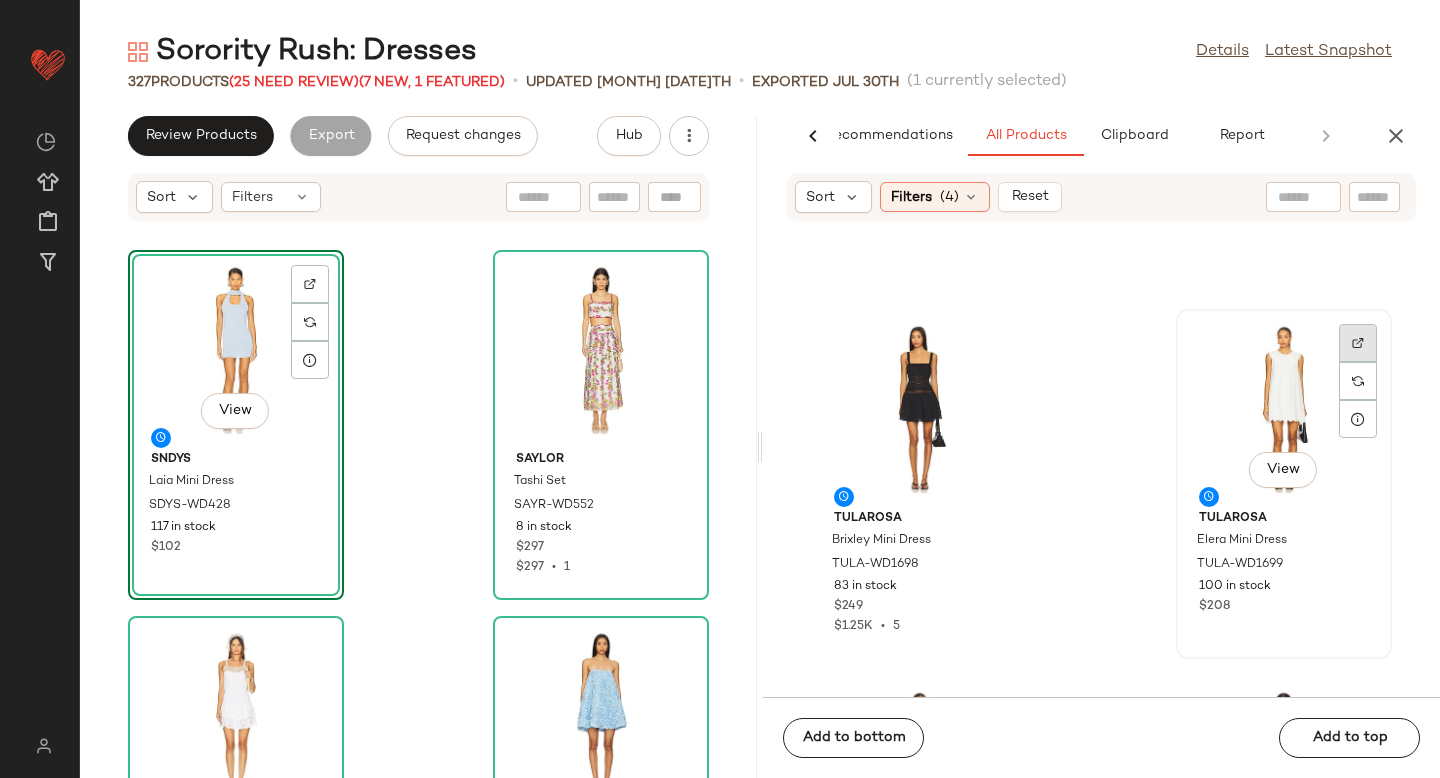 click 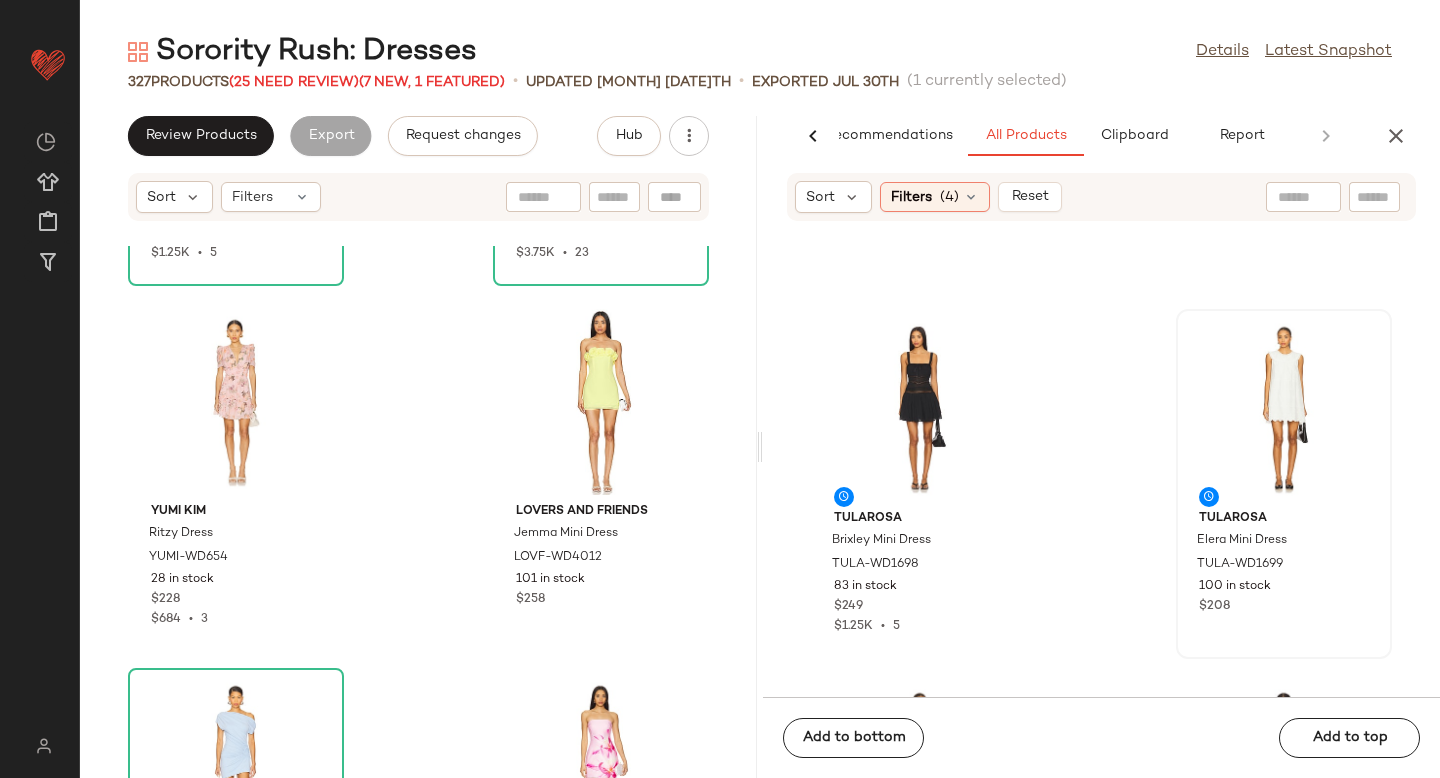 scroll, scrollTop: 1063, scrollLeft: 0, axis: vertical 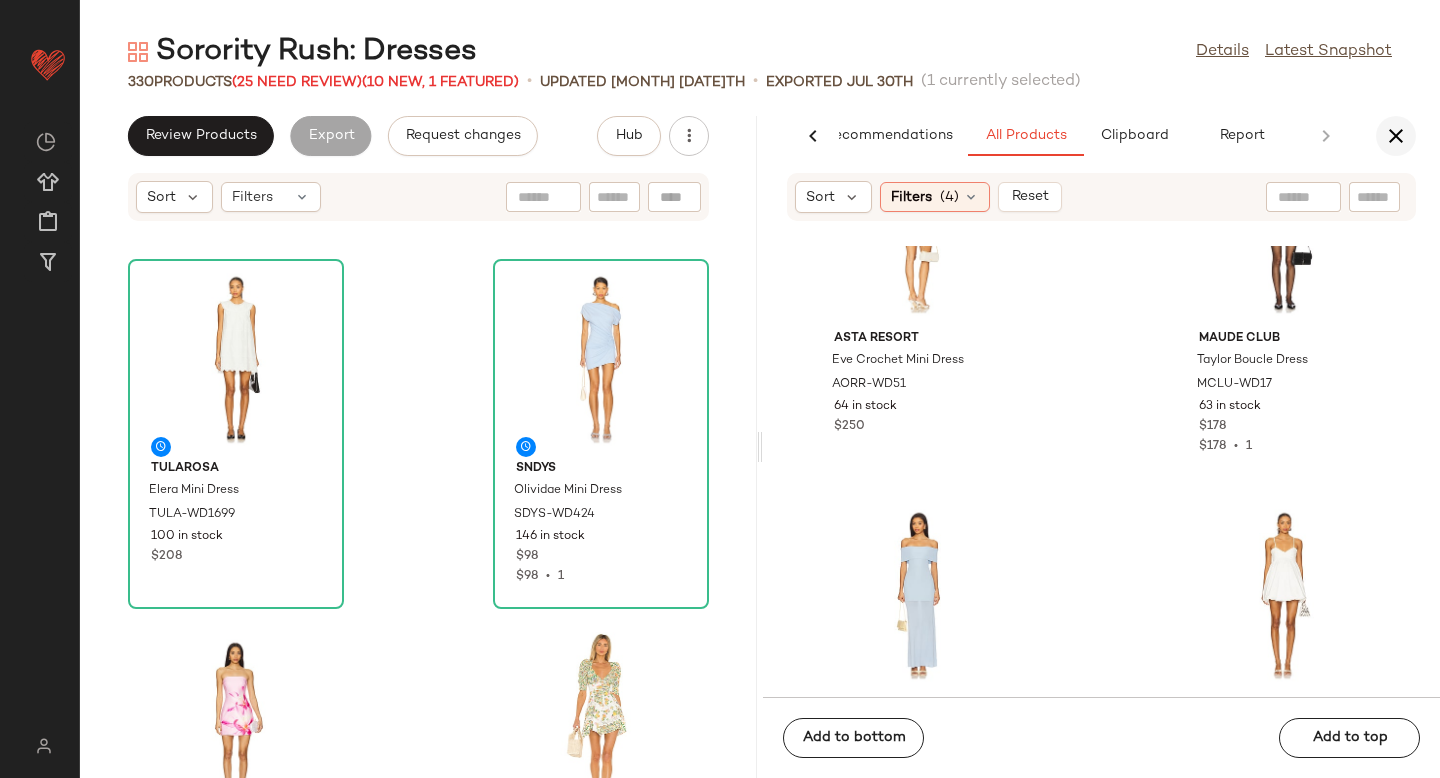 click at bounding box center (1396, 136) 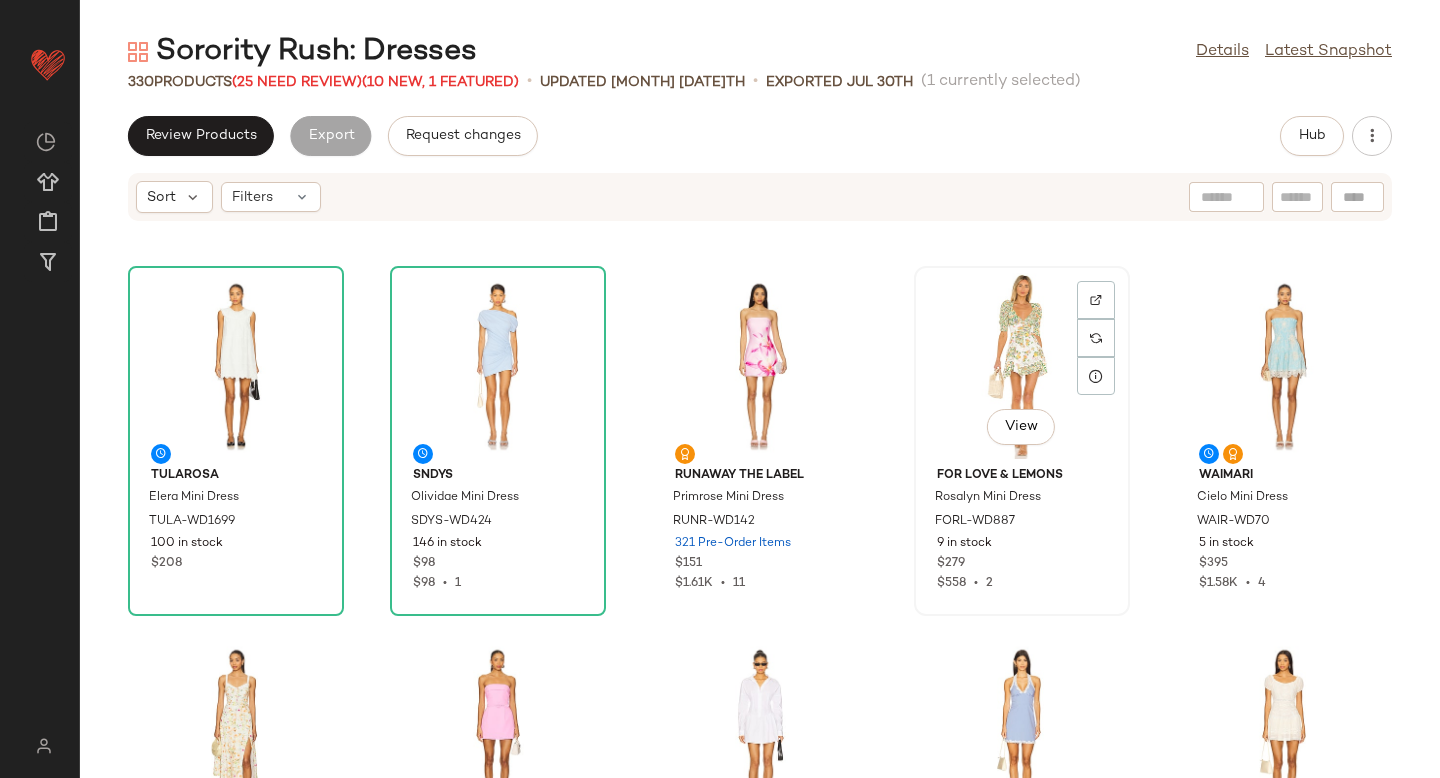 scroll, scrollTop: 0, scrollLeft: 0, axis: both 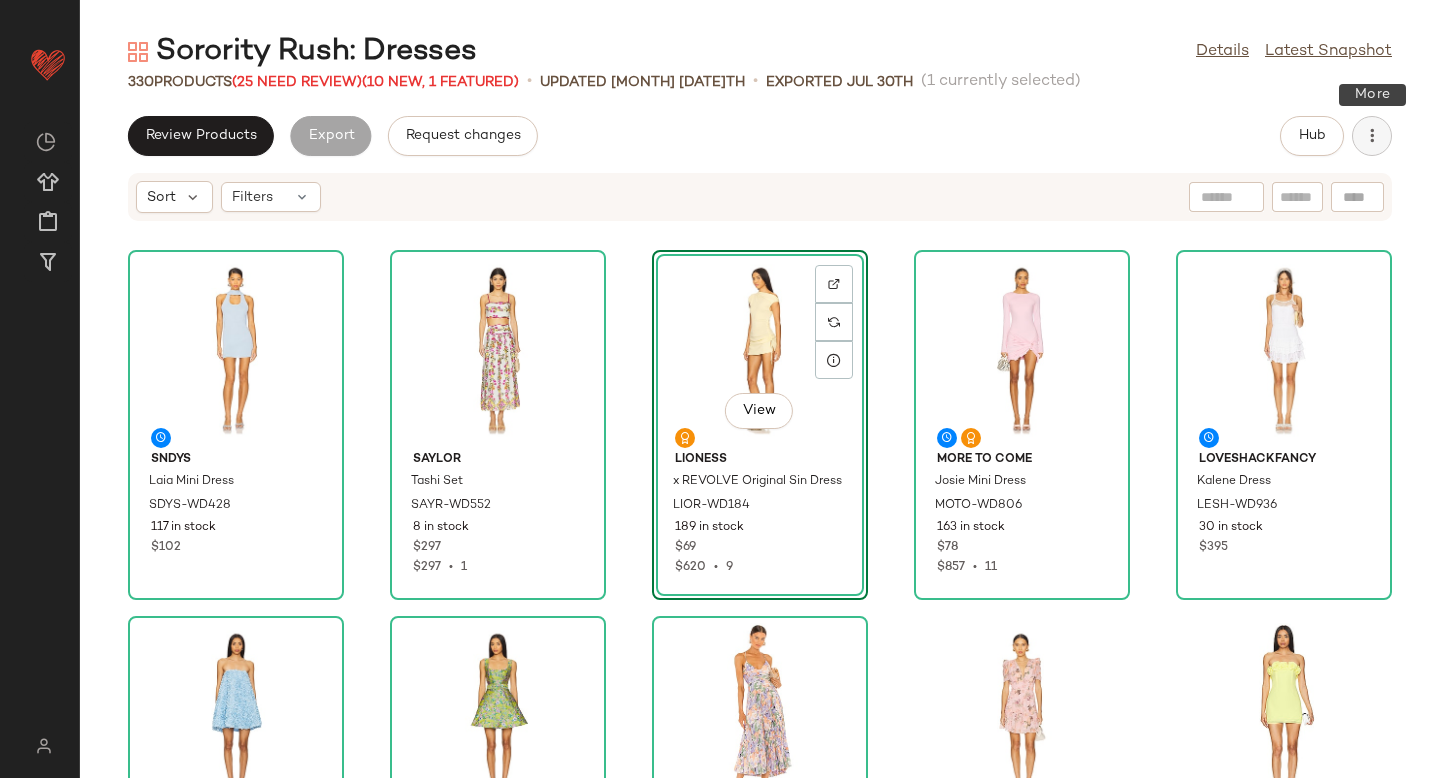 click 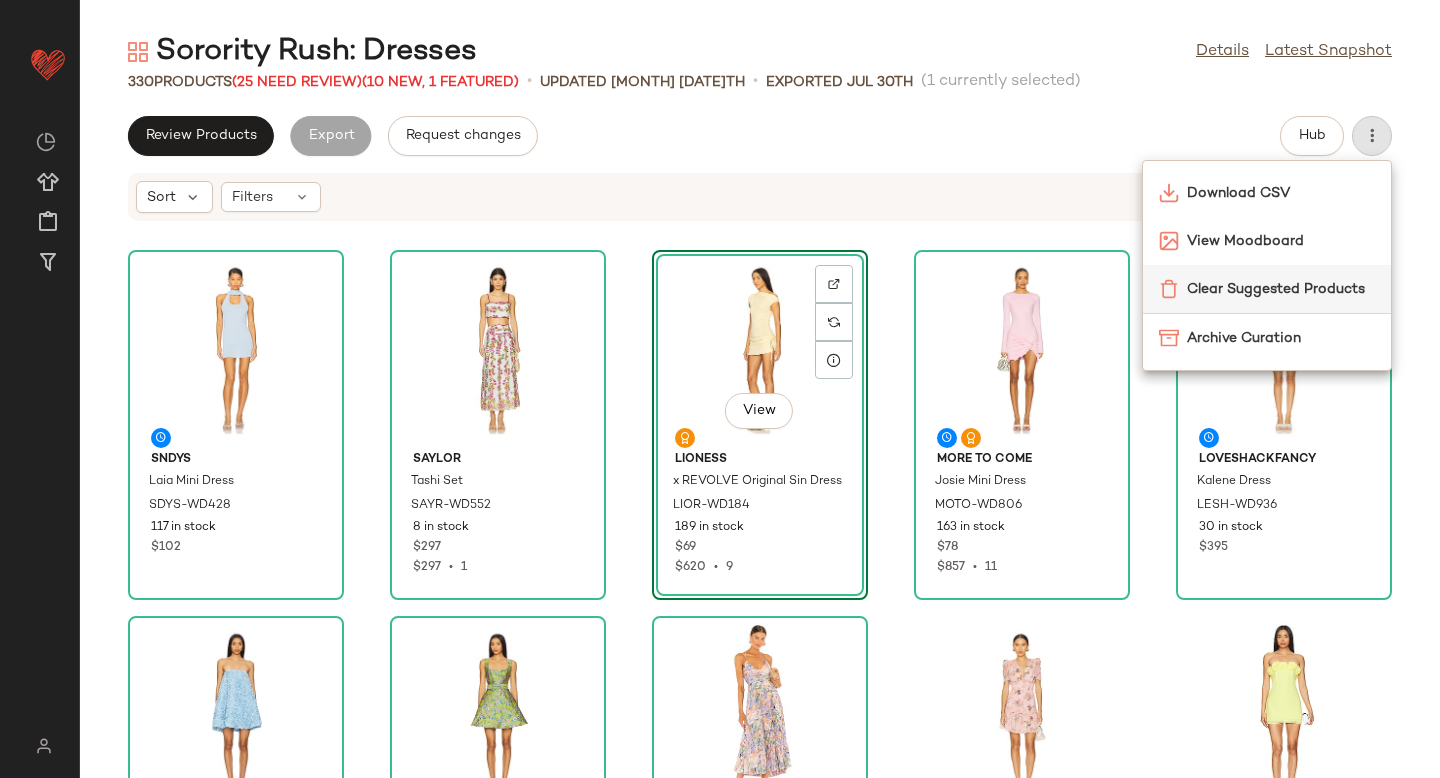click on "Clear Suggested Products" at bounding box center [1281, 289] 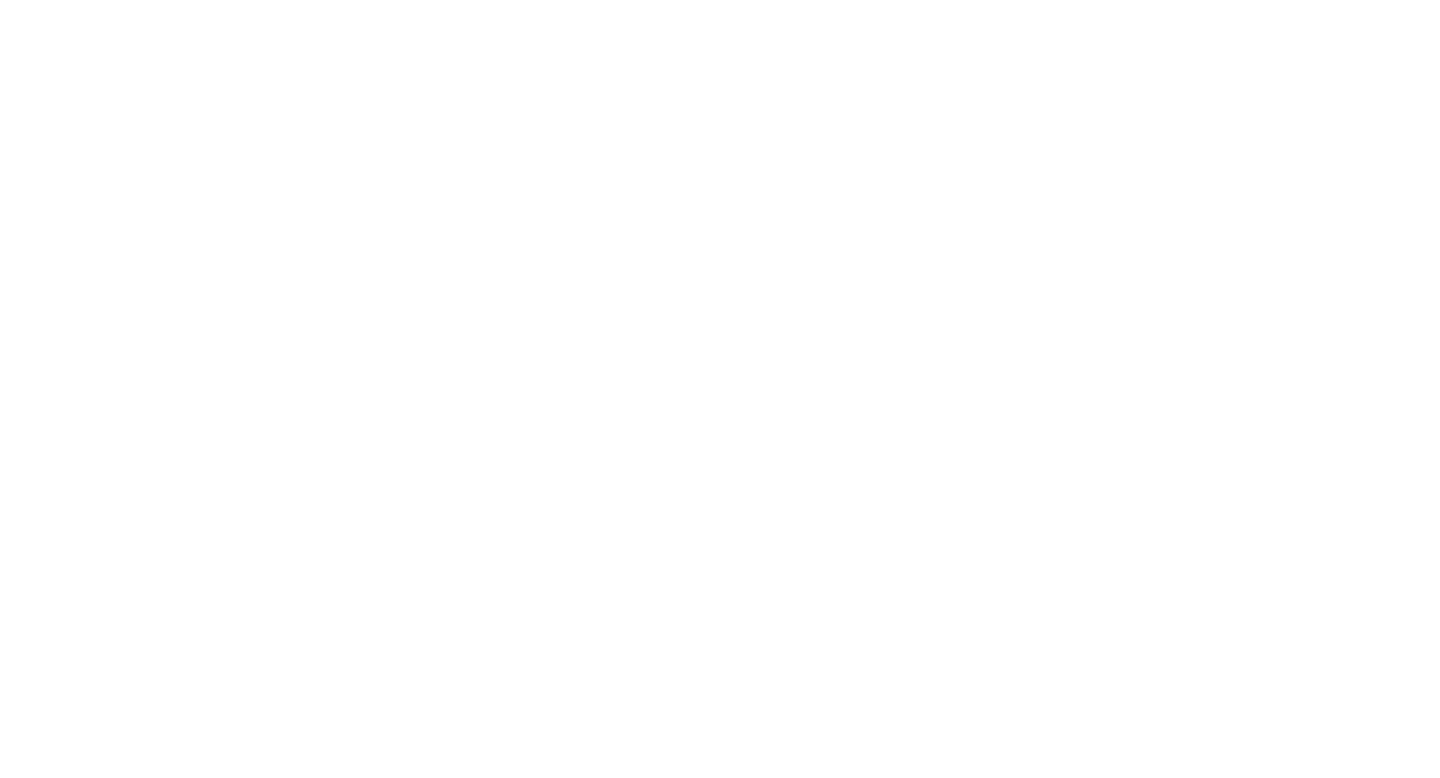 scroll, scrollTop: 0, scrollLeft: 0, axis: both 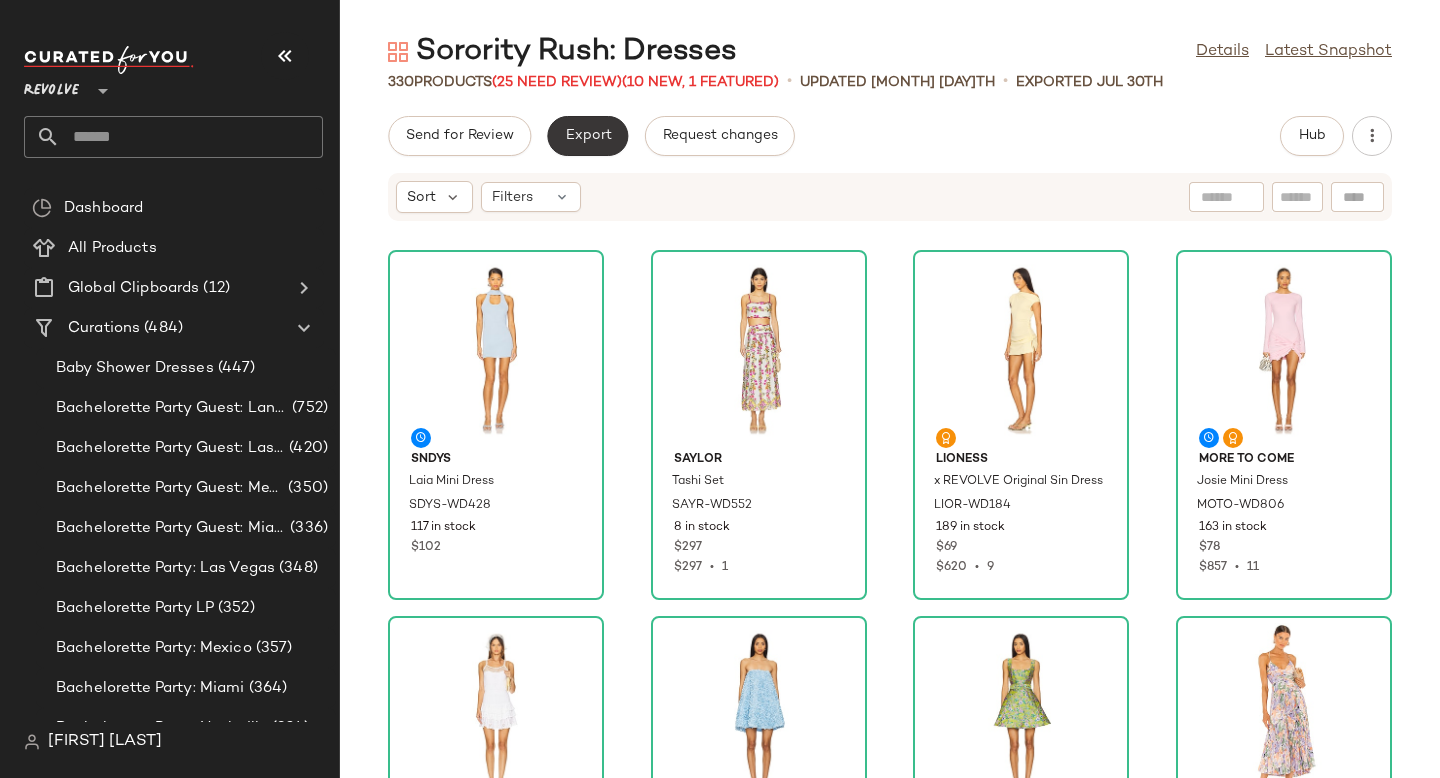 click on "Export" at bounding box center [587, 136] 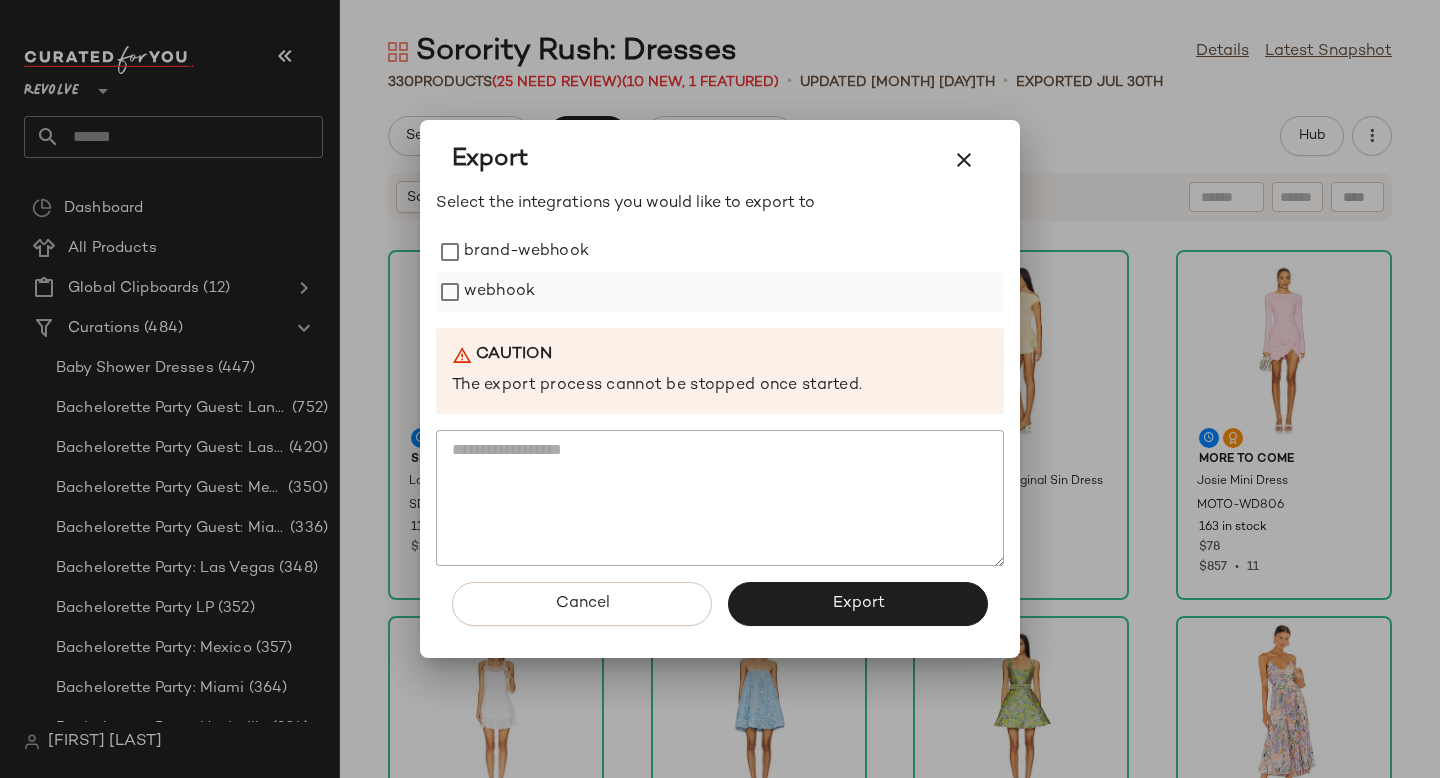 click on "webhook" at bounding box center (499, 292) 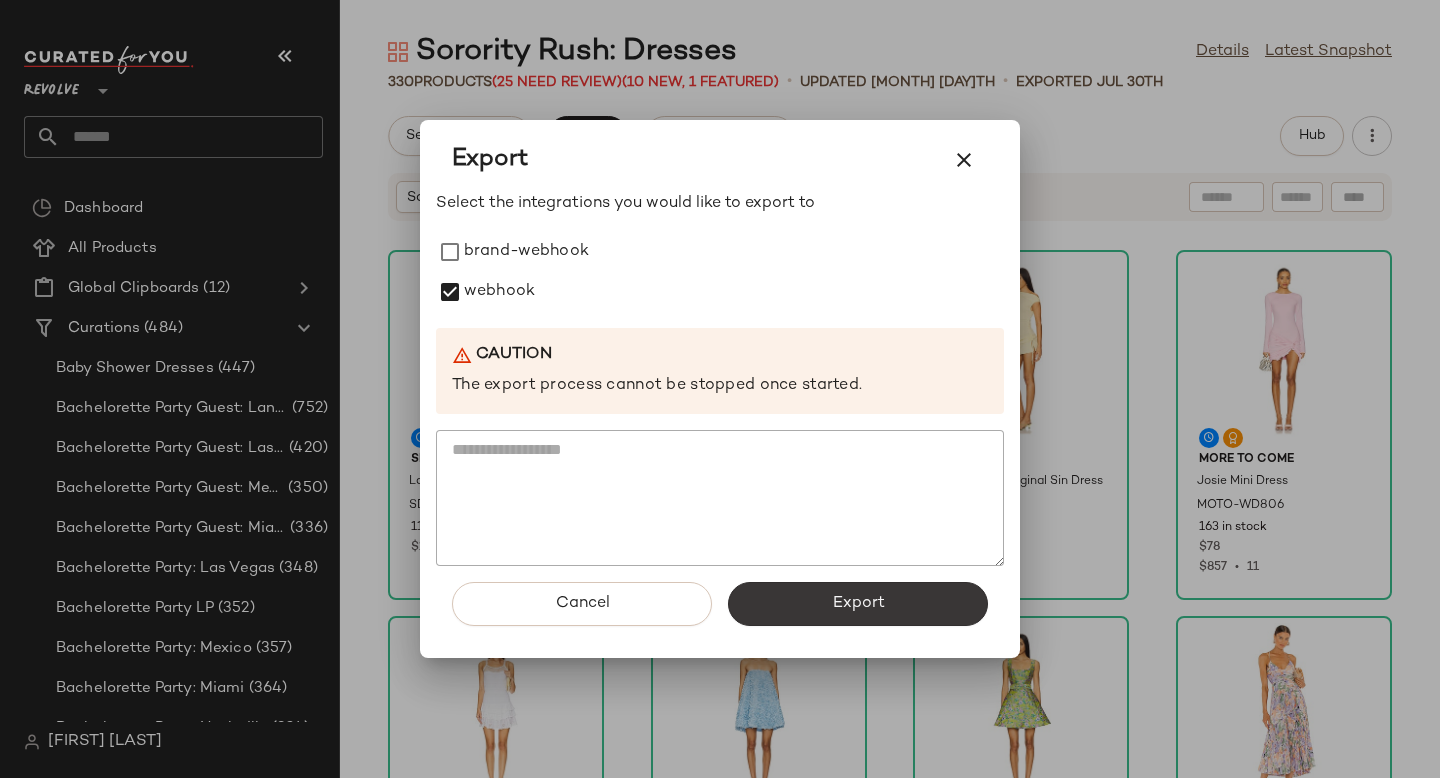 click on "Export" at bounding box center [858, 604] 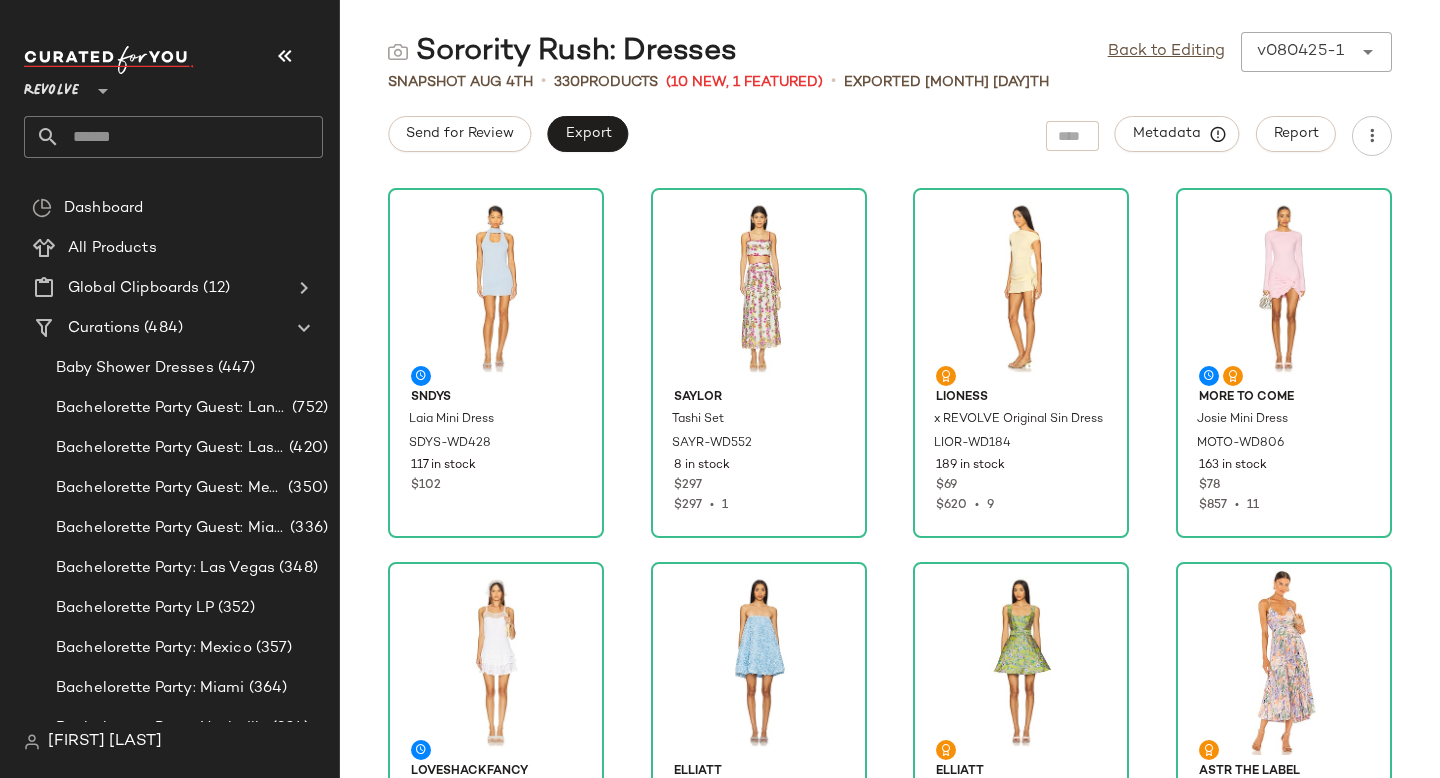 click 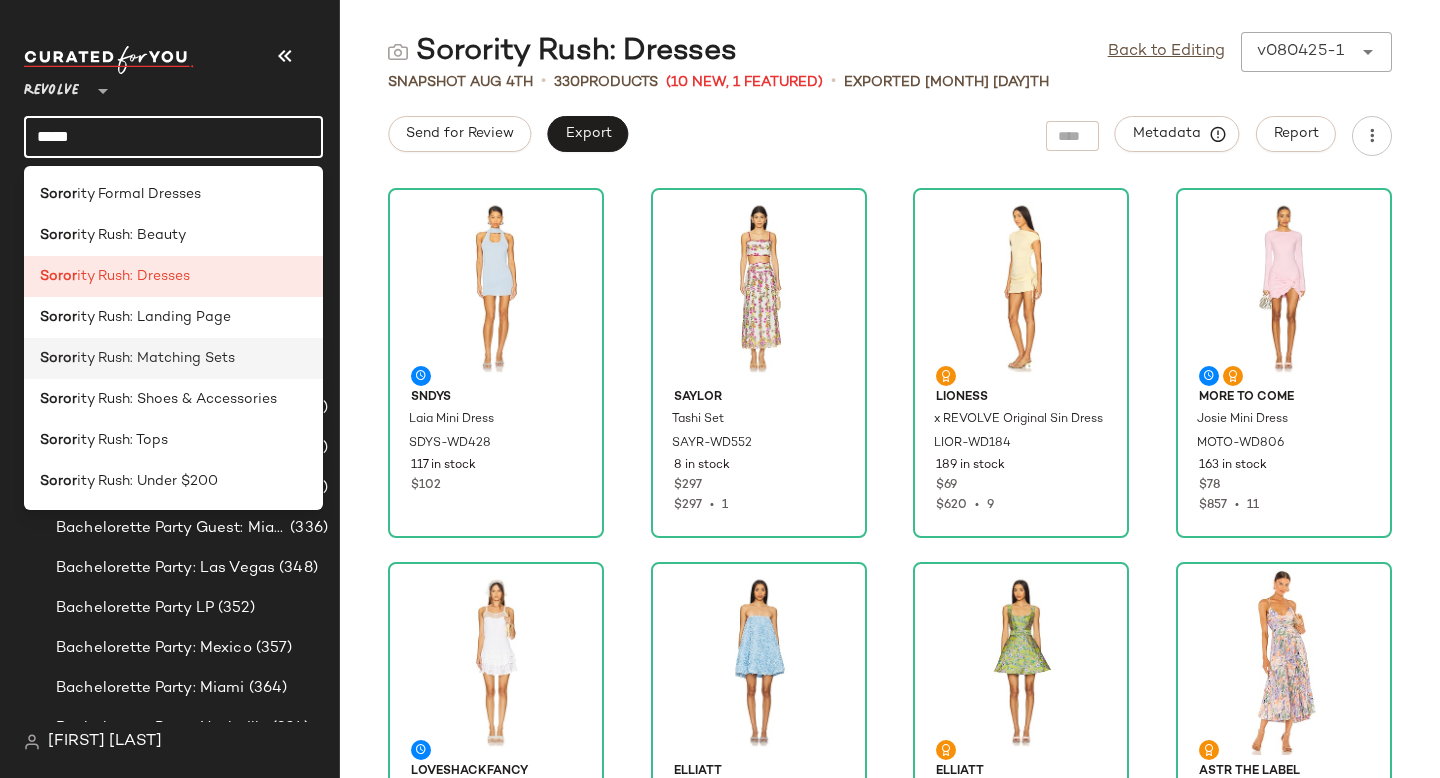 click on "ity Rush: Matching Sets" at bounding box center [156, 358] 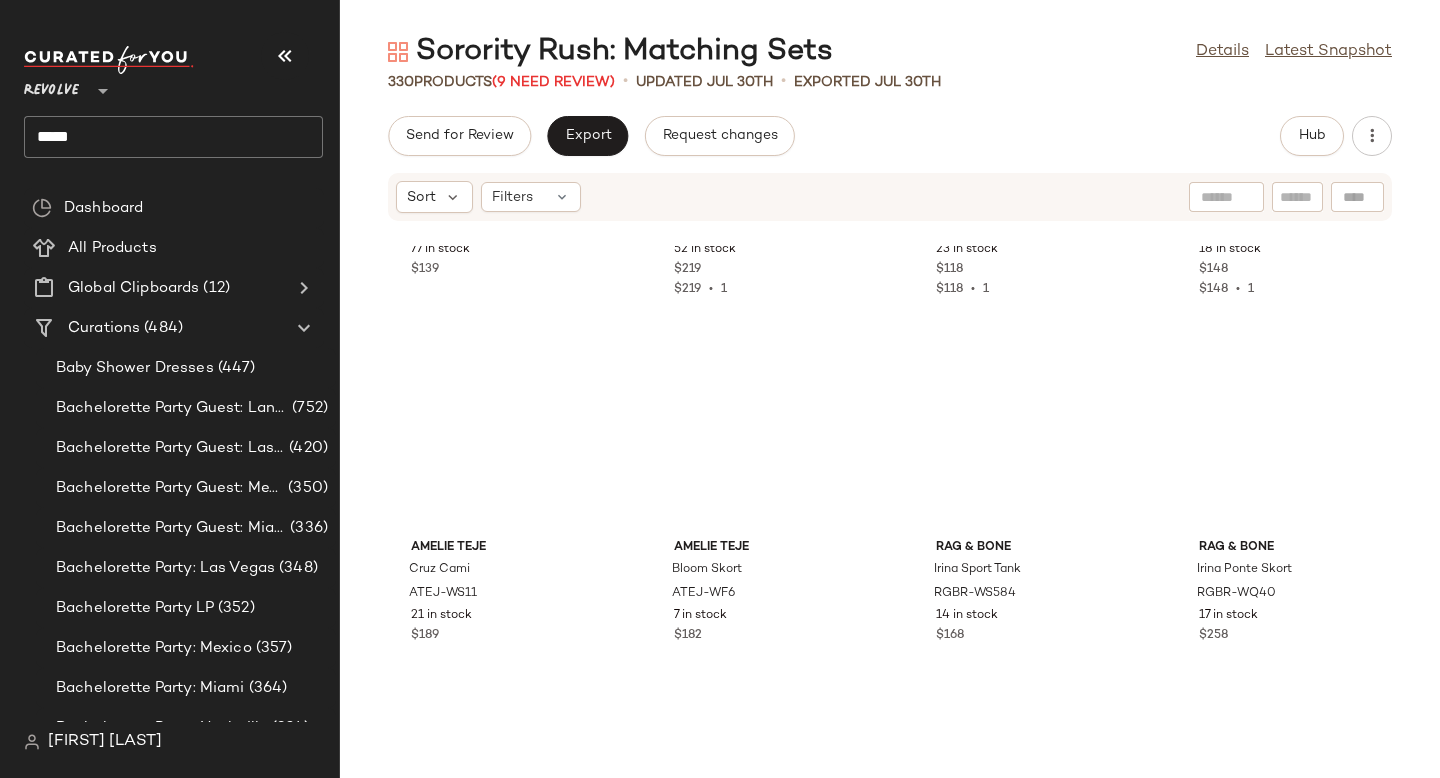 scroll, scrollTop: 0, scrollLeft: 0, axis: both 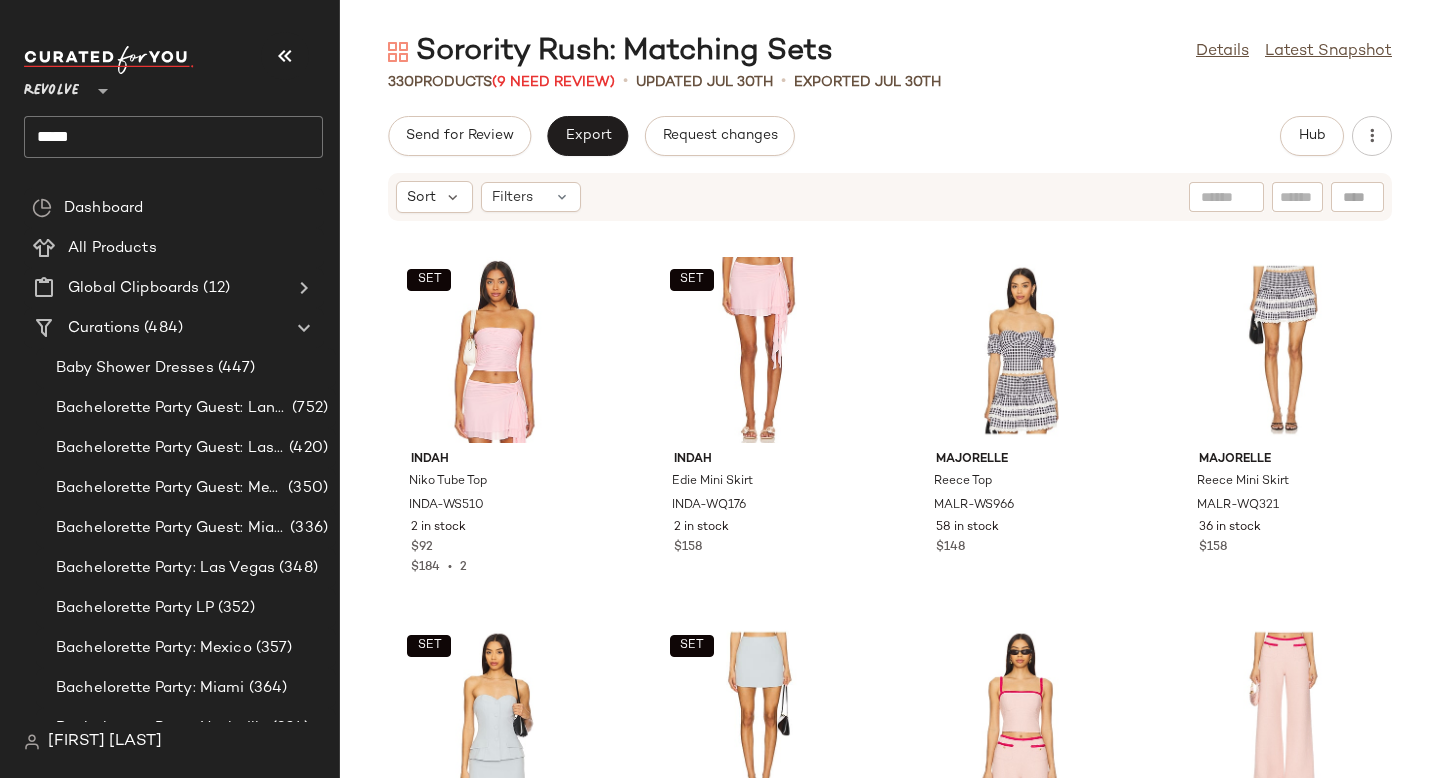 click on "Send for Review   Export   Request changes   Hub" 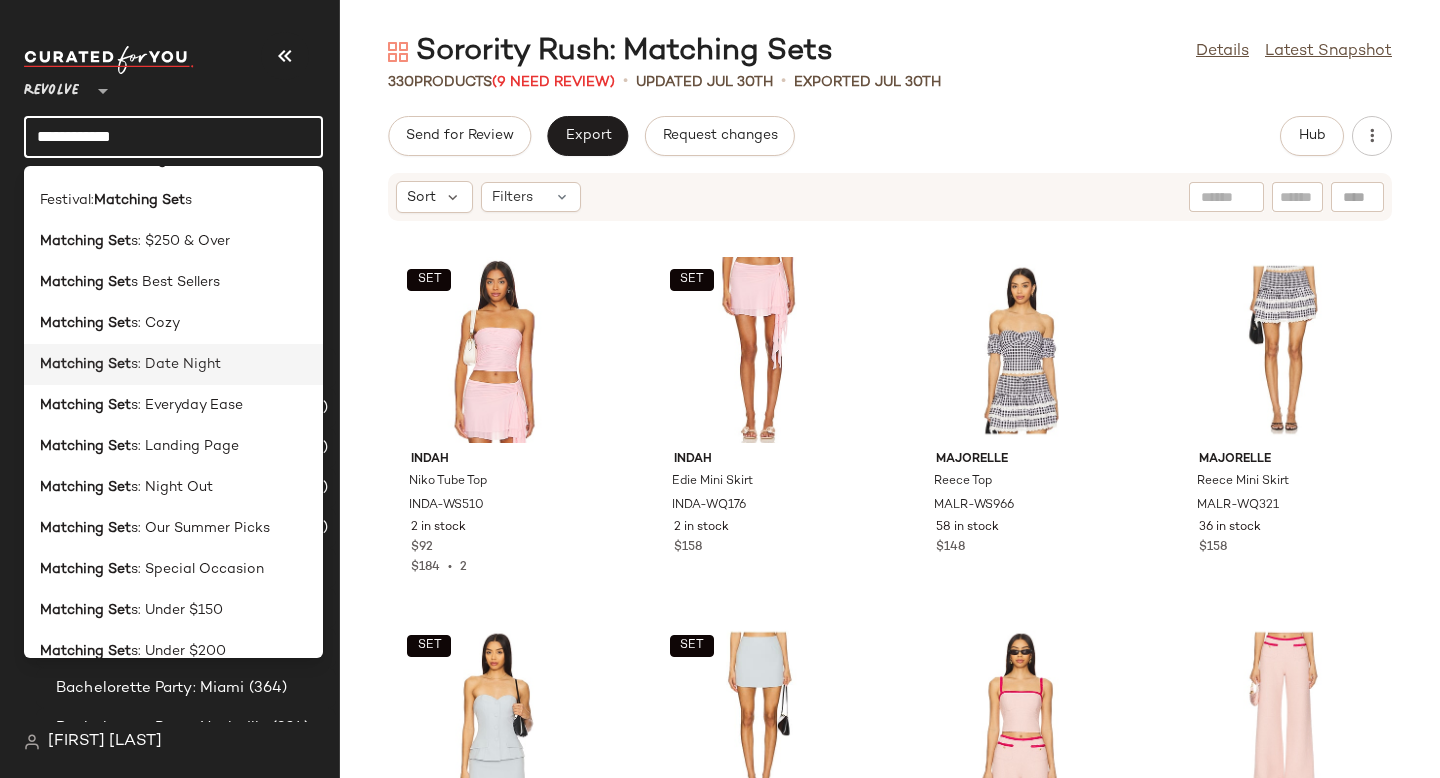 scroll, scrollTop: 120, scrollLeft: 0, axis: vertical 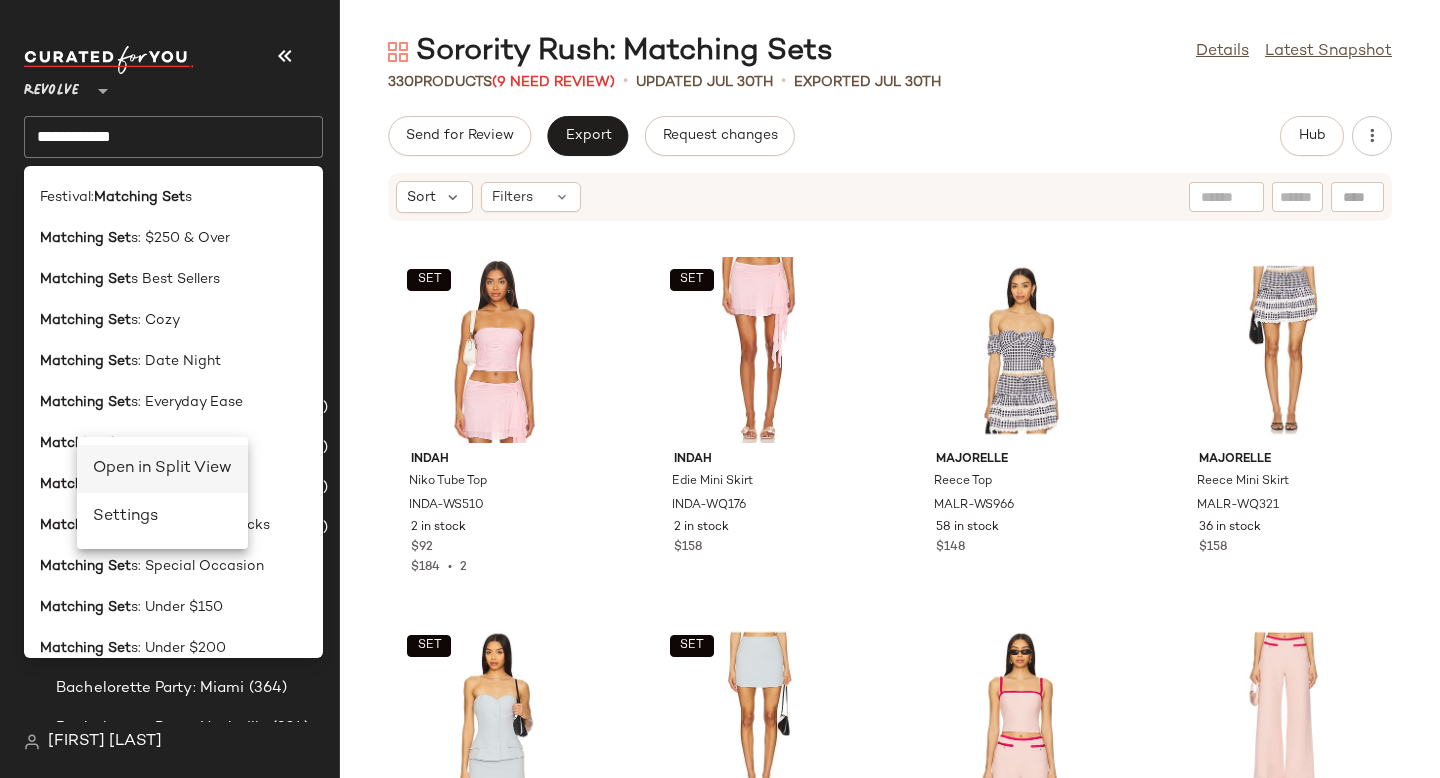 click on "Open in Split View" 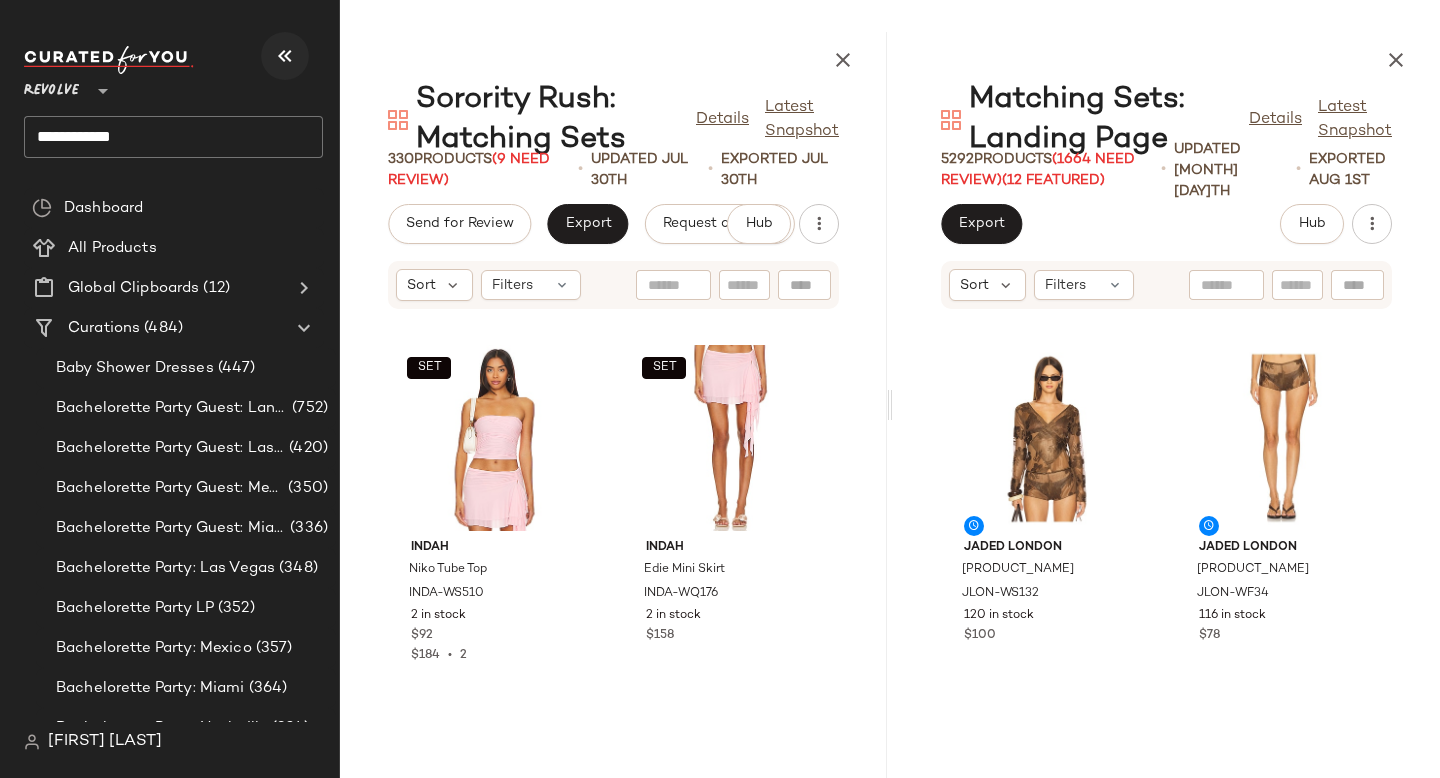 click at bounding box center [285, 56] 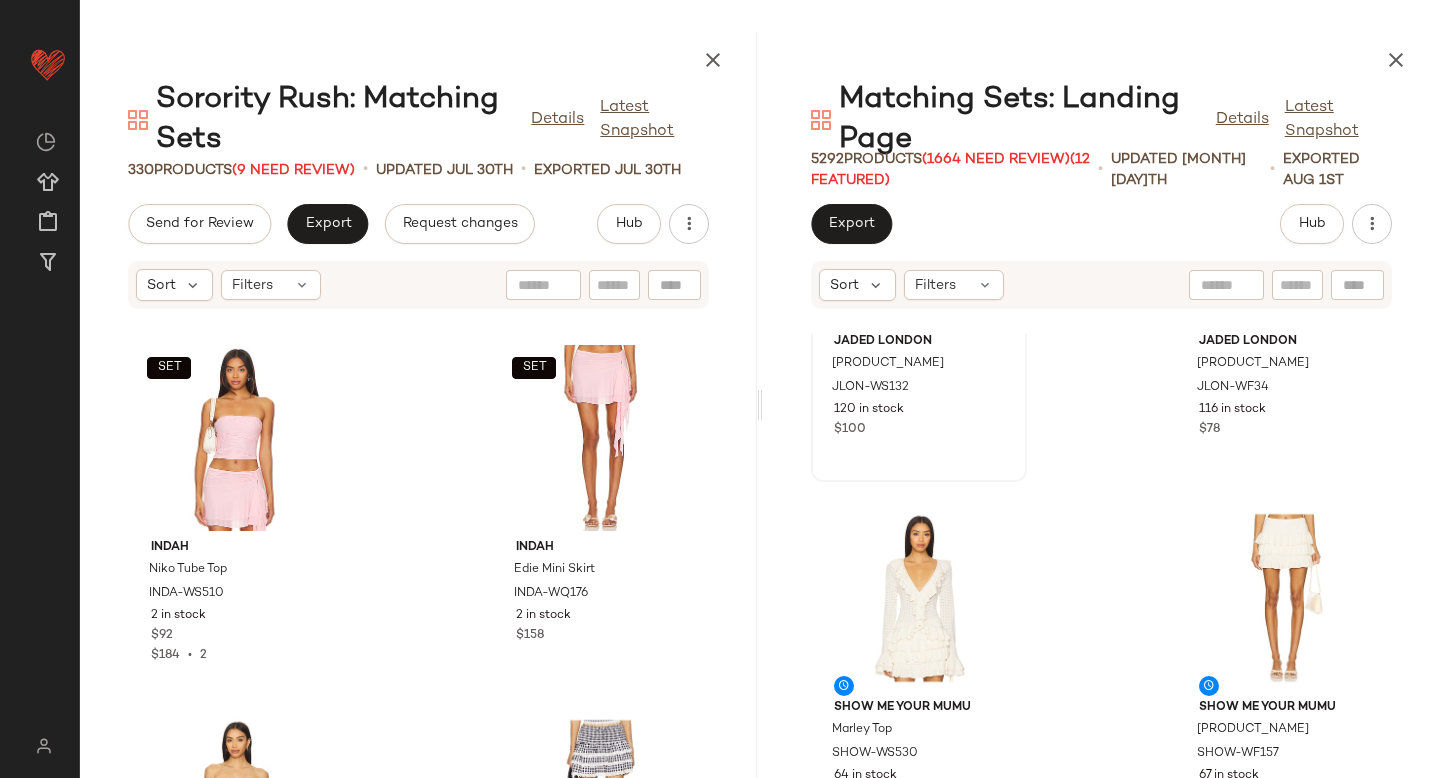 scroll, scrollTop: 266, scrollLeft: 0, axis: vertical 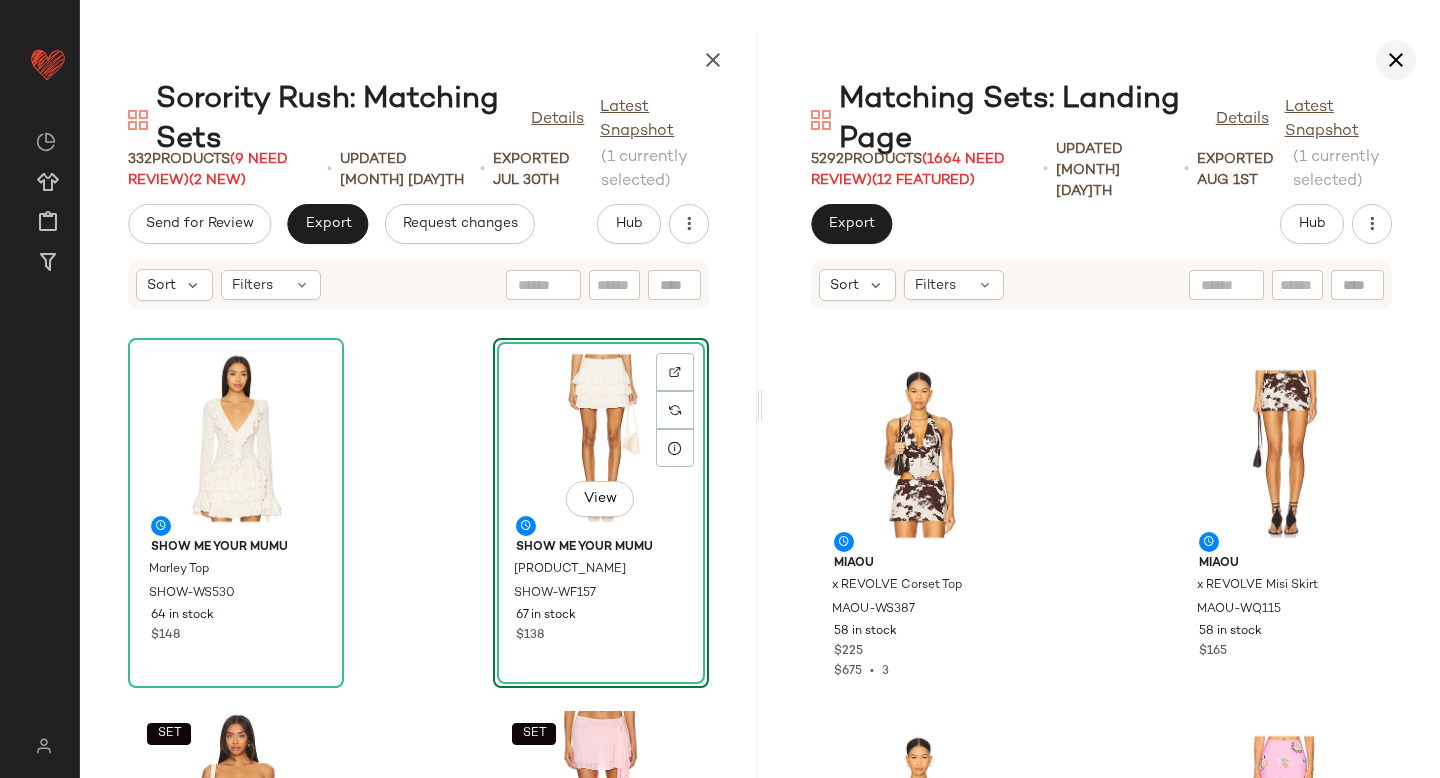 click at bounding box center [1396, 60] 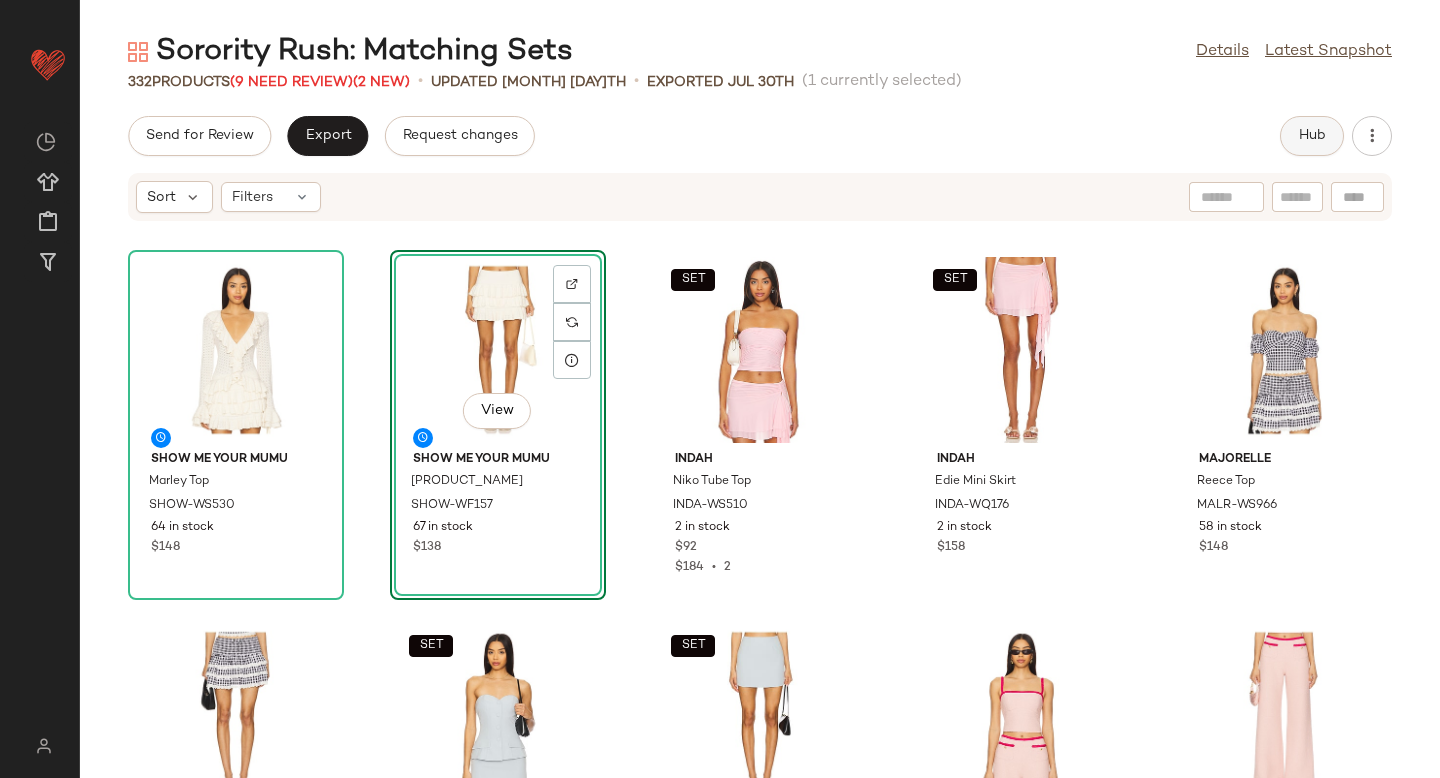 click on "Hub" at bounding box center (1312, 136) 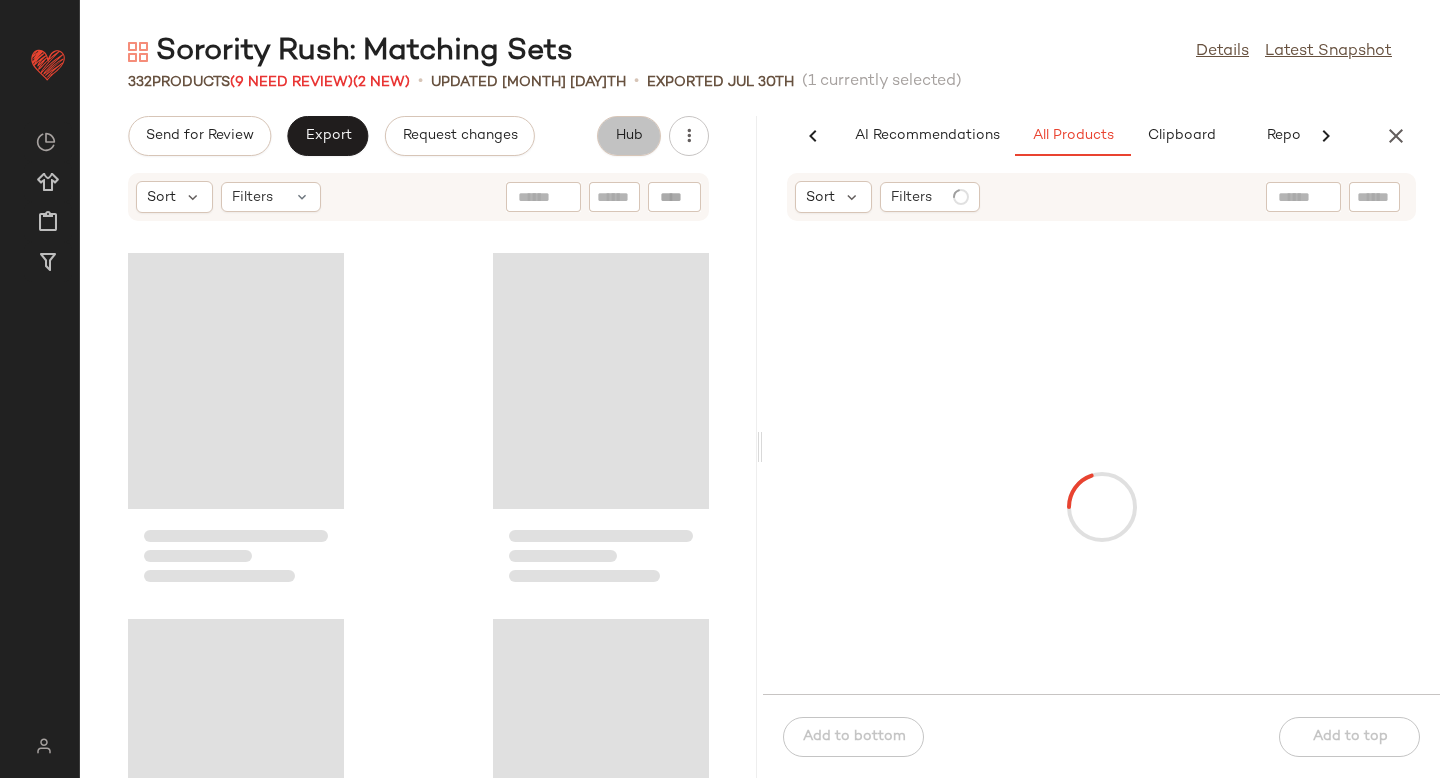 scroll, scrollTop: 0, scrollLeft: 47, axis: horizontal 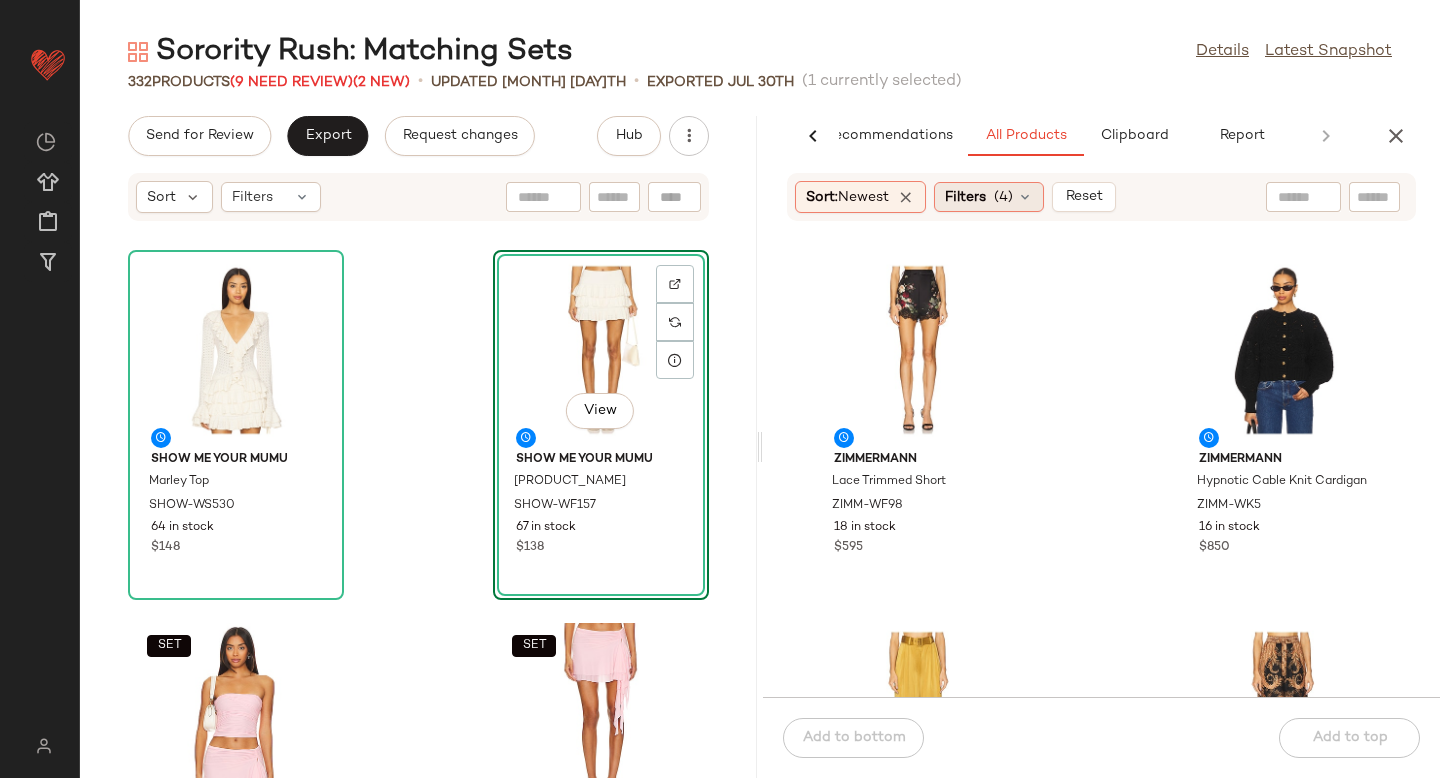 click on "Filters  (4)" 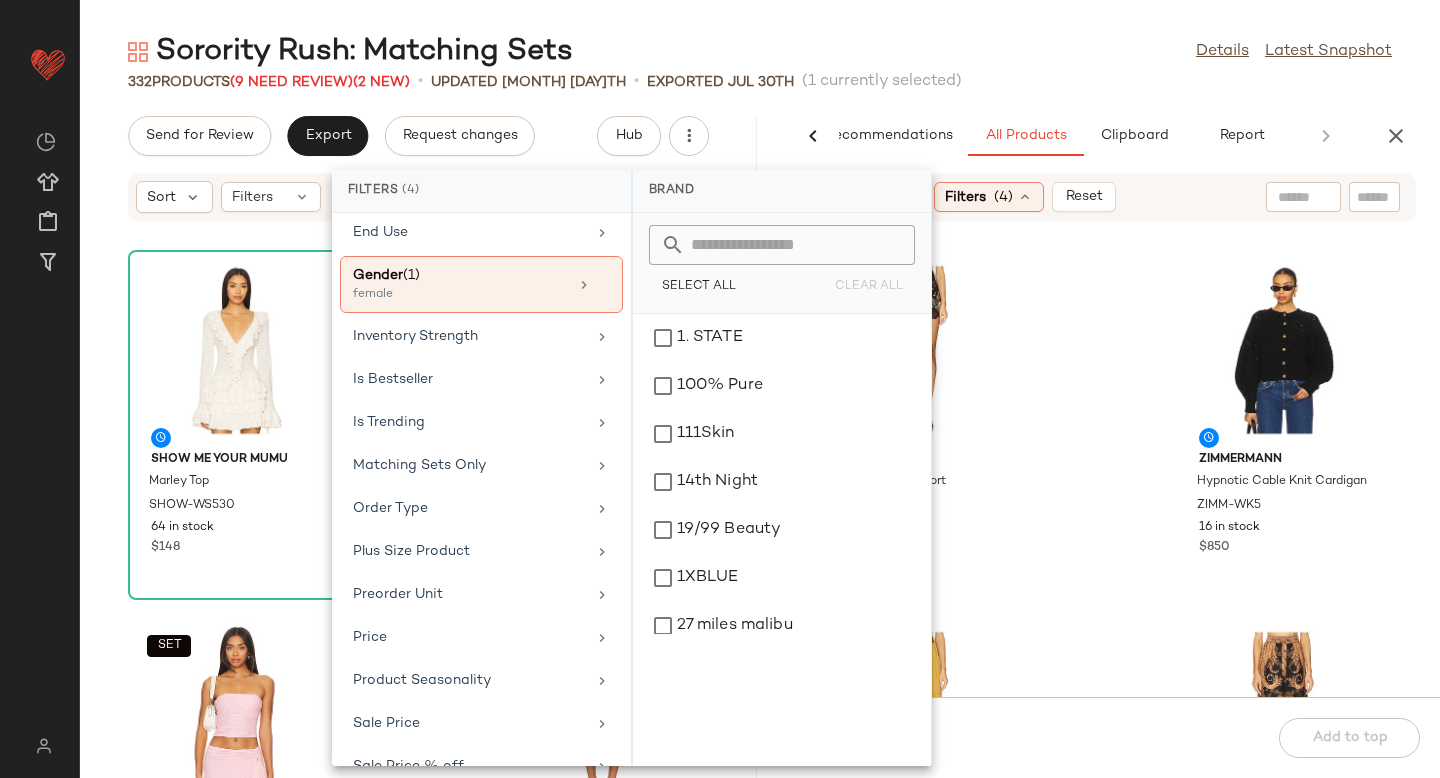 scroll, scrollTop: 713, scrollLeft: 0, axis: vertical 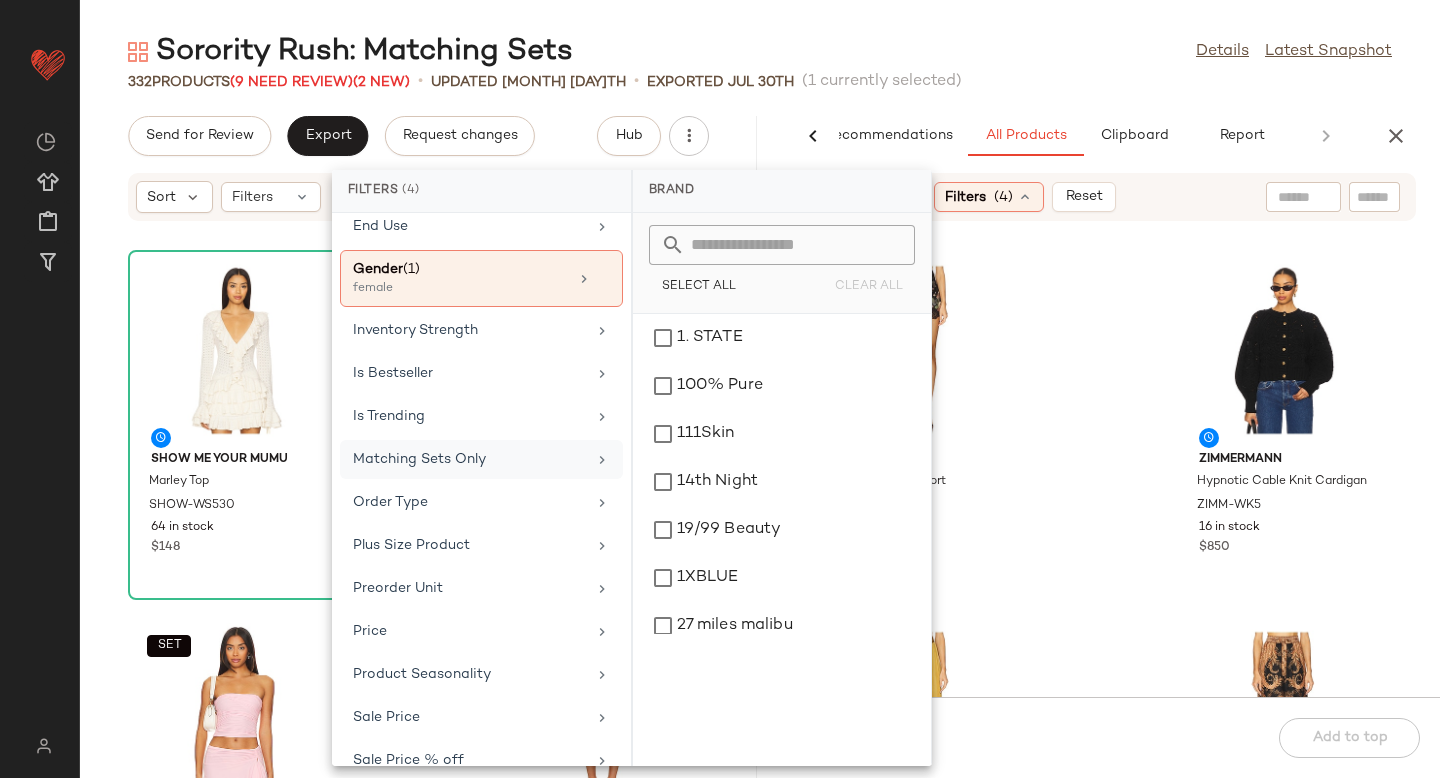 click on "Matching Sets Only" at bounding box center [469, 459] 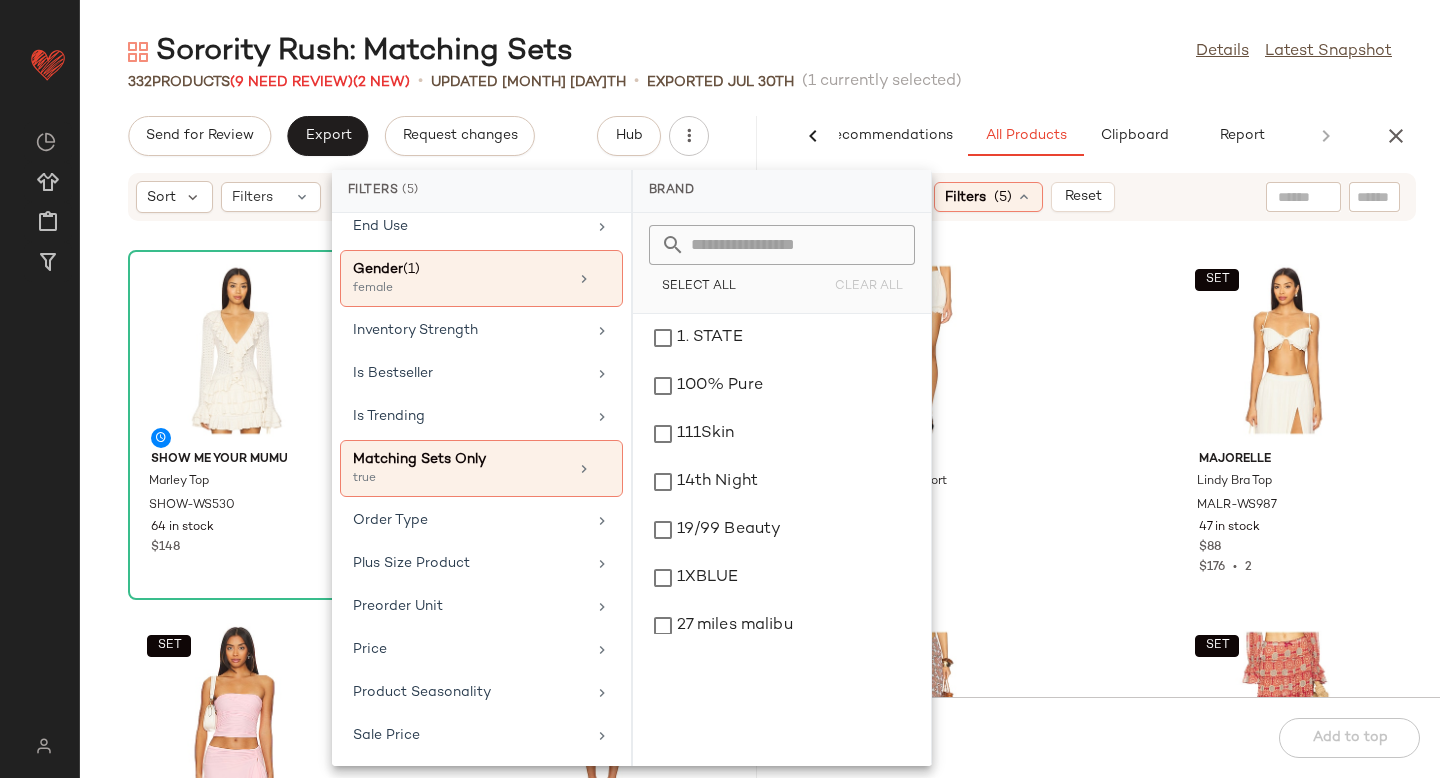 click on "SET  MAJORELLE Lindy Bloomer Short MALR-WF136 84 in stock $108 $108  •  1  SET  MAJORELLE Lindy Bra Top MALR-WS987 47 in stock $88 $176  •  2  SET  Bananhot Tommy Pant BANH-WP23 2 in stock $129 $993  •  8  SET  Bananhot Elma Skirt BANH-WQ50 47 Pre-Order Items $299 $598  •  2  SET  Bananhot Elma Shirt BANH-WS41 50 Pre-Order Items $159  SET  Stone Cold Fox x REVOLVE Holly Hand Crochet Short SCOL-WF15 18 in stock $158  SET  Stone Cold Fox x REVOLVE Holly Hand Crochet Collared Shirt SCOL-WK1 10 in stock $198 $198  •  1  SET  Lovers and Friends Sonny Top LOVF-WS3174 13 in stock $118" 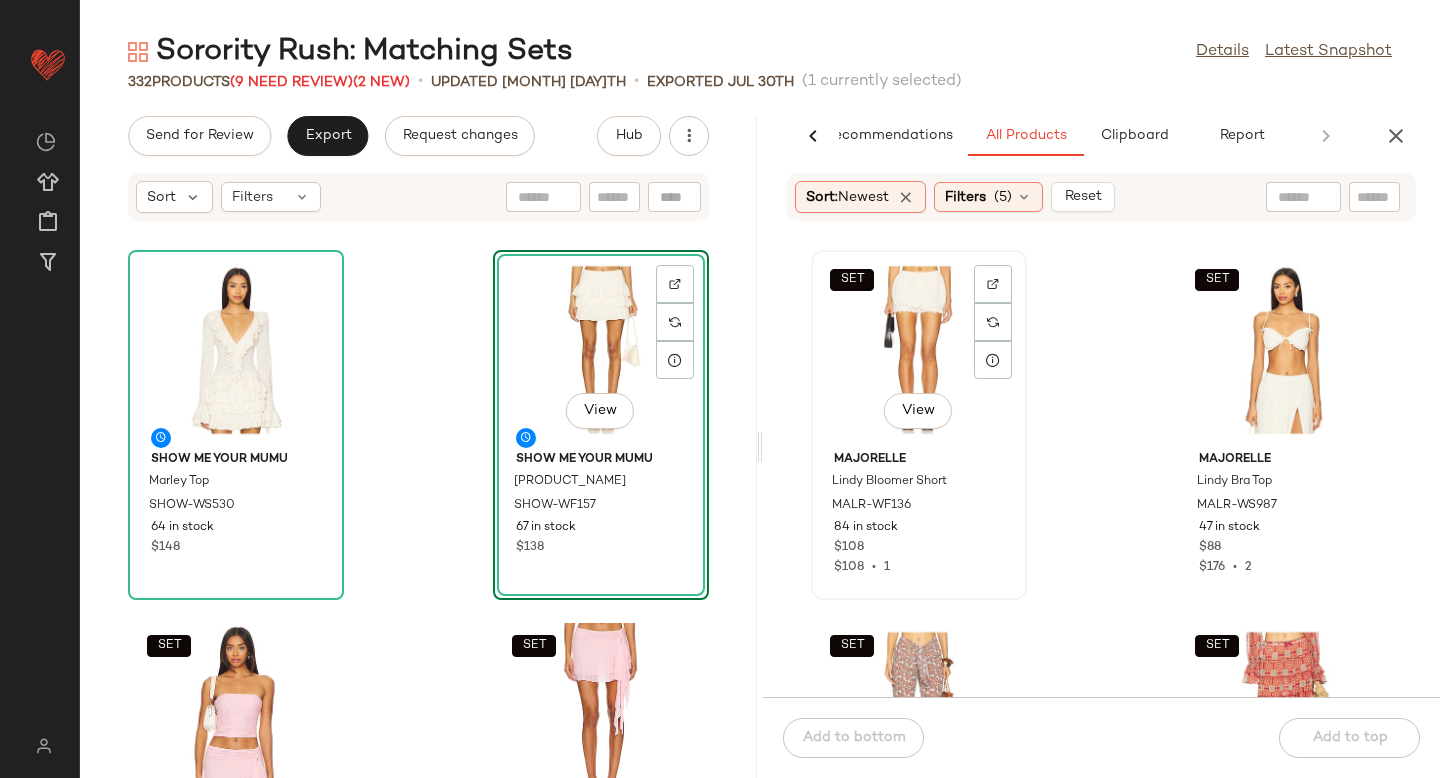 click on "$108  •  1" at bounding box center [919, 568] 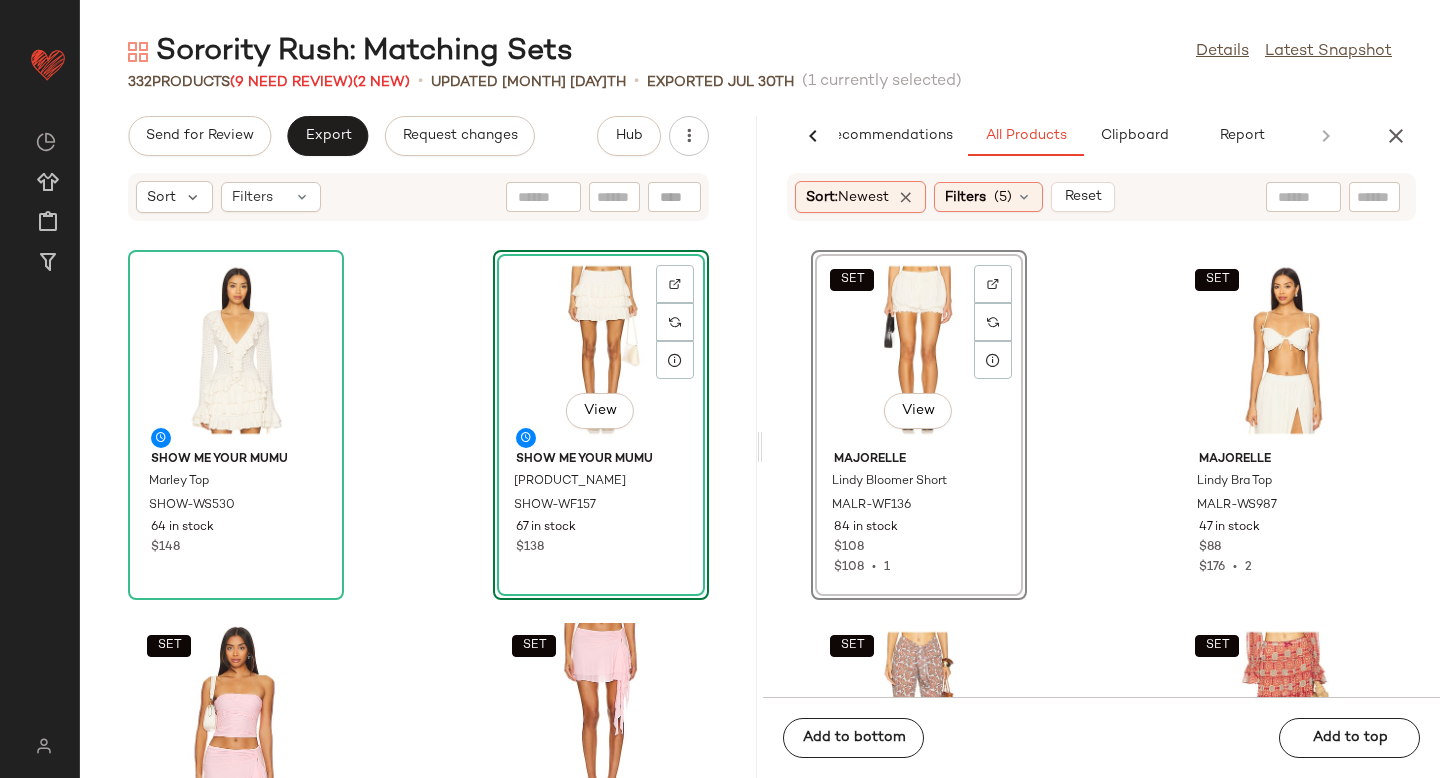 click on "SET   View  MAJORELLE Lindy Bloomer Short MALR-WF136 84 in stock $108 $108  •  1  SET  MAJORELLE Lindy Bra Top MALR-WS987 47 in stock $88 $176  •  2  SET  Bananhot Tommy Pant BANH-WP23 2 in stock $129 $993  •  8  SET  Bananhot Elma Skirt BANH-WQ50 47 Pre-Order Items $299 $598  •  2  SET  Bananhot Elma Shirt BANH-WS41 50 Pre-Order Items $159  SET  Stone Cold Fox x REVOLVE Holly Hand Crochet Short SCOL-WF15 18 in stock $158  SET  Stone Cold Fox x REVOLVE Holly Hand Crochet Collared Shirt SCOL-WK1 10 in stock $198 $198  •  1  SET  Lovers and Friends Sonny Top LOVF-WS3174 13 in stock $118" 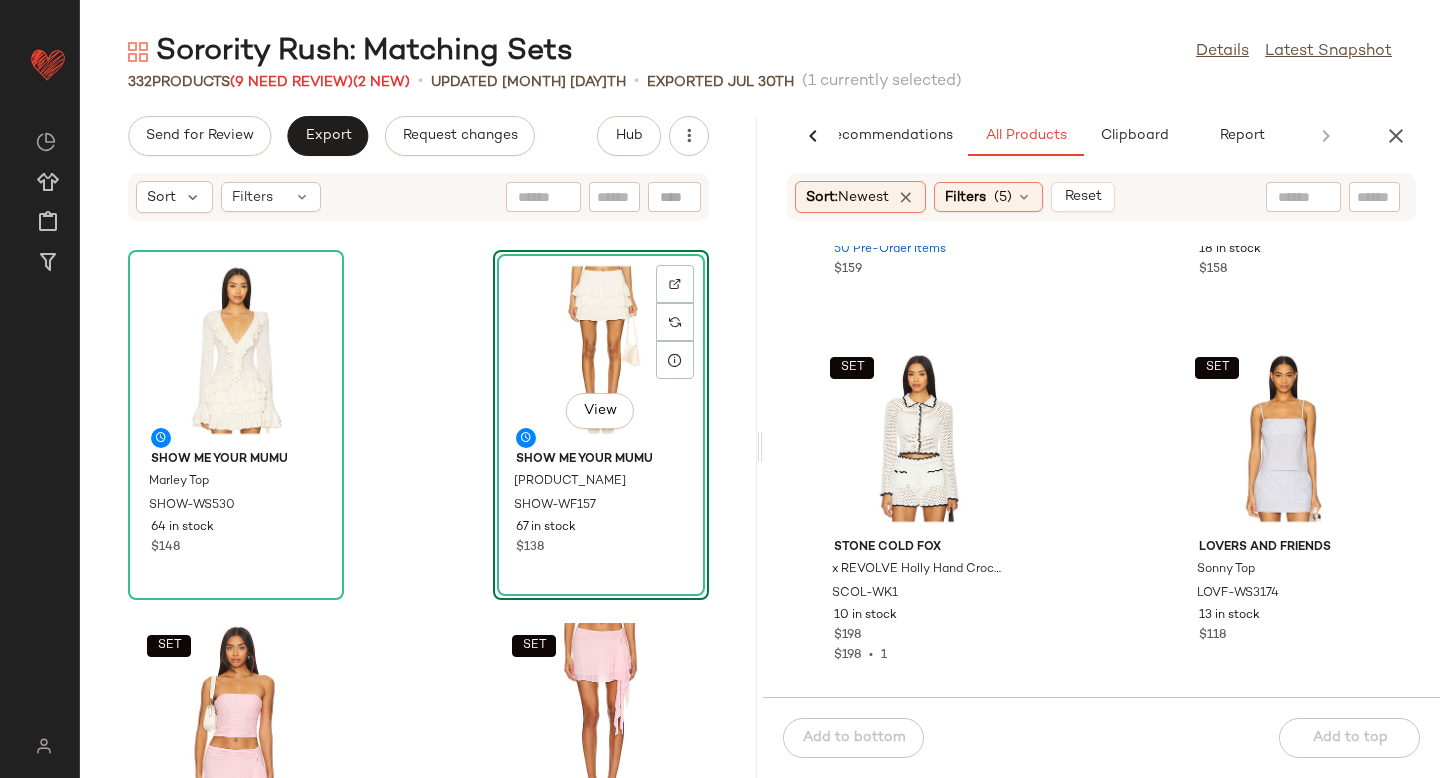 scroll, scrollTop: 1003, scrollLeft: 0, axis: vertical 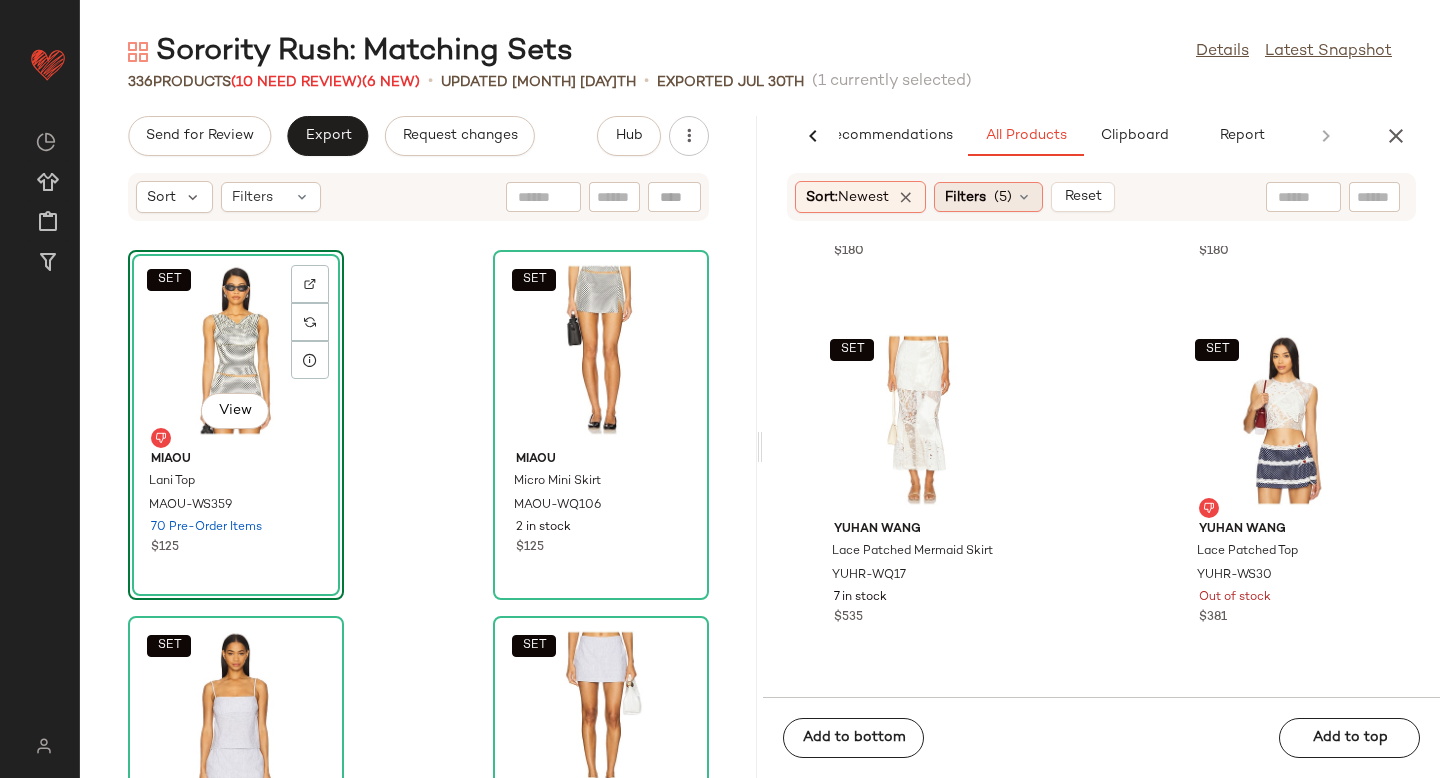 click on "Filters  (5)" 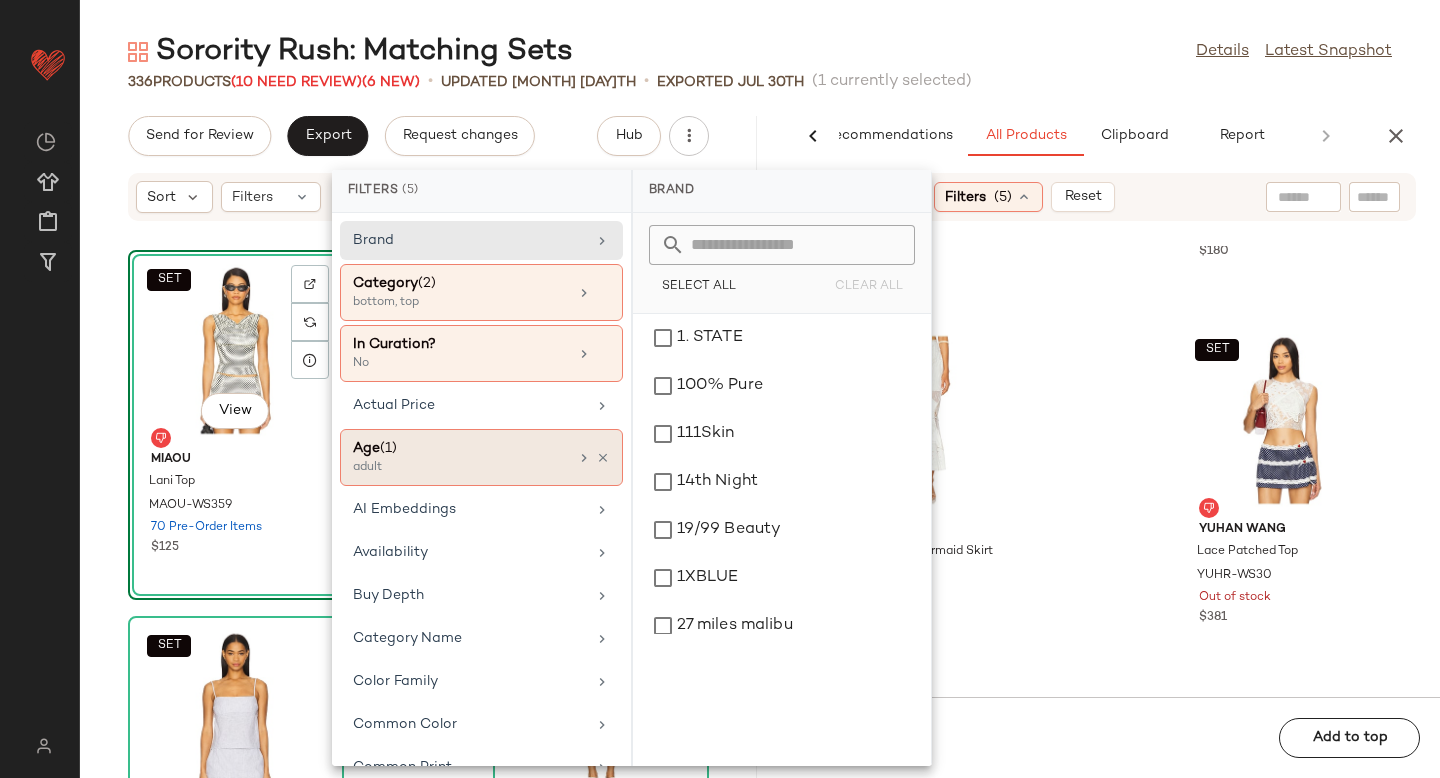 scroll, scrollTop: 1015, scrollLeft: 0, axis: vertical 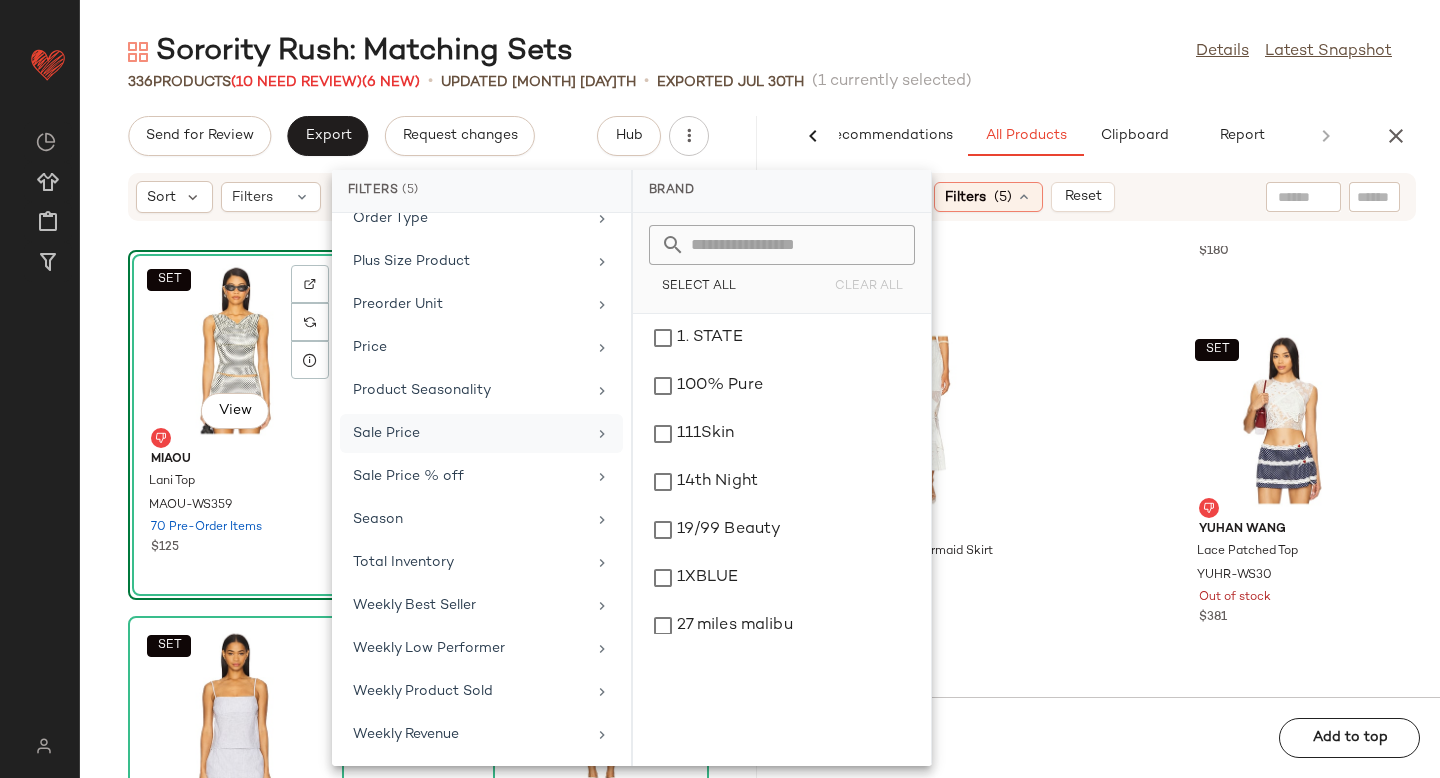 click on "Sale Price" at bounding box center (469, 433) 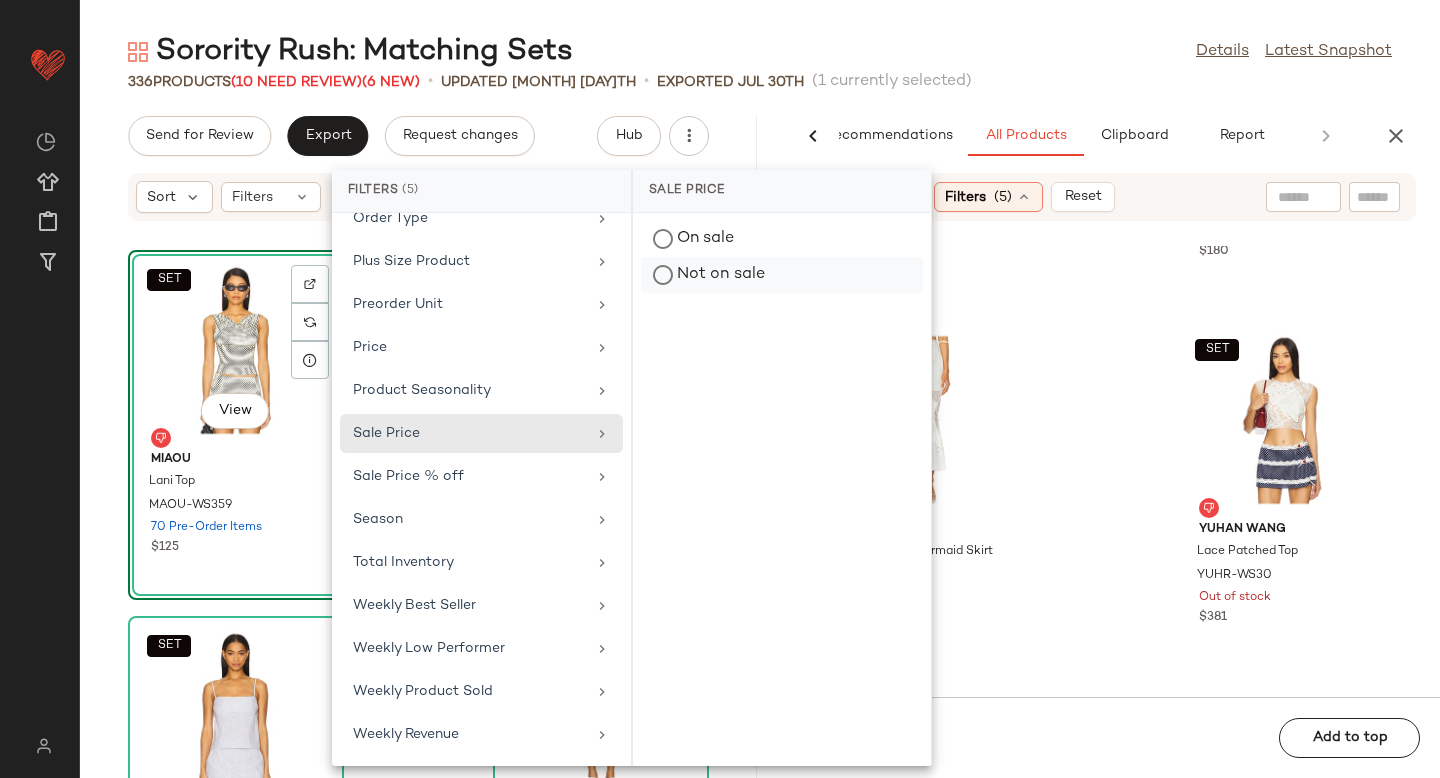 click on "Not on sale" 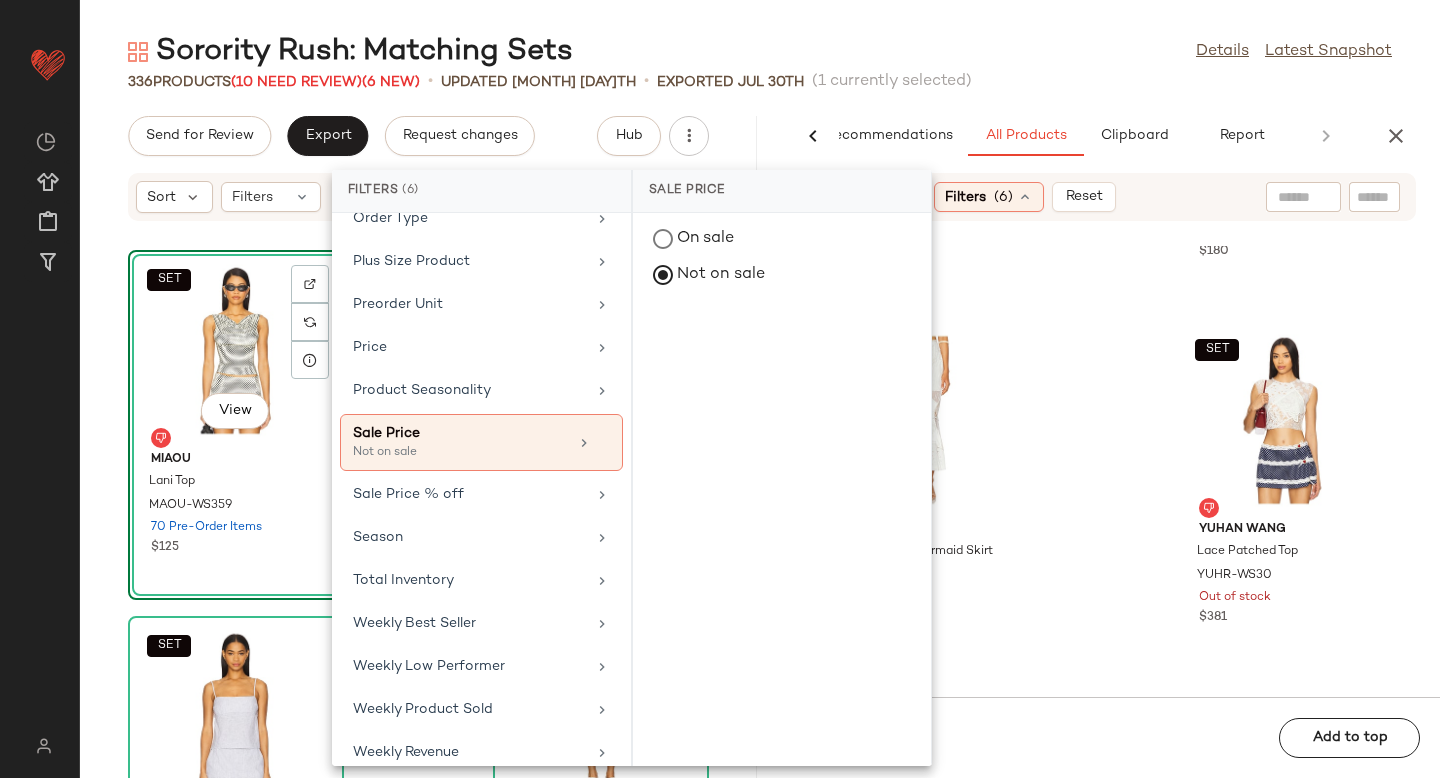 click on "SET  Amanda Uprichard Antonia Skort AMAN-WF241 48 in stock $180  SET  Amanda Uprichard Antonia Top AMAN-WS1095 48 Pre-Order Items $180  SET  Yuhan Wang Lace Patched Mermaid Skirt YUHR-WQ17 7 in stock $535  SET  Yuhan Wang Lace Patched Top YUHR-WS30 Out of stock $381  SET  LAMARQUE x REVOLVE Winona Suede Short LARX-WF38 79 in stock $295 $295  •  1  SET  HEVRON Zinna Short HEVR-WF2 13 in stock $328  SET  HEVRON Sloan Vest HEVR-WS6 11 in stock $265  SET  Essentiel Antwerp Hazelnut Pants ESSE-WP7 16 in stock $208 $260 Sale" 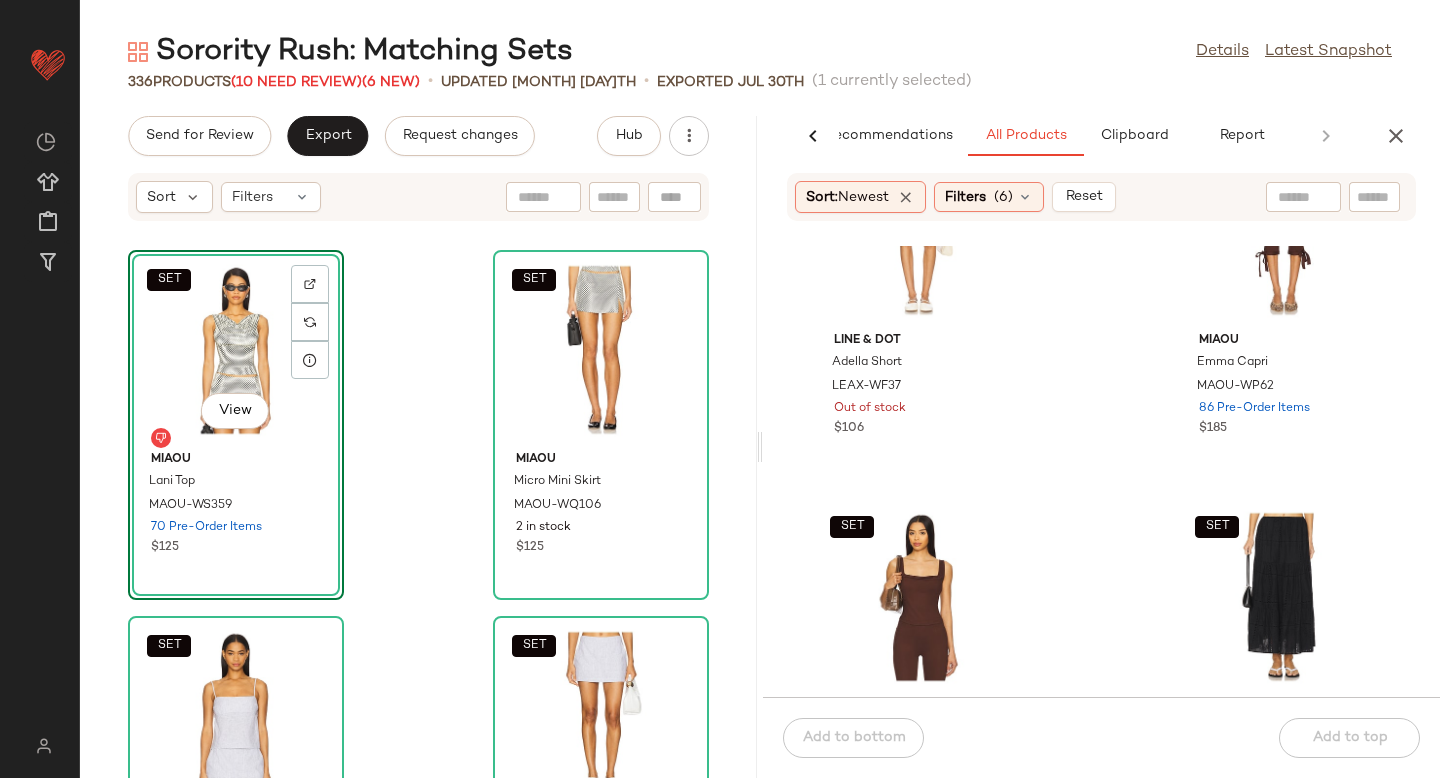 scroll, scrollTop: 6428, scrollLeft: 0, axis: vertical 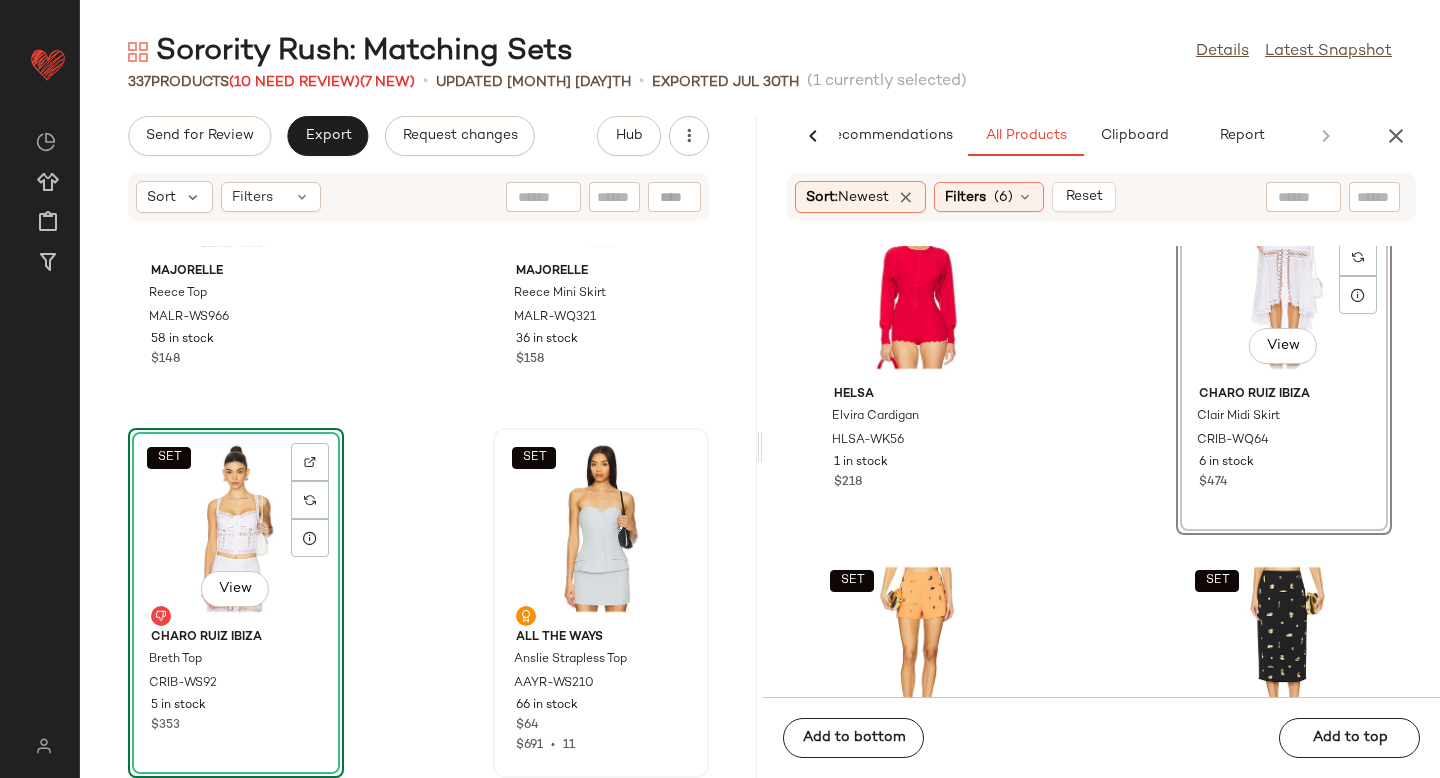 drag, startPoint x: 1255, startPoint y: 305, endPoint x: 535, endPoint y: 572, distance: 767.9121 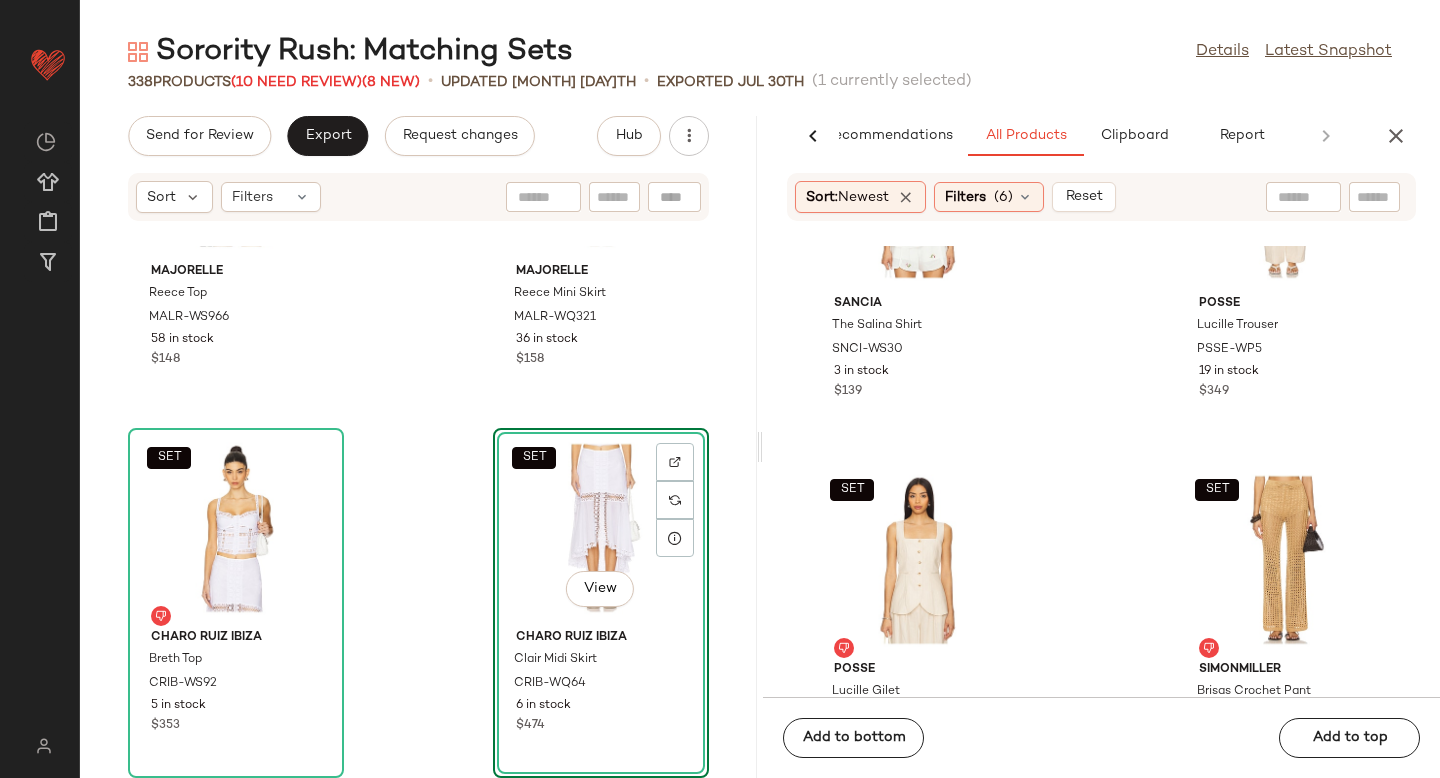 scroll, scrollTop: 12986, scrollLeft: 0, axis: vertical 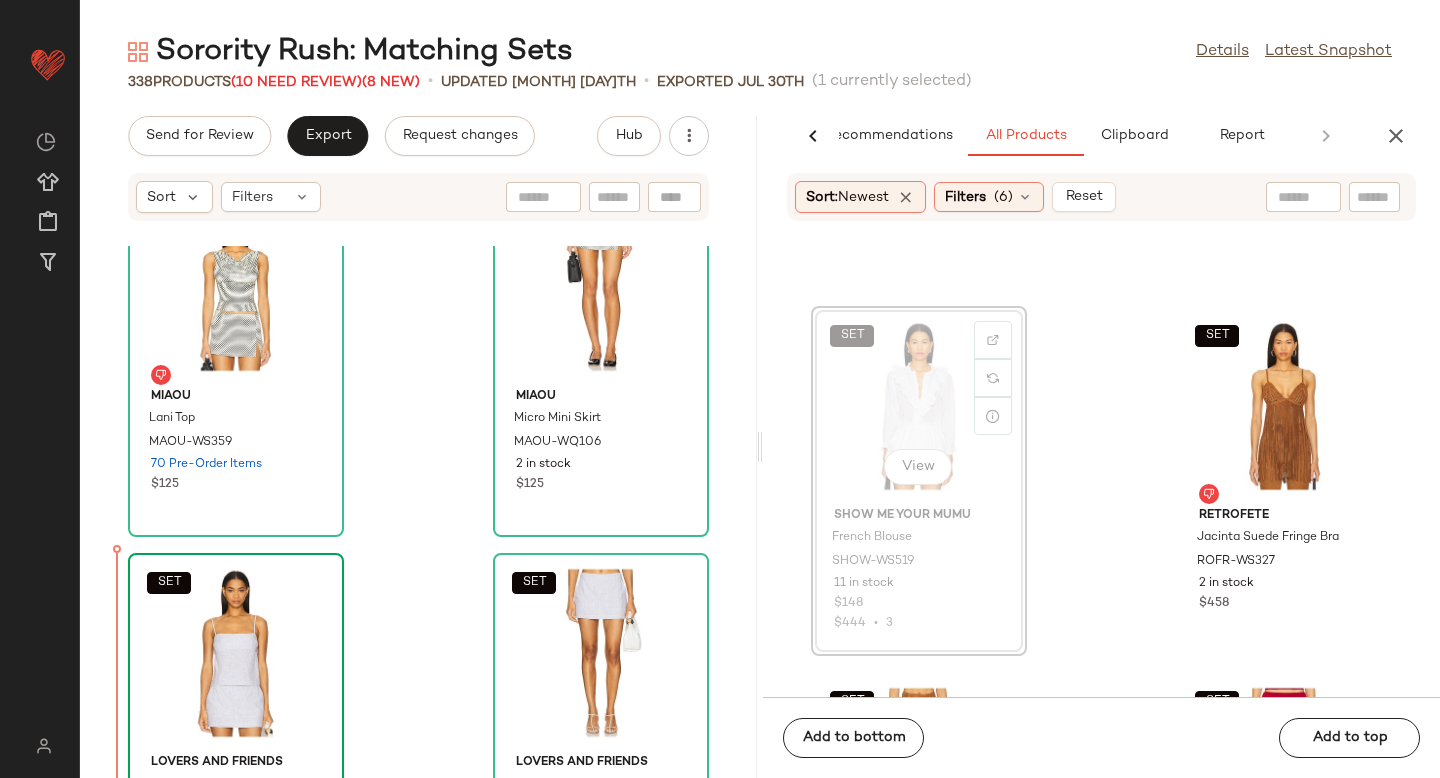drag, startPoint x: 898, startPoint y: 396, endPoint x: 132, endPoint y: 631, distance: 801.2372 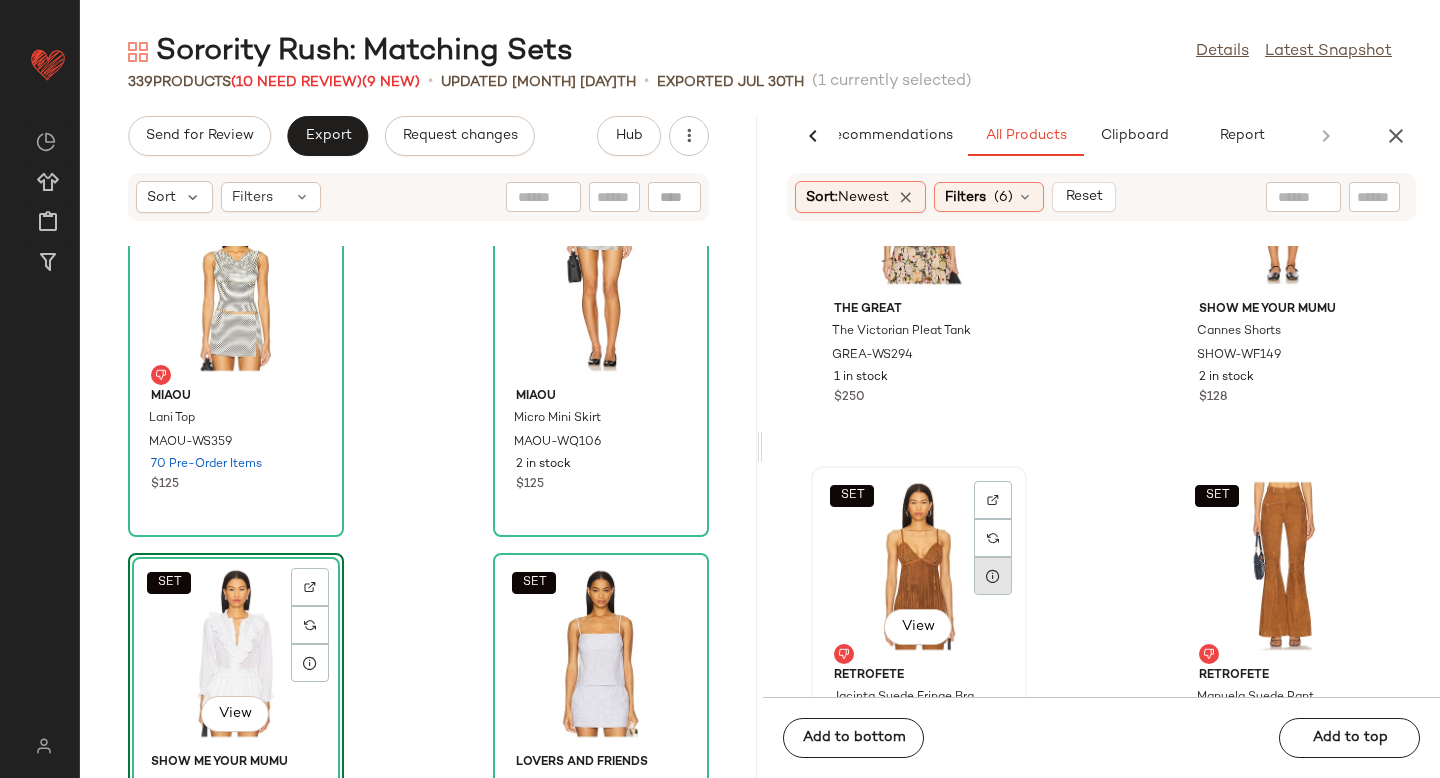 scroll, scrollTop: 14549, scrollLeft: 0, axis: vertical 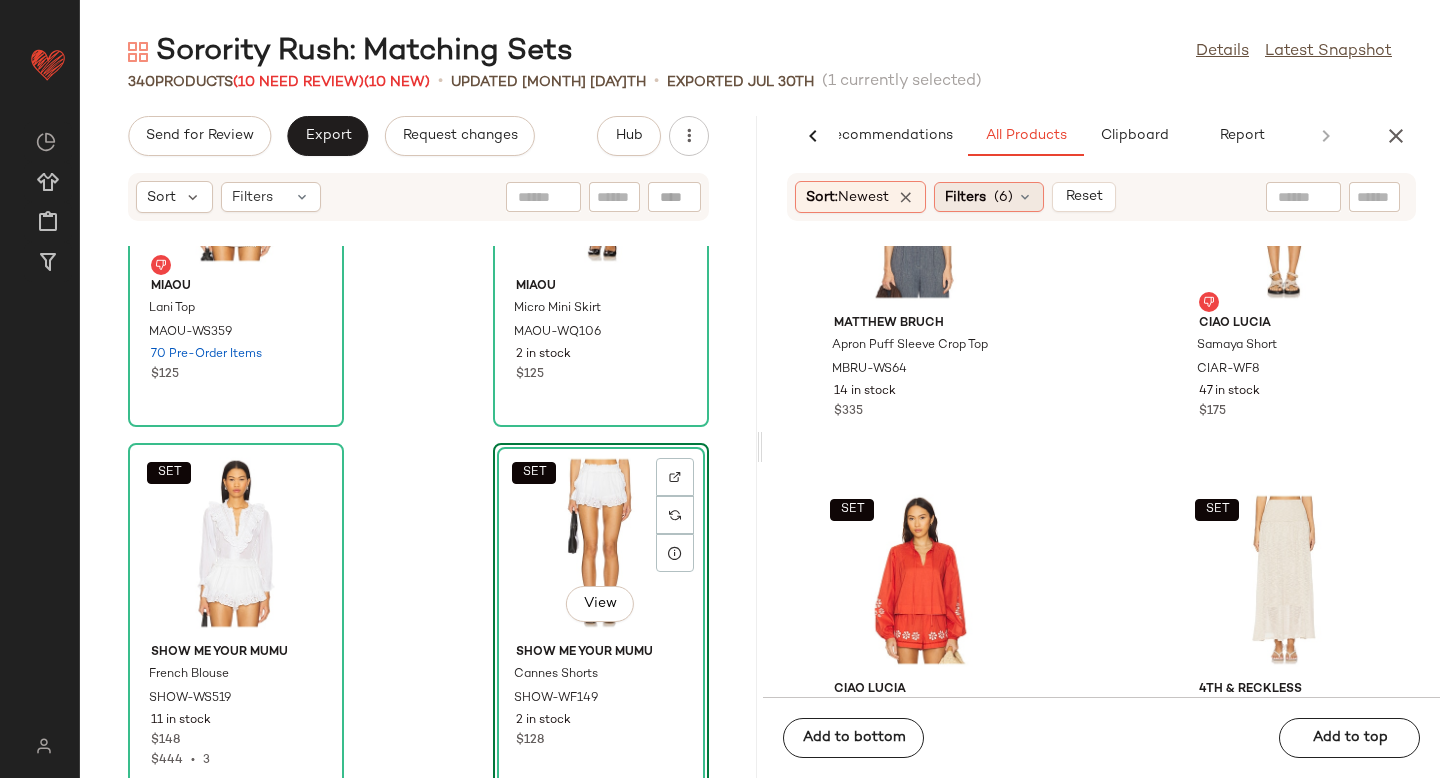 click on "Filters" at bounding box center [965, 197] 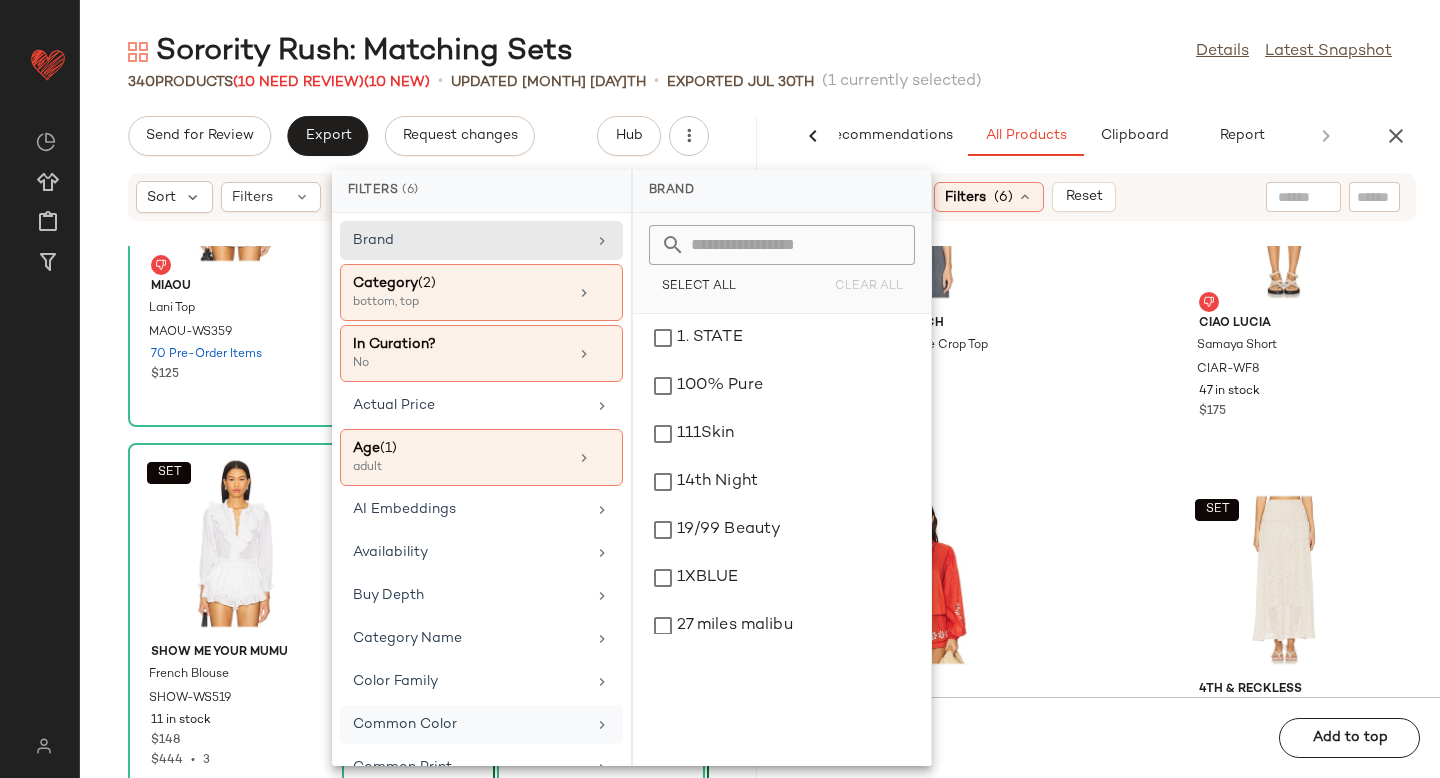 click on "Common Color" 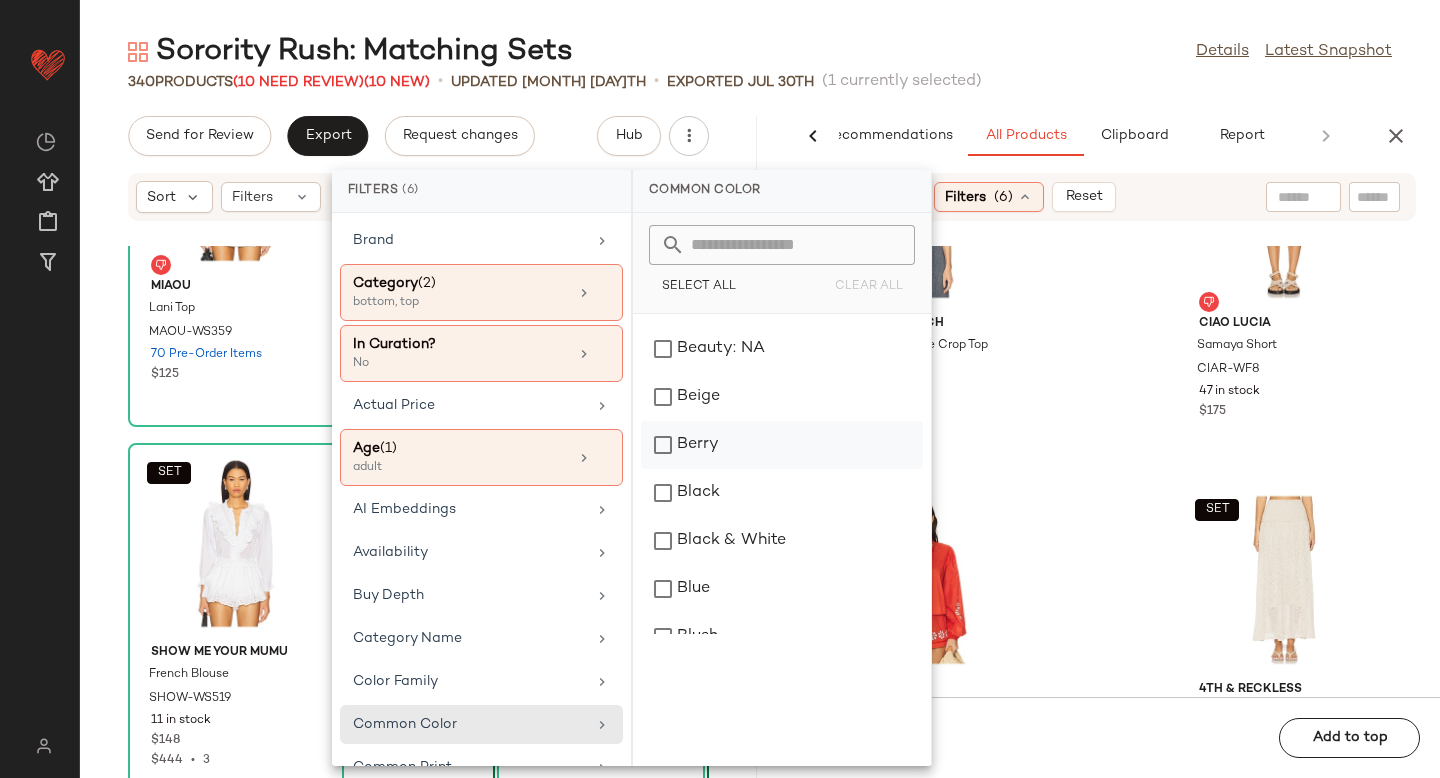 scroll, scrollTop: 152, scrollLeft: 0, axis: vertical 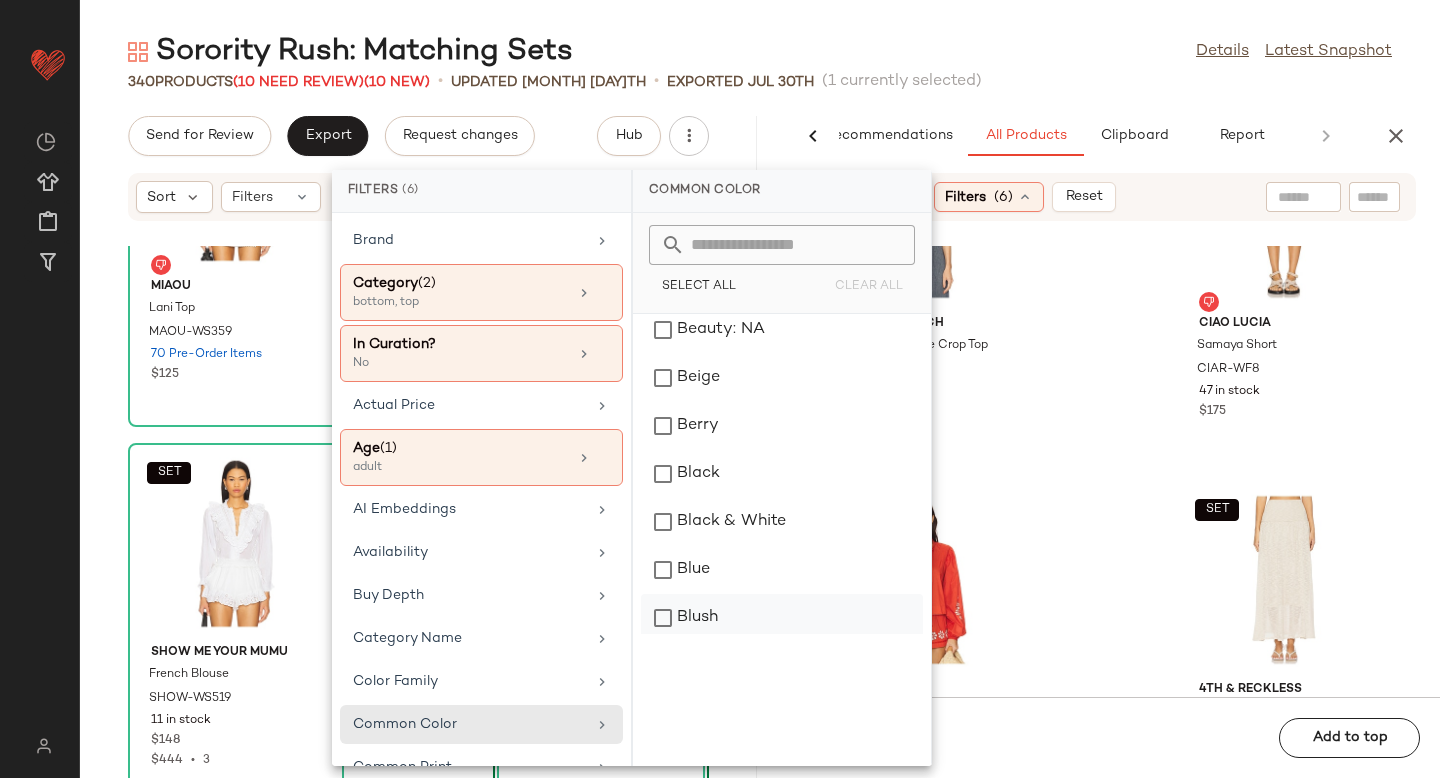 click on "Blush" 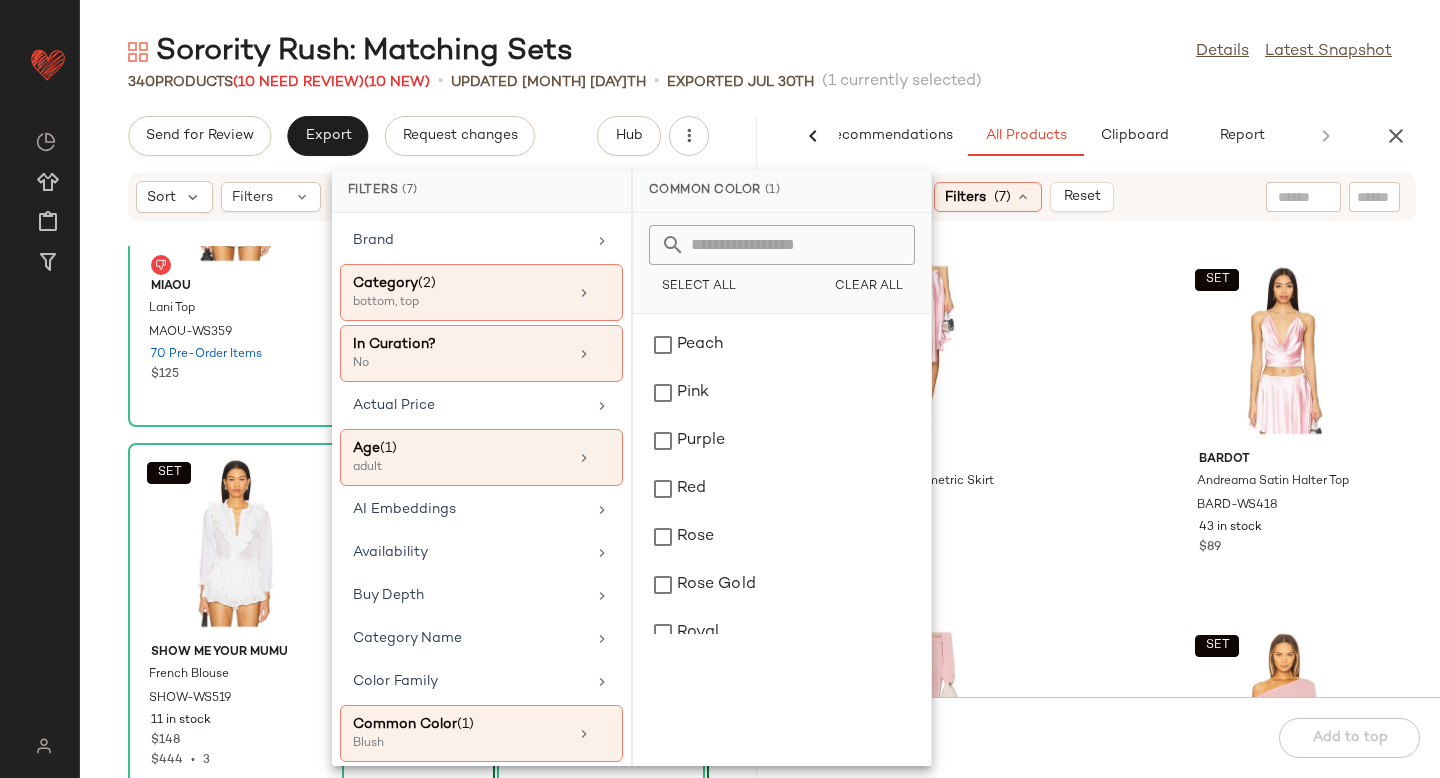 scroll, scrollTop: 2042, scrollLeft: 0, axis: vertical 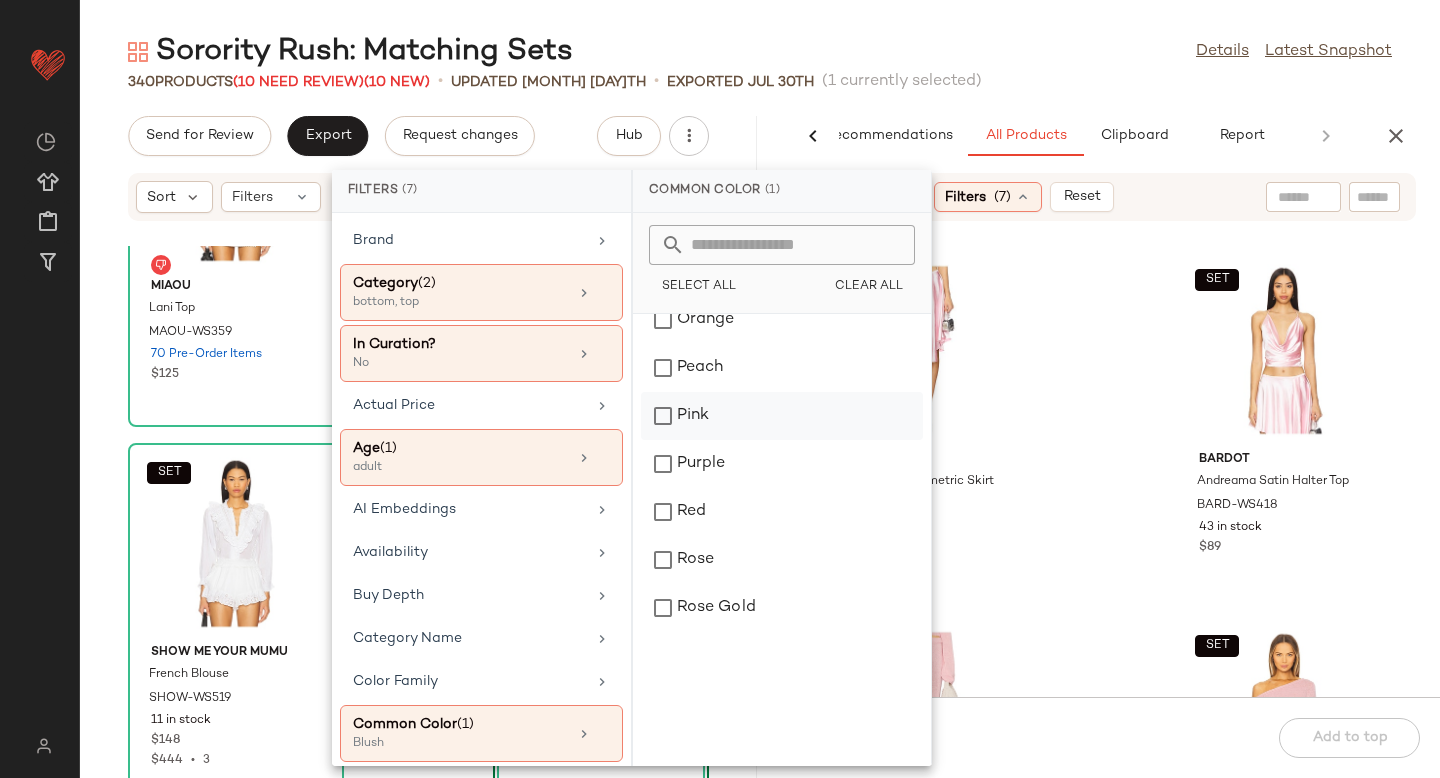 click on "Pink" 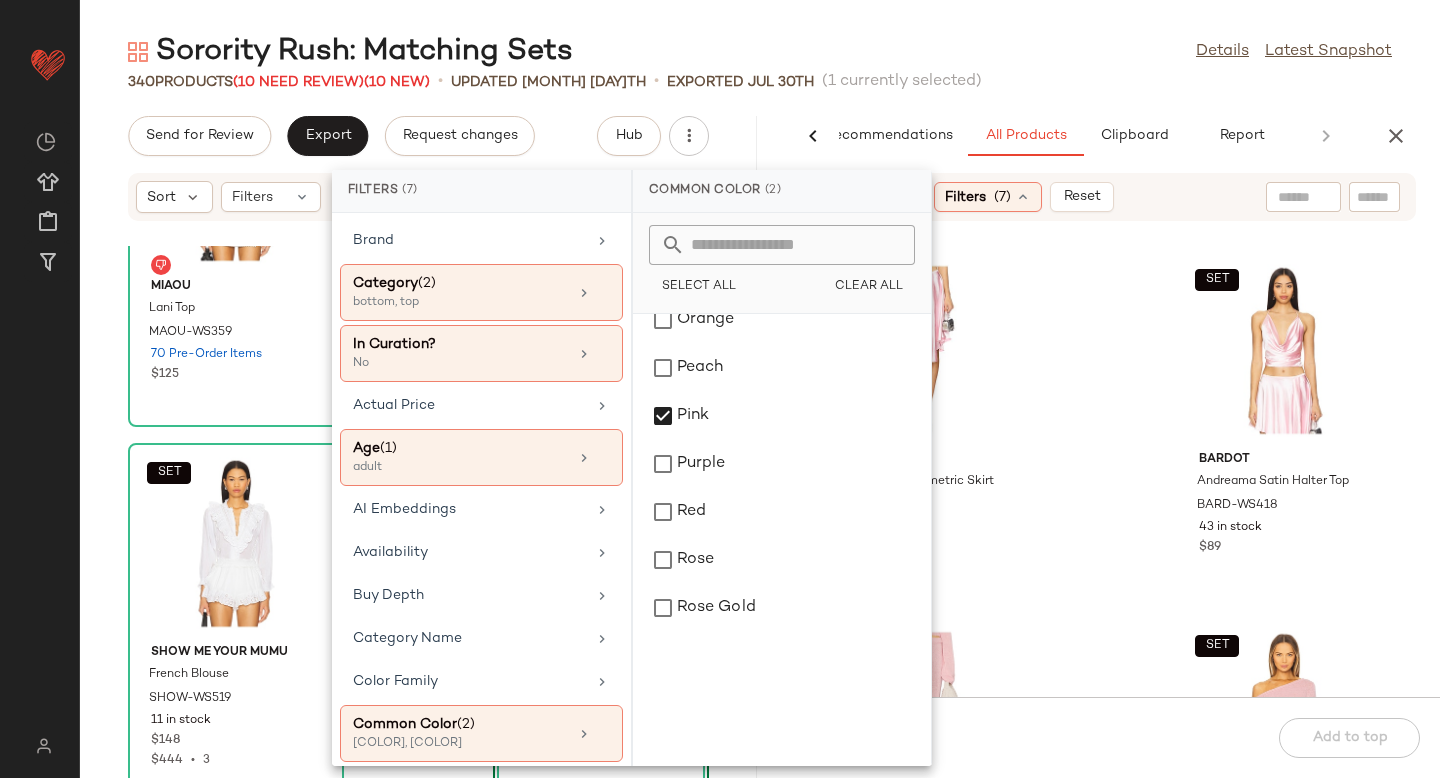 click on "SET  Bardot Andreama Asymmetric Skirt BARD-WQ137 5 in stock $89  SET  Bardot Andreama Satin Halter Top BARD-WS418 43 in stock $89  SET  SER.O.YA Kora Maxi Skirt SERR-WQ104 154 in stock $228  SET  SER.O.YA Alivia Knit Top SERR-WS180 146 in stock $198  SET  AKNVAS Randall Long Sleeve Top AKNR-WS16 Out of stock $395" 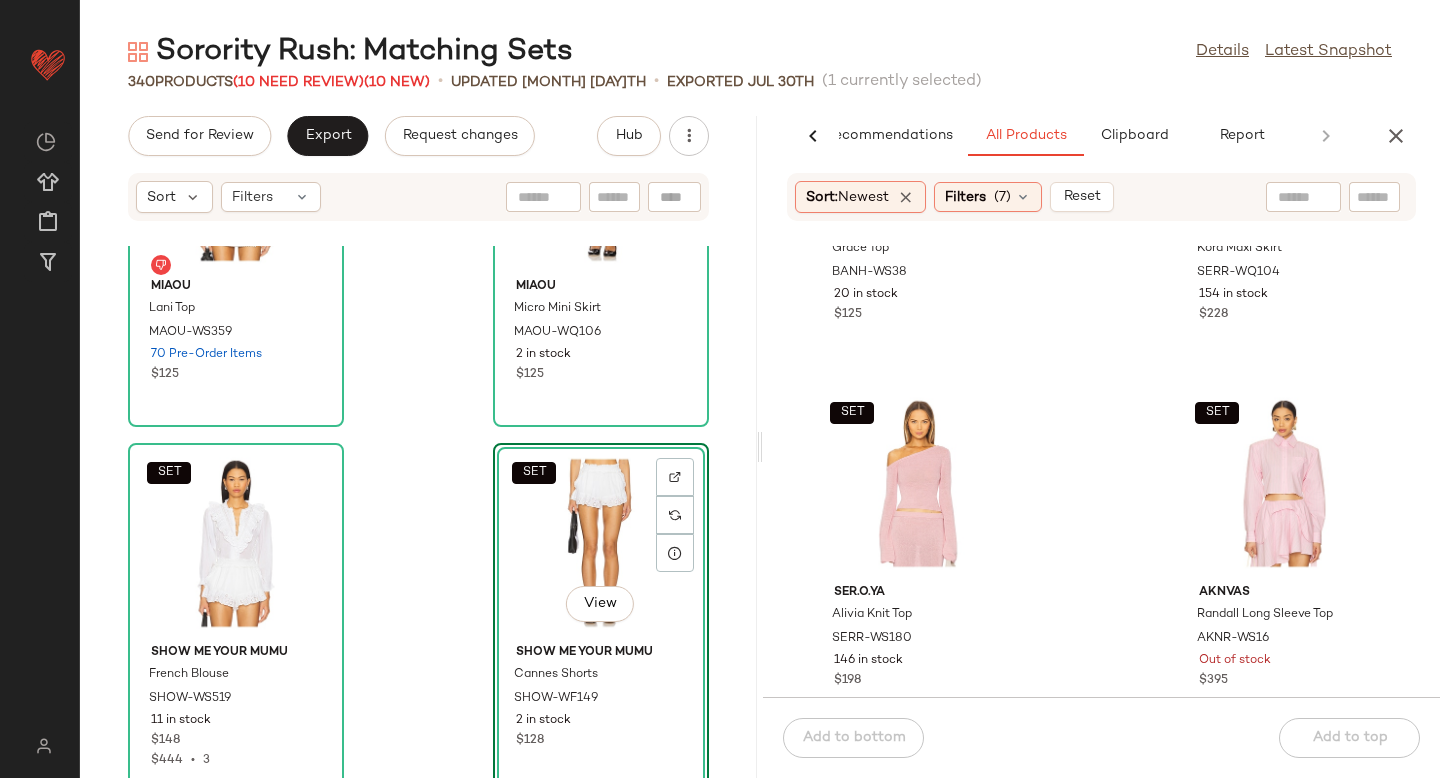 scroll, scrollTop: 2829, scrollLeft: 0, axis: vertical 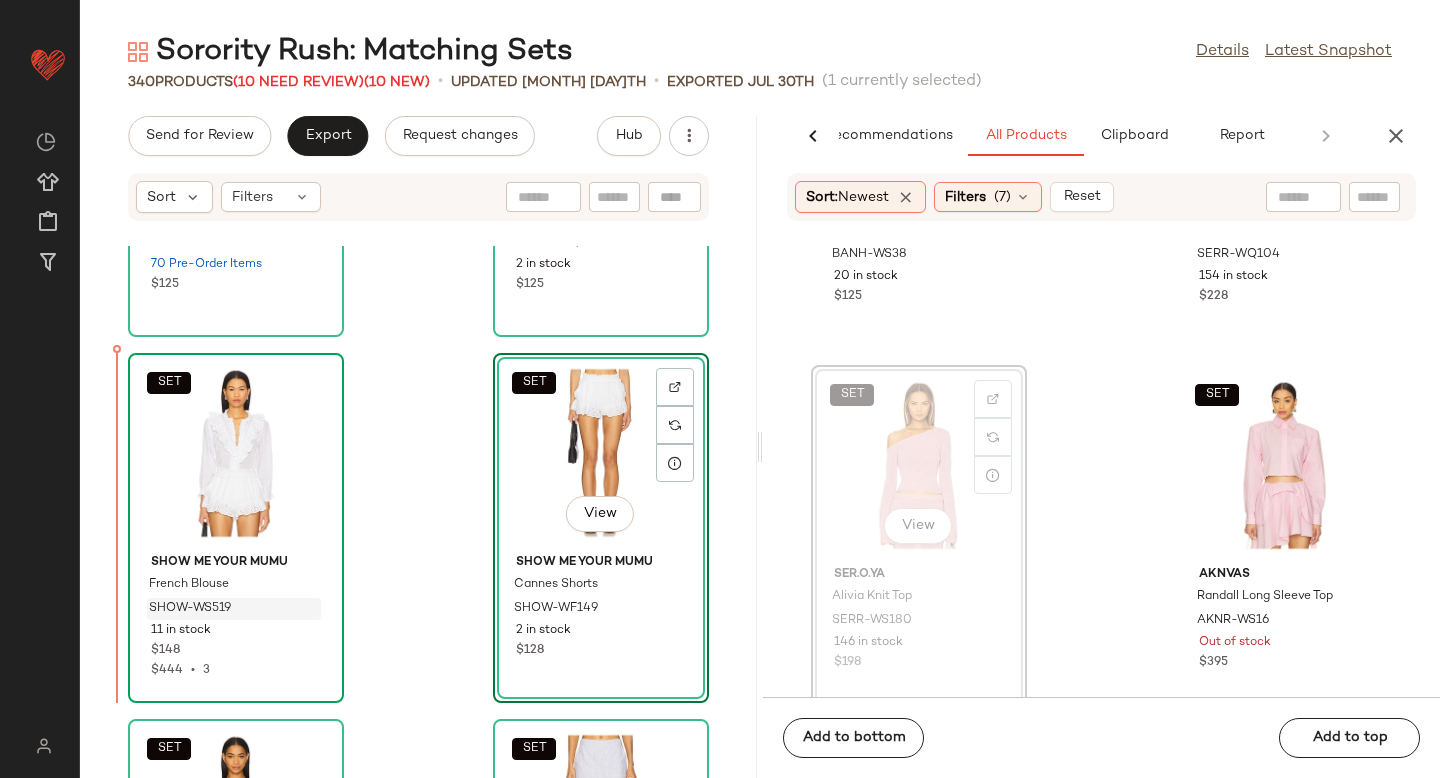 drag, startPoint x: 914, startPoint y: 451, endPoint x: 175, endPoint y: 617, distance: 757.4147 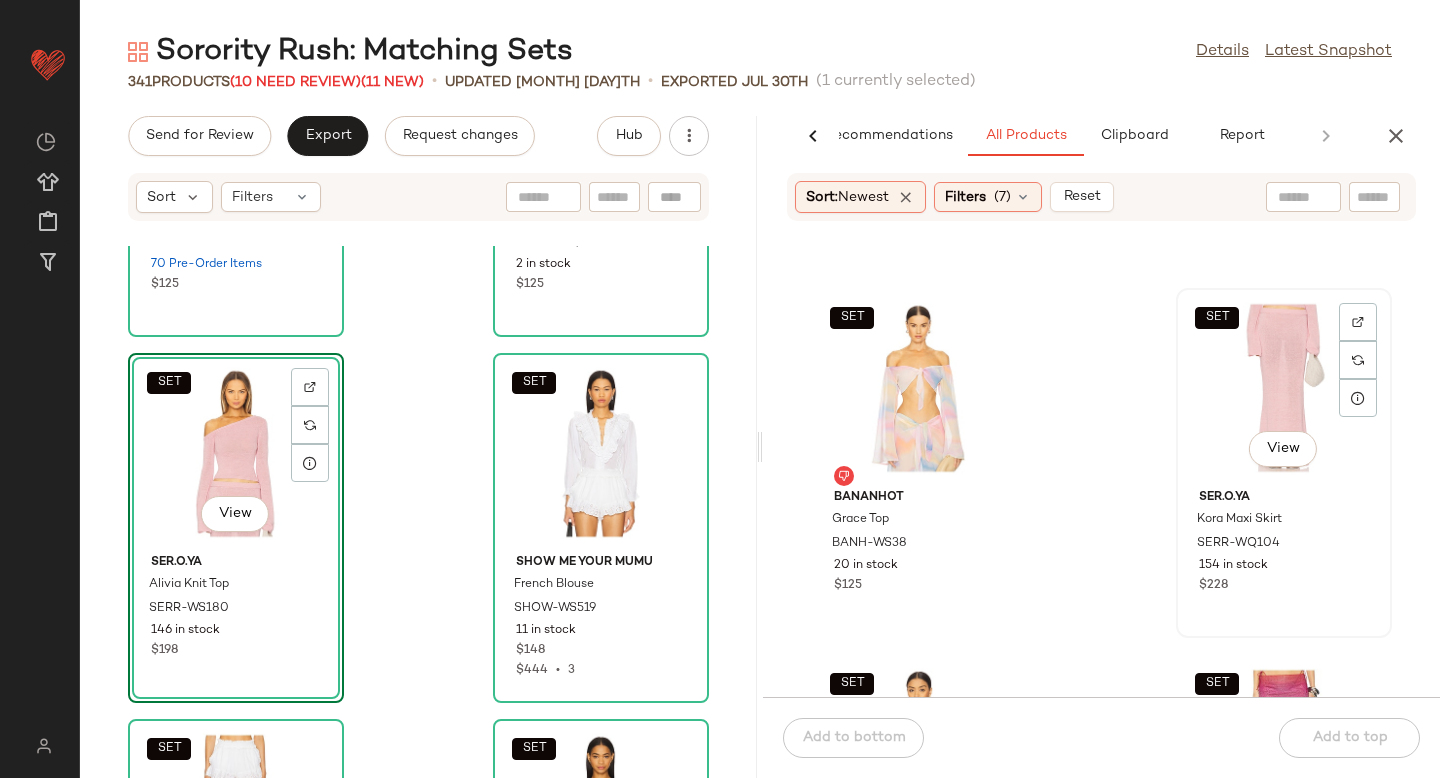 scroll, scrollTop: 2538, scrollLeft: 0, axis: vertical 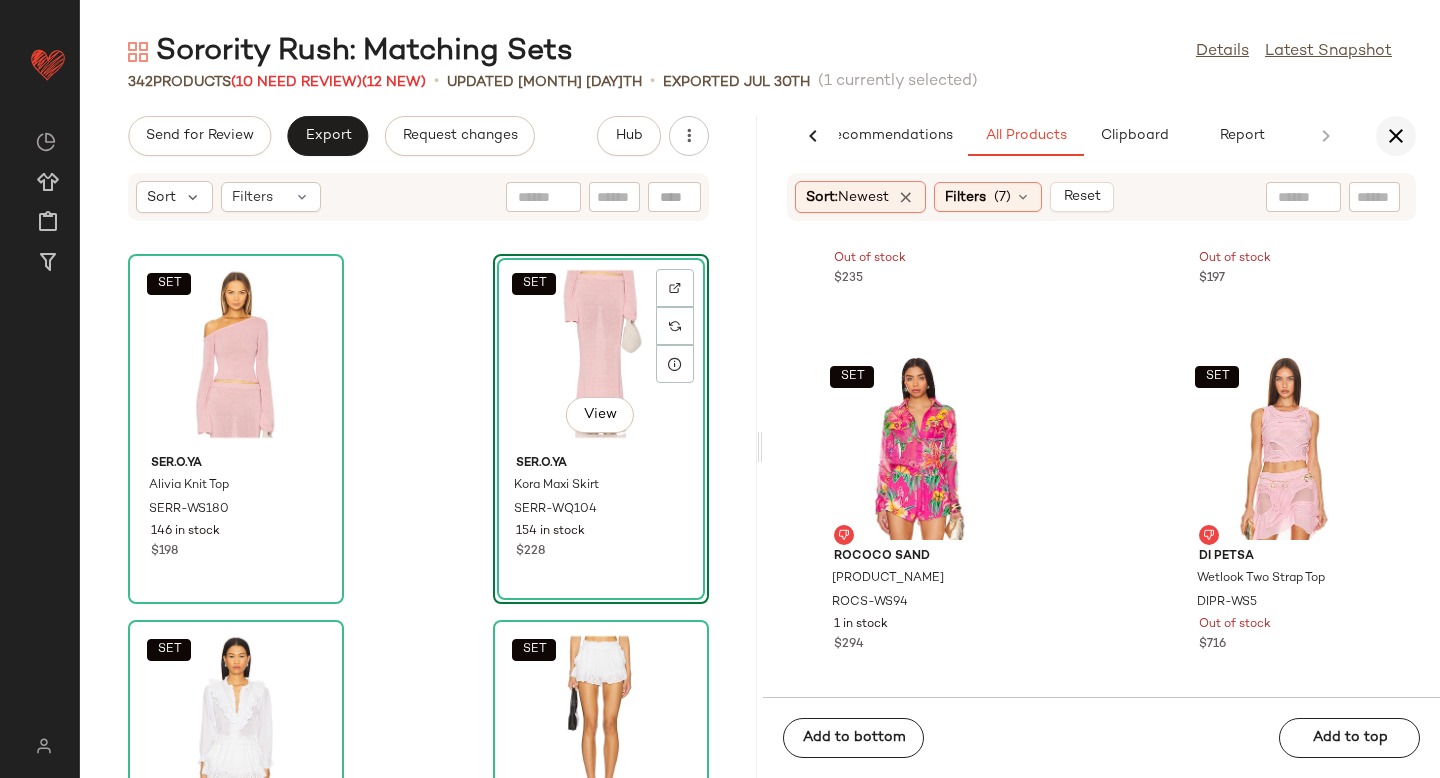 click at bounding box center [1396, 136] 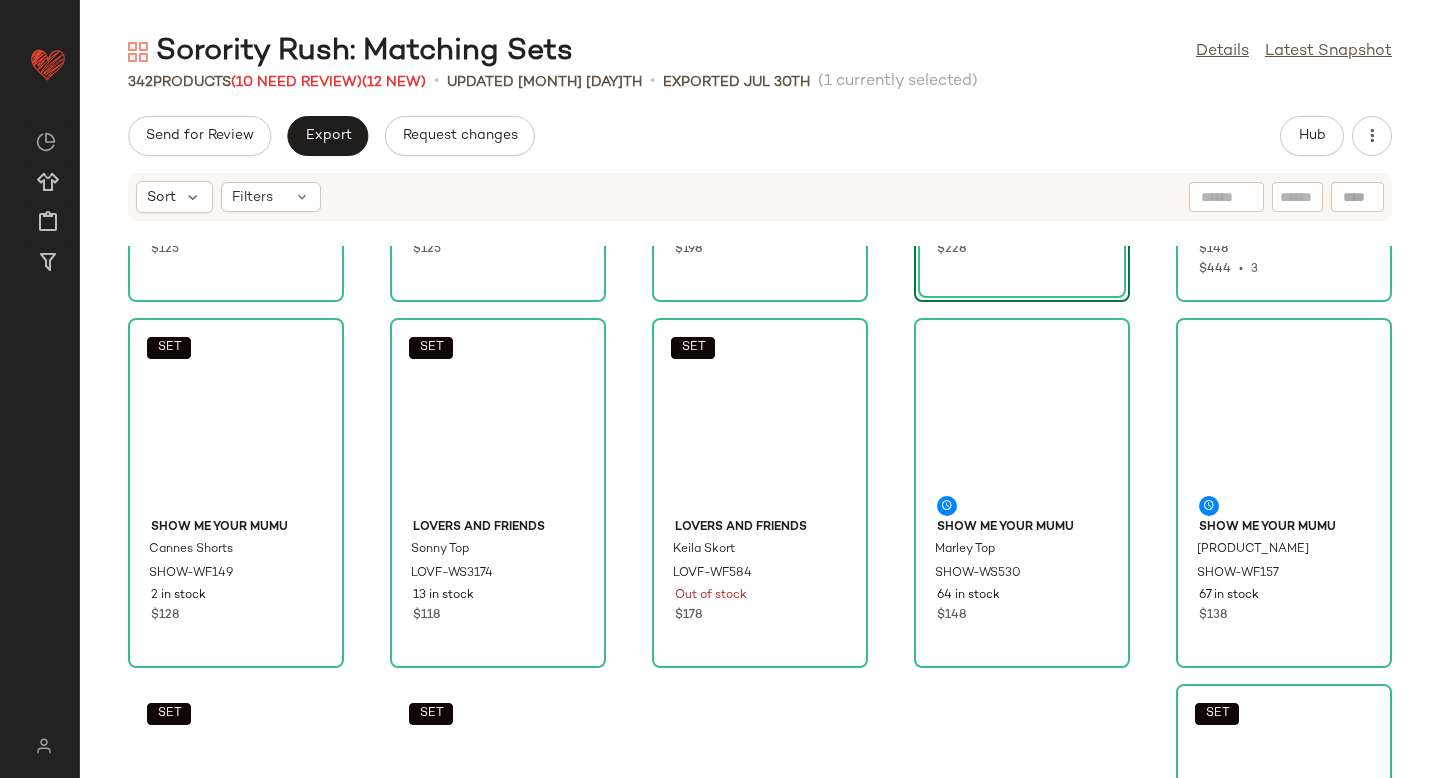 scroll, scrollTop: 0, scrollLeft: 0, axis: both 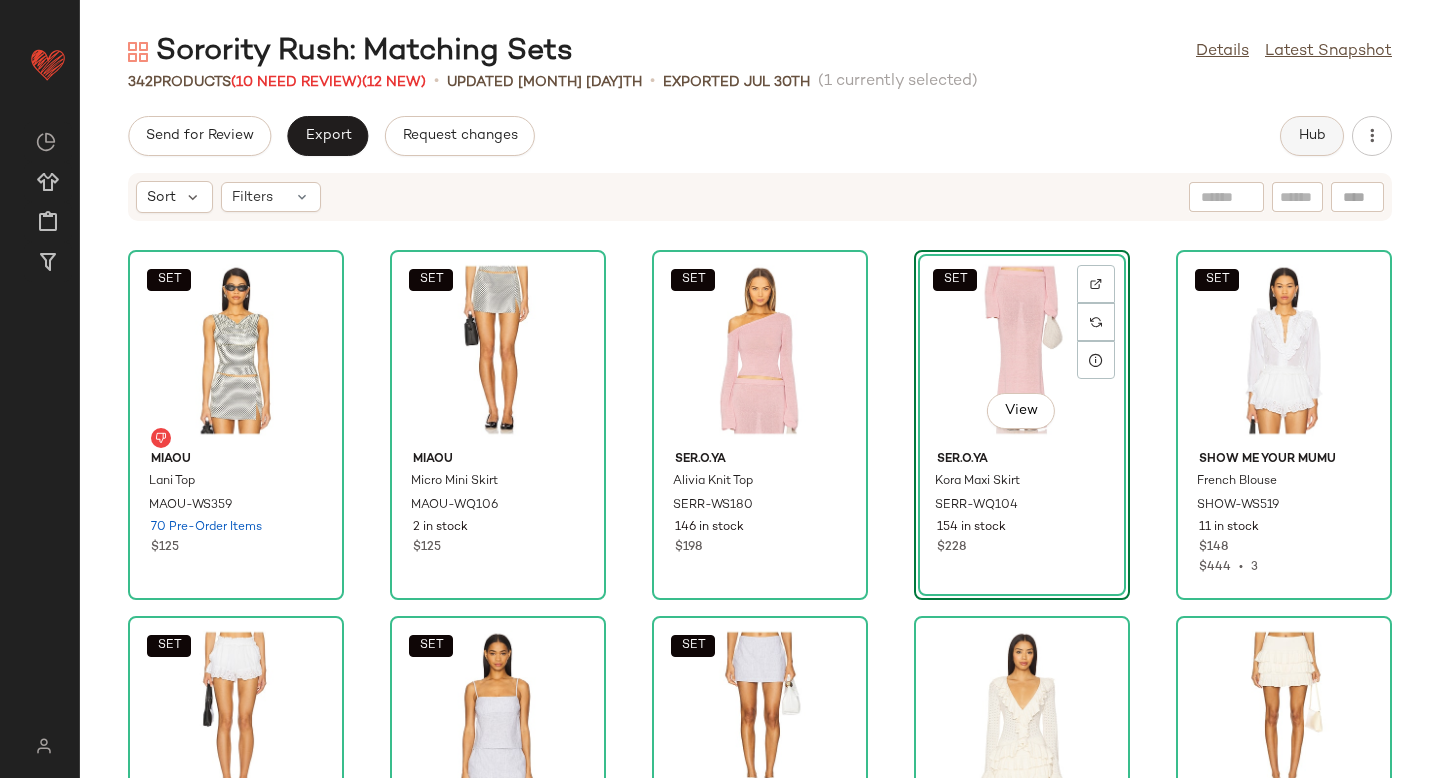 click on "Hub" at bounding box center [1312, 136] 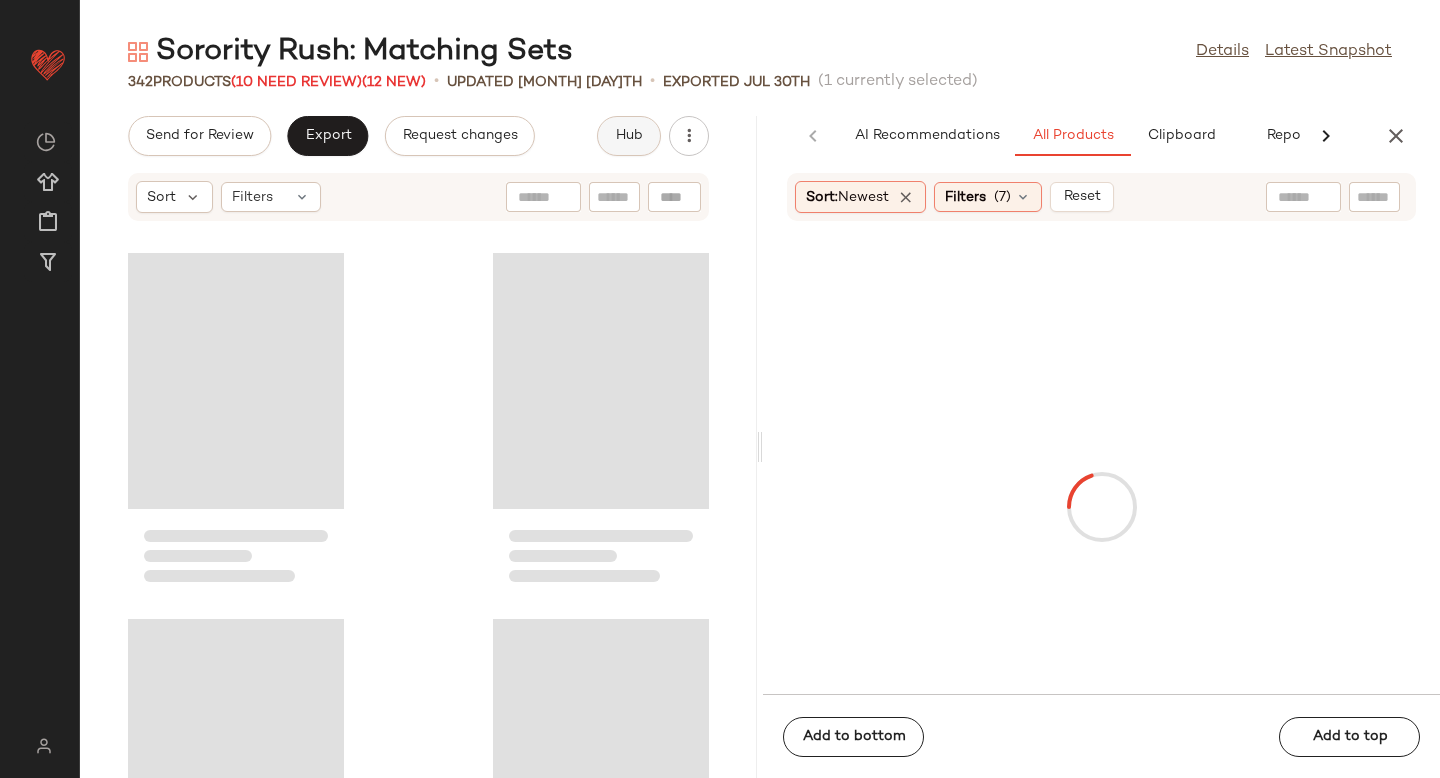 scroll, scrollTop: 0, scrollLeft: 47, axis: horizontal 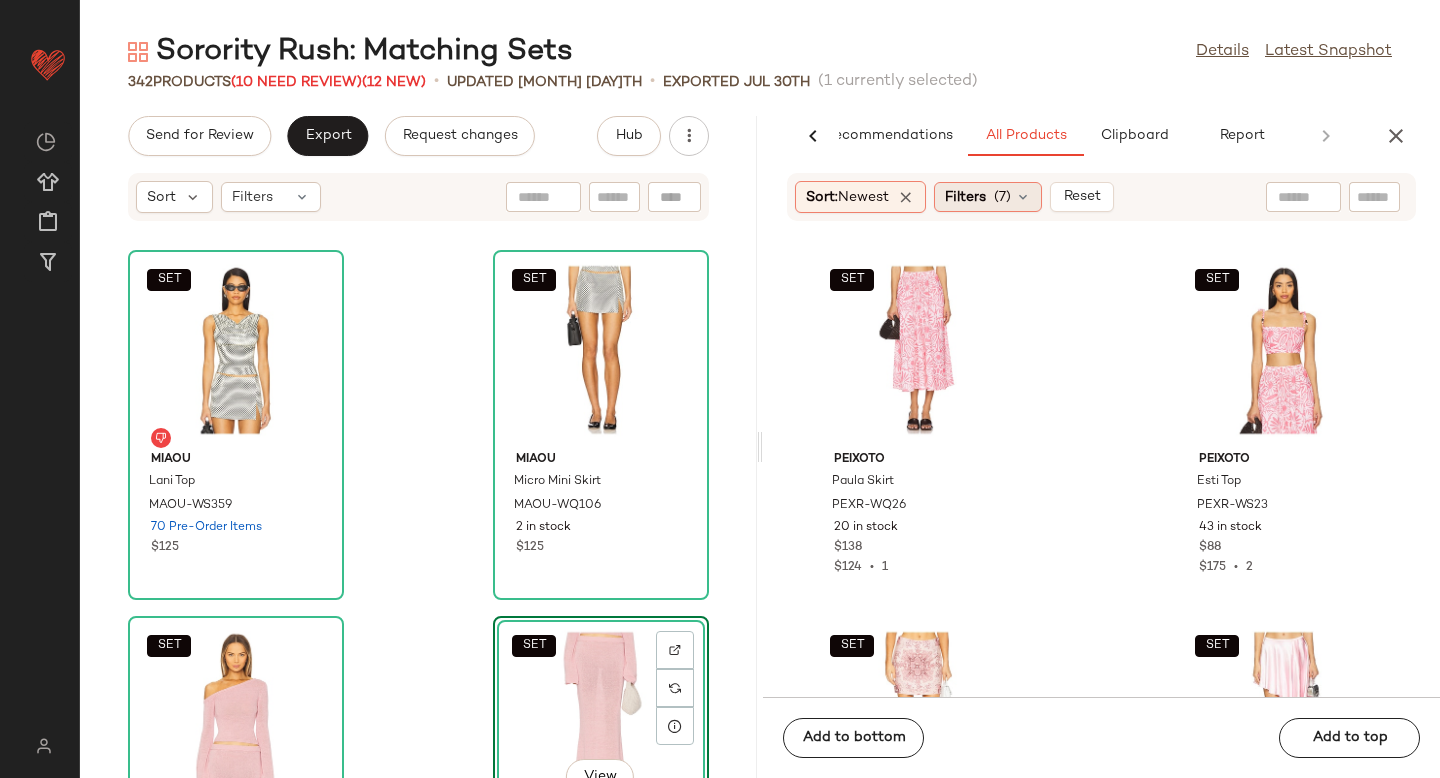 click on "Filters  (7)" 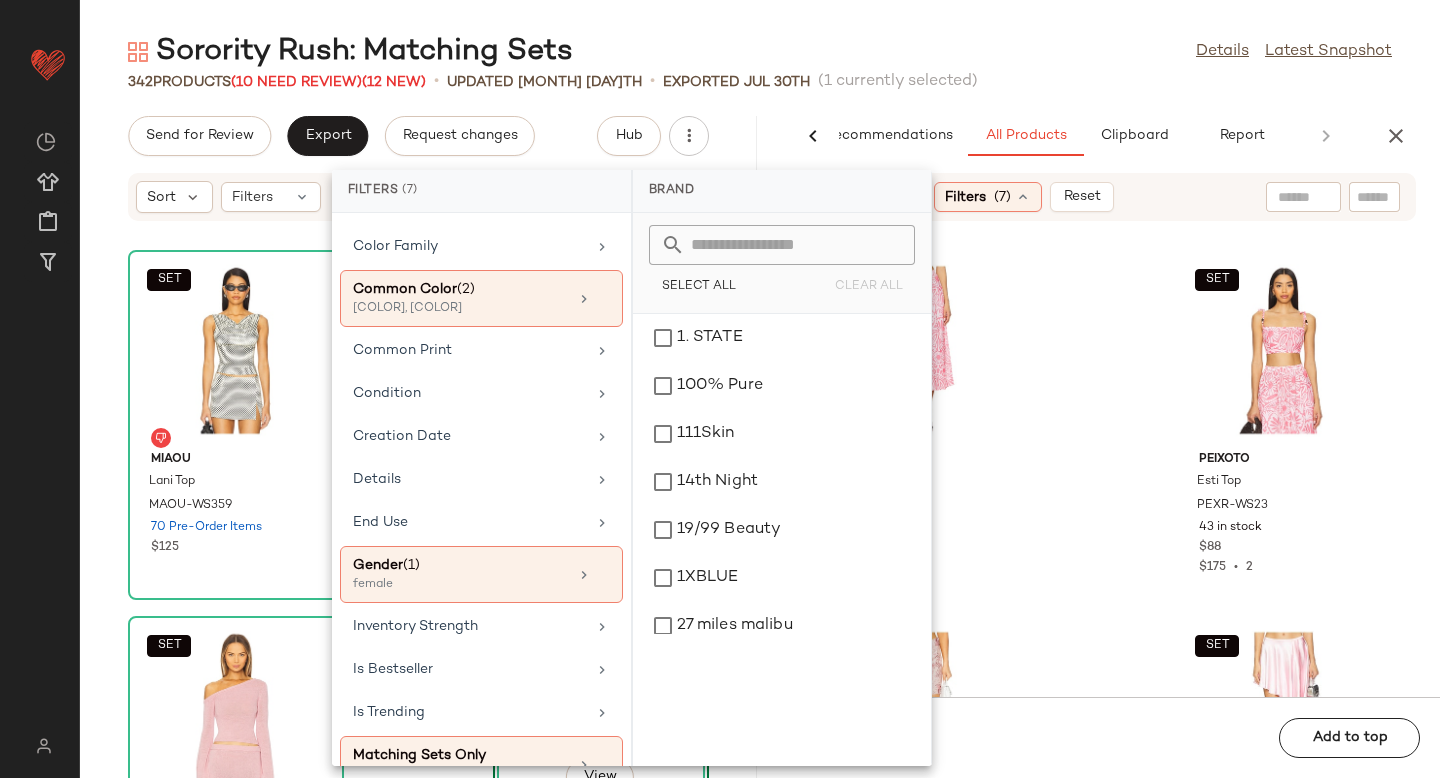 scroll, scrollTop: 388, scrollLeft: 0, axis: vertical 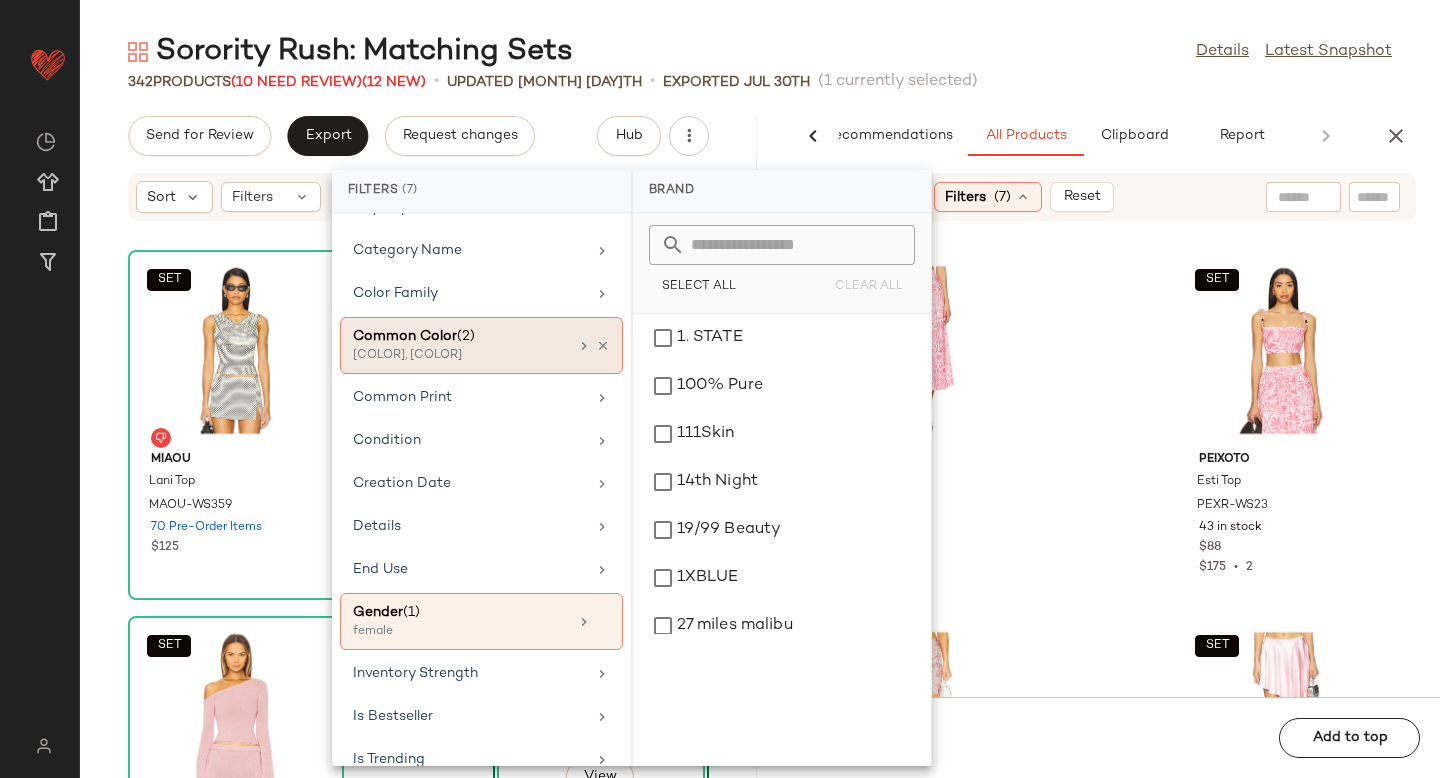 click on "Common Color  (2)  [COLOR], [COLOR]" 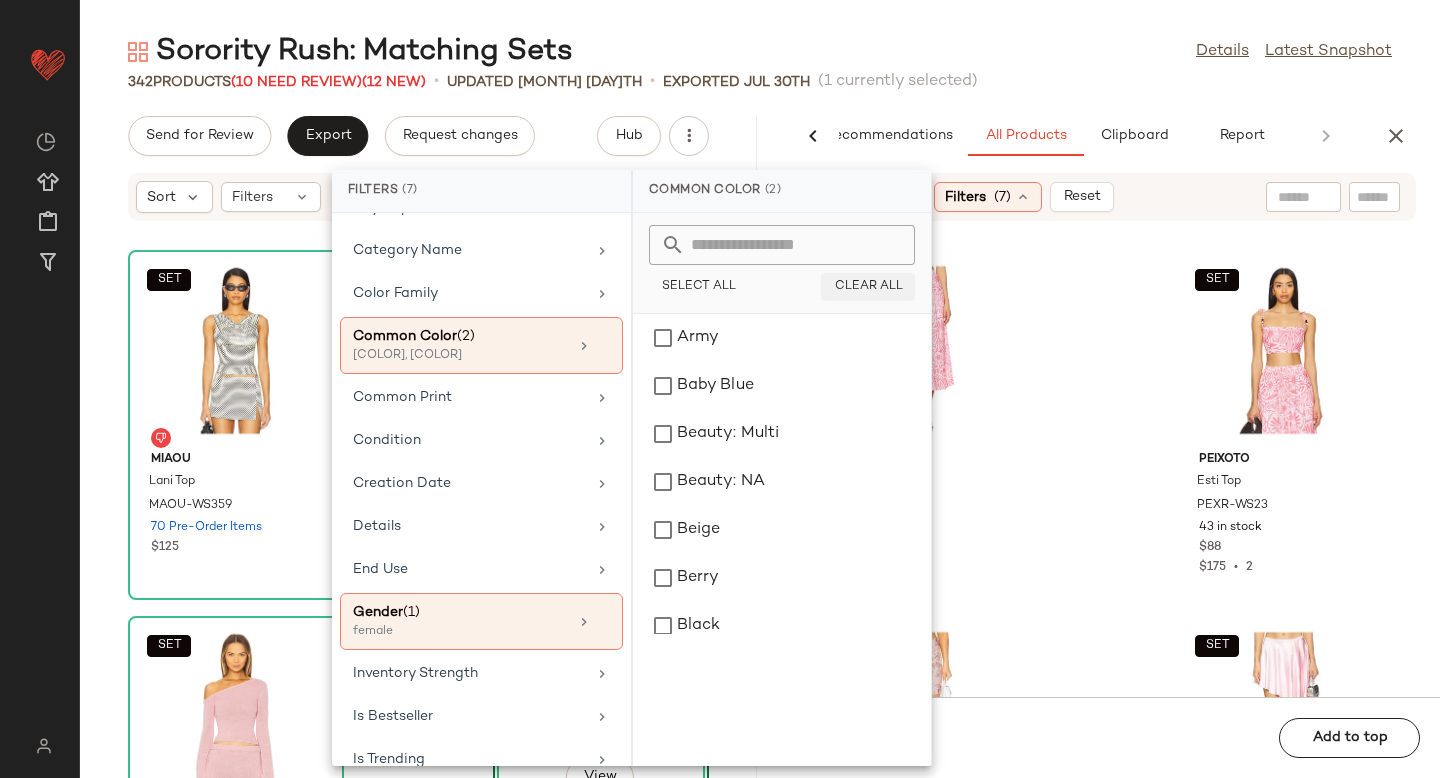 click on "Clear All" at bounding box center (867, 287) 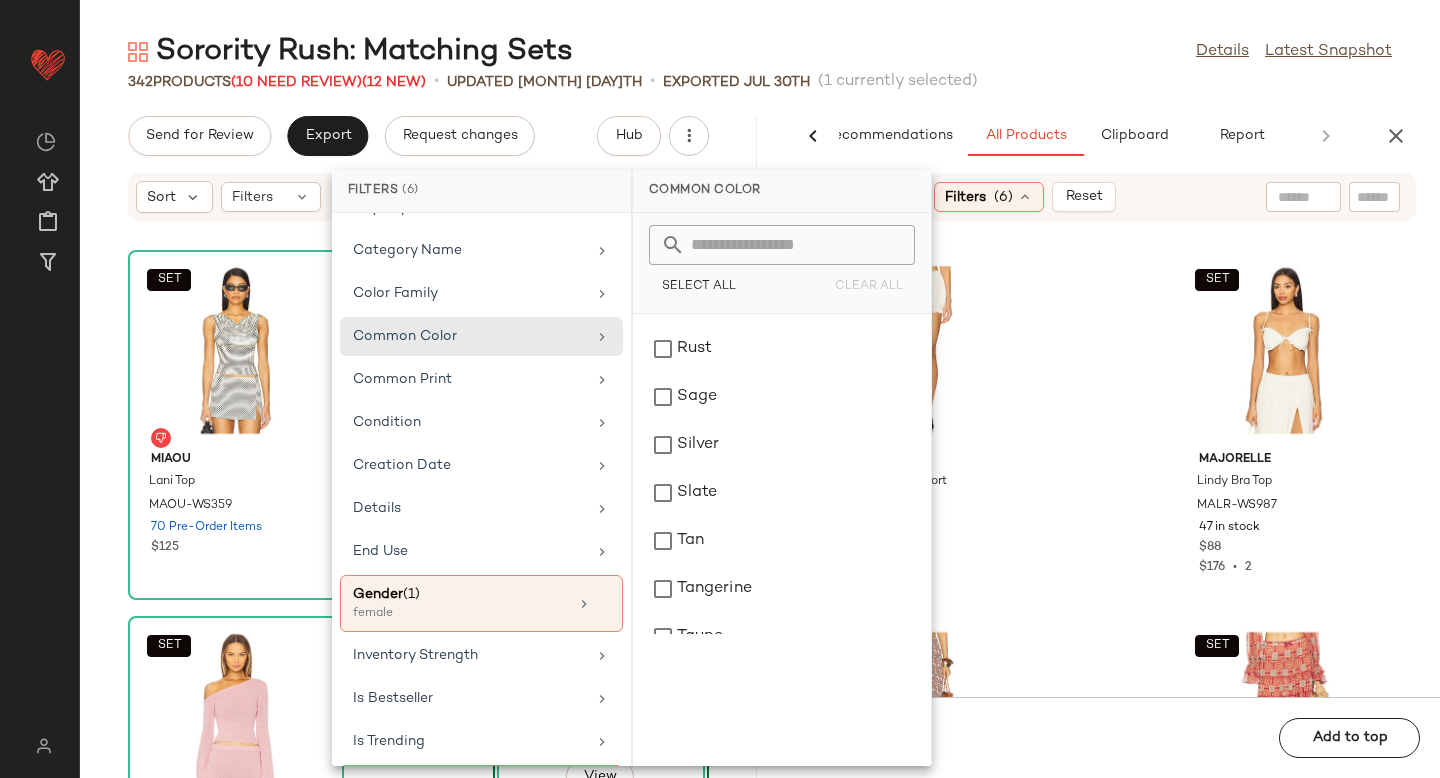 scroll, scrollTop: 2664, scrollLeft: 0, axis: vertical 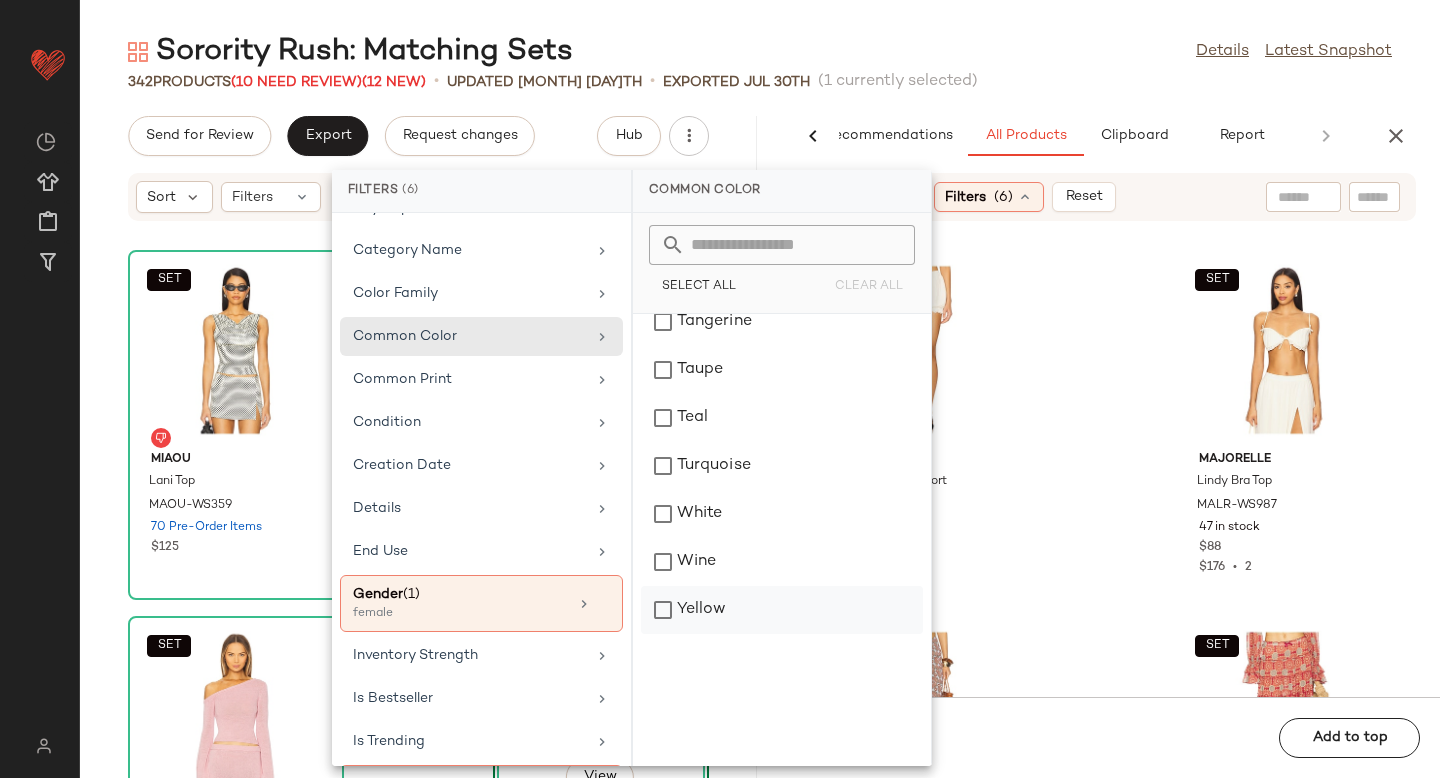 click on "Yellow" 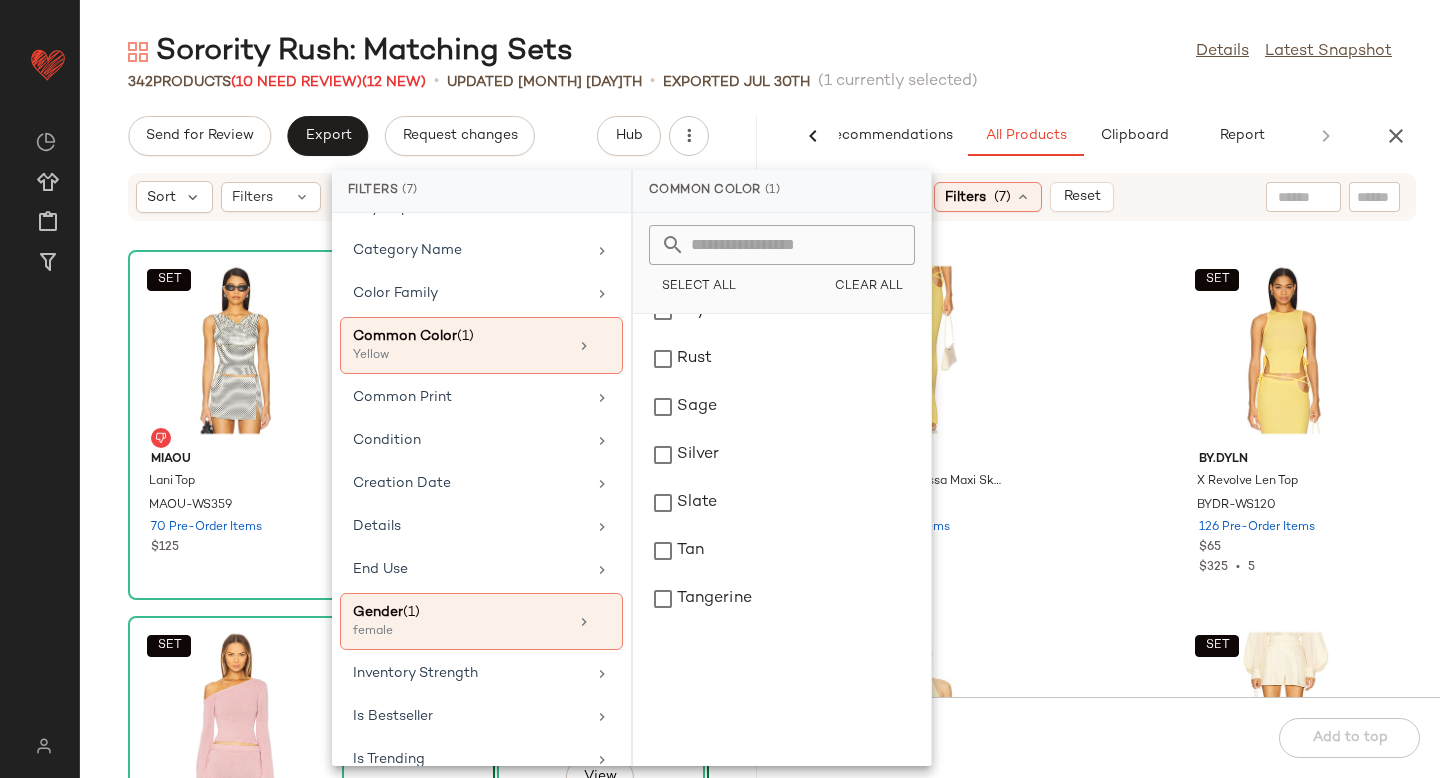 scroll, scrollTop: 2351, scrollLeft: 0, axis: vertical 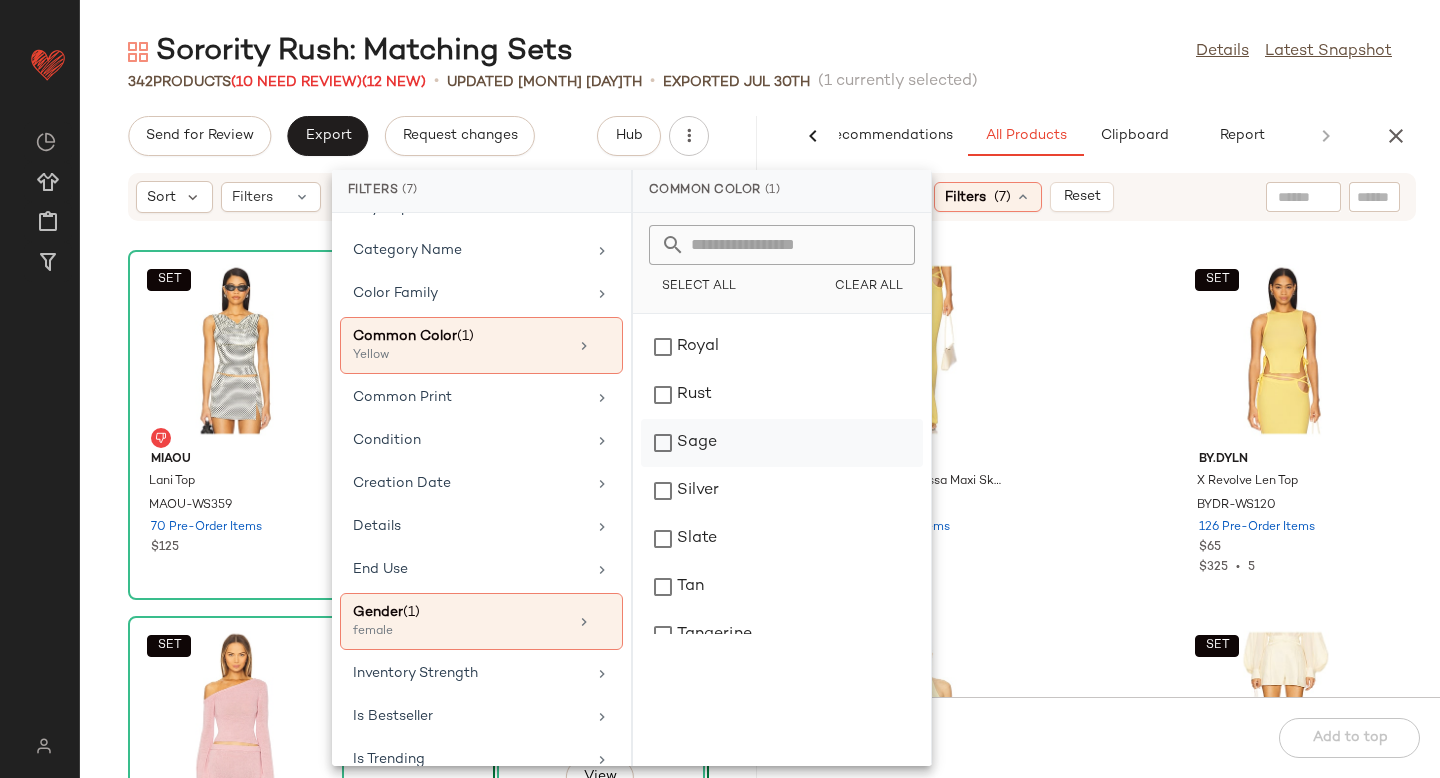 click on "Sage" 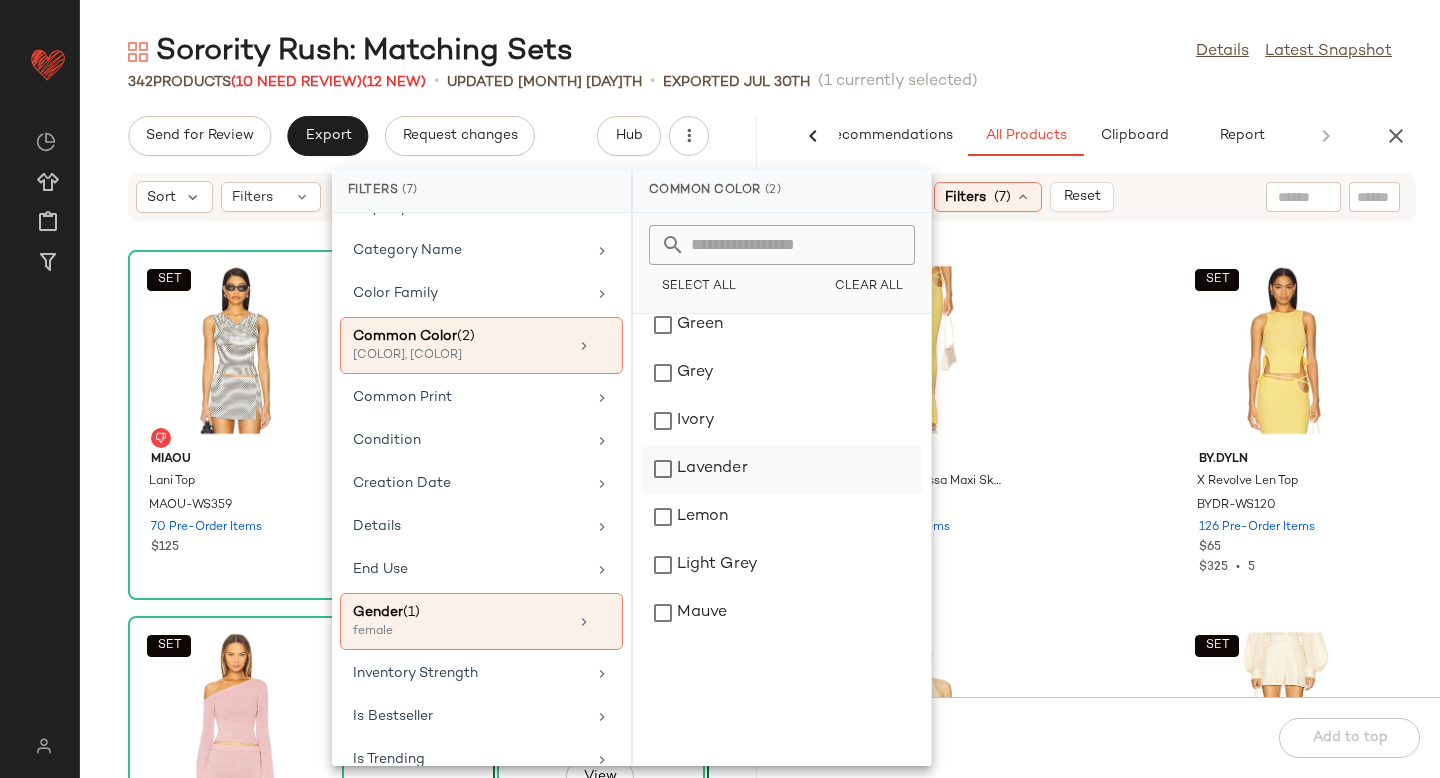 click on "Lavender" 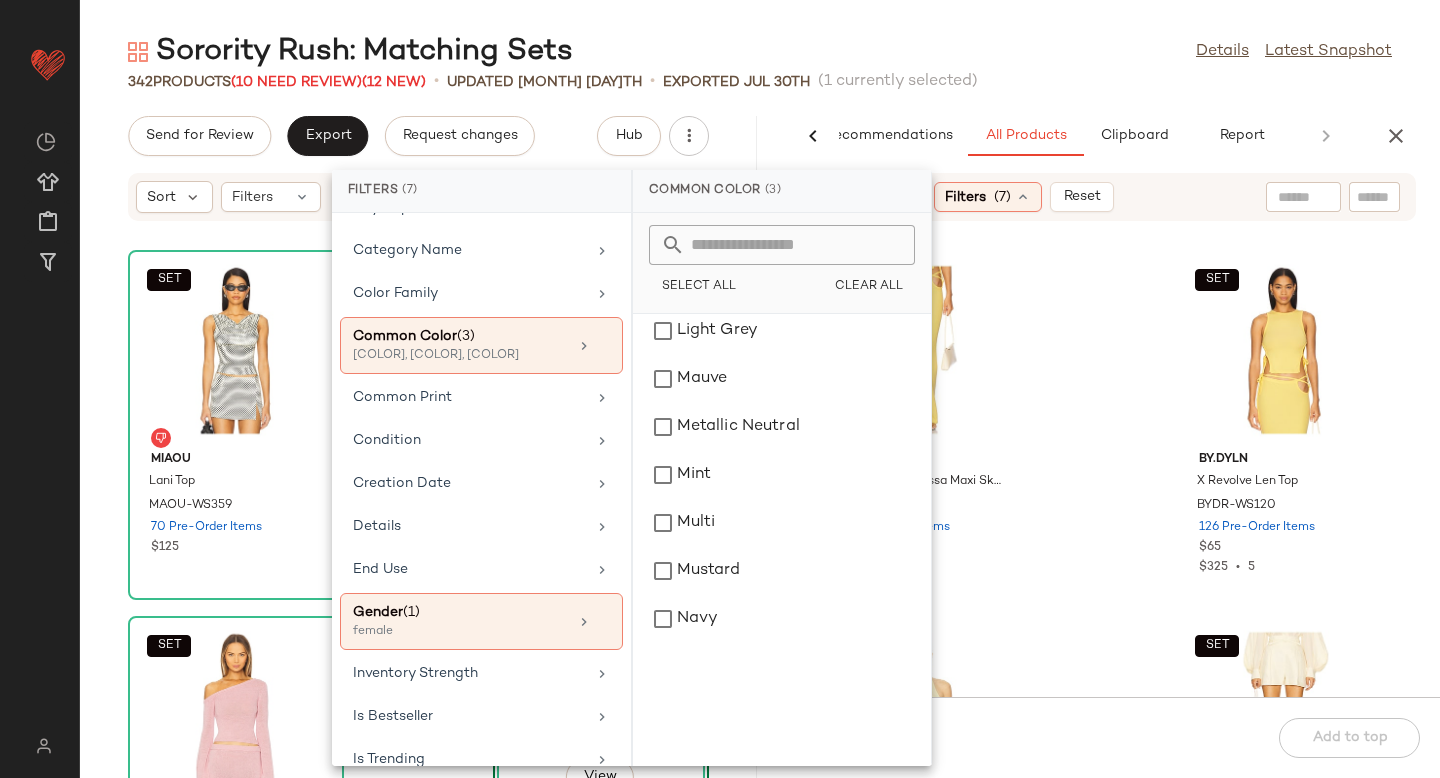 scroll, scrollTop: 1640, scrollLeft: 0, axis: vertical 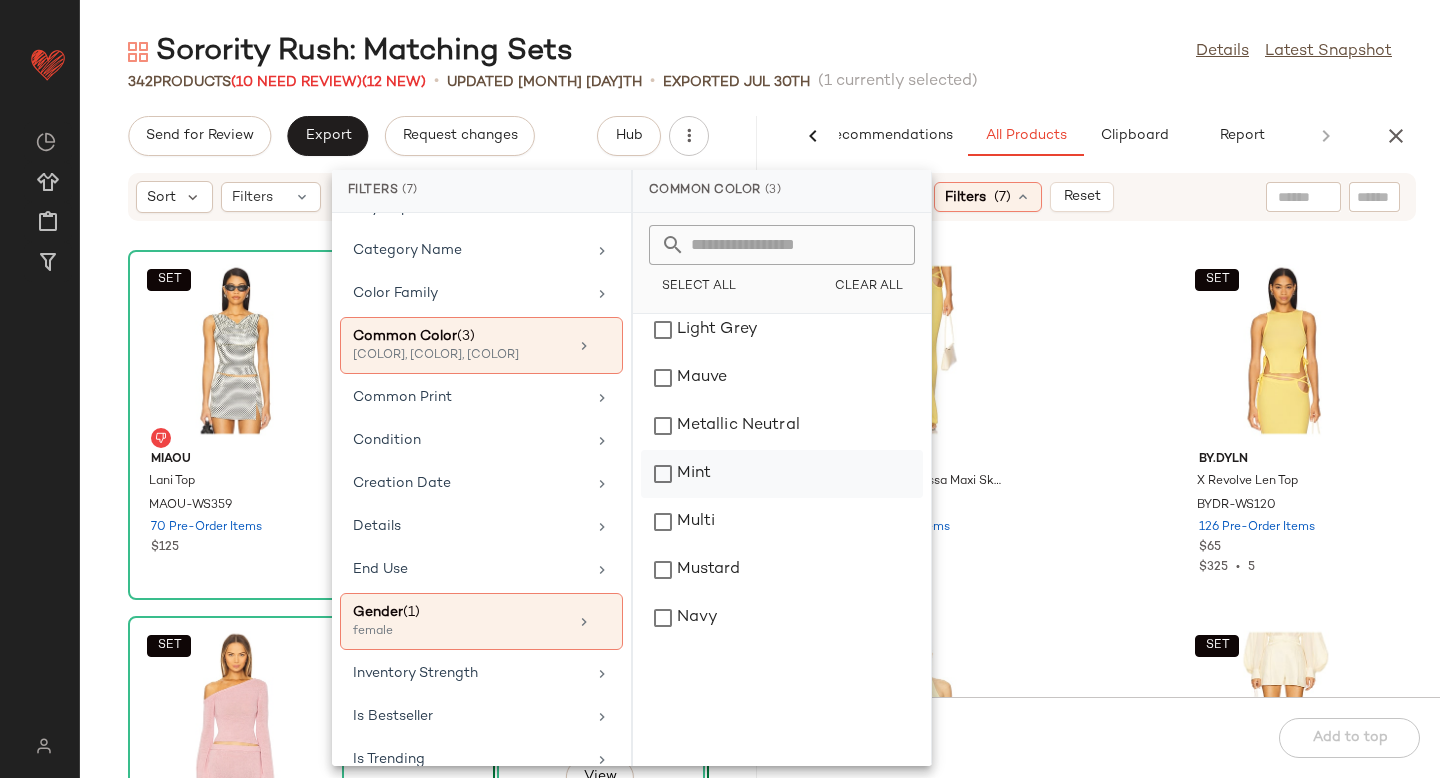 click on "Mint" 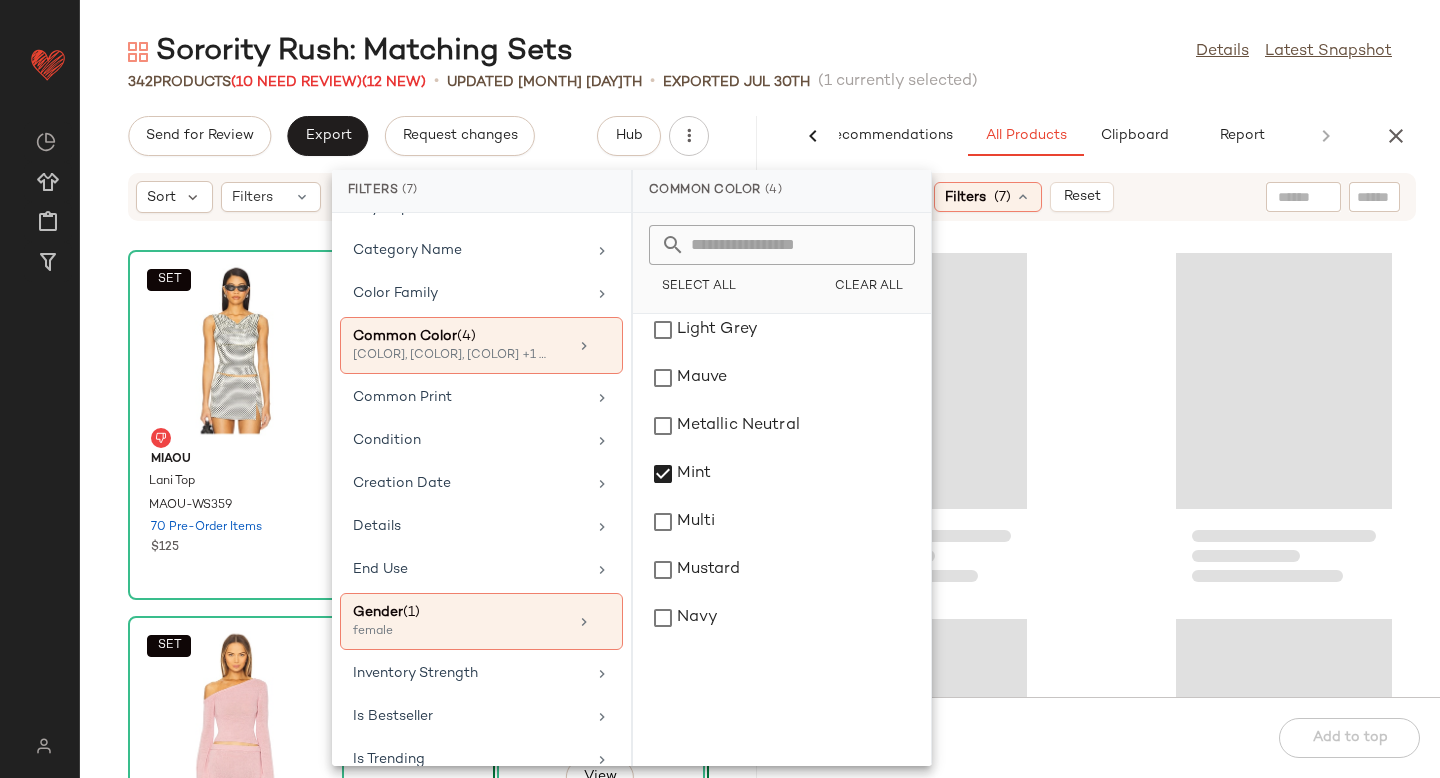 click 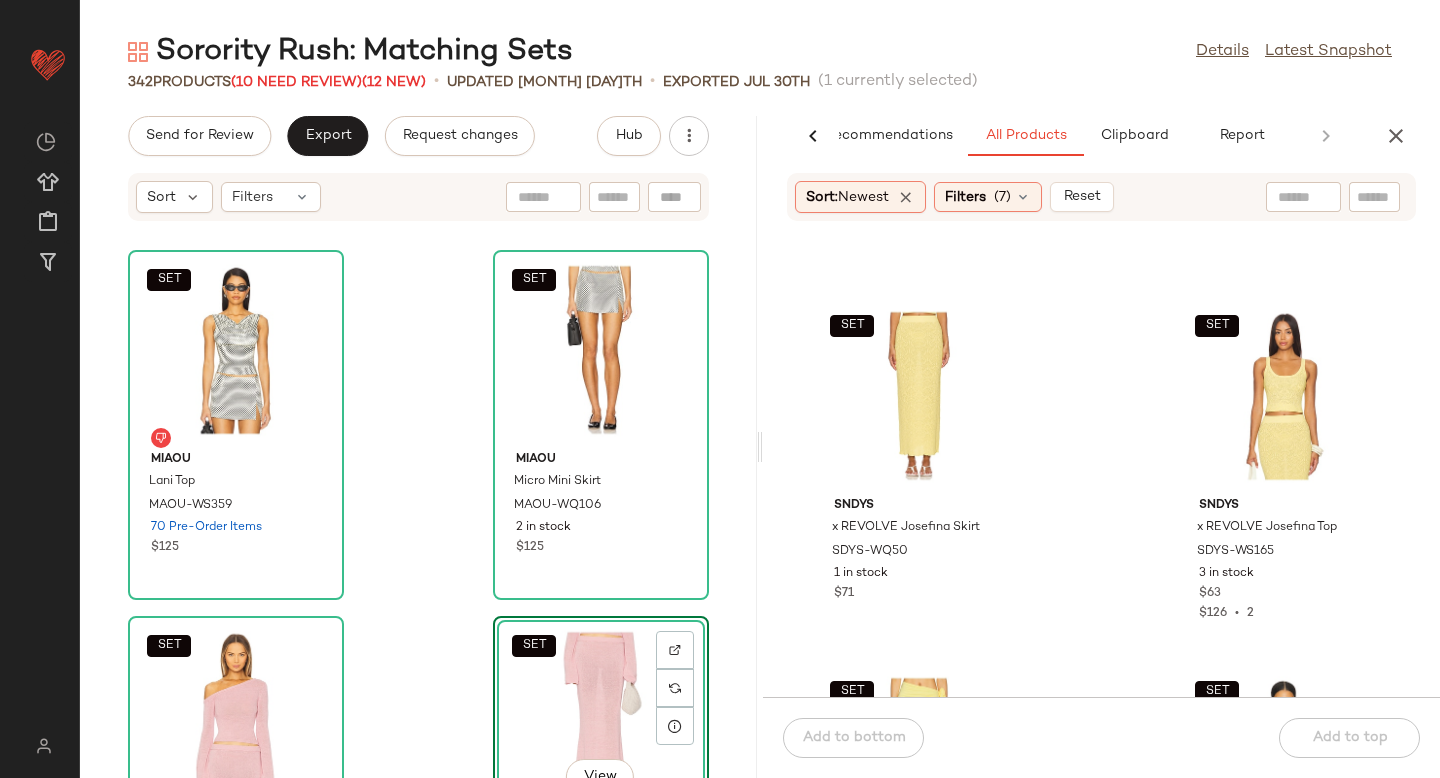 scroll, scrollTop: 3994, scrollLeft: 0, axis: vertical 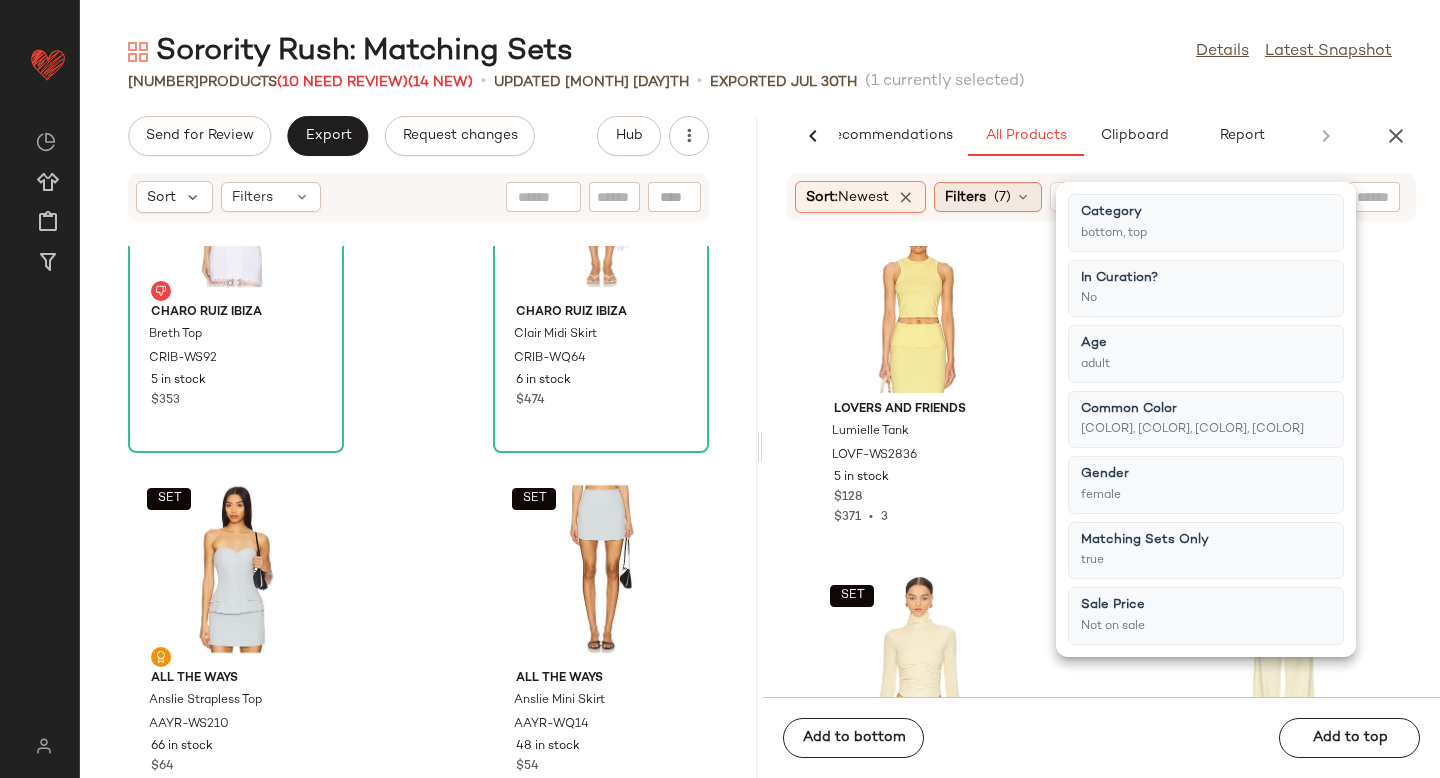 click on "Filters  (7)" 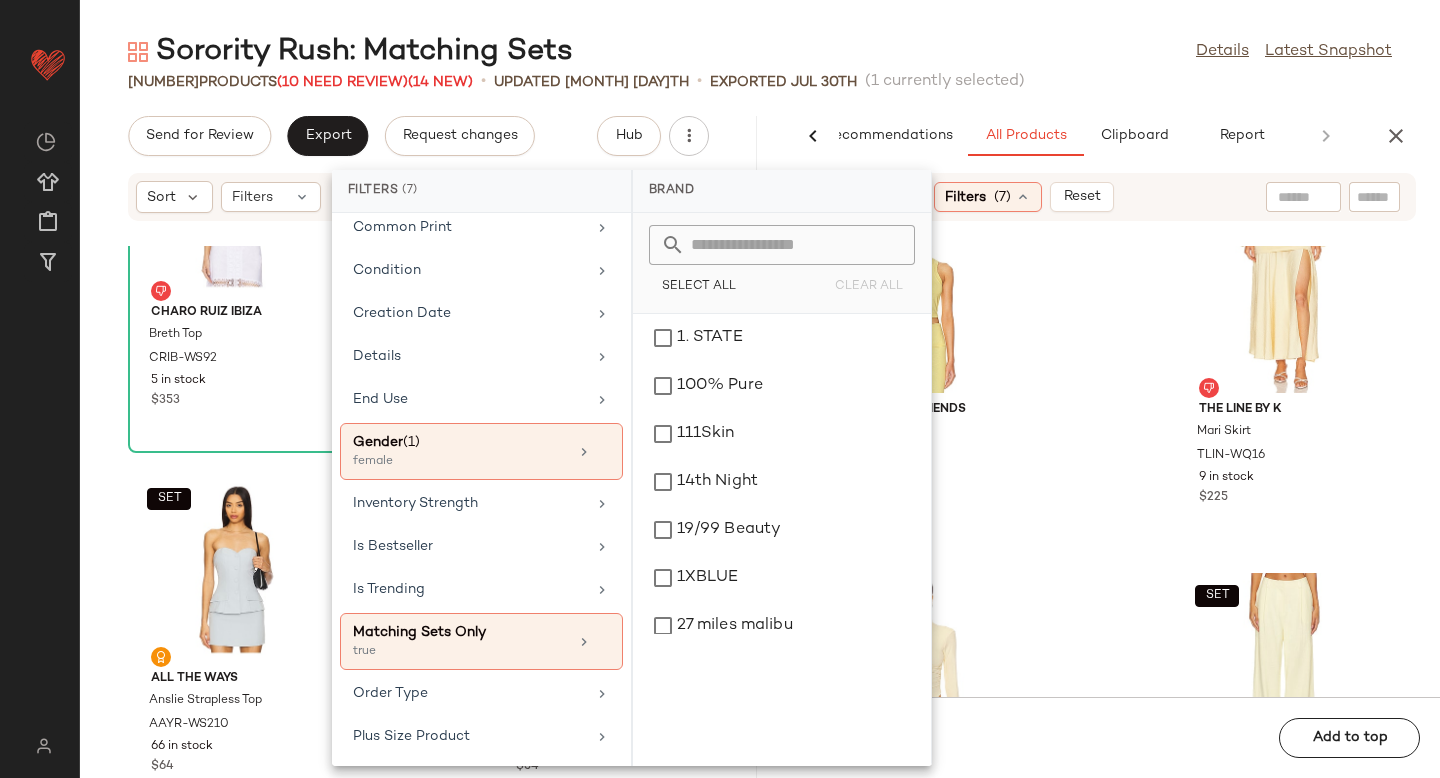 scroll, scrollTop: 605, scrollLeft: 0, axis: vertical 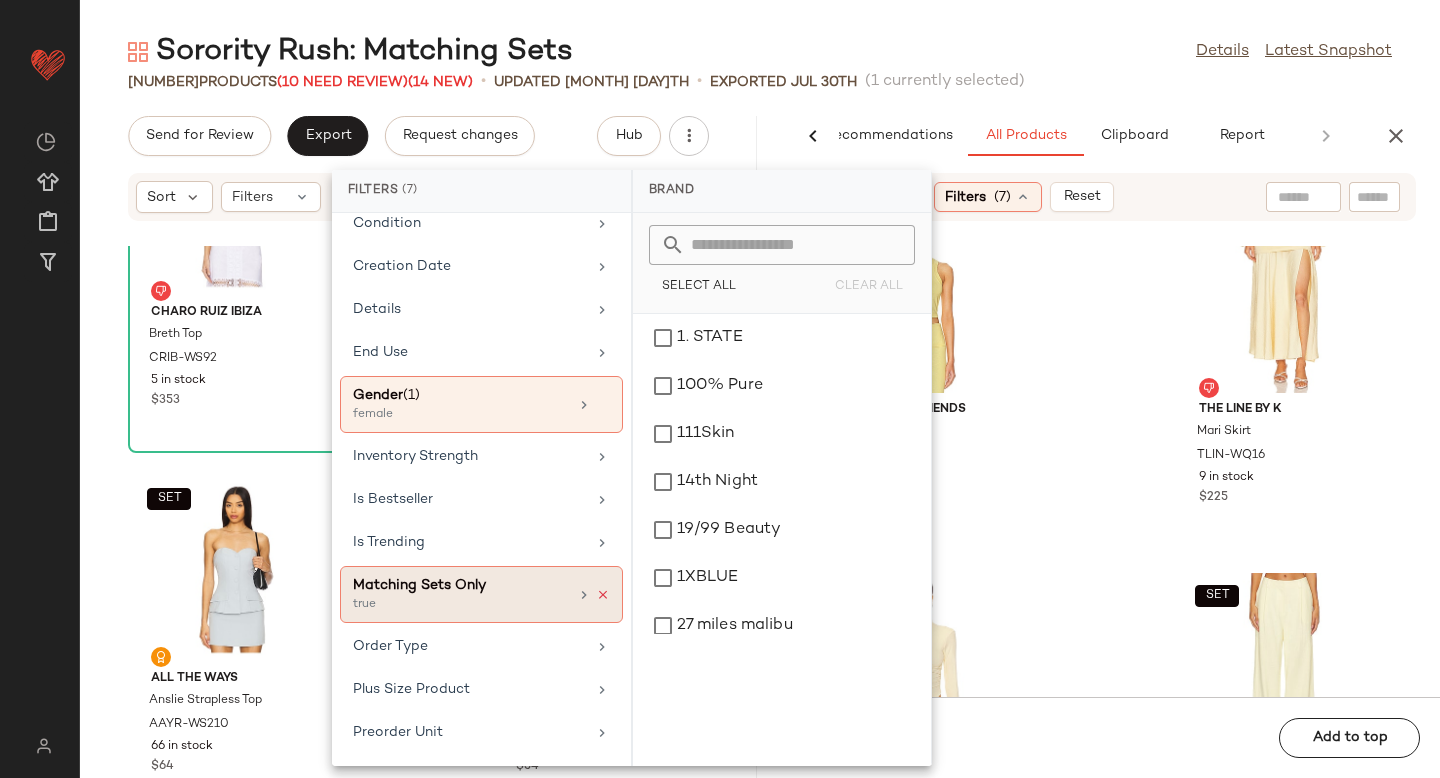 click at bounding box center [603, 595] 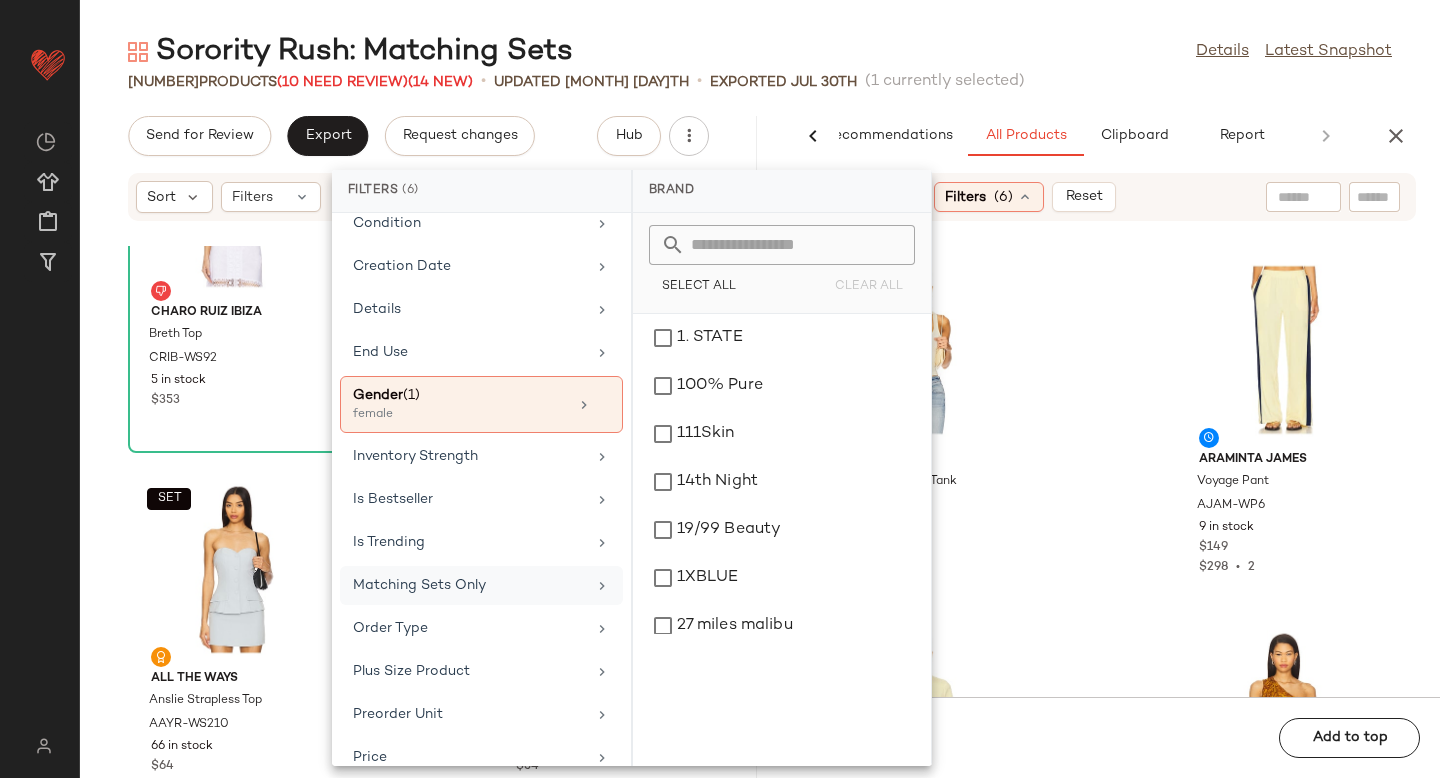 click on "EB Denim Lucy Racer Back Tank EBDR-WS47 51 in stock $85 $85  •  1 Araminta James Voyage Pant AJAM-WP6 9 in stock $149 $298  •  2 Araminta James Limoncello Tee AJAM-WS14 21 in stock $129 $387  •  3 House of Harlow 1960 x REVOLVE Gema Top HOOF-WS779 58 in stock $179 $179  •  1 House of Harlow 1960 x REVOLVE Gema Midi Skirt HOOF-WQ240 58 in stock $239 $478  •  2 Rag & Bone Camryn Tee RGBR-WS586 12 in stock $228 Ciao Lucia Calypso Short CIAR-WF12 21 in stock $160 Ciao Lucia Faye Skirt CIAR-WQ6 15 in stock $195" 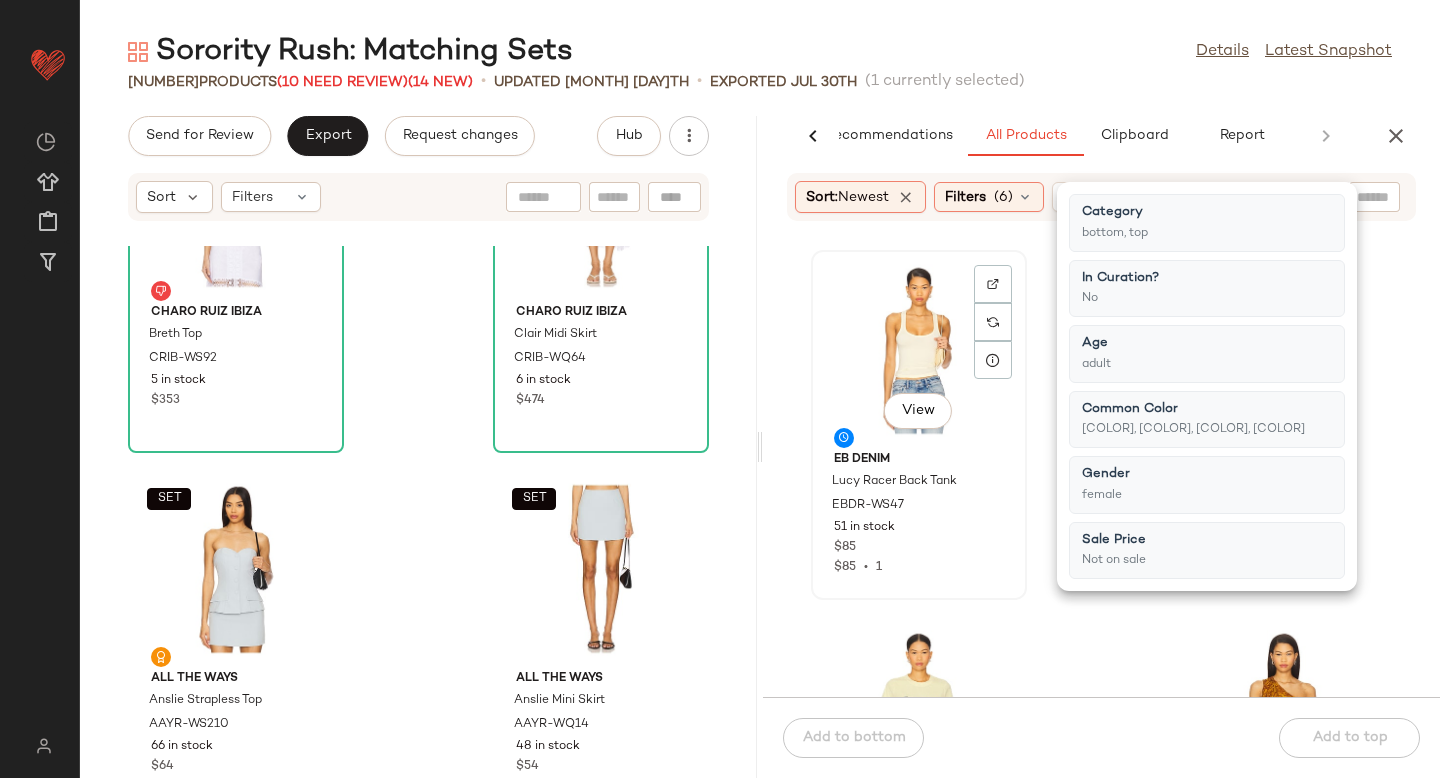click on "EB Denim Lucy Racer Back Tank EBDR-WS47 51 in stock $85 $85  •  1" at bounding box center (919, 510) 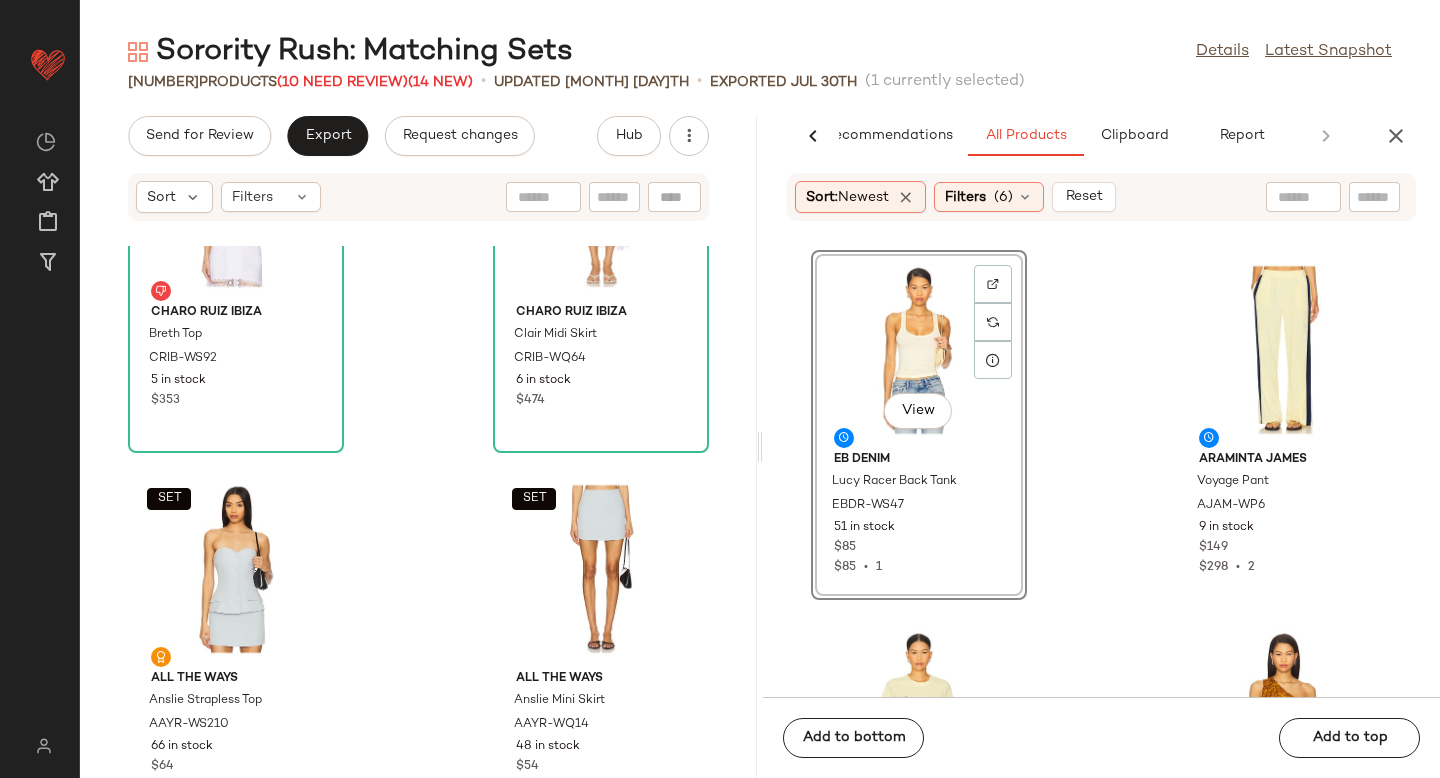 click on "View  EB Denim Lucy Racer Back Tank EBDR-WS47 51 in stock $85 $85  •  1 Araminta James Voyage Pant AJAM-WP6 9 in stock $149 $298  •  2 Araminta James Limoncello Tee AJAM-WS14 21 in stock $129 $387  •  3 House of Harlow 1960 x REVOLVE Gema Top HOOF-WS779 58 in stock $179 $179  •  1 House of Harlow 1960 x REVOLVE Gema Midi Skirt HOOF-WQ240 58 in stock $239 $478  •  2 Rag & Bone Camryn Tee RGBR-WS586 12 in stock $228 Ciao Lucia Calypso Short CIAR-WF12 21 in stock $160 Ciao Lucia Faye Skirt CIAR-WQ6 15 in stock $195" 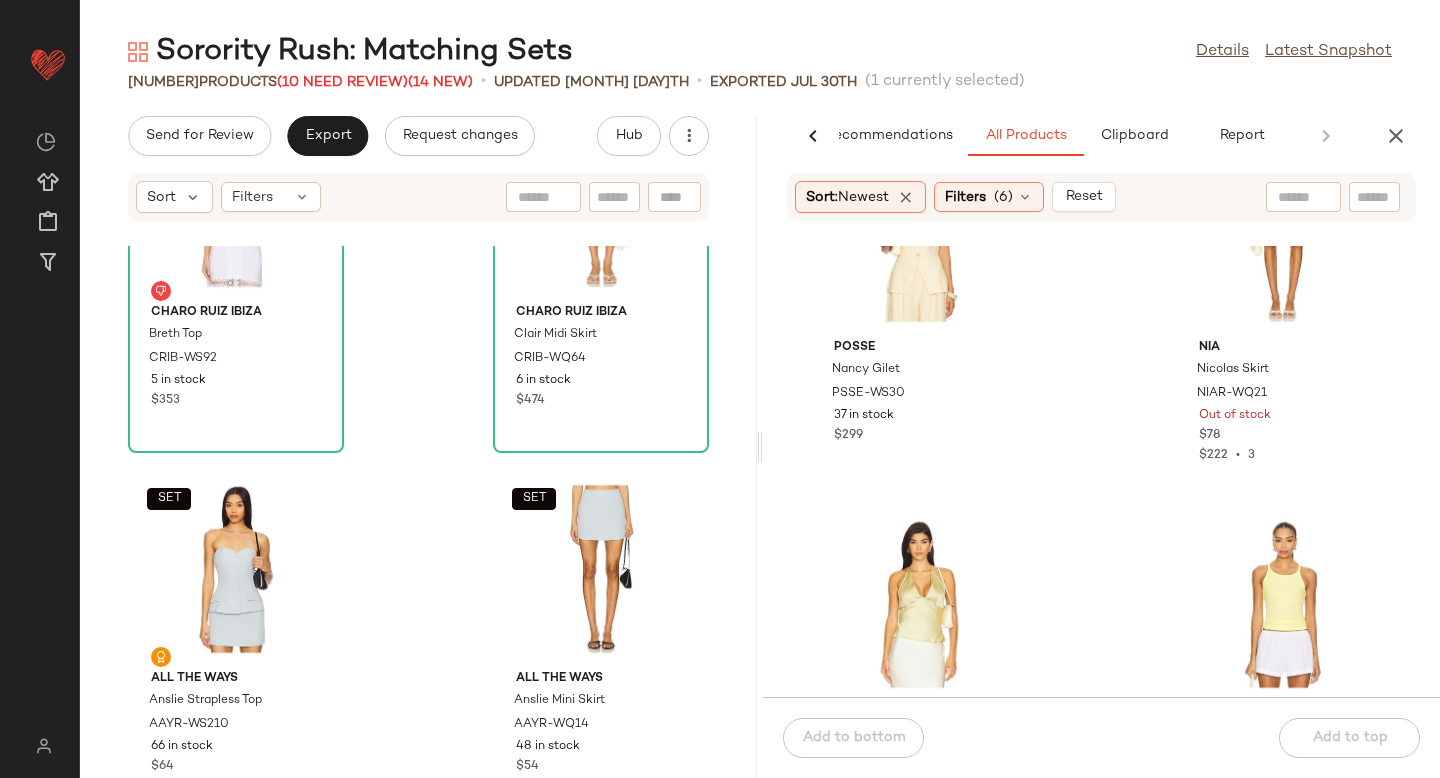 scroll, scrollTop: 5255, scrollLeft: 0, axis: vertical 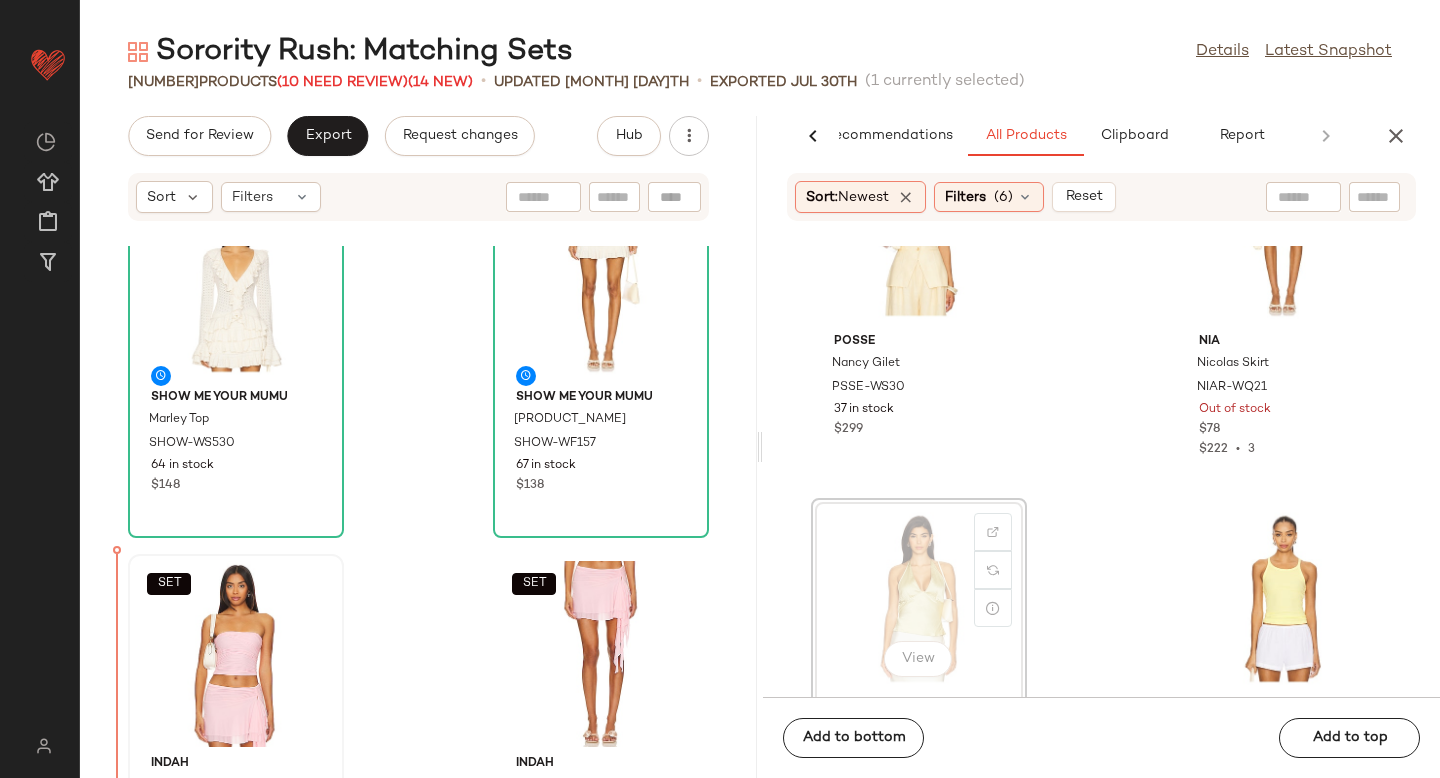 drag, startPoint x: 922, startPoint y: 602, endPoint x: 139, endPoint y: 644, distance: 784.1256 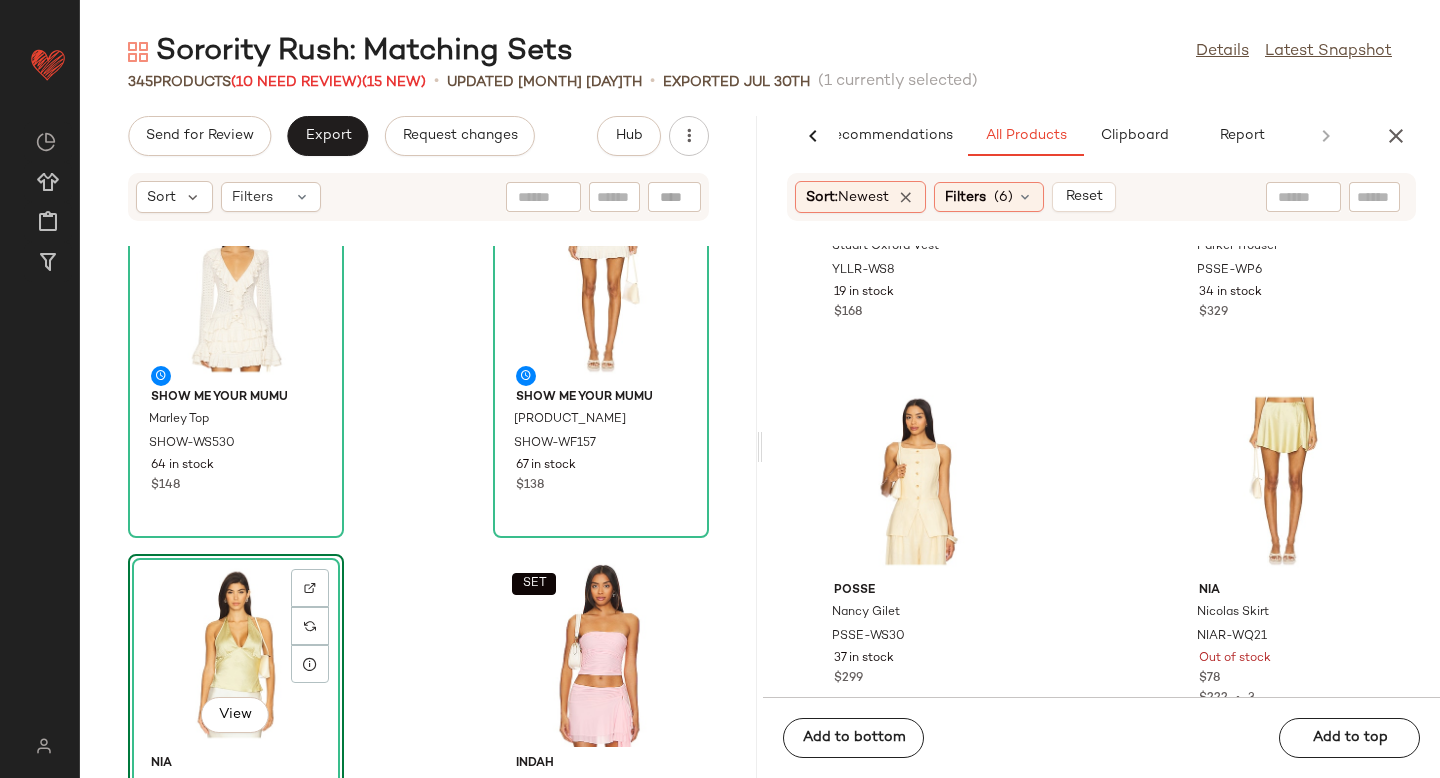 scroll, scrollTop: 5008, scrollLeft: 0, axis: vertical 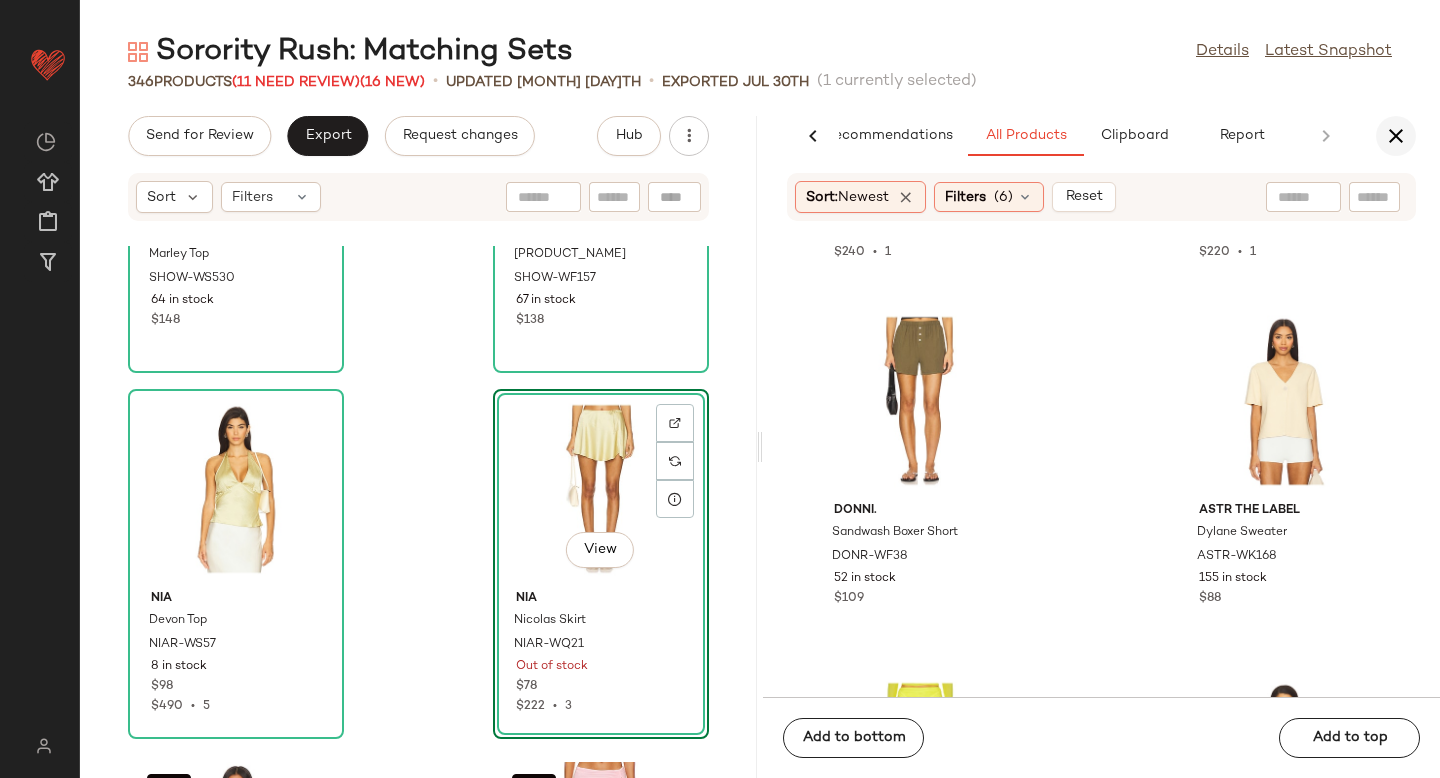 click 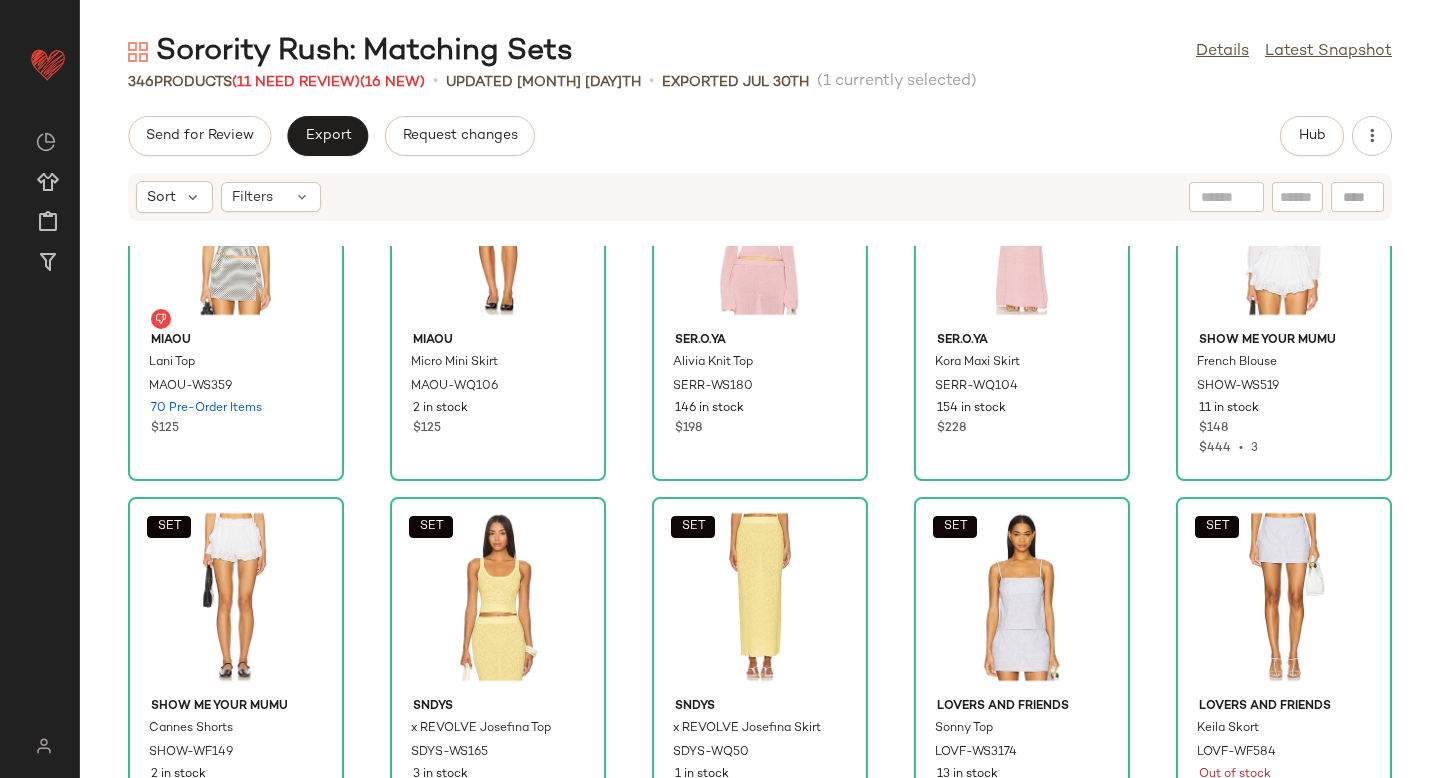 scroll, scrollTop: 0, scrollLeft: 0, axis: both 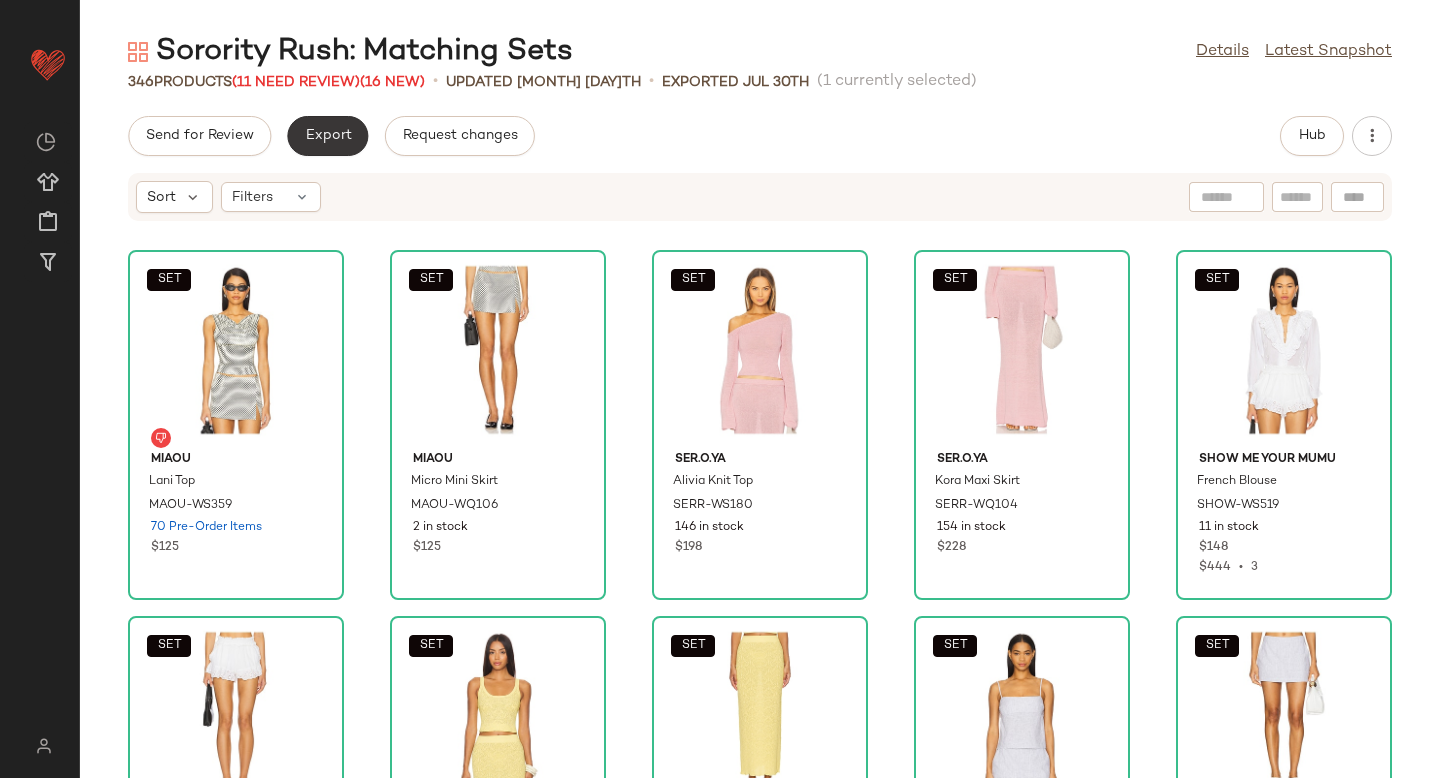 click on "Export" 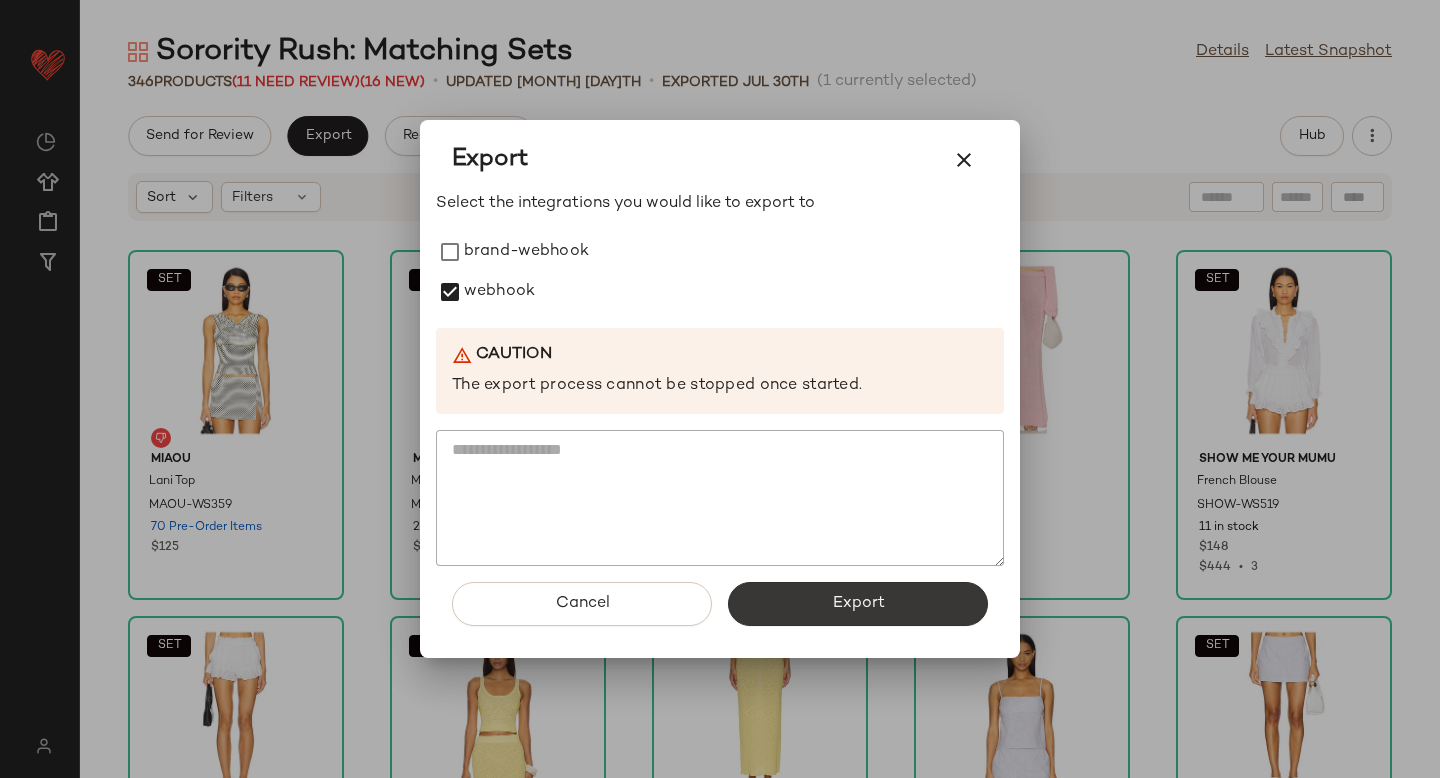 click on "Export" at bounding box center (858, 604) 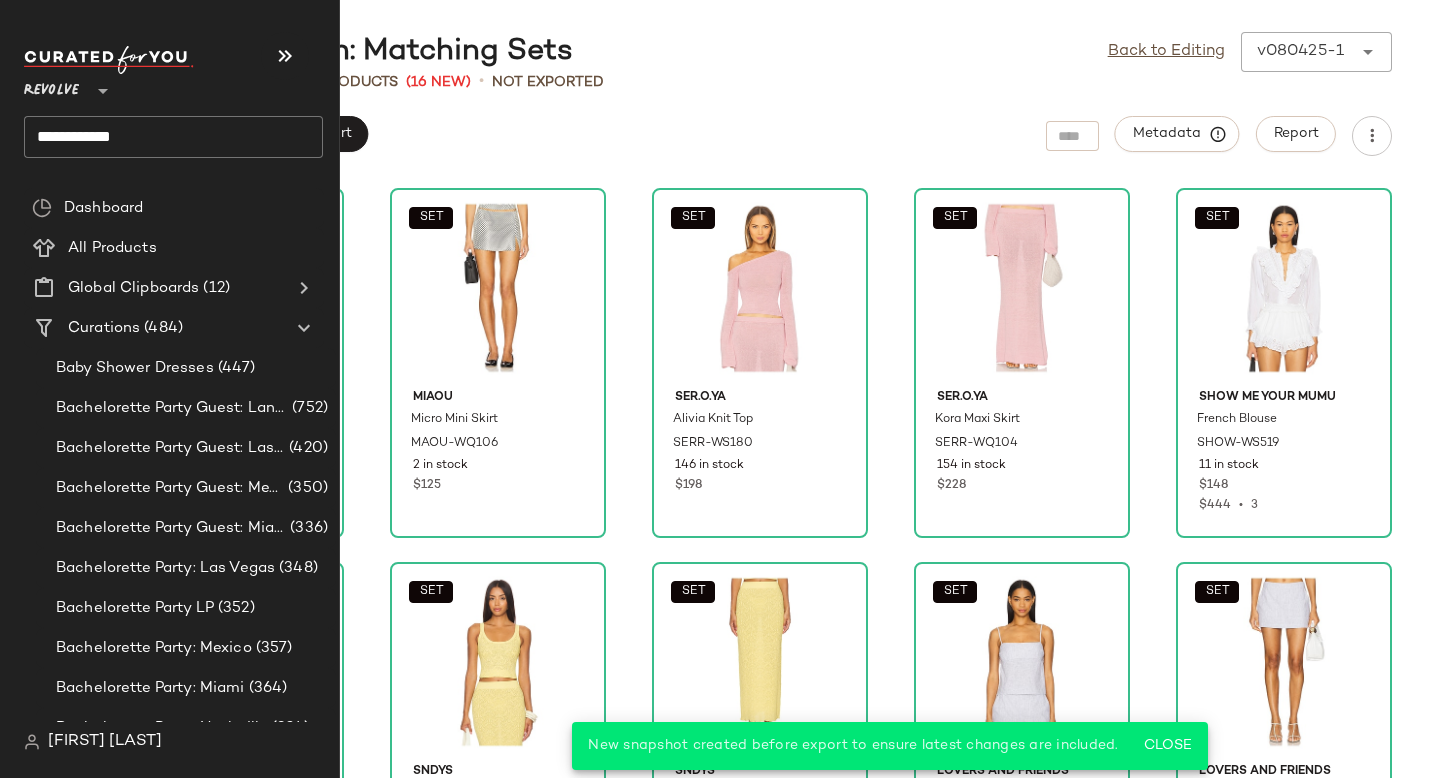 click on "**********" 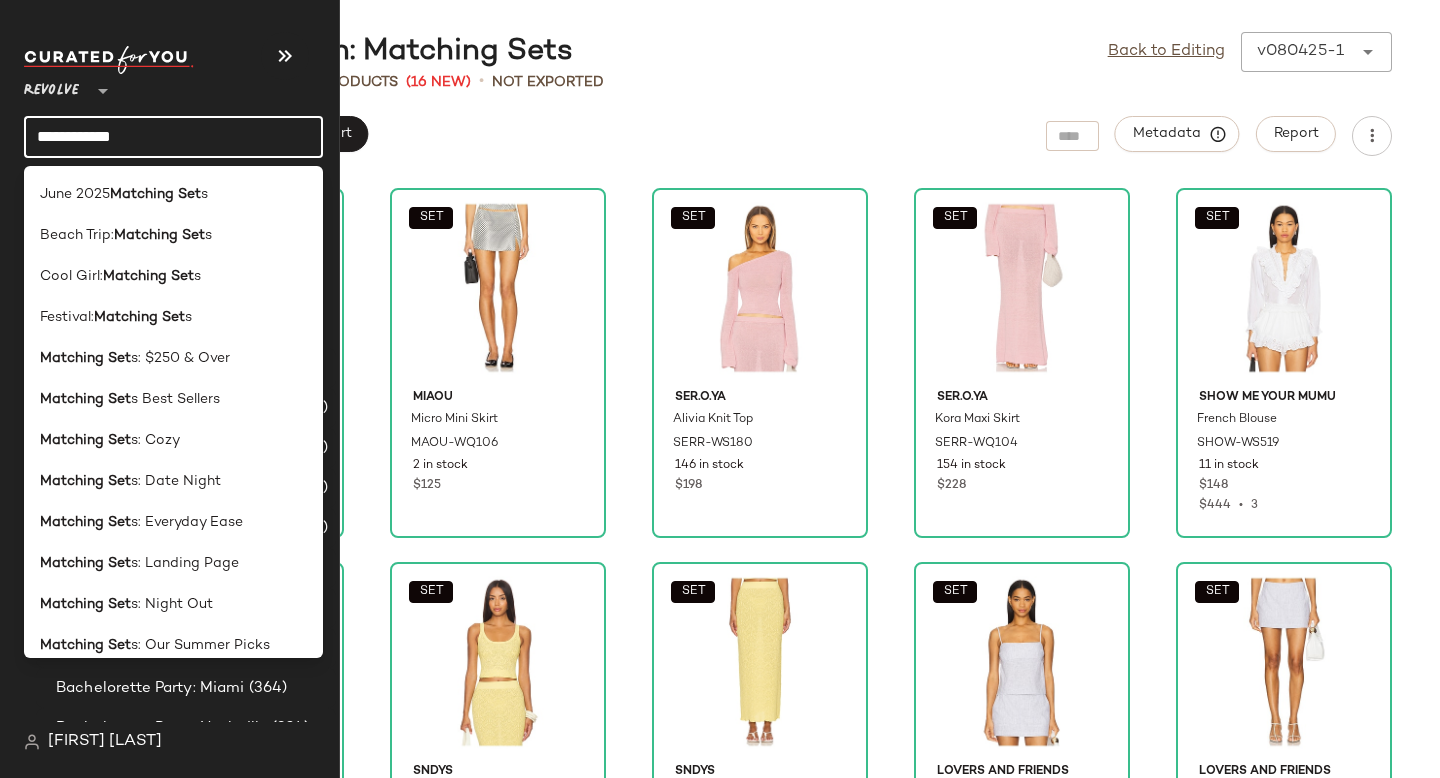 click on "**********" 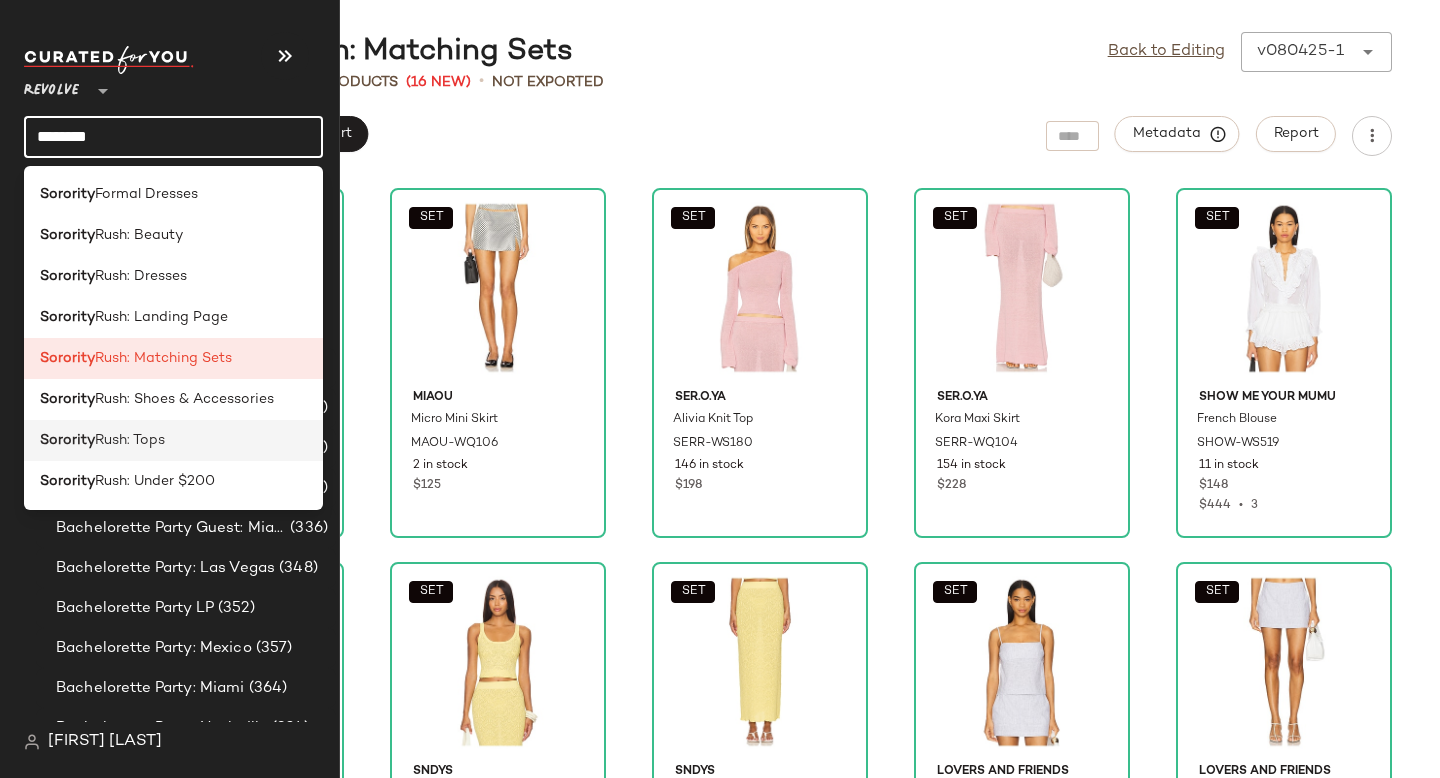 type on "********" 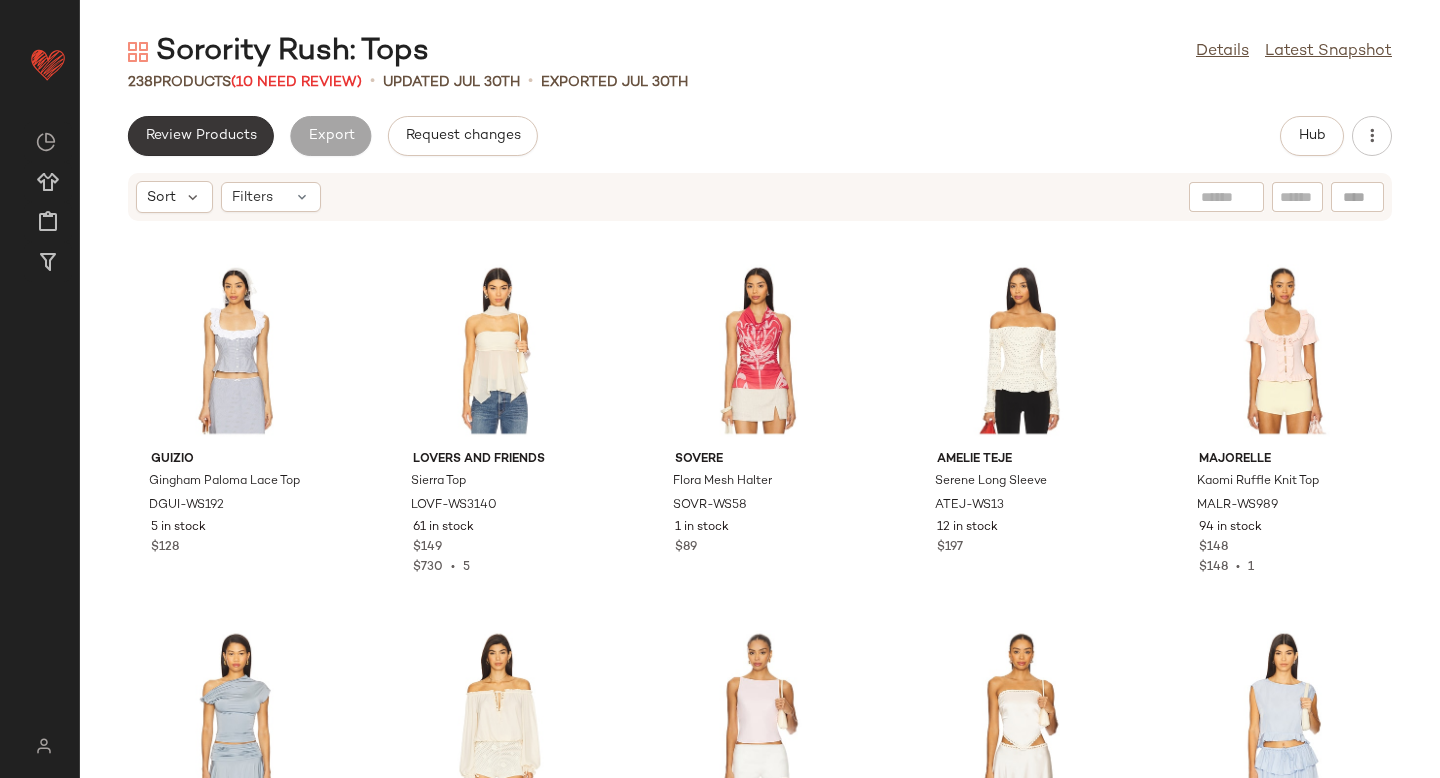 click on "Review Products" at bounding box center [201, 136] 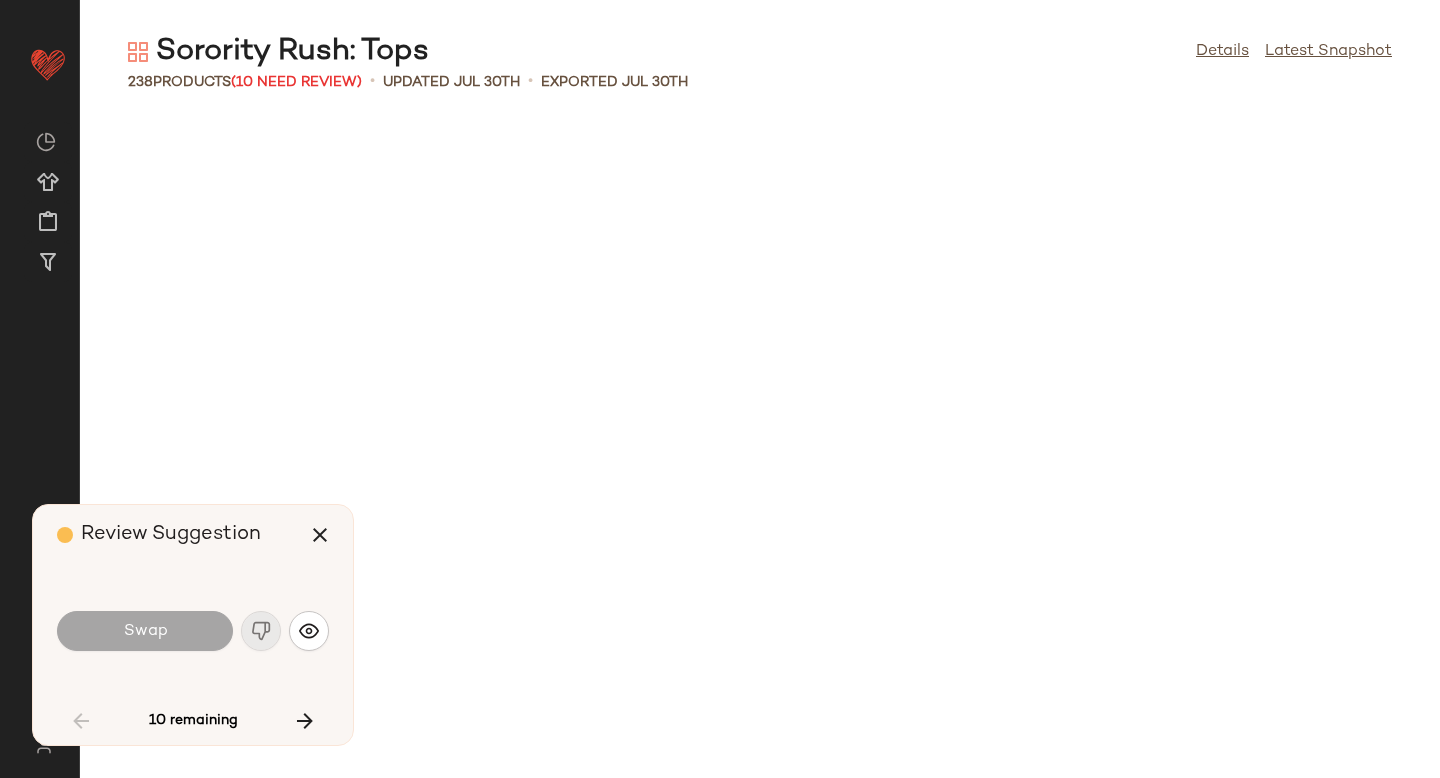 scroll, scrollTop: 2196, scrollLeft: 0, axis: vertical 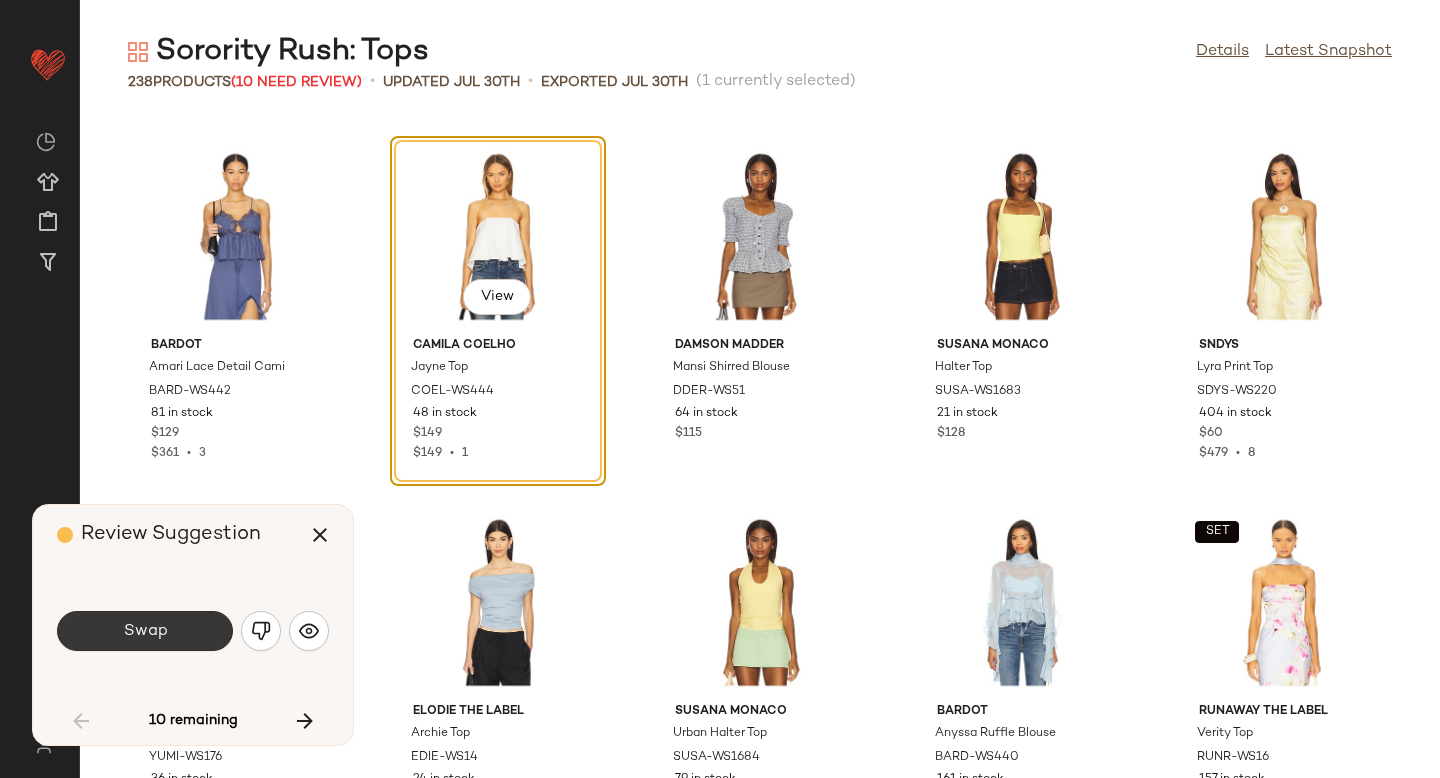 click on "Swap" 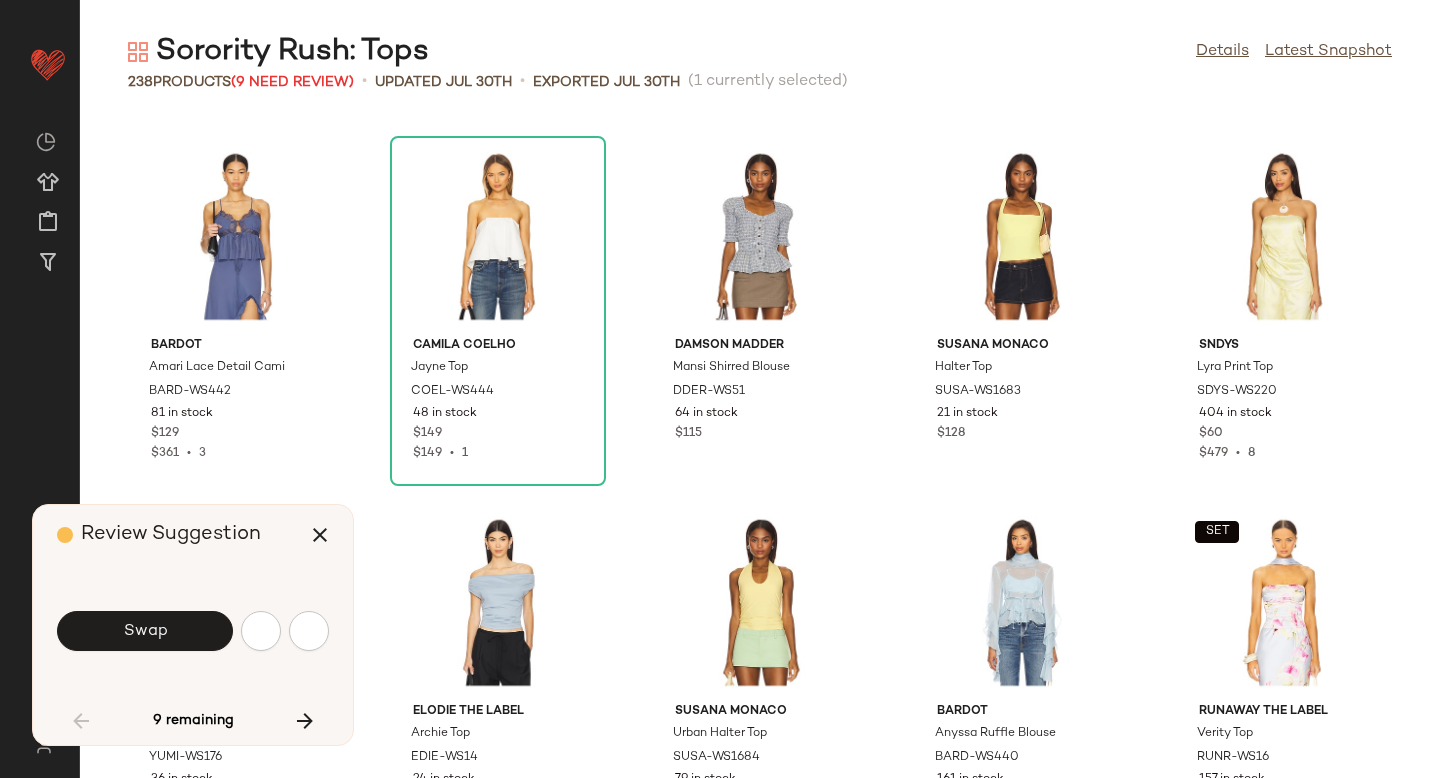 scroll, scrollTop: 3294, scrollLeft: 0, axis: vertical 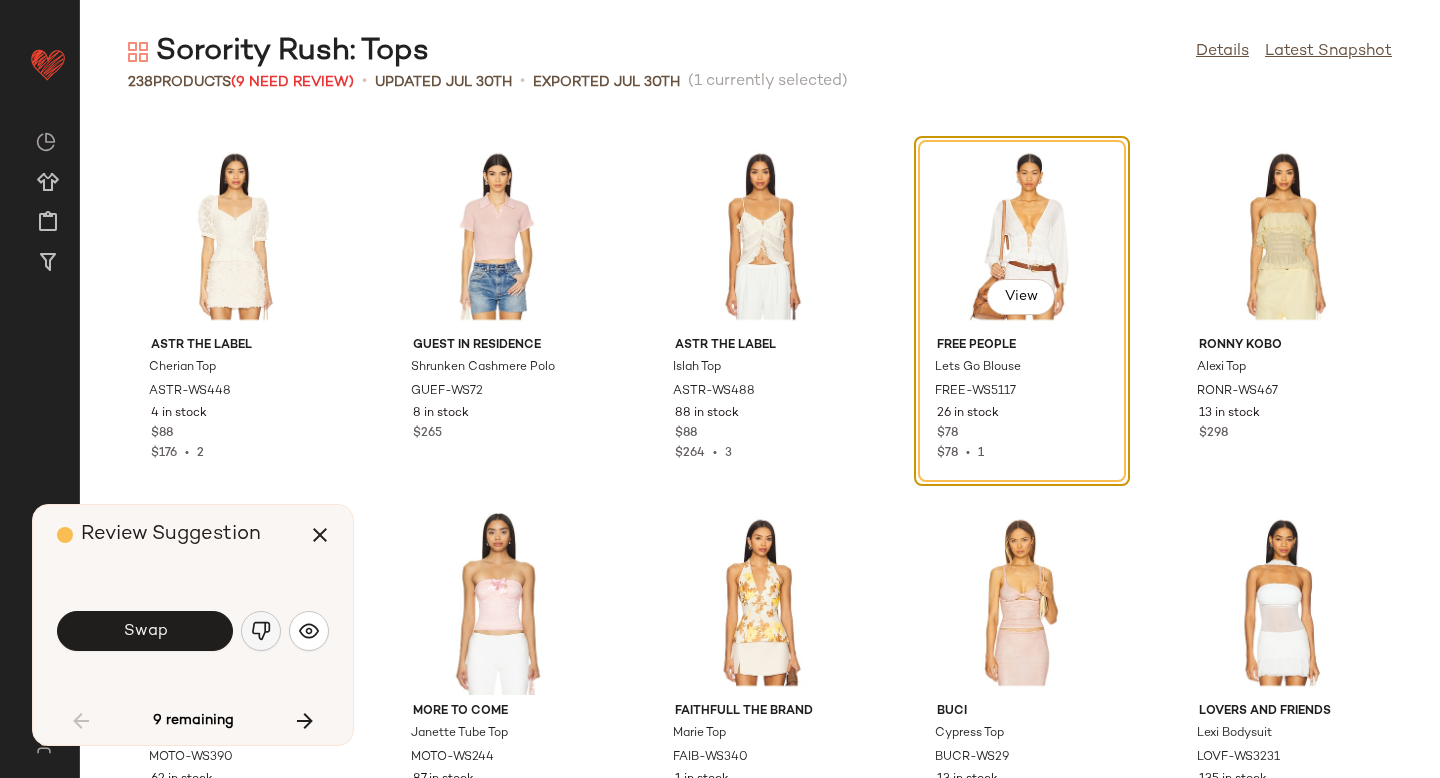 click 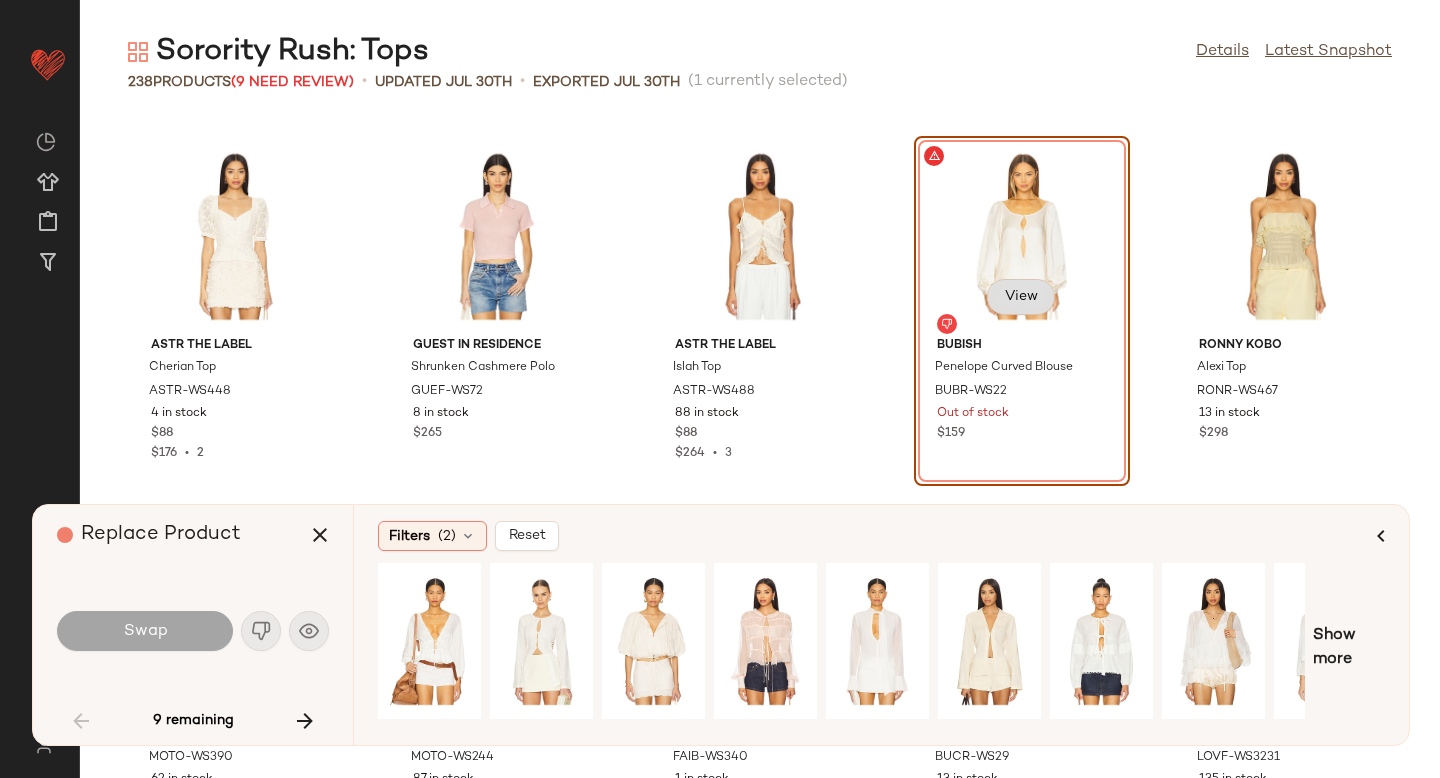 click on "View" 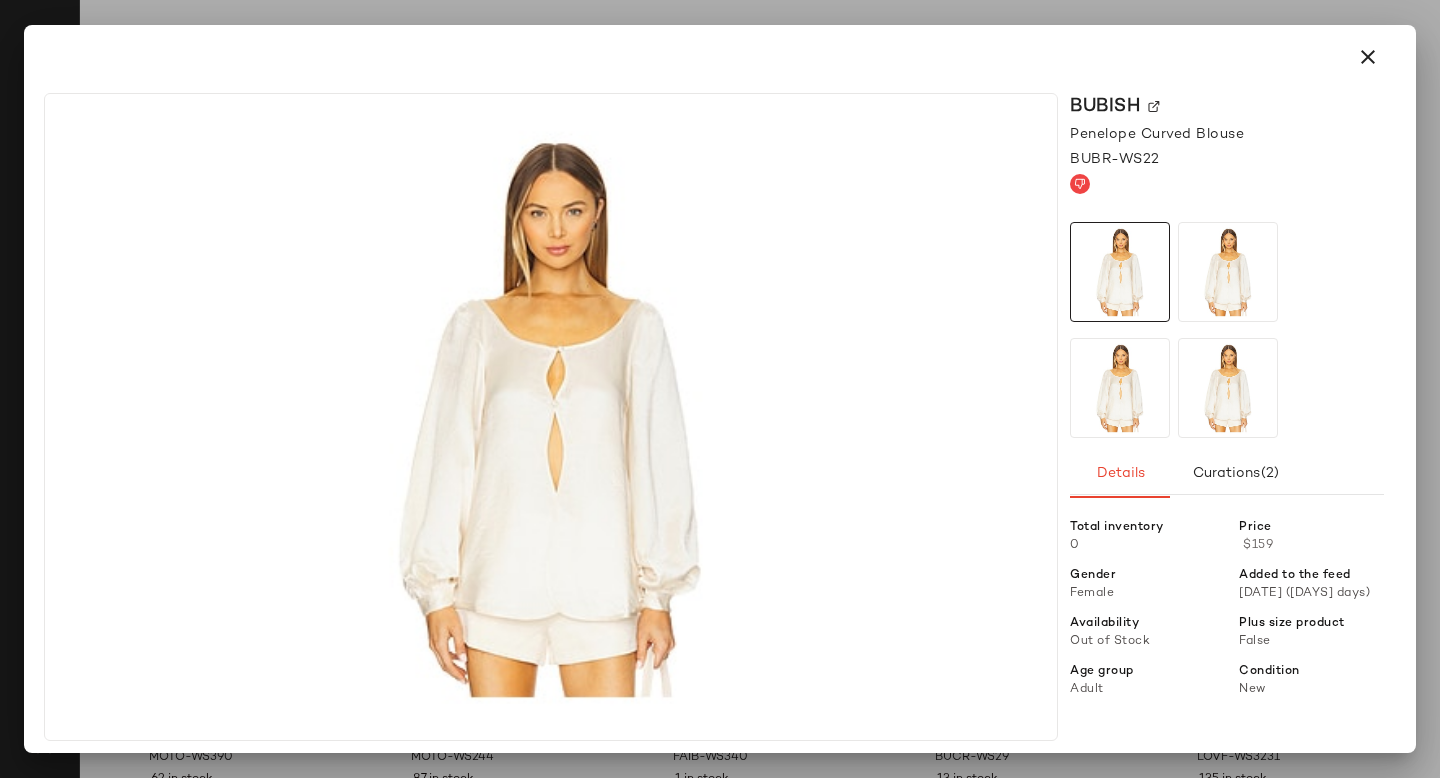 click 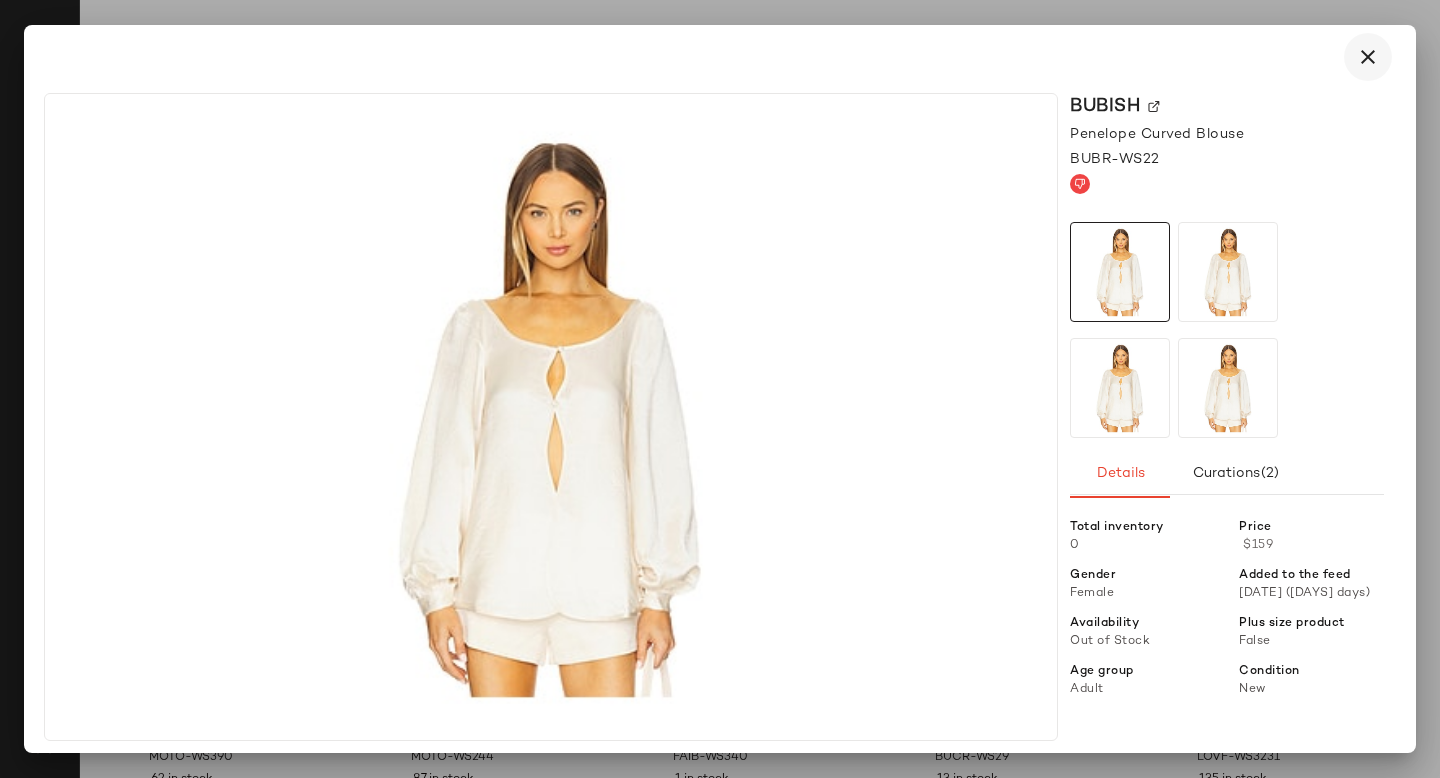 click at bounding box center [1368, 57] 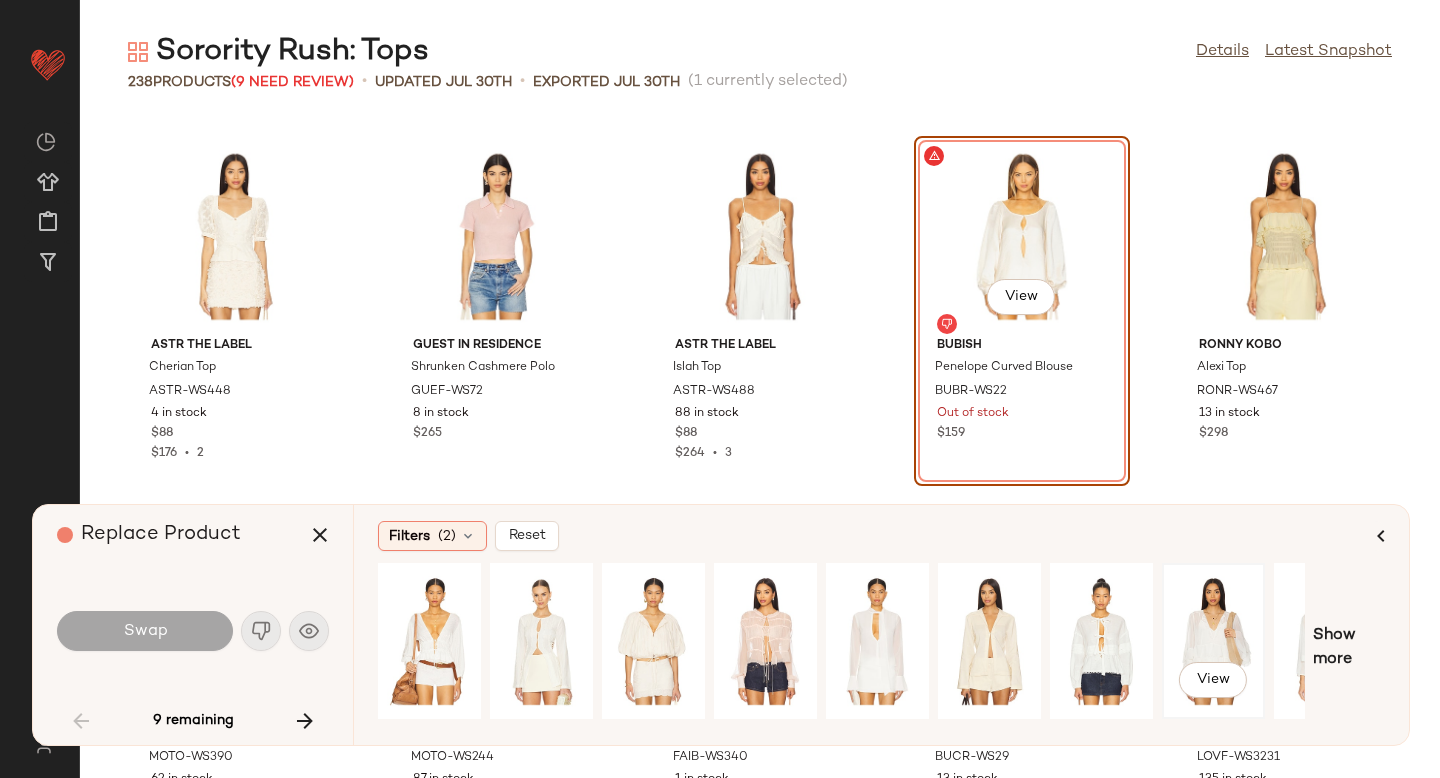 click on "View" 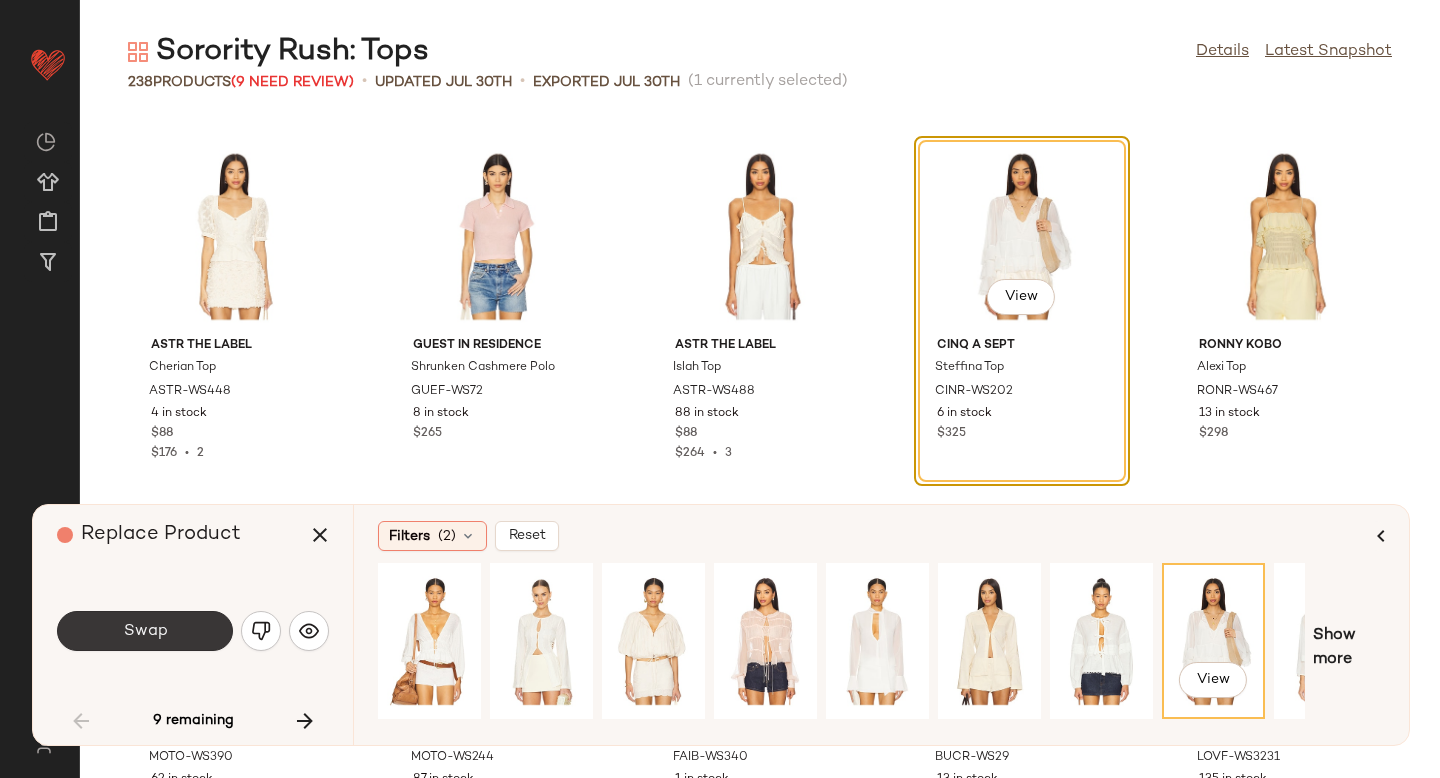 click on "Swap" 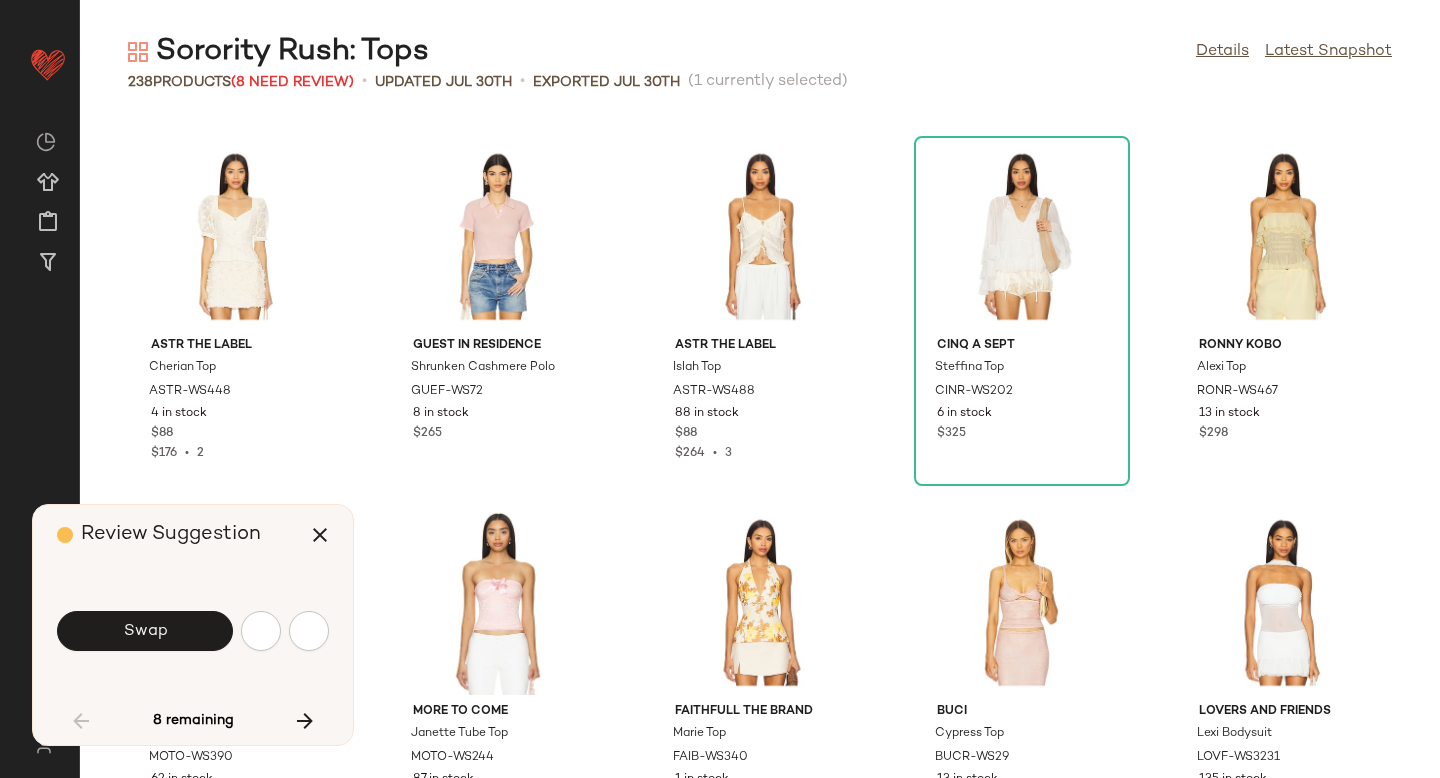 scroll, scrollTop: 4026, scrollLeft: 0, axis: vertical 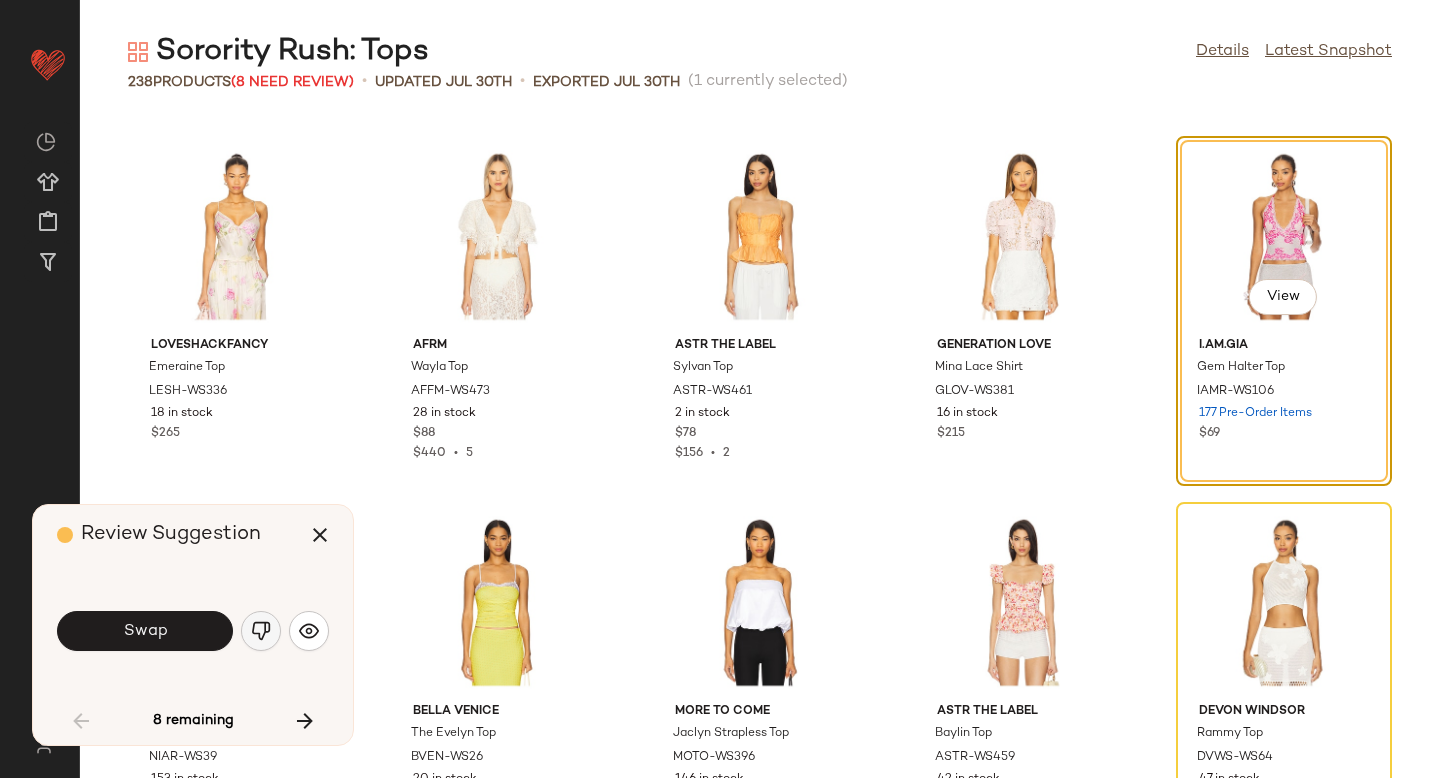 click 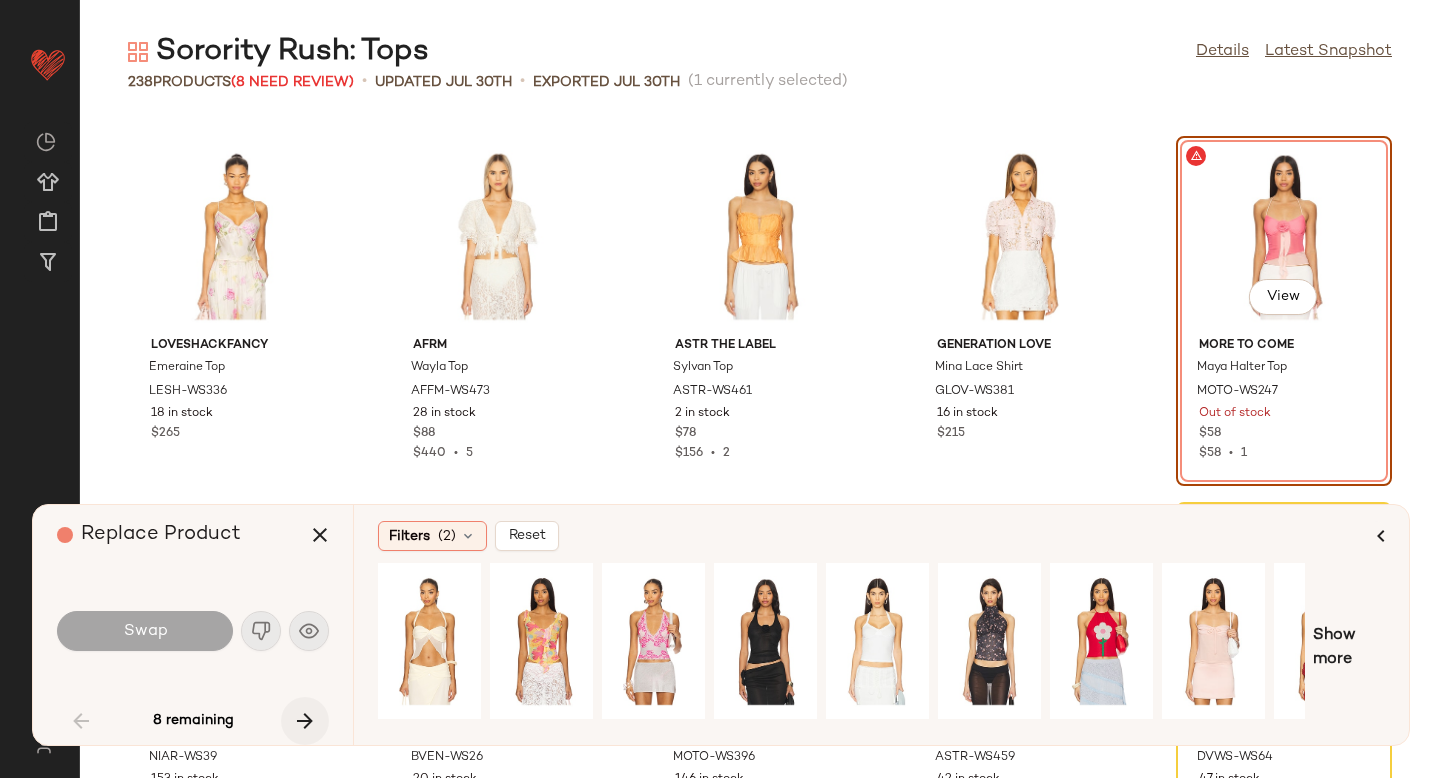 click at bounding box center [305, 721] 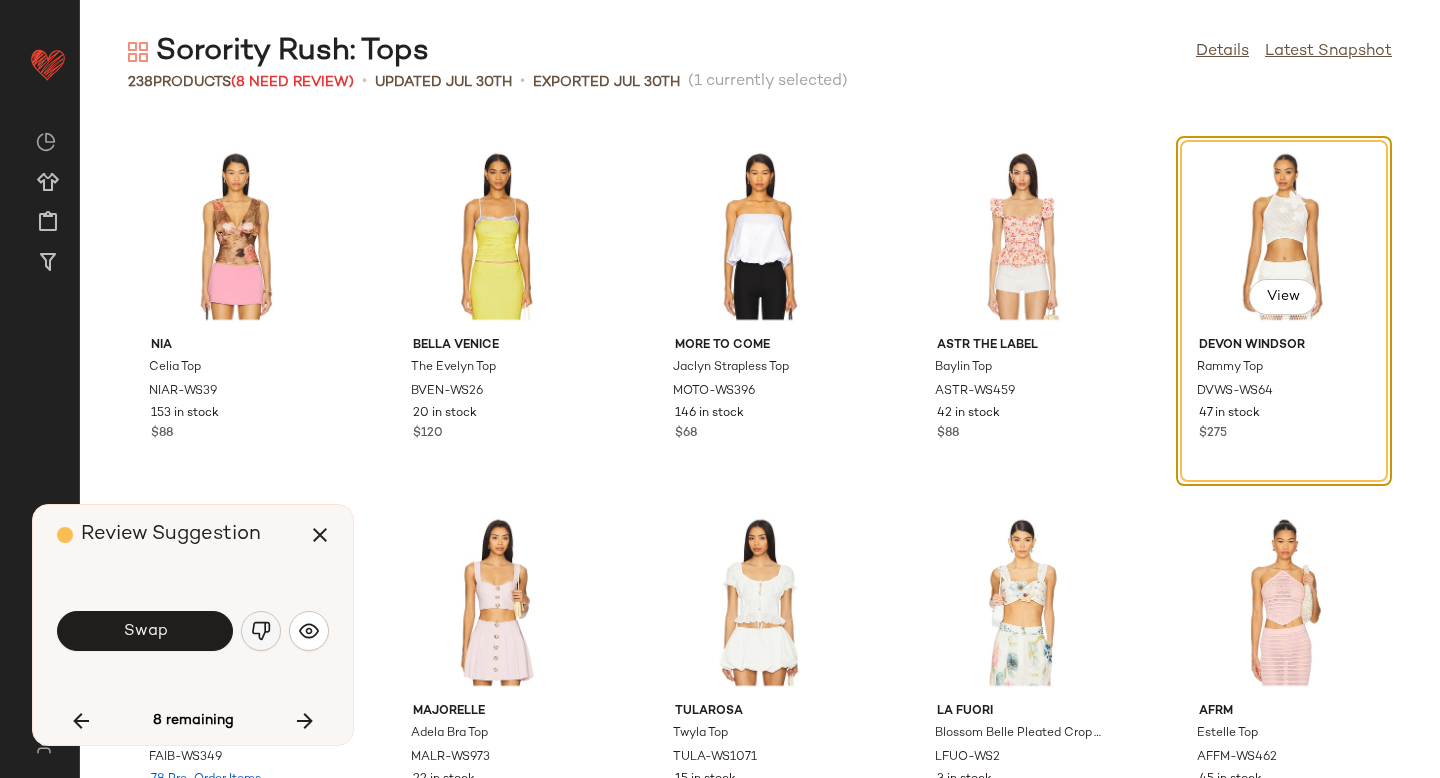 click at bounding box center (261, 631) 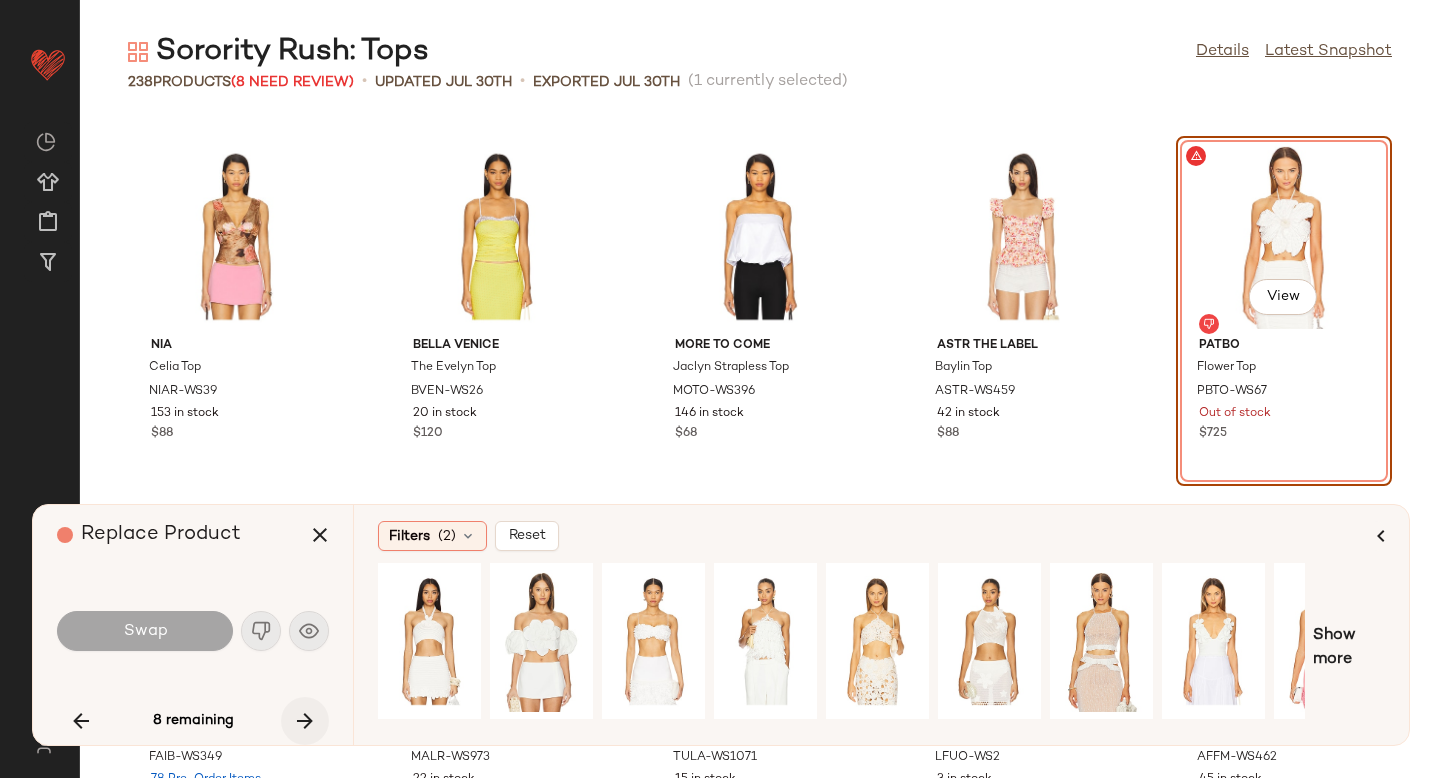 click at bounding box center [305, 721] 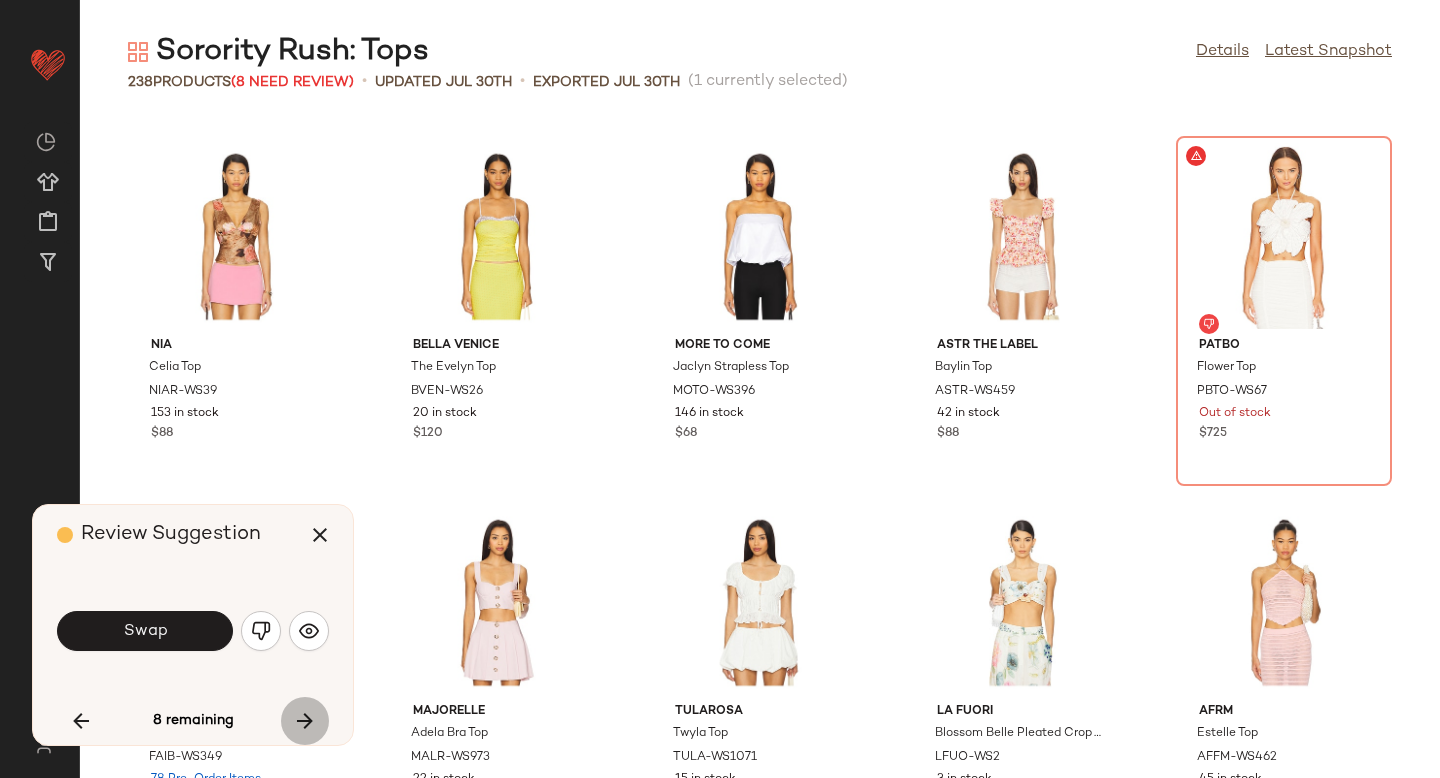 scroll, scrollTop: 5124, scrollLeft: 0, axis: vertical 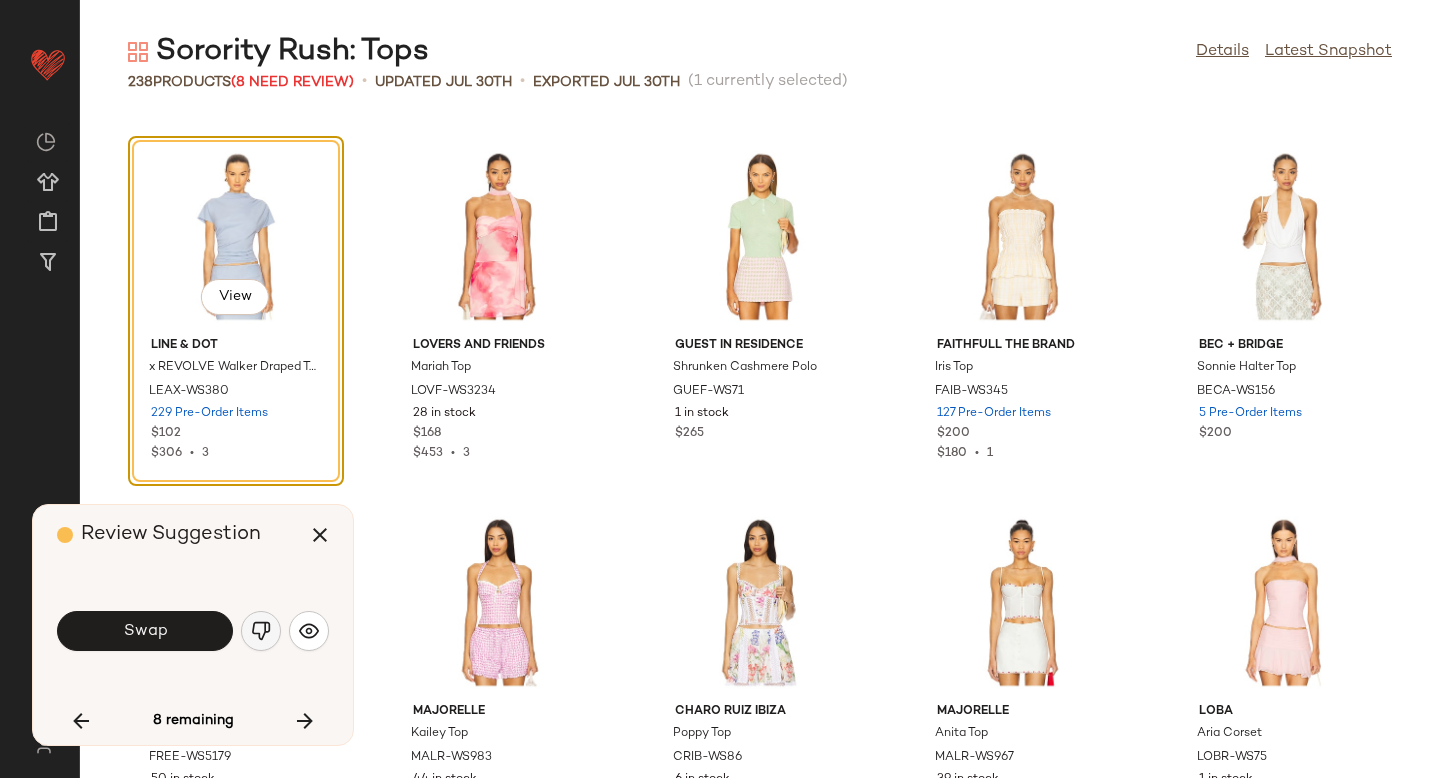 click 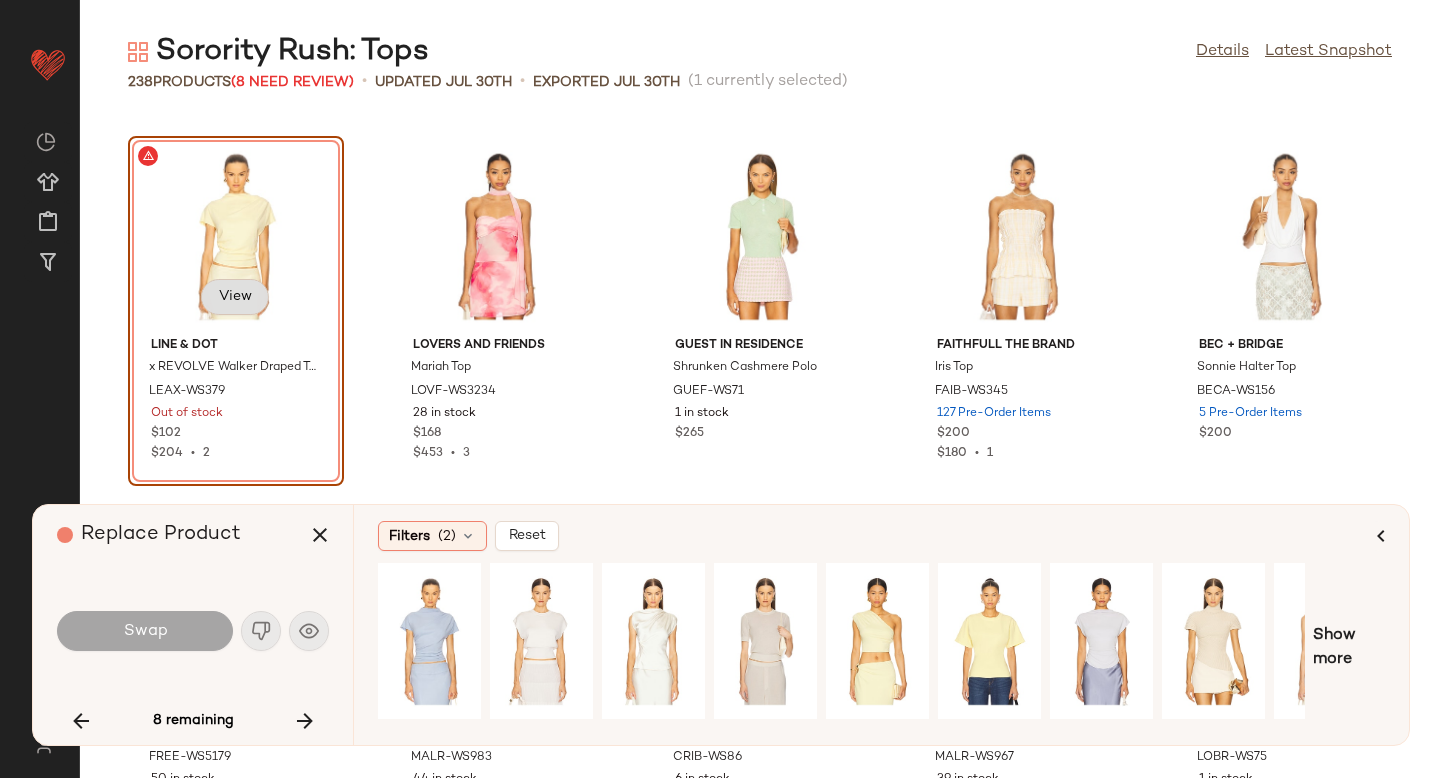 click on "View" 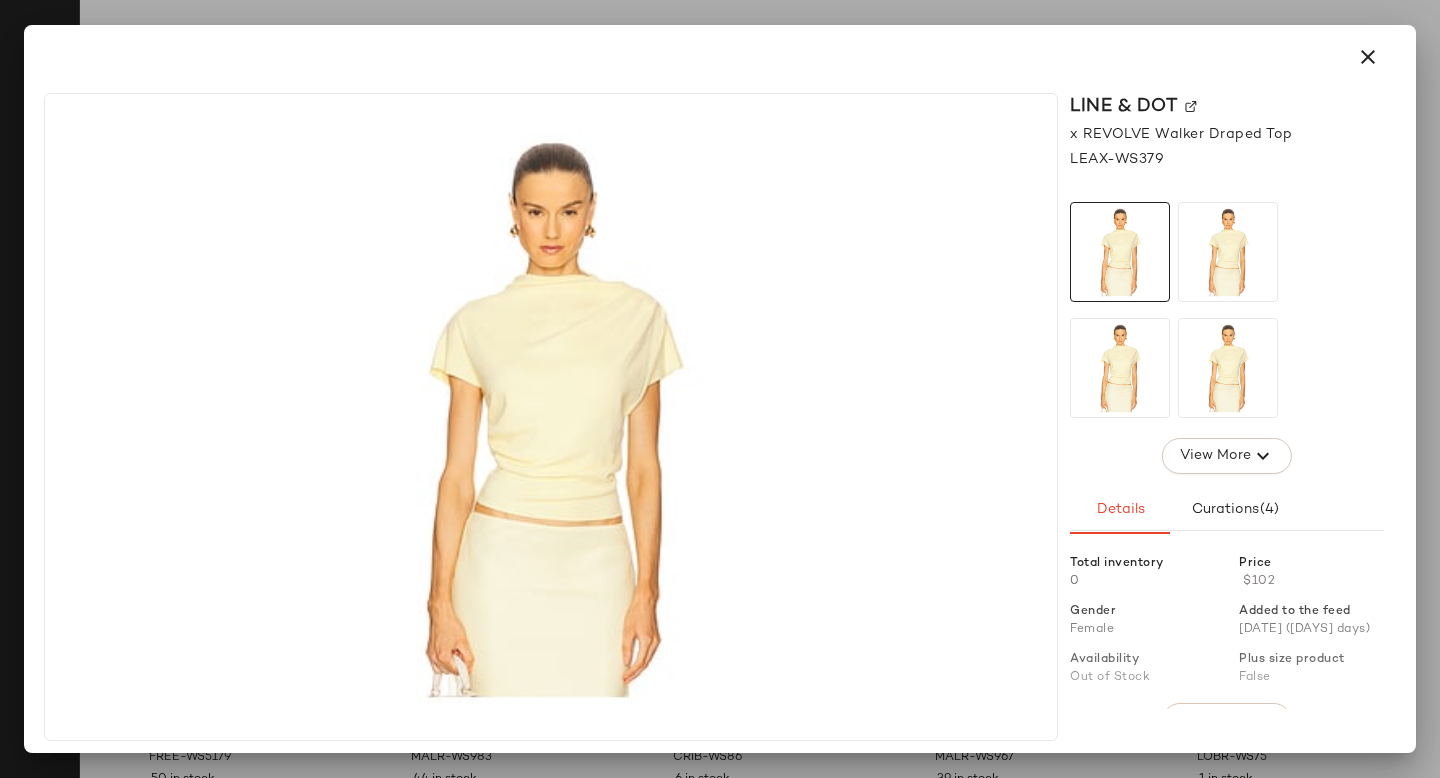 click 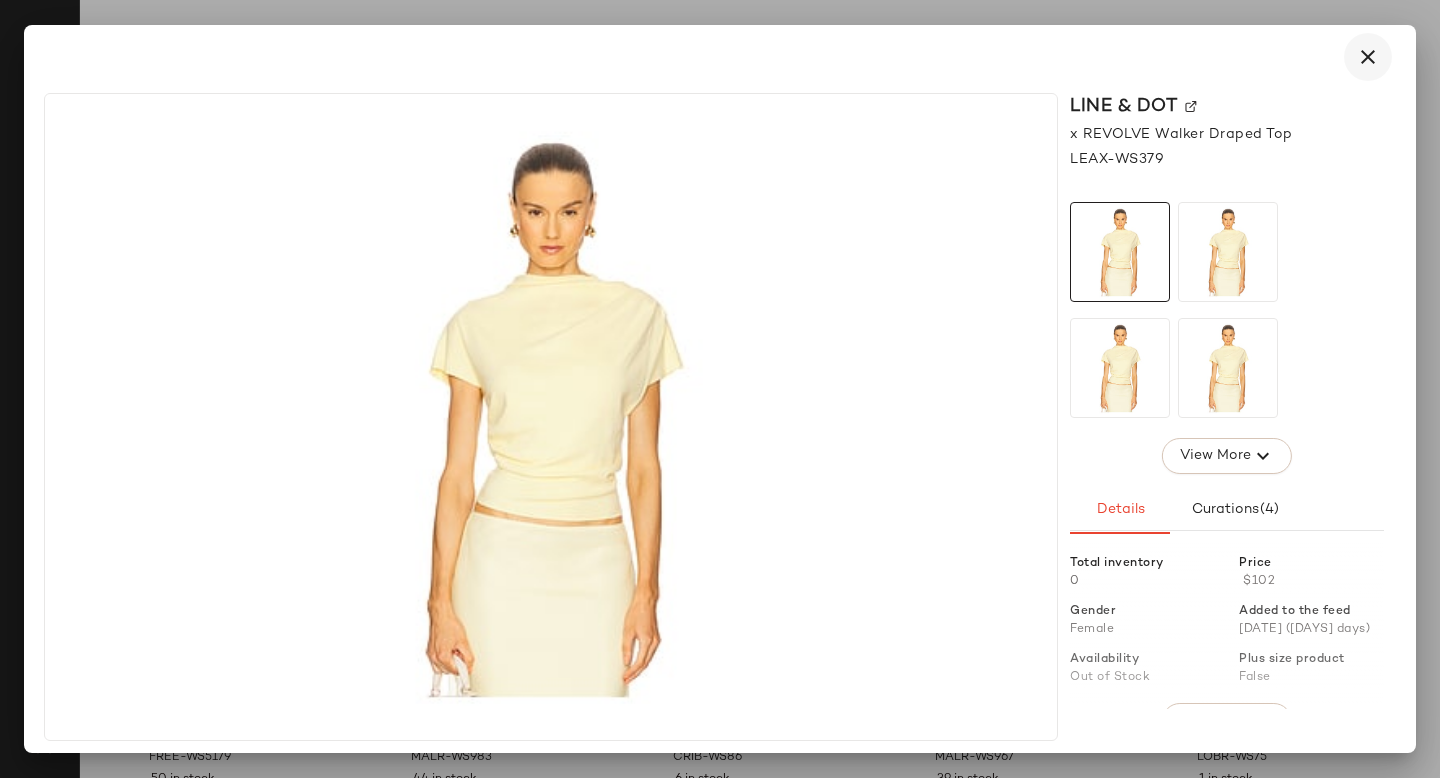 click at bounding box center [1368, 57] 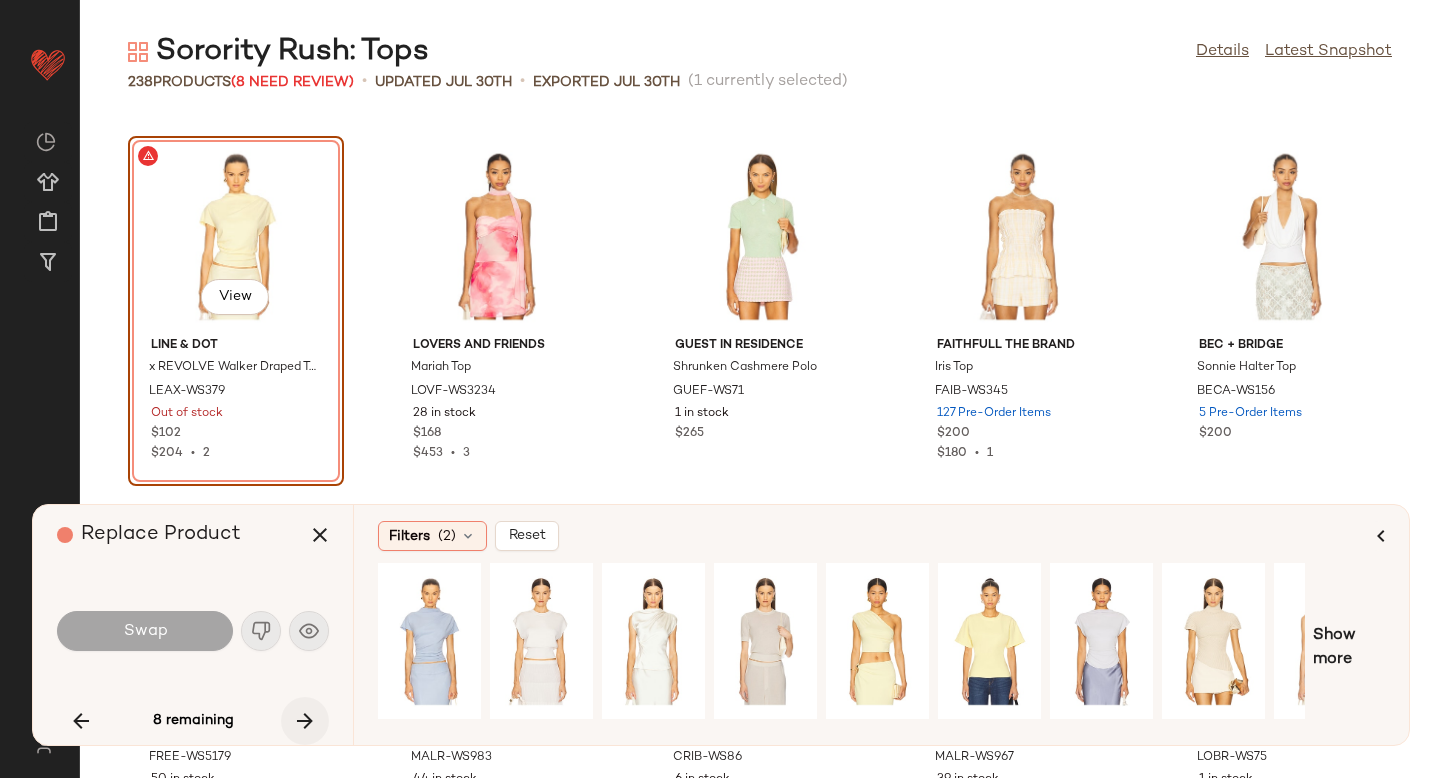 click at bounding box center [305, 721] 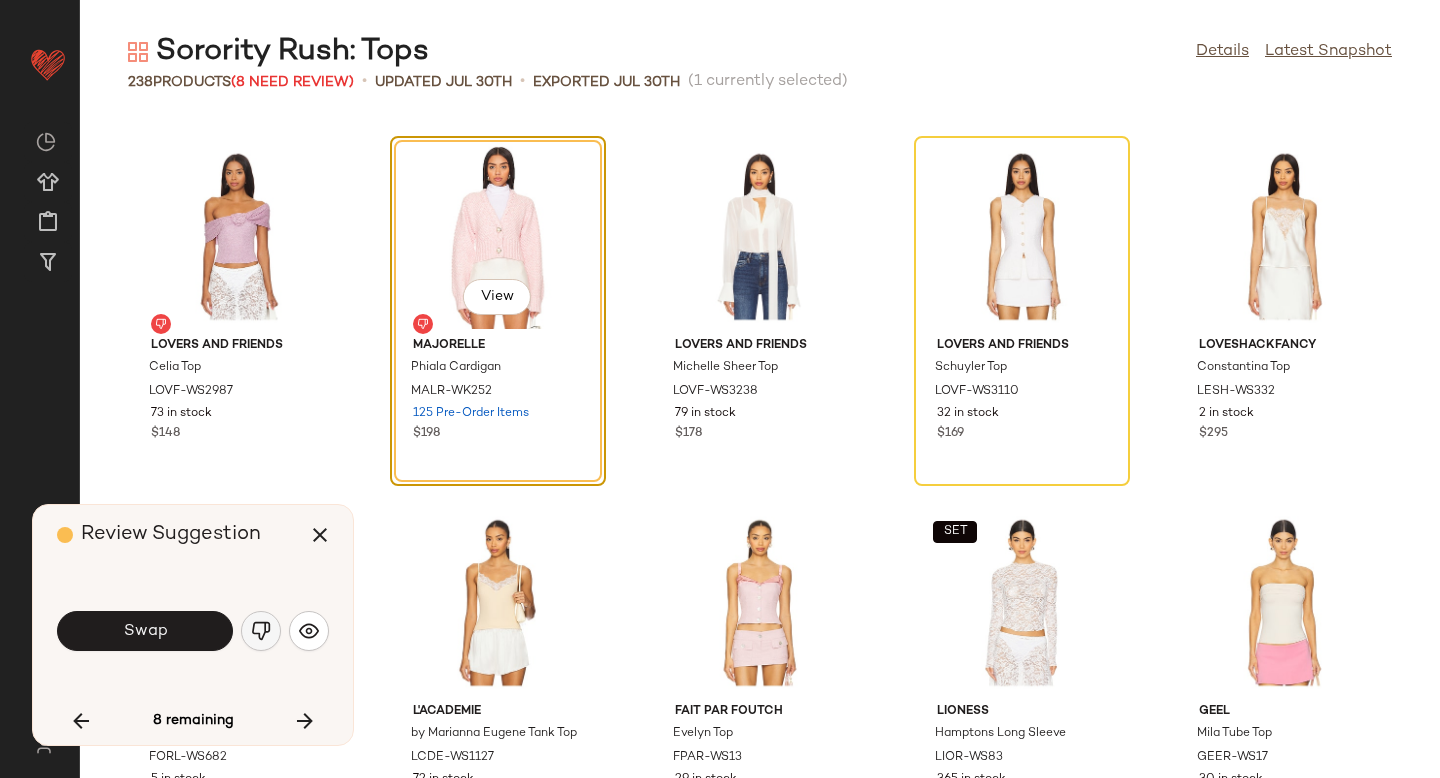 click at bounding box center [261, 631] 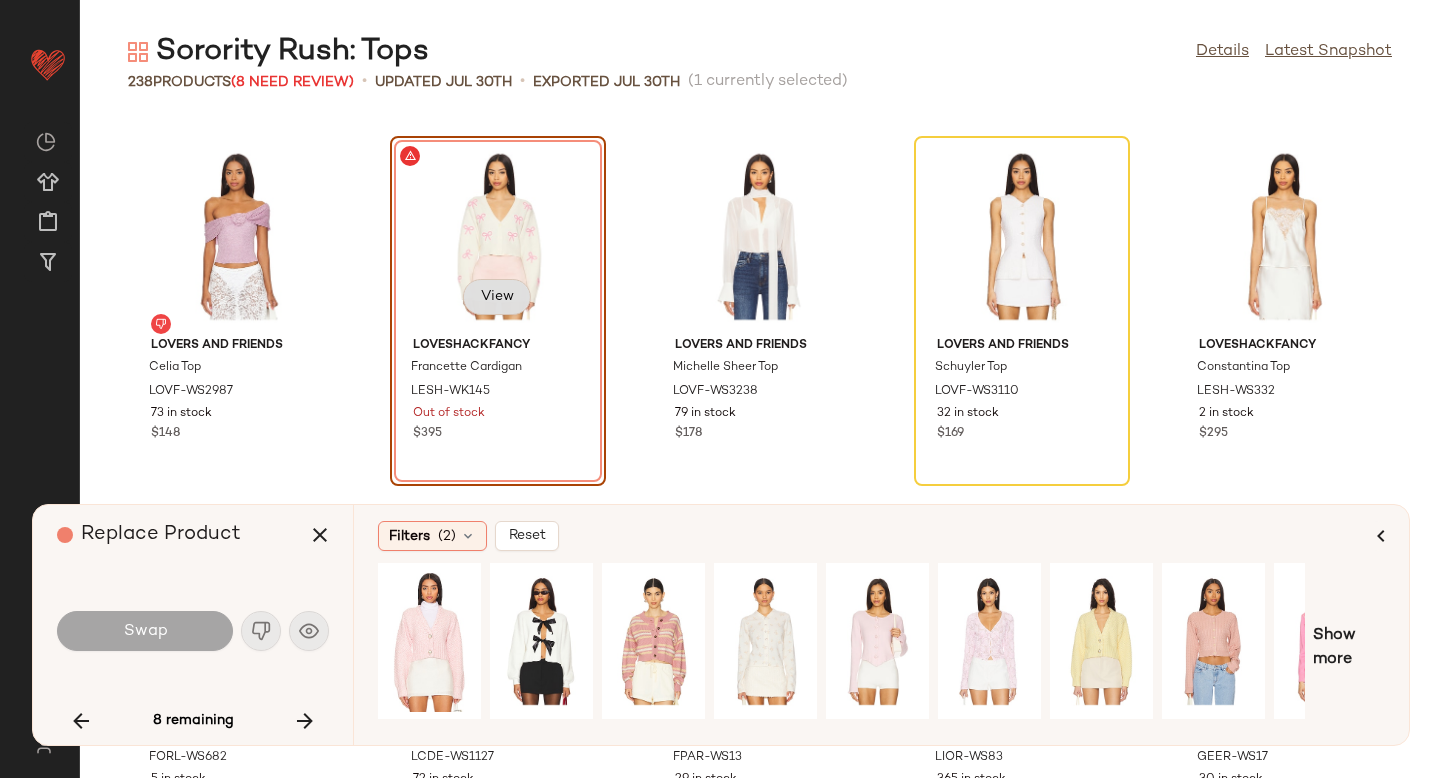 click on "View" 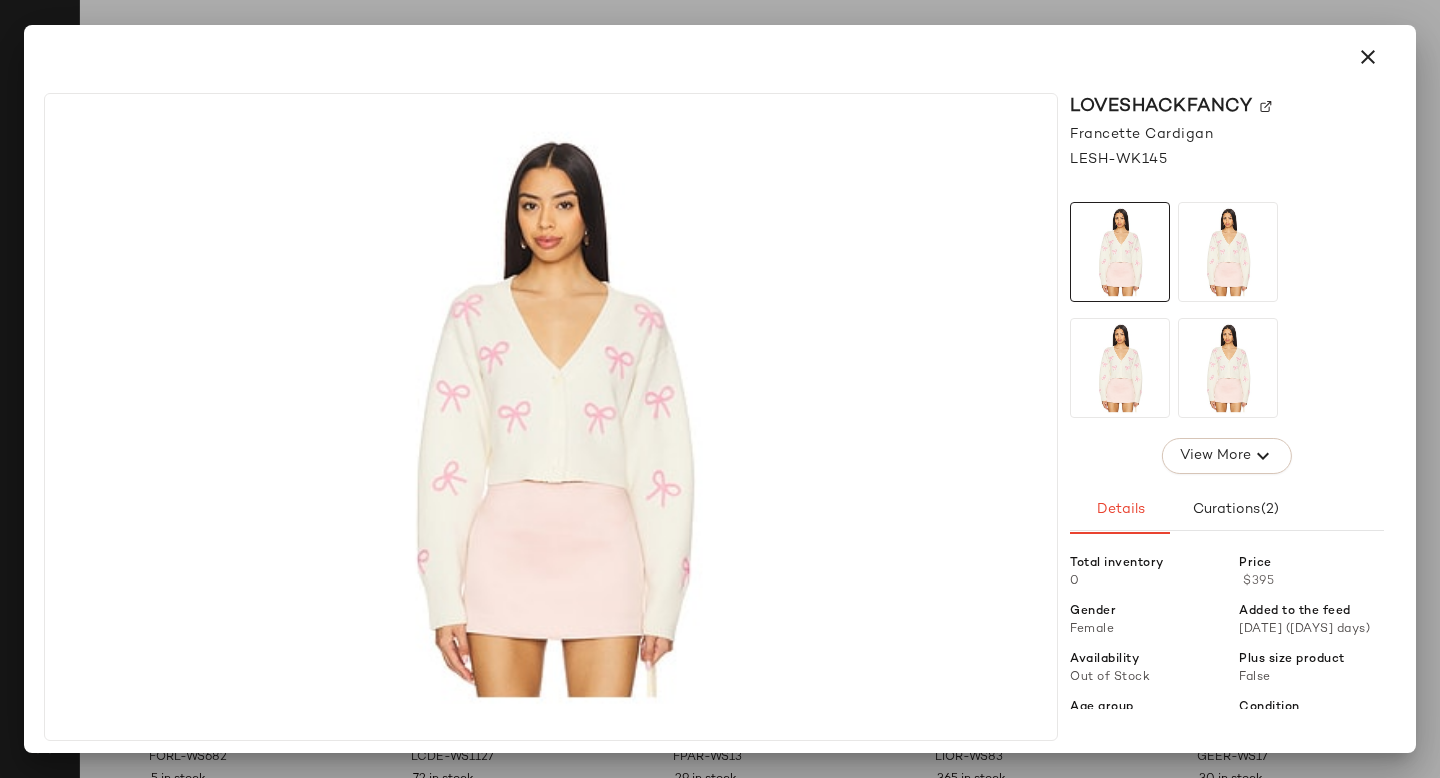 click on "LoveShackFancy" at bounding box center [1227, 106] 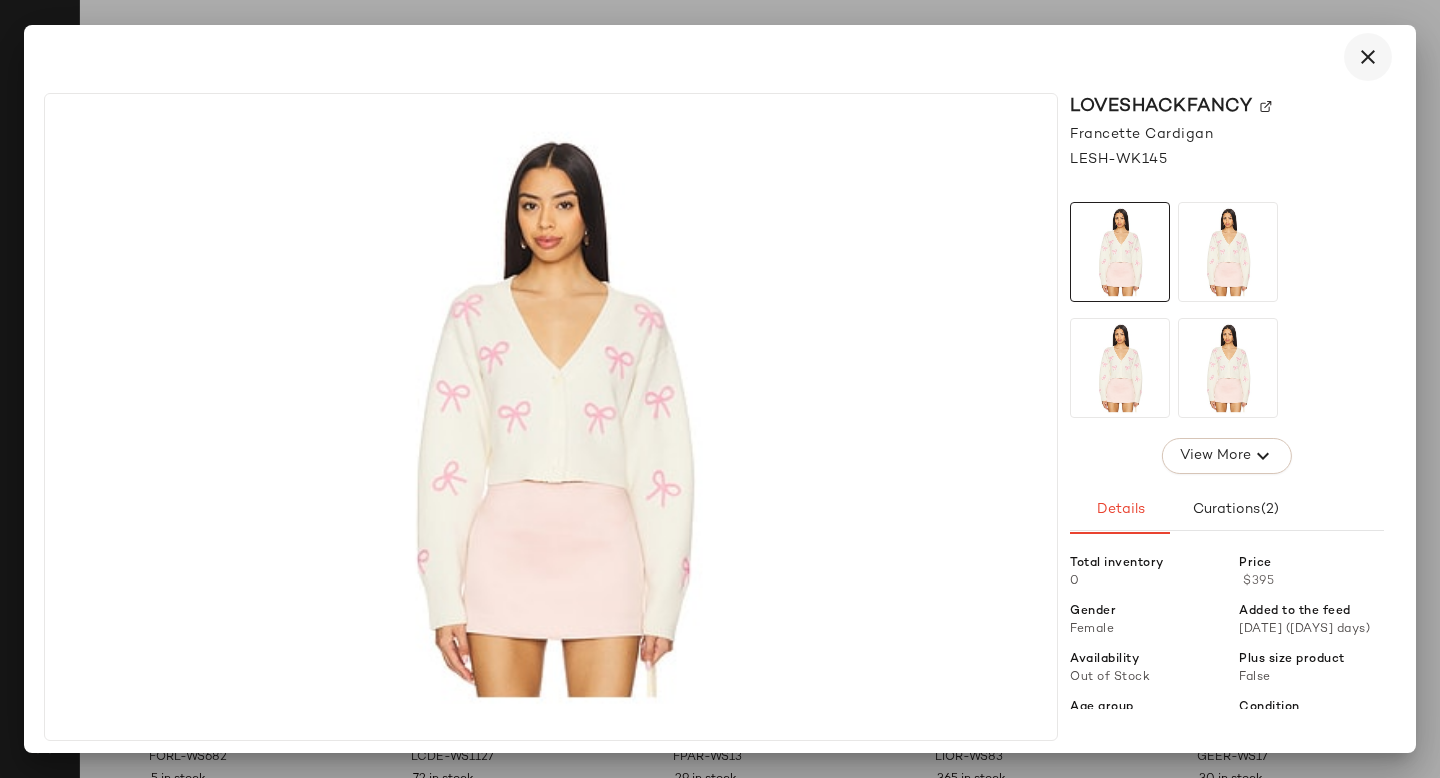 click at bounding box center [1368, 57] 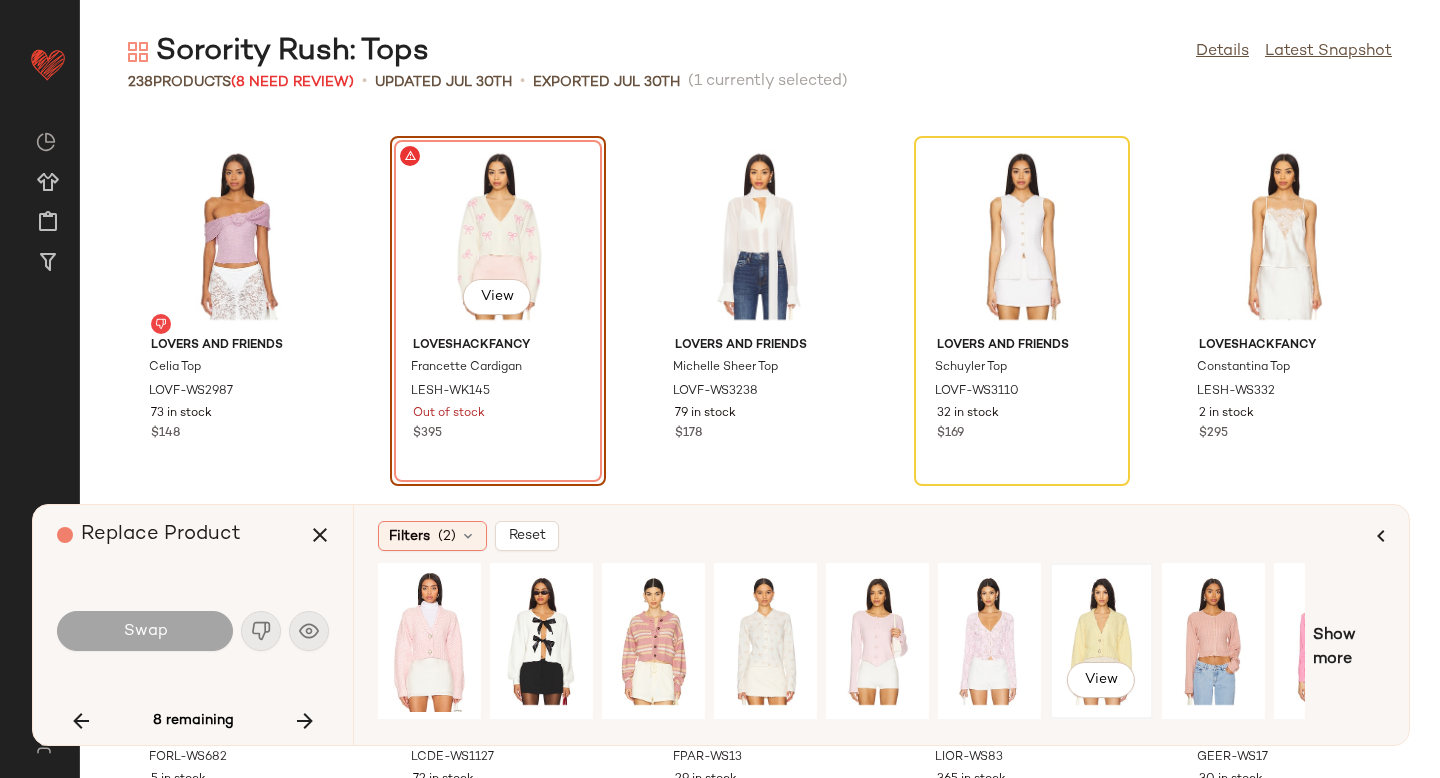 click on "View" 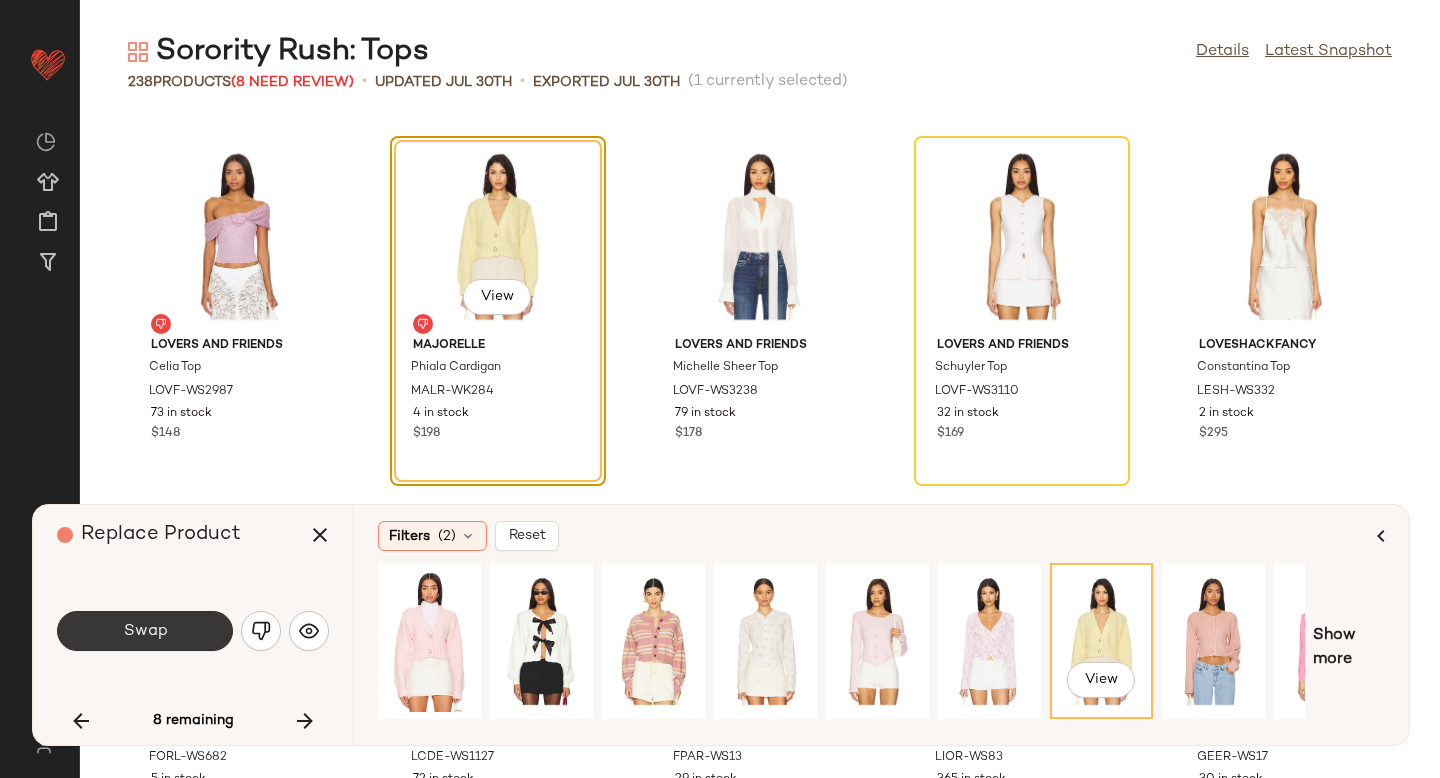 click on "Swap" at bounding box center (145, 631) 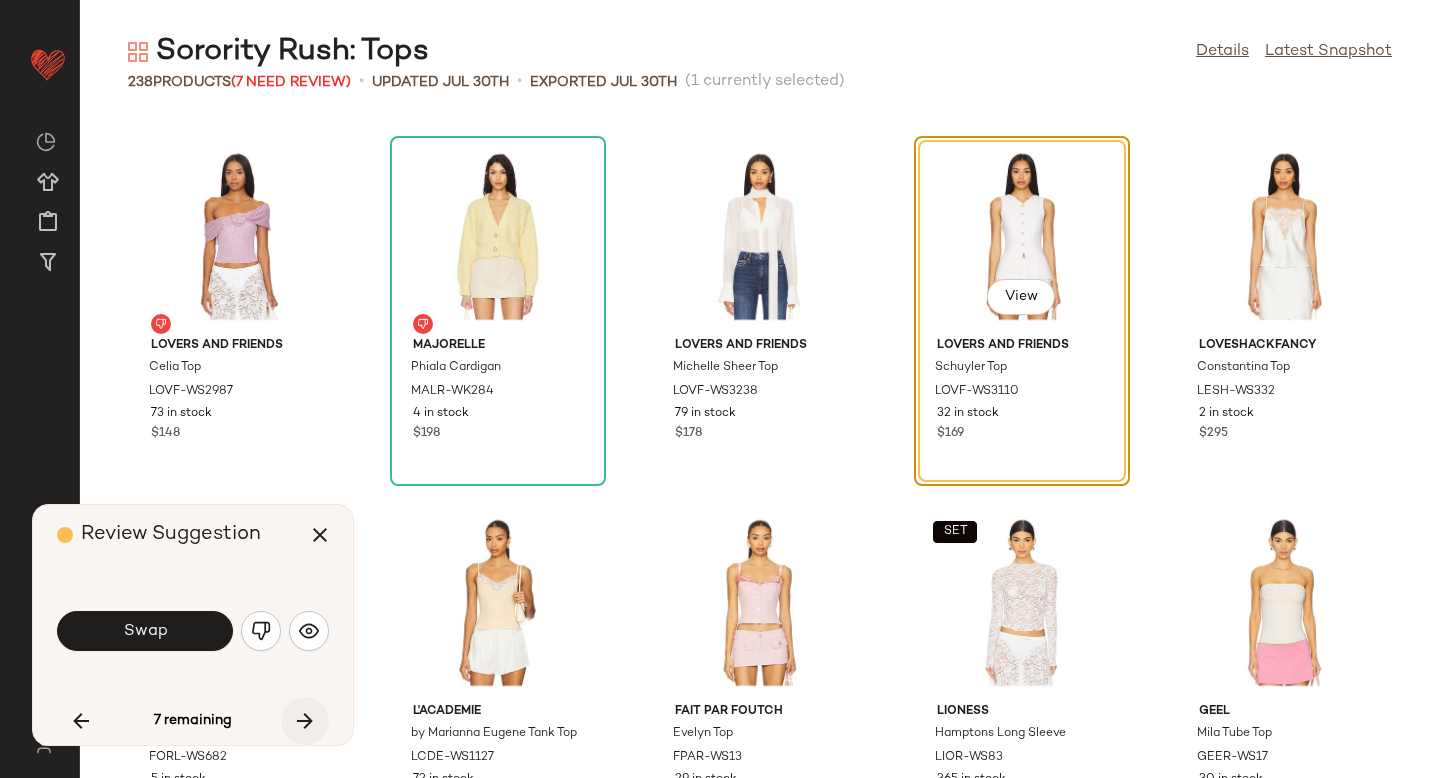 click at bounding box center (305, 721) 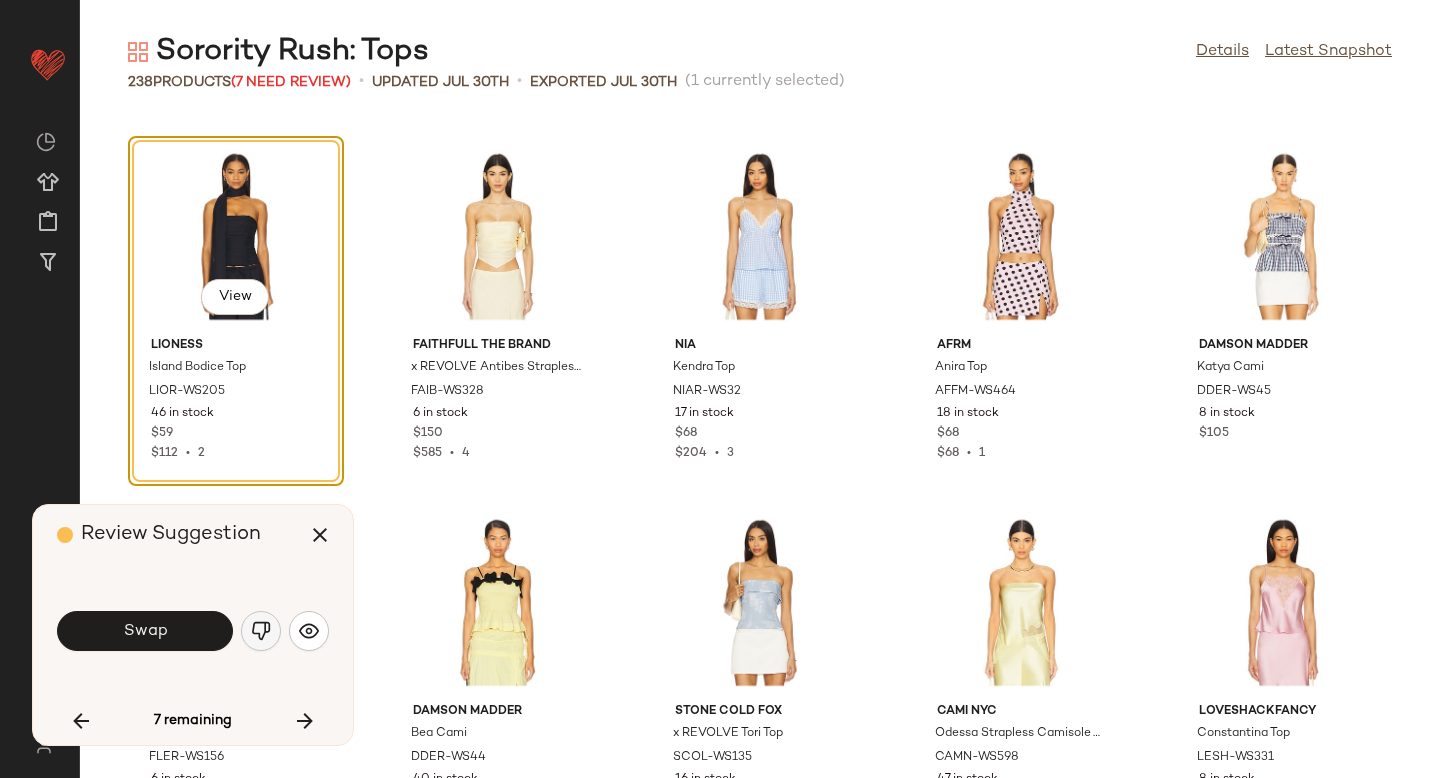 click 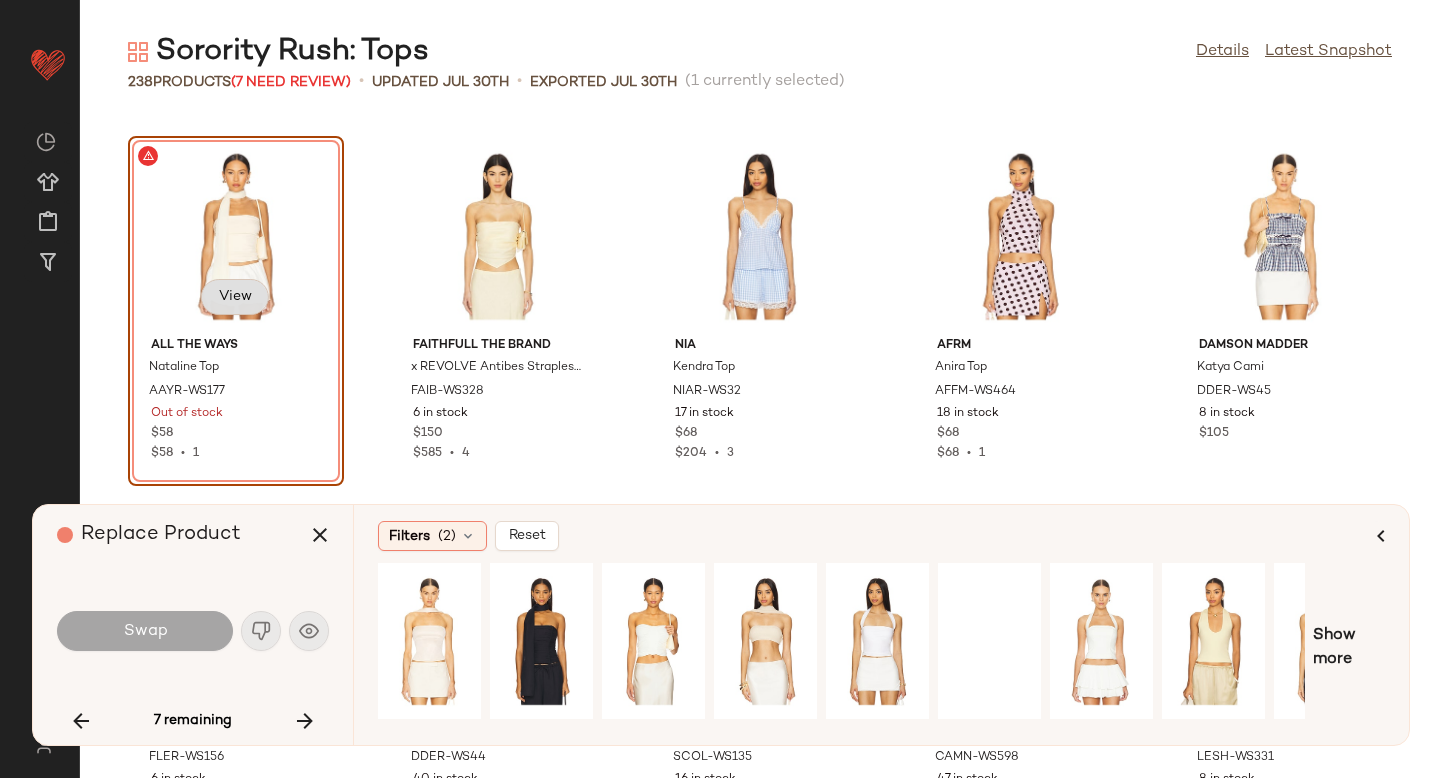 click on "View" 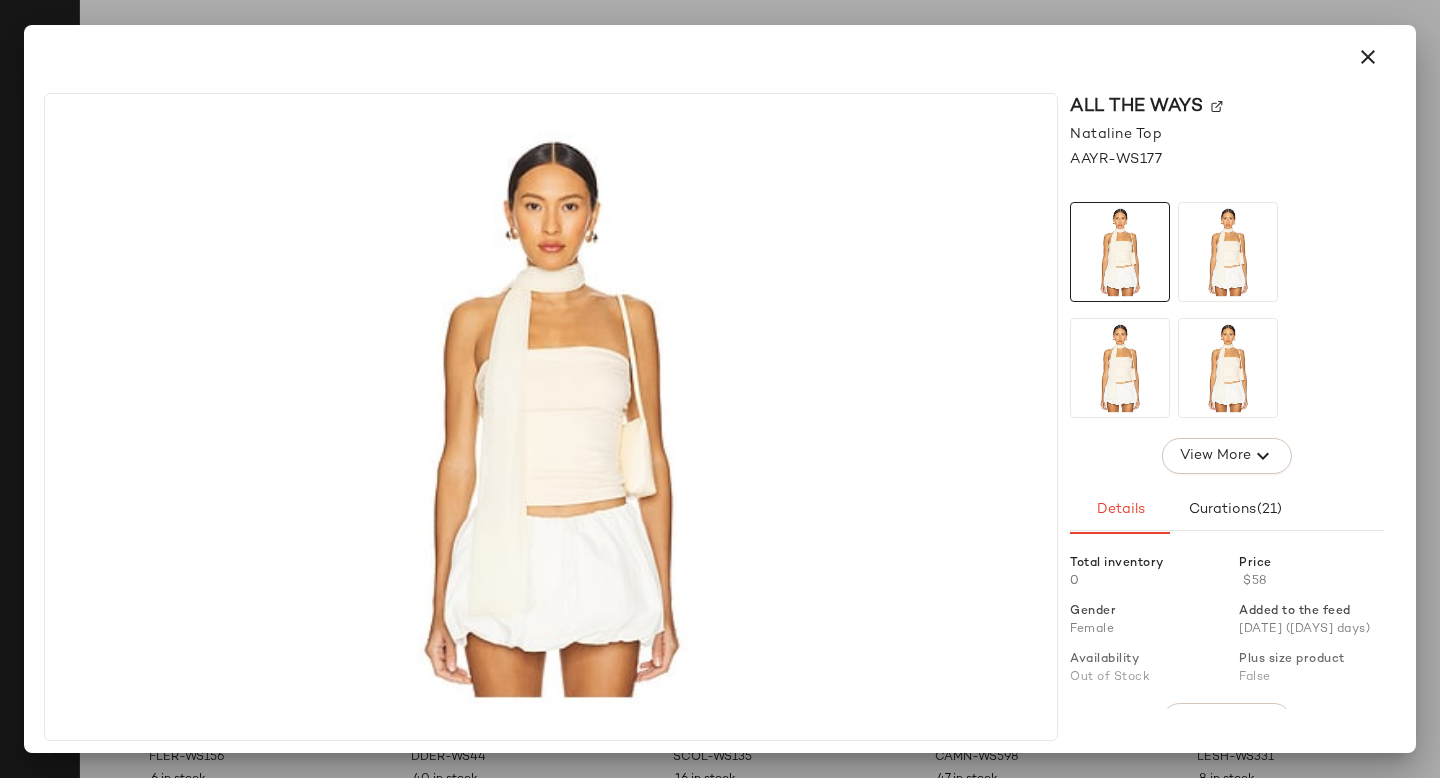 click 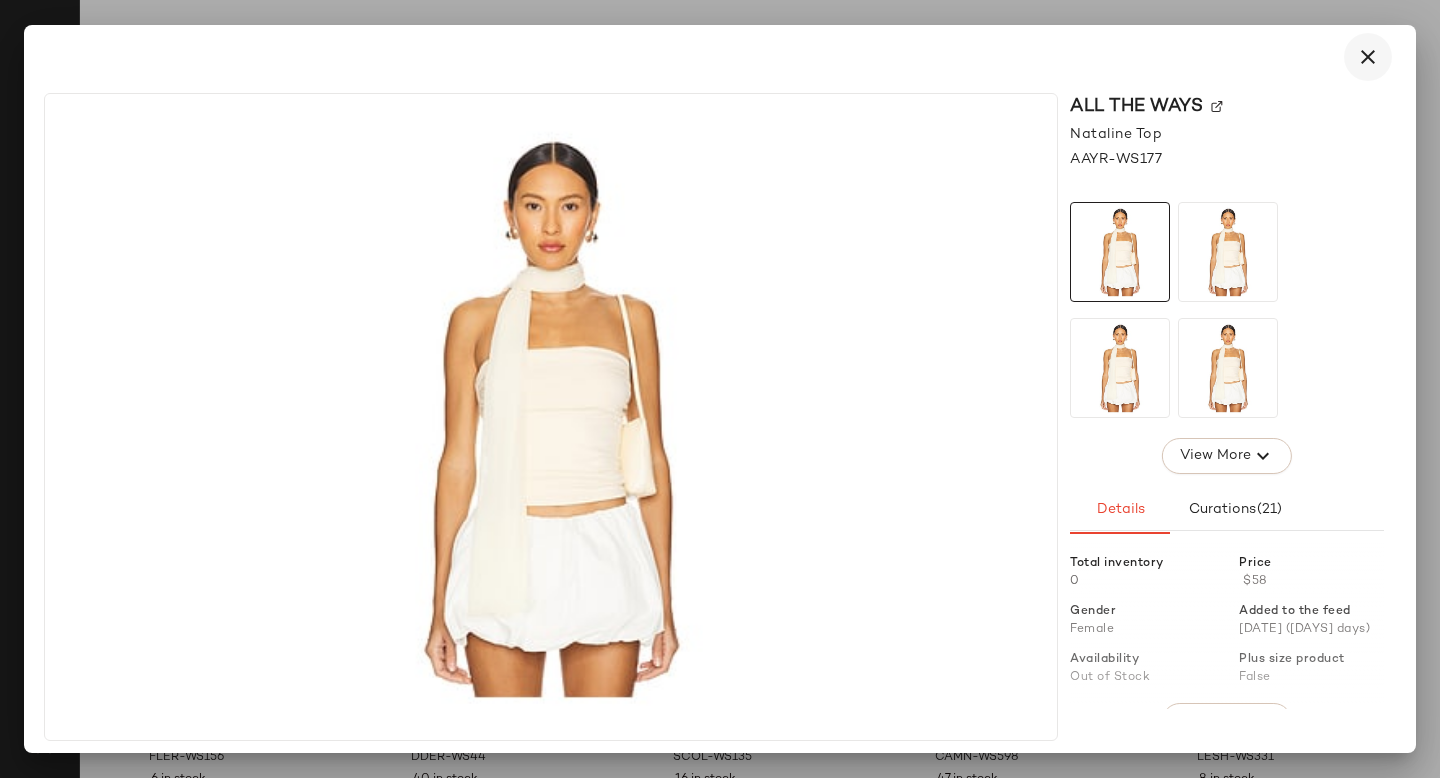 click at bounding box center (1368, 57) 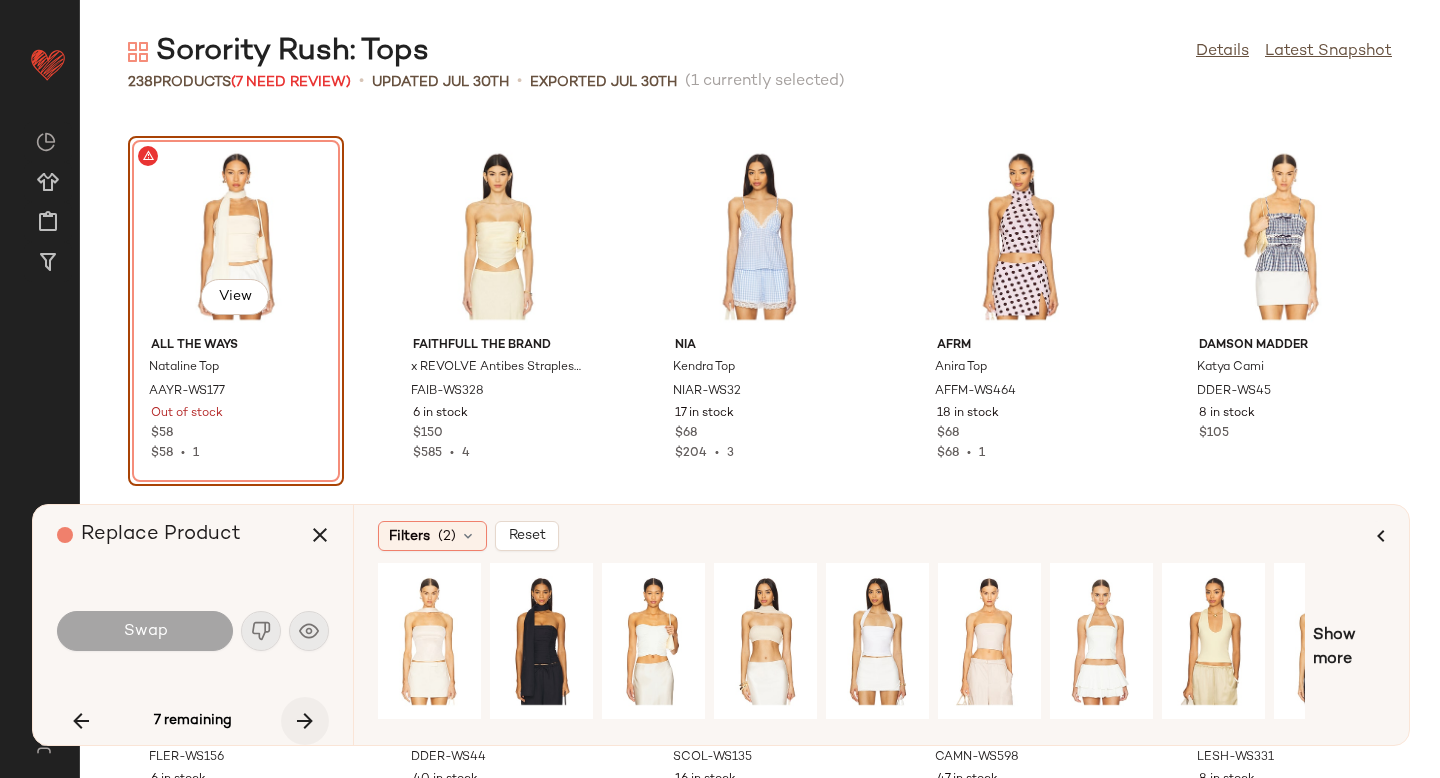 click at bounding box center (305, 721) 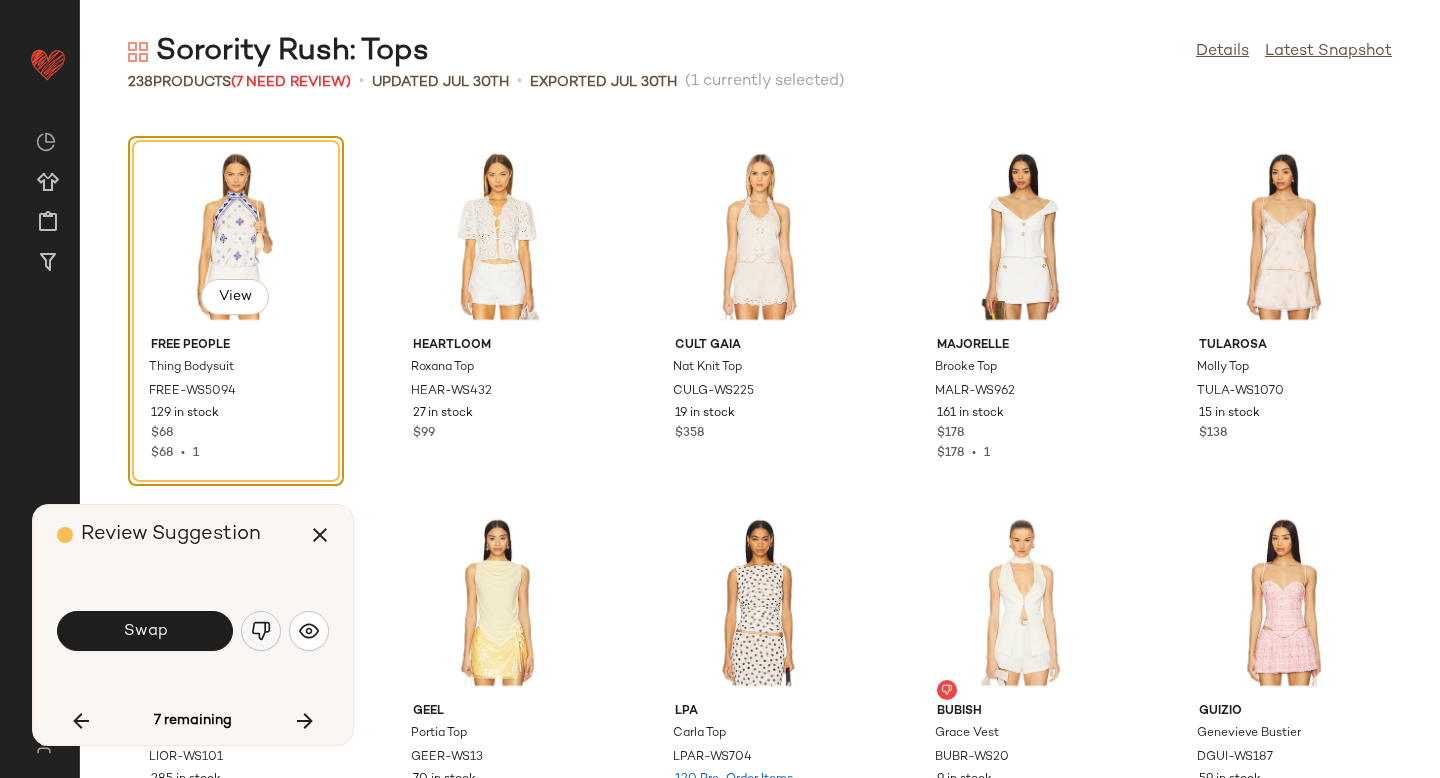 click at bounding box center [261, 631] 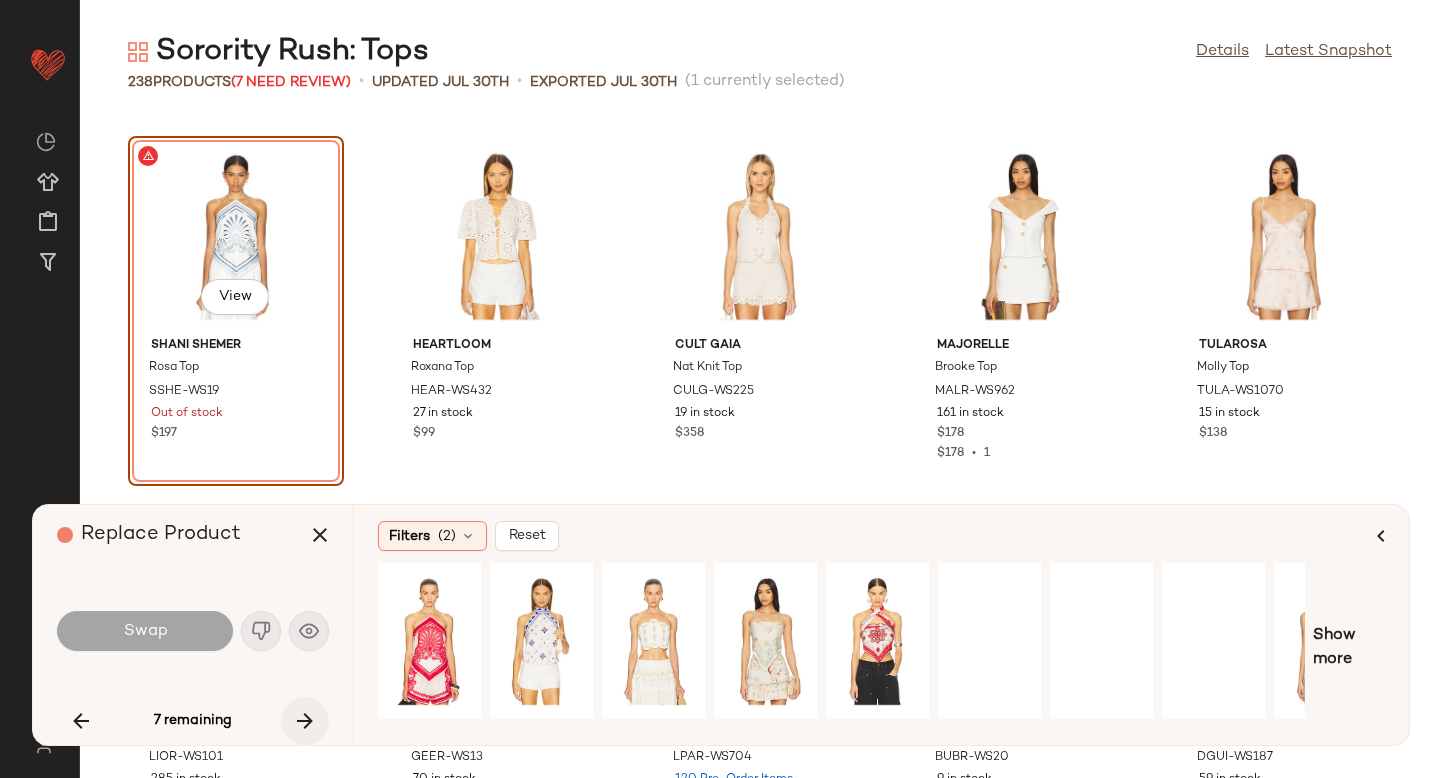 click at bounding box center (305, 721) 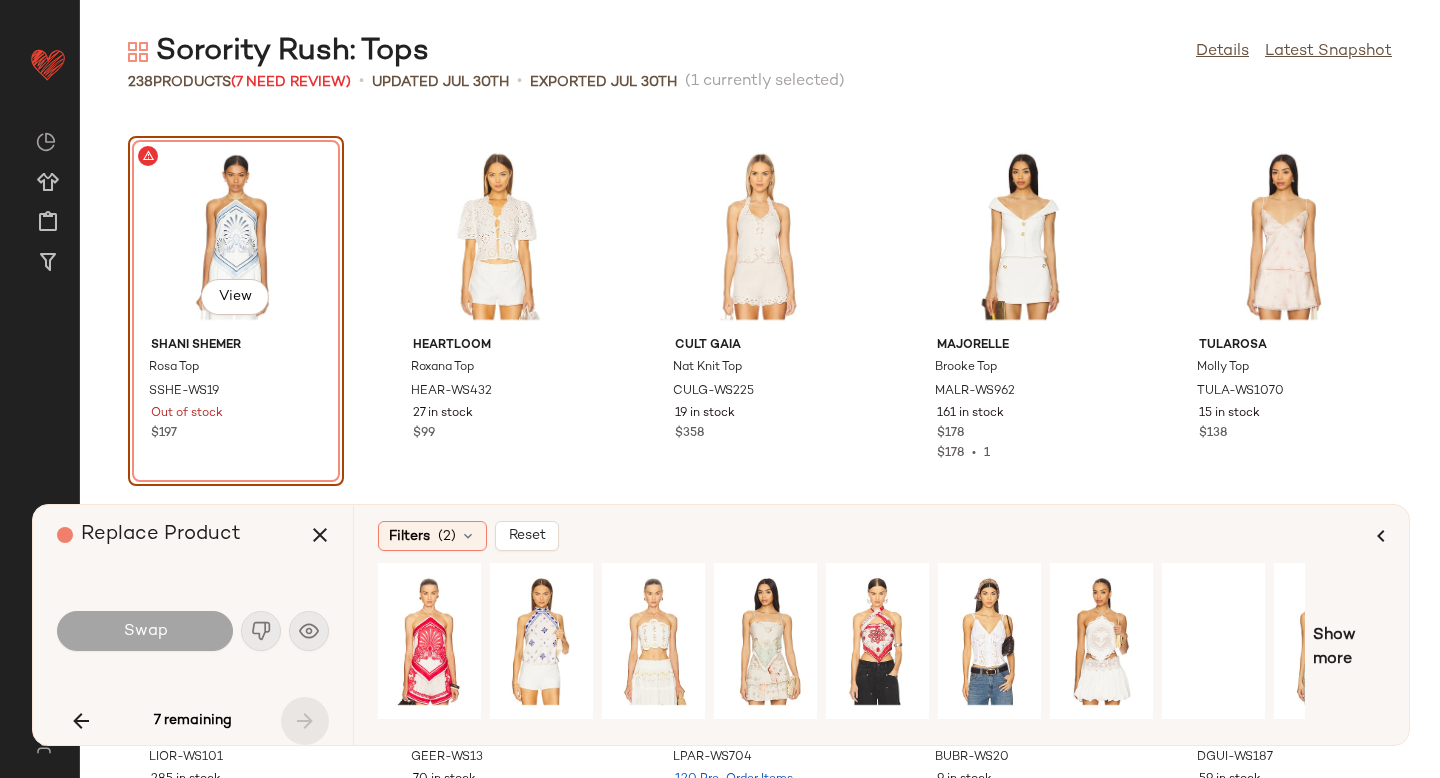 scroll, scrollTop: 15372, scrollLeft: 0, axis: vertical 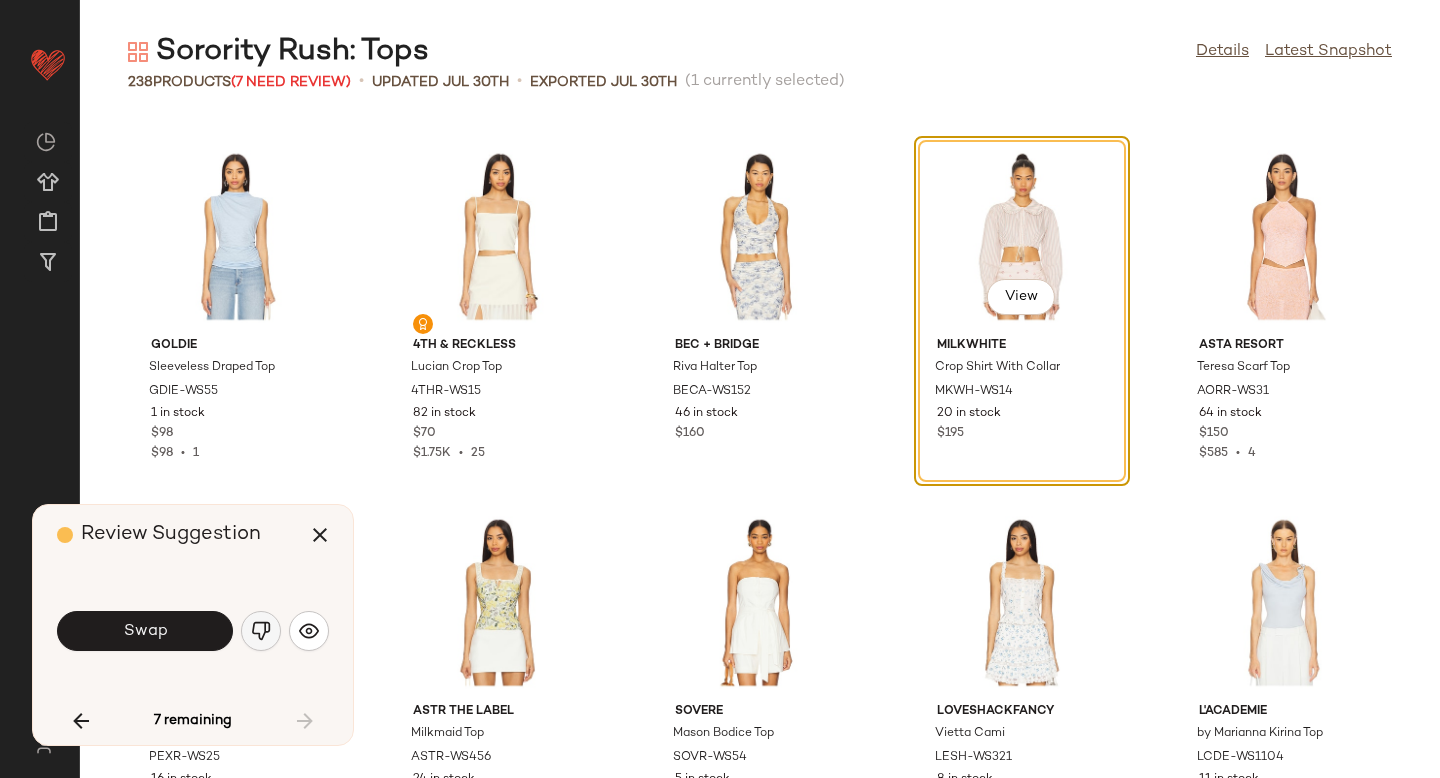 click at bounding box center (261, 631) 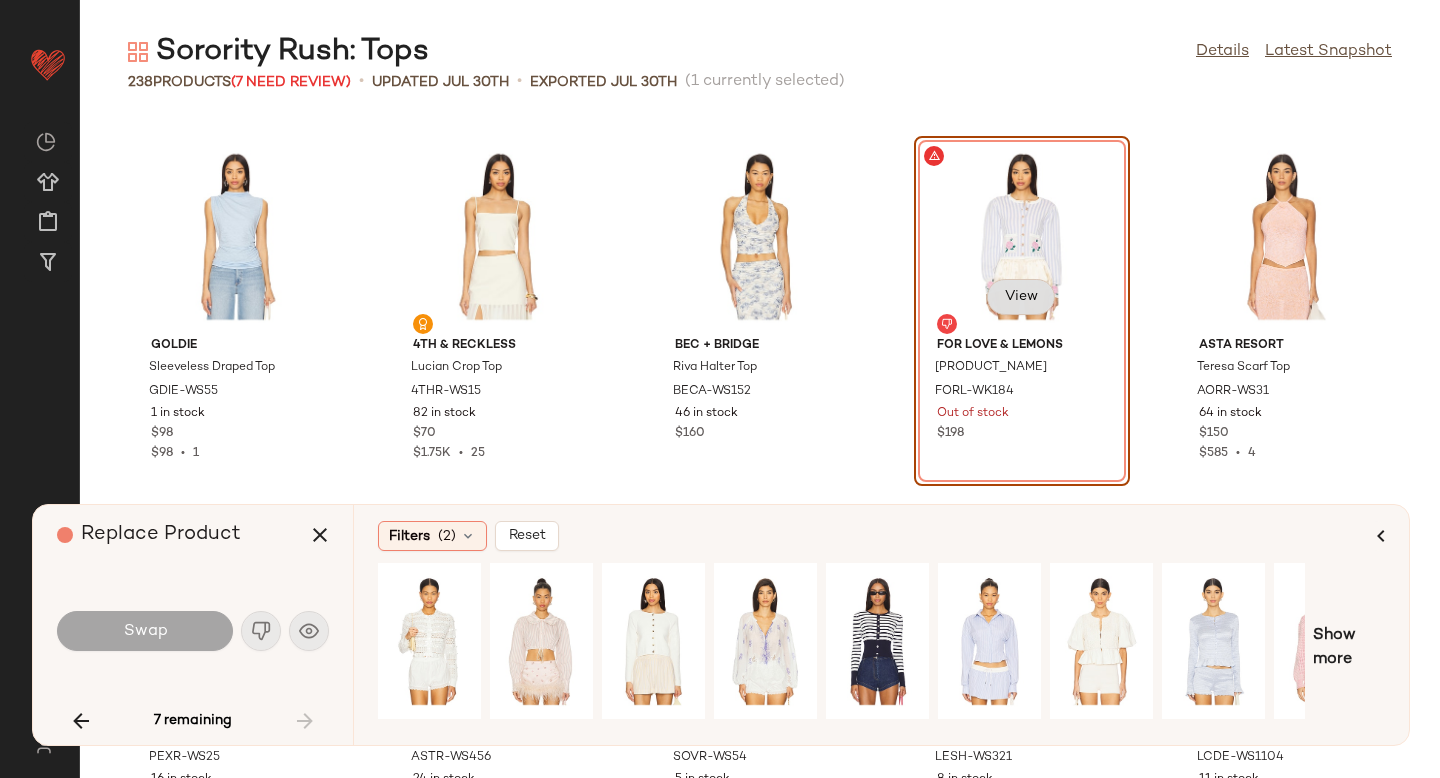 click on "View" 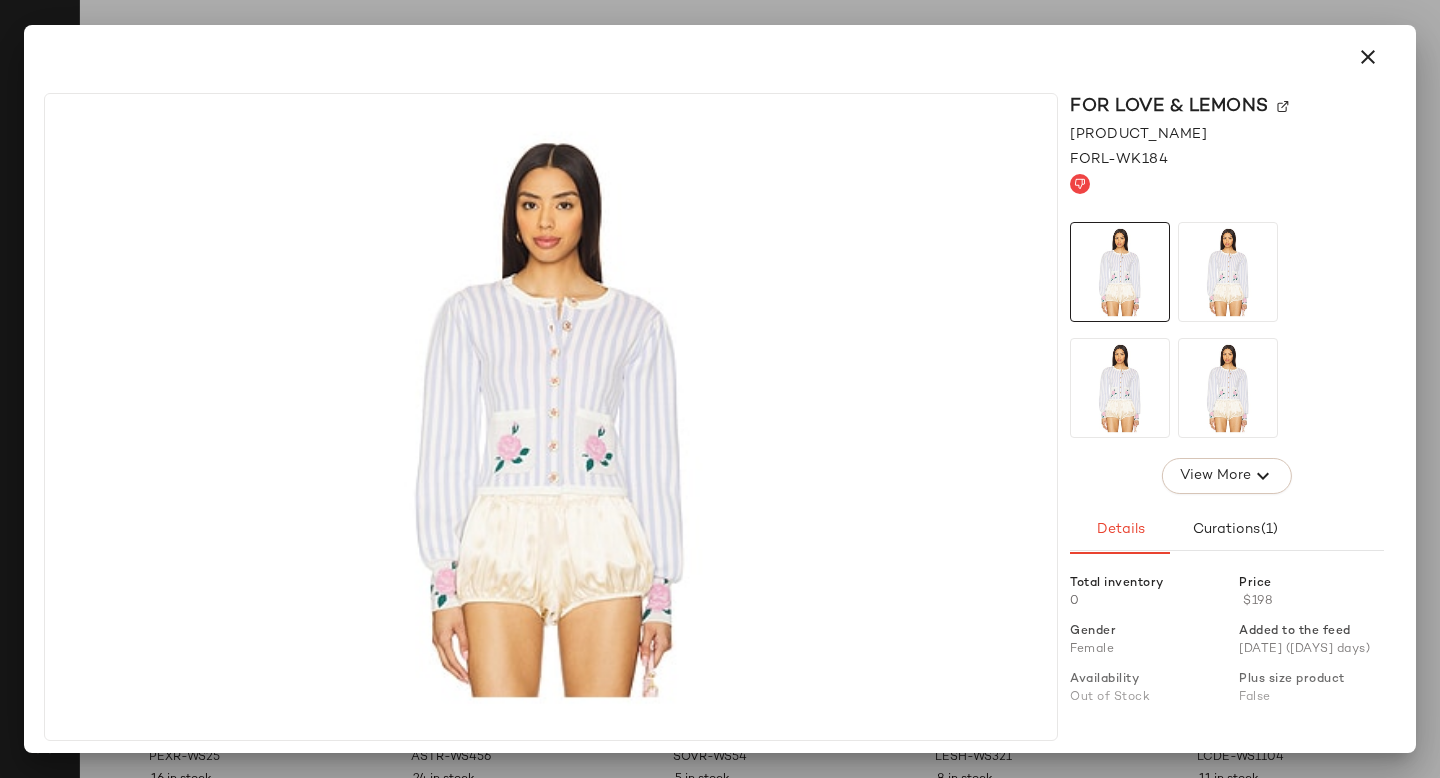 click 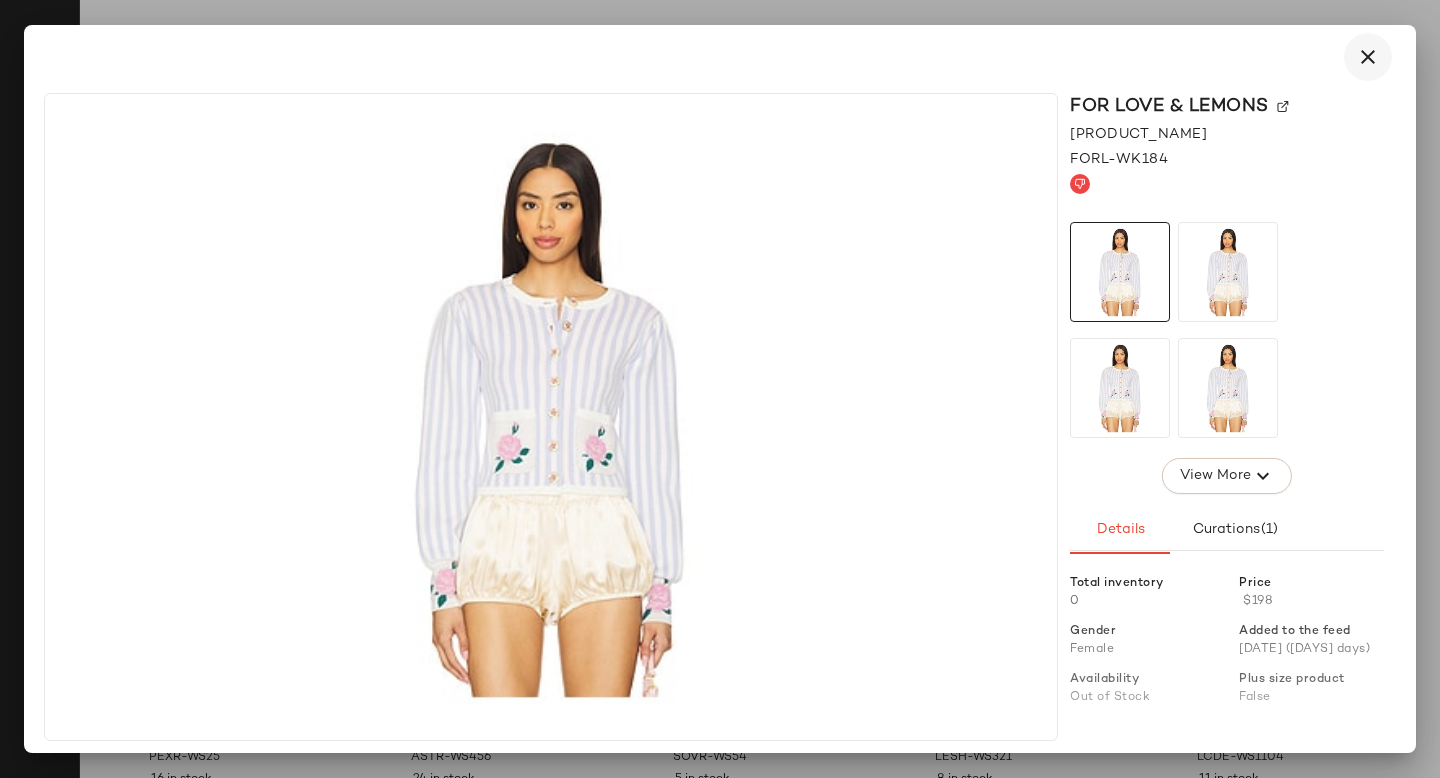 click at bounding box center (1368, 57) 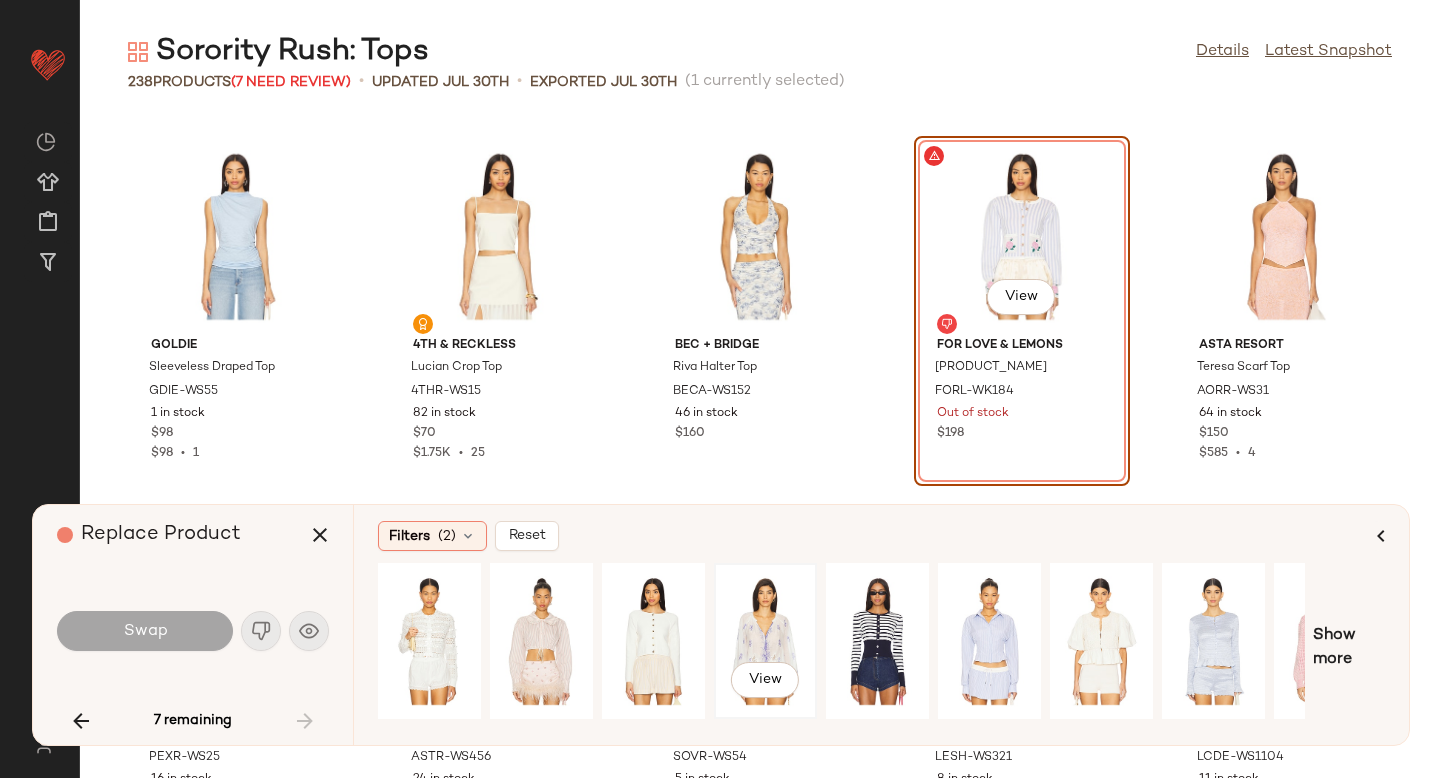 click on "View" 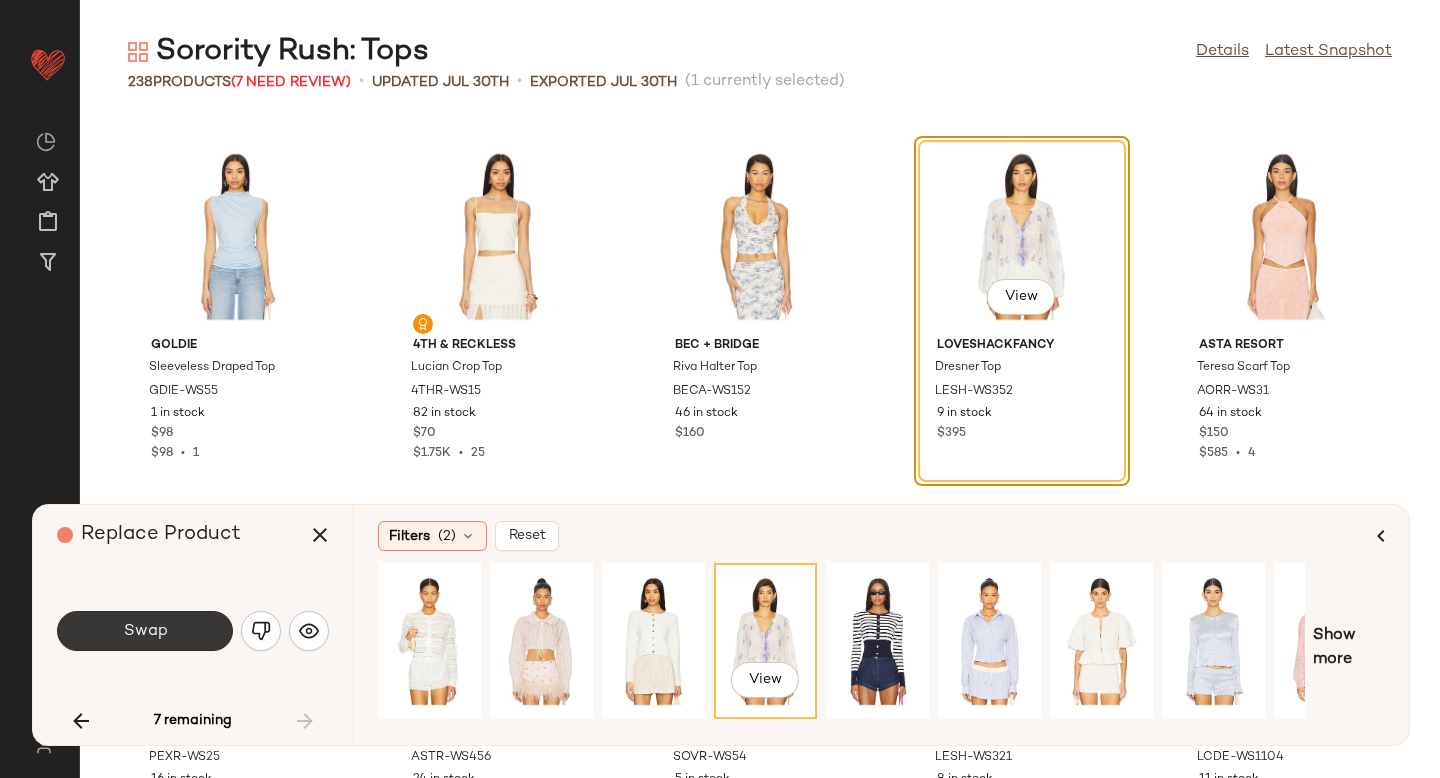 click on "Swap" 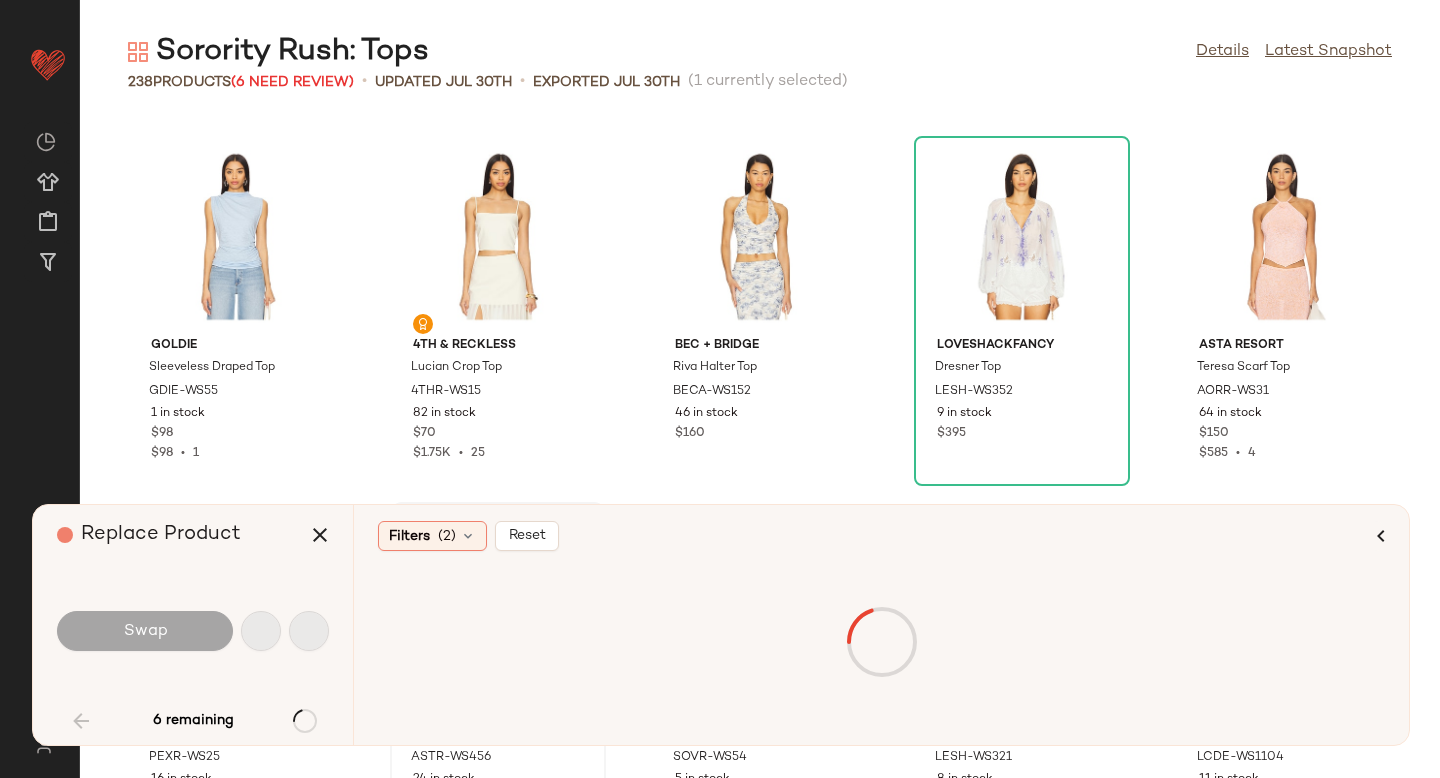 scroll, scrollTop: 4026, scrollLeft: 0, axis: vertical 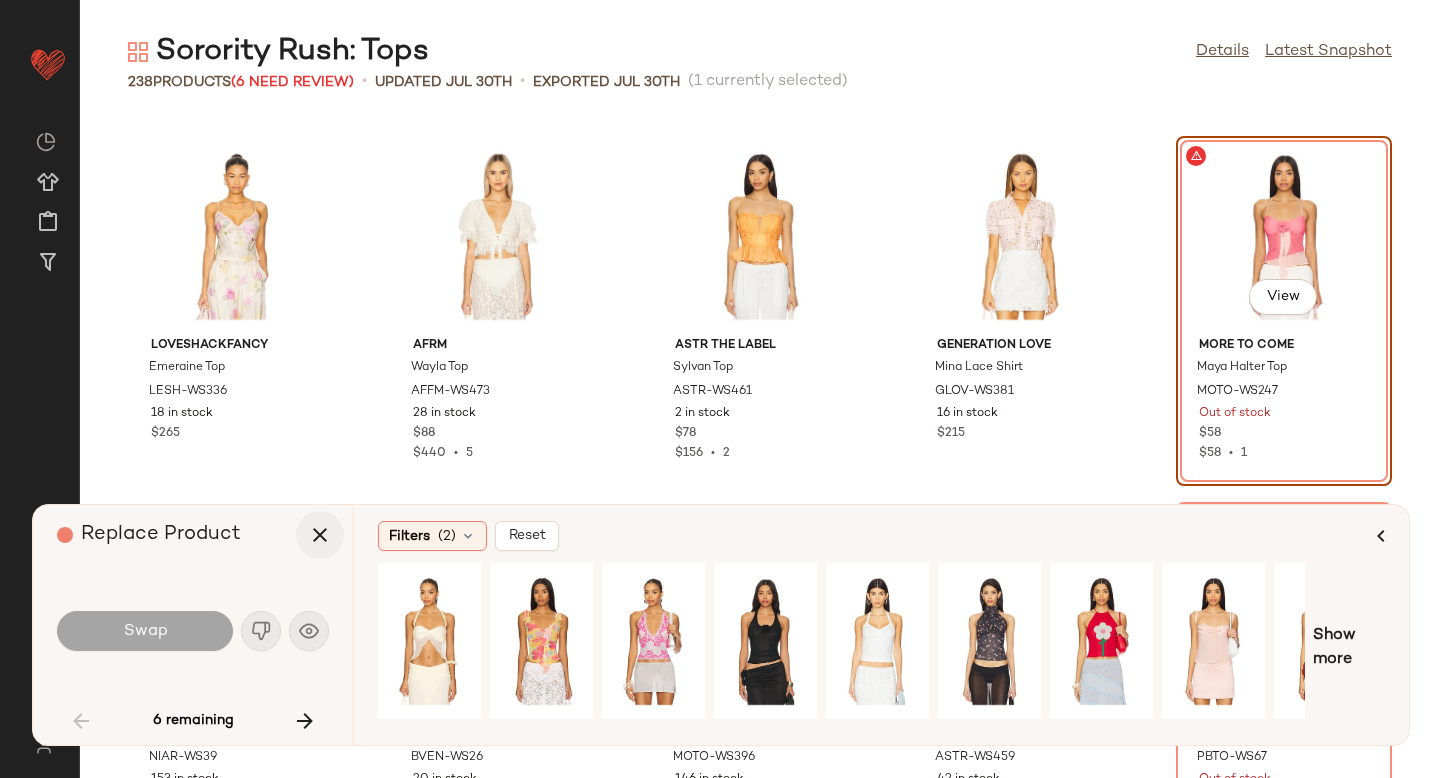click at bounding box center (320, 535) 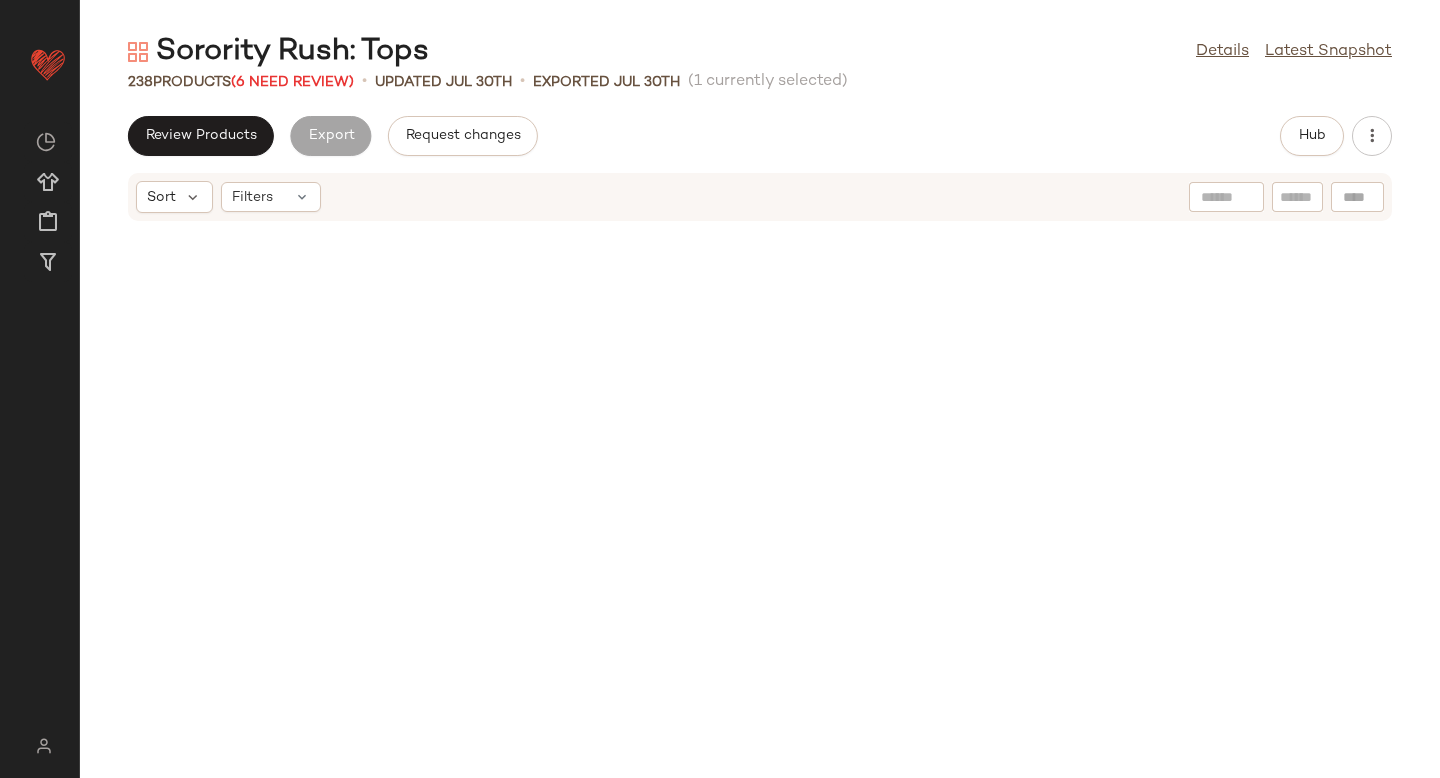 scroll, scrollTop: 0, scrollLeft: 0, axis: both 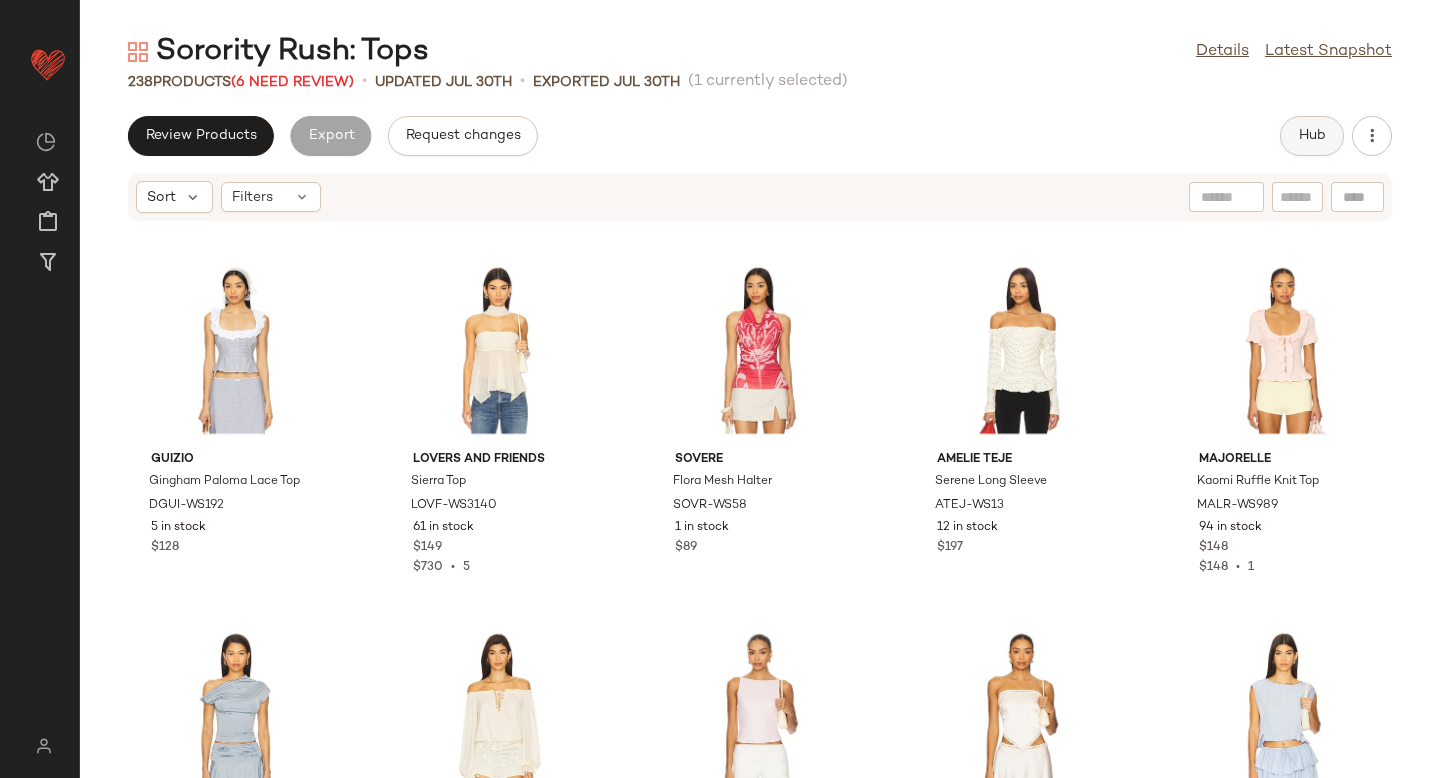 click on "Hub" at bounding box center (1312, 136) 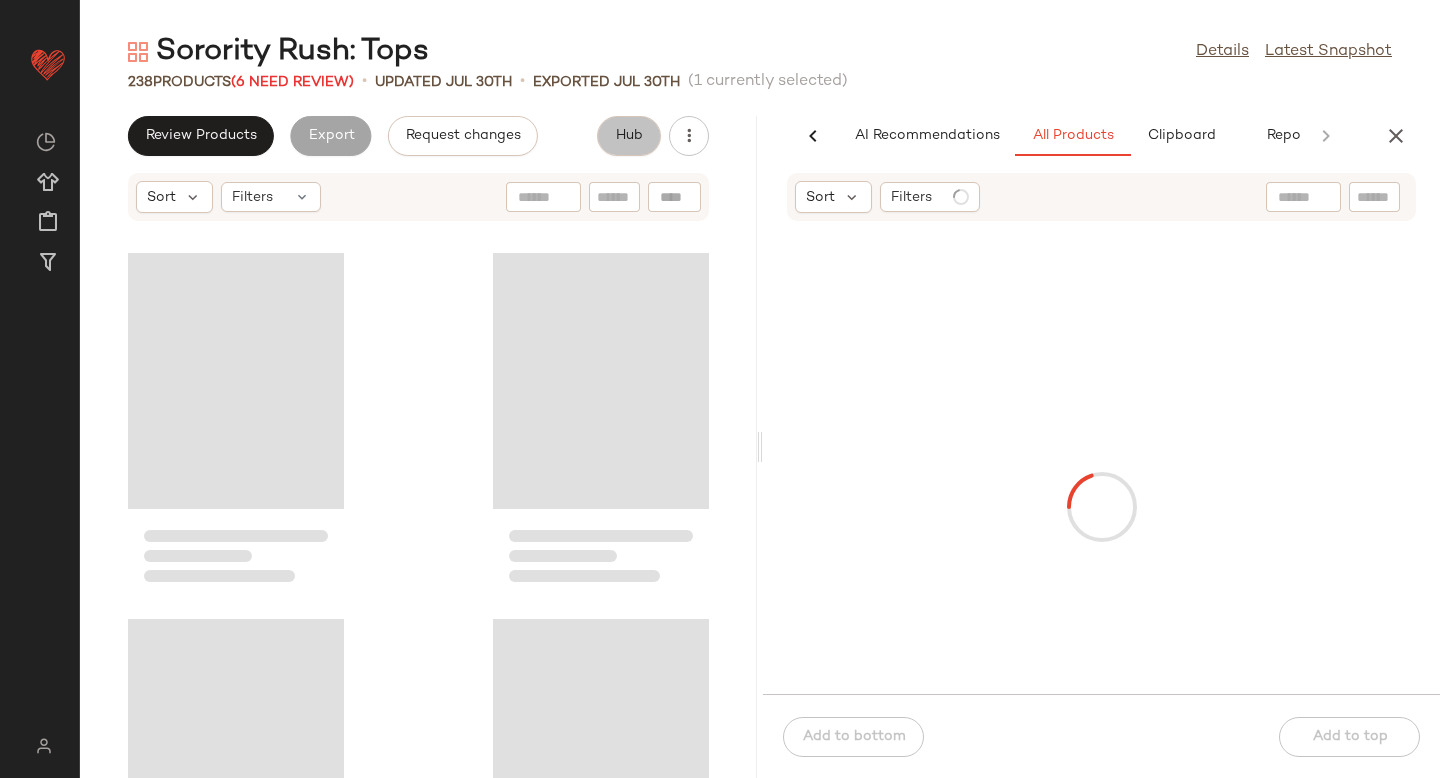 scroll, scrollTop: 0, scrollLeft: 47, axis: horizontal 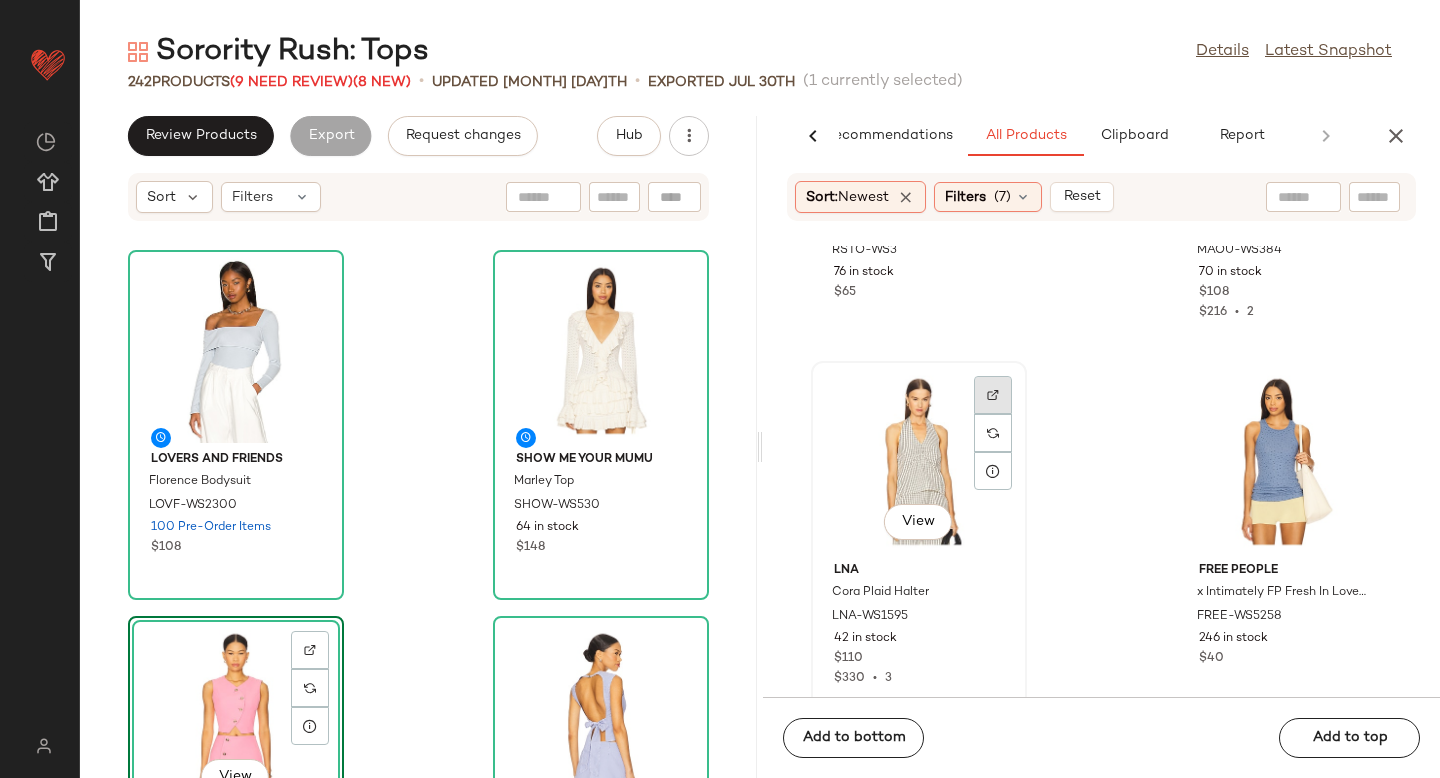 click 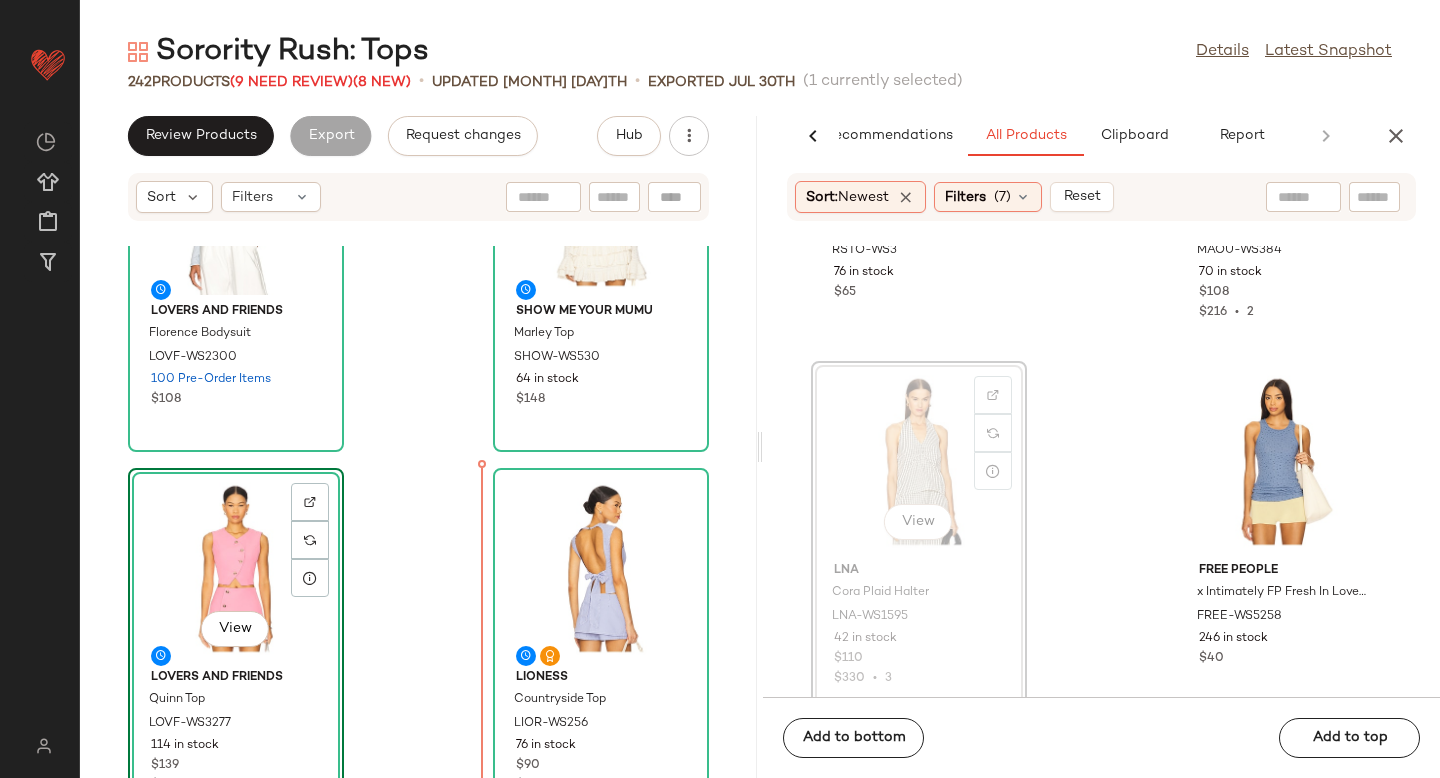 scroll, scrollTop: 166, scrollLeft: 0, axis: vertical 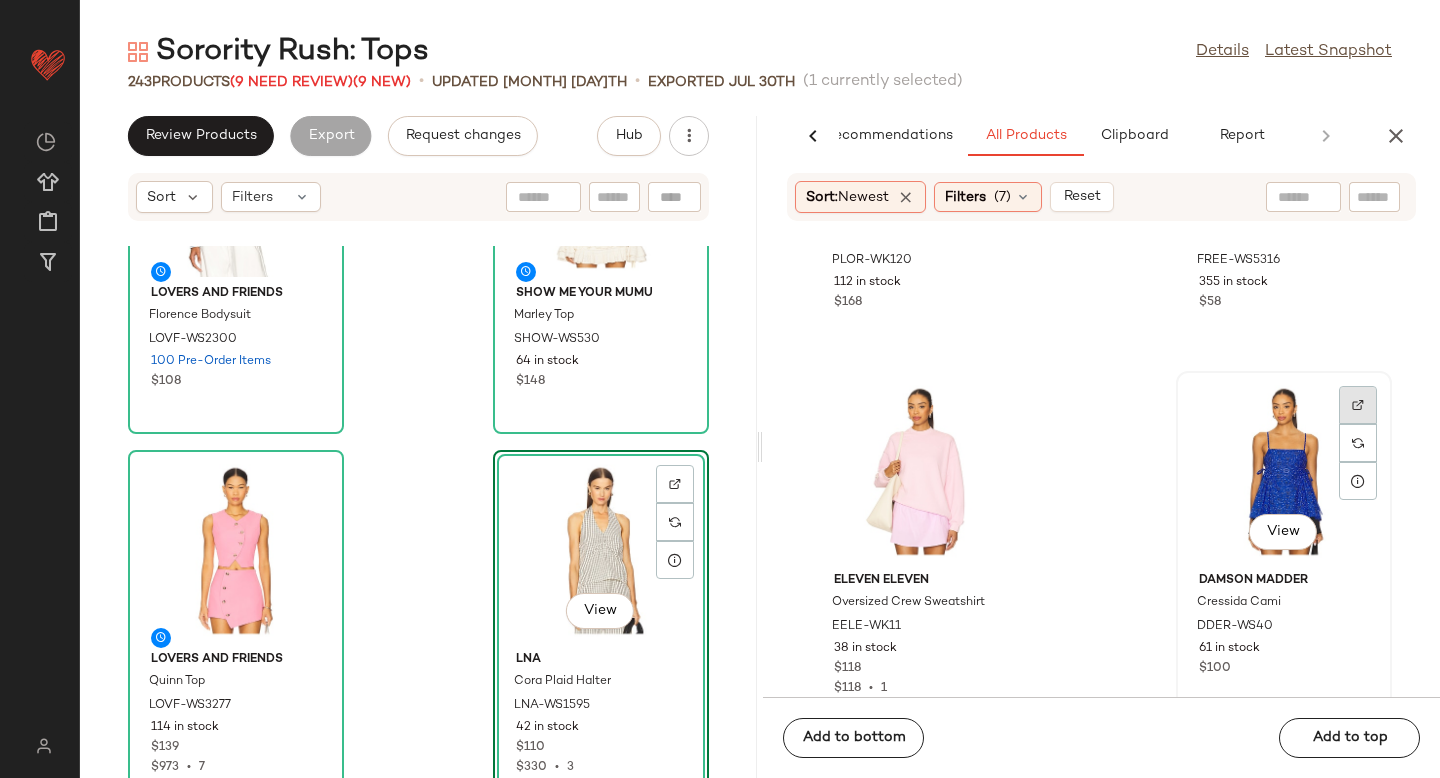 click 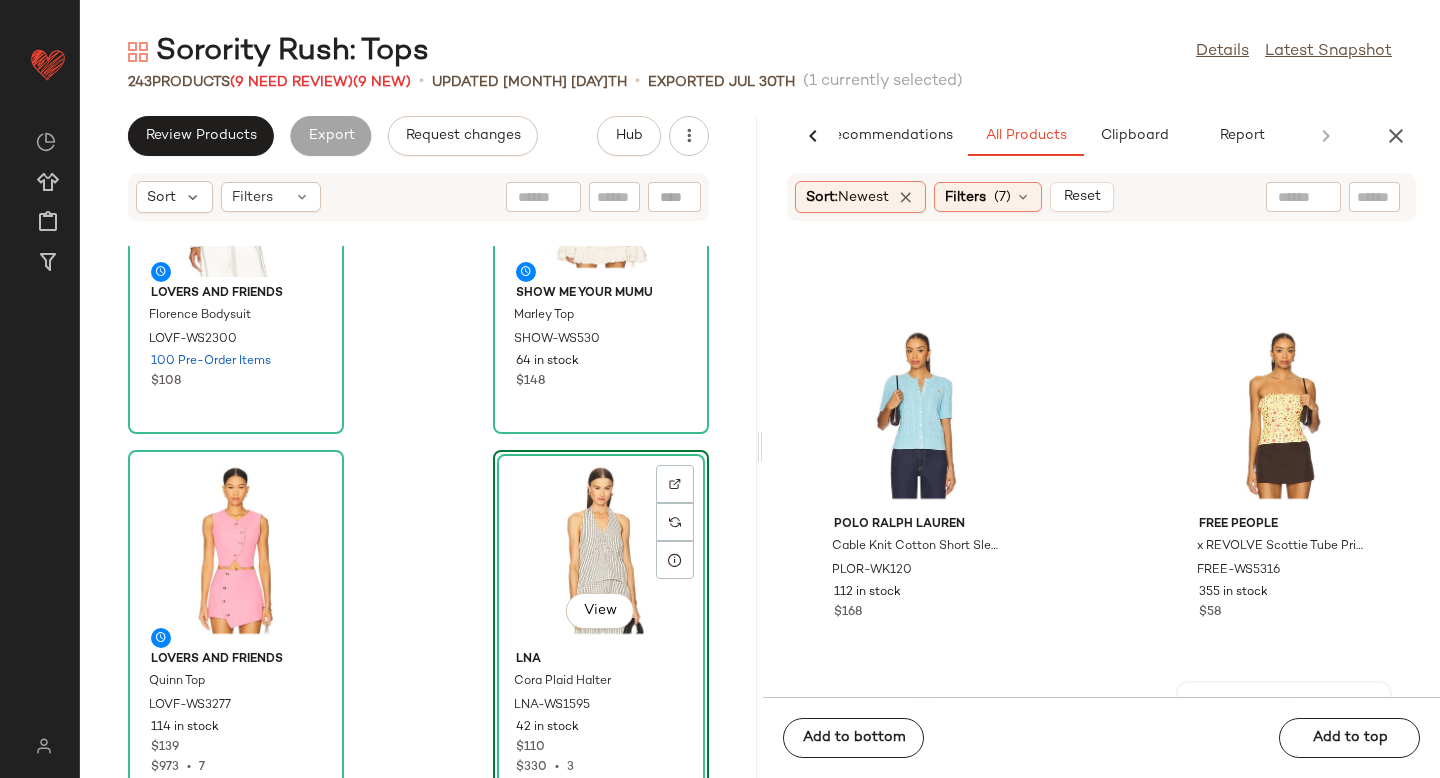 scroll, scrollTop: 5776, scrollLeft: 0, axis: vertical 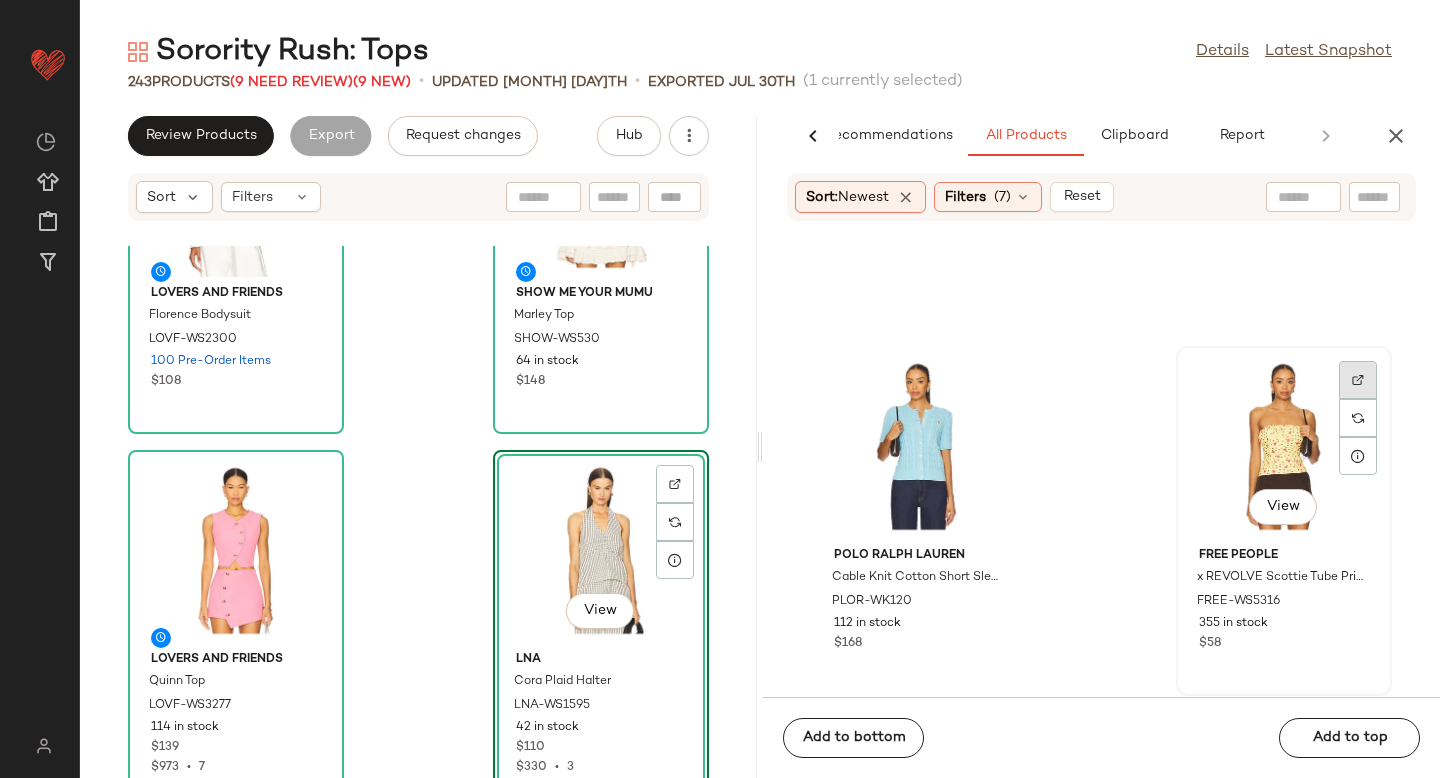 click 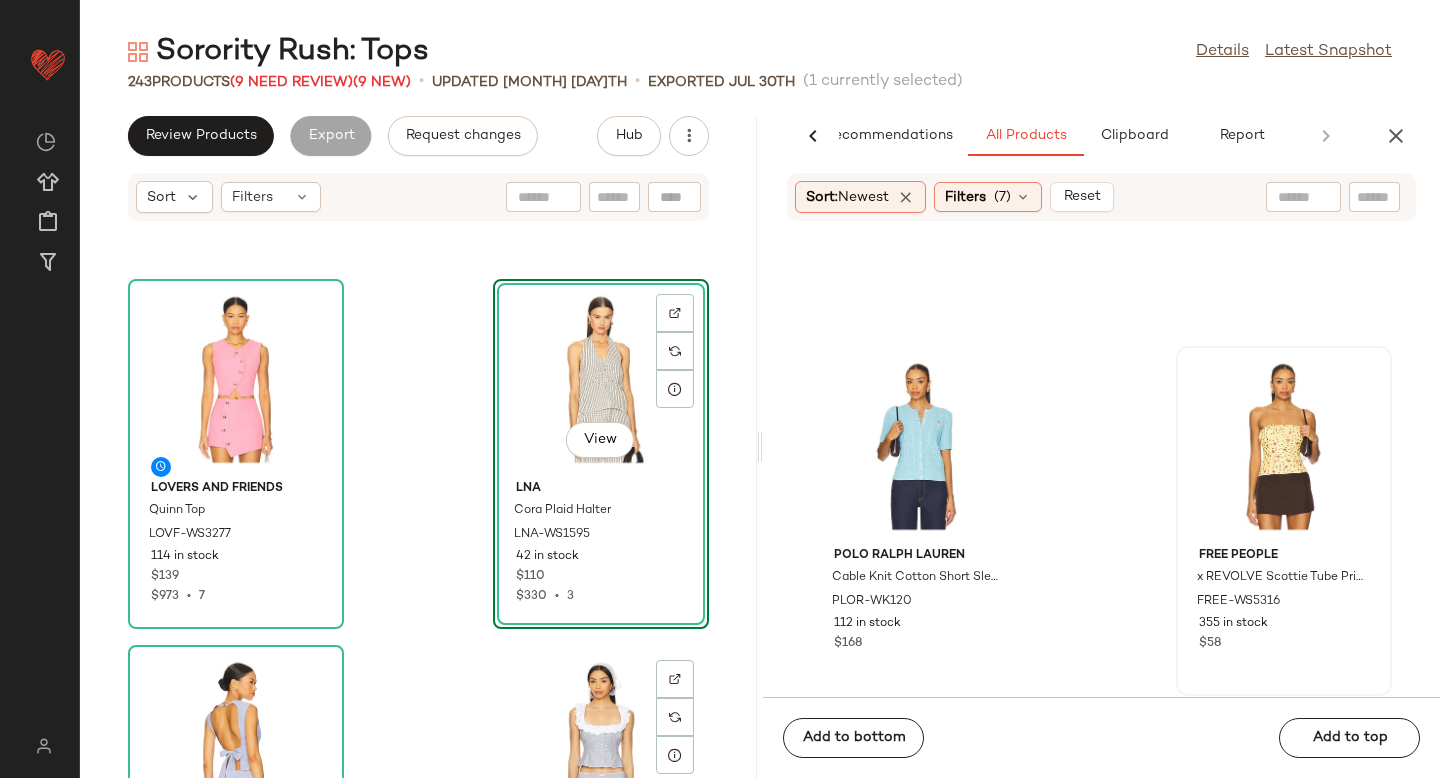 scroll, scrollTop: 0, scrollLeft: 0, axis: both 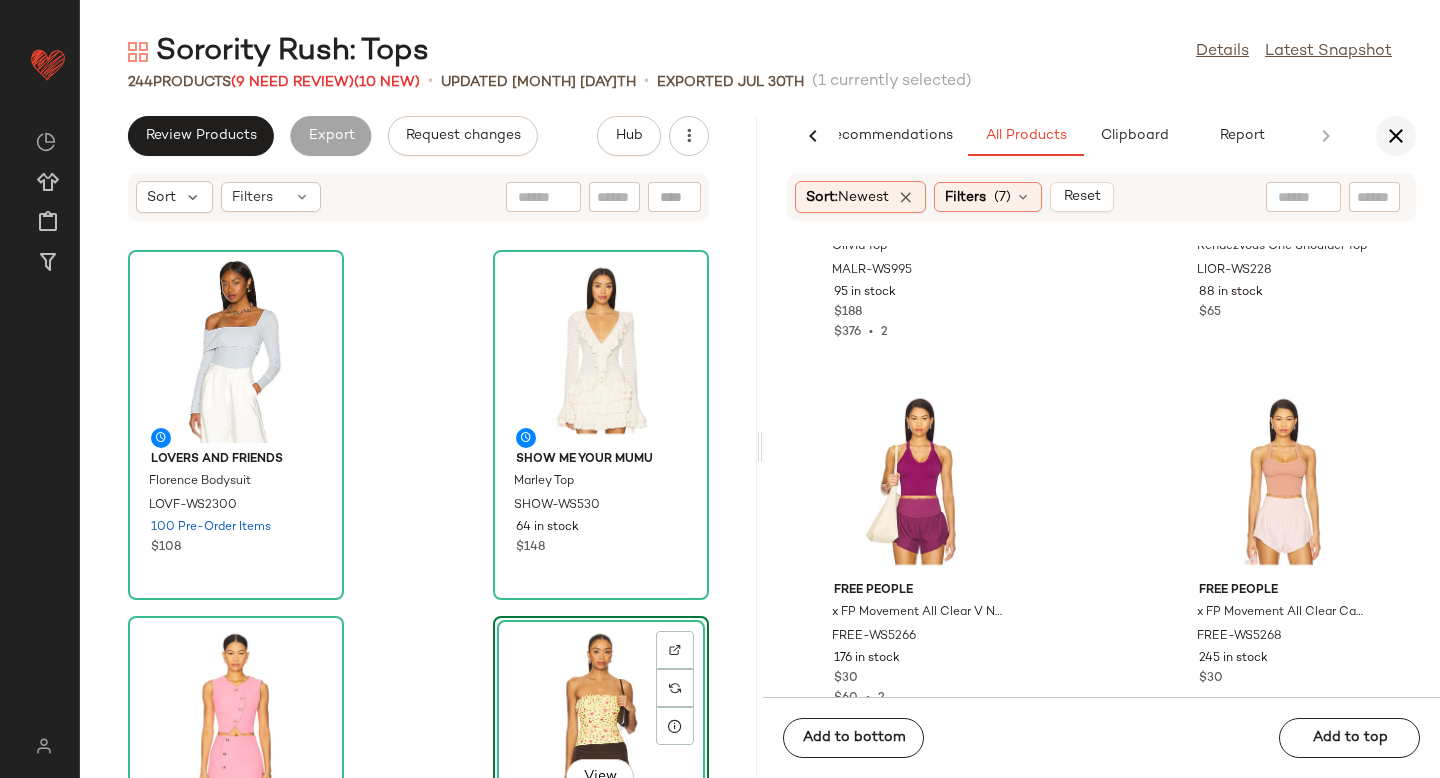 click at bounding box center [1396, 136] 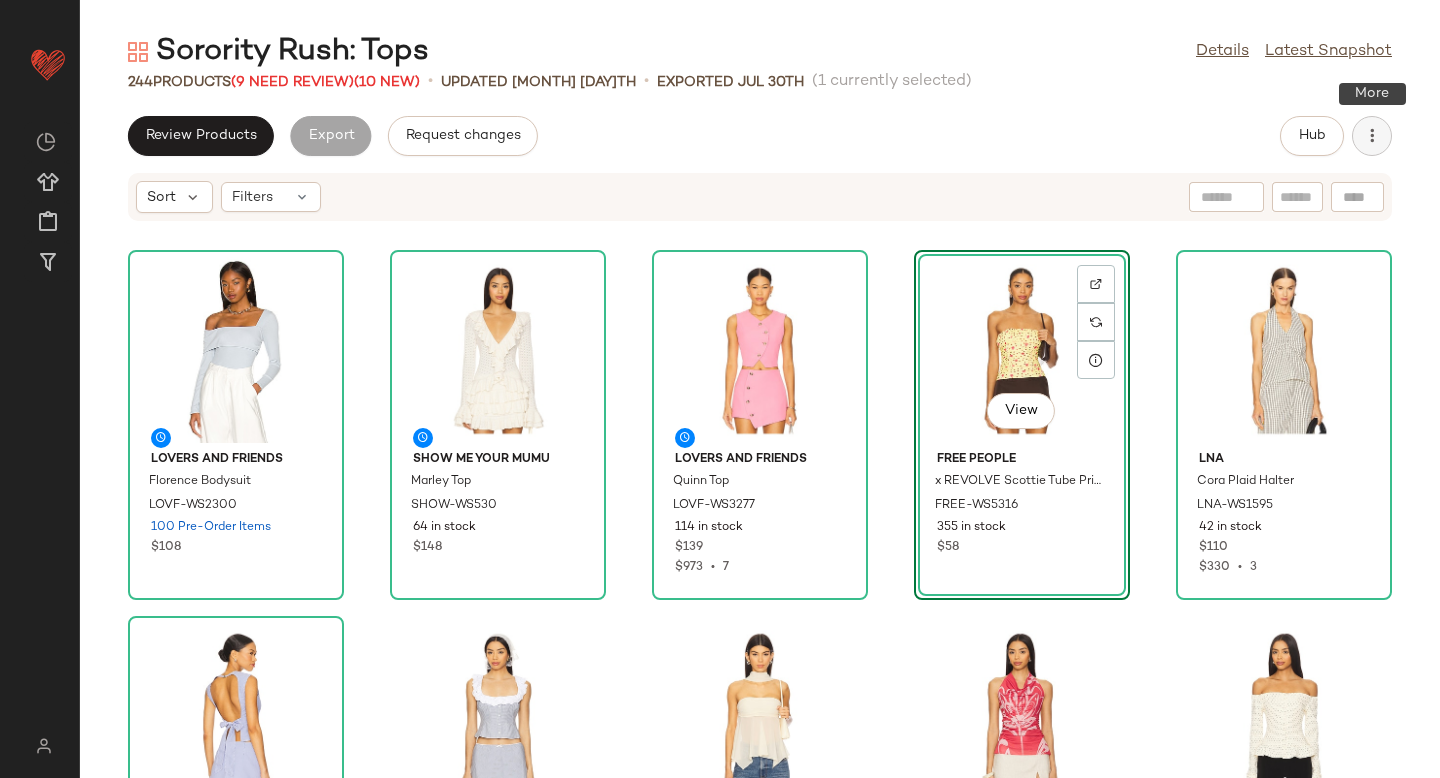 click 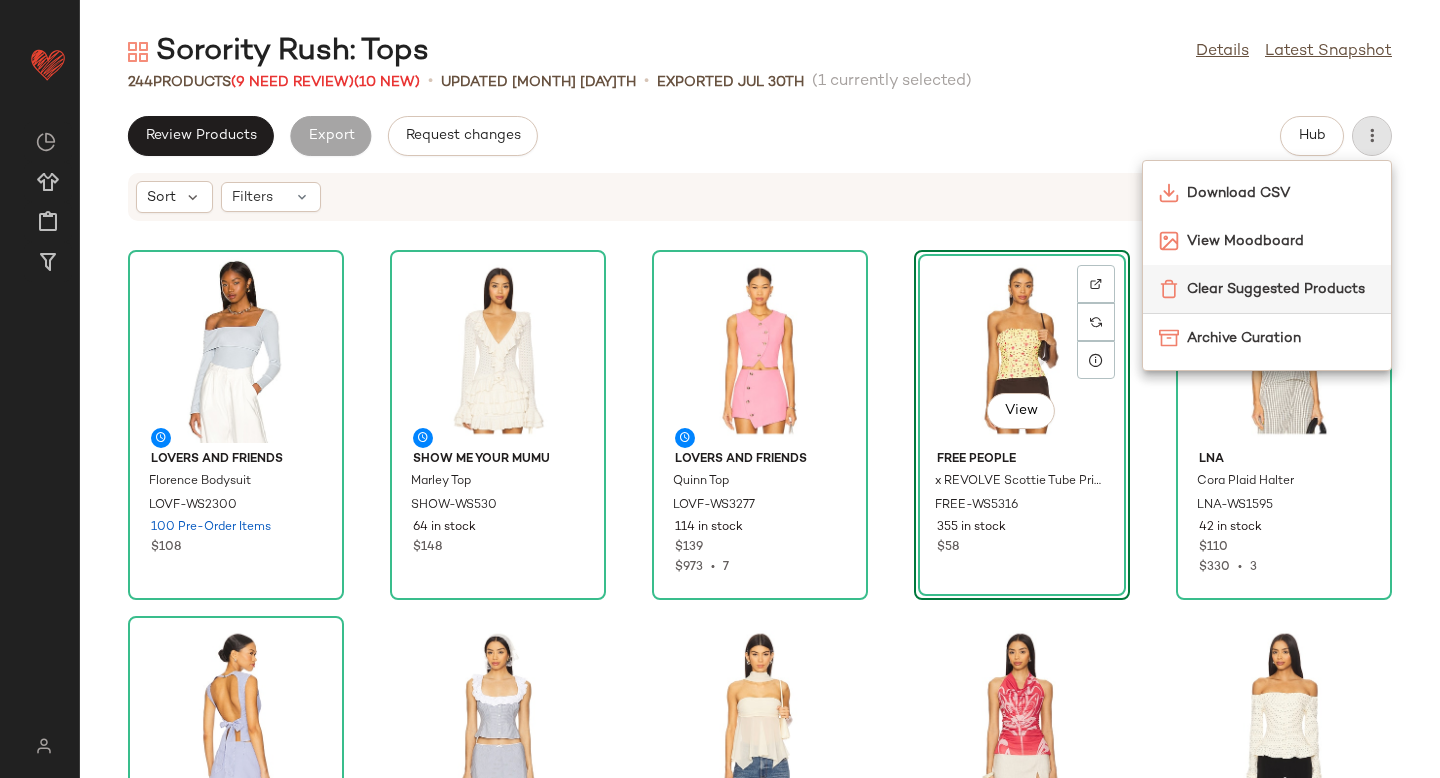click on "Clear Suggested Products" at bounding box center (1281, 289) 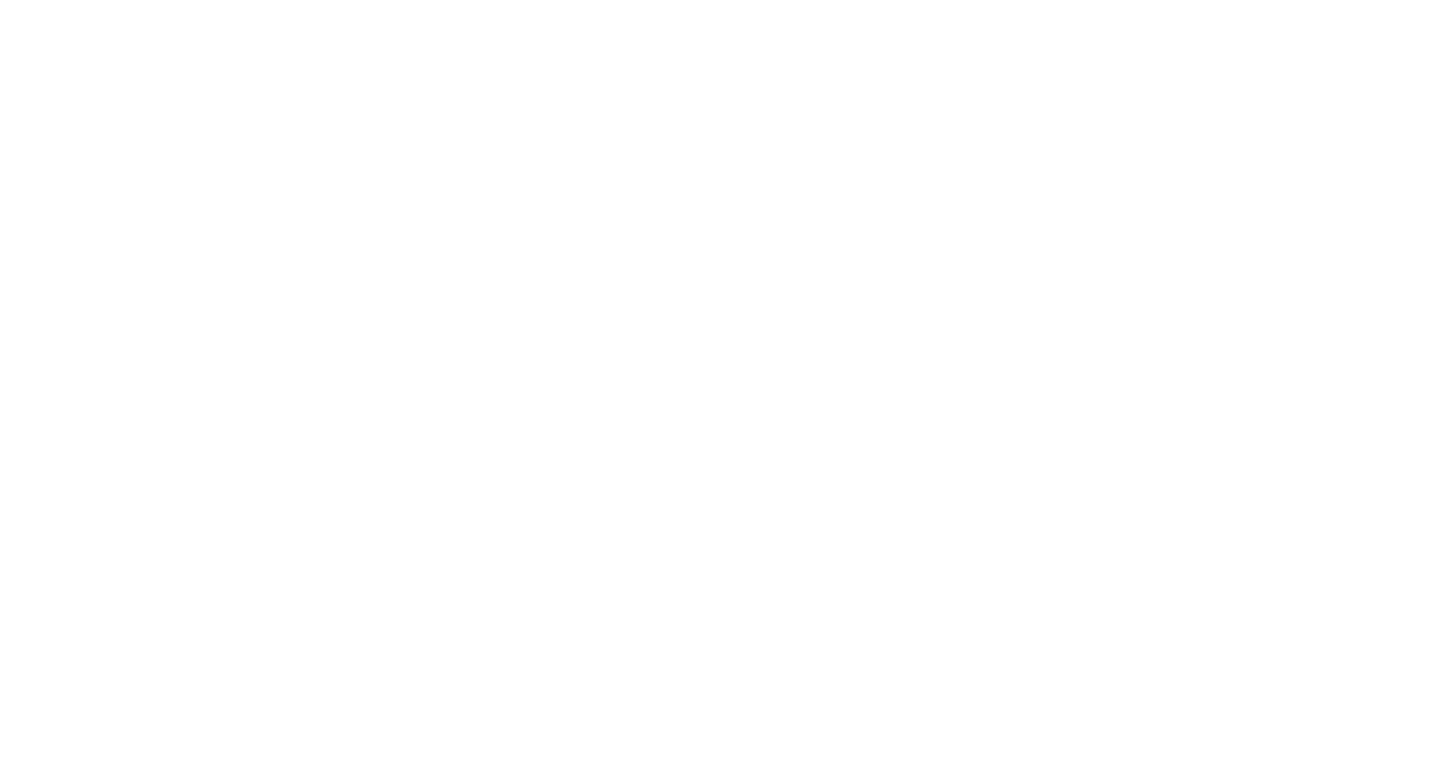 scroll, scrollTop: 0, scrollLeft: 0, axis: both 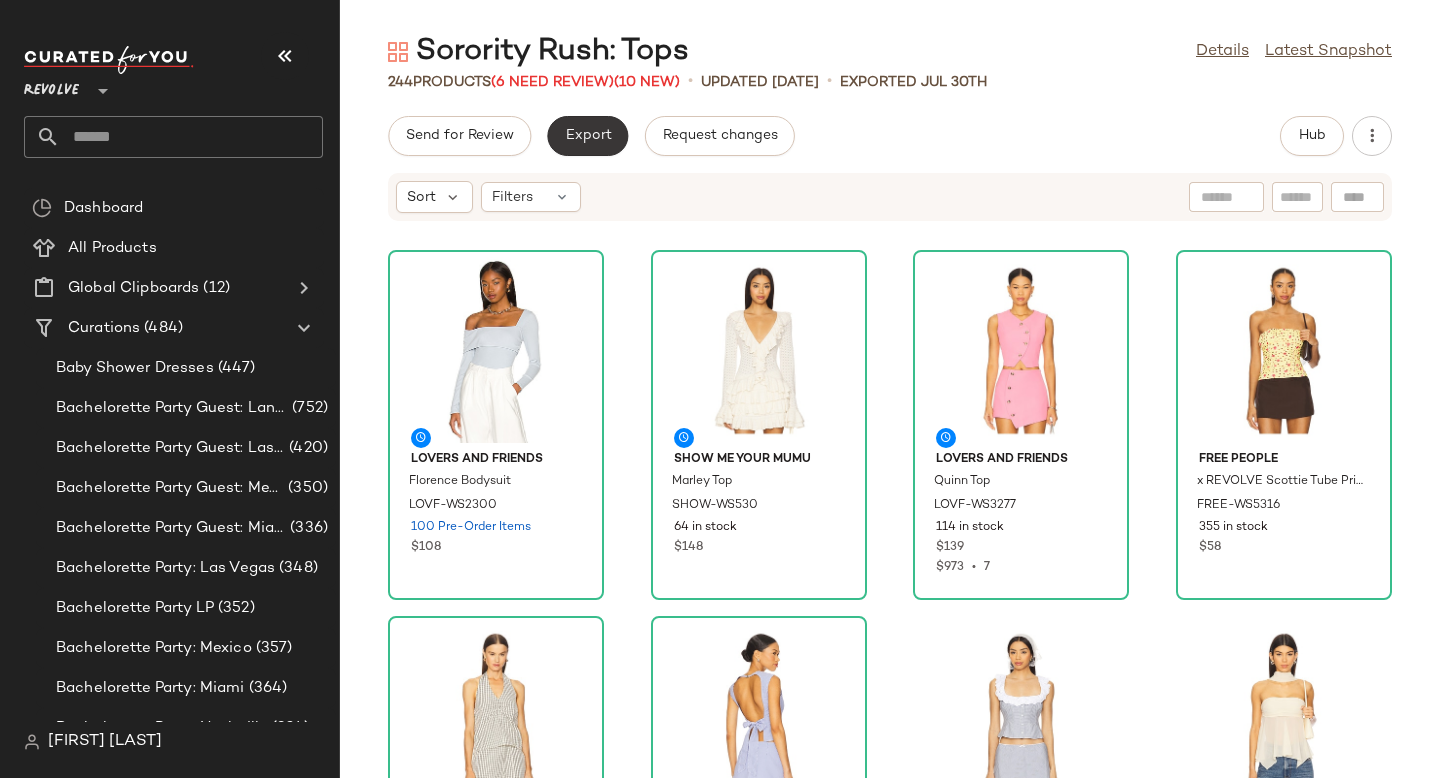 click on "Export" 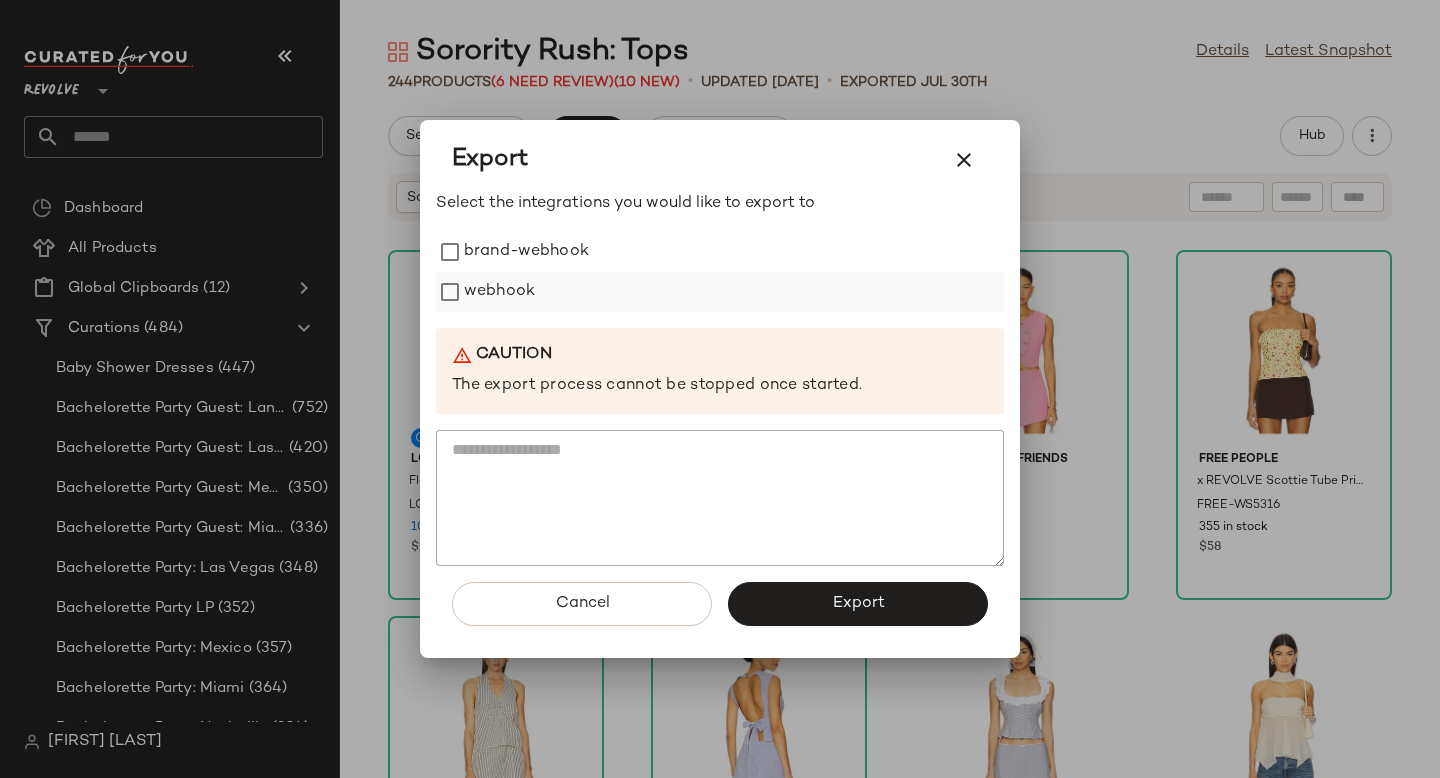 click on "webhook" at bounding box center [499, 292] 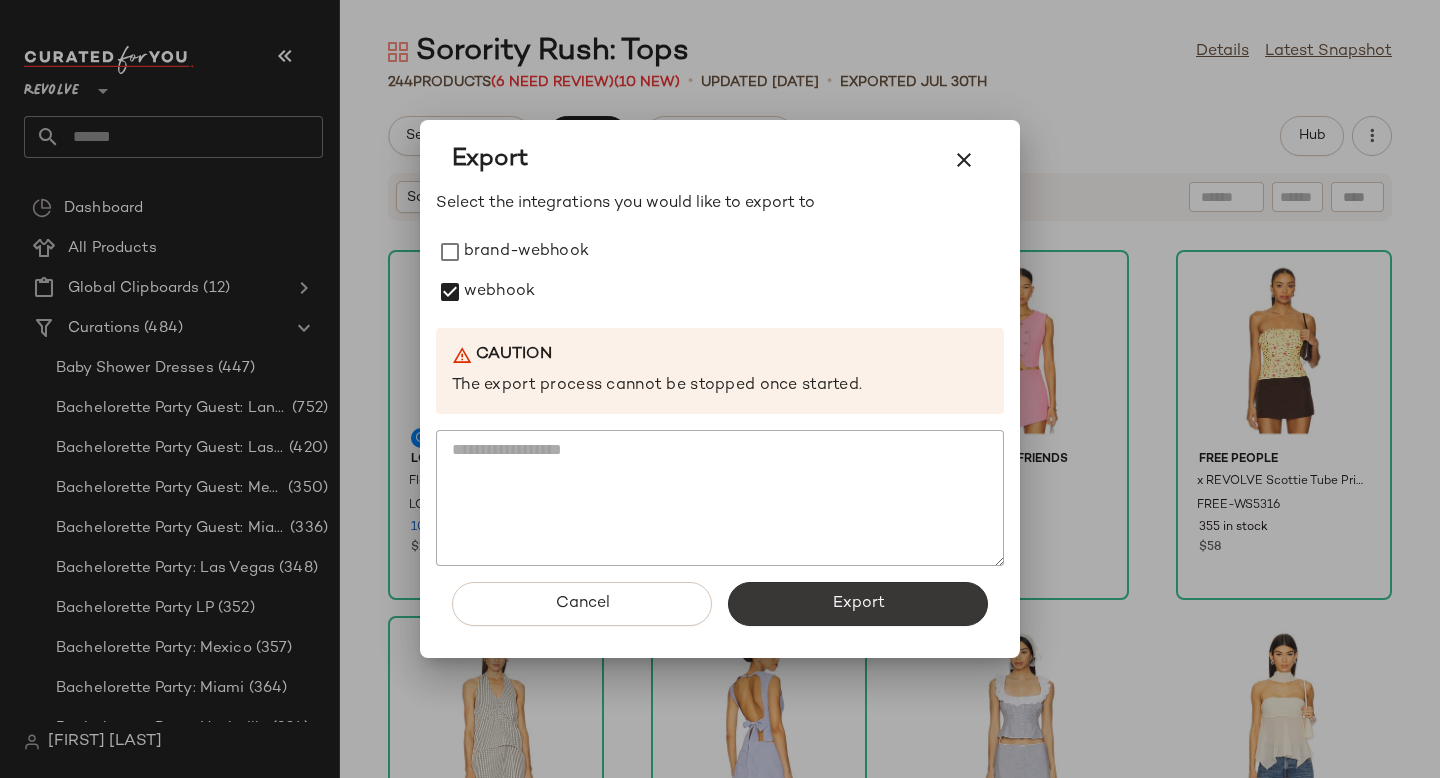 click on "Export" at bounding box center (858, 604) 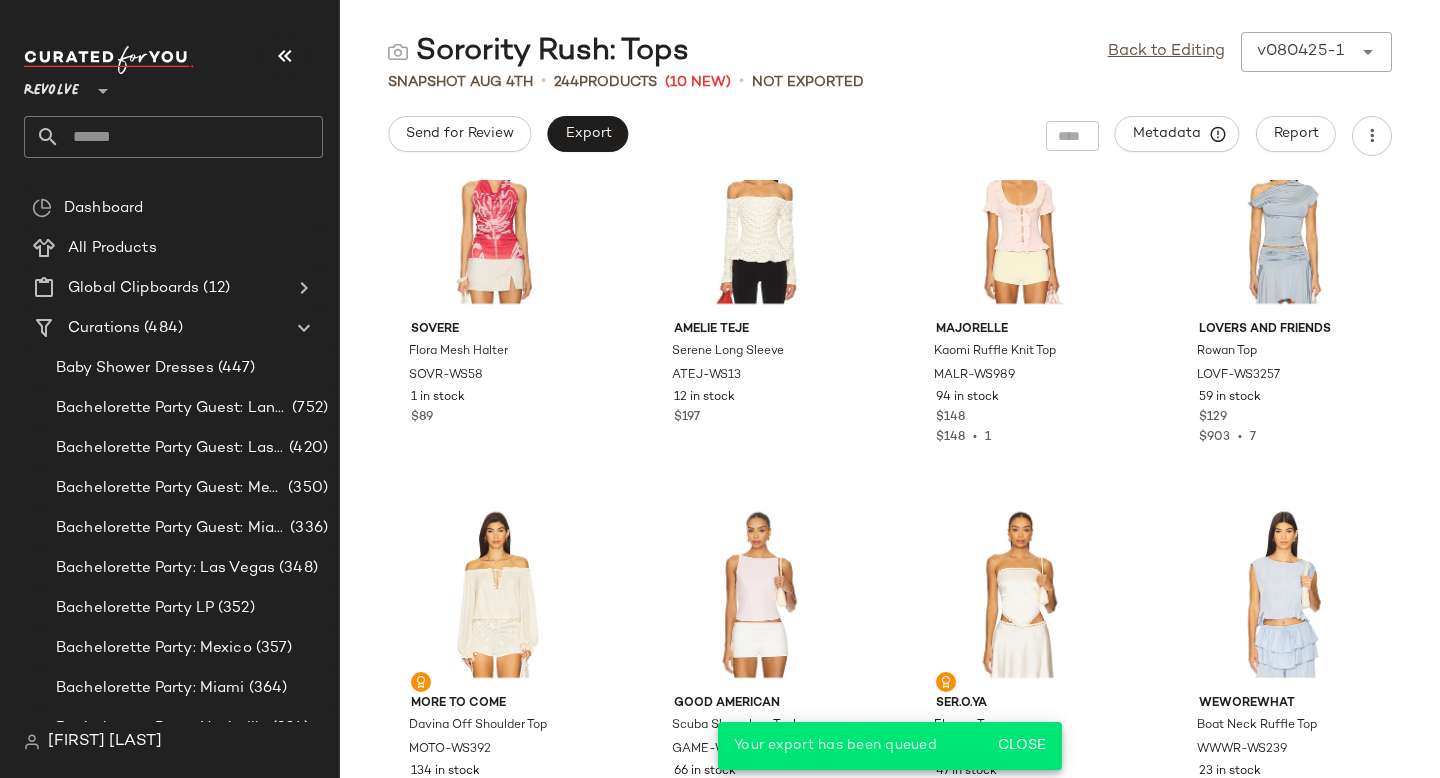 scroll, scrollTop: 0, scrollLeft: 0, axis: both 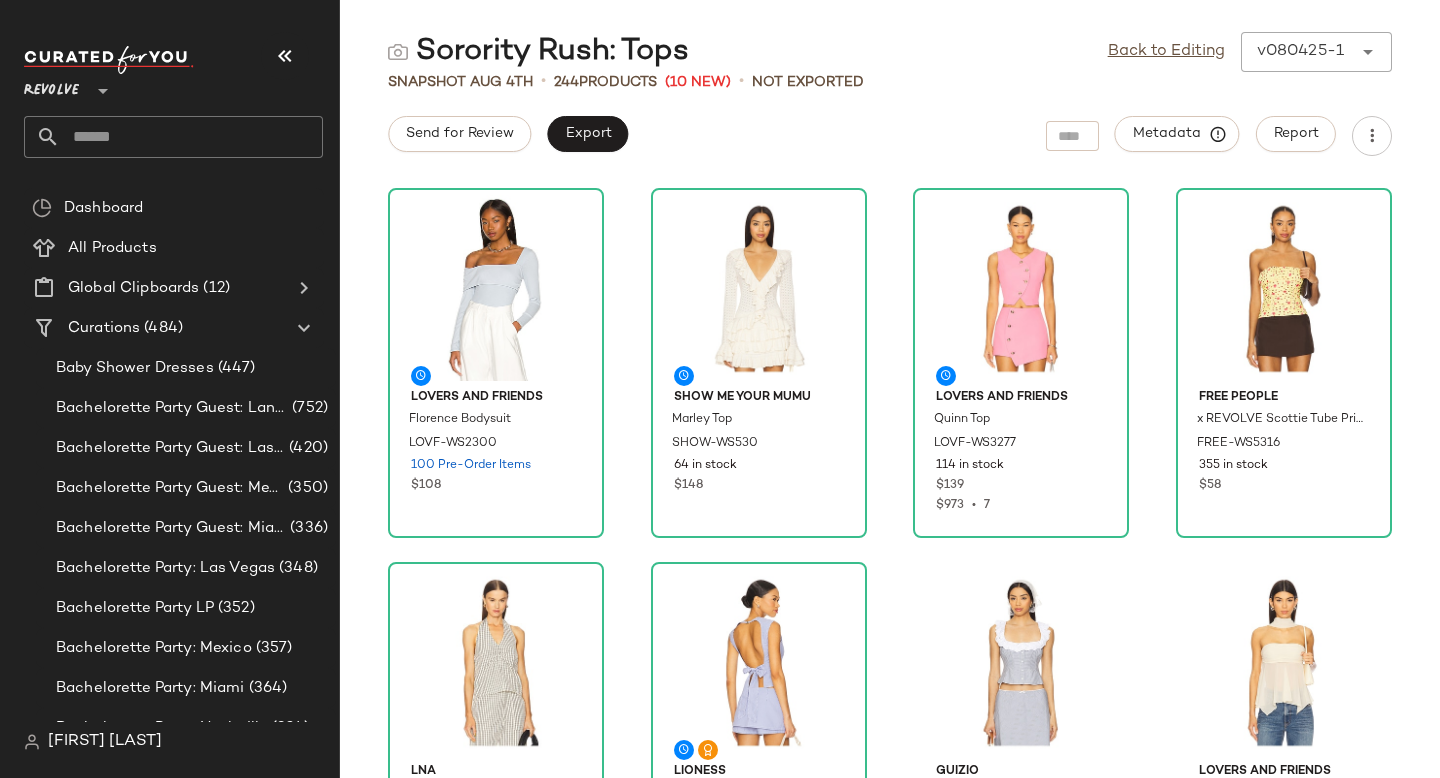 click 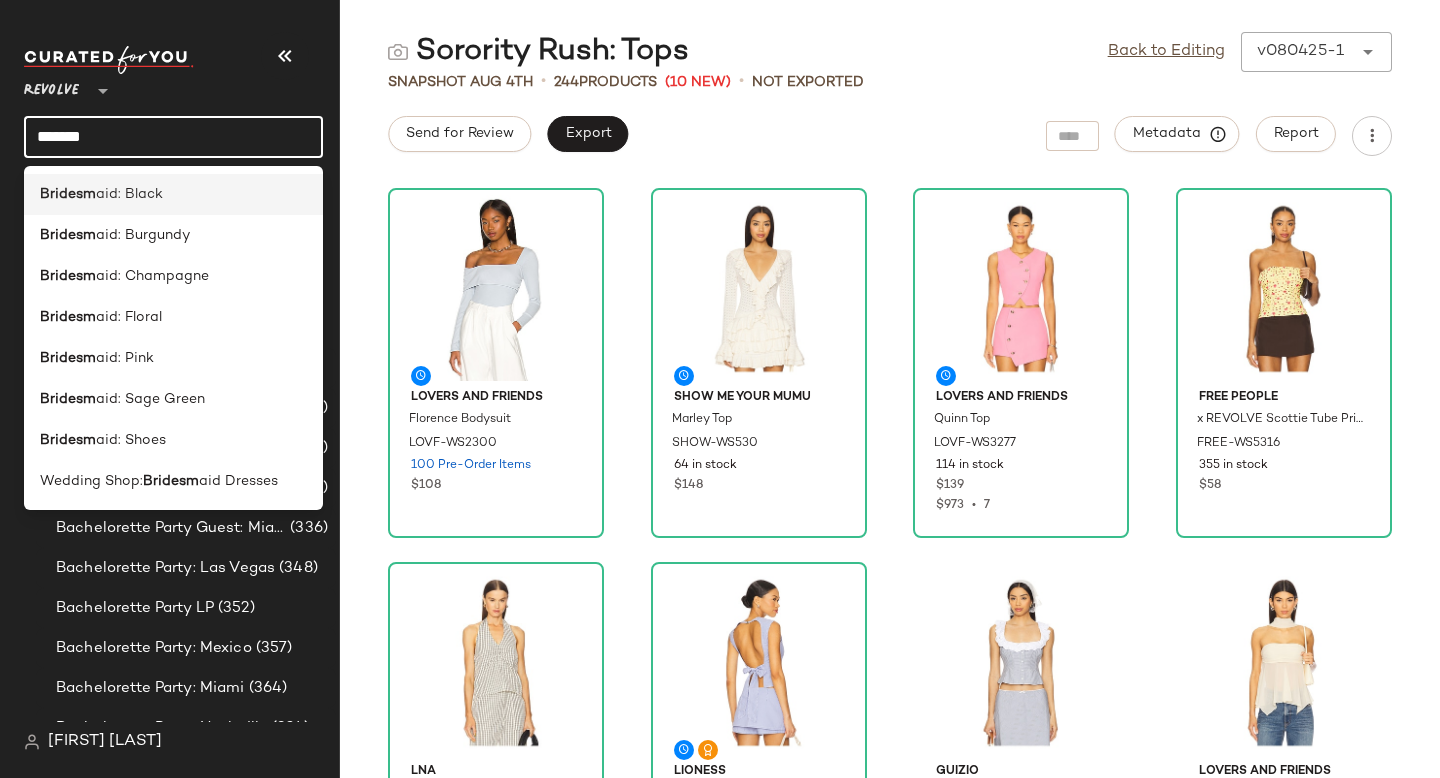 type on "*******" 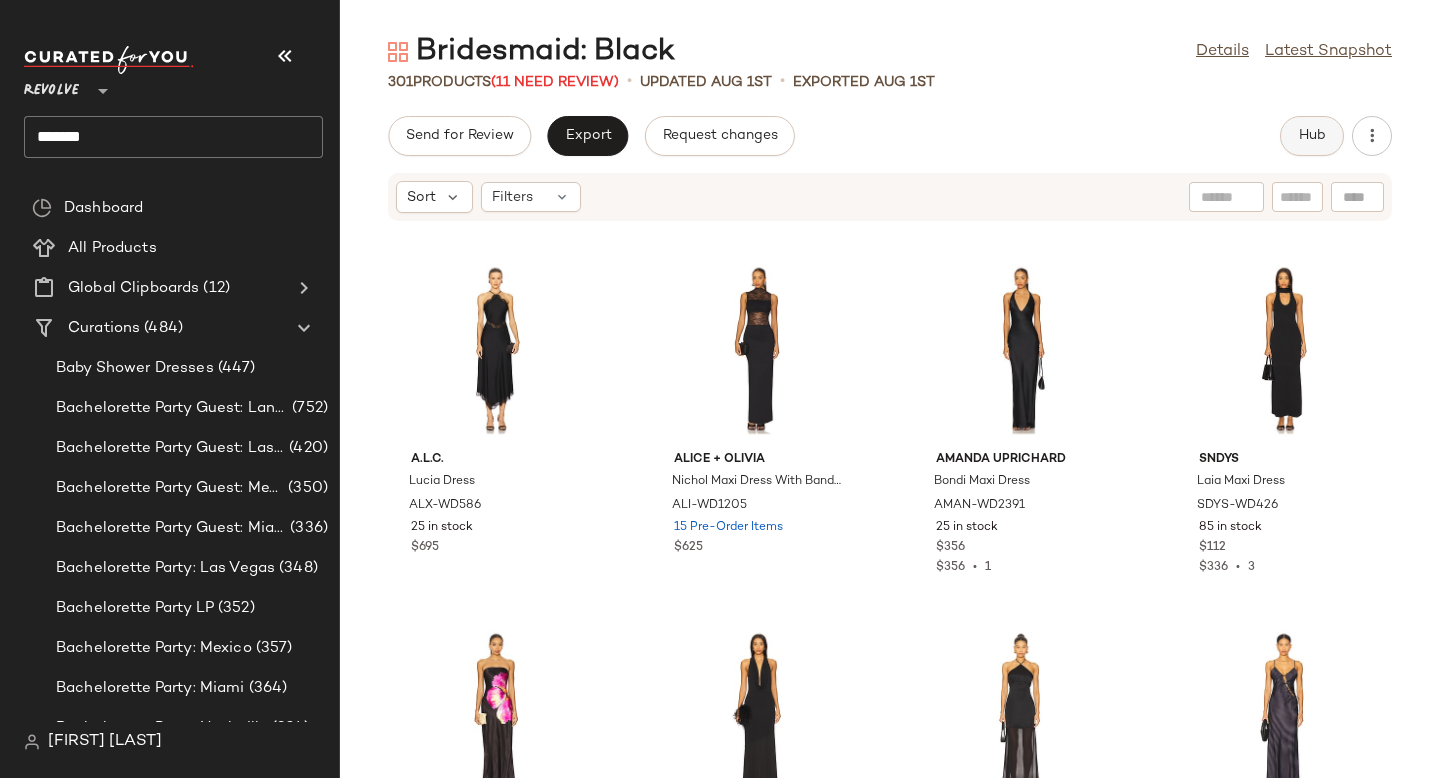 click on "Hub" at bounding box center [1312, 136] 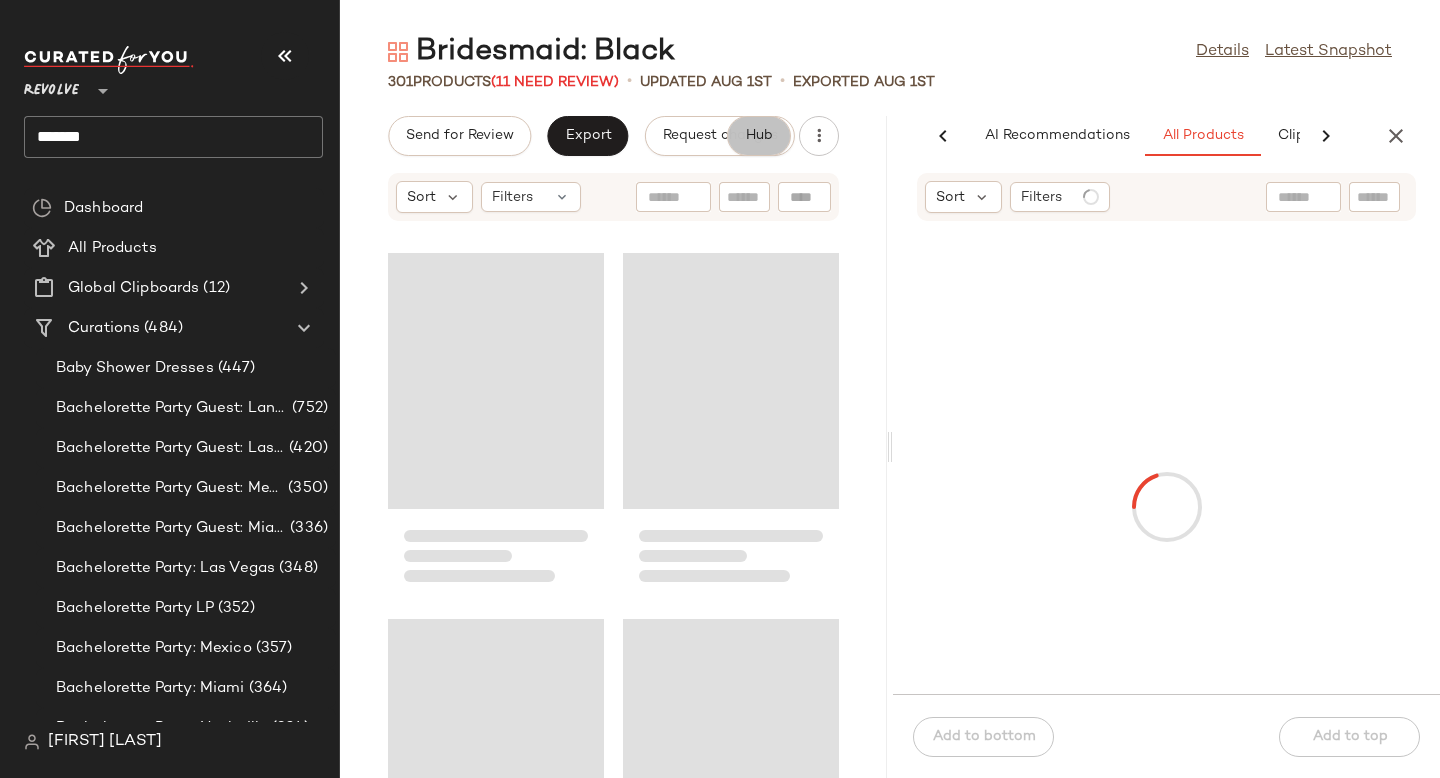 scroll, scrollTop: 0, scrollLeft: 119, axis: horizontal 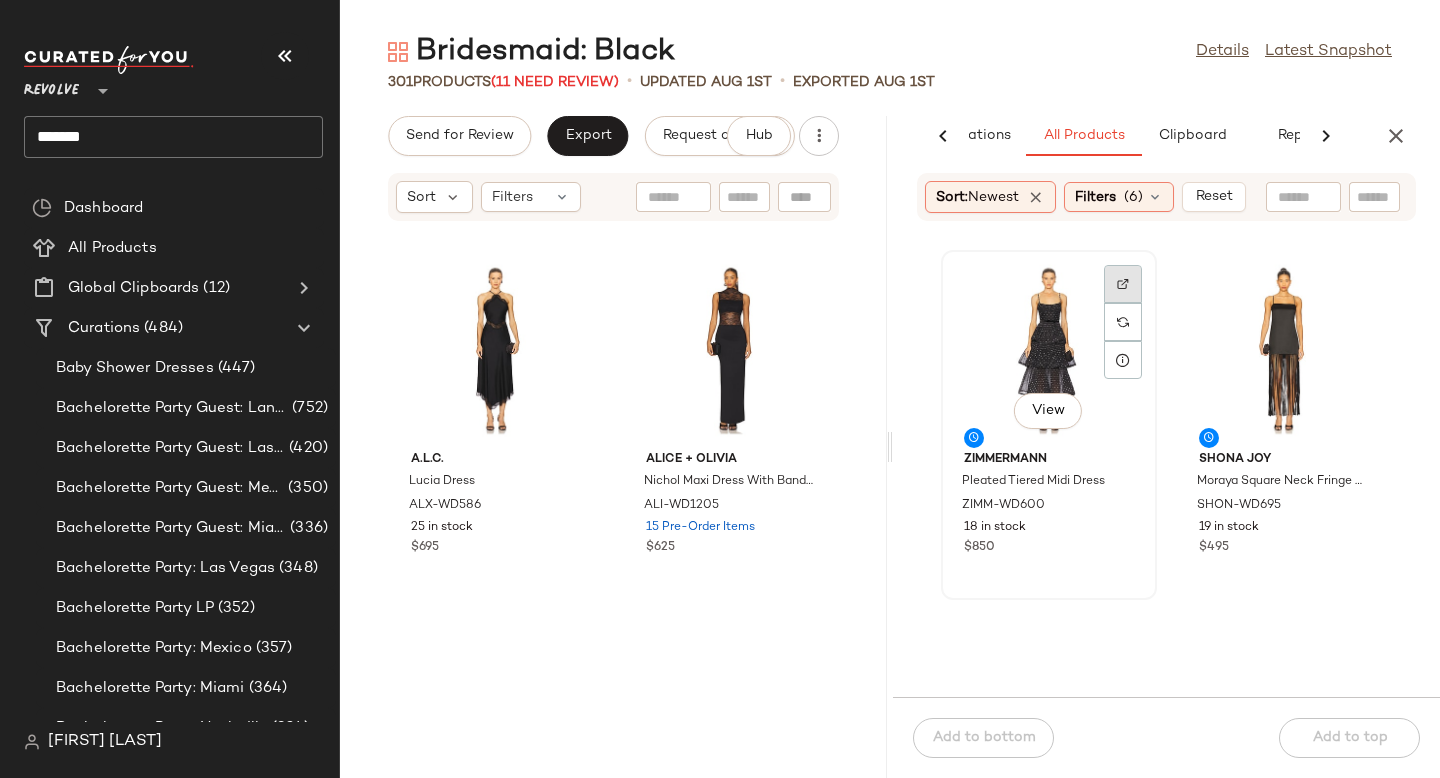 click 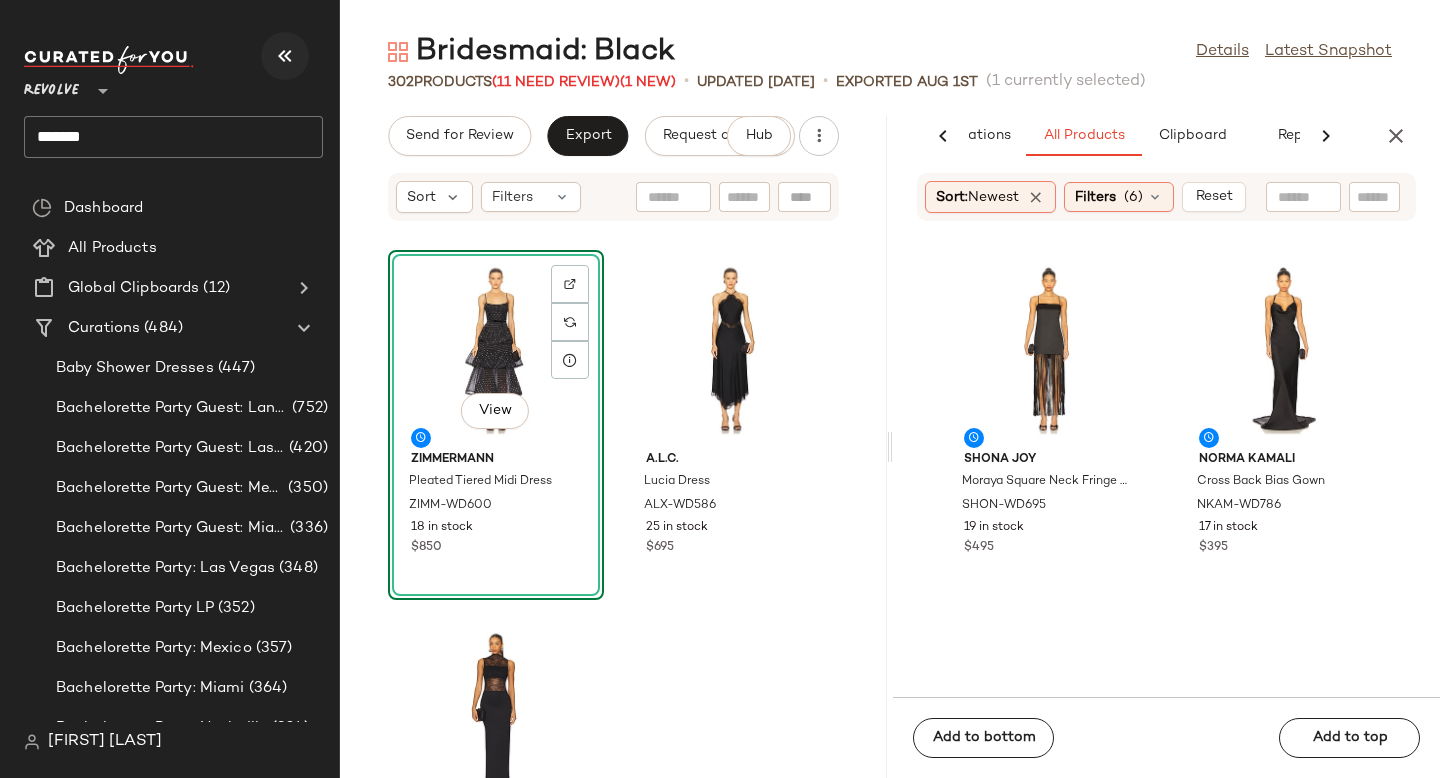 click at bounding box center [285, 56] 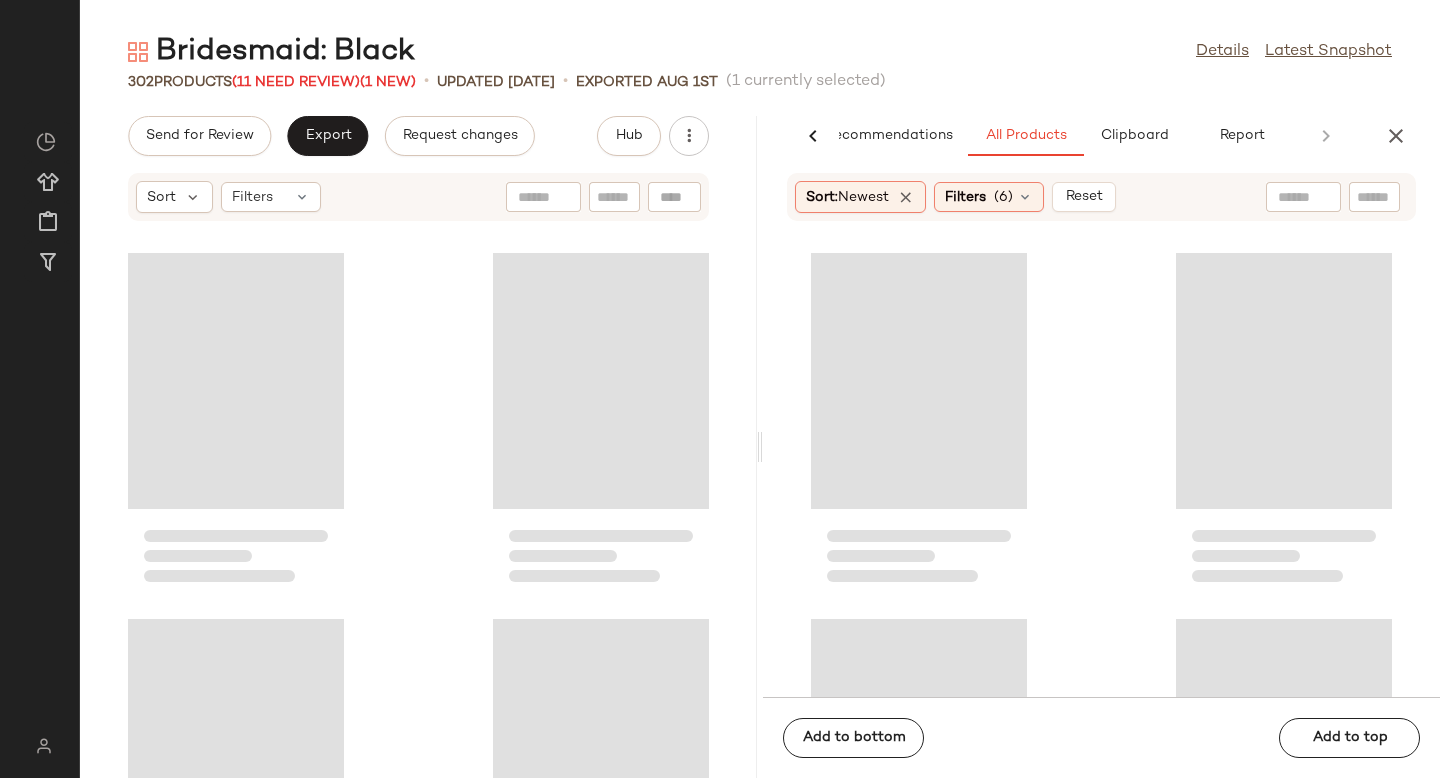 scroll, scrollTop: 0, scrollLeft: 47, axis: horizontal 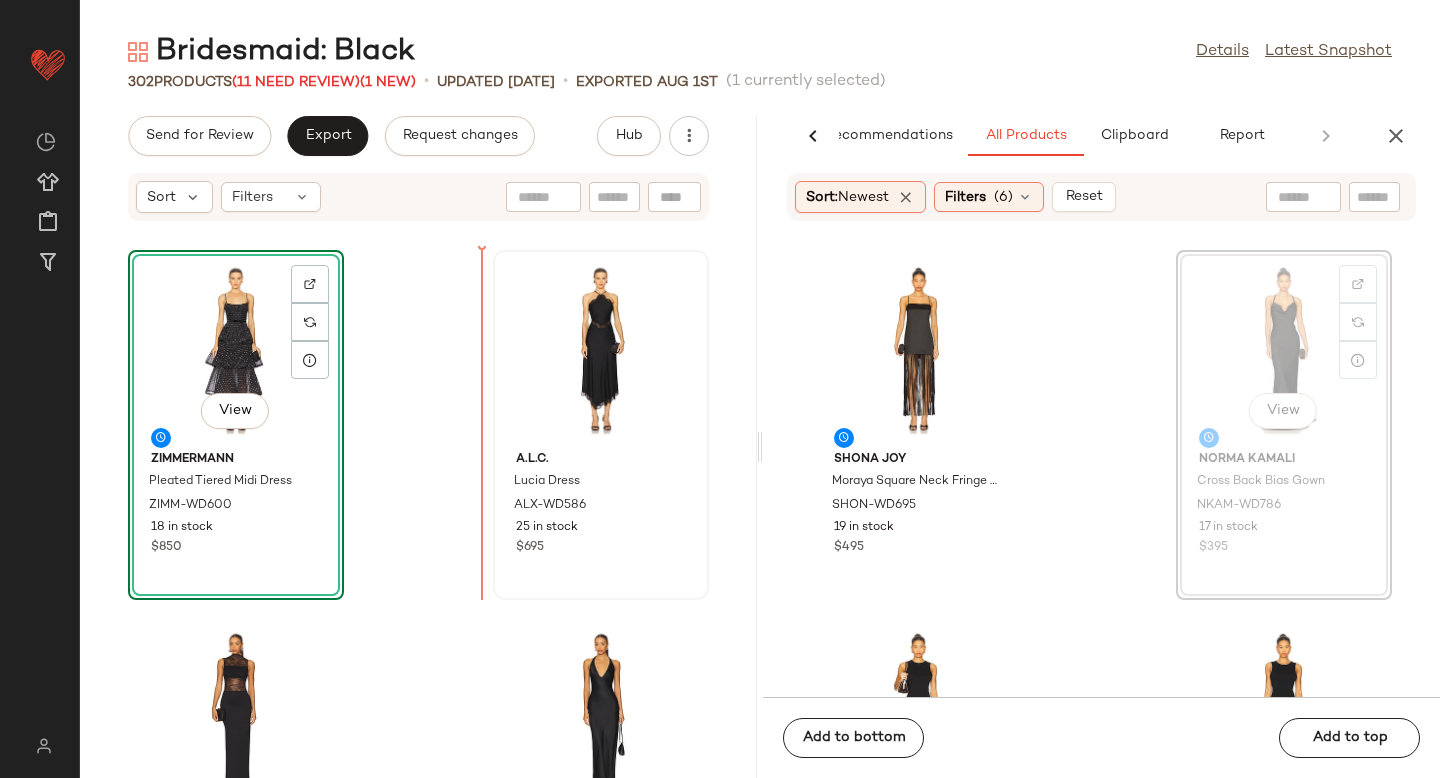 drag, startPoint x: 1231, startPoint y: 335, endPoint x: 494, endPoint y: 399, distance: 739.7736 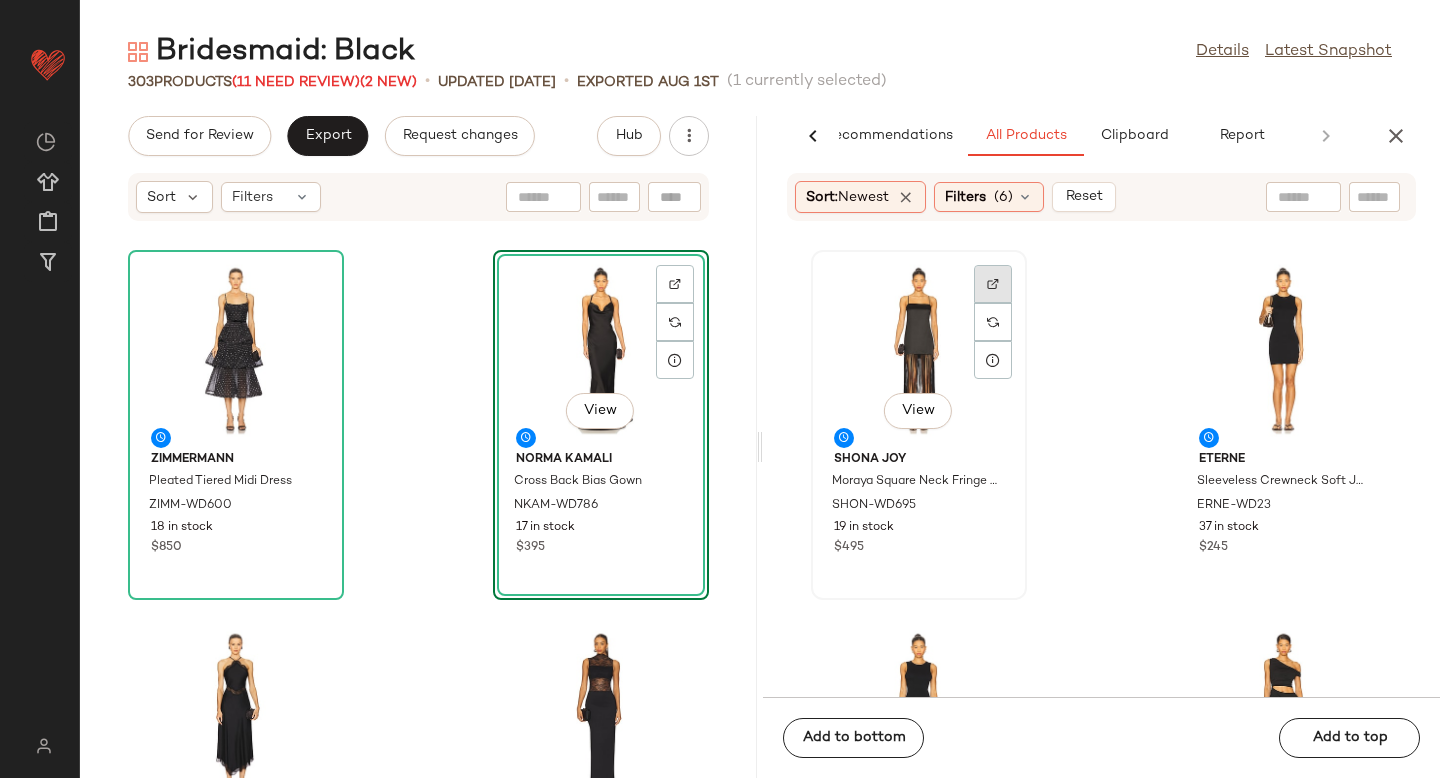 click 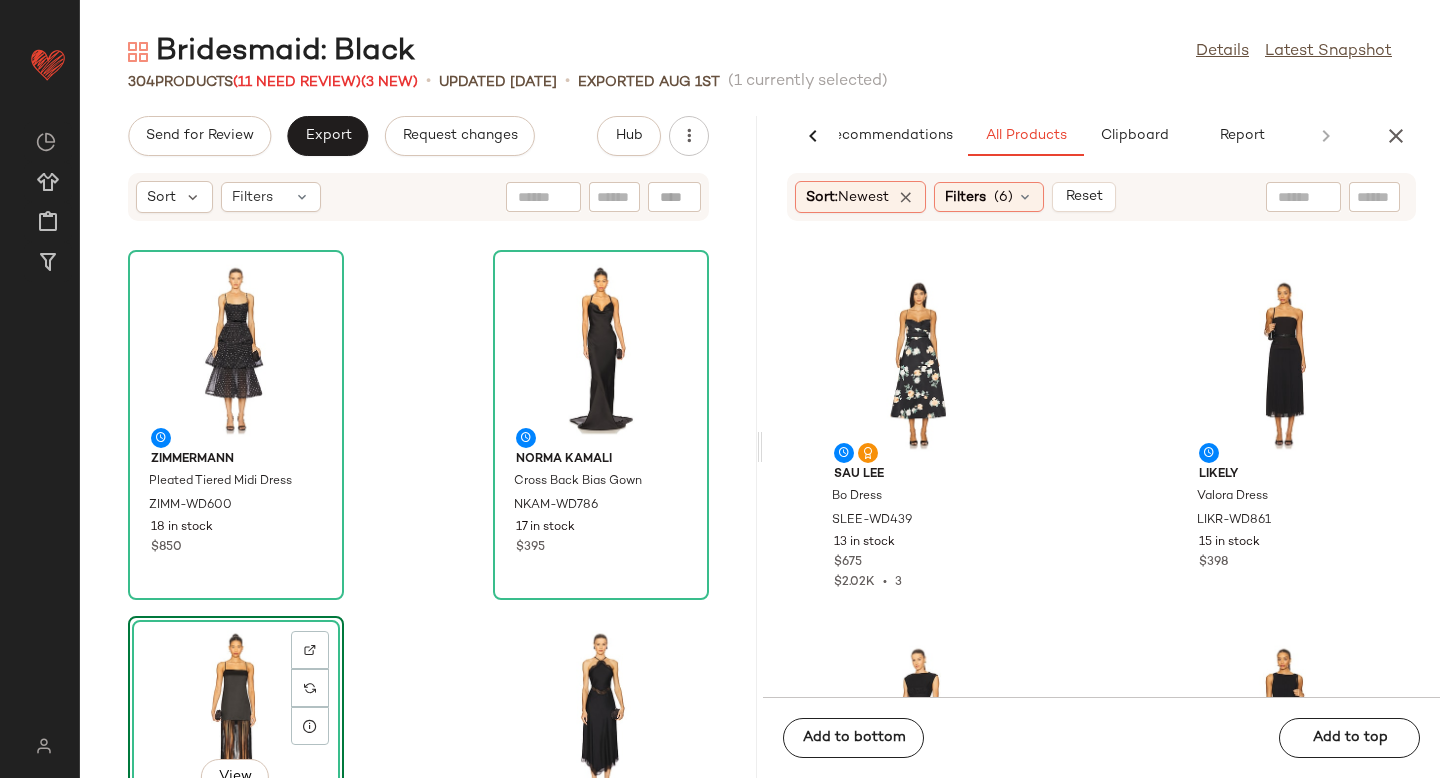 scroll, scrollTop: 2540, scrollLeft: 0, axis: vertical 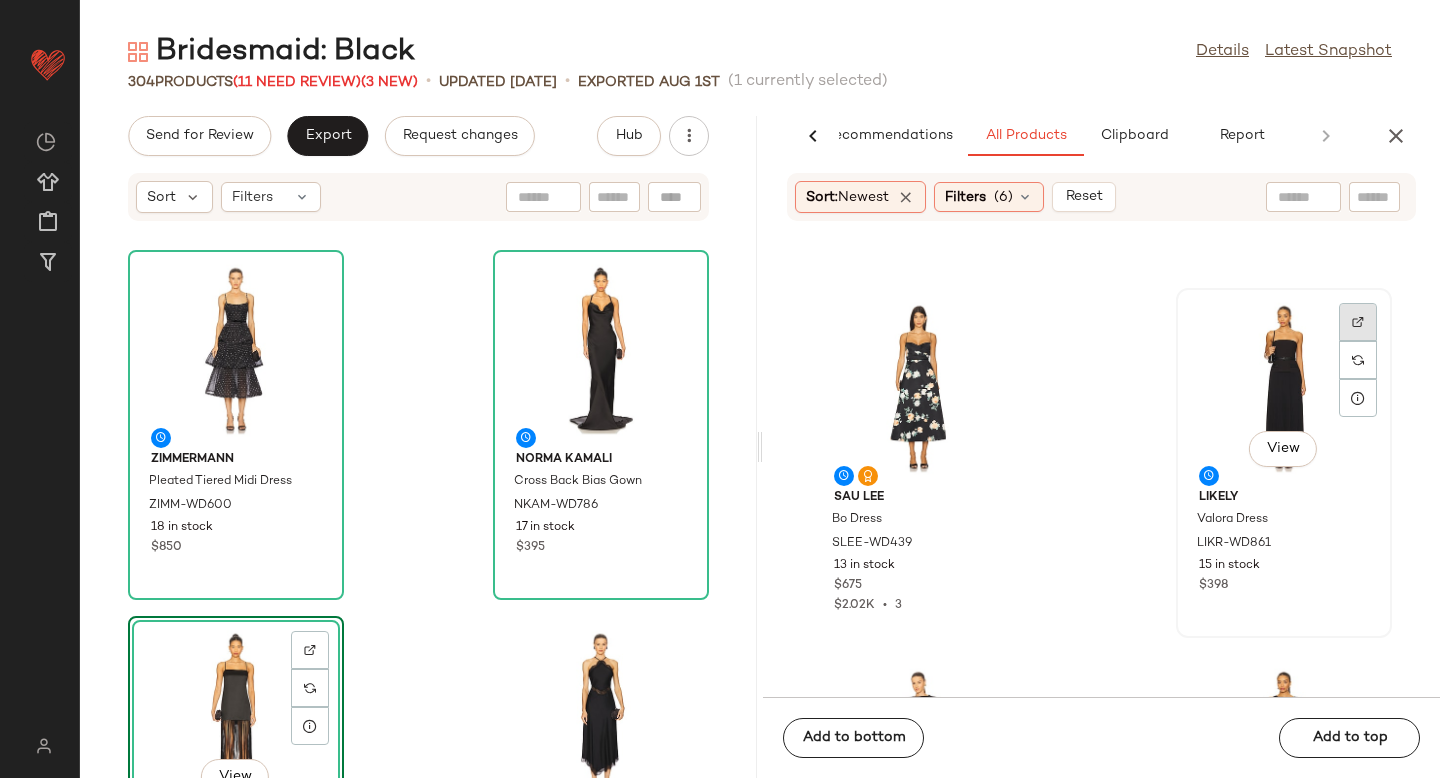 click 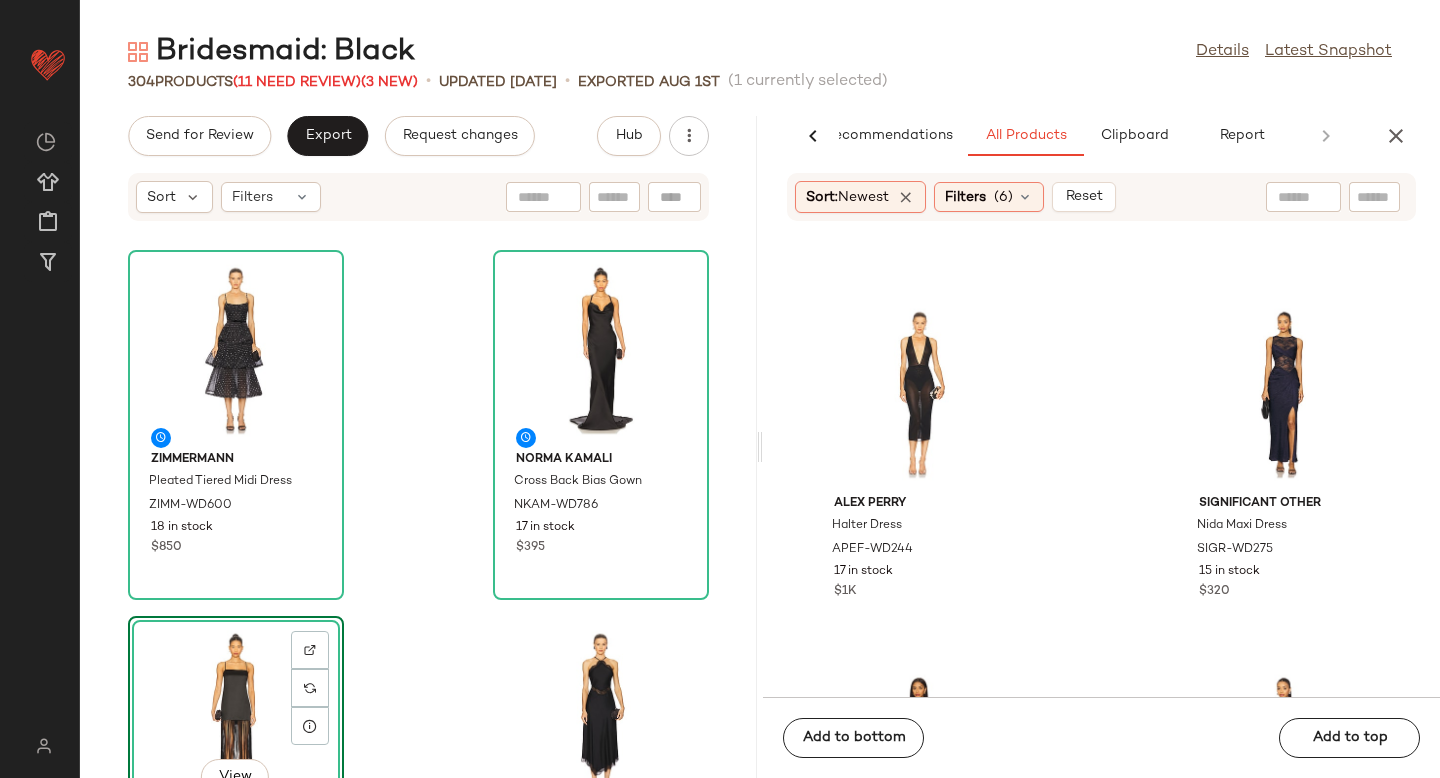 scroll, scrollTop: 8025, scrollLeft: 0, axis: vertical 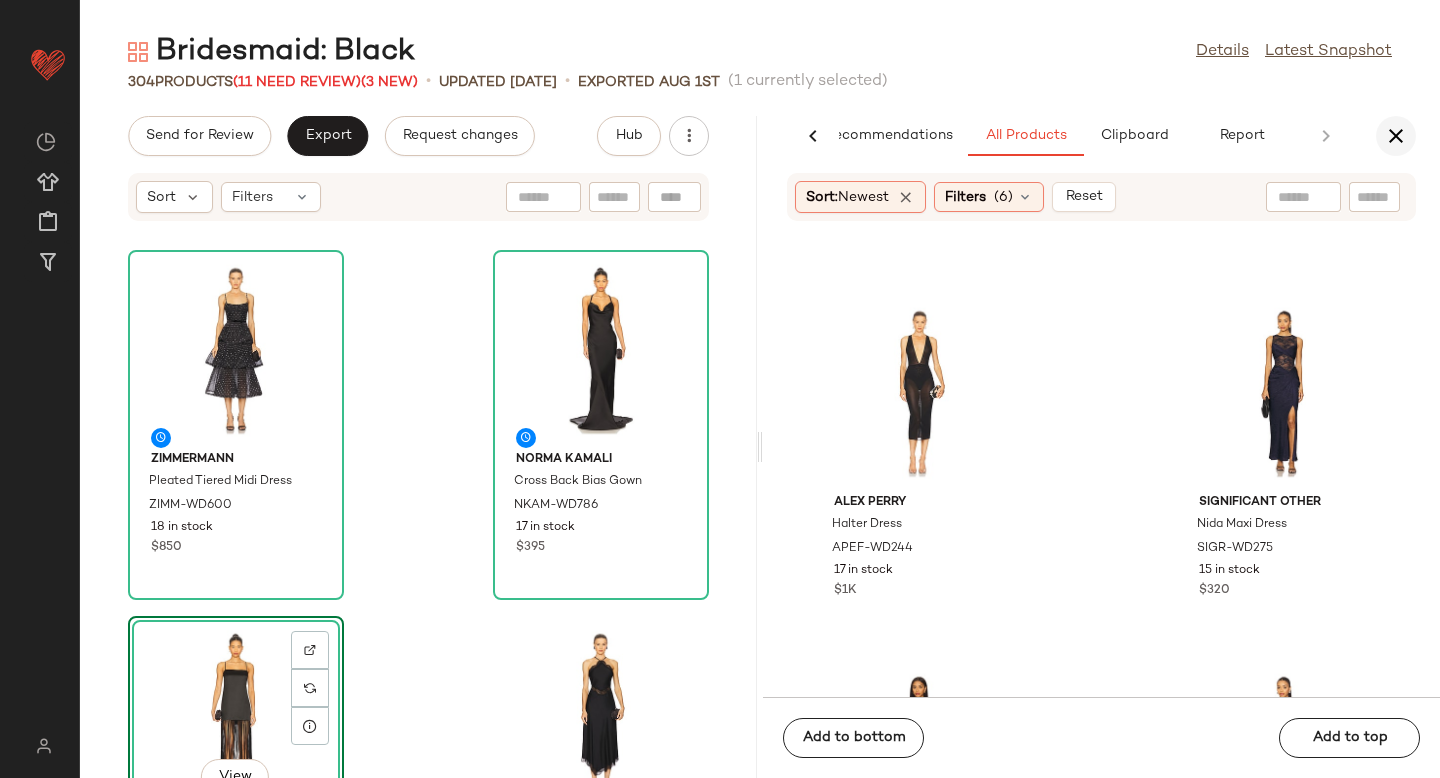 click at bounding box center [1396, 136] 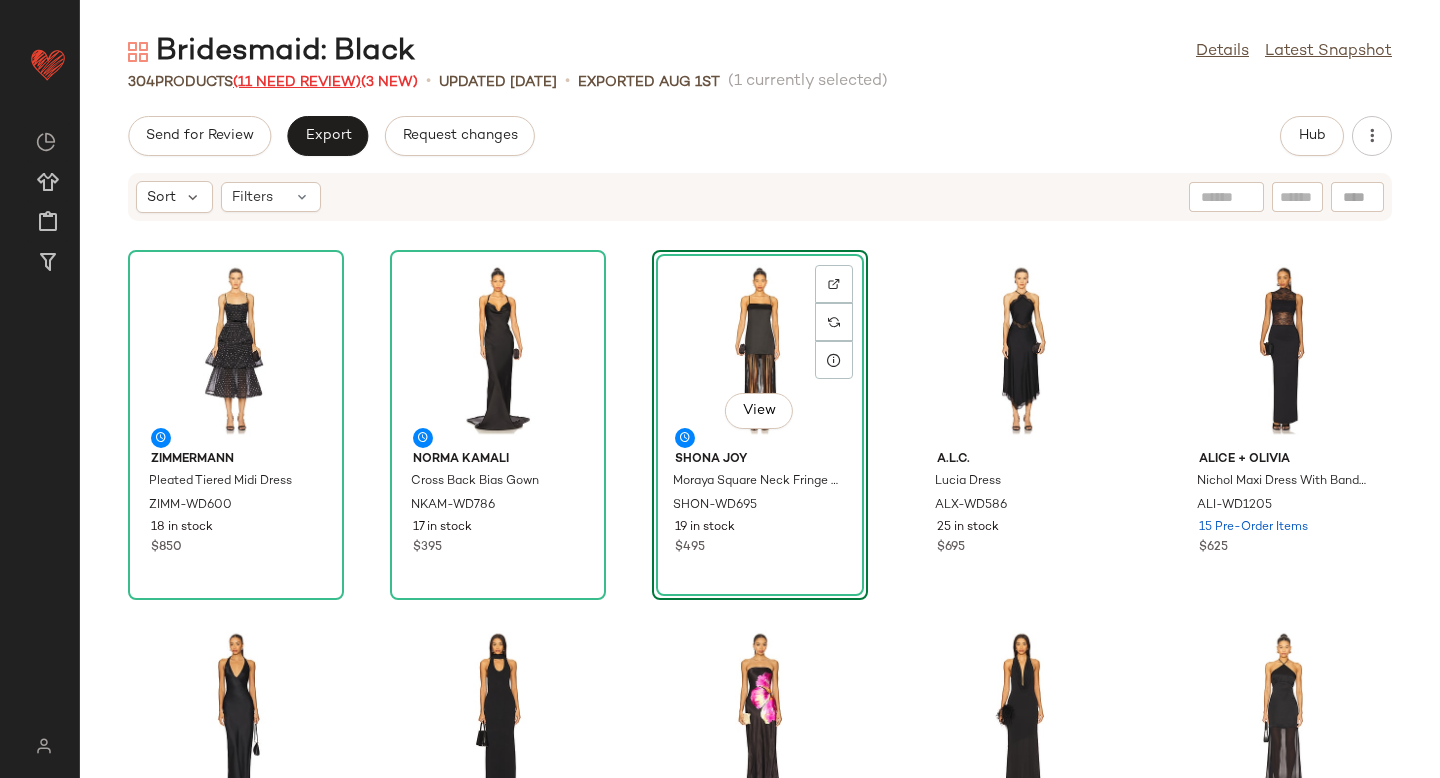 click on "(11 Need Review)" at bounding box center [297, 82] 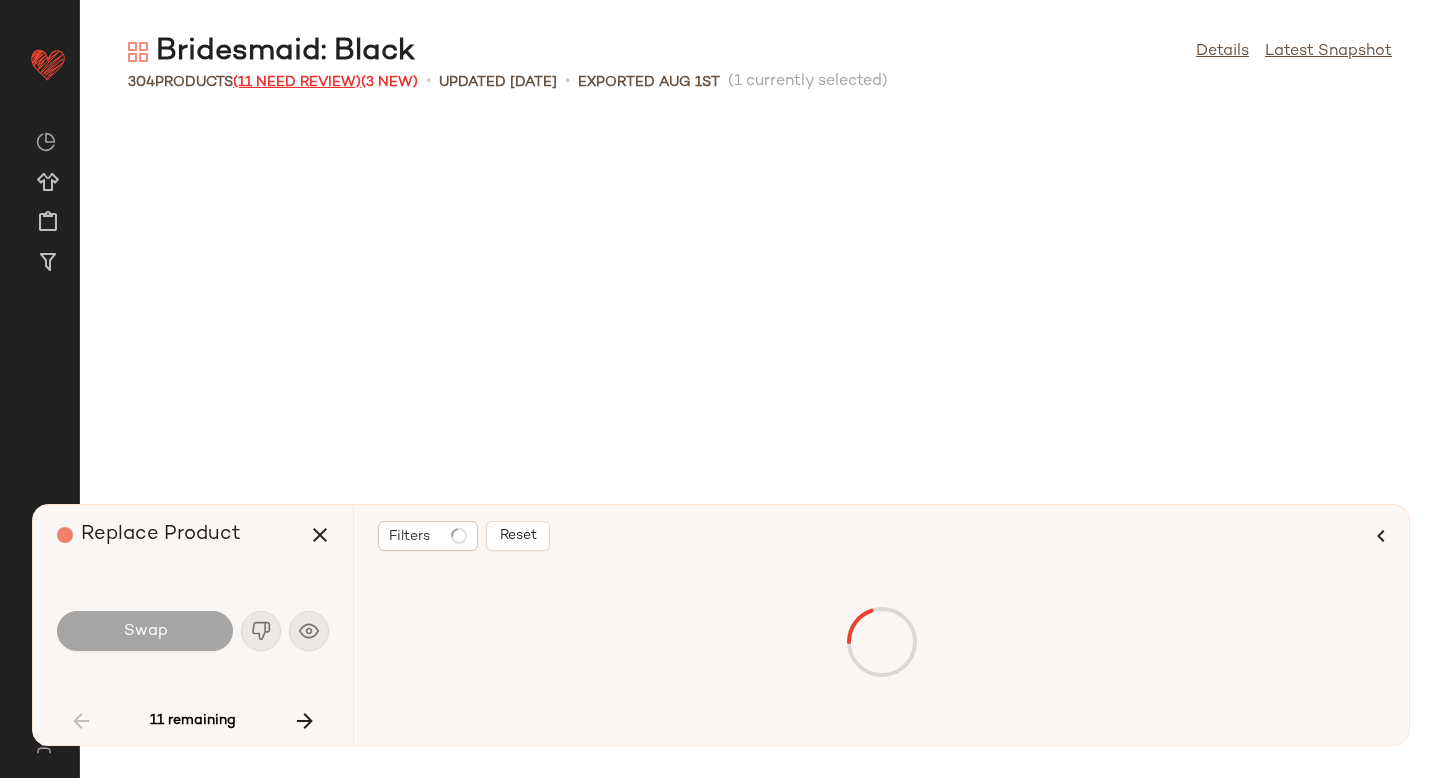 scroll, scrollTop: 748, scrollLeft: 0, axis: vertical 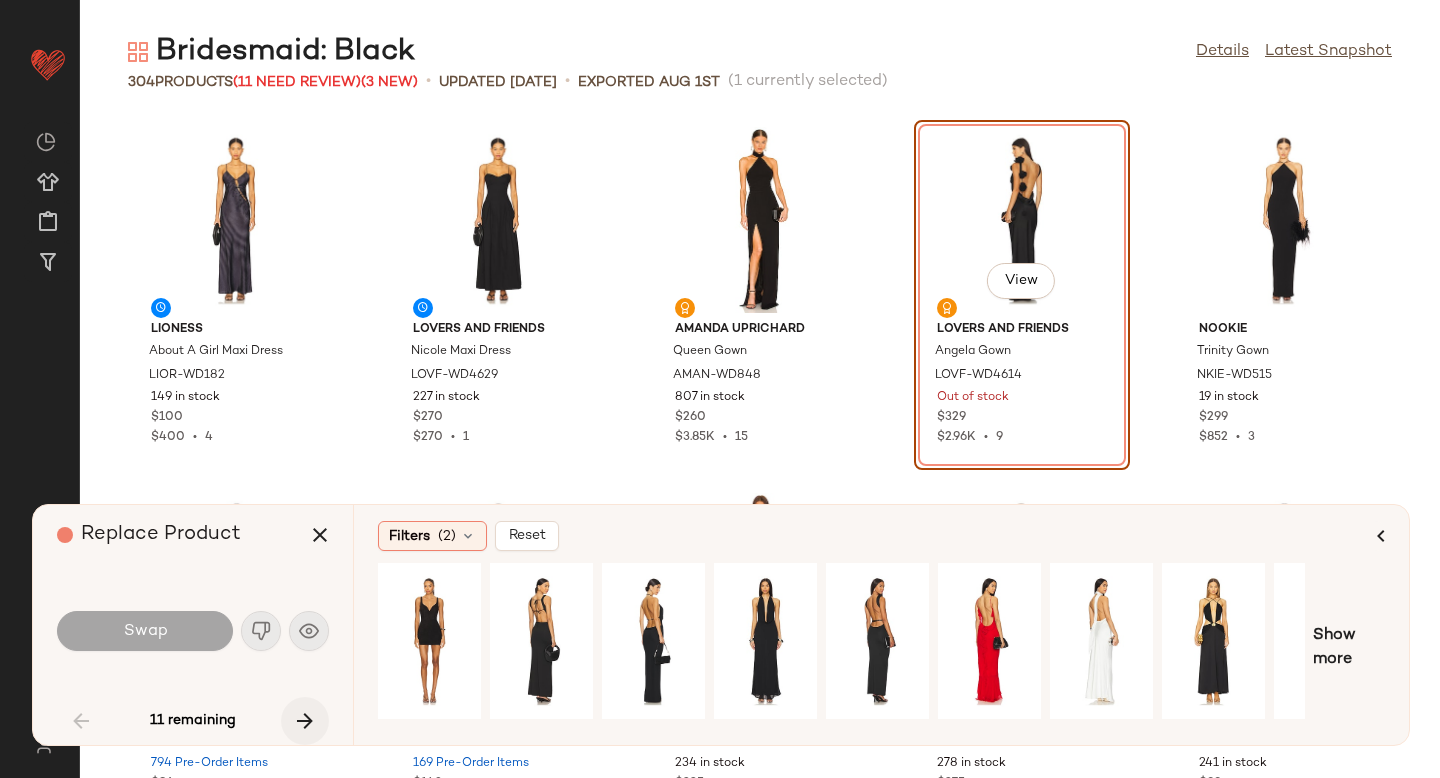 click at bounding box center (305, 721) 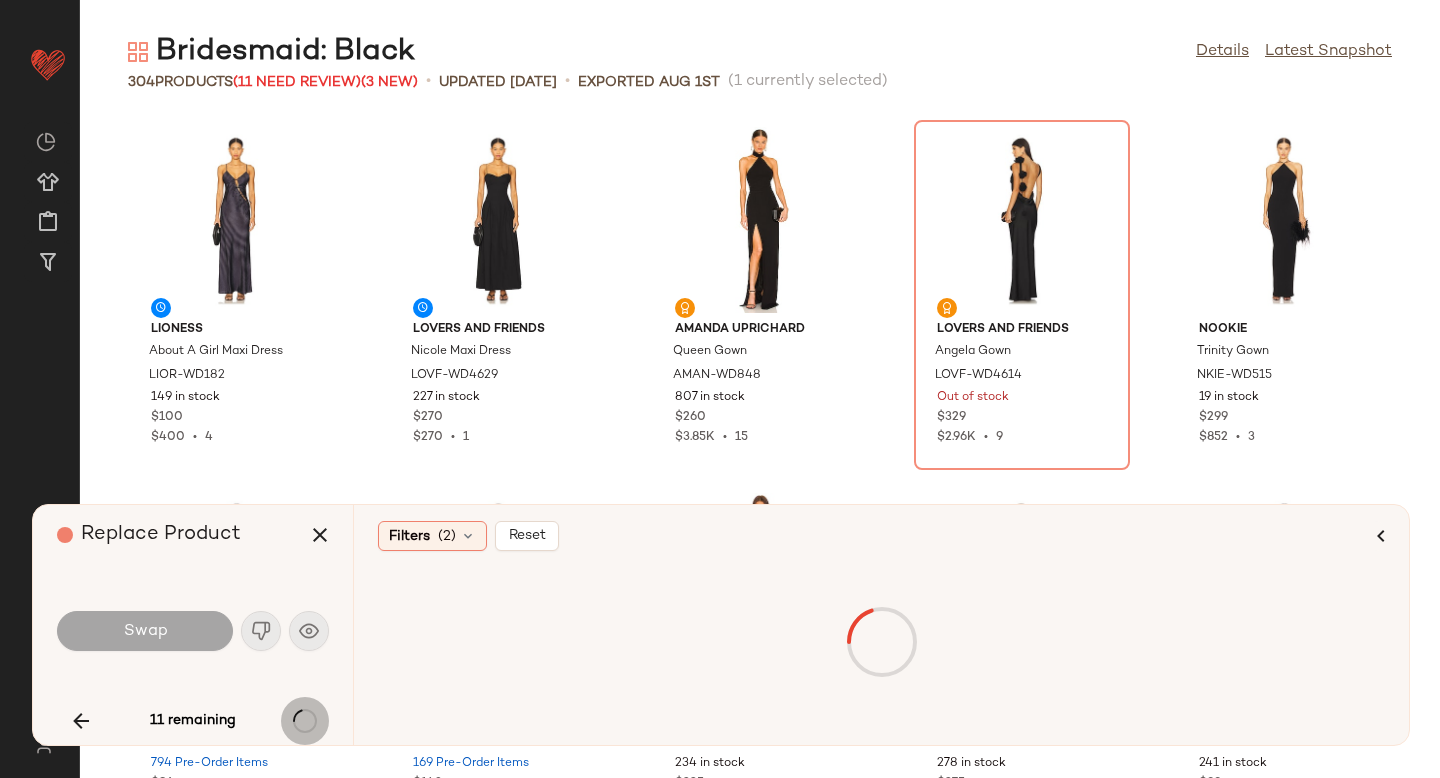 scroll, scrollTop: 2196, scrollLeft: 0, axis: vertical 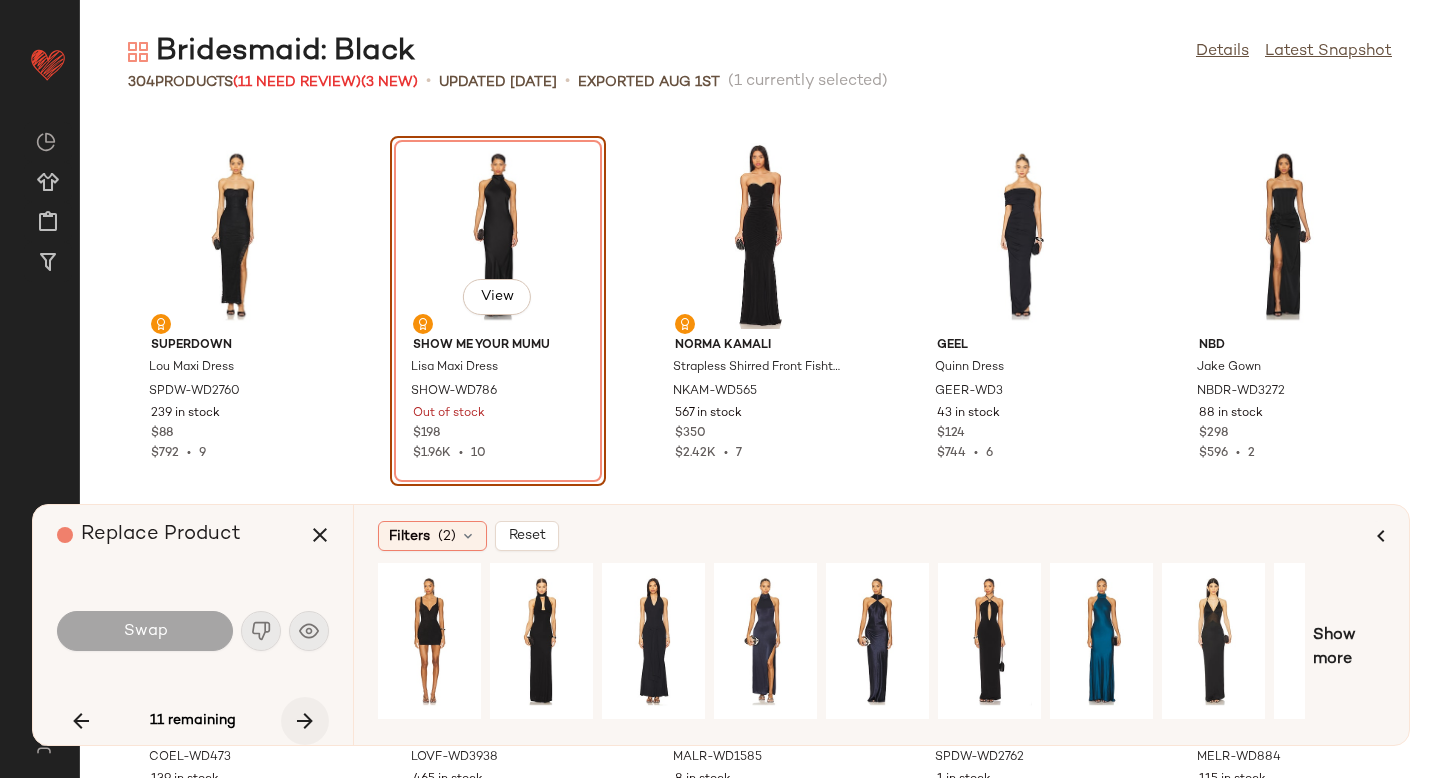 click at bounding box center [305, 721] 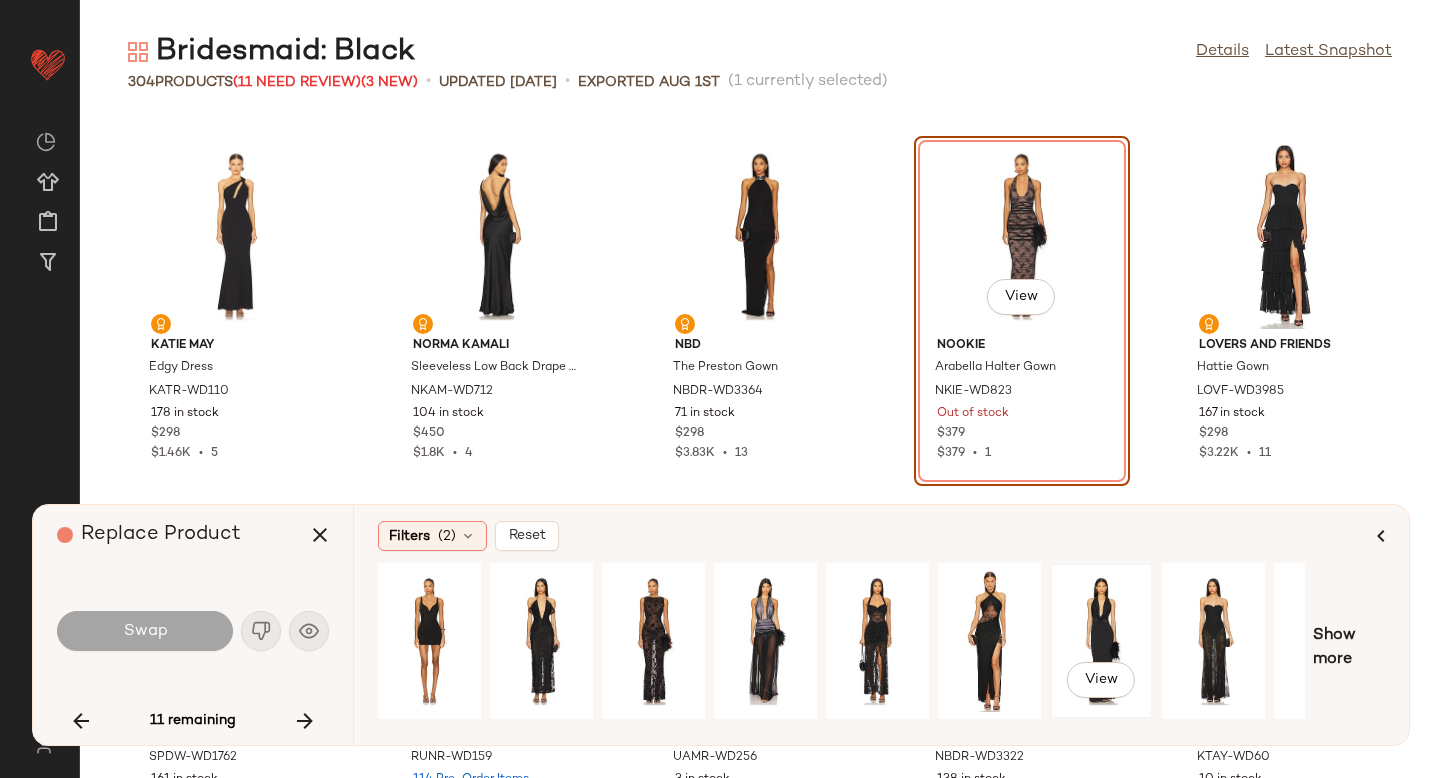 click on "View" 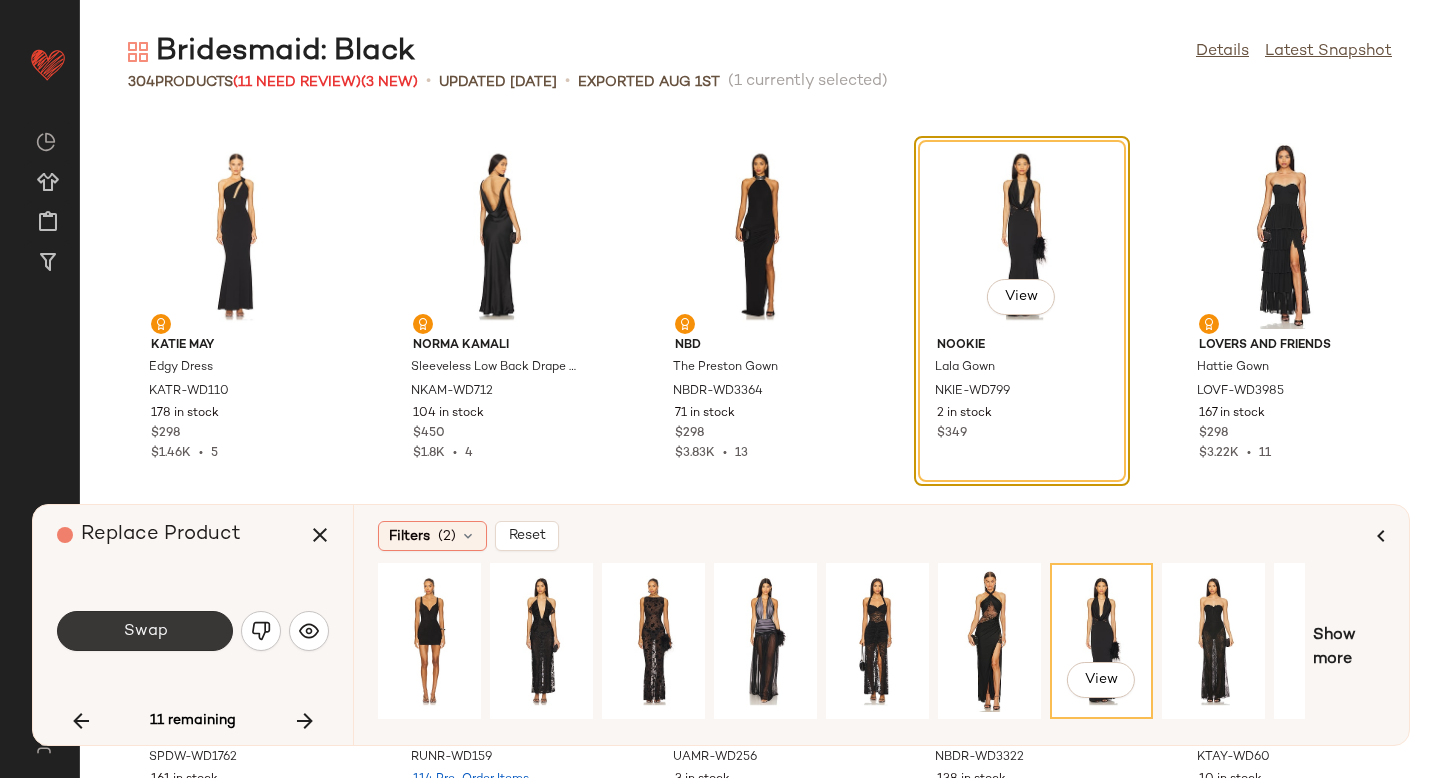 click on "Swap" at bounding box center (145, 631) 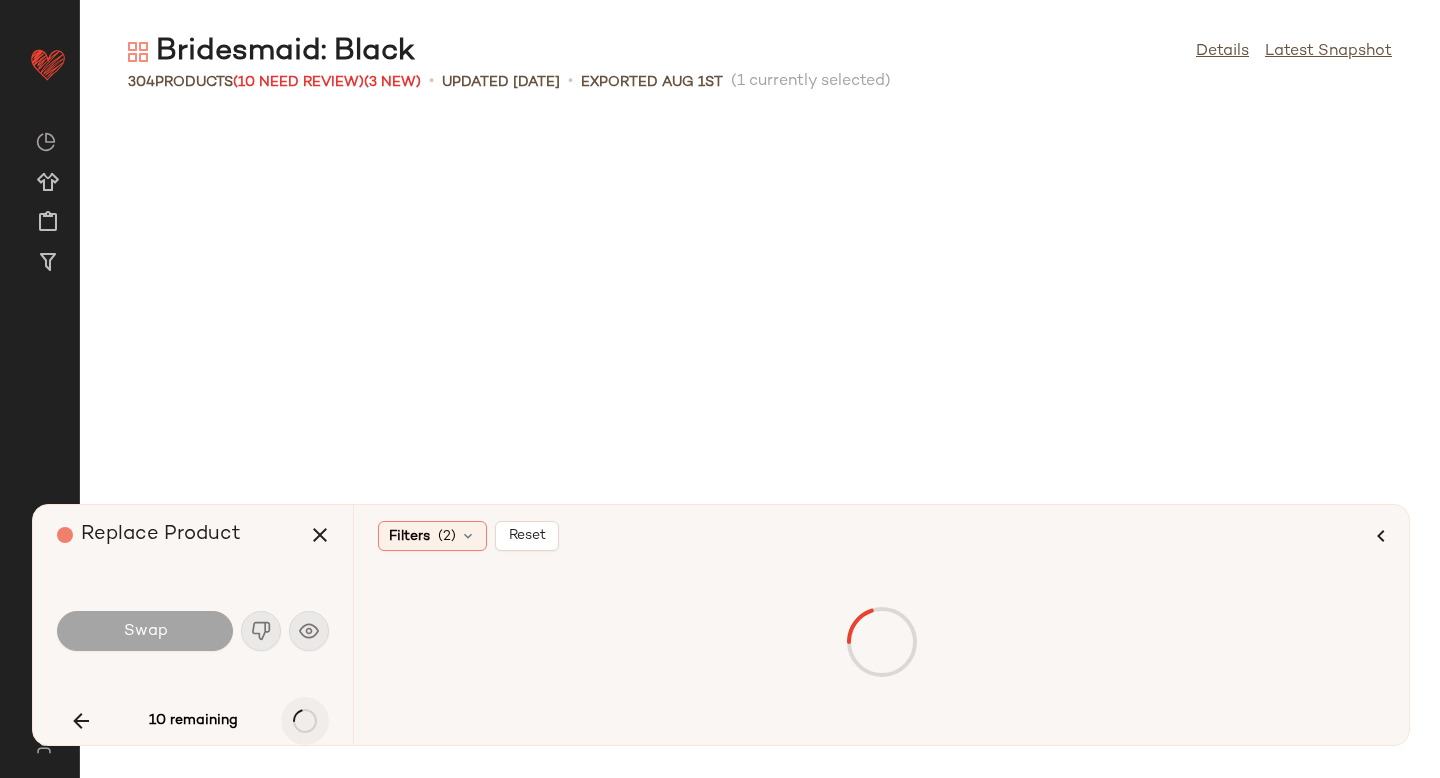 scroll, scrollTop: 6588, scrollLeft: 0, axis: vertical 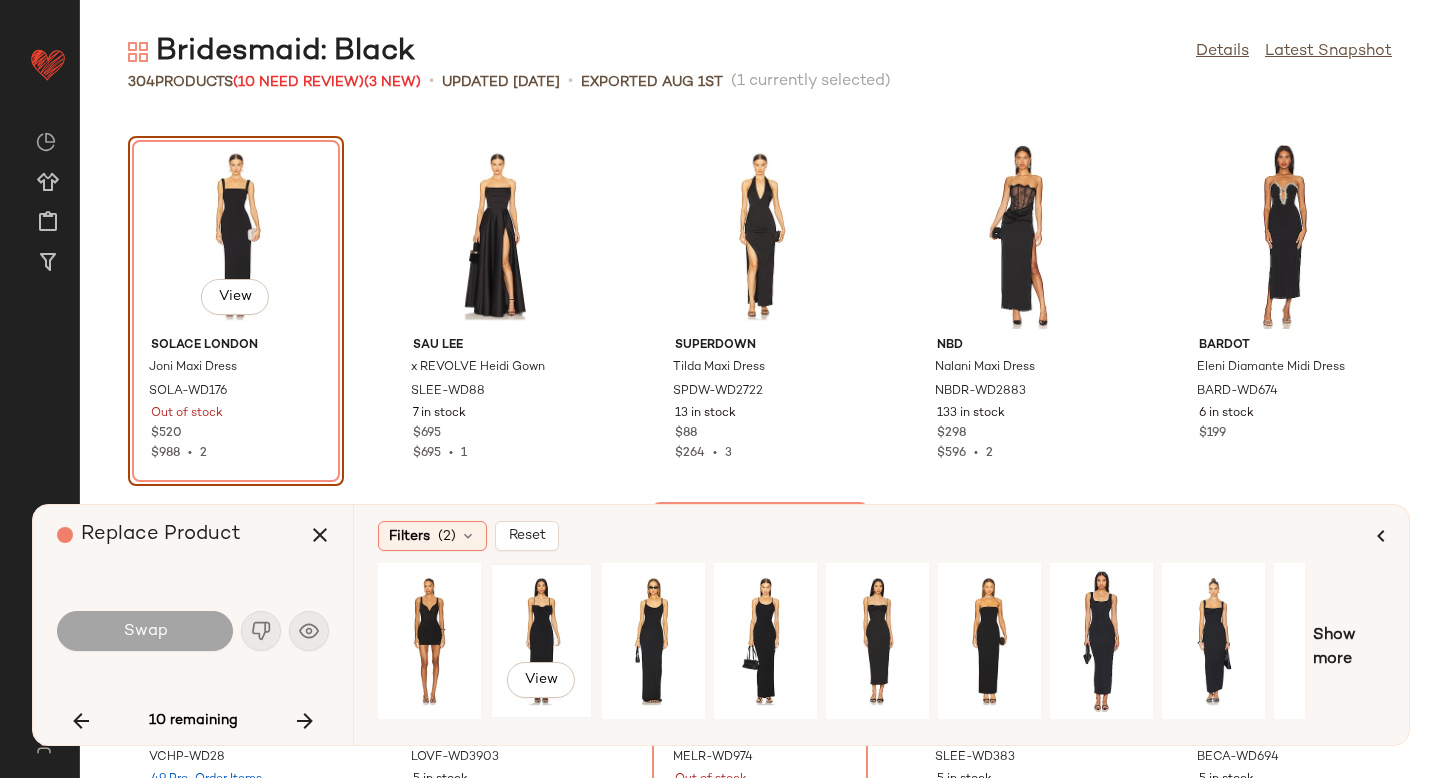 click on "View" 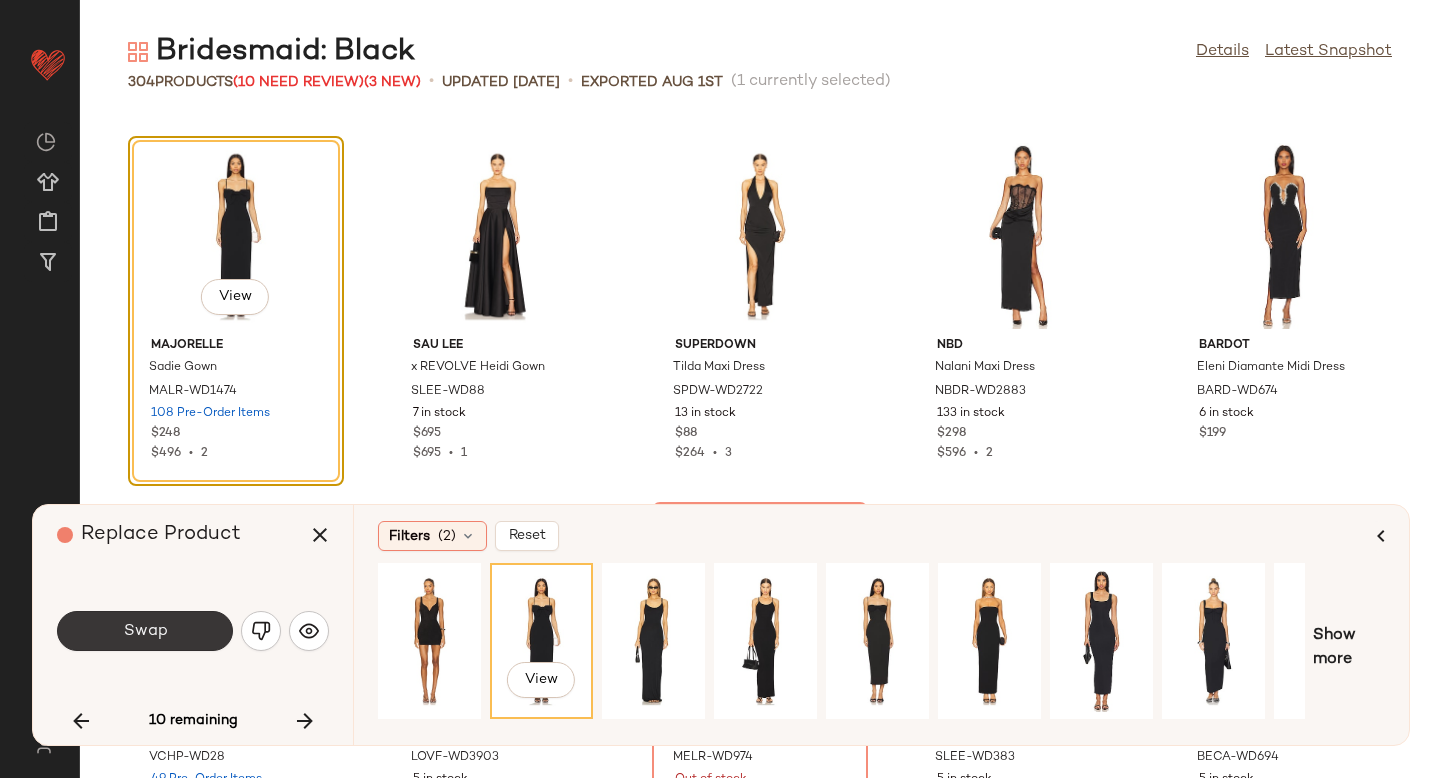 click on "Swap" at bounding box center [145, 631] 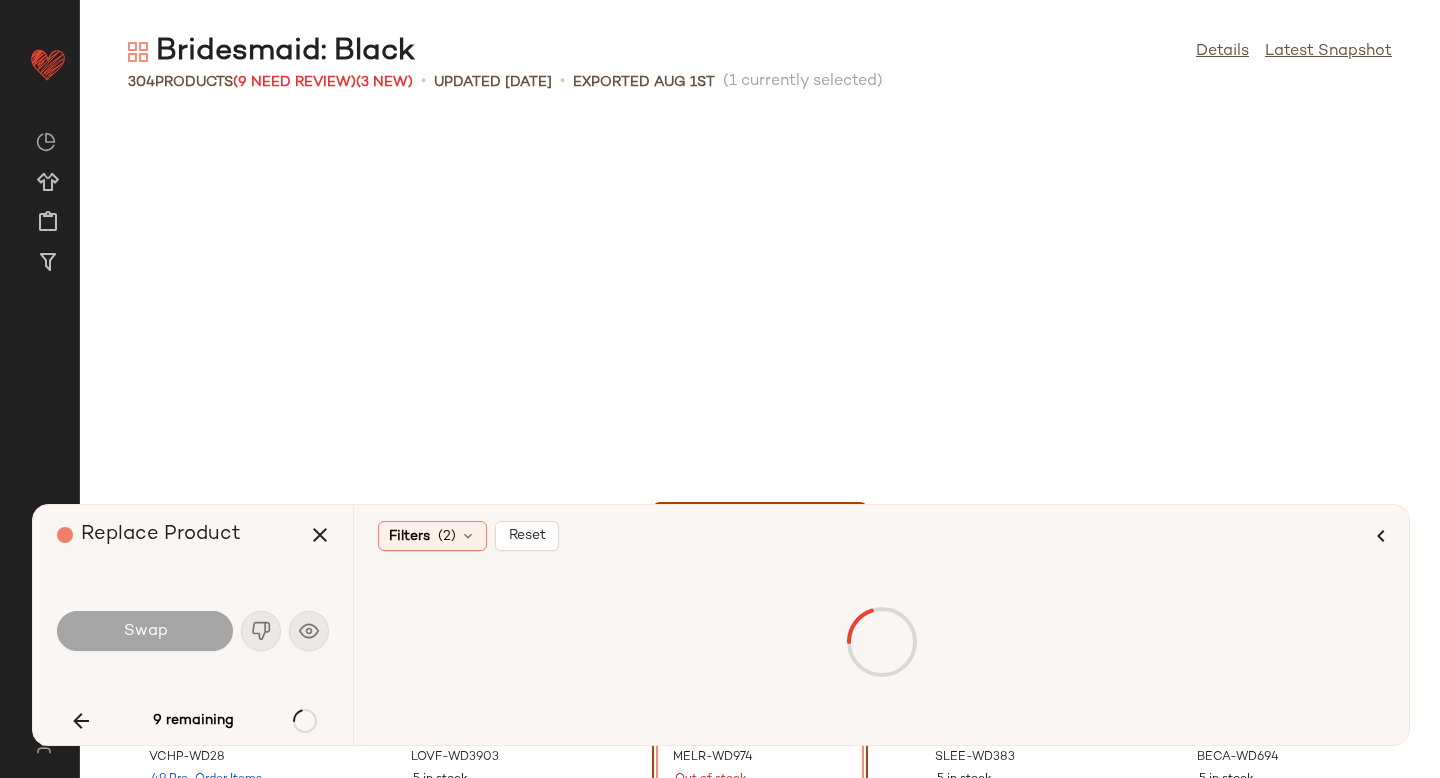 scroll, scrollTop: 6954, scrollLeft: 0, axis: vertical 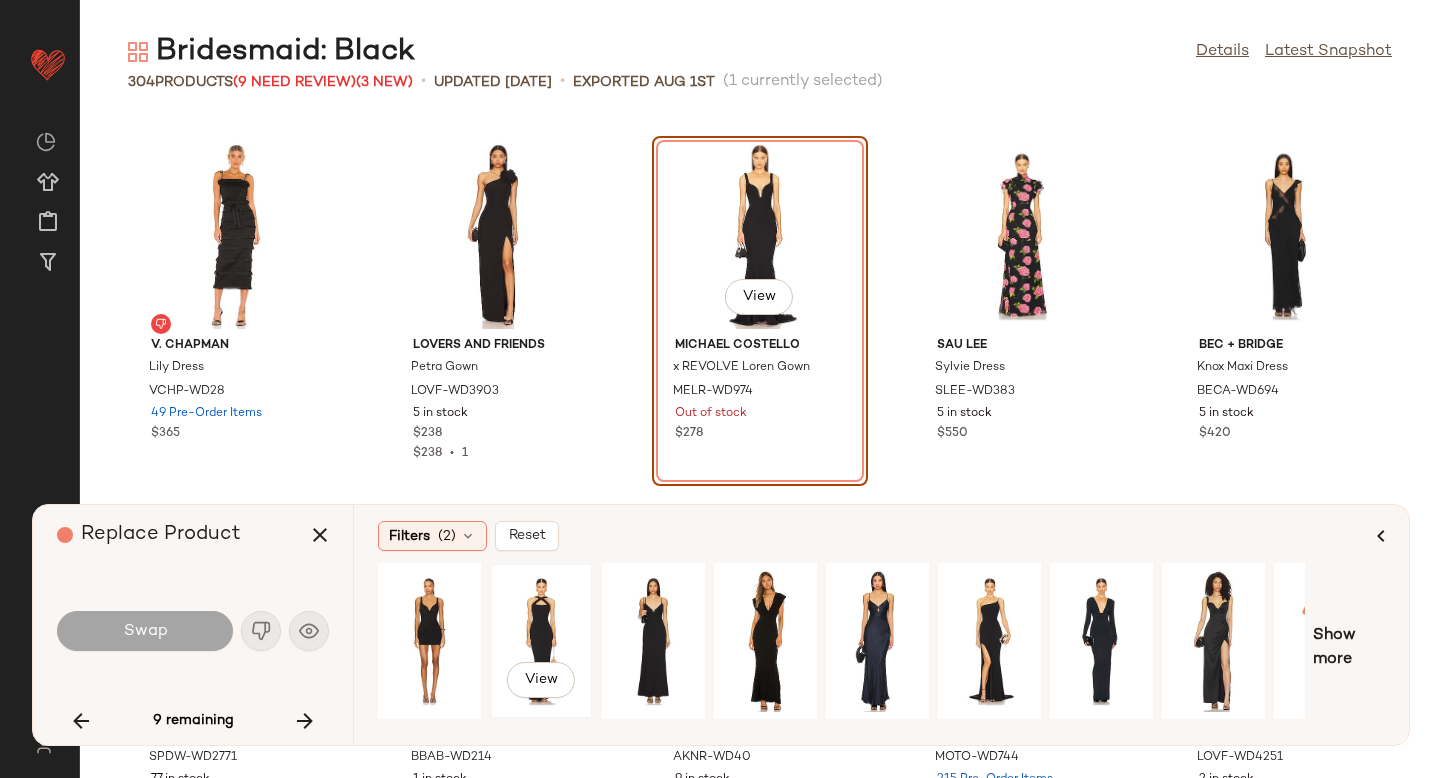 click on "View" 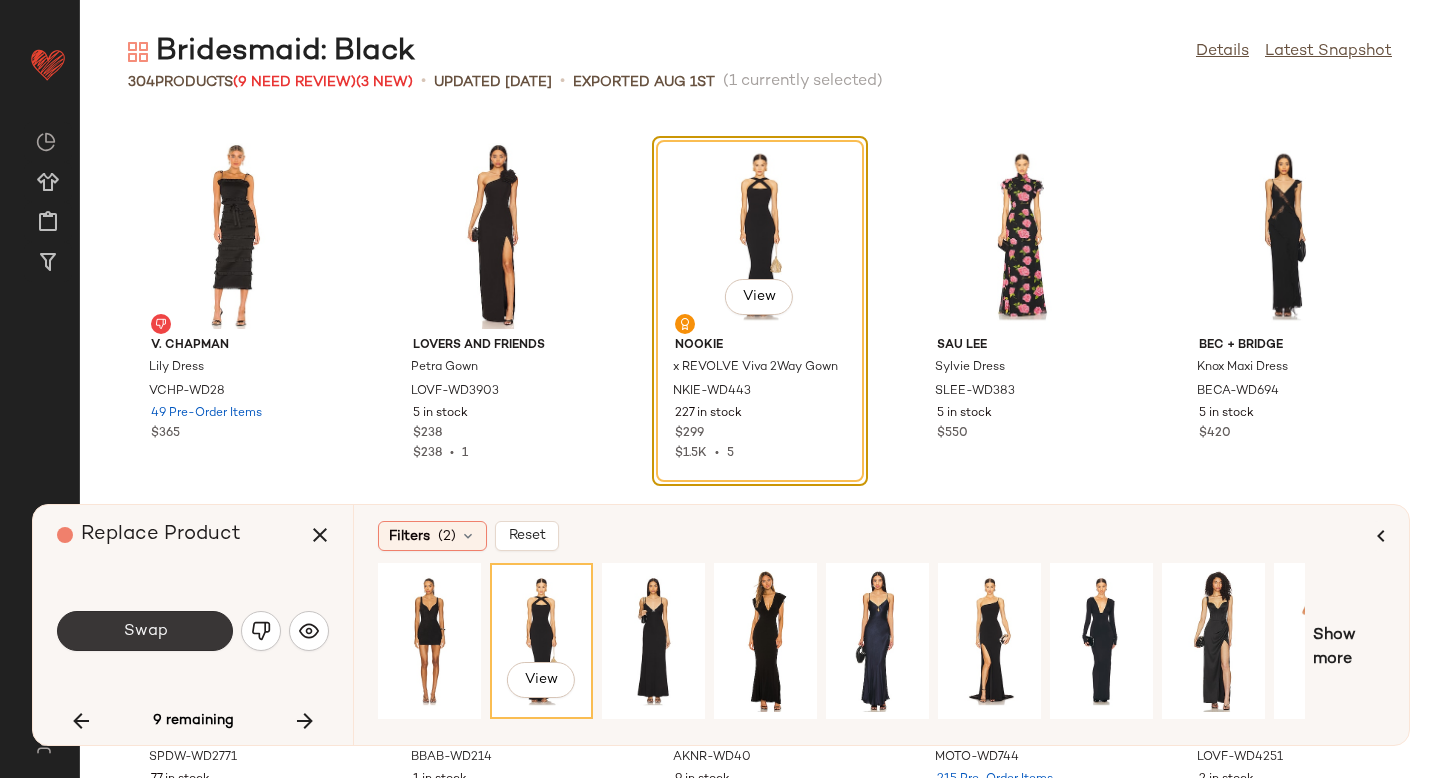 click on "Swap" 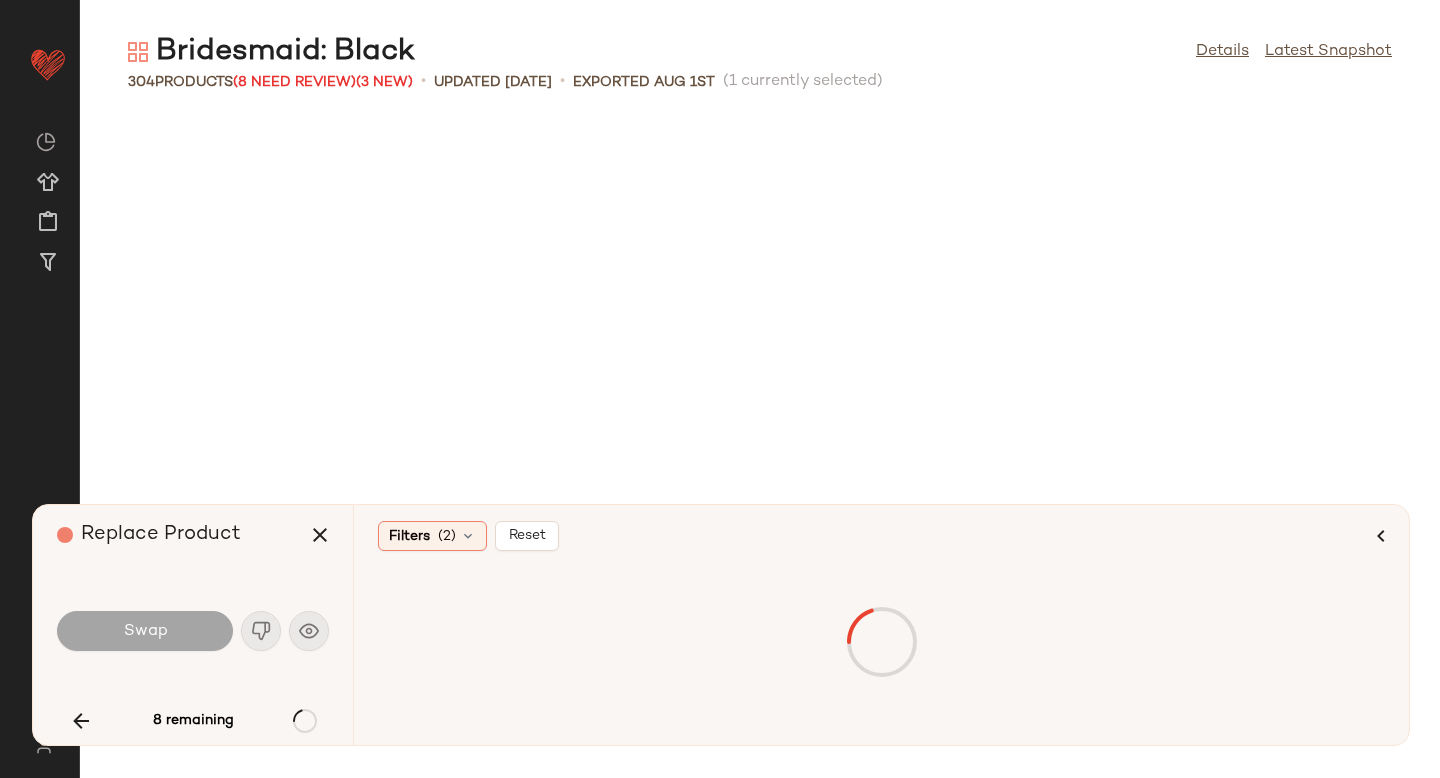 scroll, scrollTop: 10614, scrollLeft: 0, axis: vertical 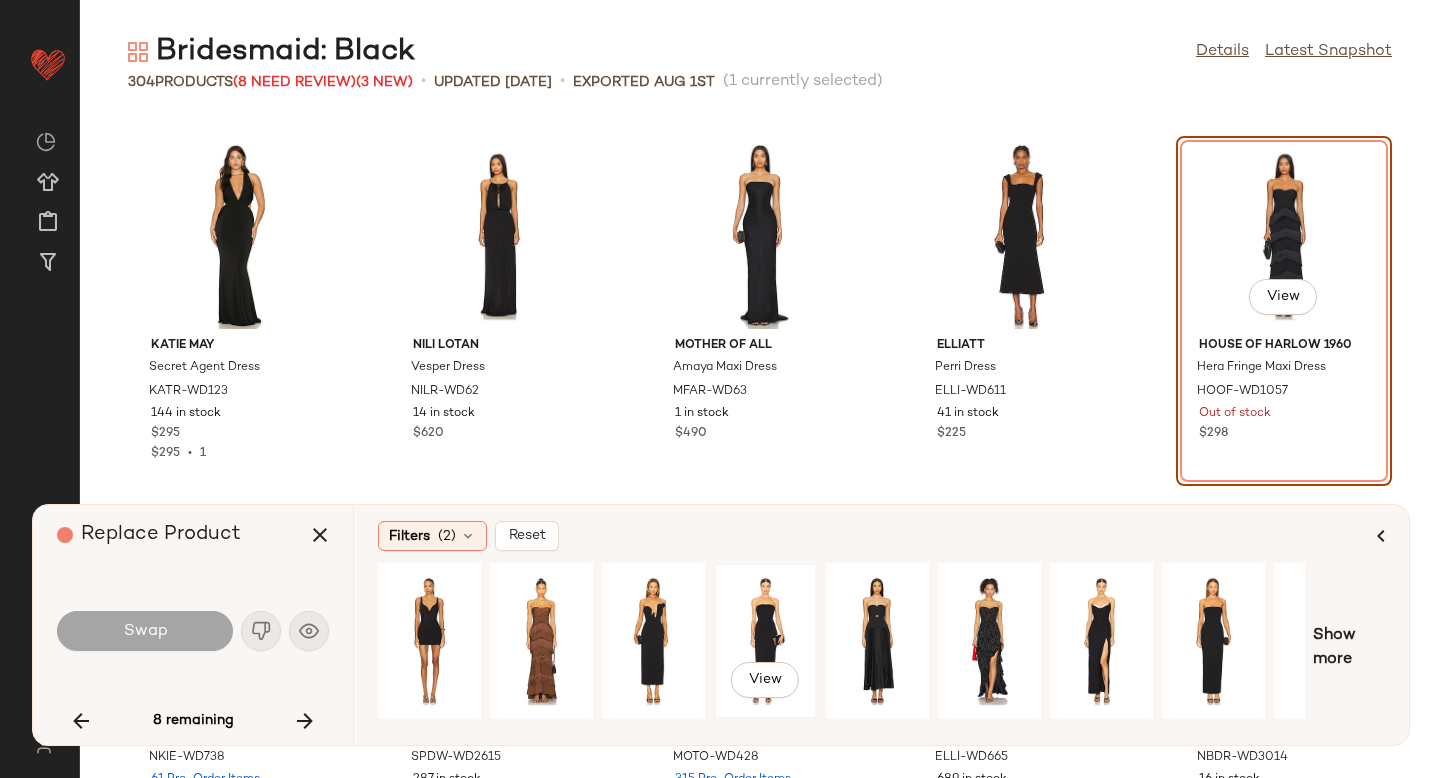 click on "View" 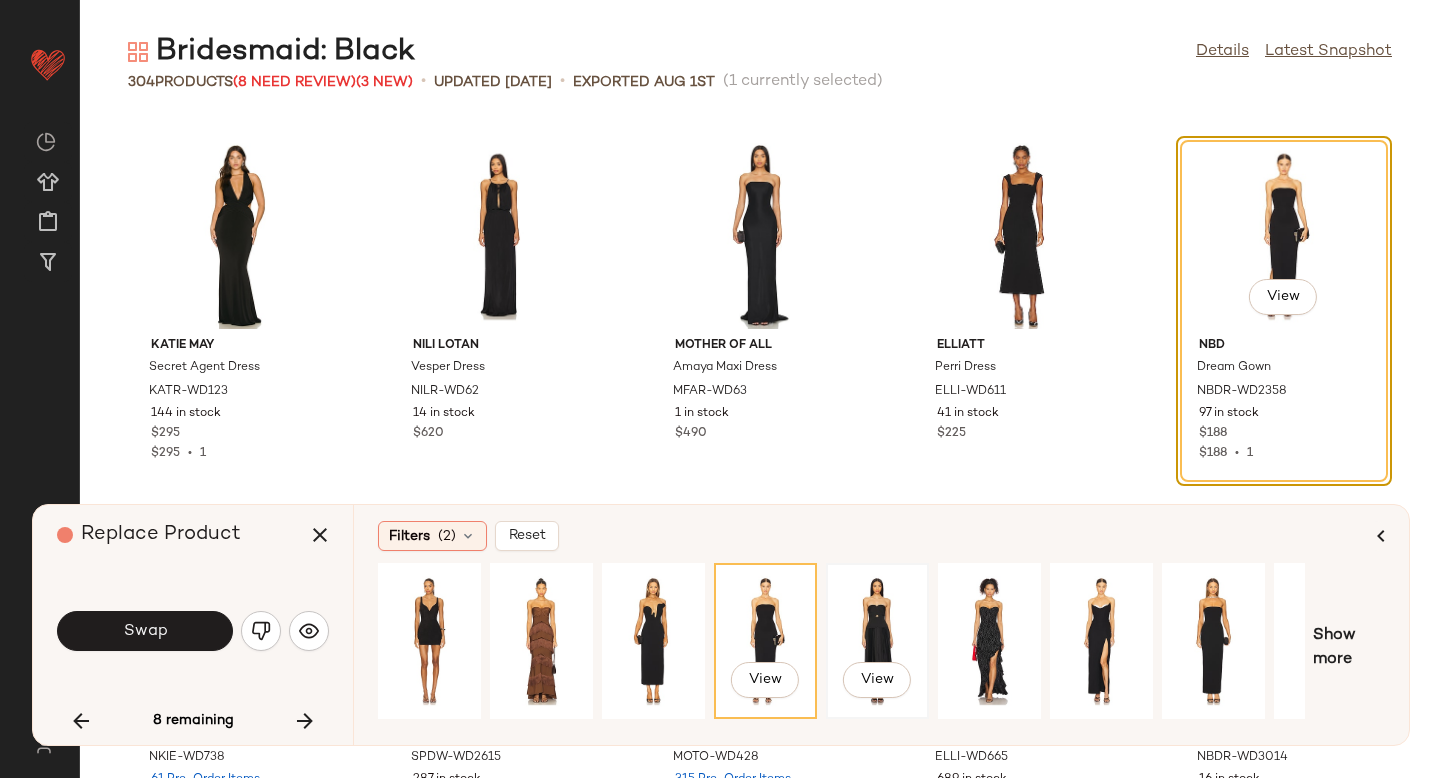 click on "View" 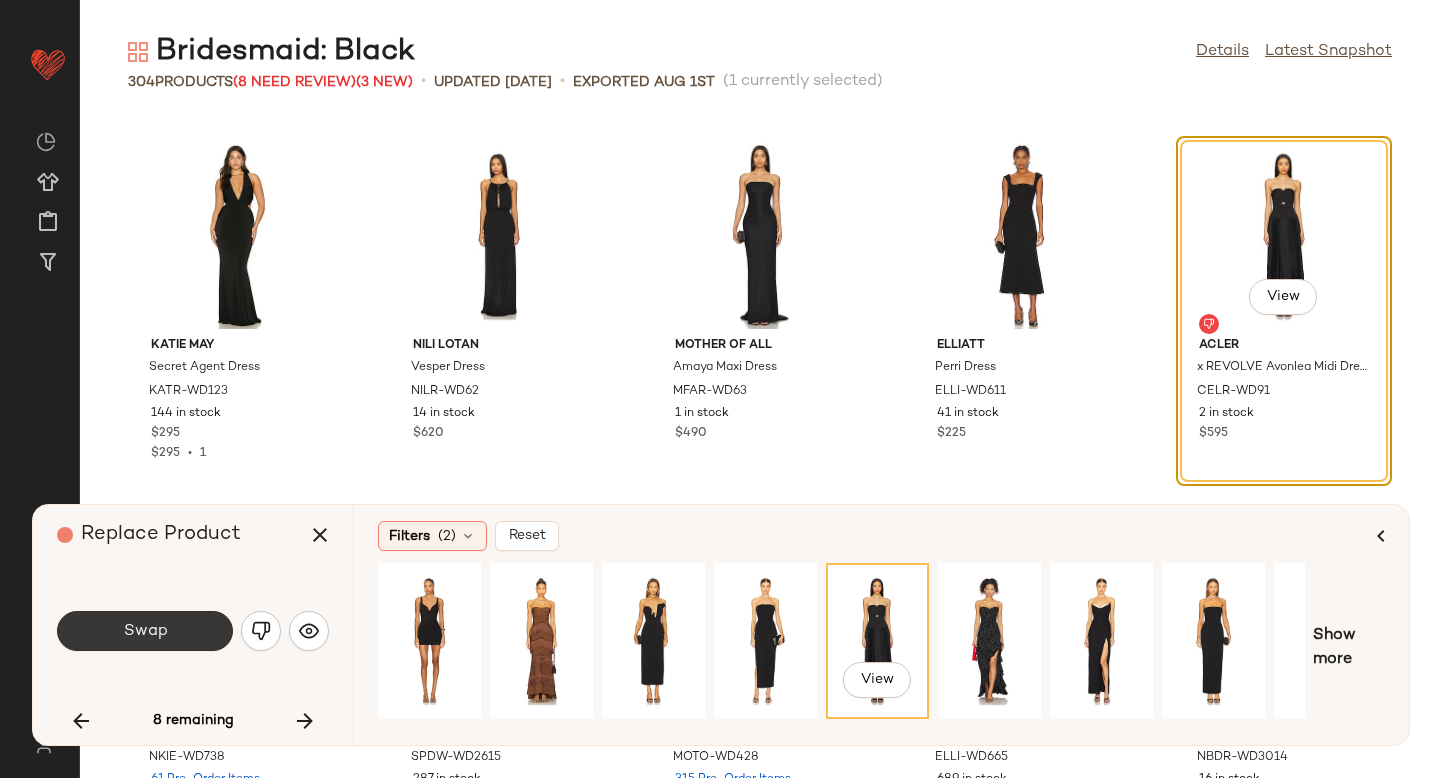 click on "Swap" 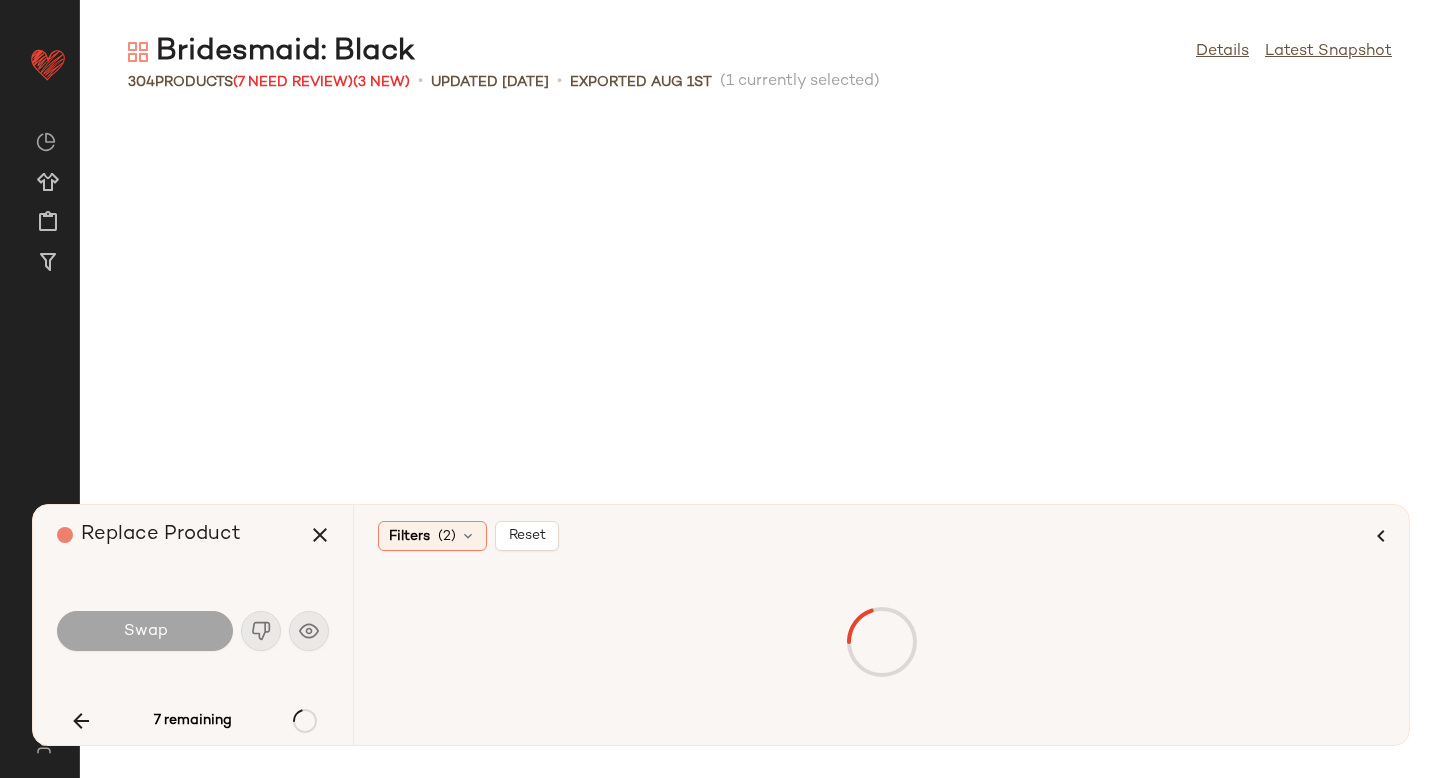 scroll, scrollTop: 13176, scrollLeft: 0, axis: vertical 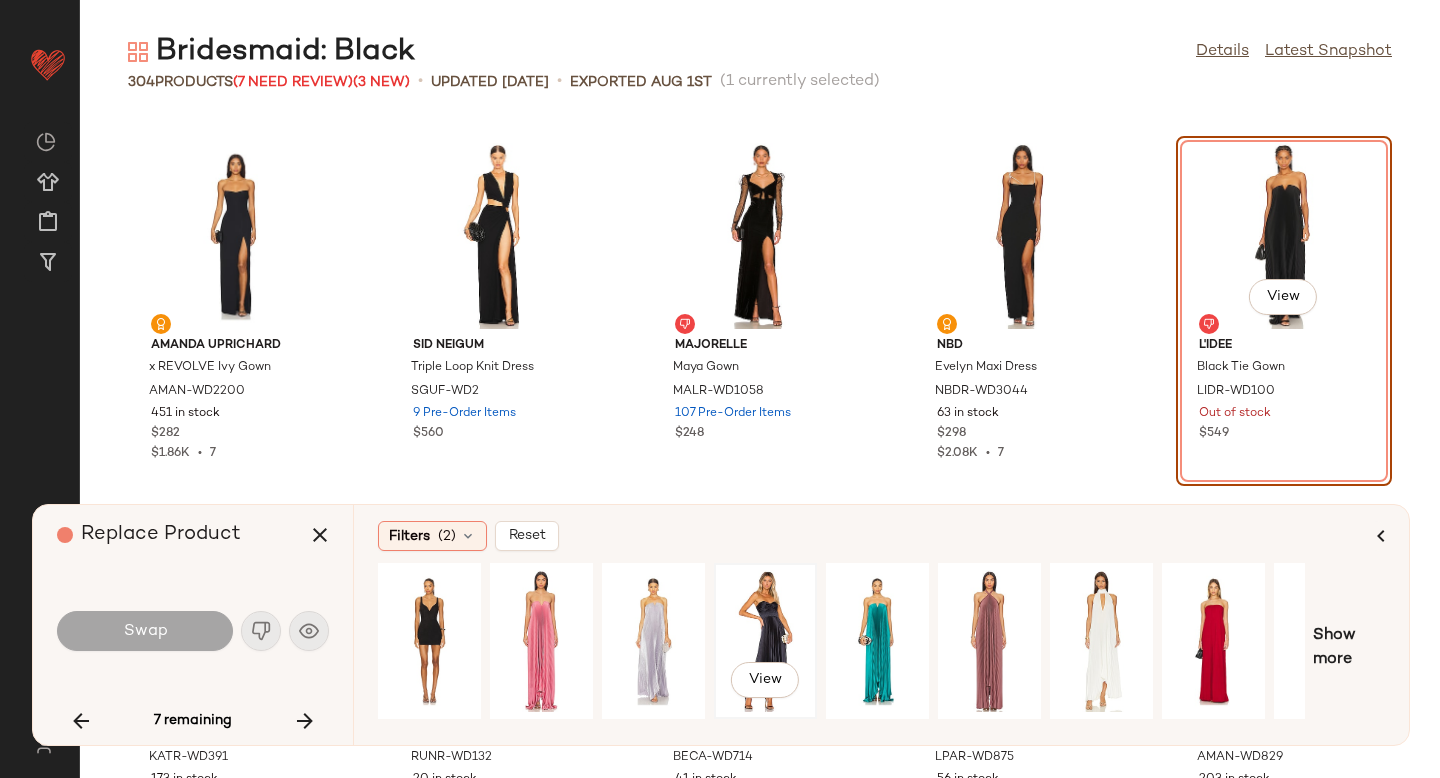 click on "View" 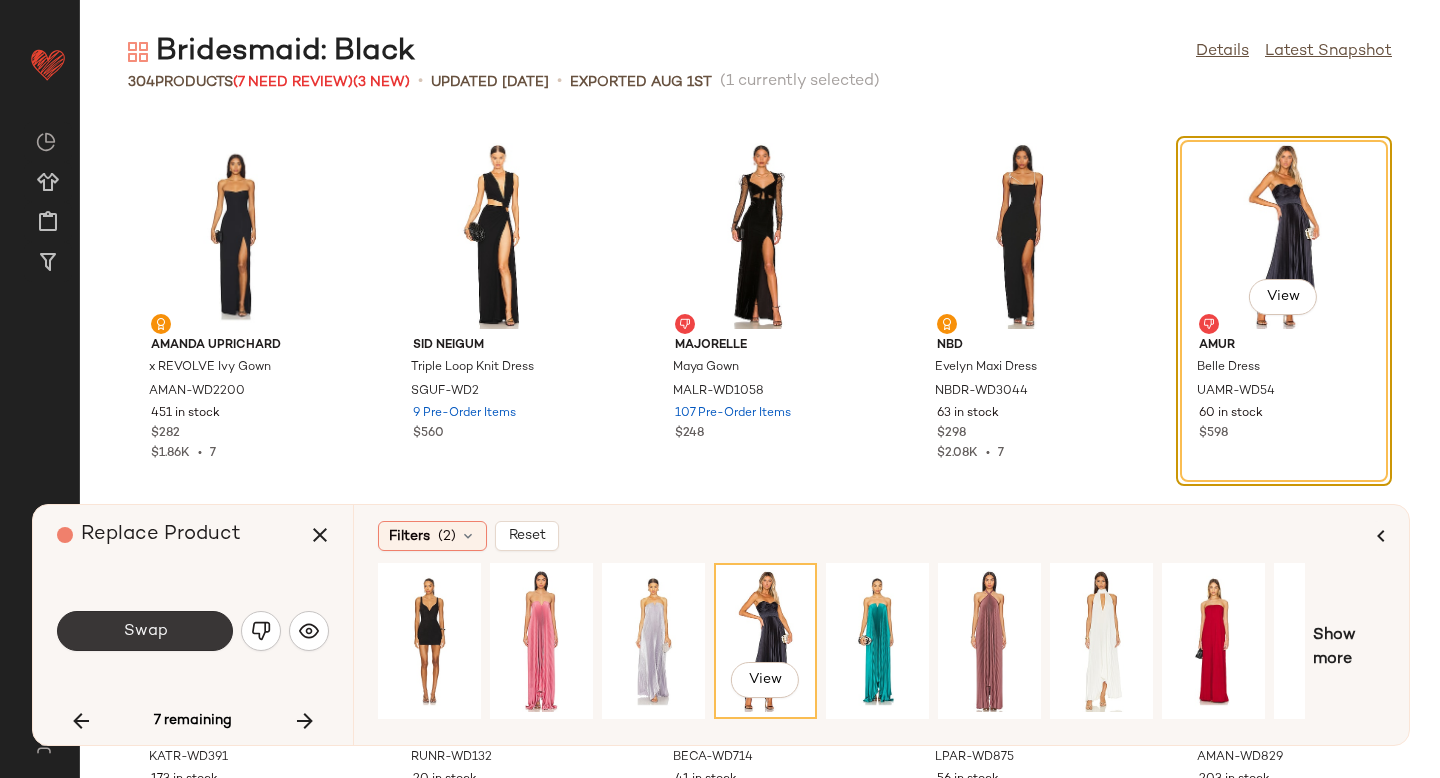 click on "Swap" at bounding box center [145, 631] 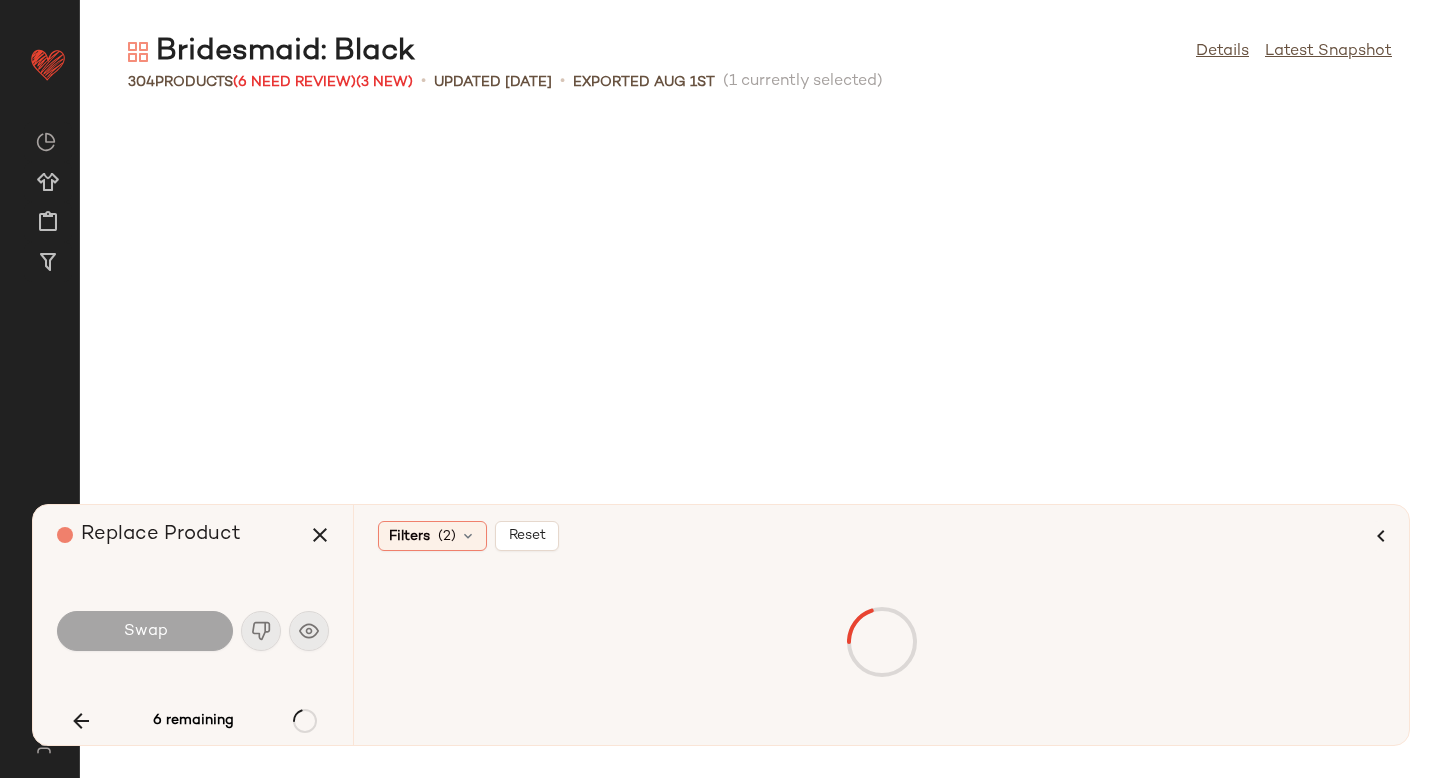scroll, scrollTop: 16470, scrollLeft: 0, axis: vertical 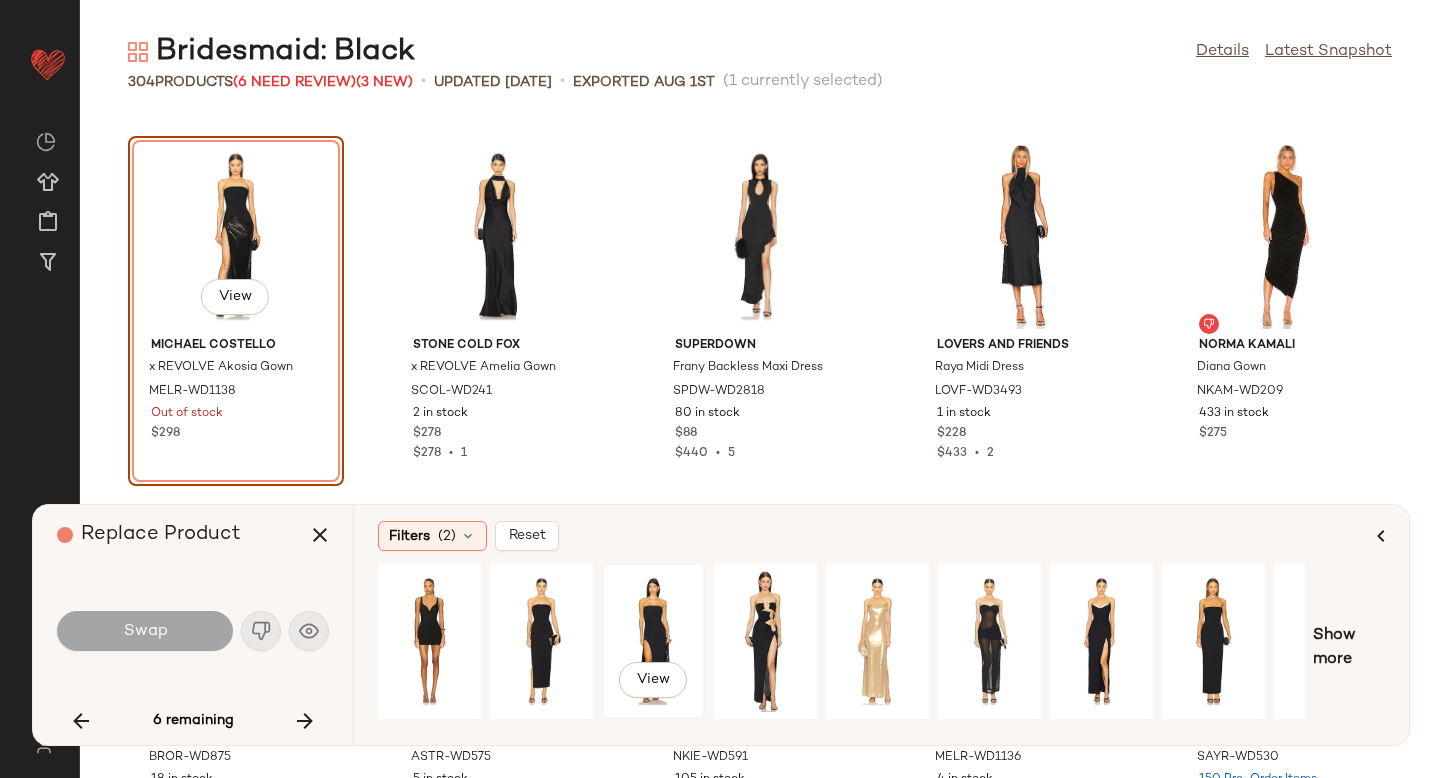 click on "View" 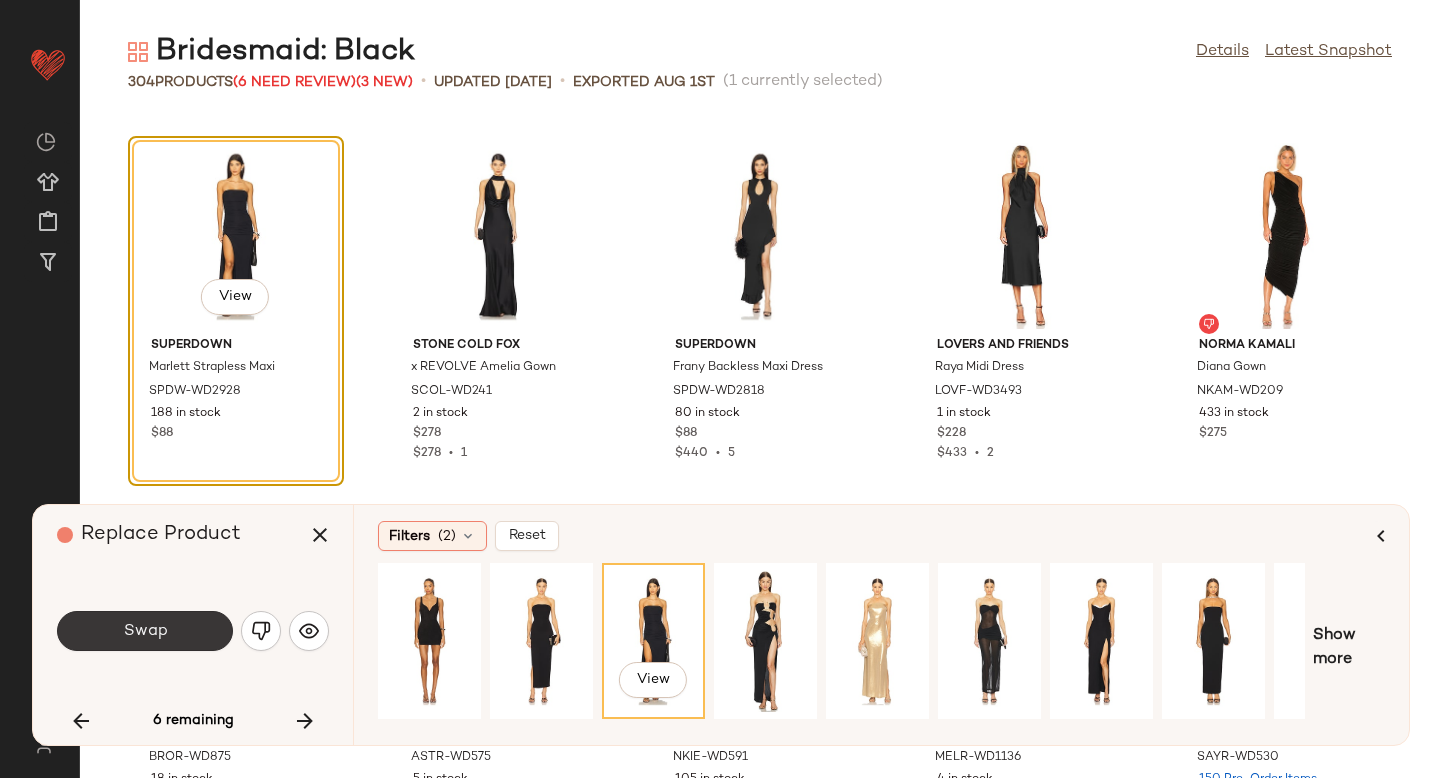 click on "Swap" at bounding box center (145, 631) 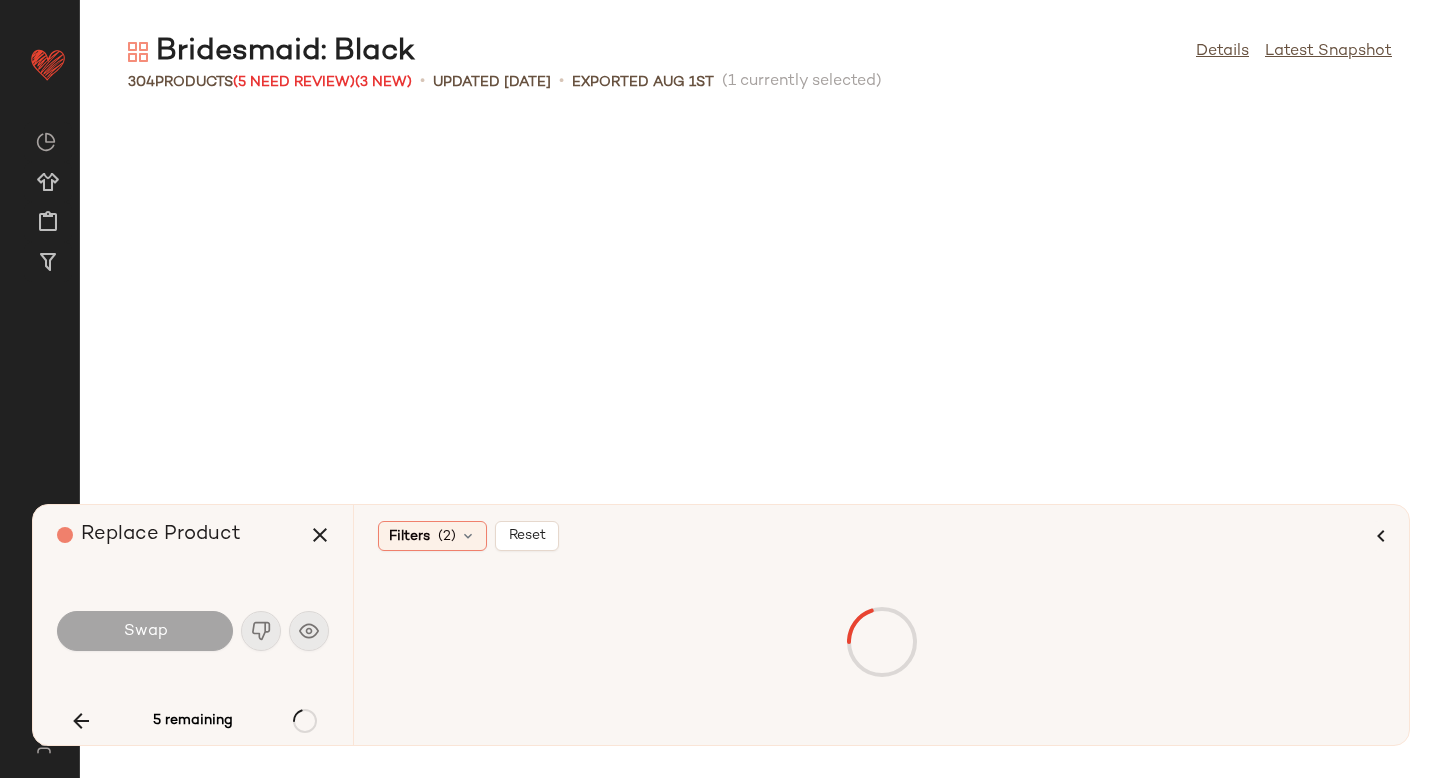 scroll, scrollTop: 18300, scrollLeft: 0, axis: vertical 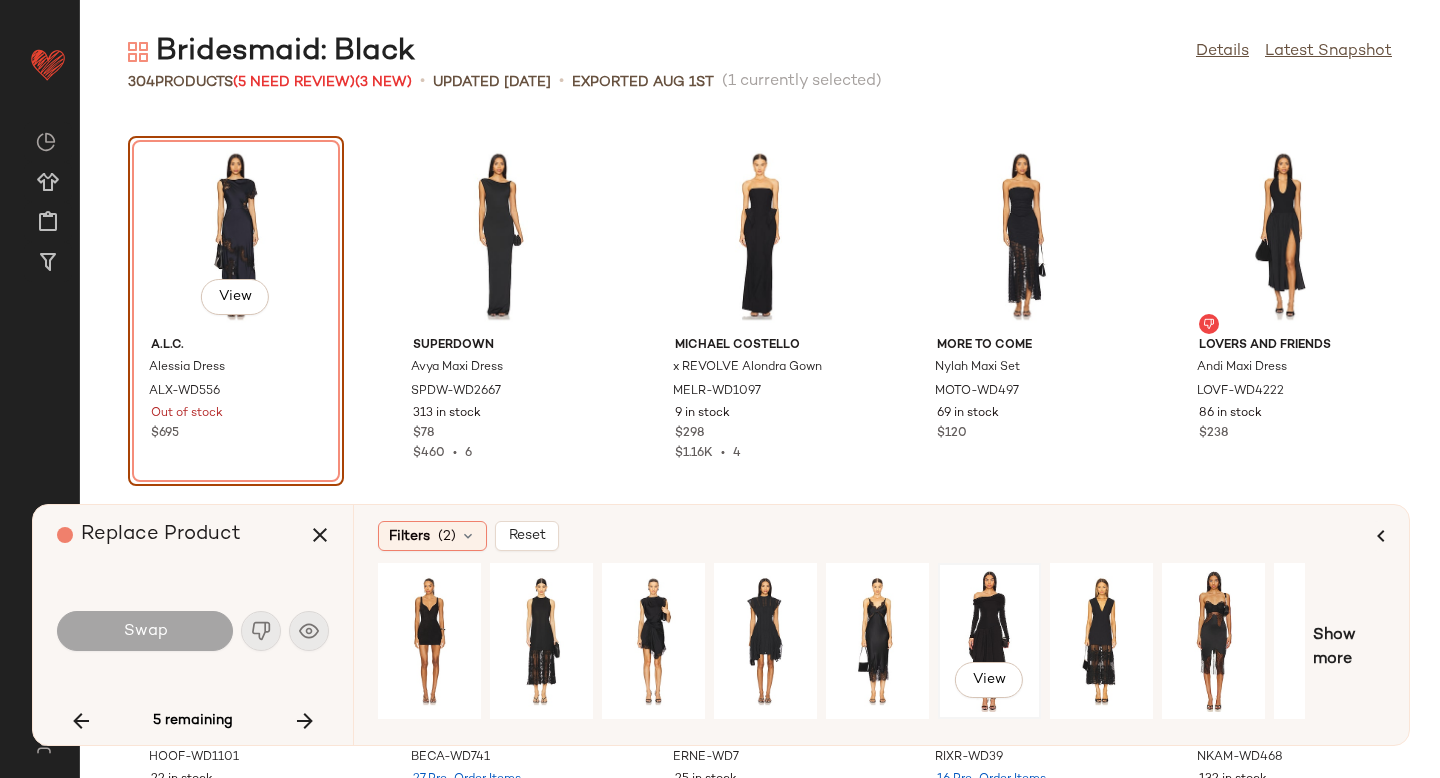 click on "View" 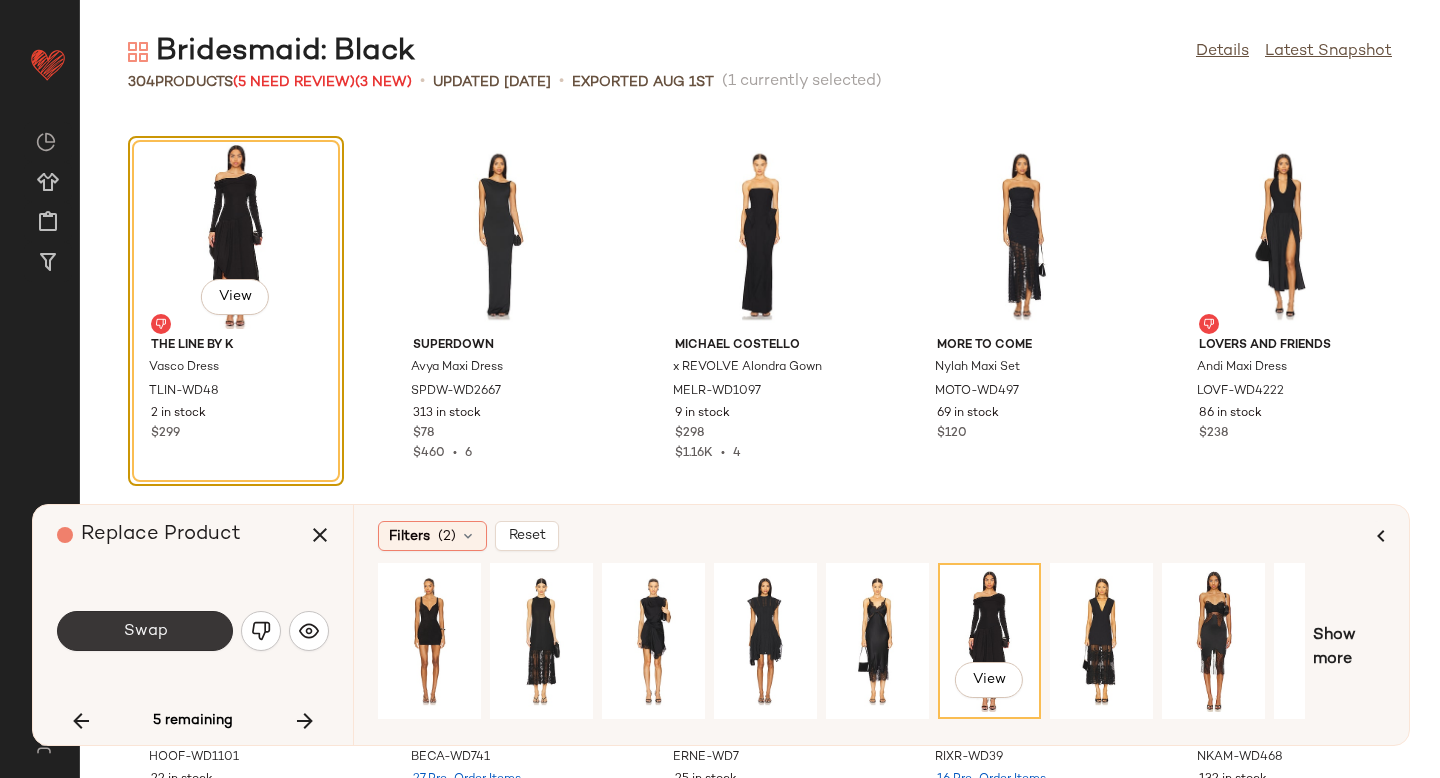 click on "Swap" at bounding box center [145, 631] 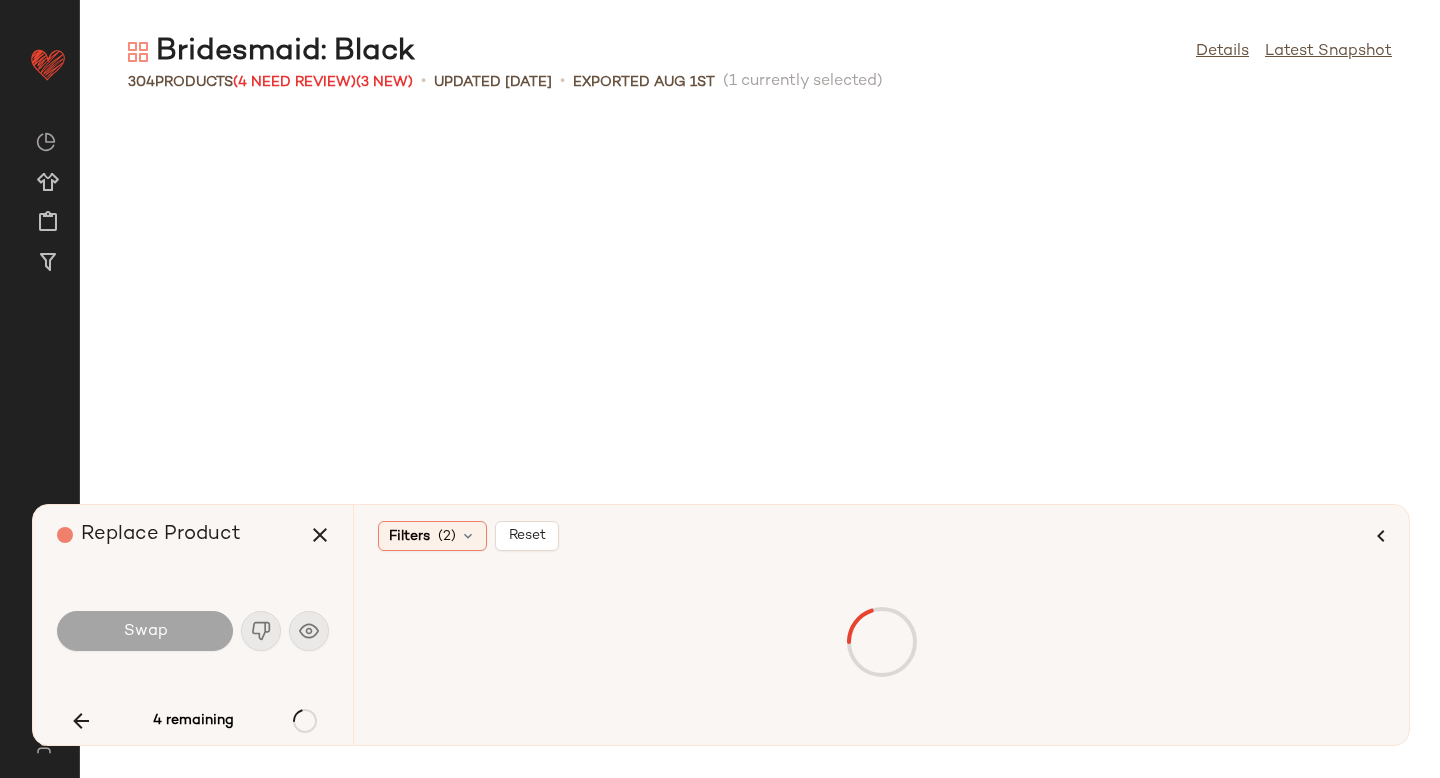 scroll, scrollTop: 20496, scrollLeft: 0, axis: vertical 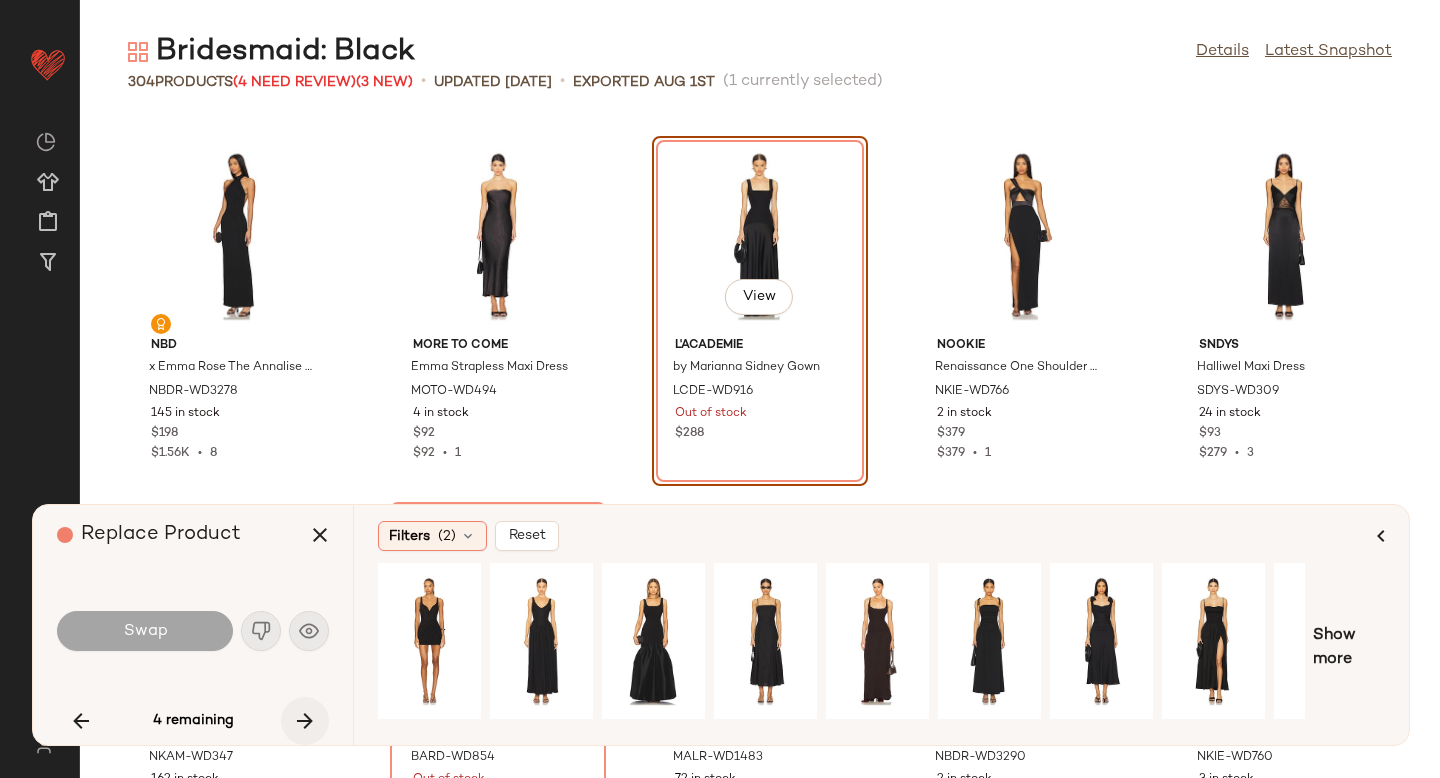click at bounding box center (305, 721) 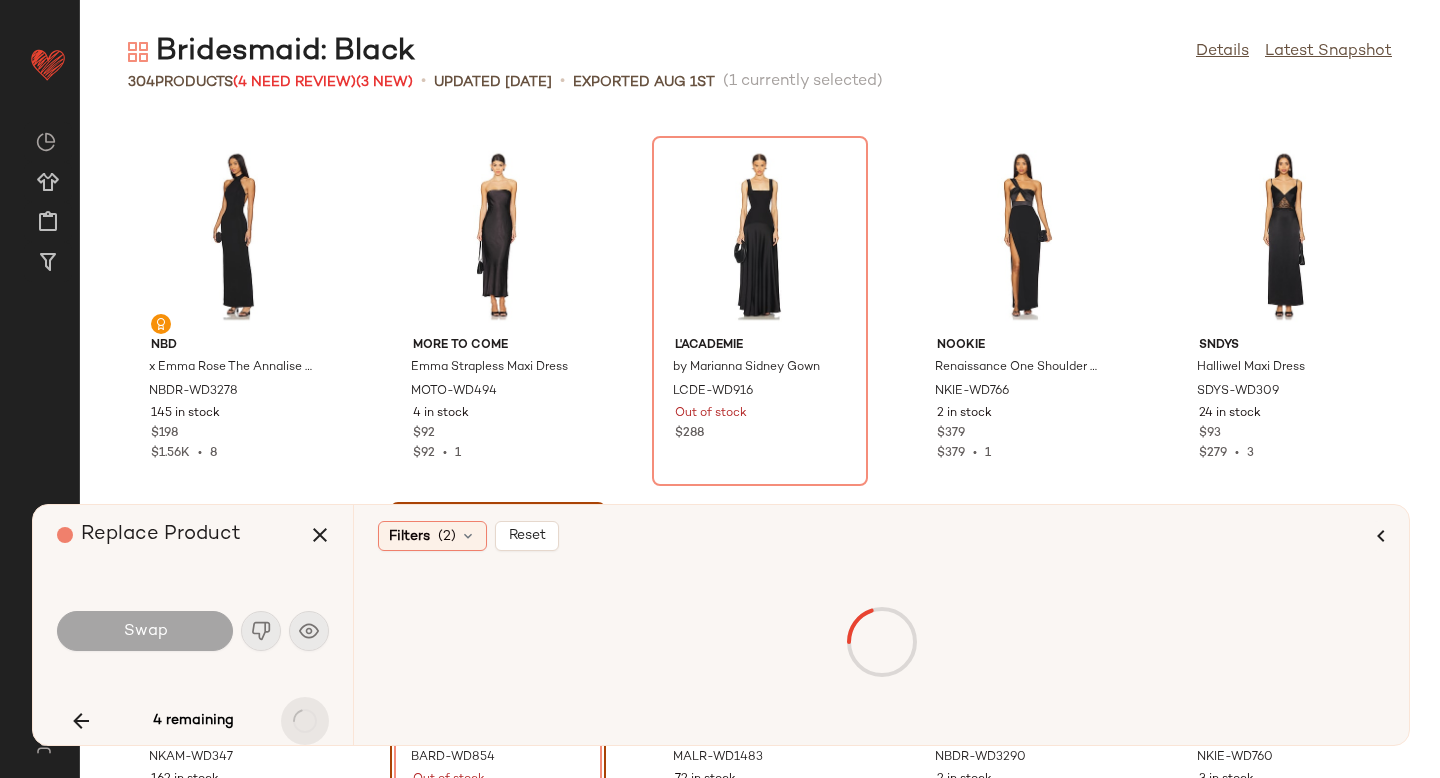 scroll, scrollTop: 20862, scrollLeft: 0, axis: vertical 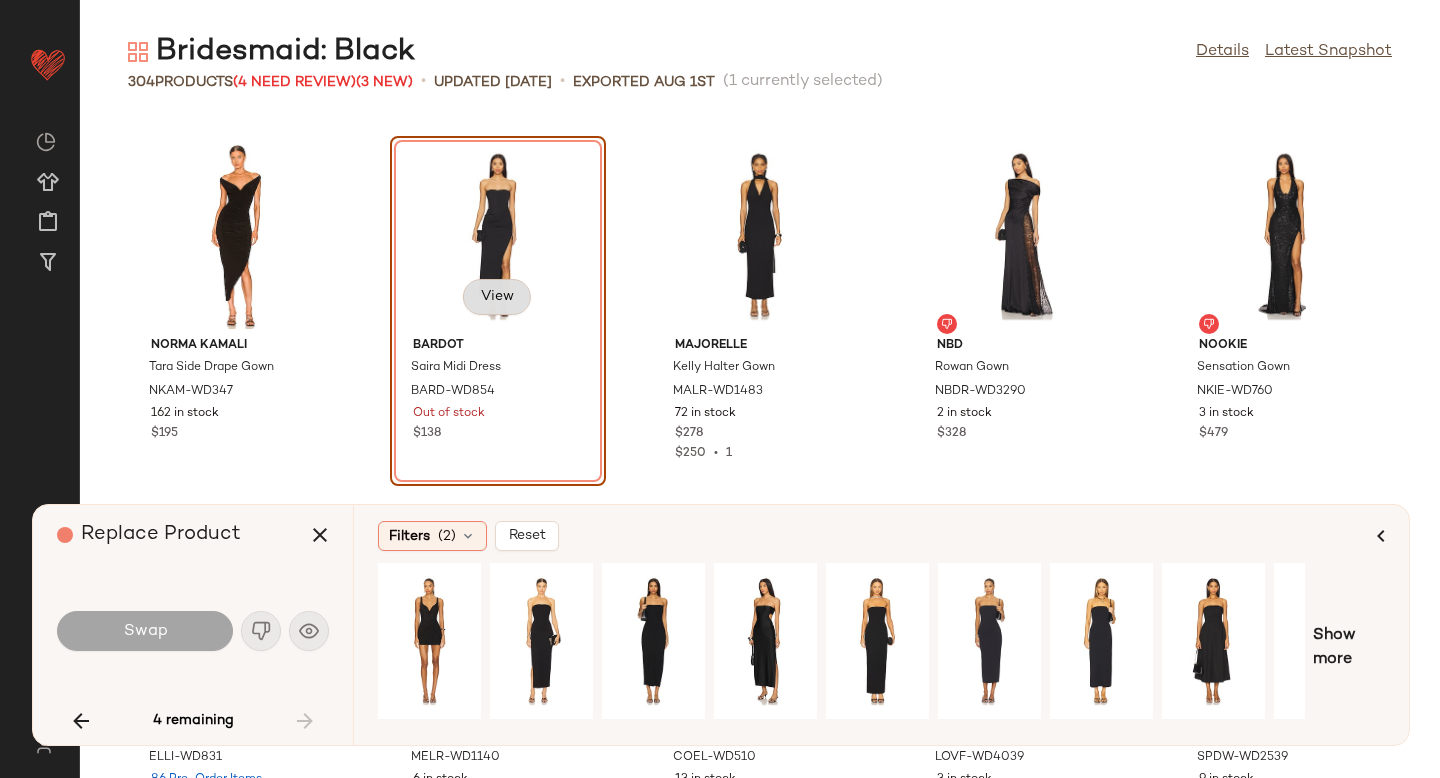 click on "View" at bounding box center (497, 297) 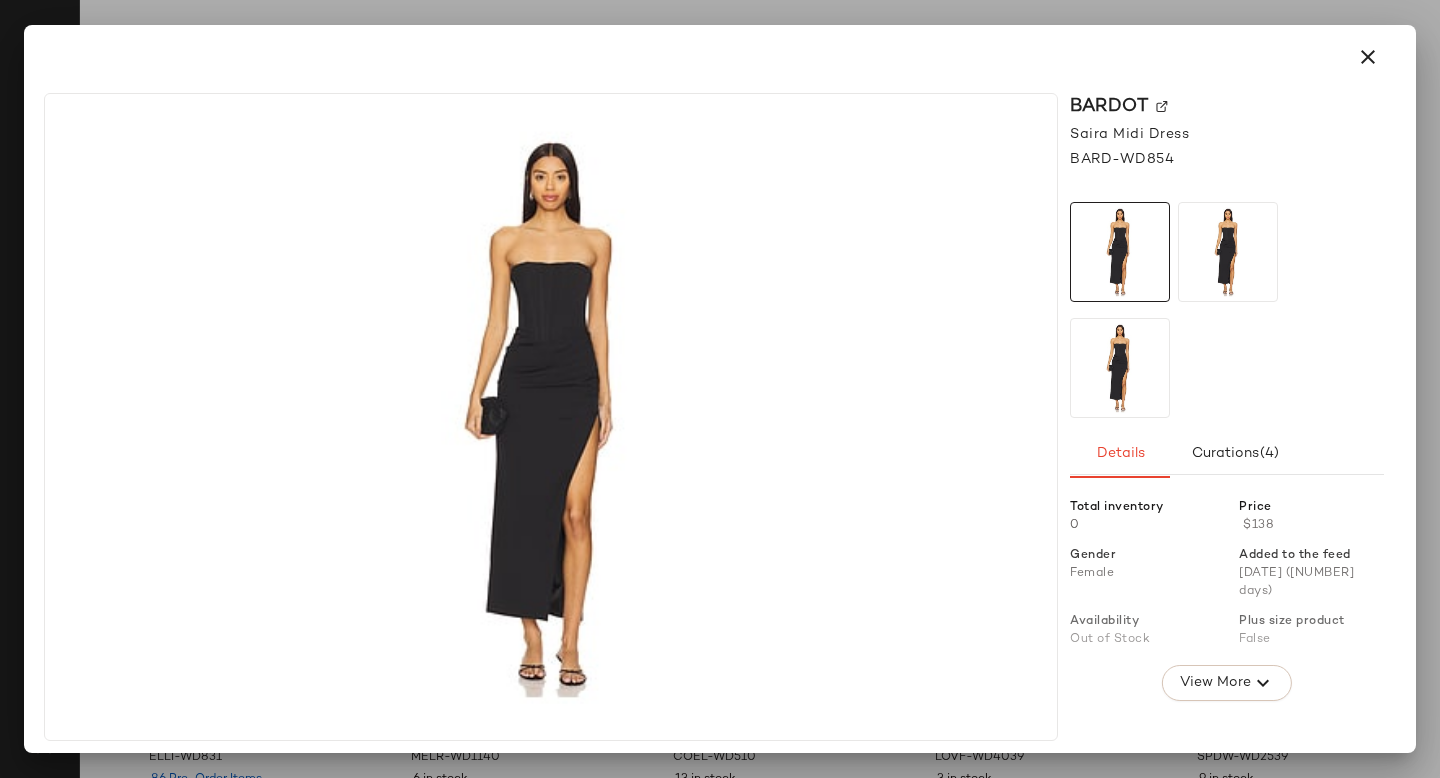 click 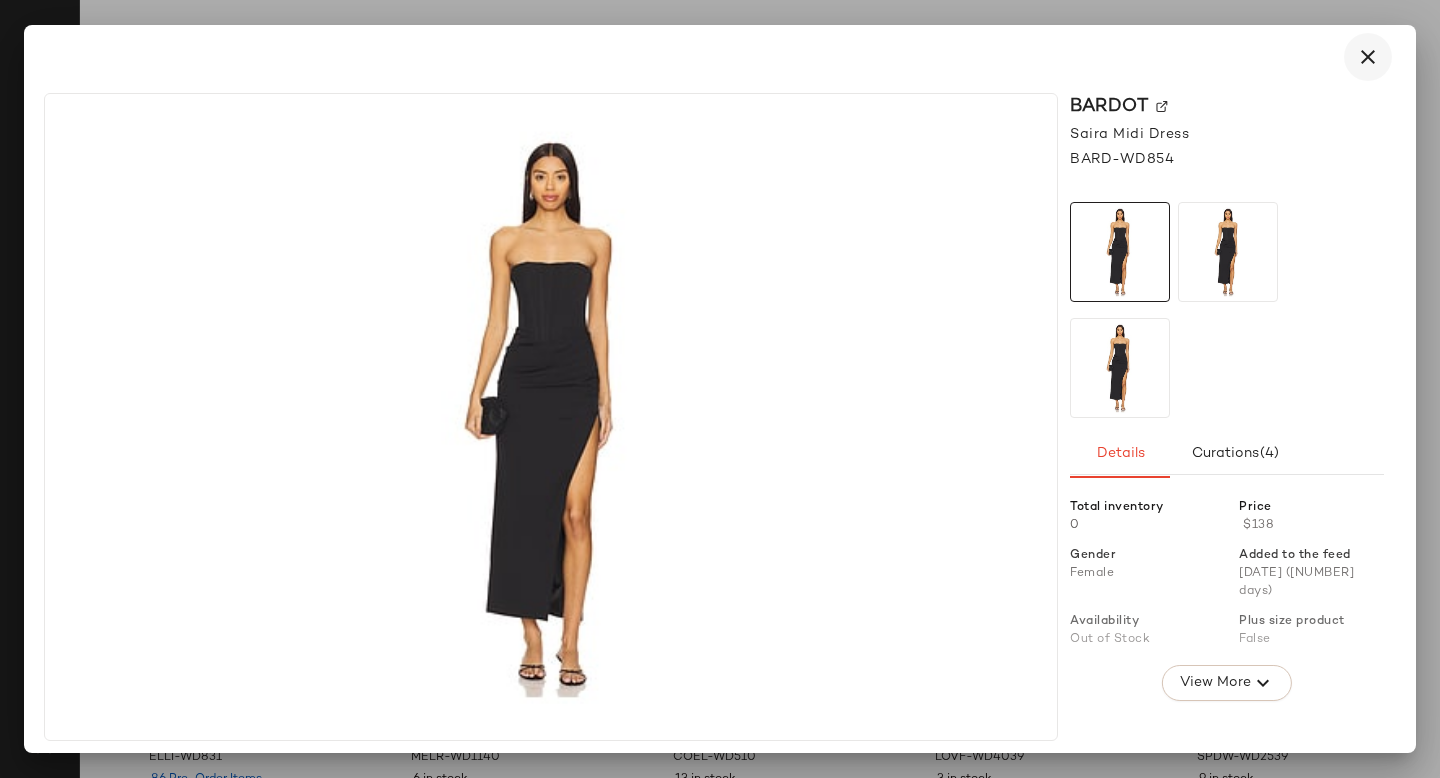 click at bounding box center (1368, 57) 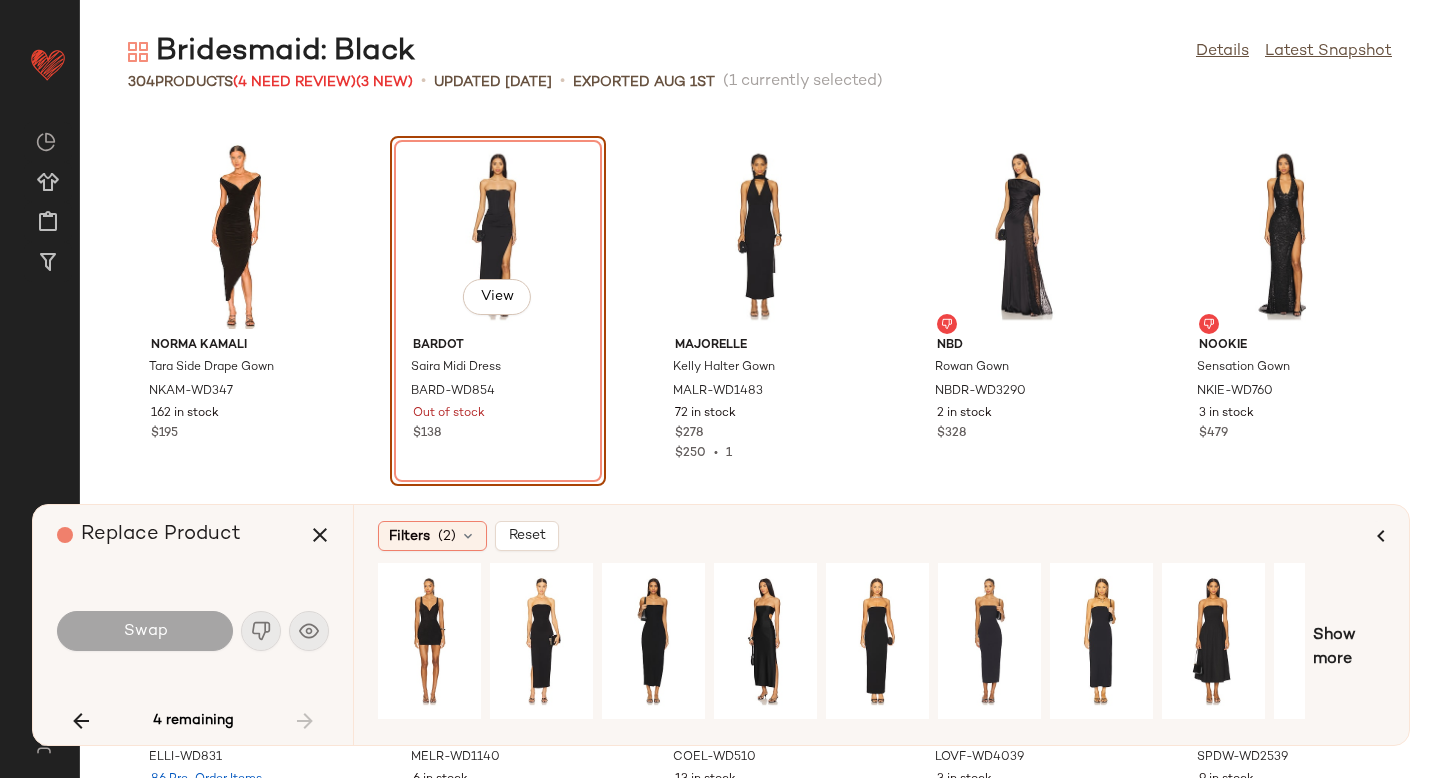 click on "4 remaining" at bounding box center [193, 721] 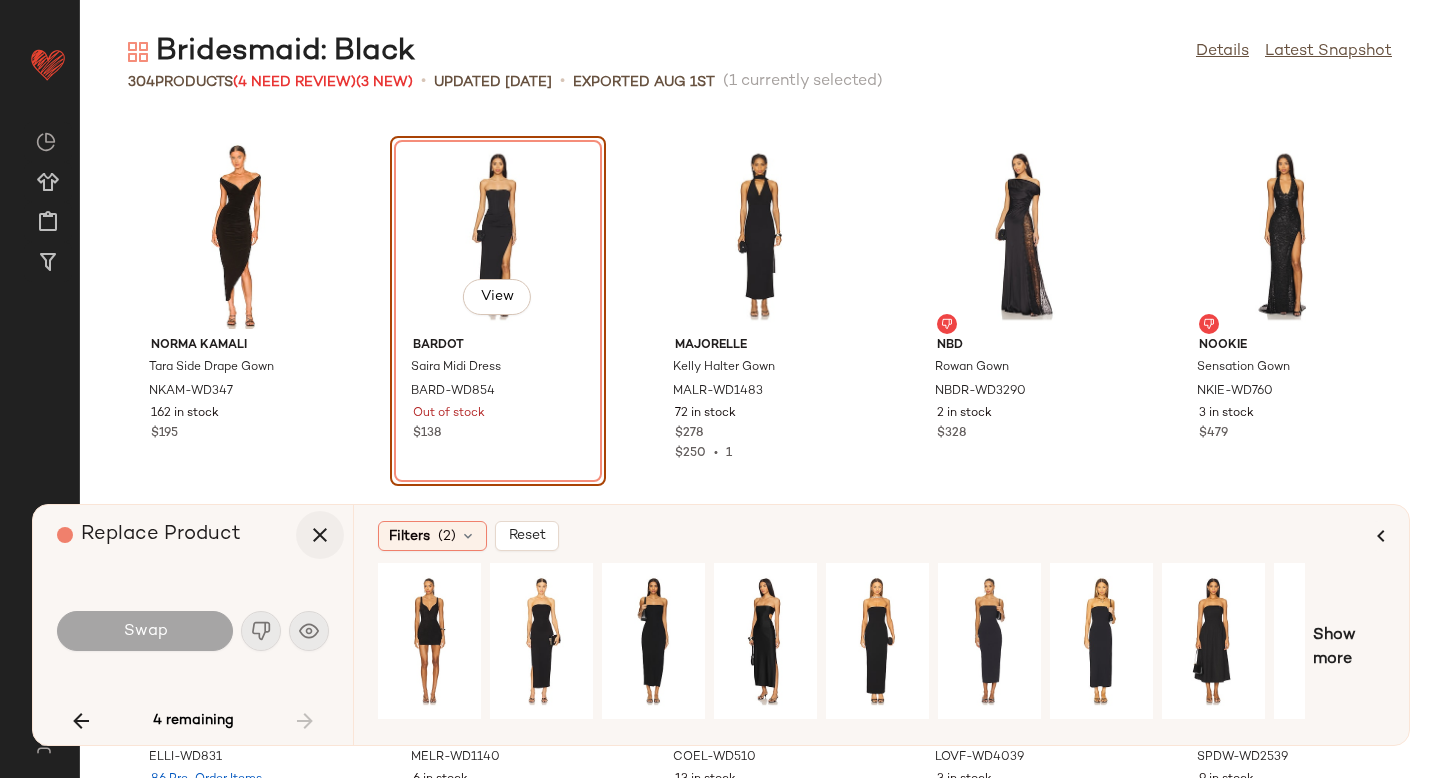 click at bounding box center (320, 535) 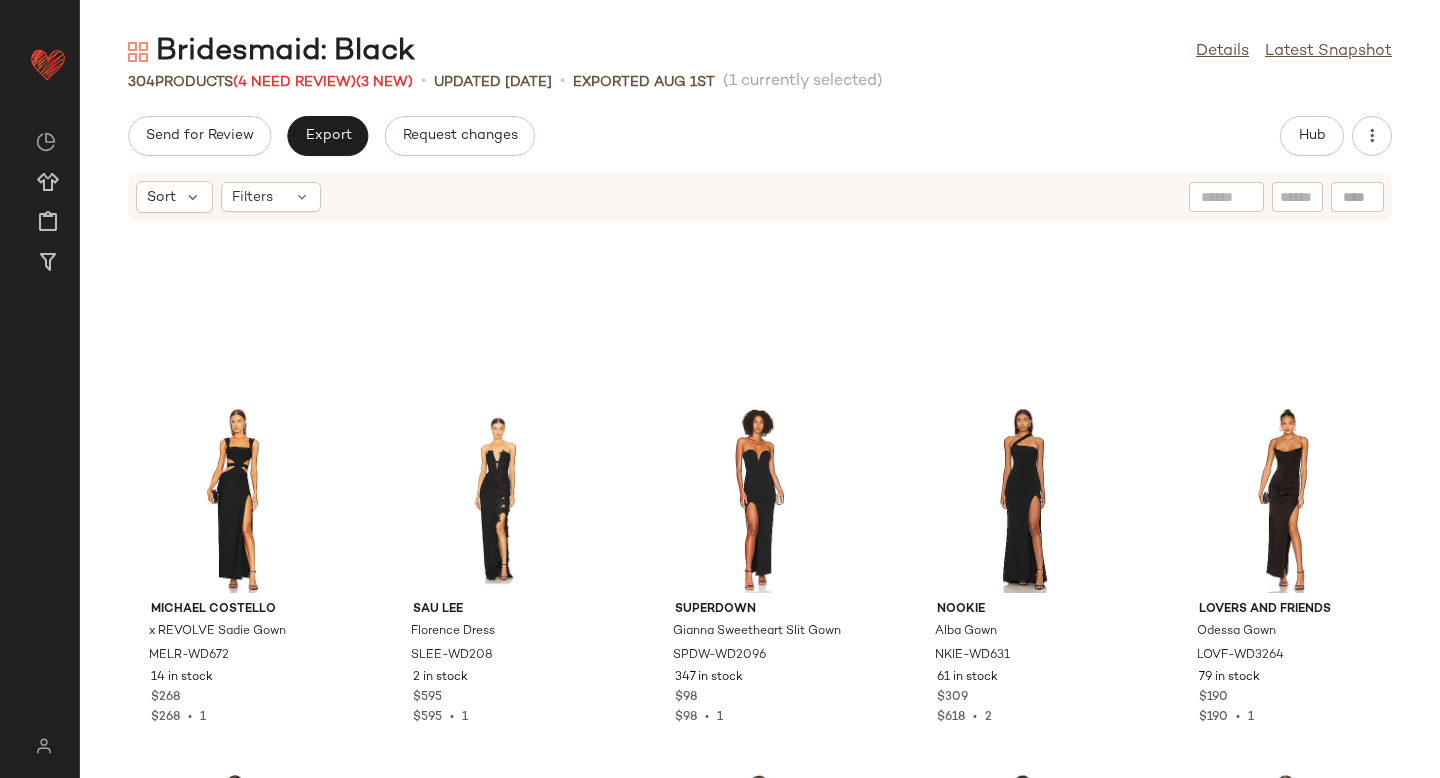 scroll, scrollTop: 11211, scrollLeft: 0, axis: vertical 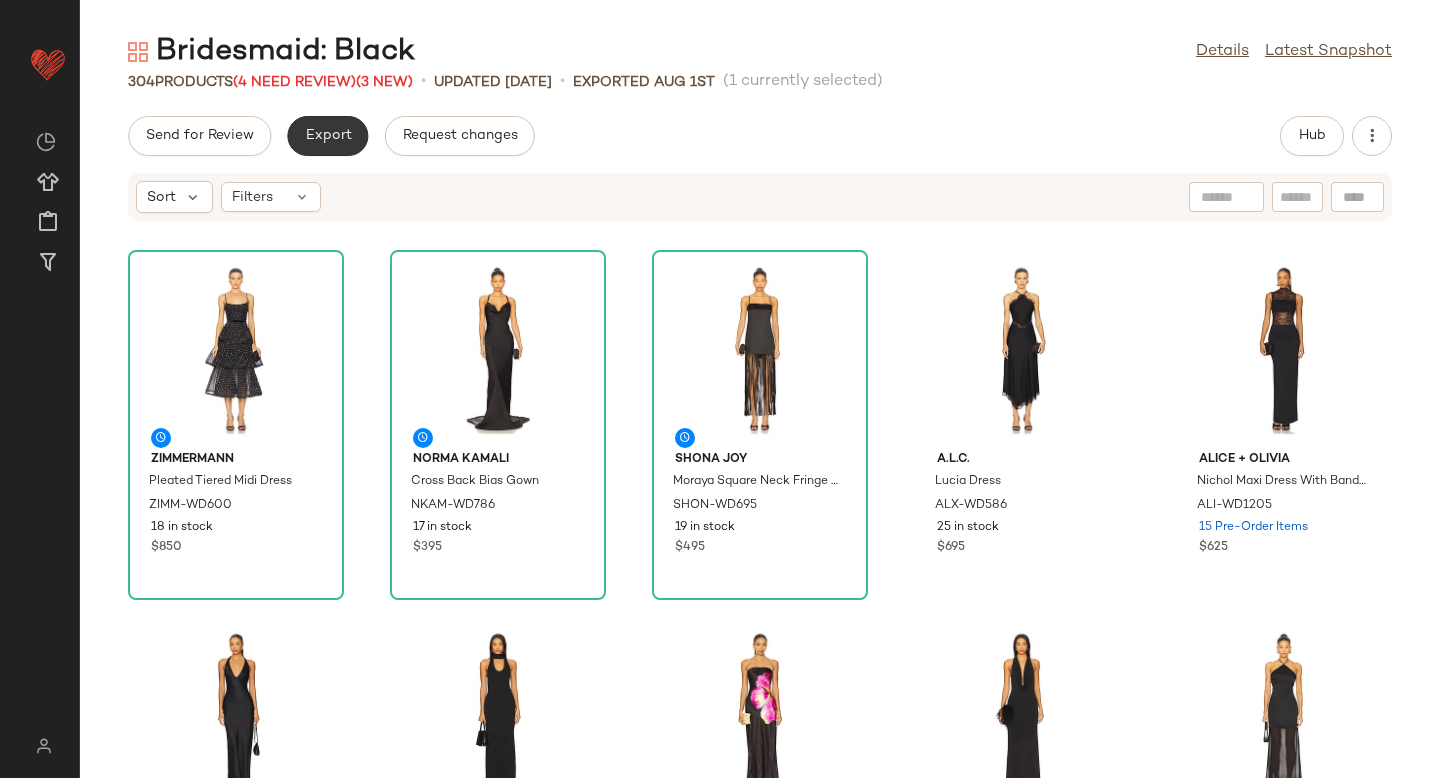 click on "Export" at bounding box center [327, 136] 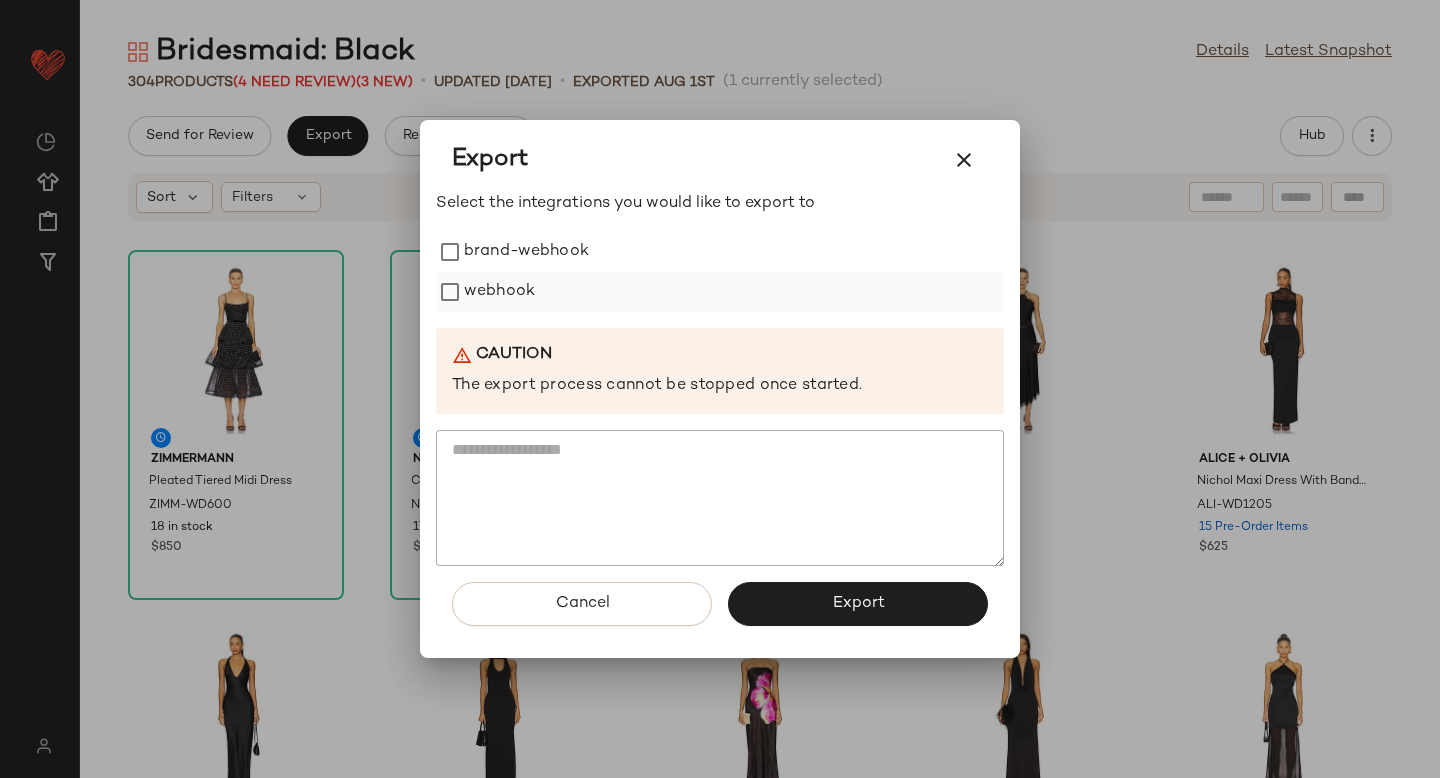 click on "webhook" at bounding box center [499, 292] 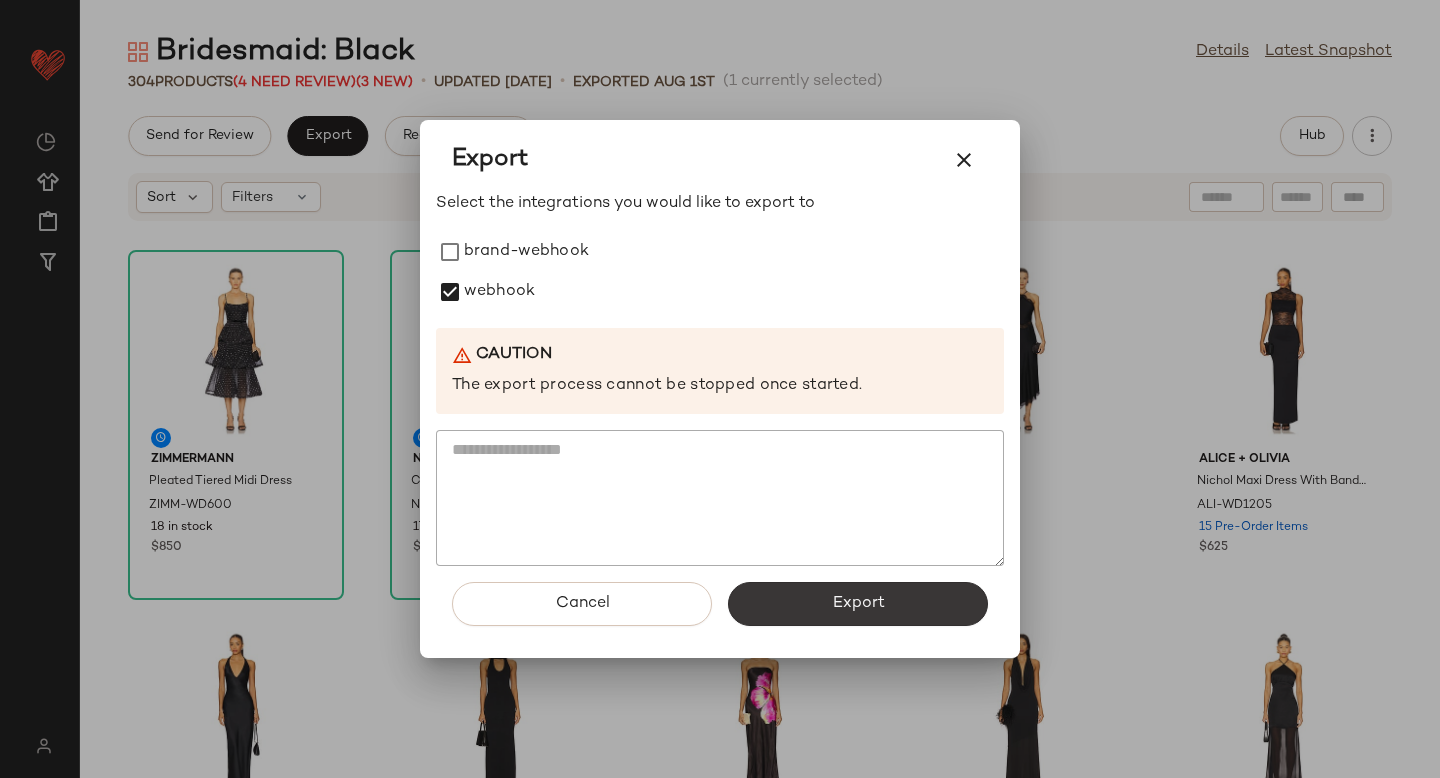 click on "Export" 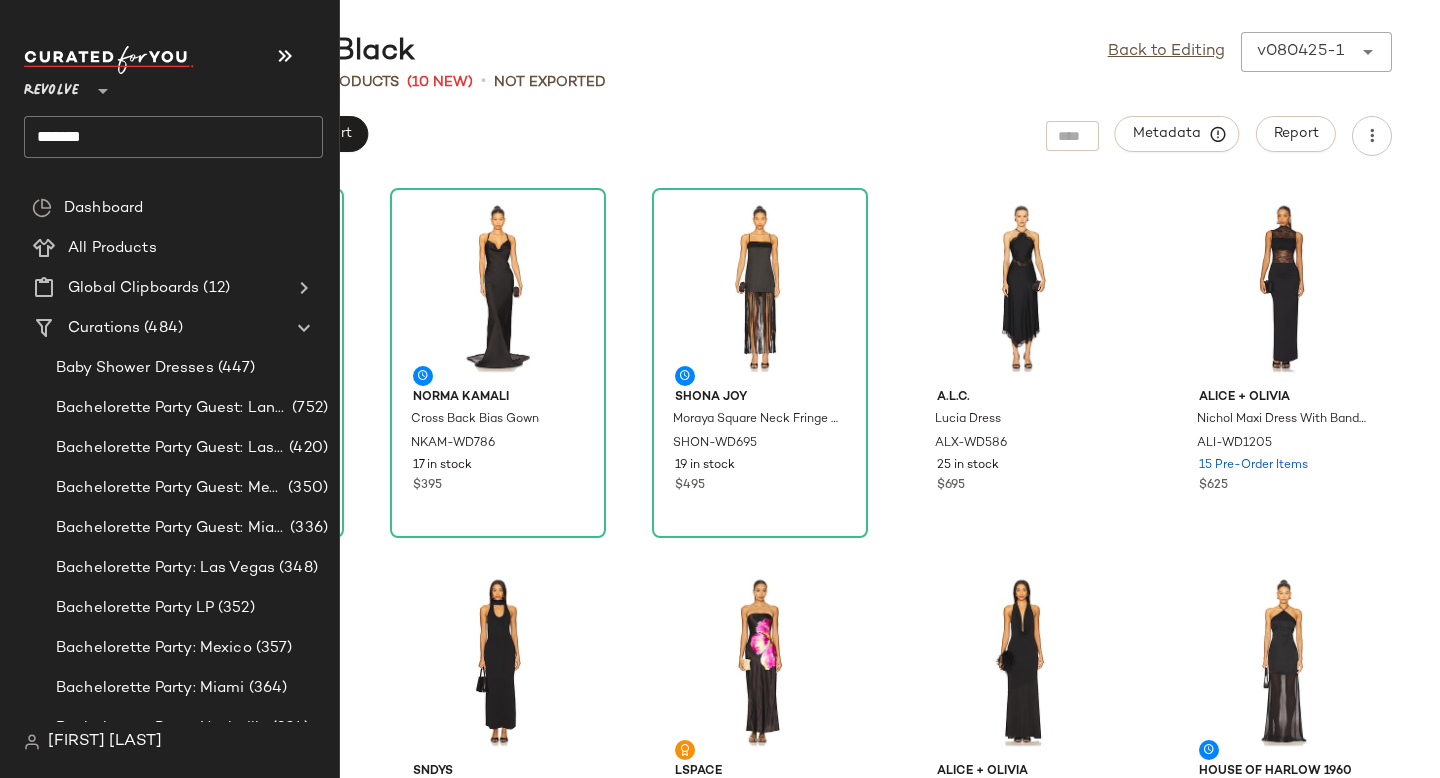 click on "*******" 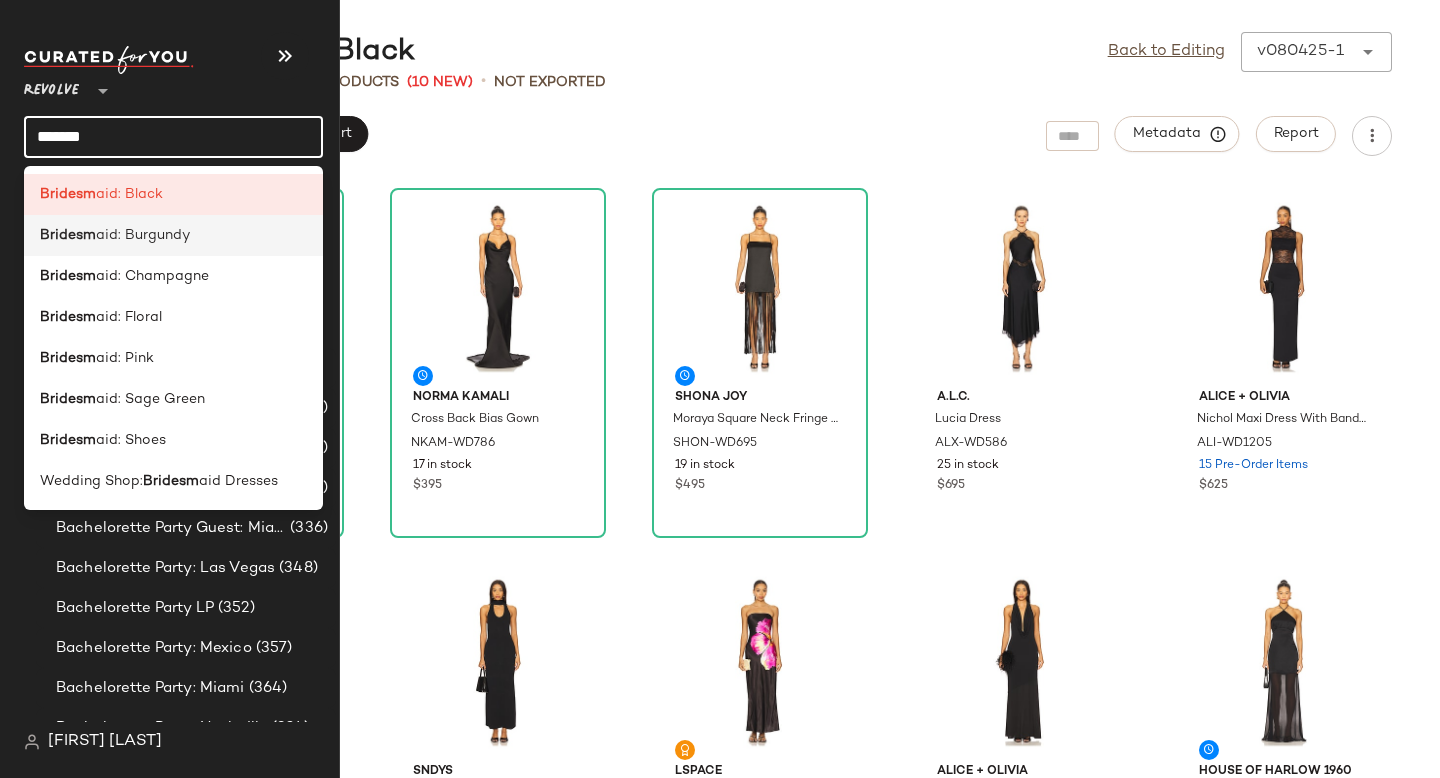 click on "Bridesm aid: Burgundy" 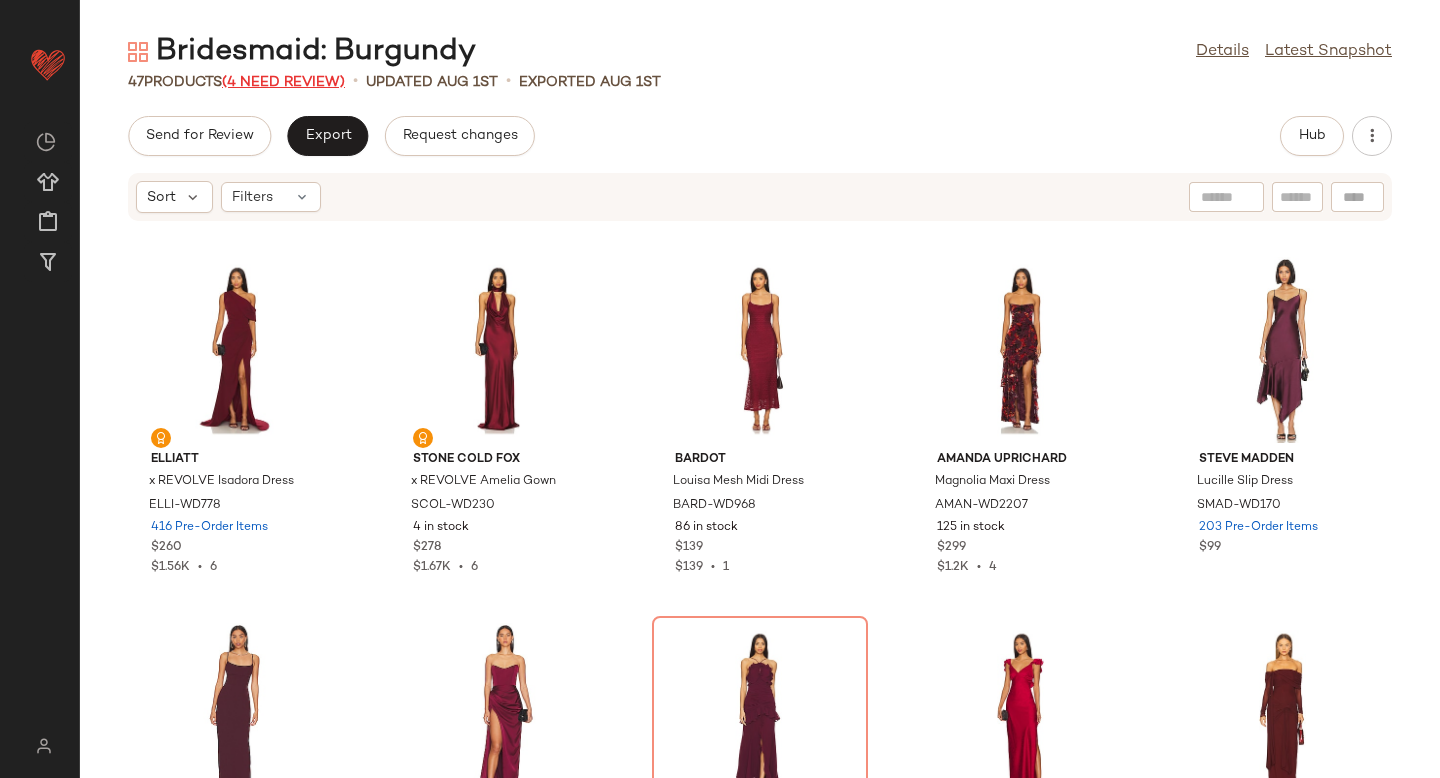 click on "(4 Need Review)" at bounding box center (283, 82) 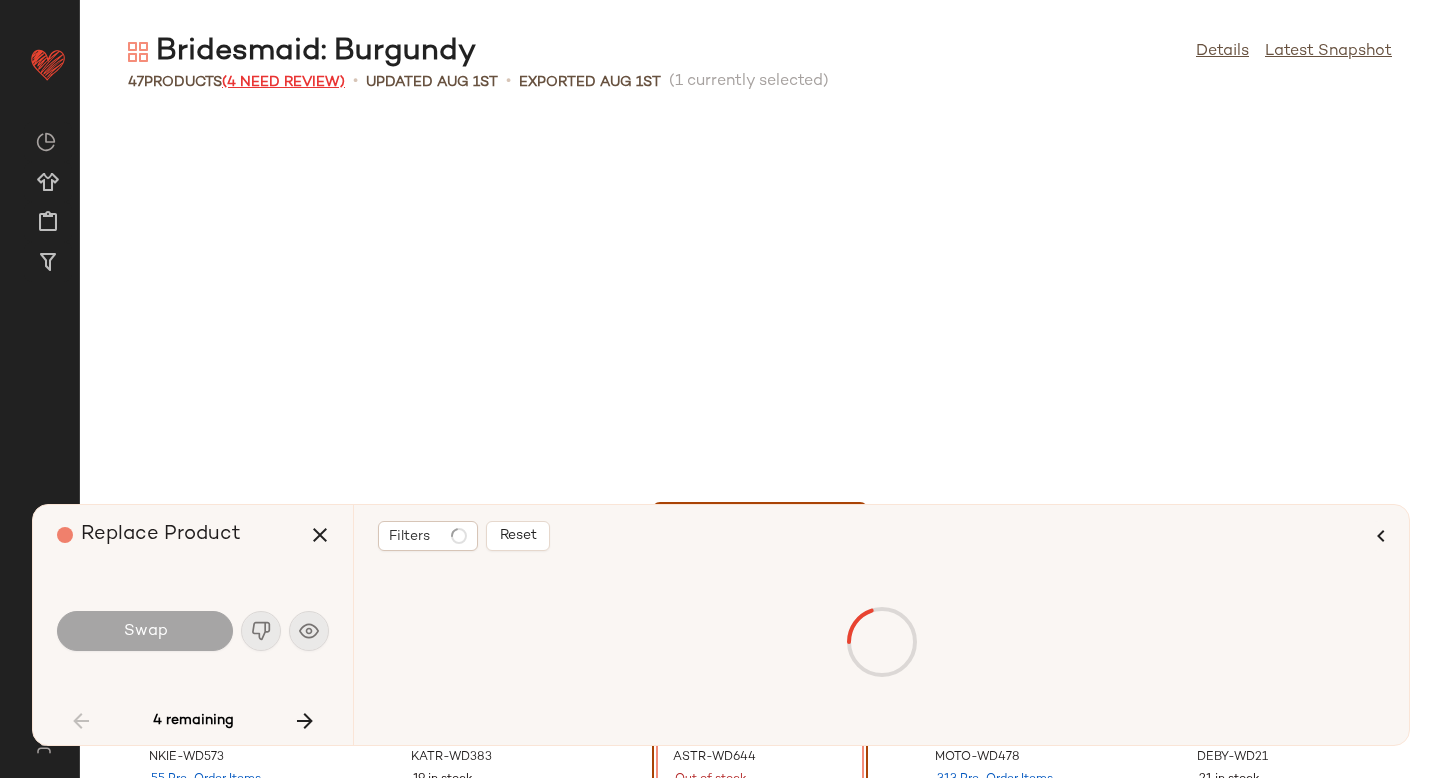 scroll, scrollTop: 382, scrollLeft: 0, axis: vertical 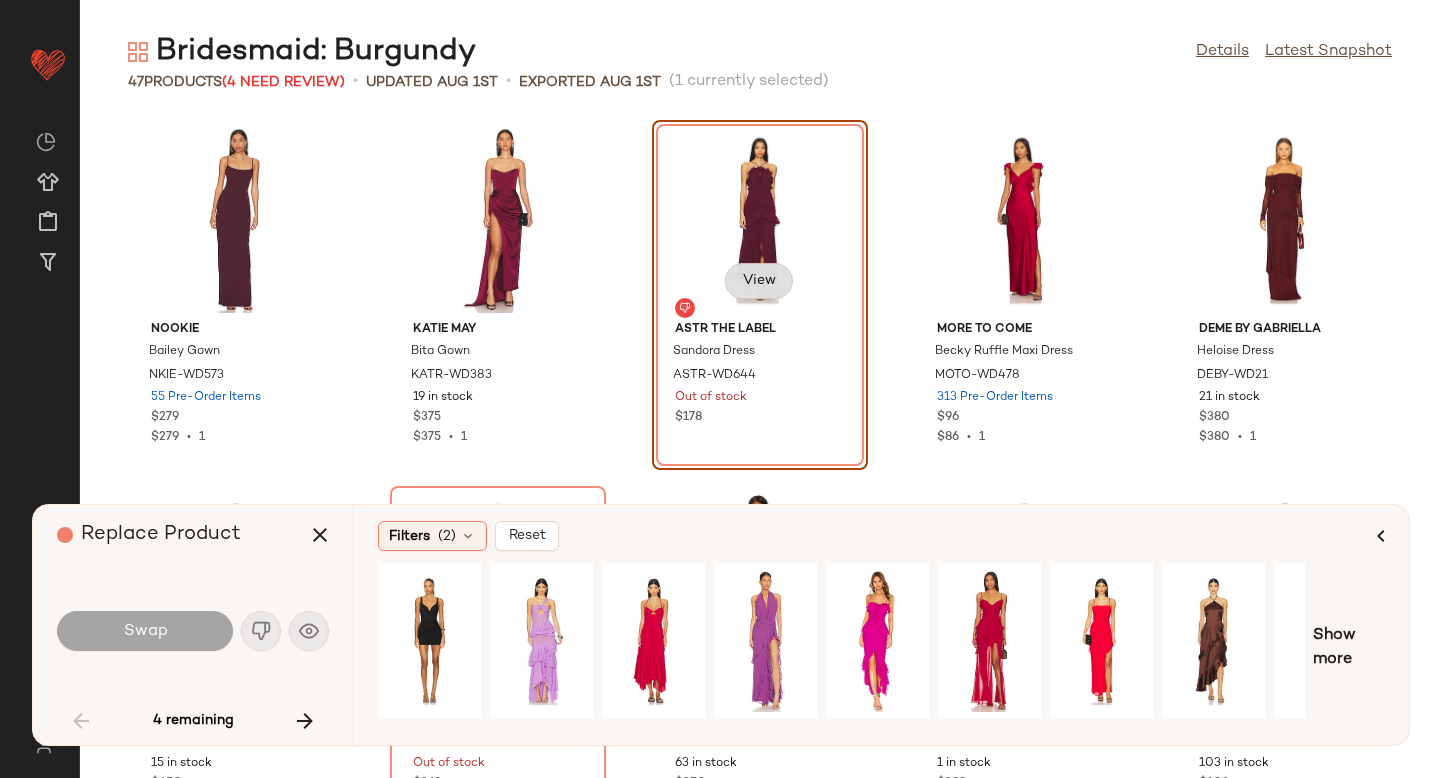 click on "View" 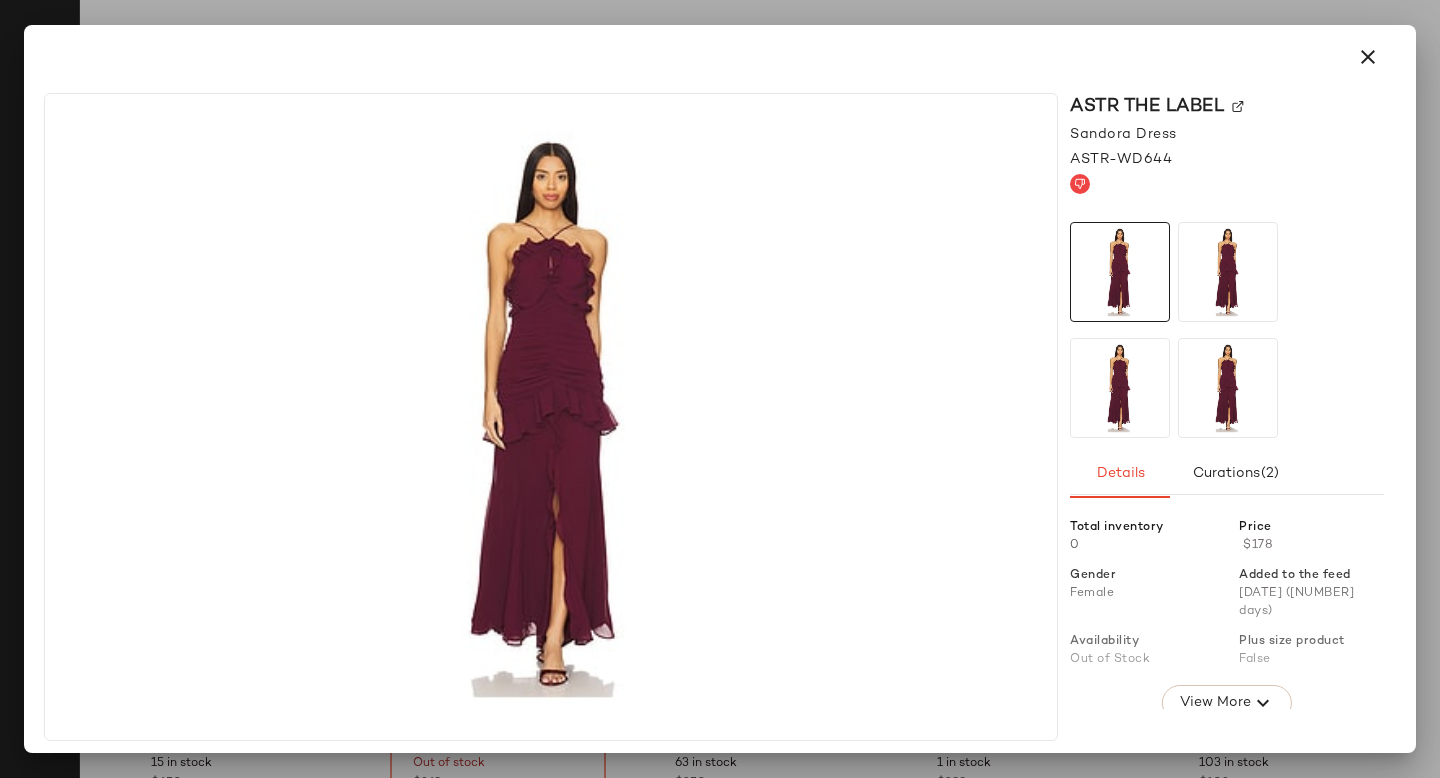 click on "ASTR the Label" at bounding box center (1227, 106) 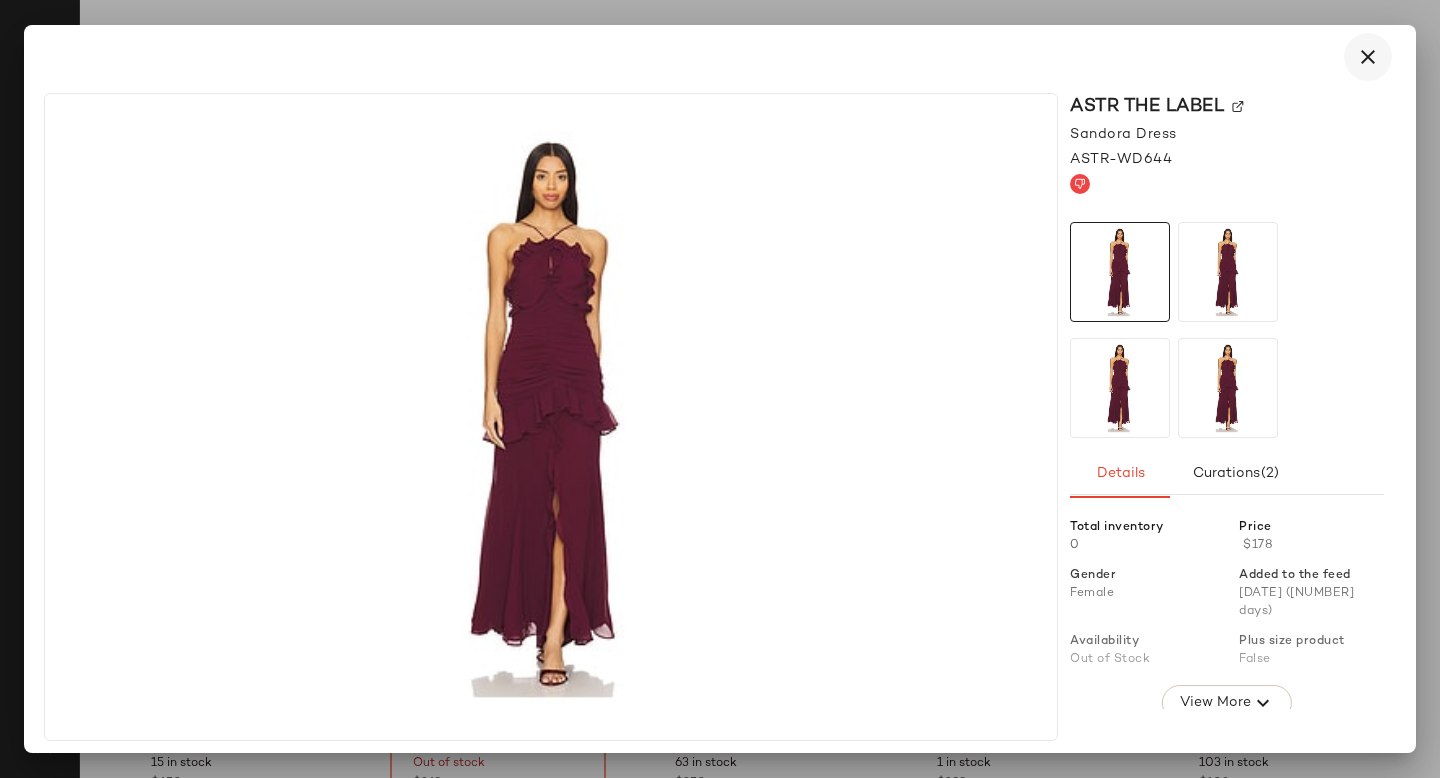 click at bounding box center (1368, 57) 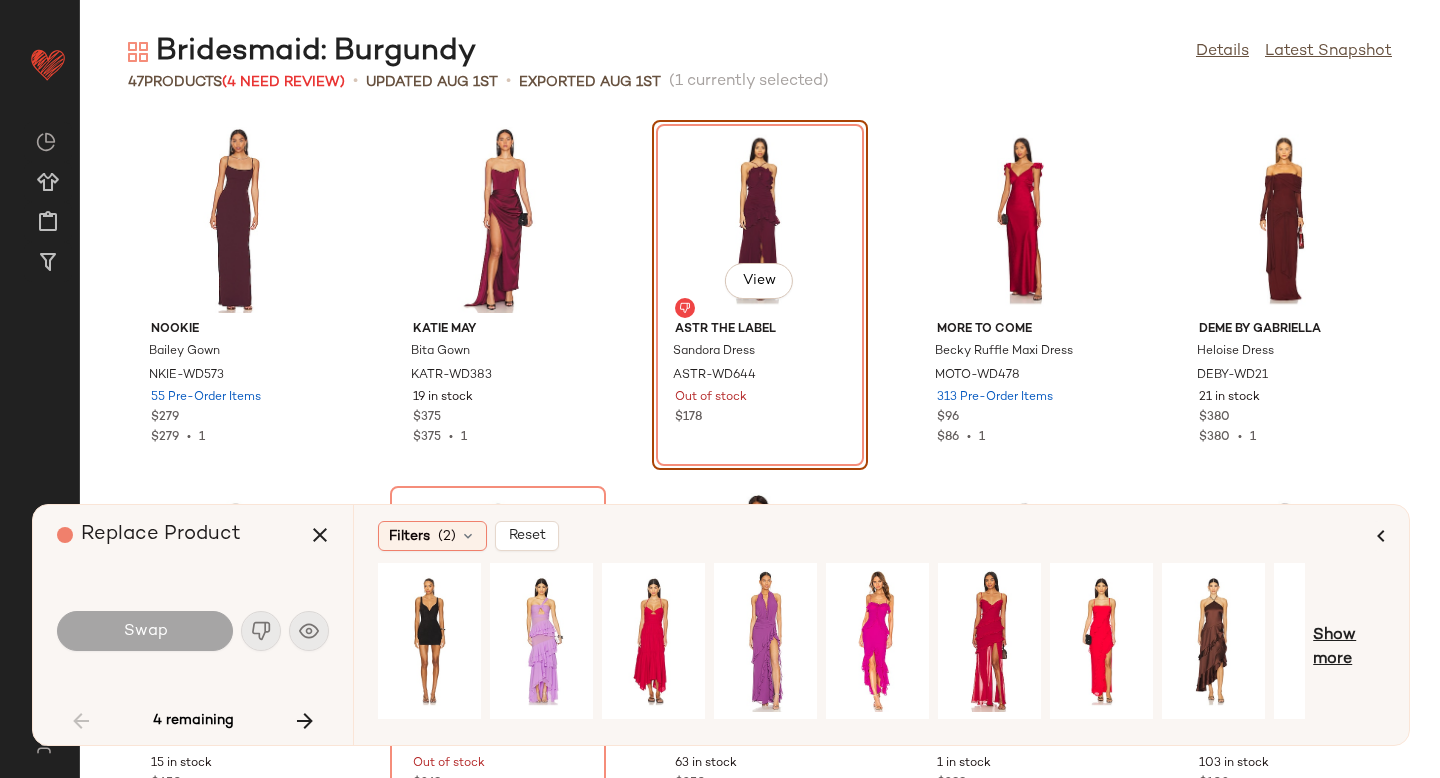 click on "Show more" at bounding box center (1349, 648) 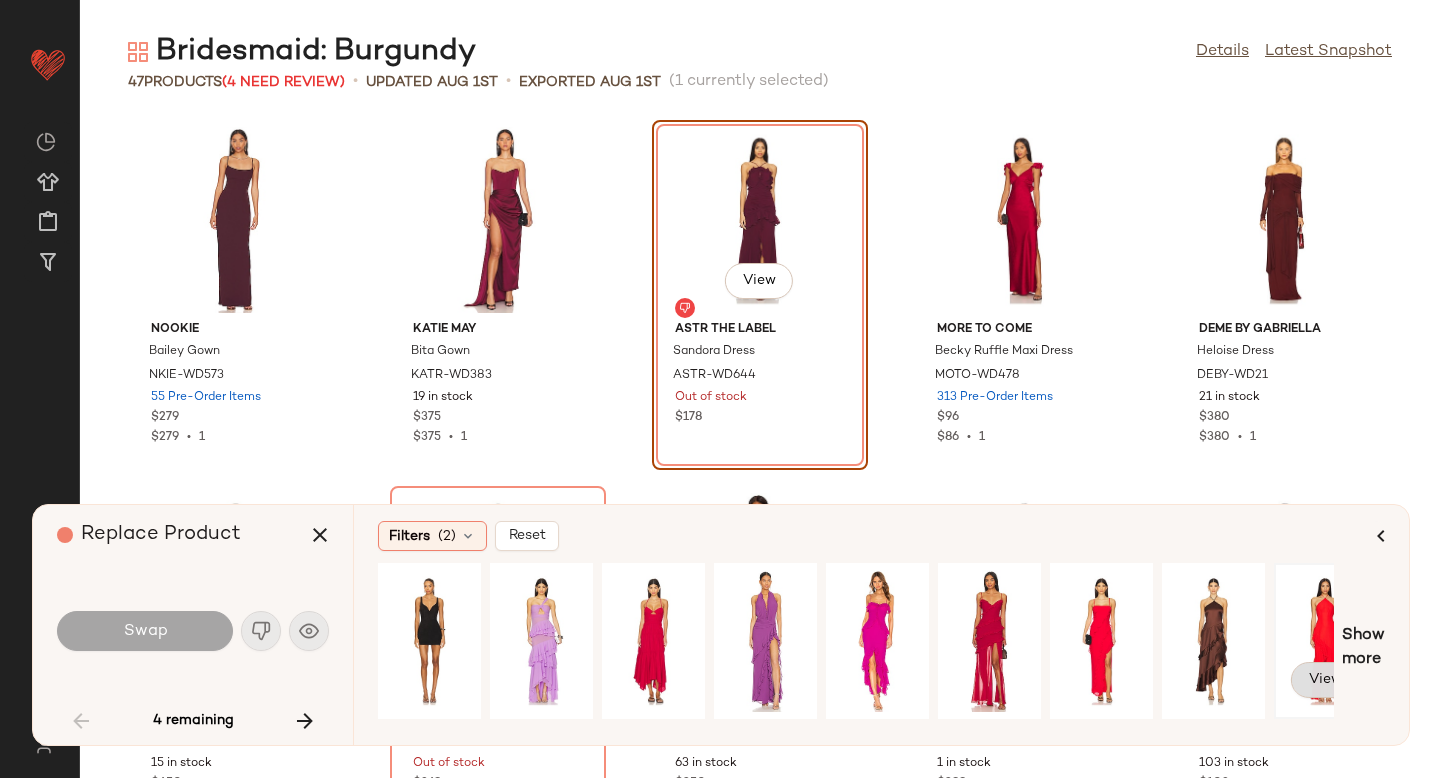 click on "View" at bounding box center (1325, 680) 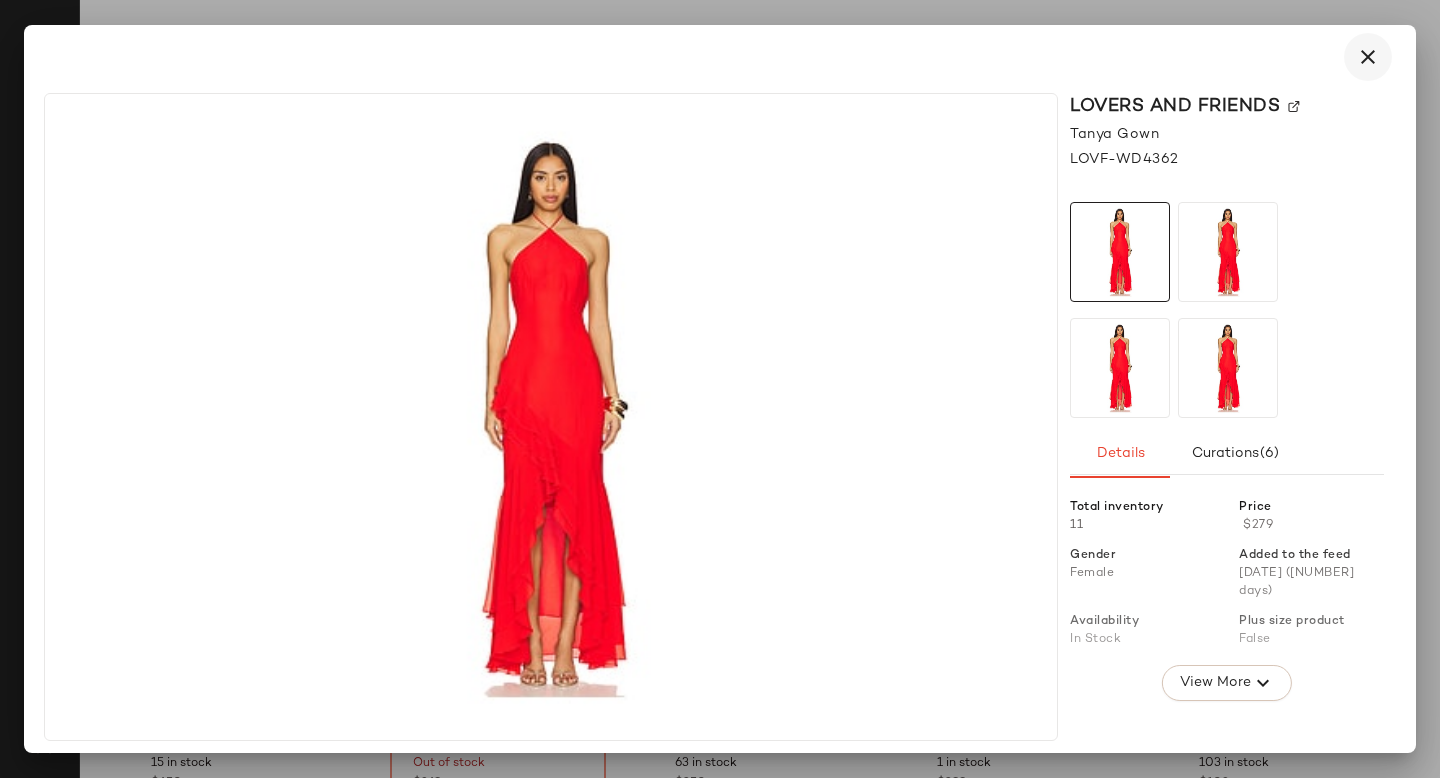 click at bounding box center [1368, 57] 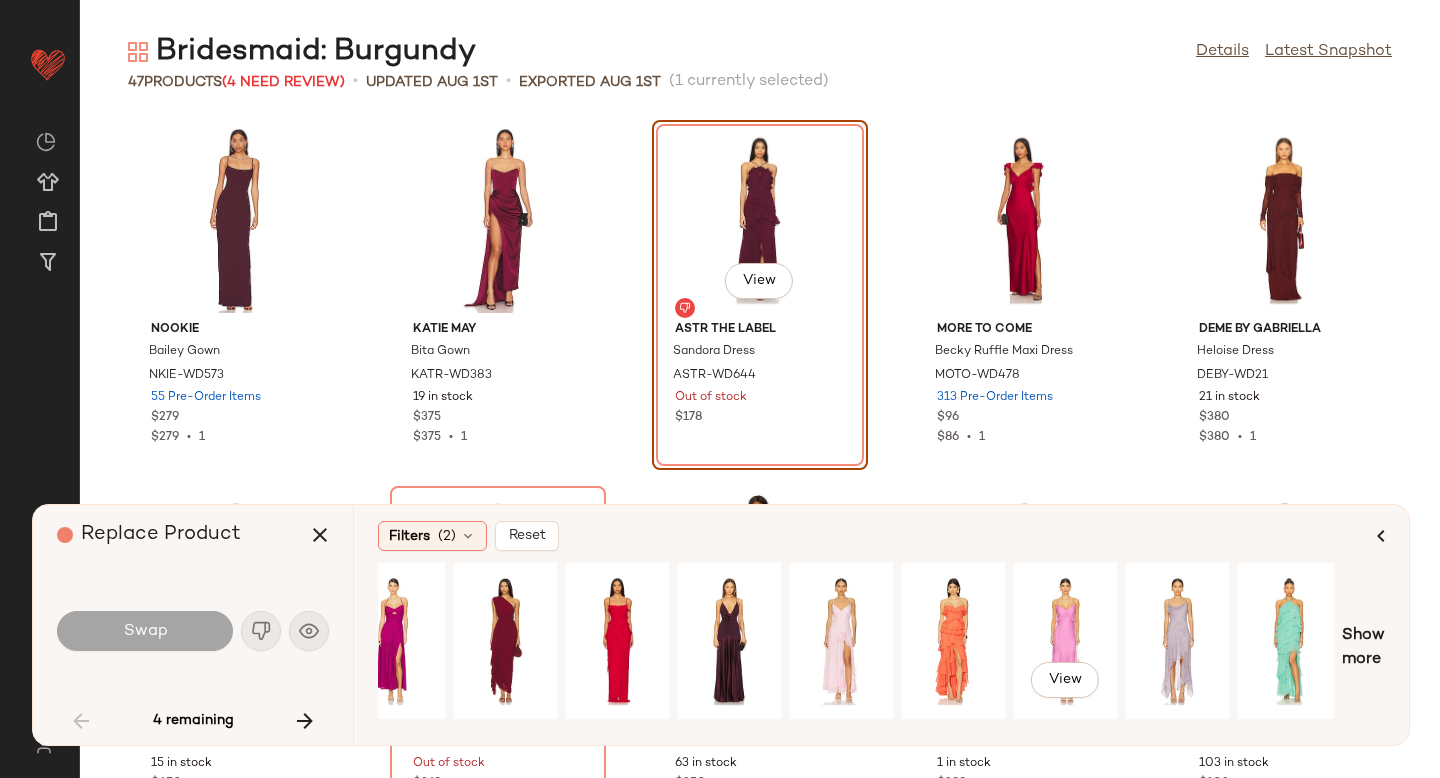 scroll, scrollTop: 0, scrollLeft: 1027, axis: horizontal 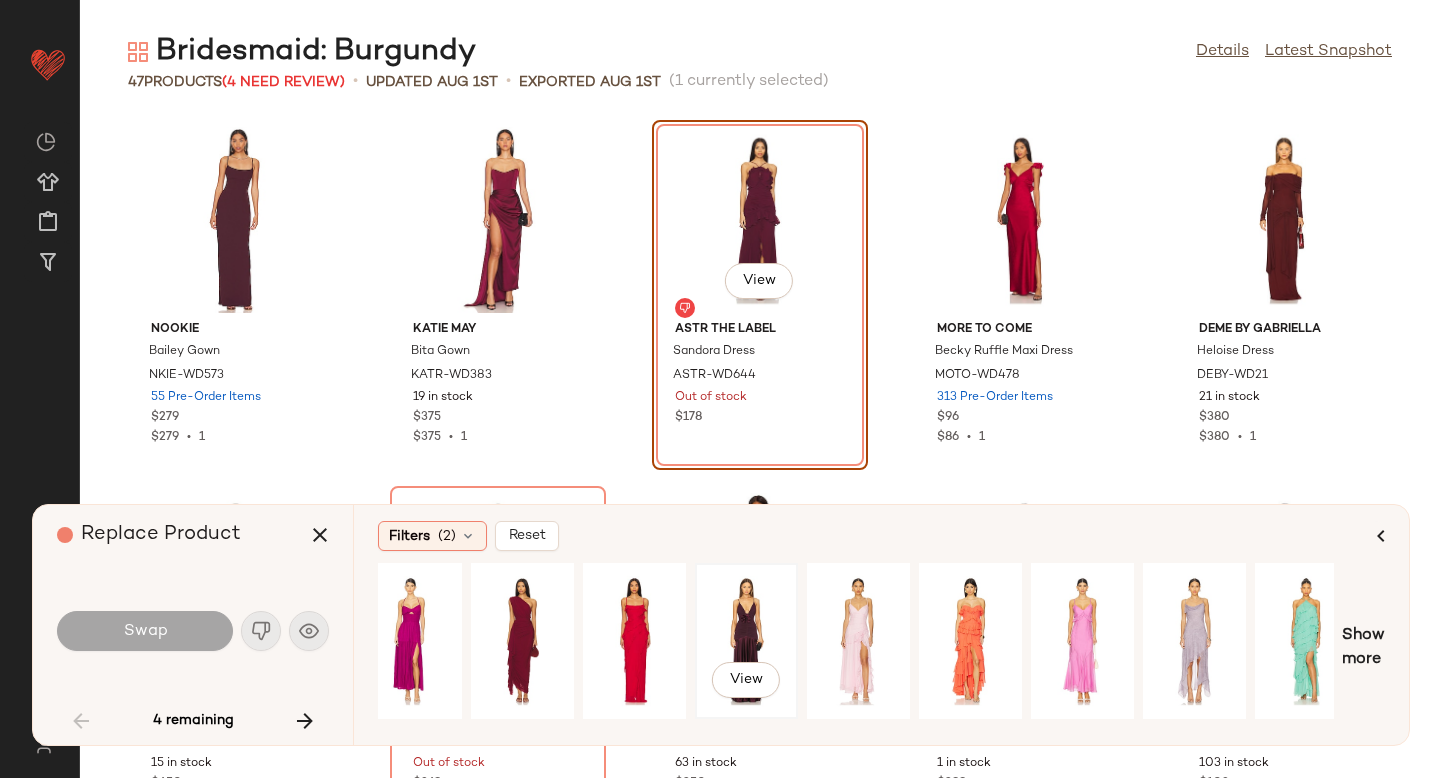 click on "View" 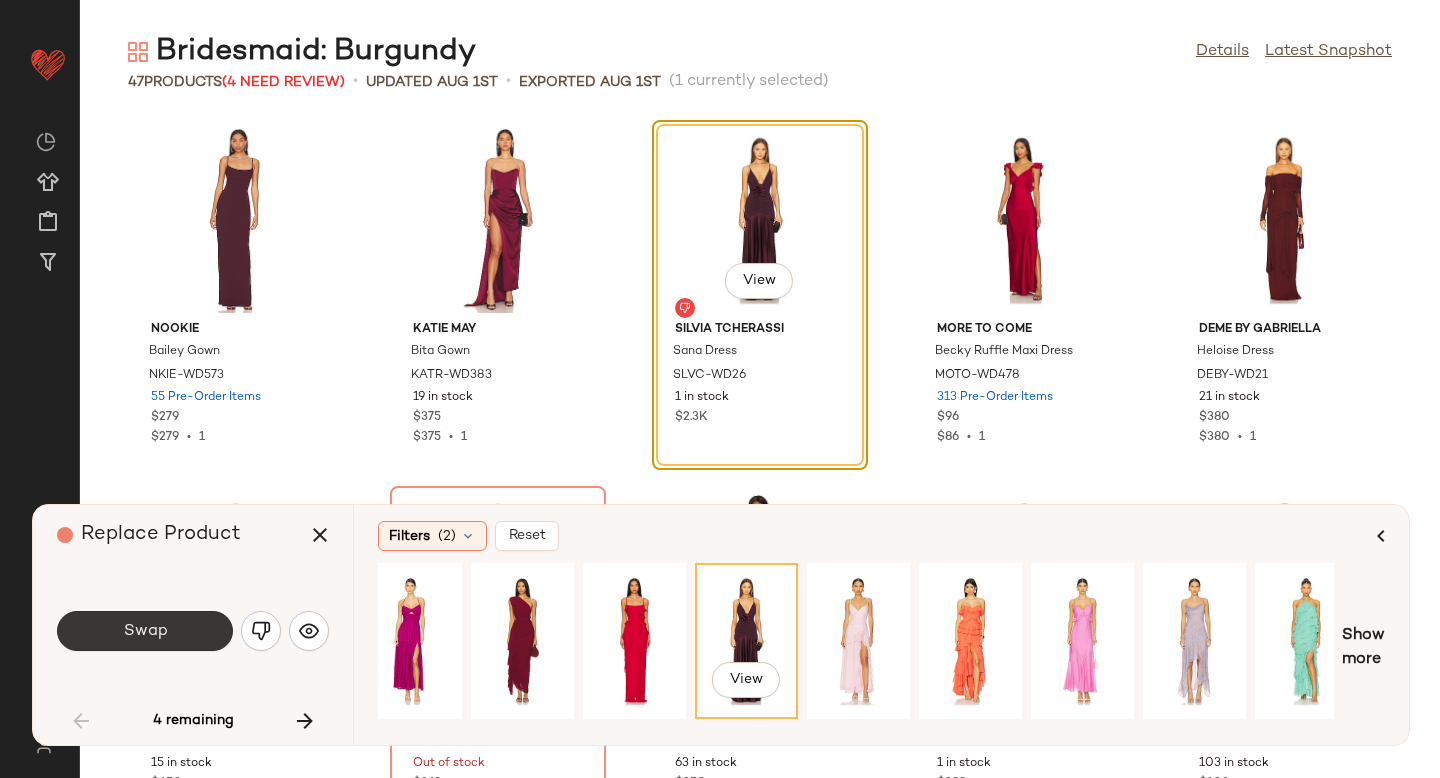 click on "Swap" at bounding box center [145, 631] 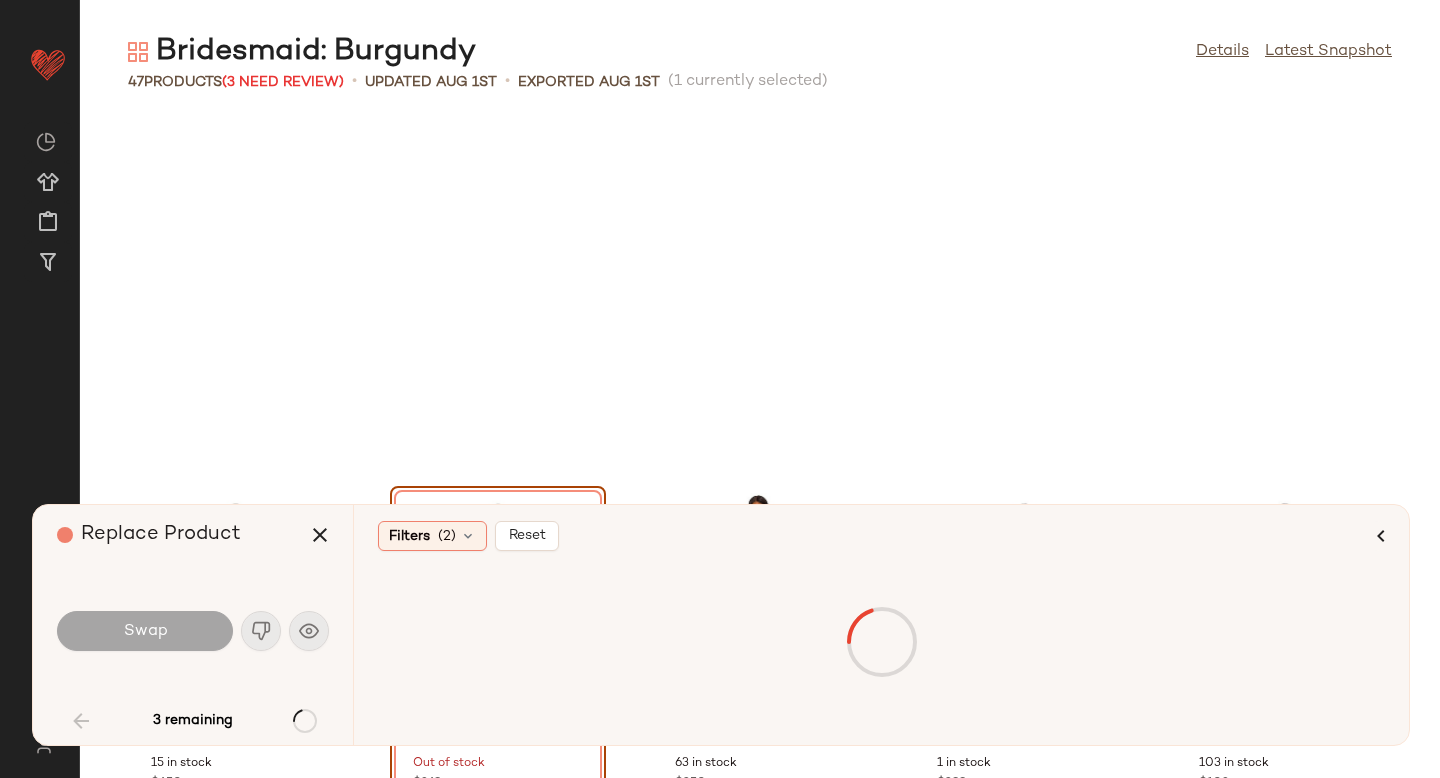 scroll, scrollTop: 732, scrollLeft: 0, axis: vertical 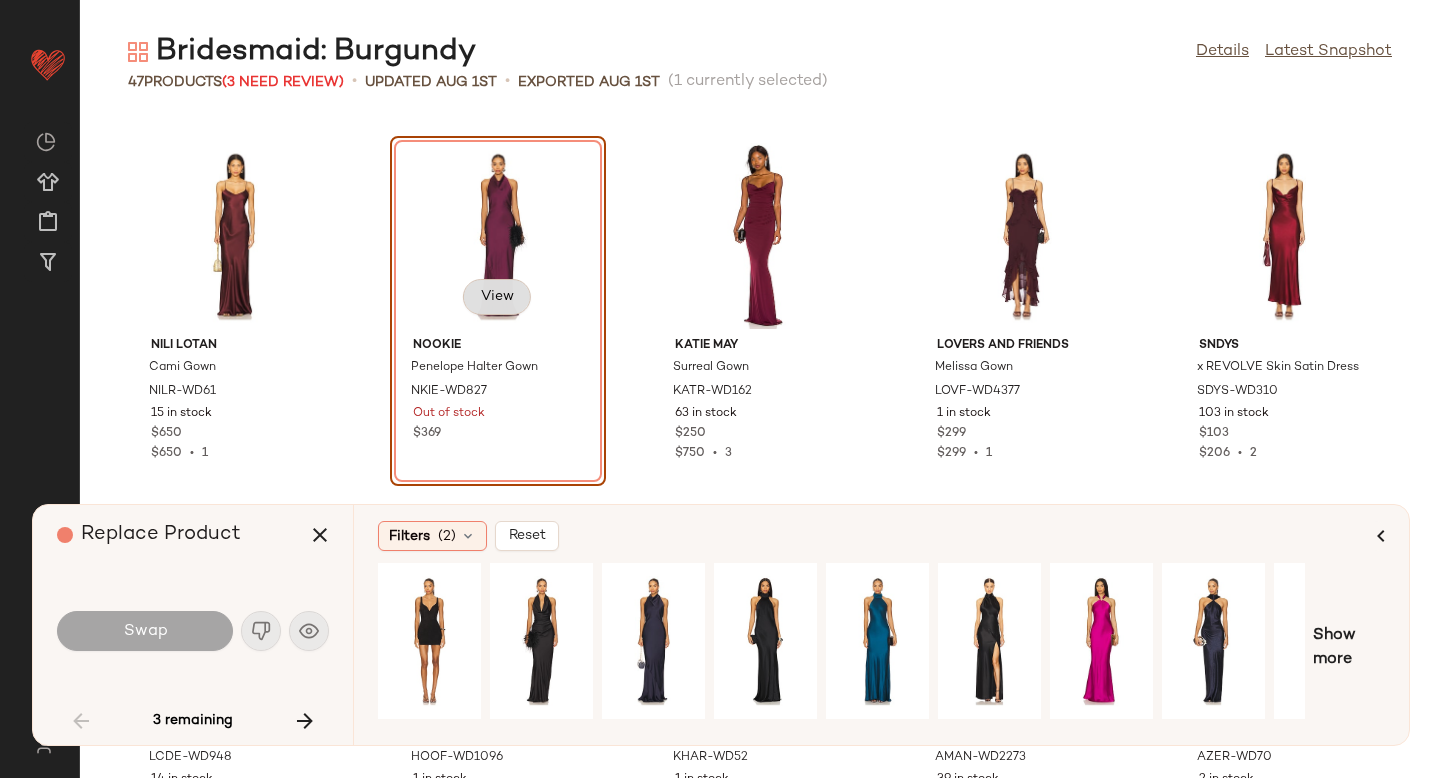 click on "View" at bounding box center (497, 297) 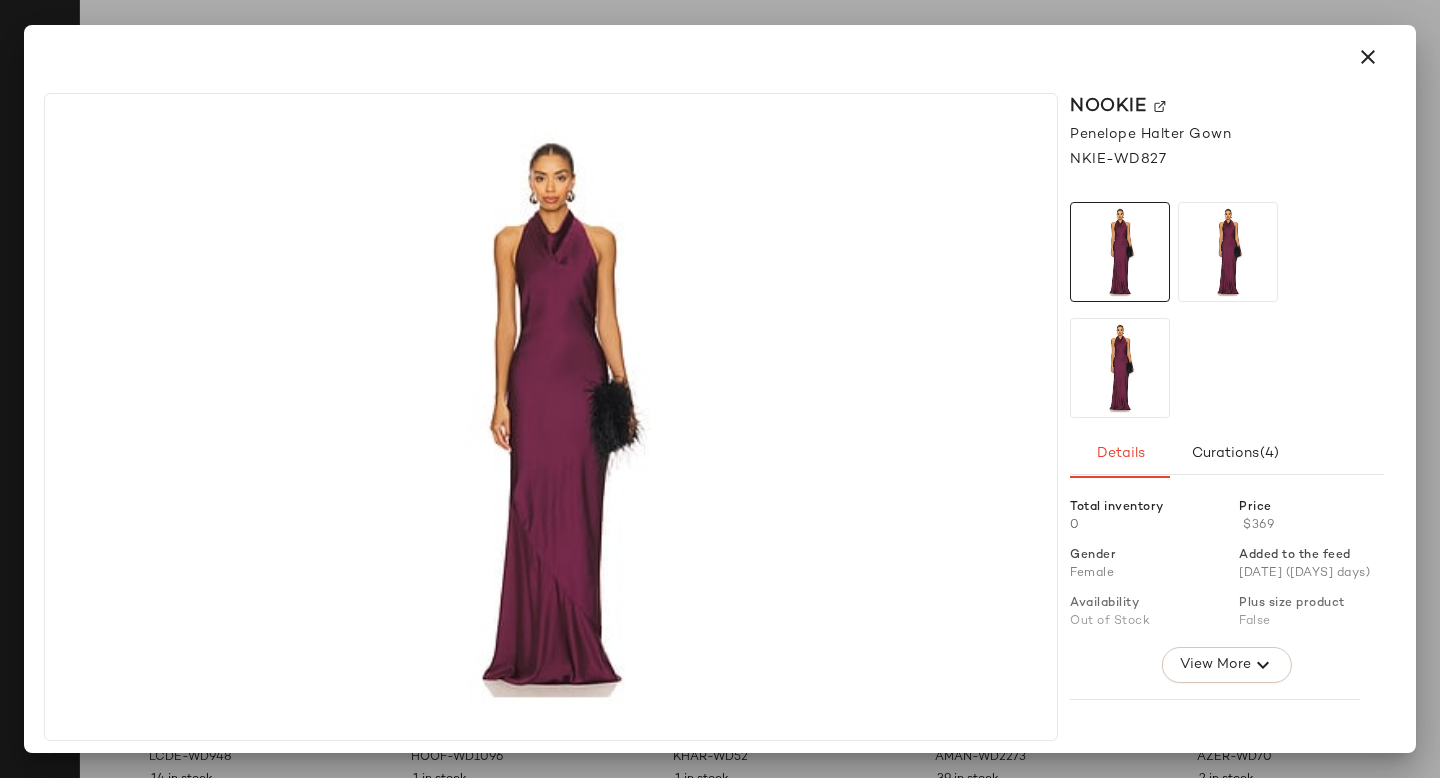 click 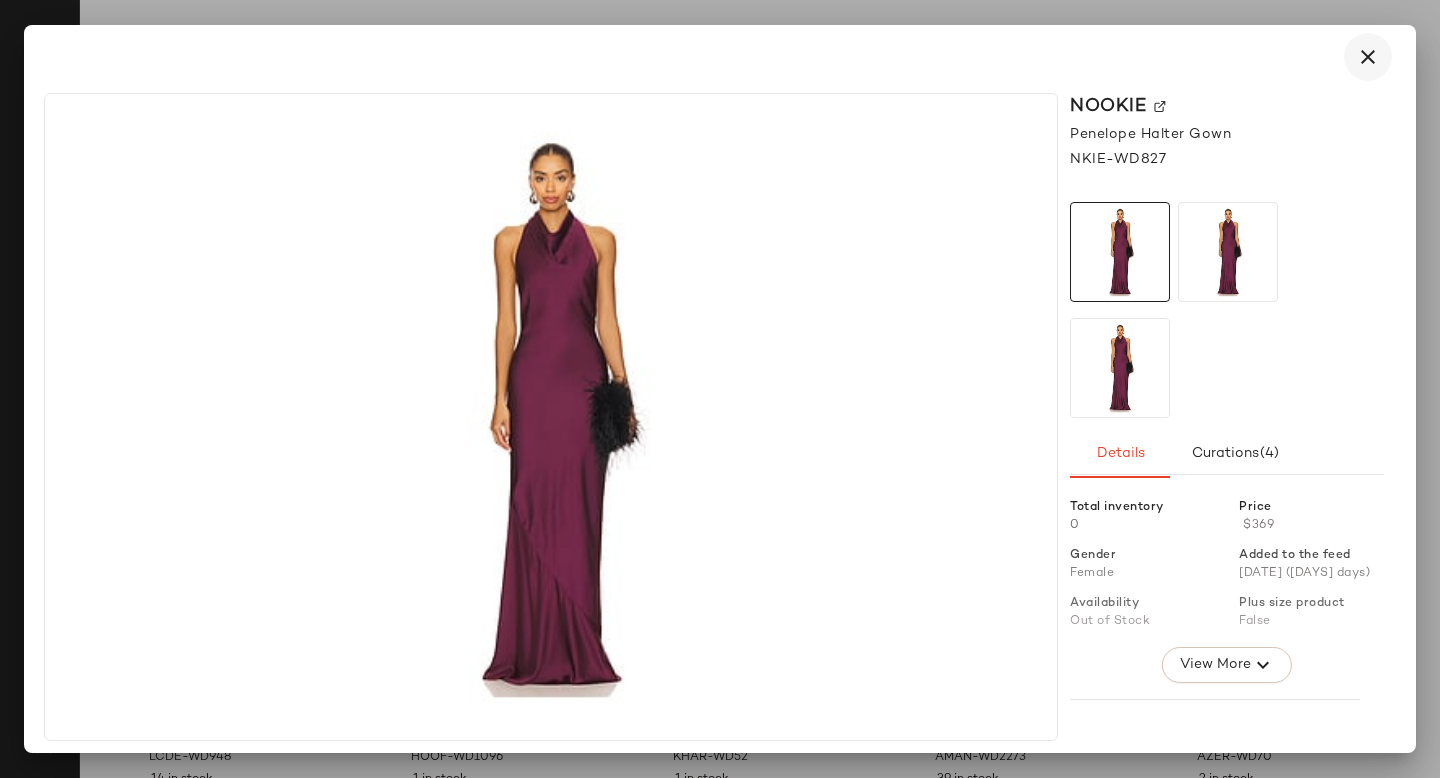 click at bounding box center (1368, 57) 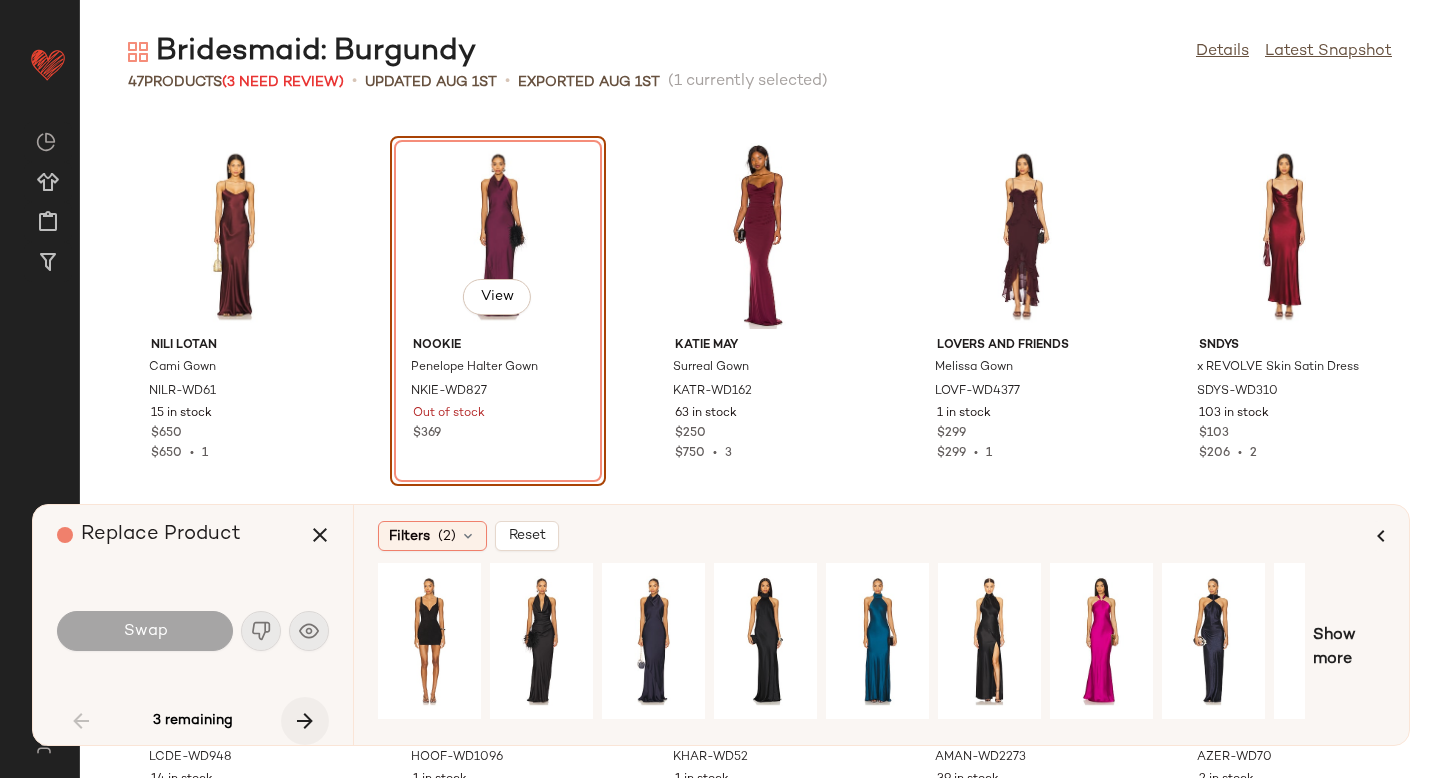 click at bounding box center [305, 721] 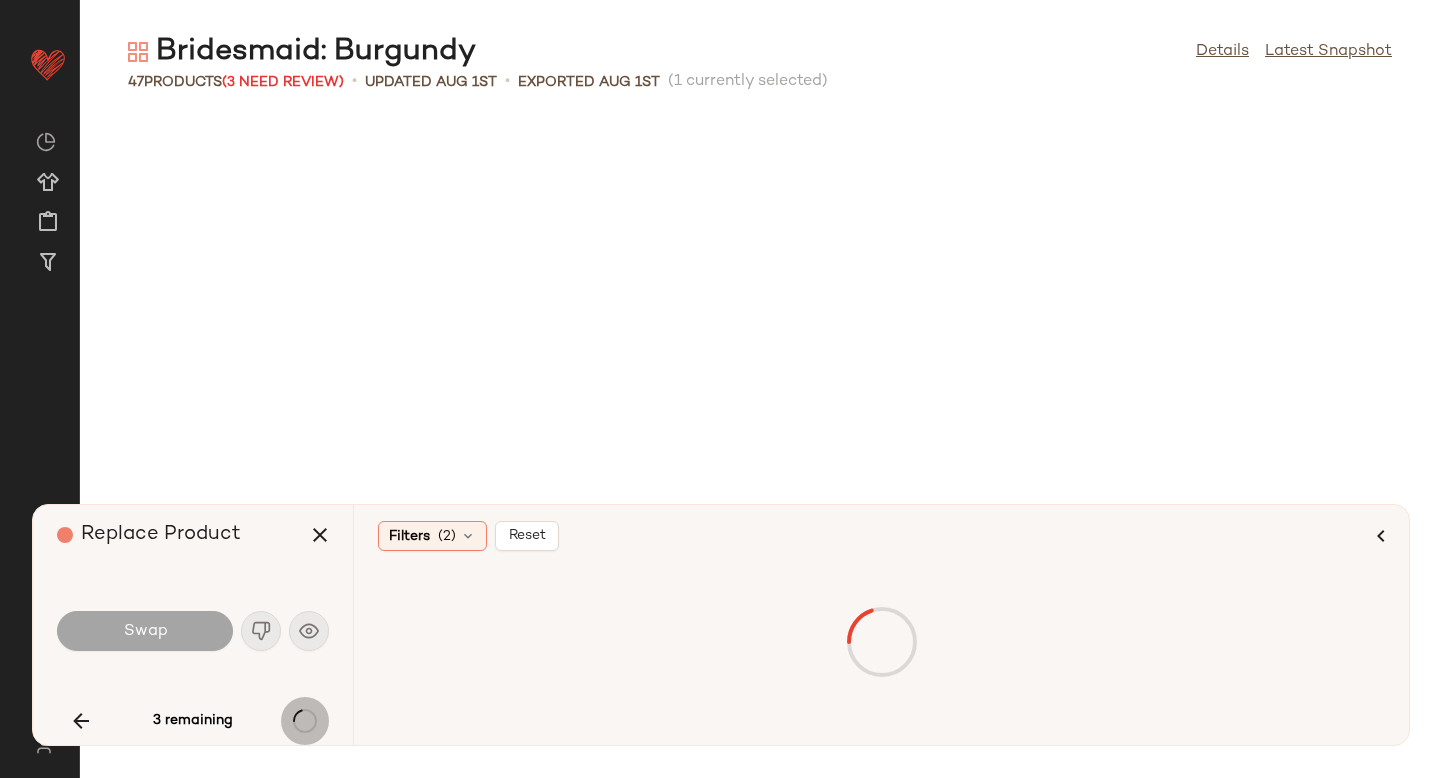 scroll, scrollTop: 2562, scrollLeft: 0, axis: vertical 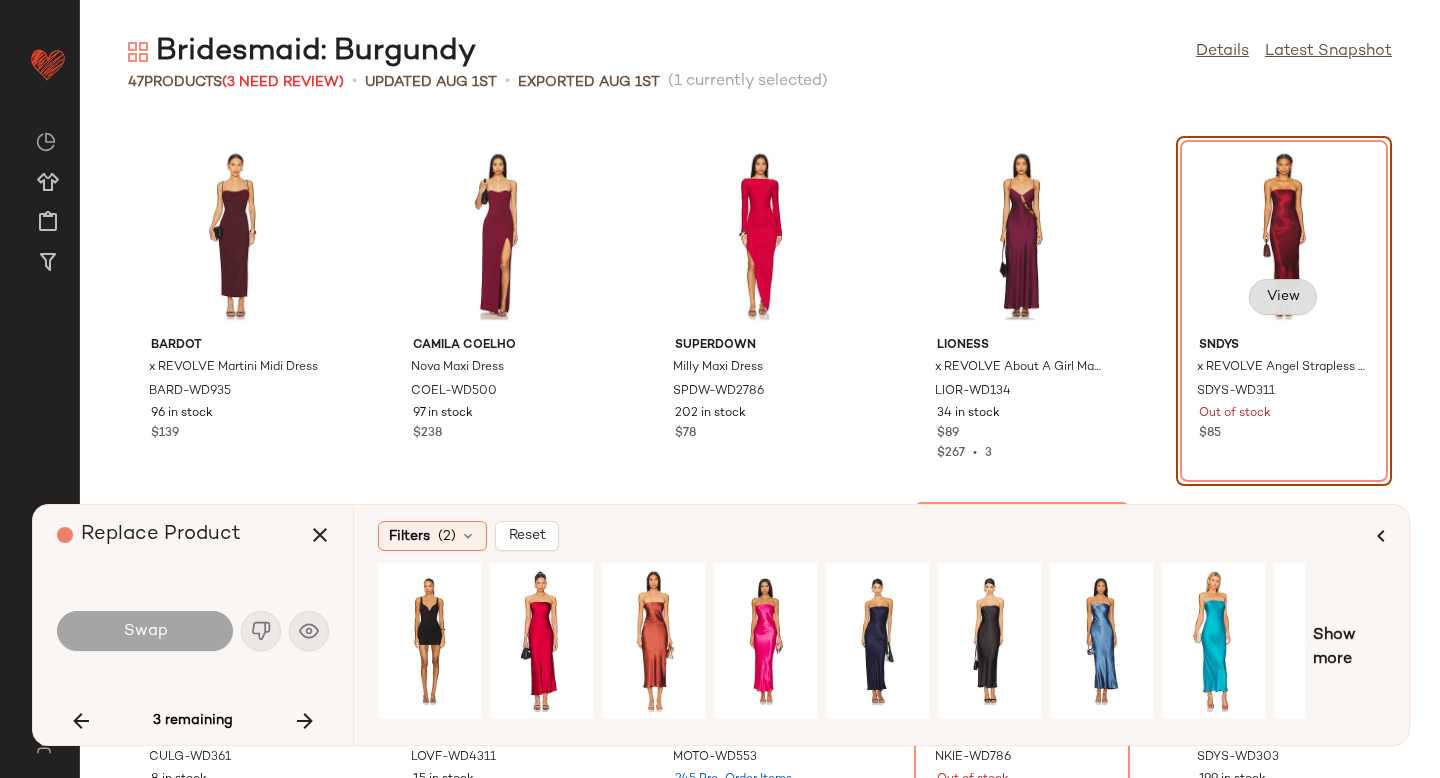 click on "View" at bounding box center [1283, 297] 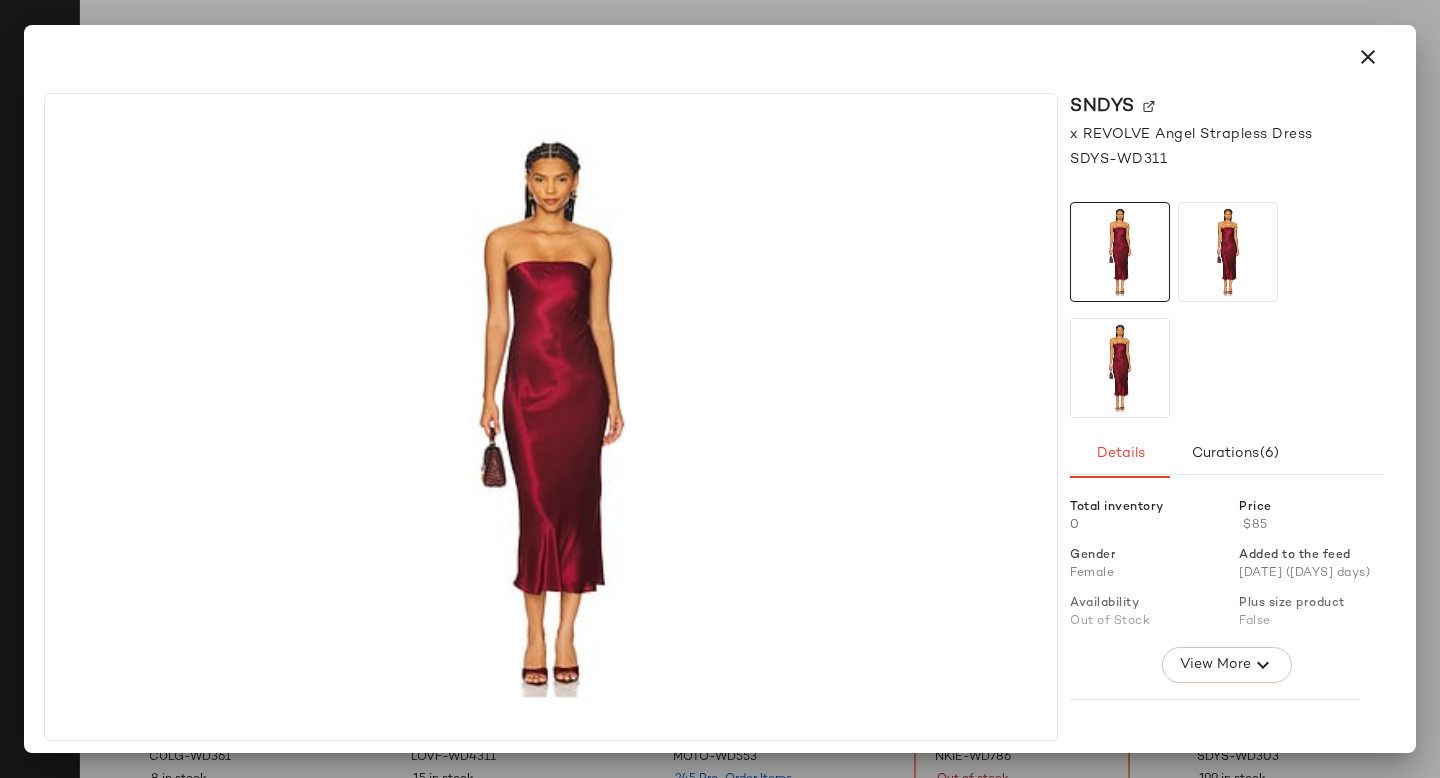 click 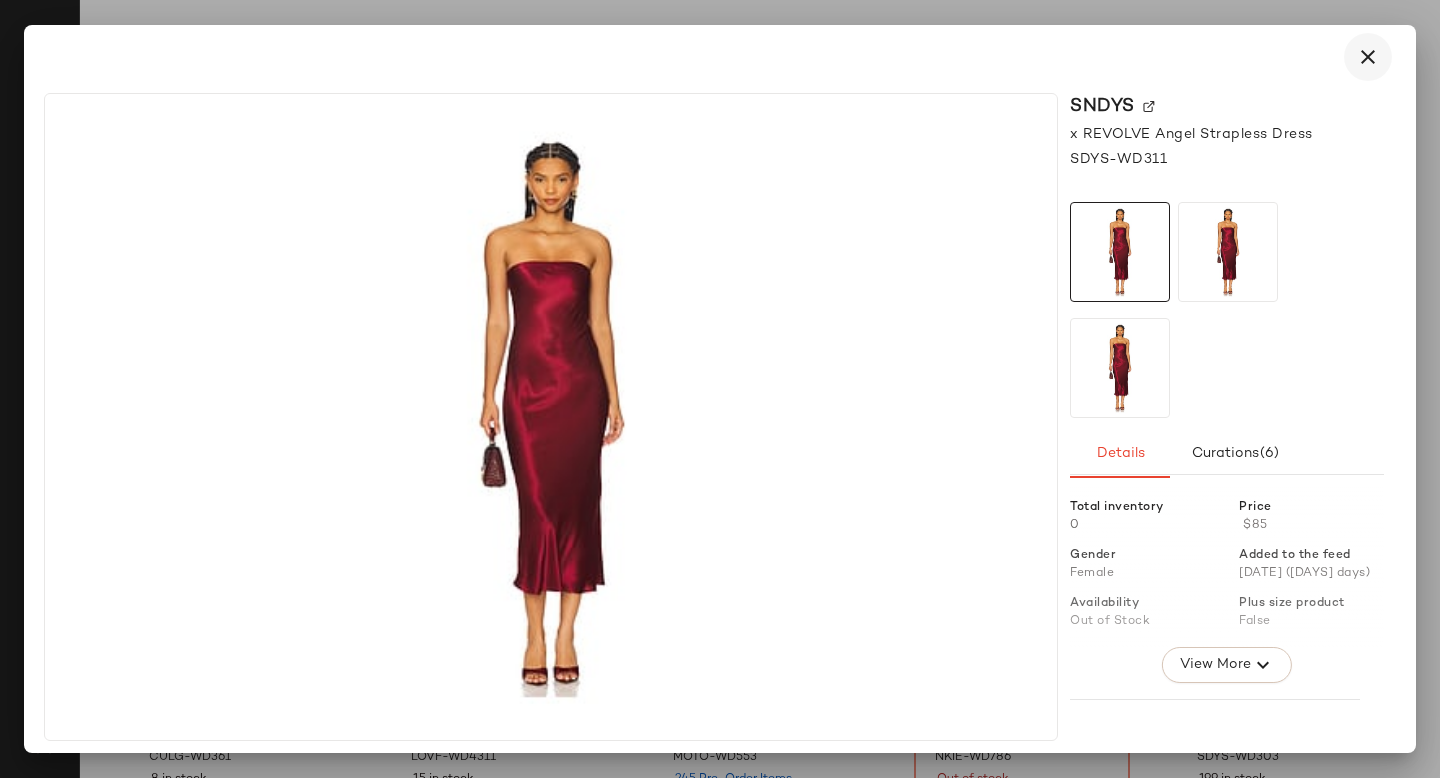 click at bounding box center [1368, 57] 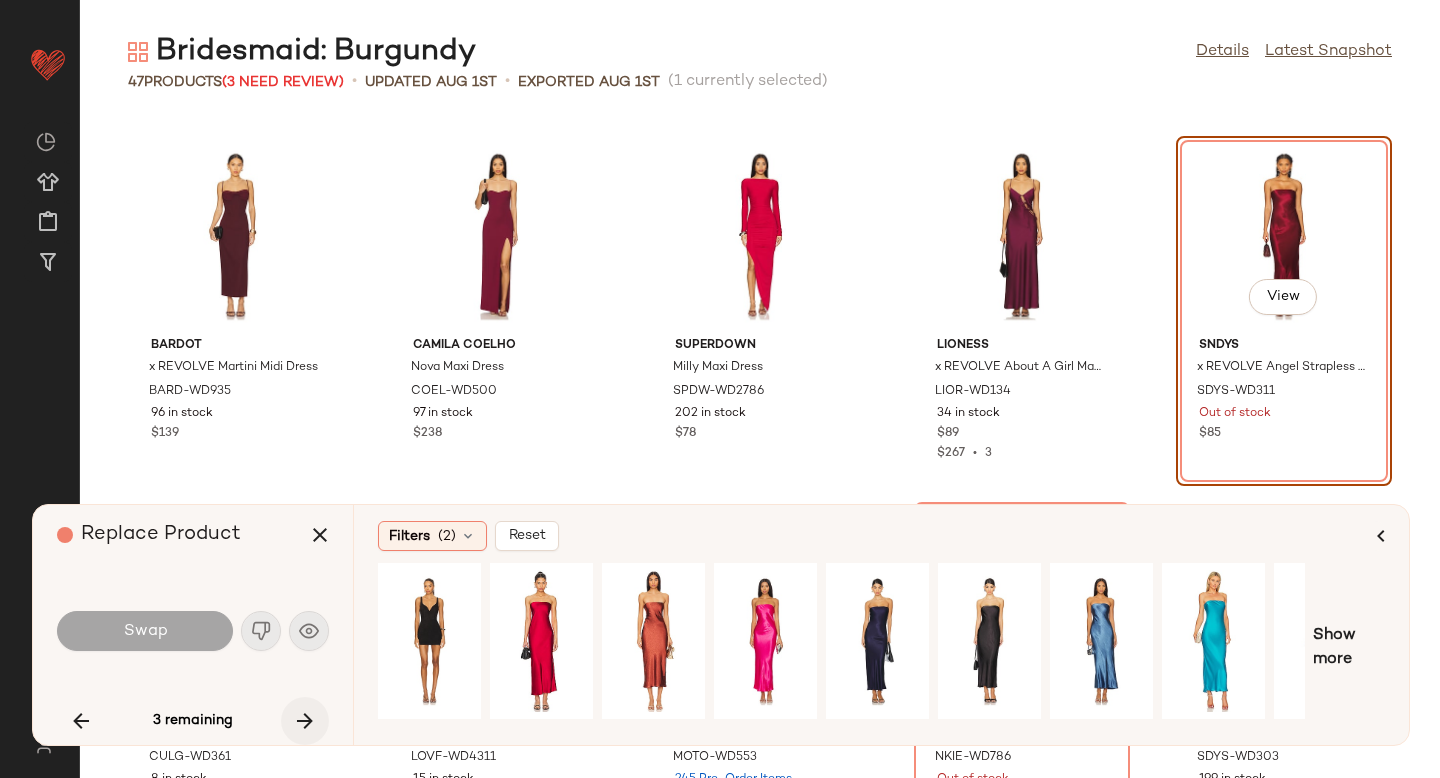 click at bounding box center [305, 721] 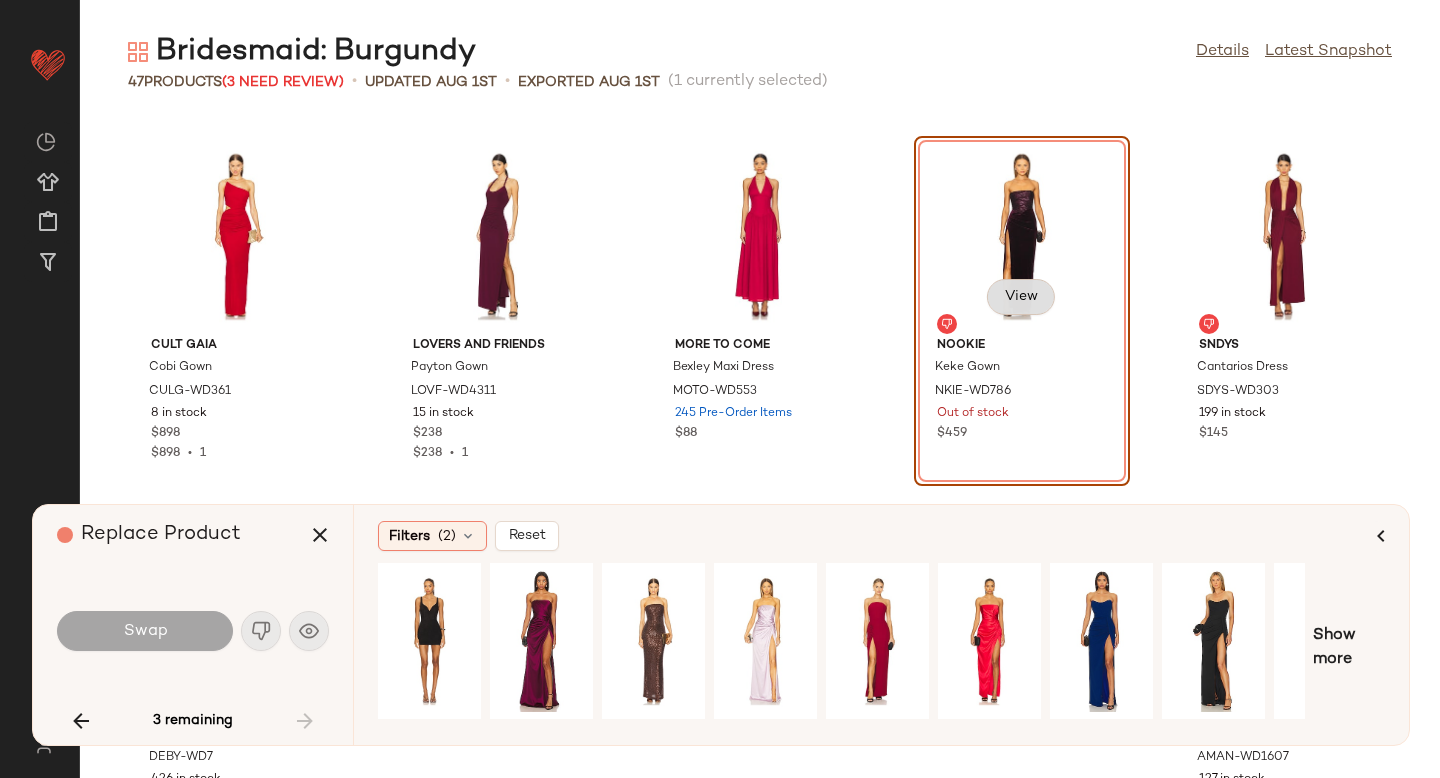 click on "View" 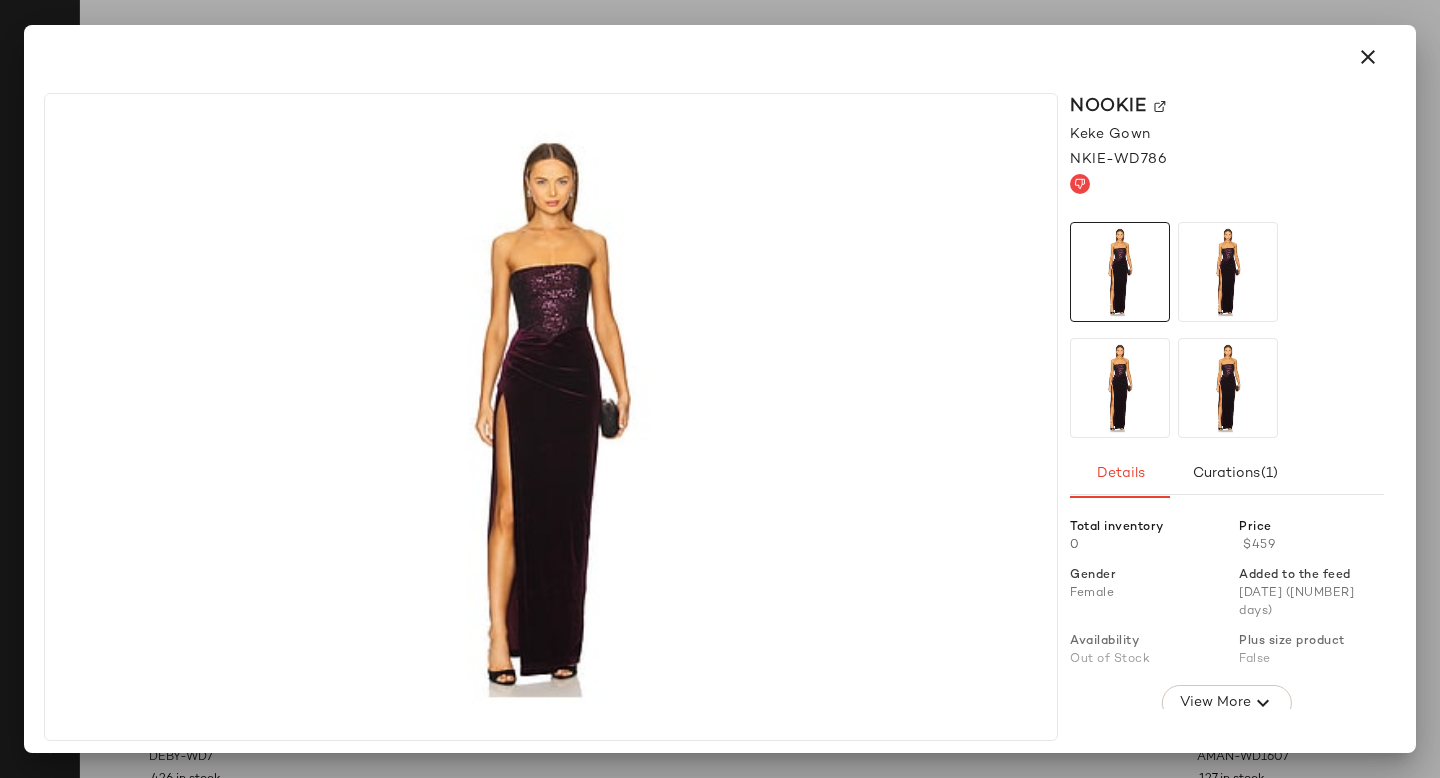 click 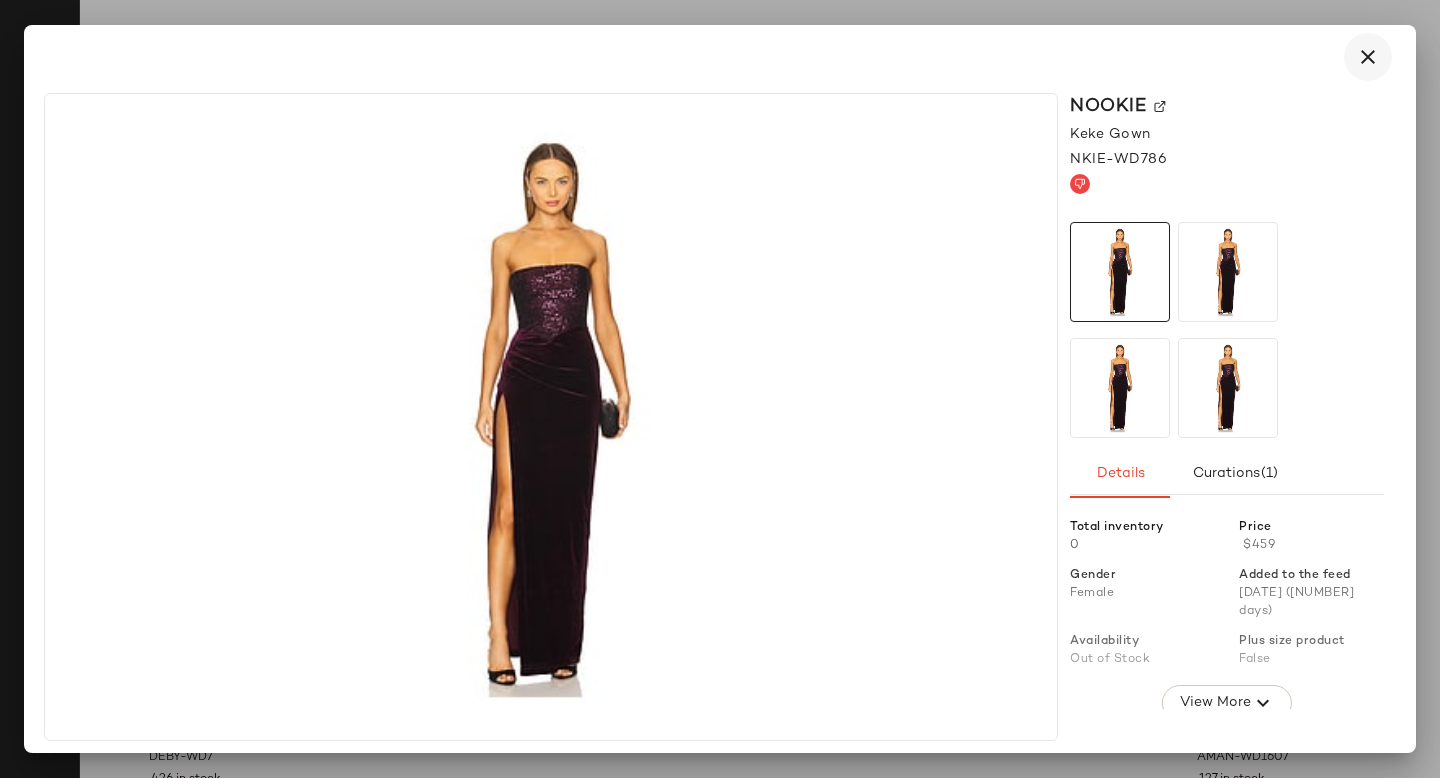 click at bounding box center (1368, 57) 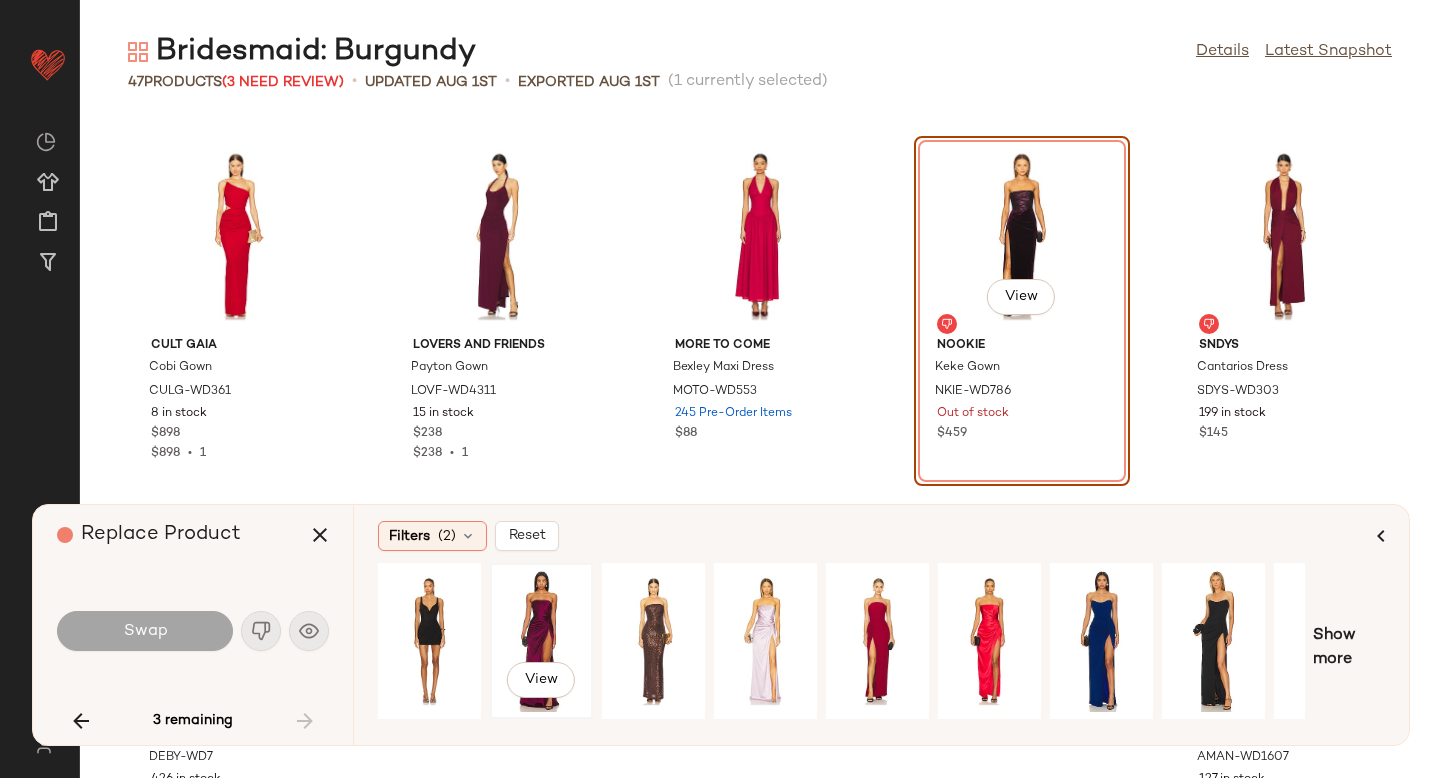 click on "View" 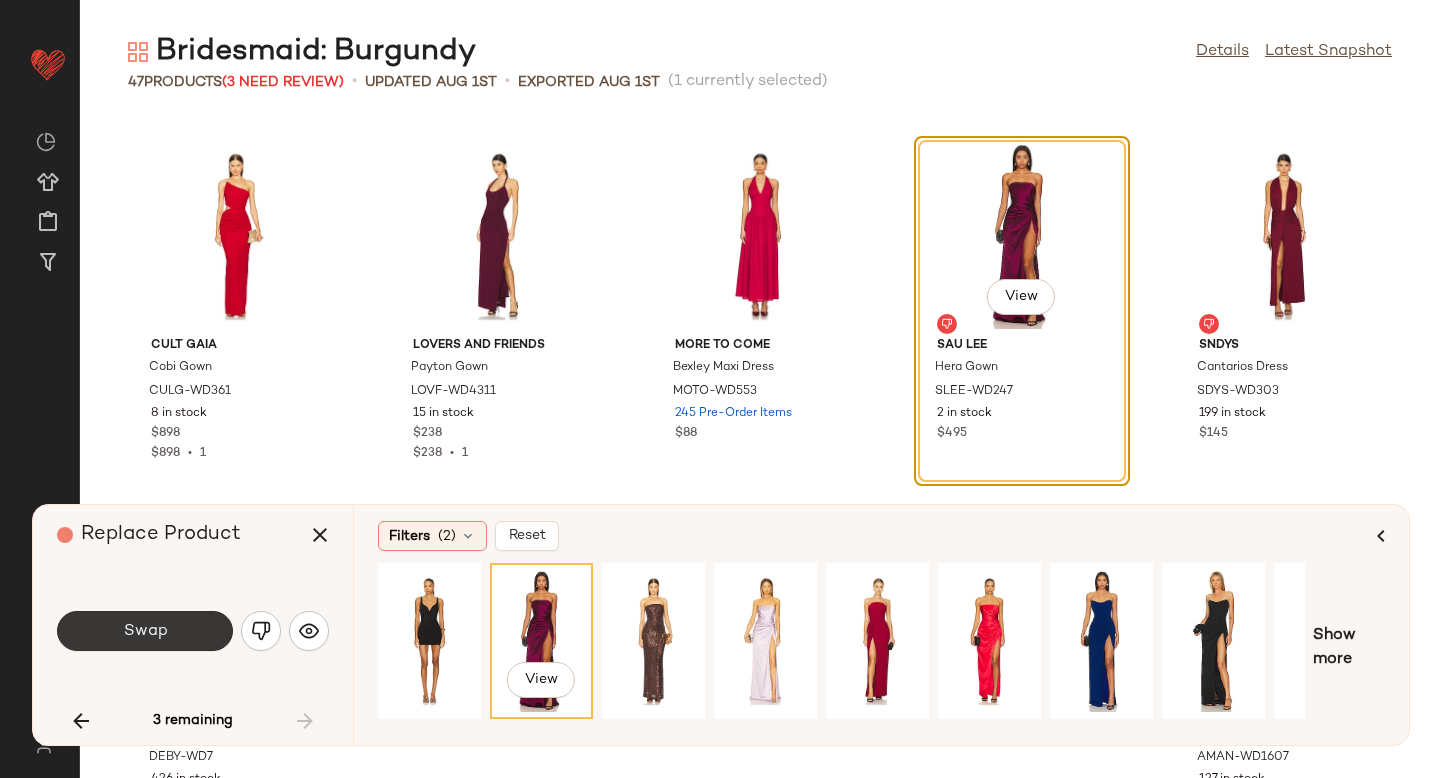 click on "Swap" 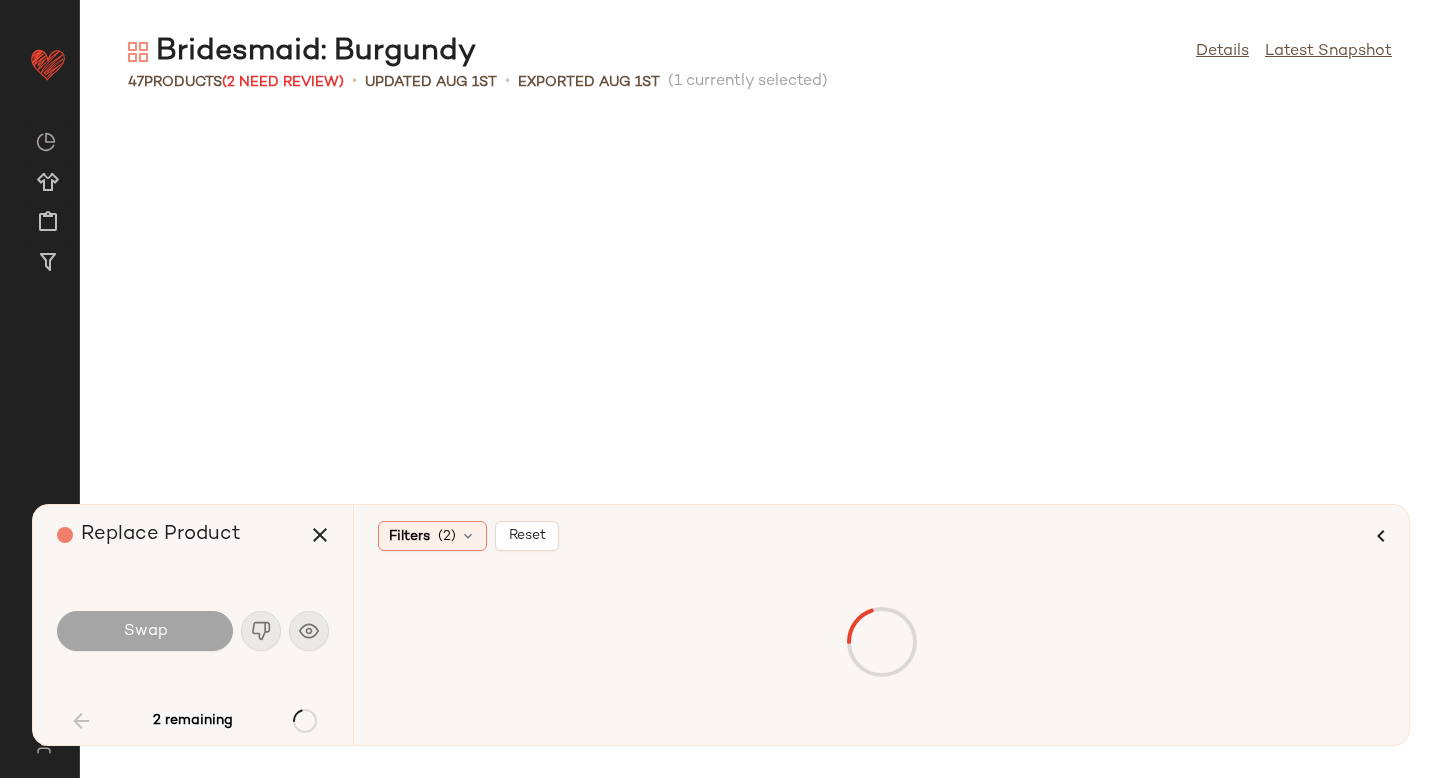 scroll, scrollTop: 732, scrollLeft: 0, axis: vertical 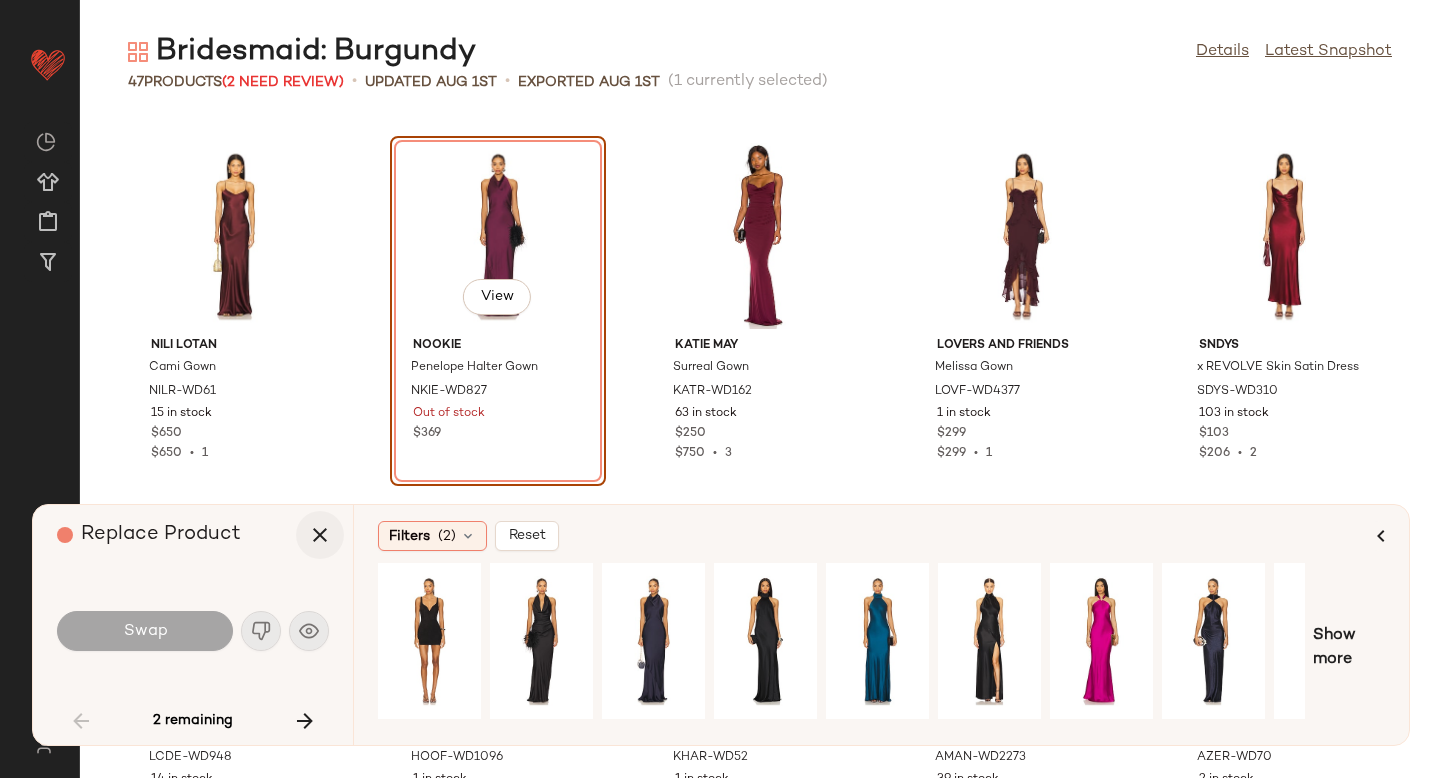 click at bounding box center (320, 535) 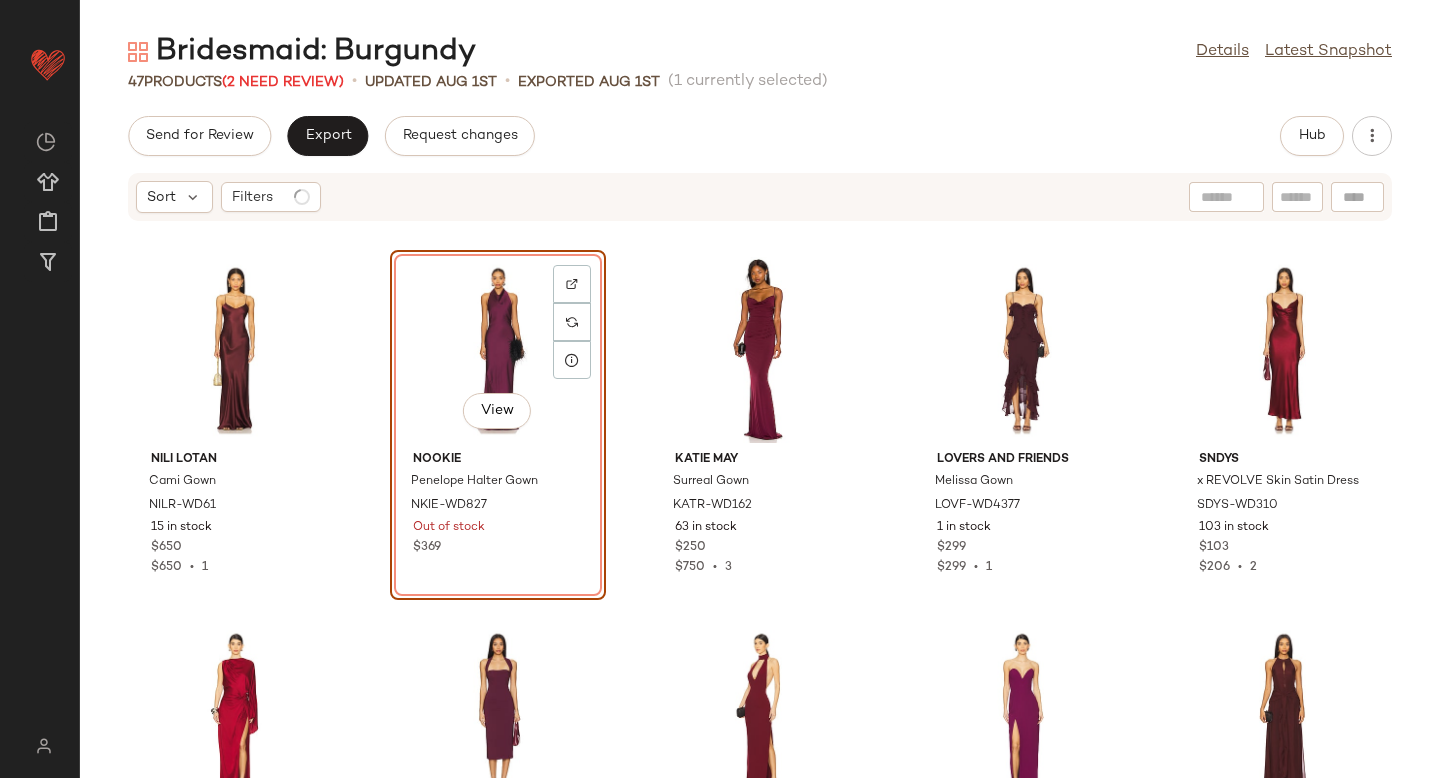 scroll, scrollTop: 0, scrollLeft: 0, axis: both 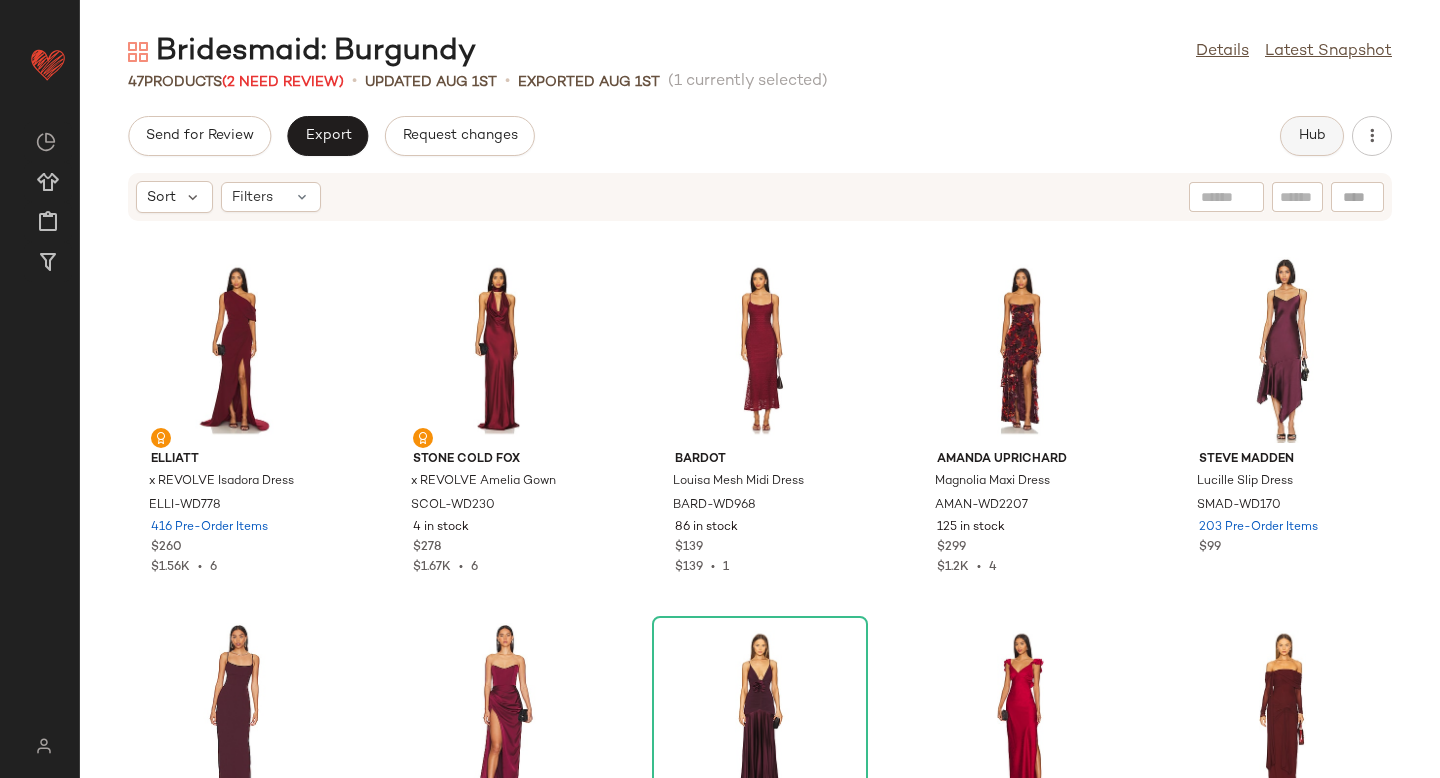 click on "Hub" 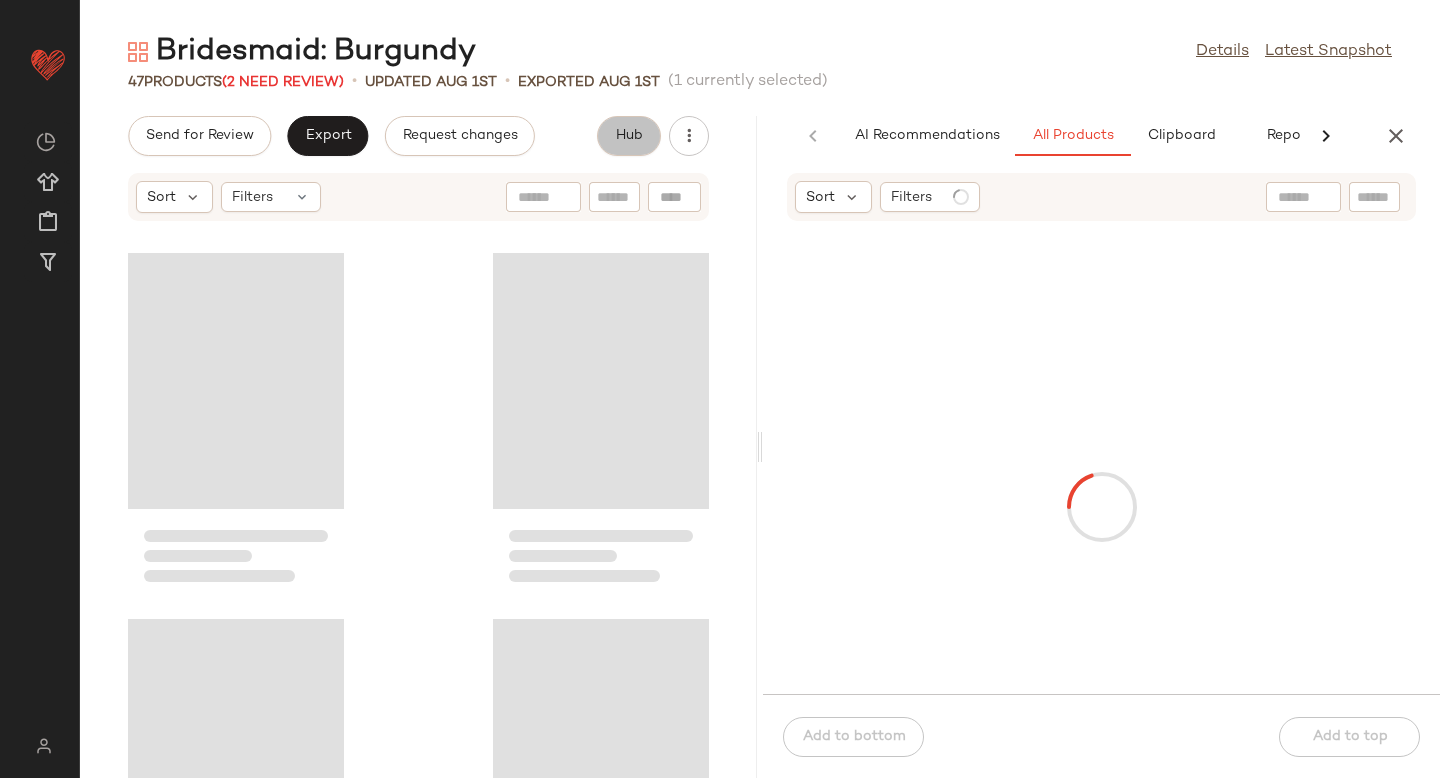 scroll, scrollTop: 0, scrollLeft: 47, axis: horizontal 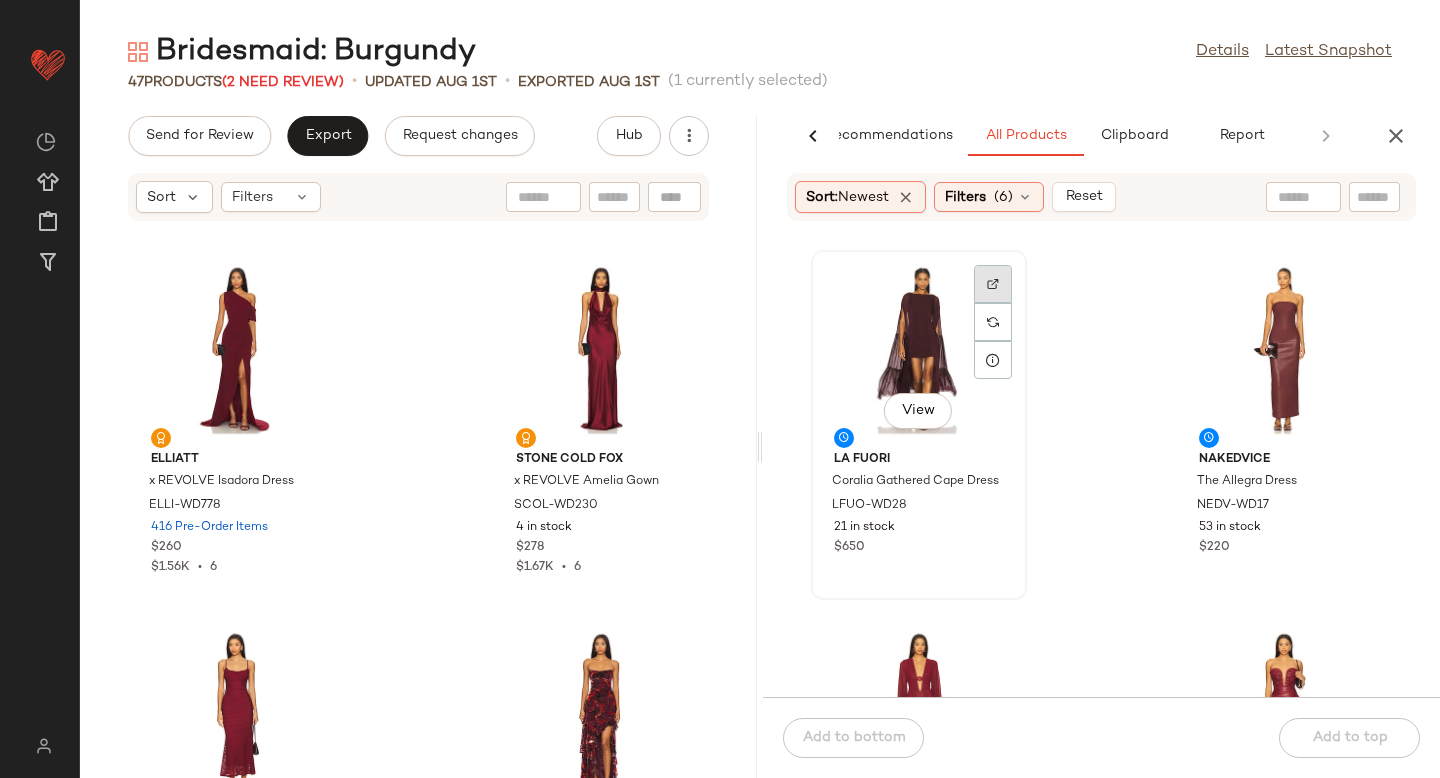 click 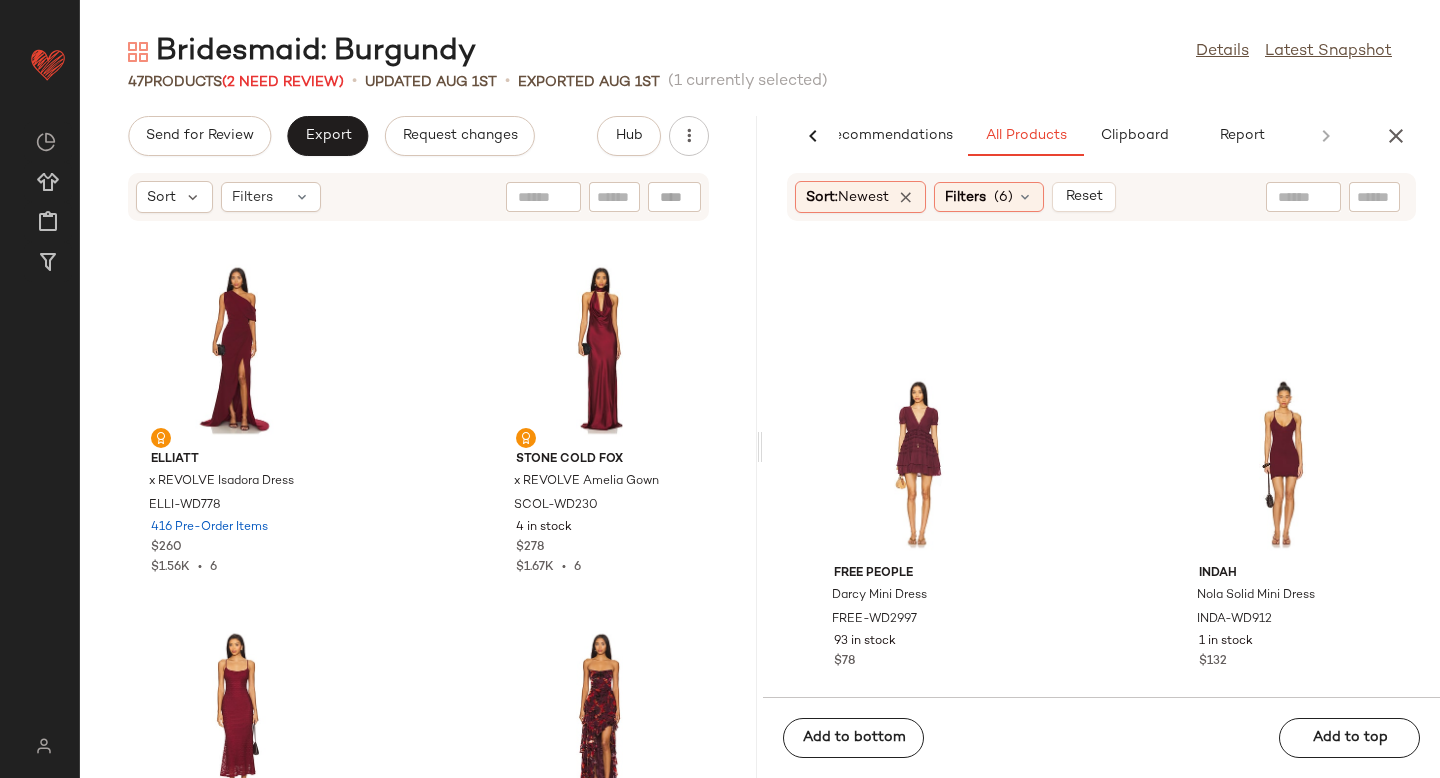 scroll, scrollTop: 5061, scrollLeft: 0, axis: vertical 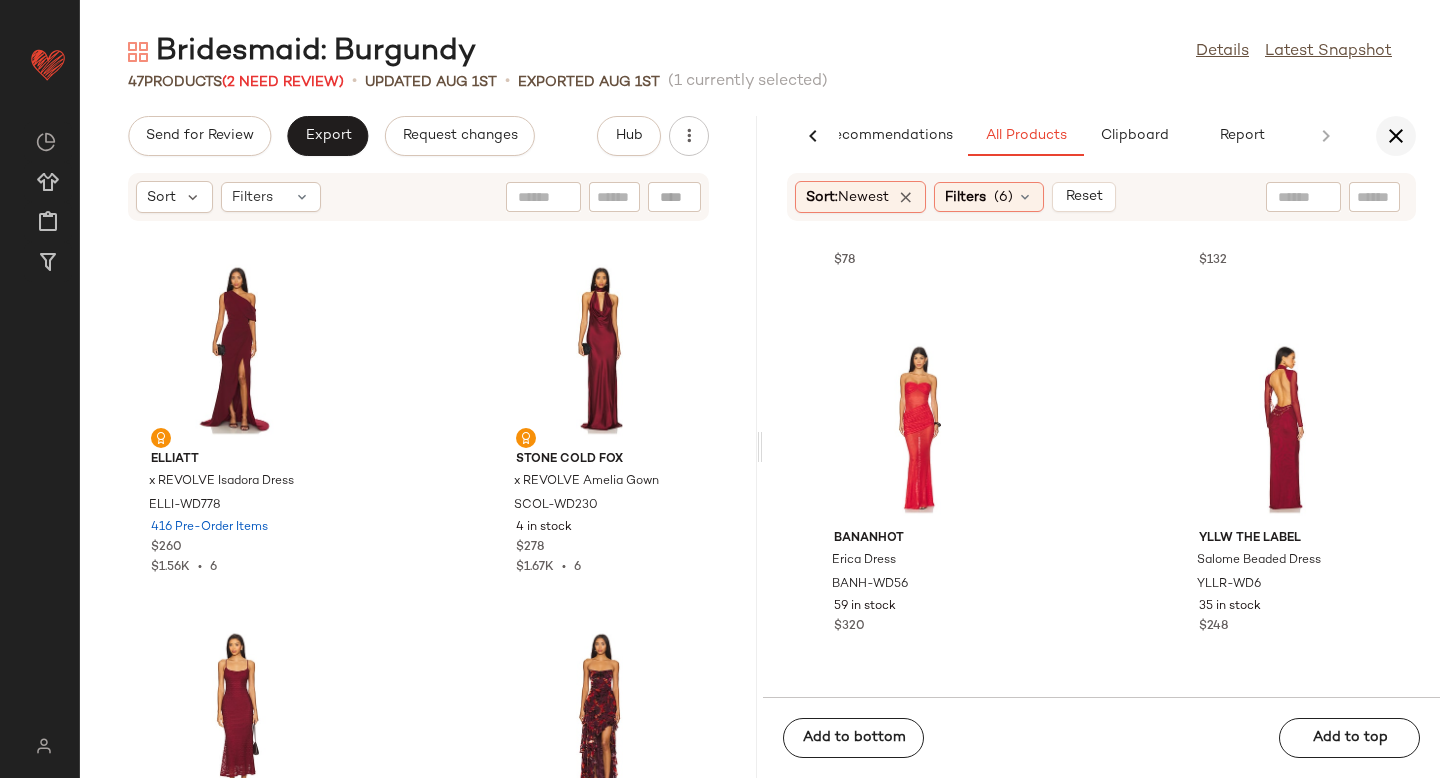click at bounding box center [1396, 136] 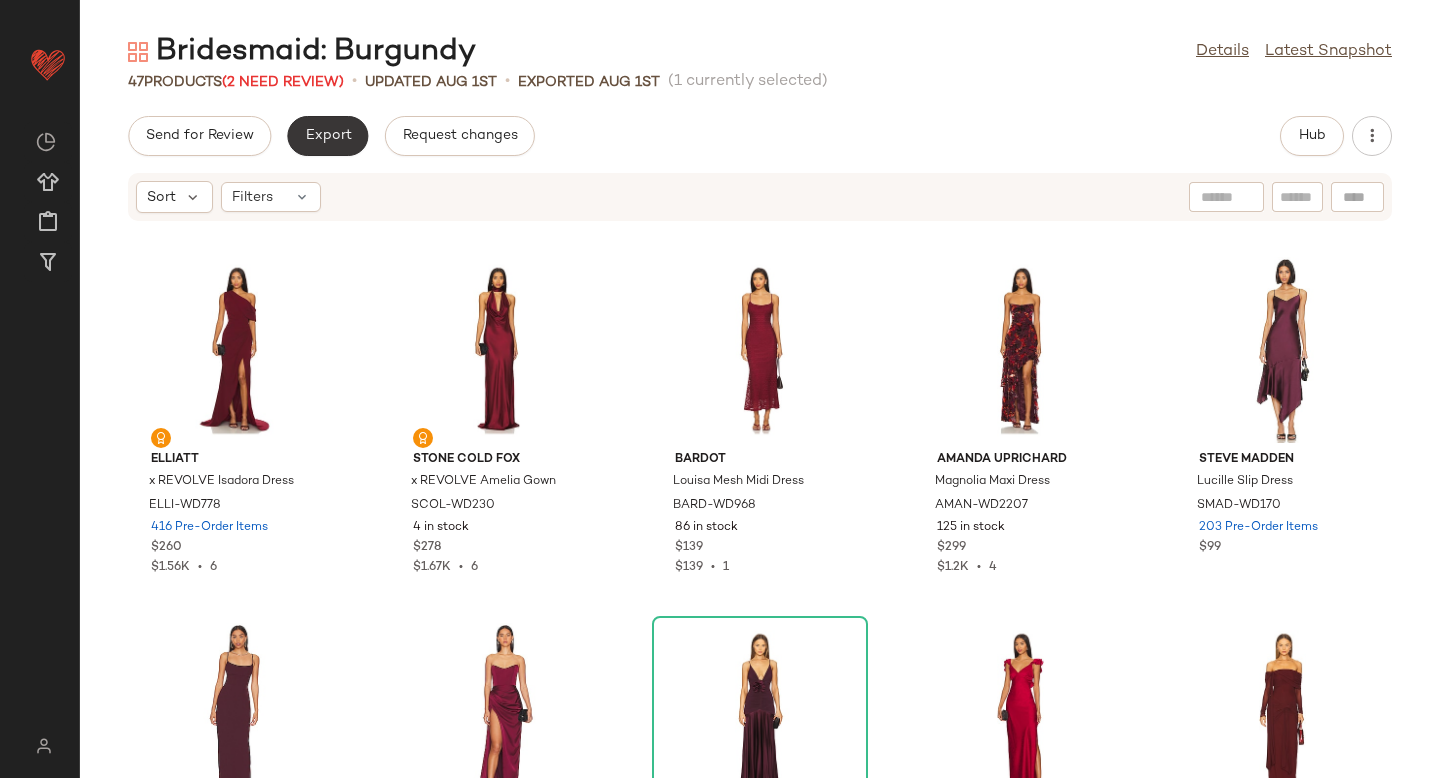 click on "Export" 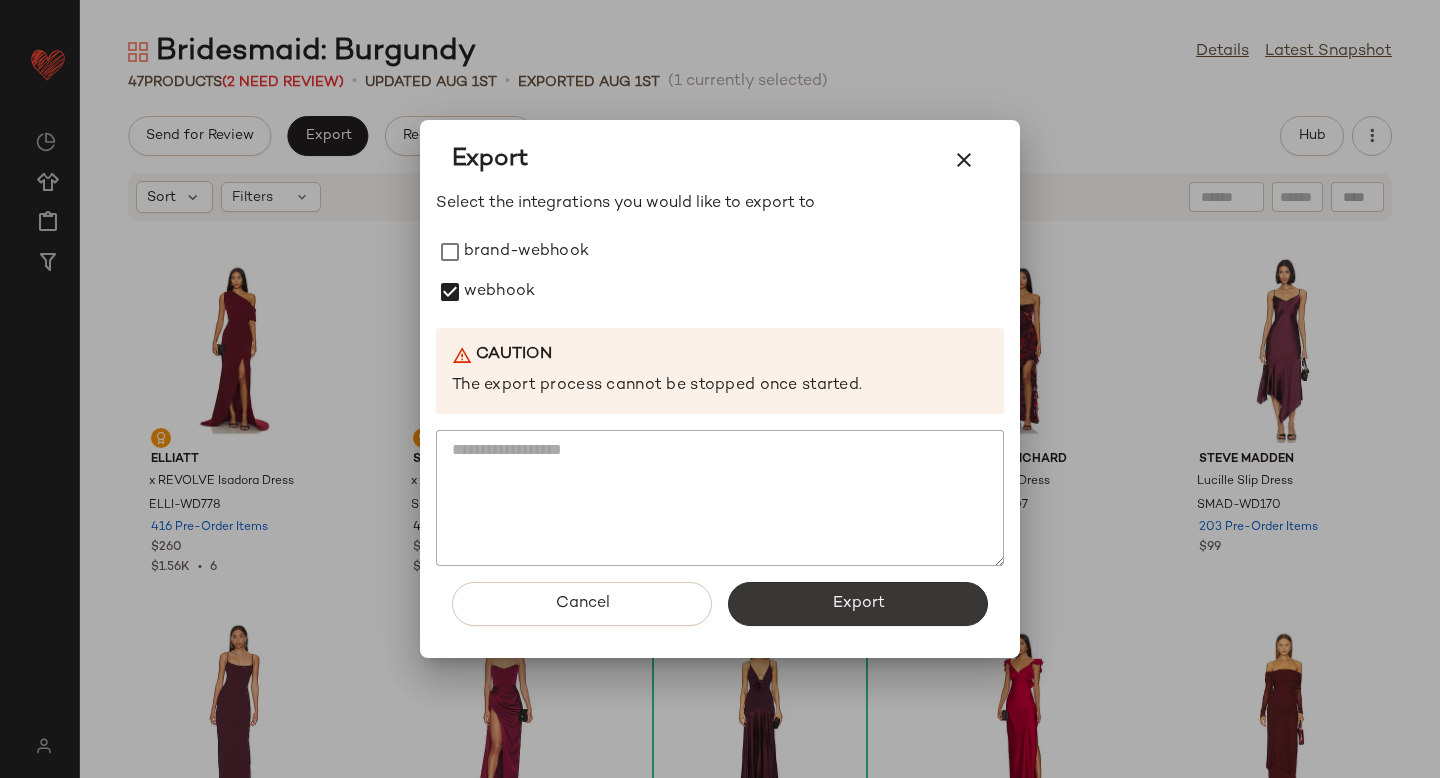 click on "Export" at bounding box center (858, 604) 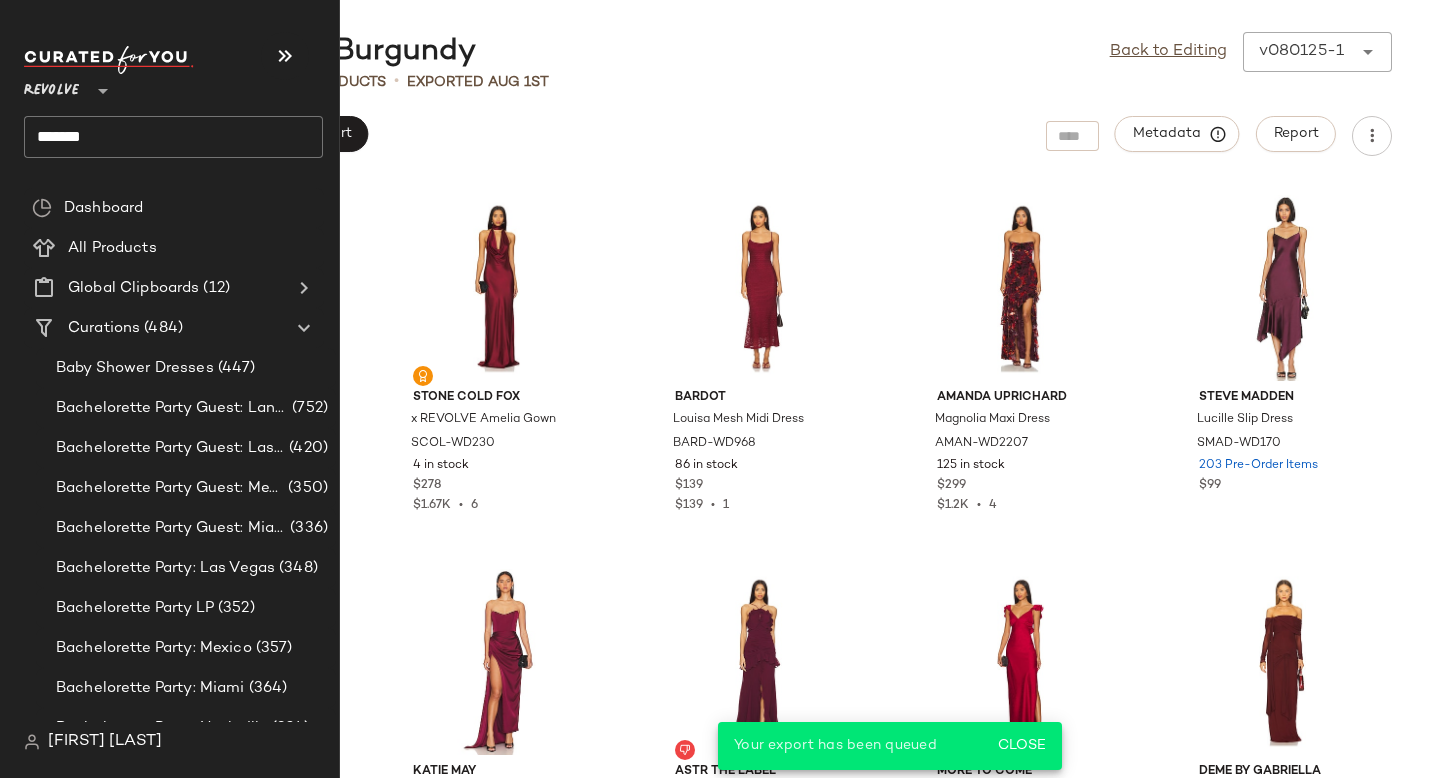 click on "*******" 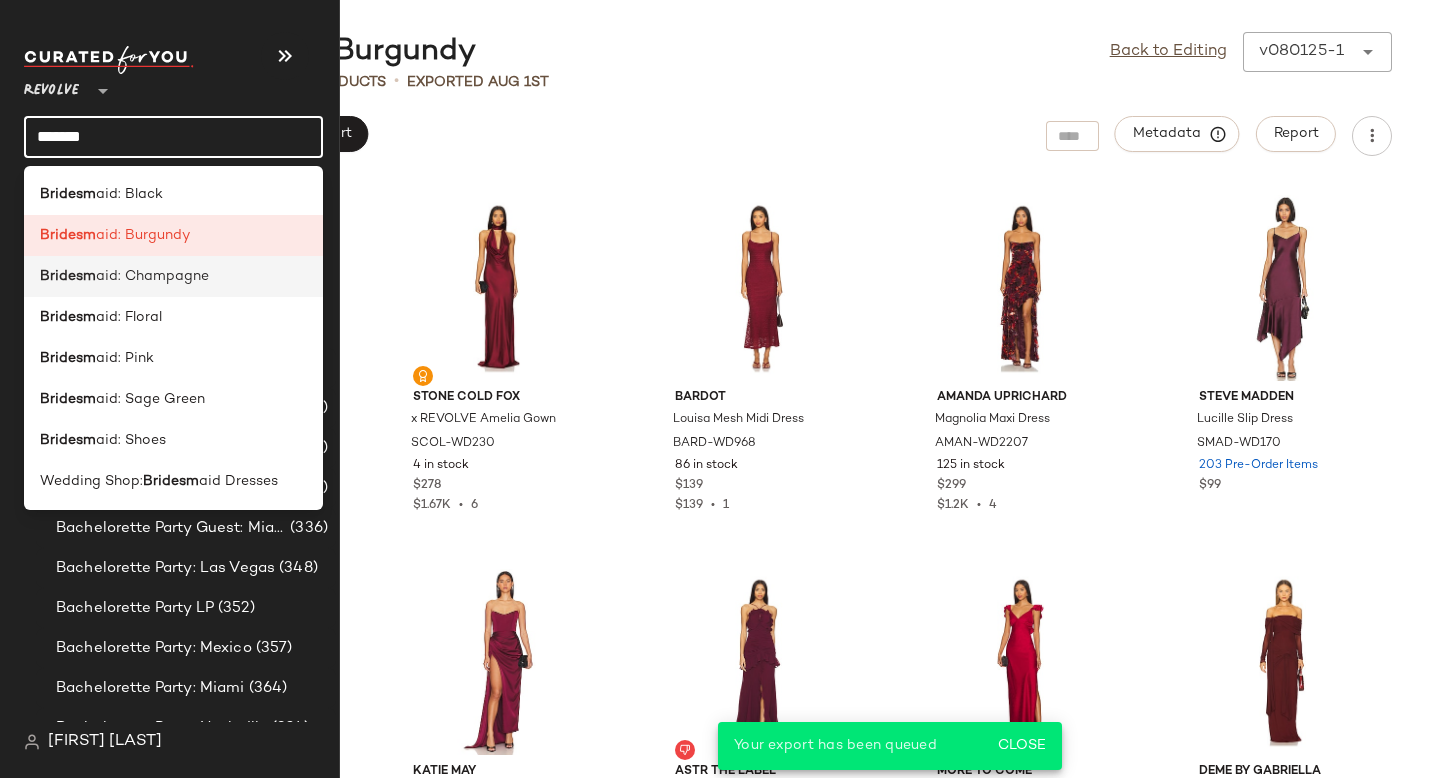 click on "Bridesm aid: Champagne" 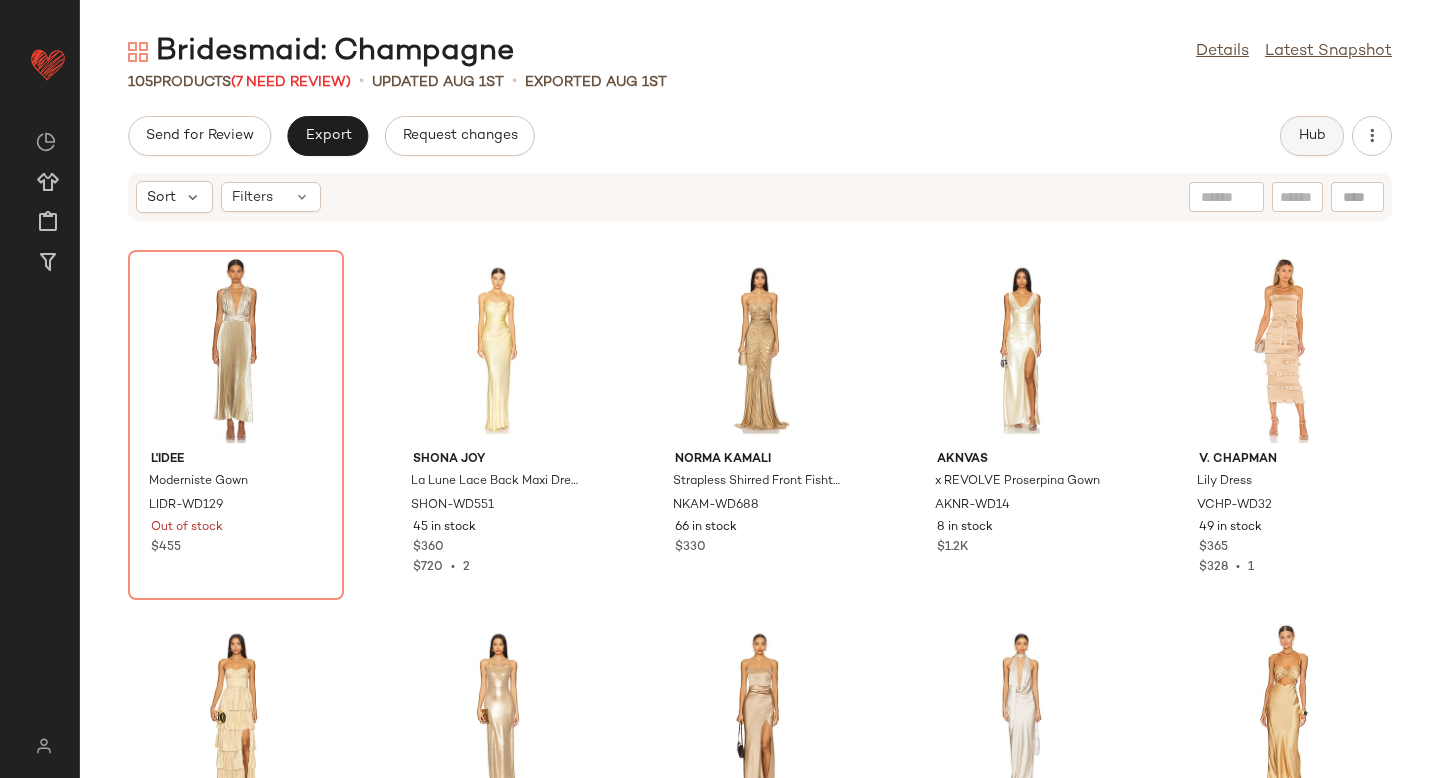click on "Hub" 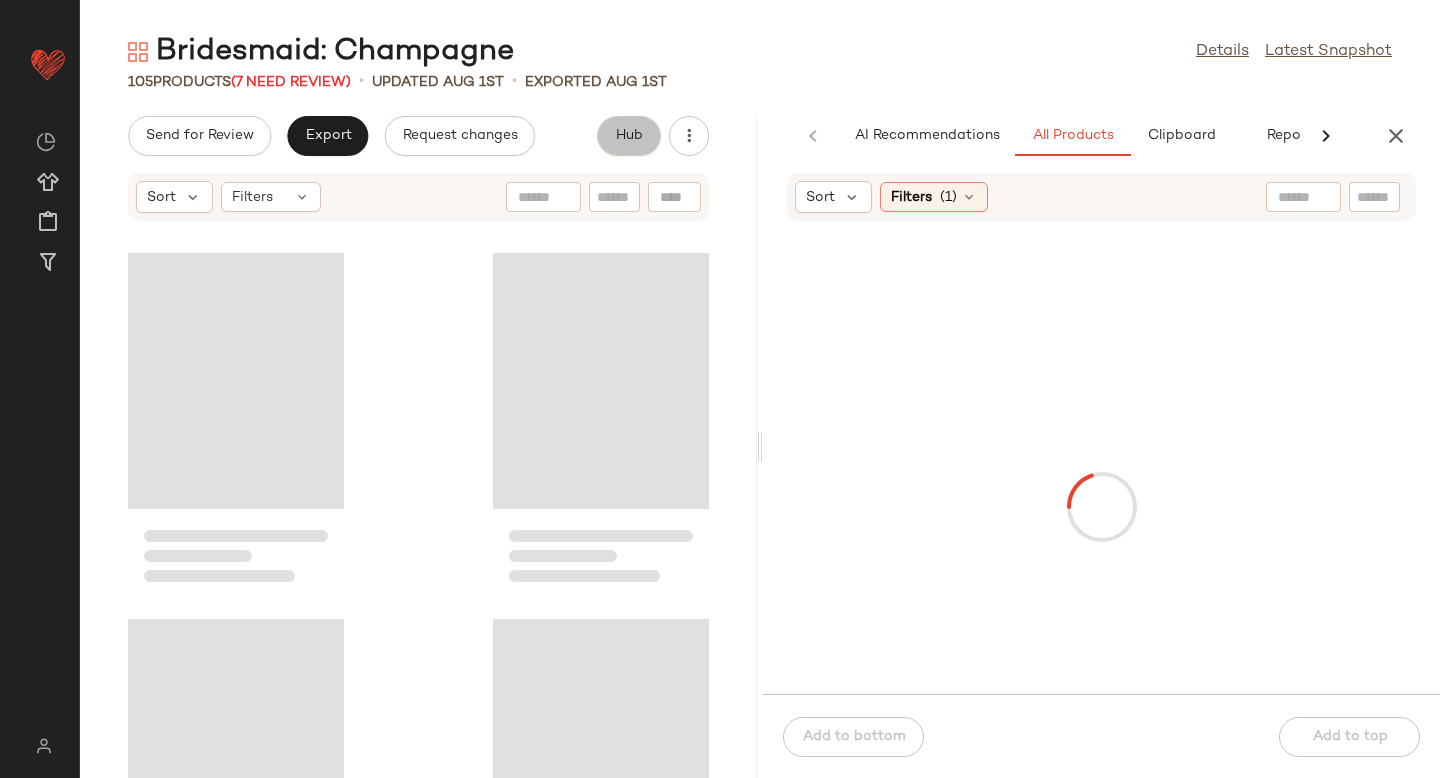 scroll, scrollTop: 0, scrollLeft: 47, axis: horizontal 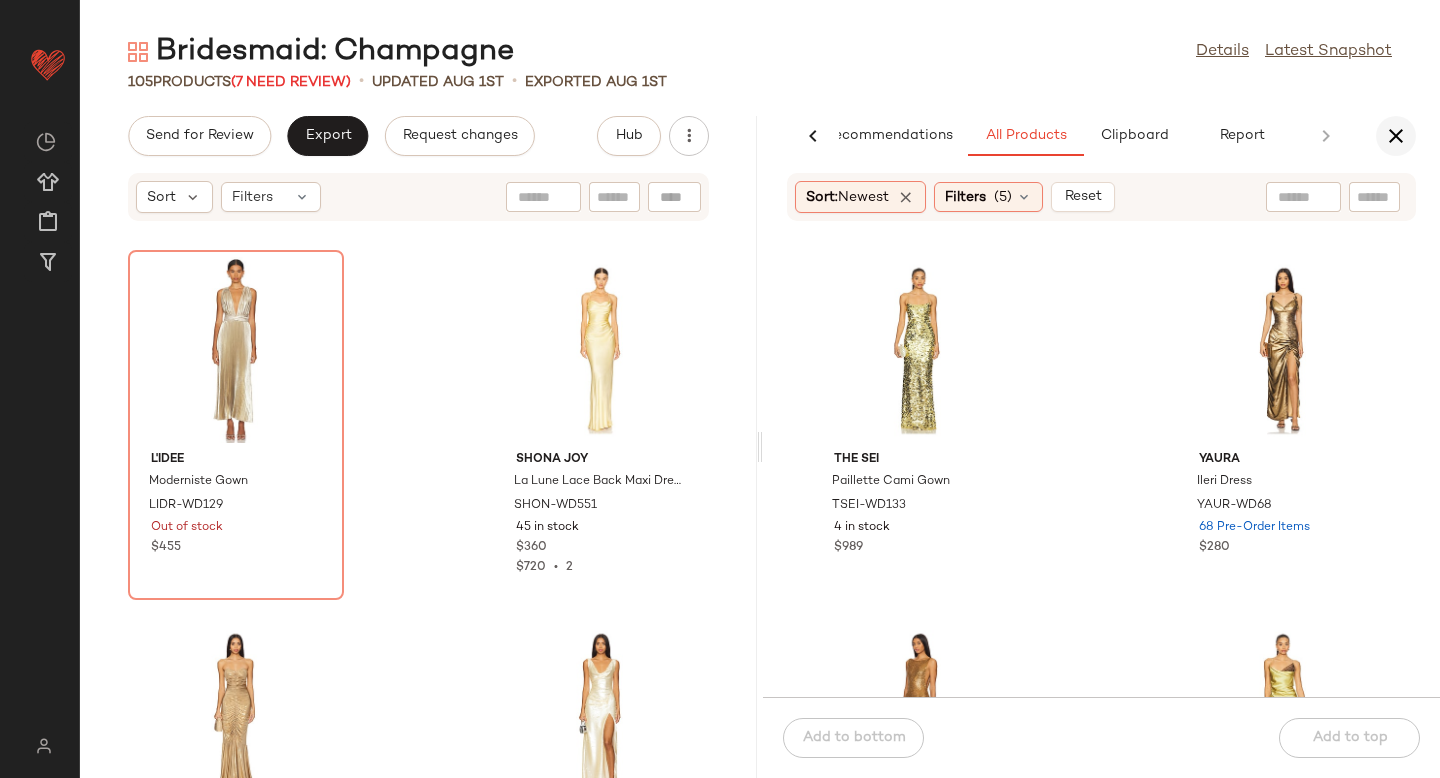 click 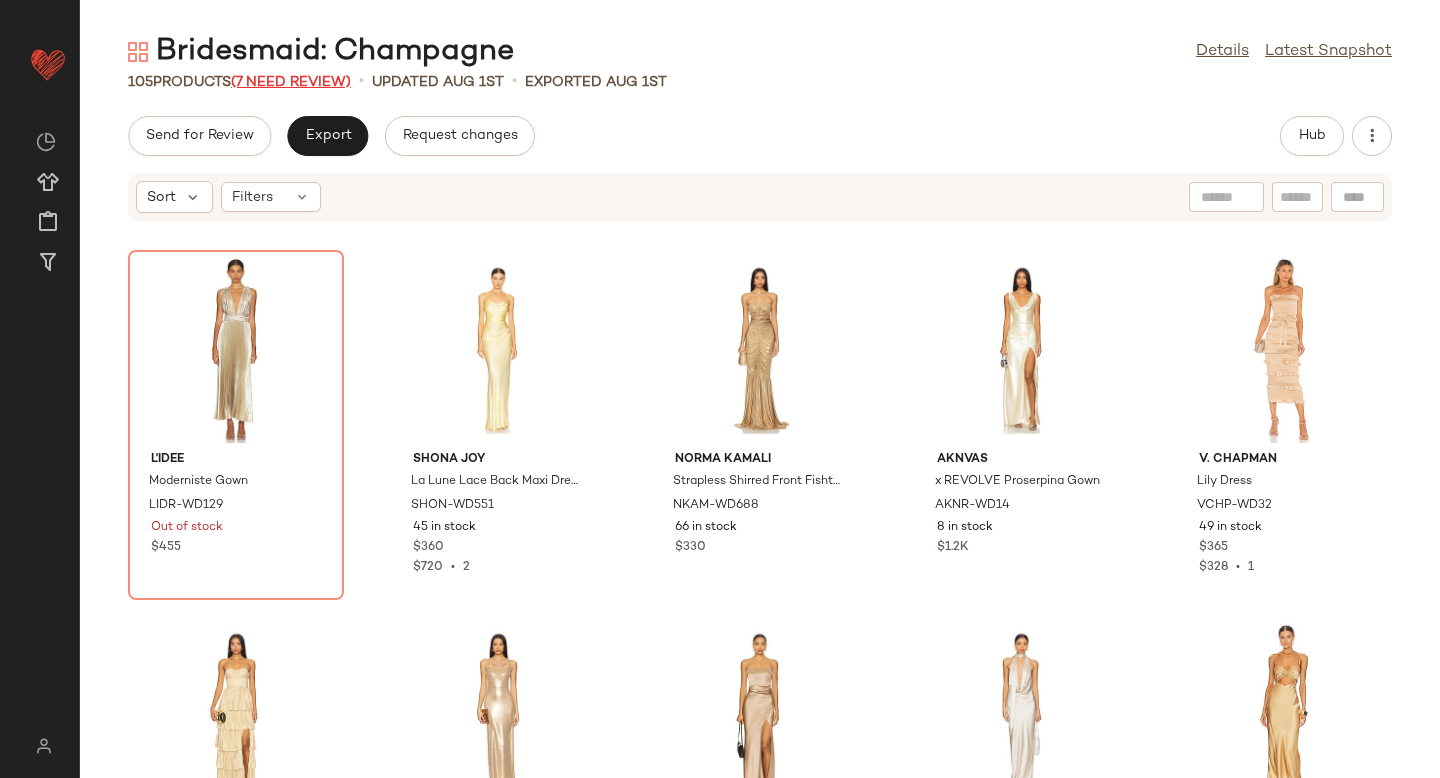 click on "(7 Need Review)" at bounding box center (291, 82) 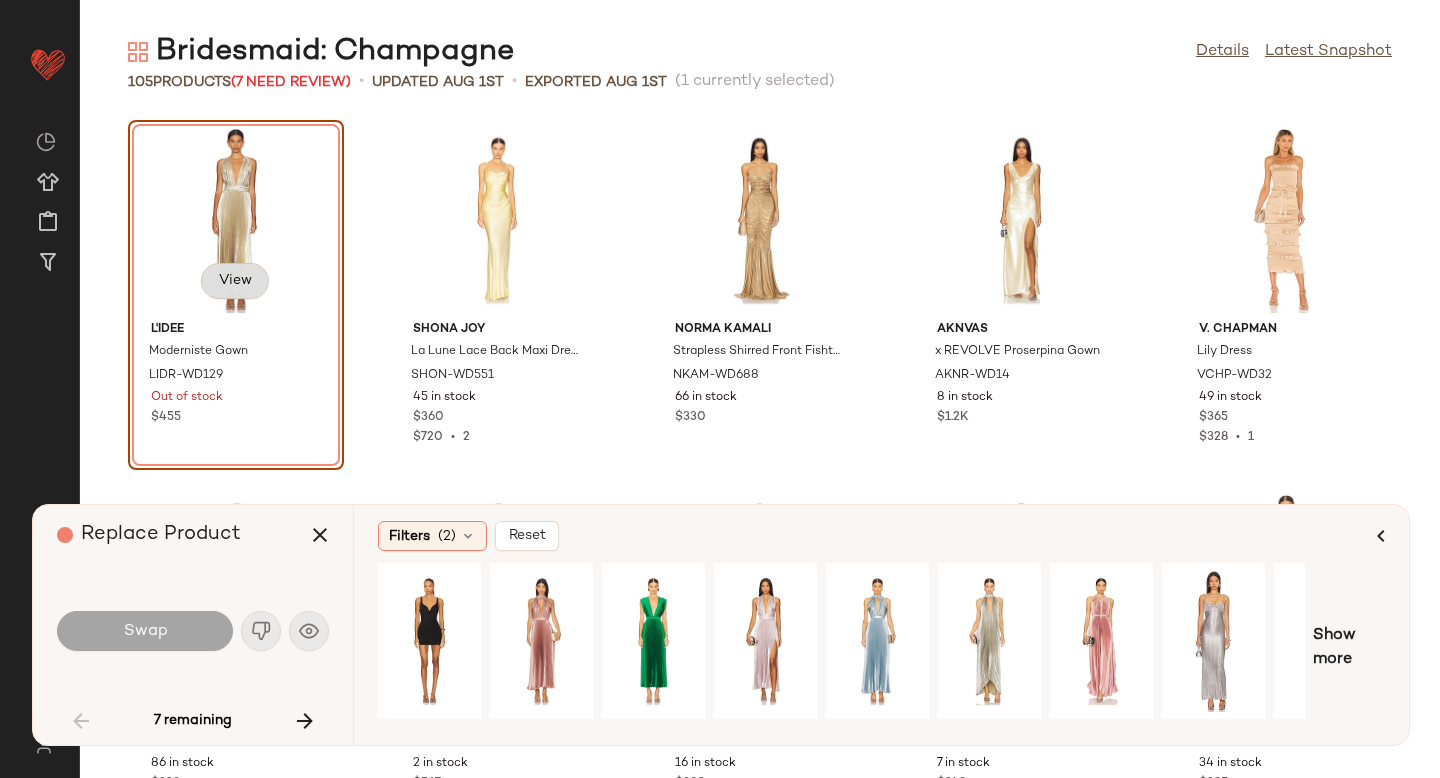 click on "View" 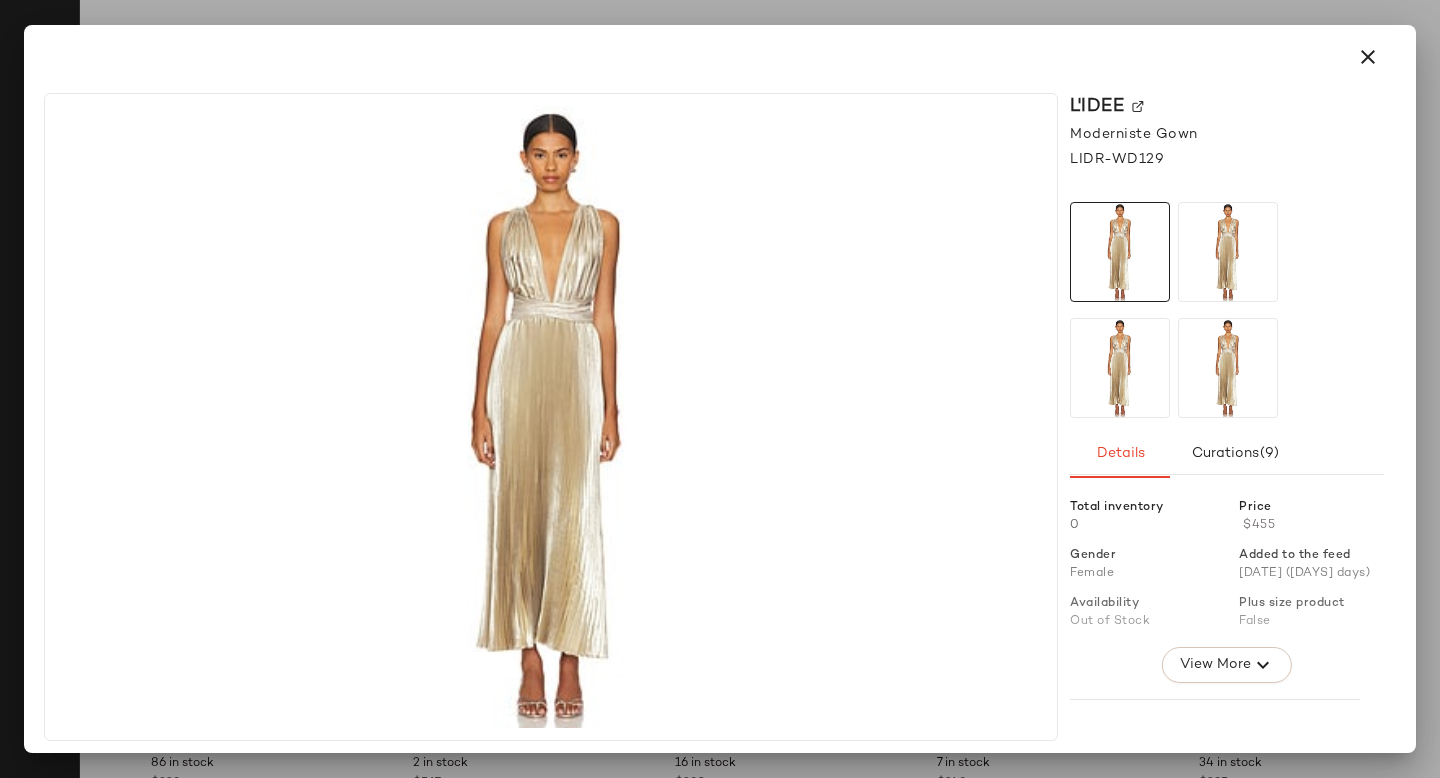 click 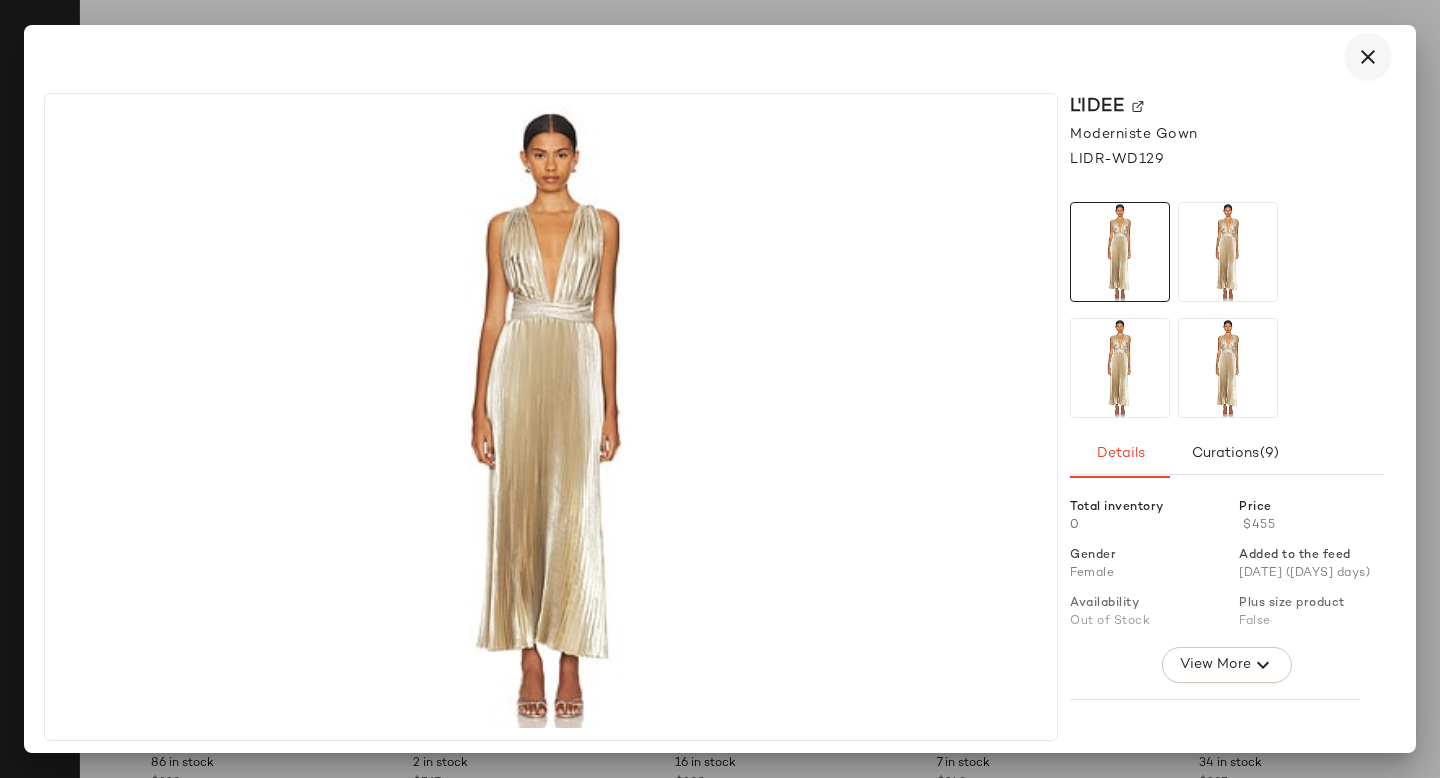 click at bounding box center [1368, 57] 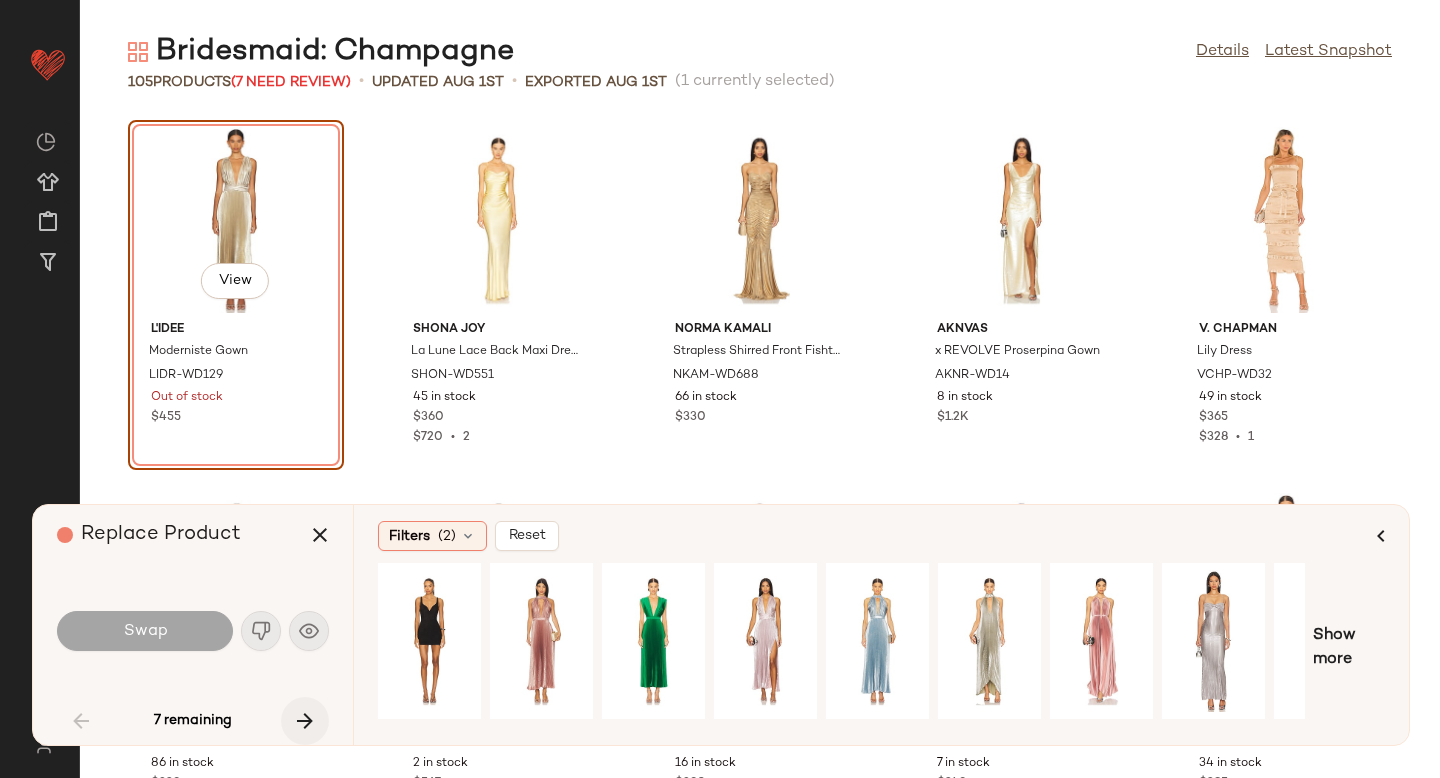 click at bounding box center (305, 721) 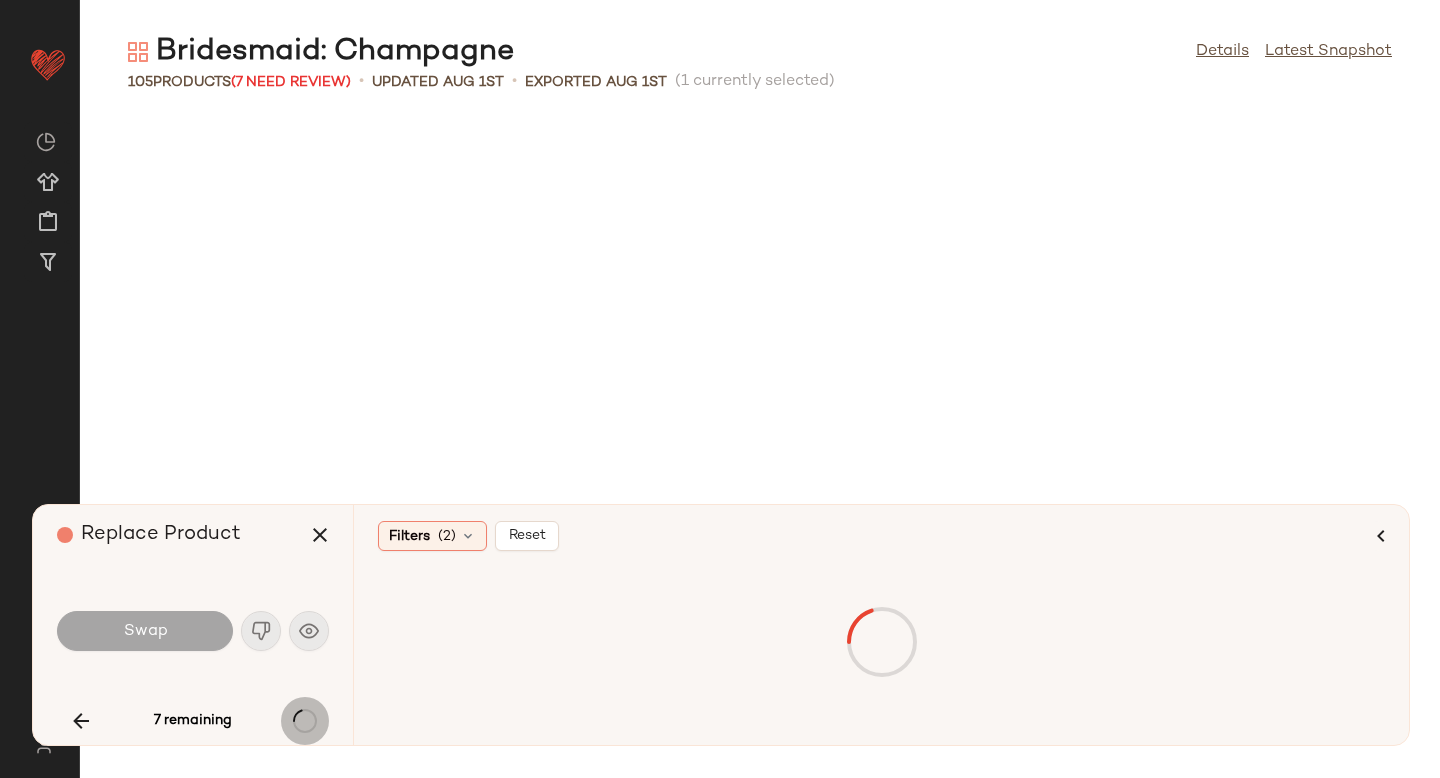 scroll, scrollTop: 748, scrollLeft: 0, axis: vertical 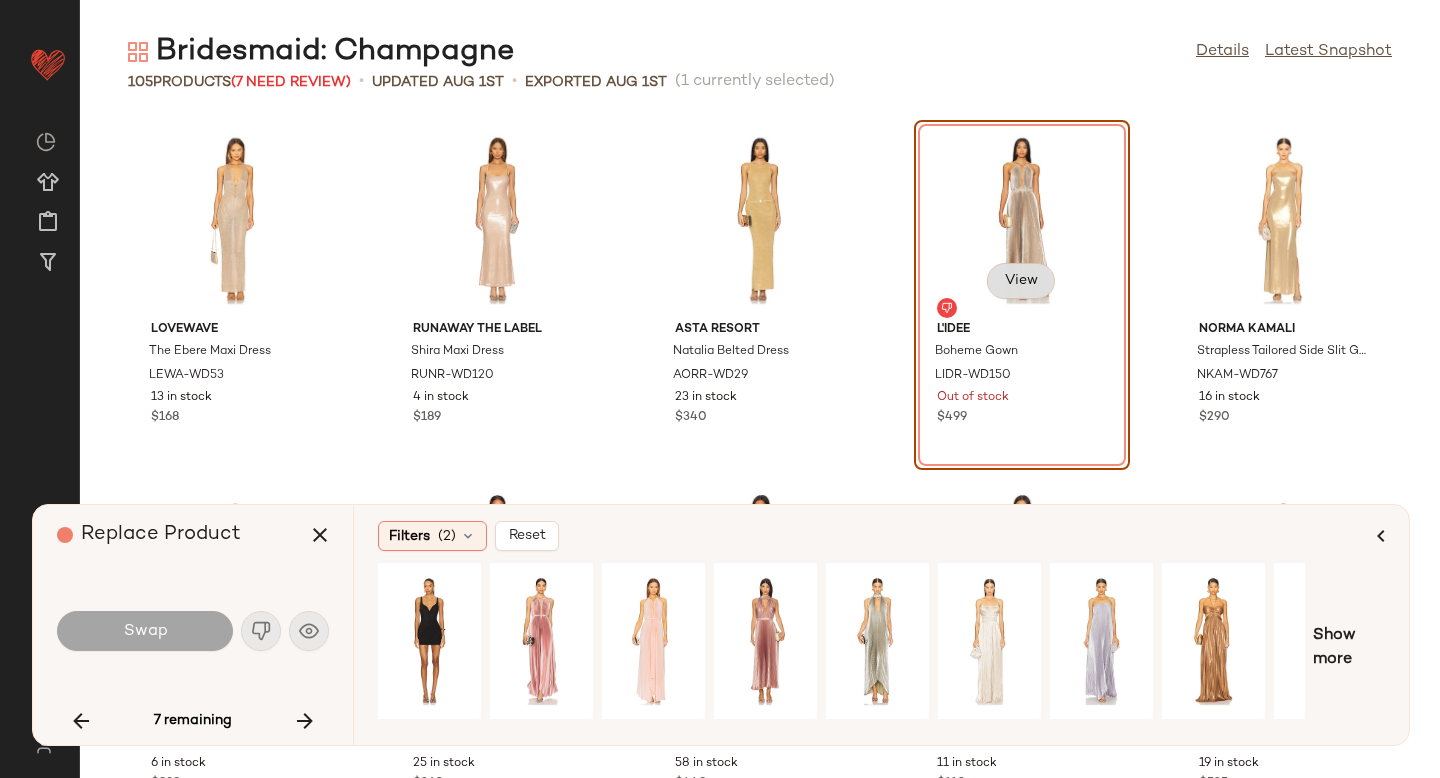 click on "View" 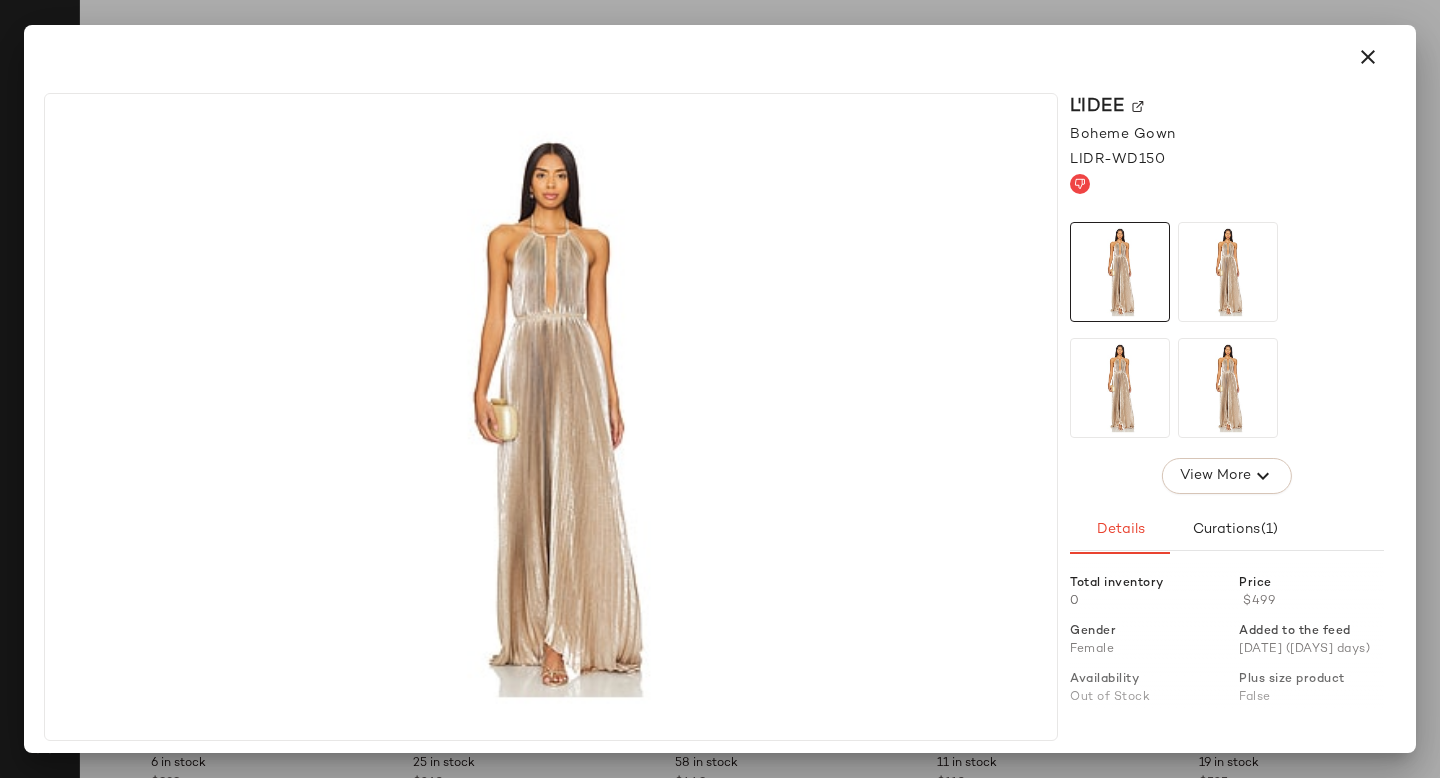 click 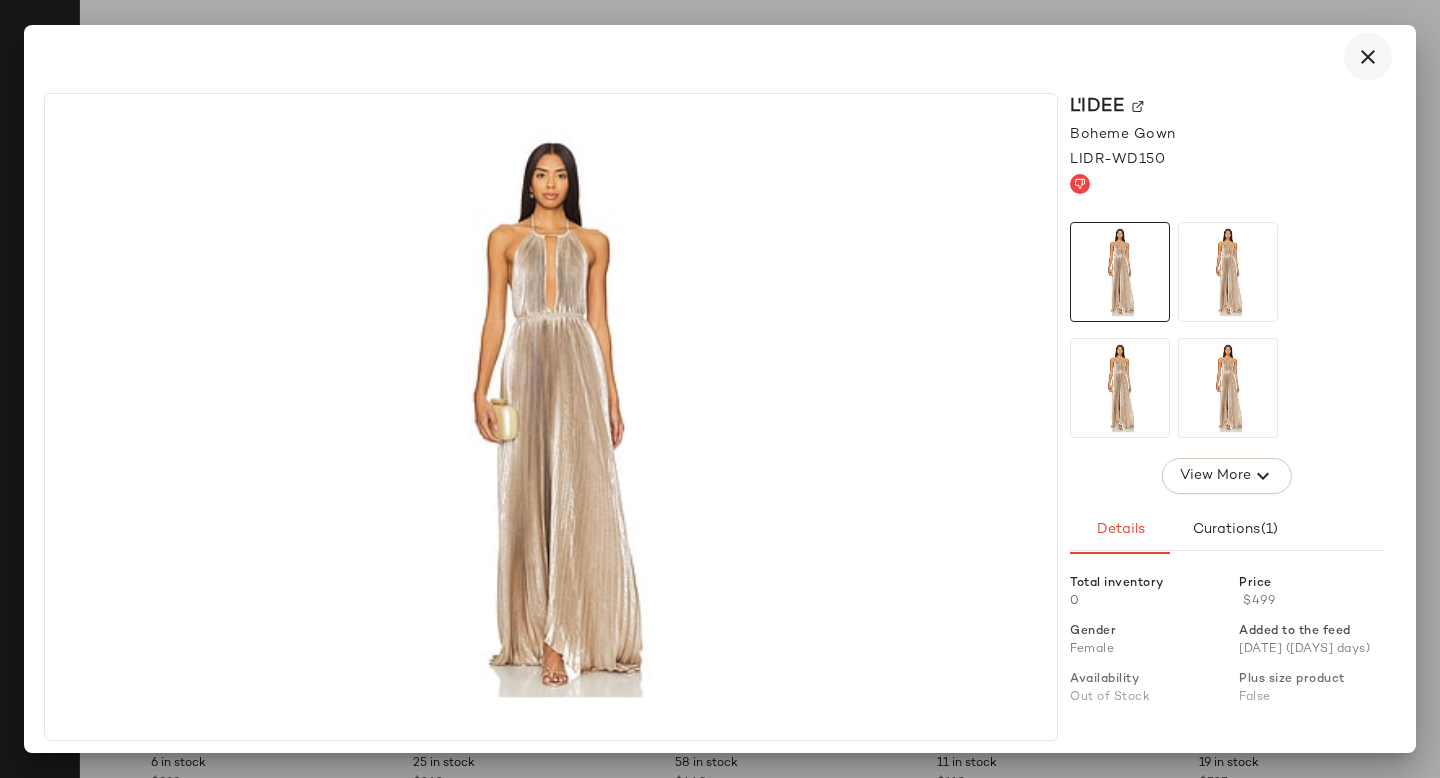 click at bounding box center (1368, 57) 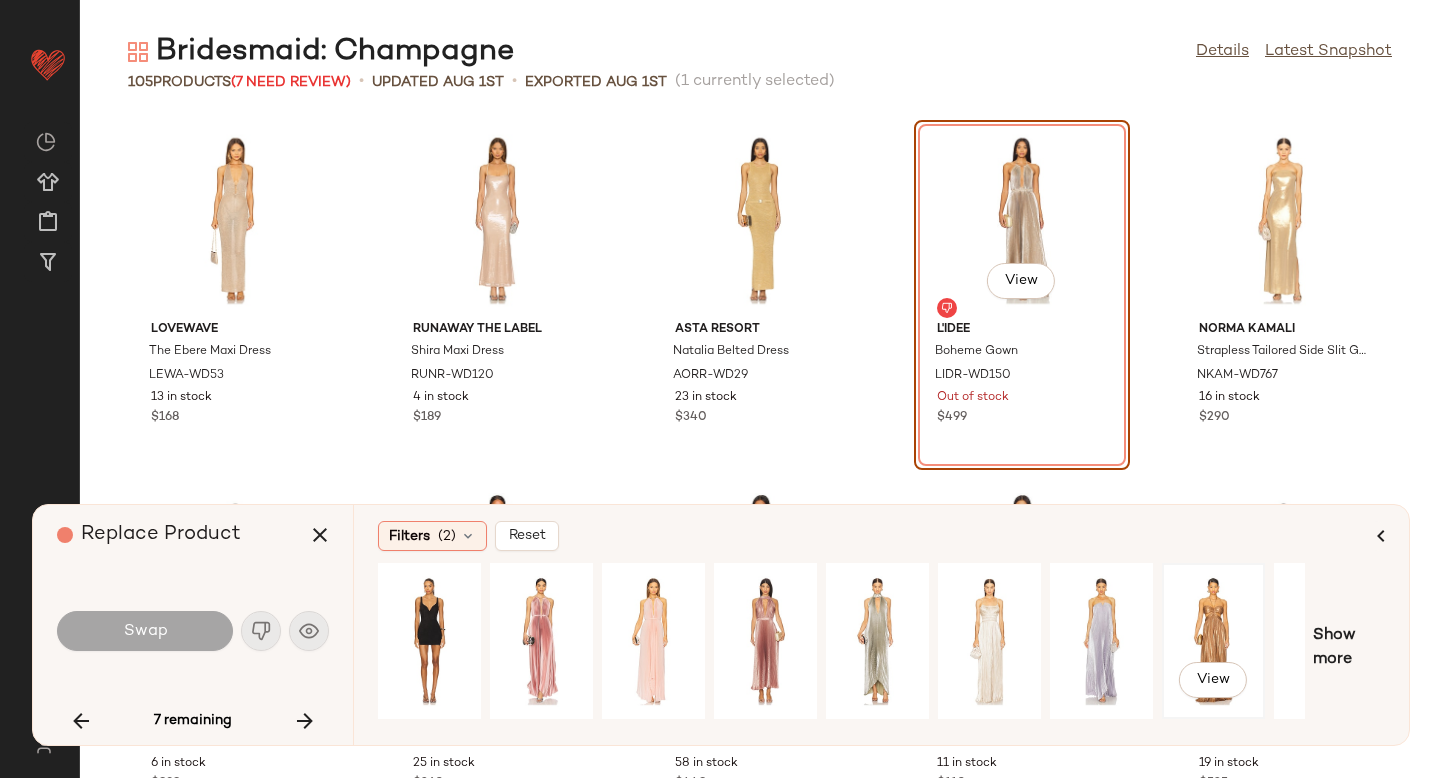 click on "View" 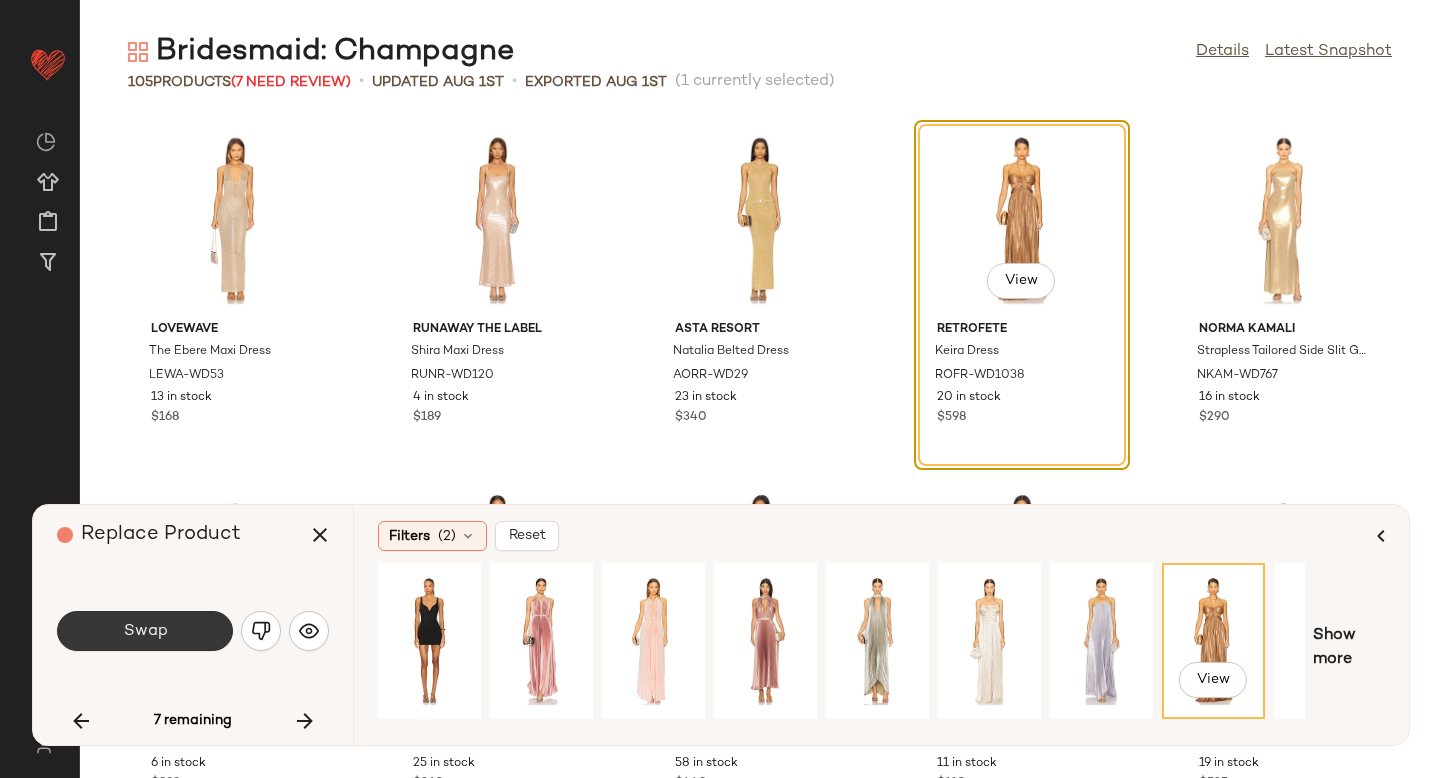 click on "Swap" at bounding box center (145, 631) 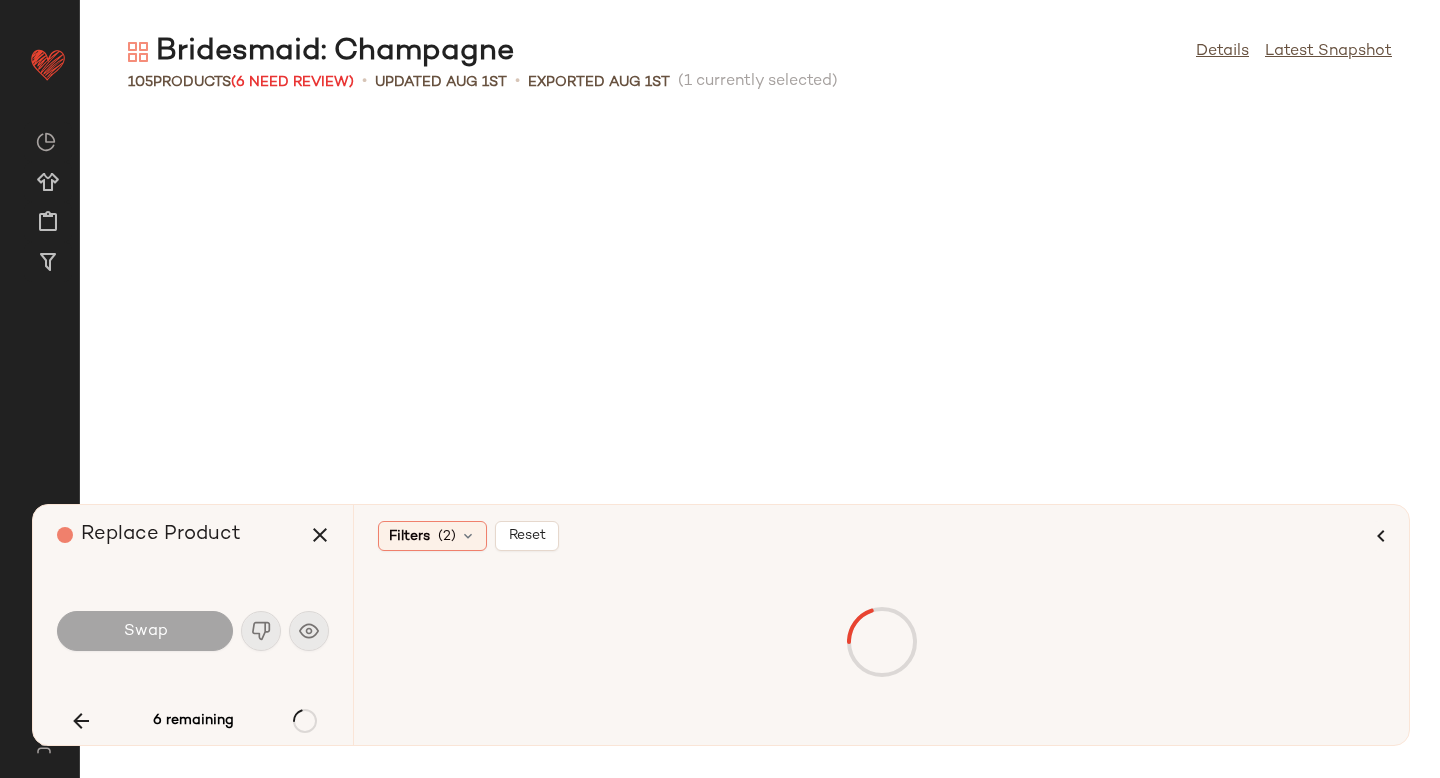 scroll, scrollTop: 1464, scrollLeft: 0, axis: vertical 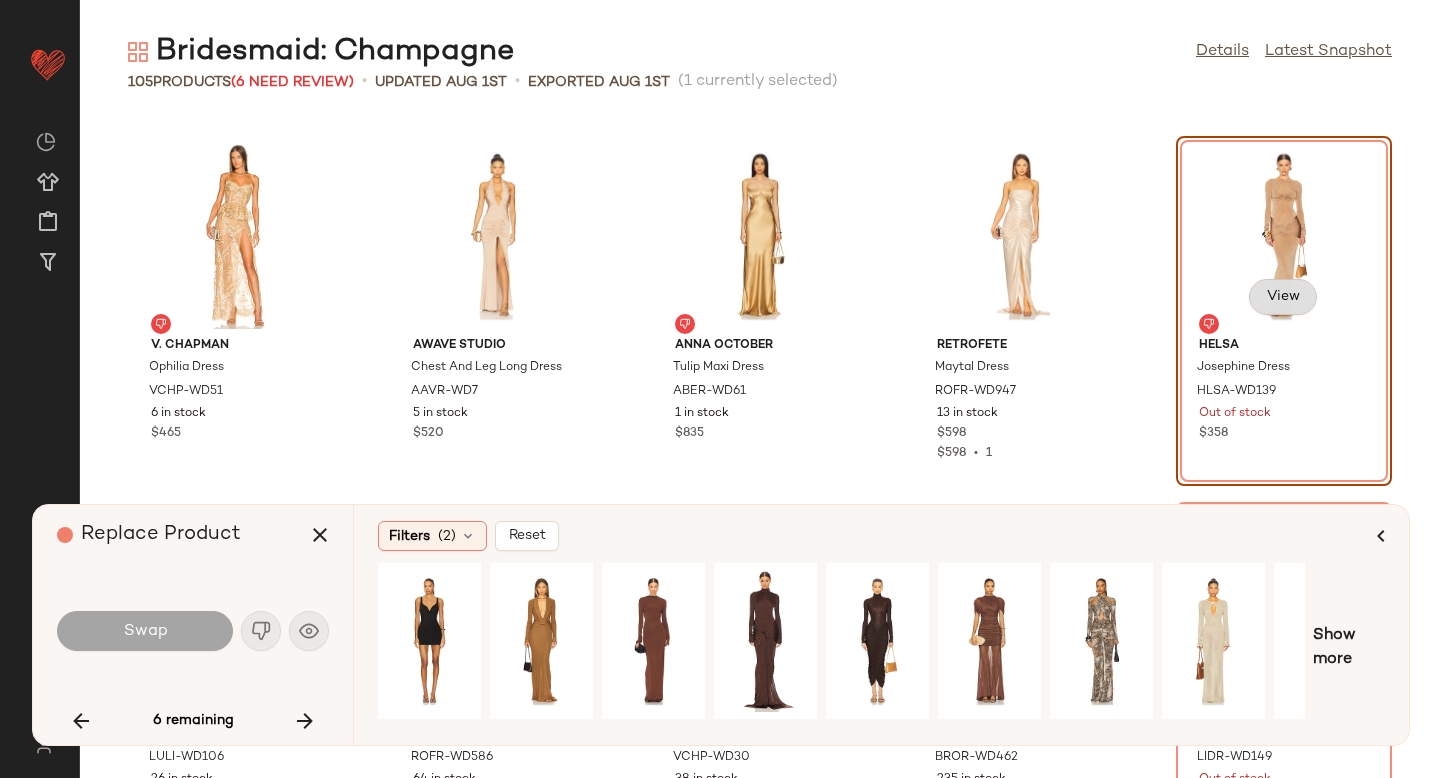 click on "View" 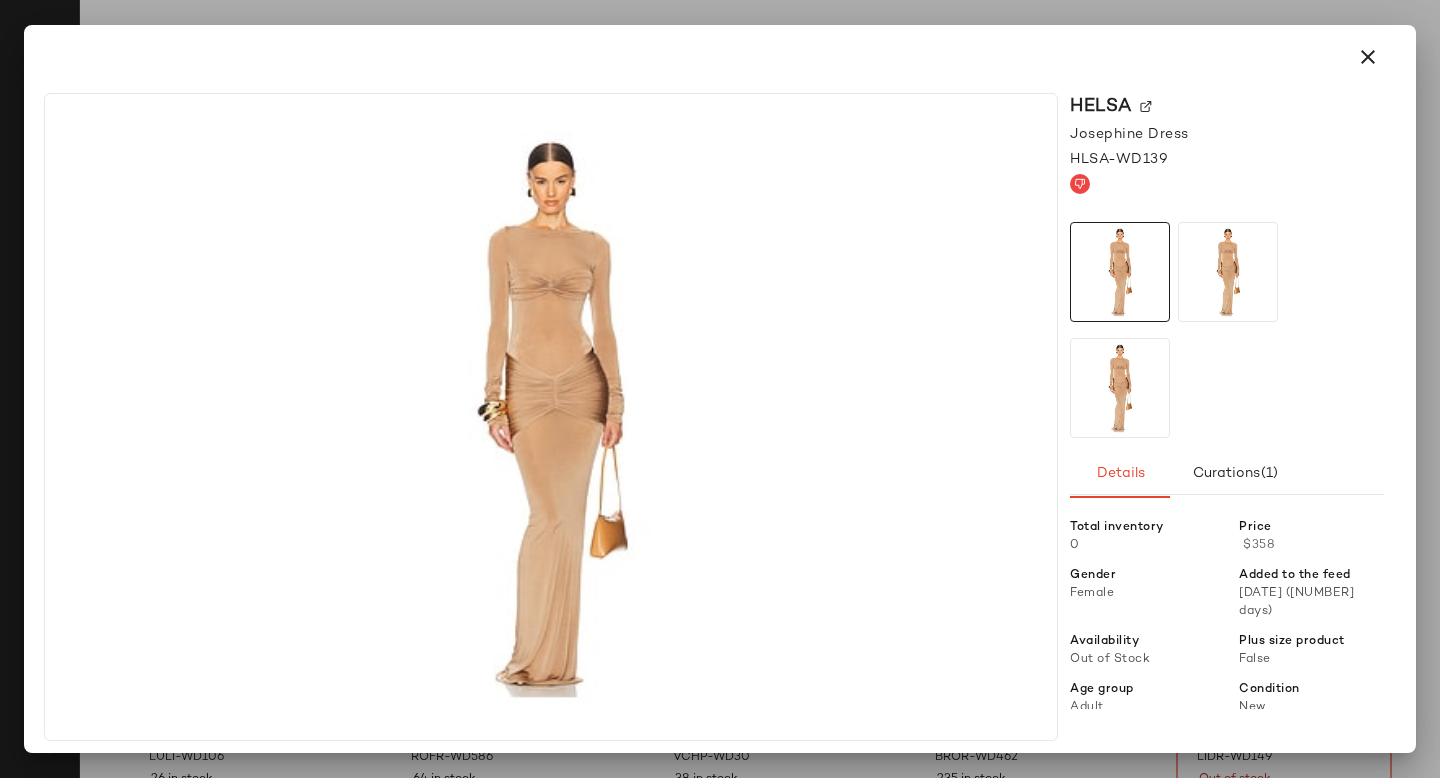 click on "Helsa" at bounding box center (1227, 106) 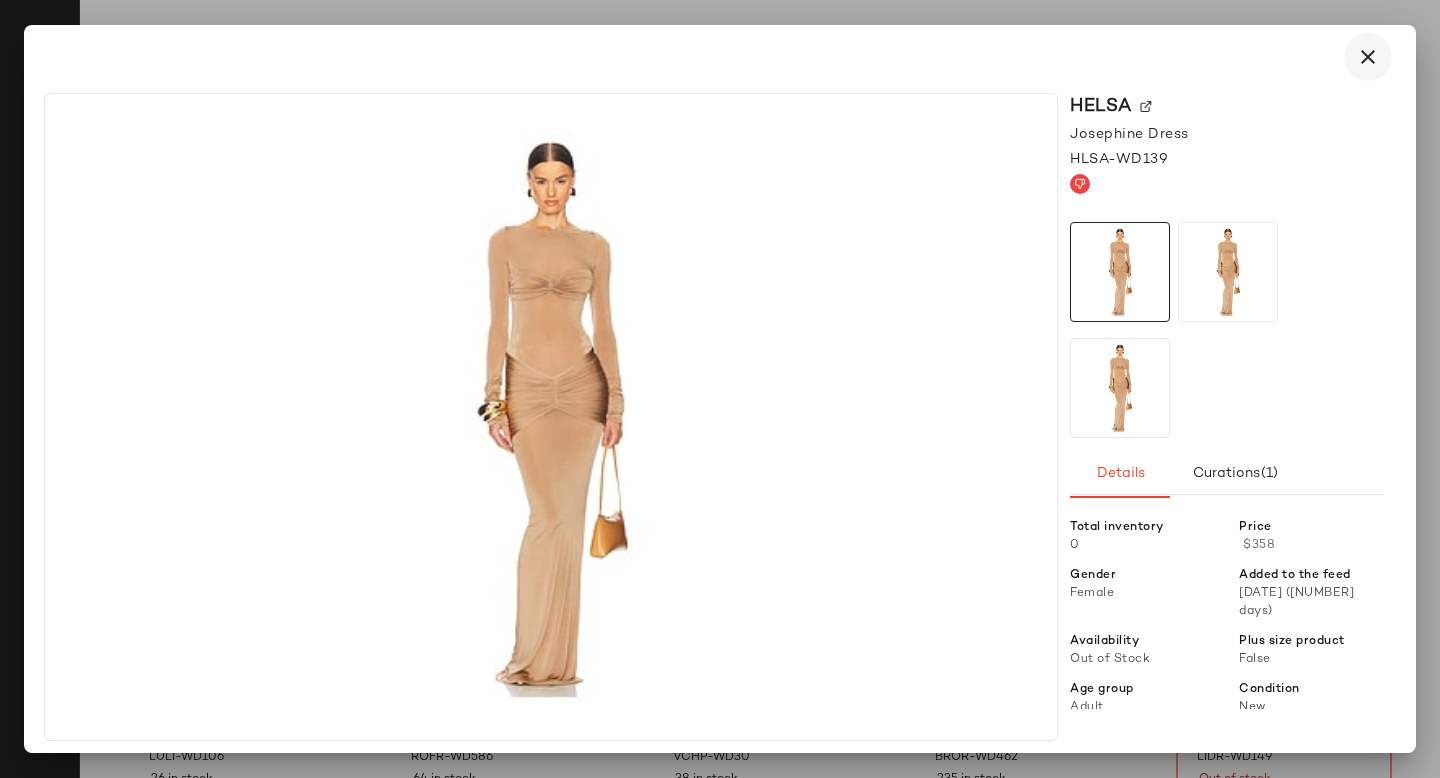 click at bounding box center [1368, 57] 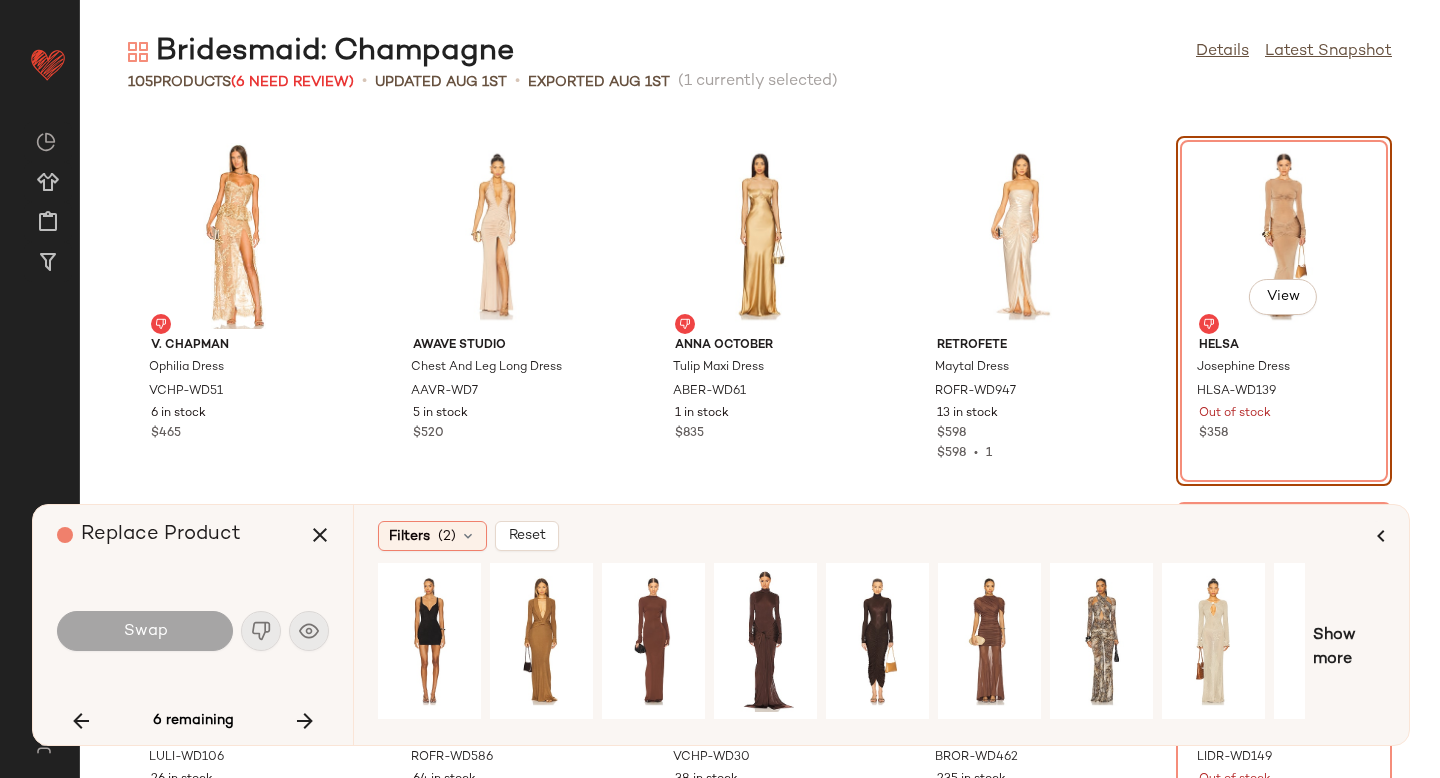 click on "View" 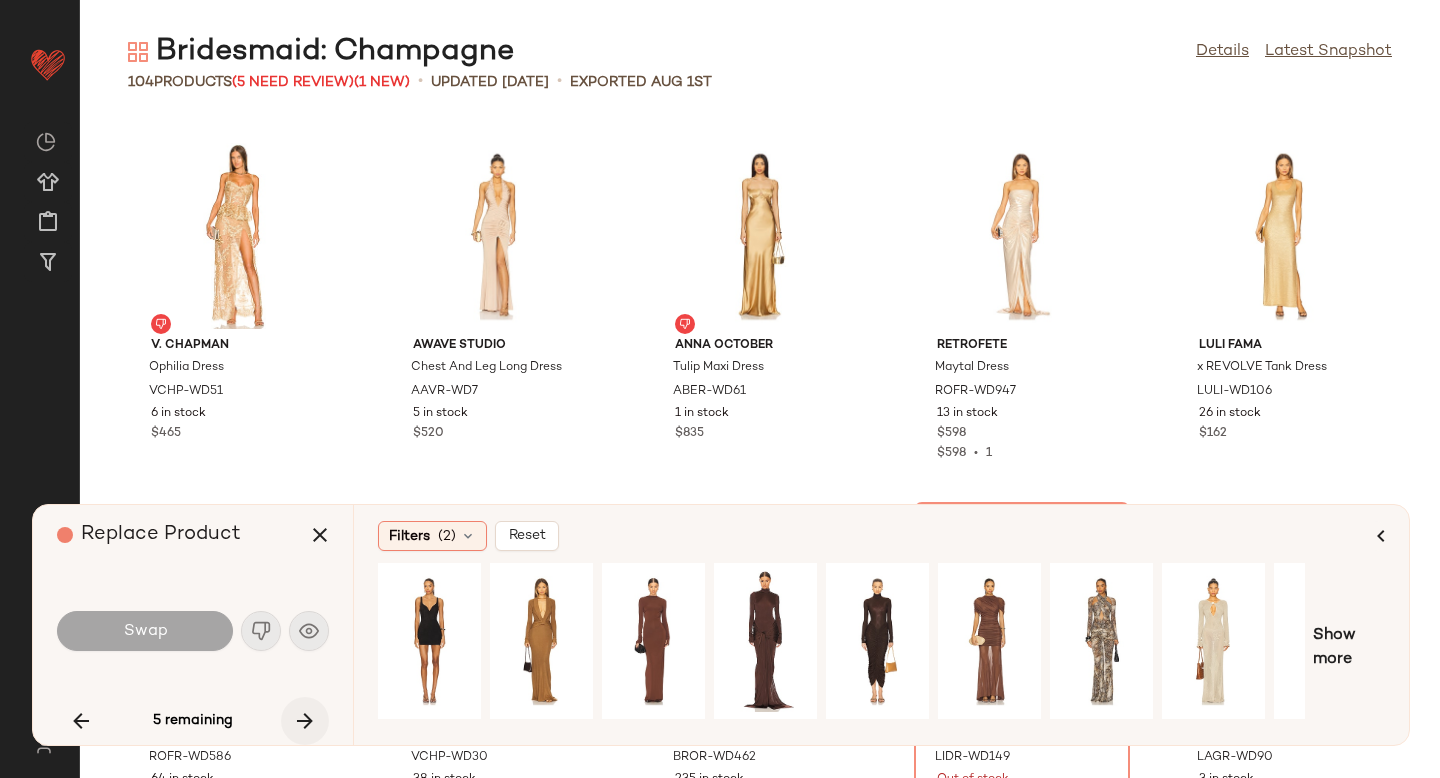 click at bounding box center [305, 721] 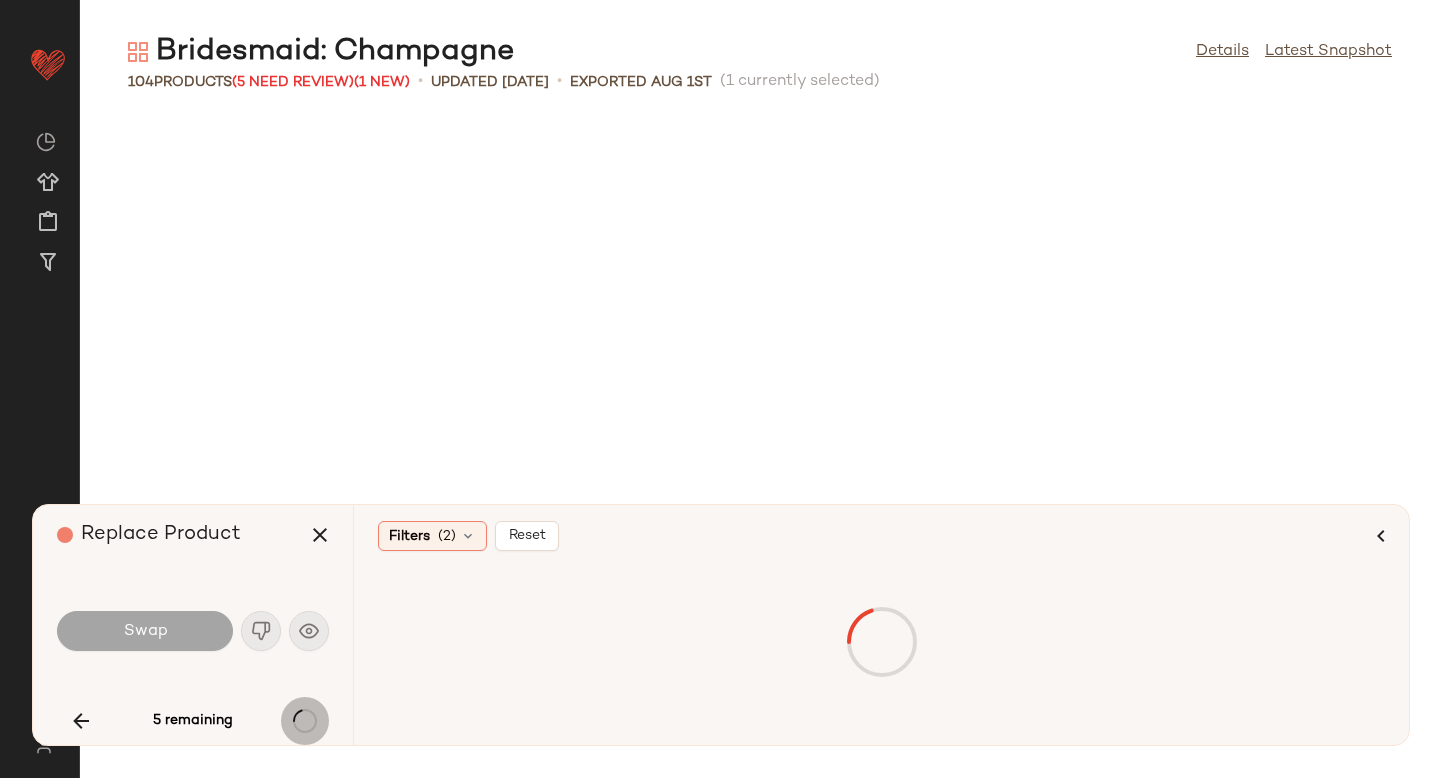 scroll, scrollTop: 2196, scrollLeft: 0, axis: vertical 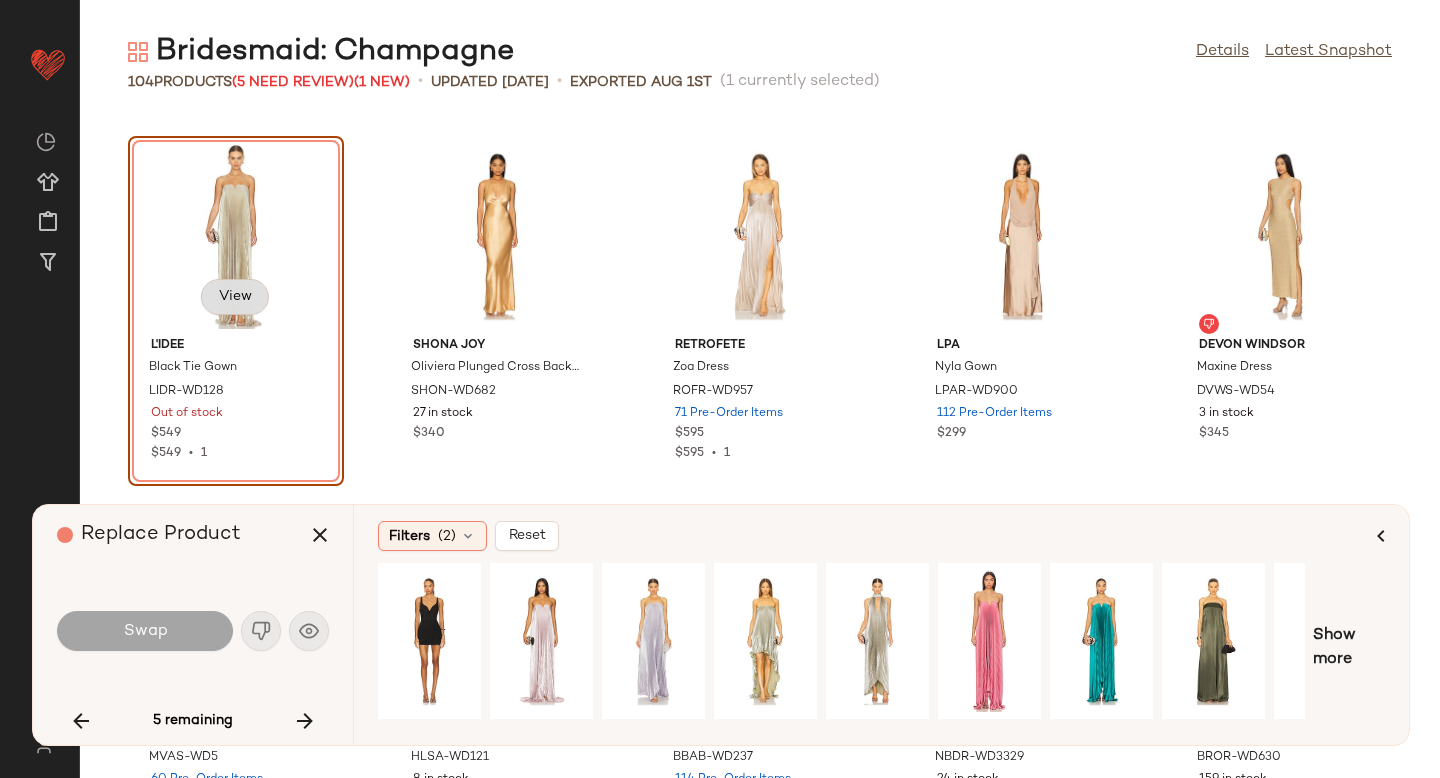 click on "View" 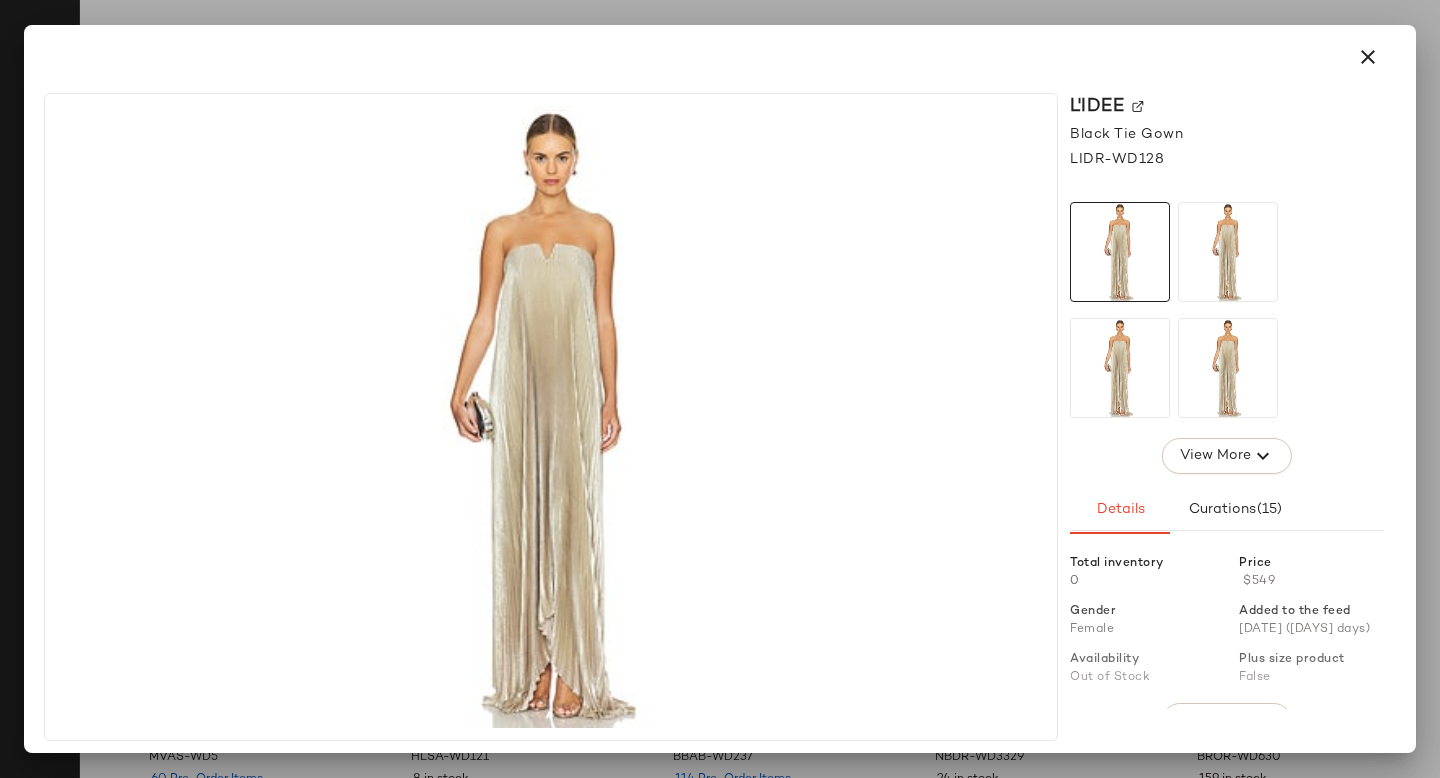 click 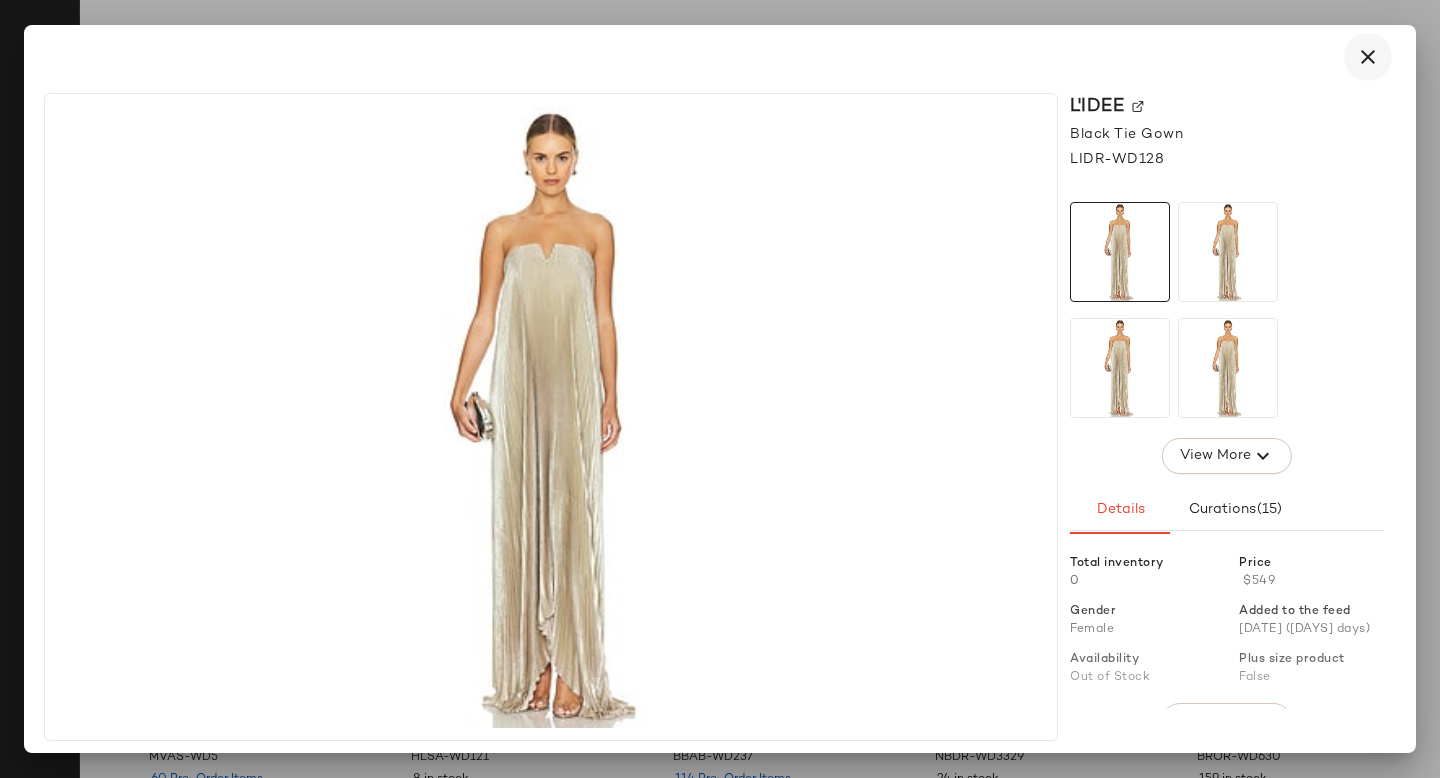 click at bounding box center [1368, 57] 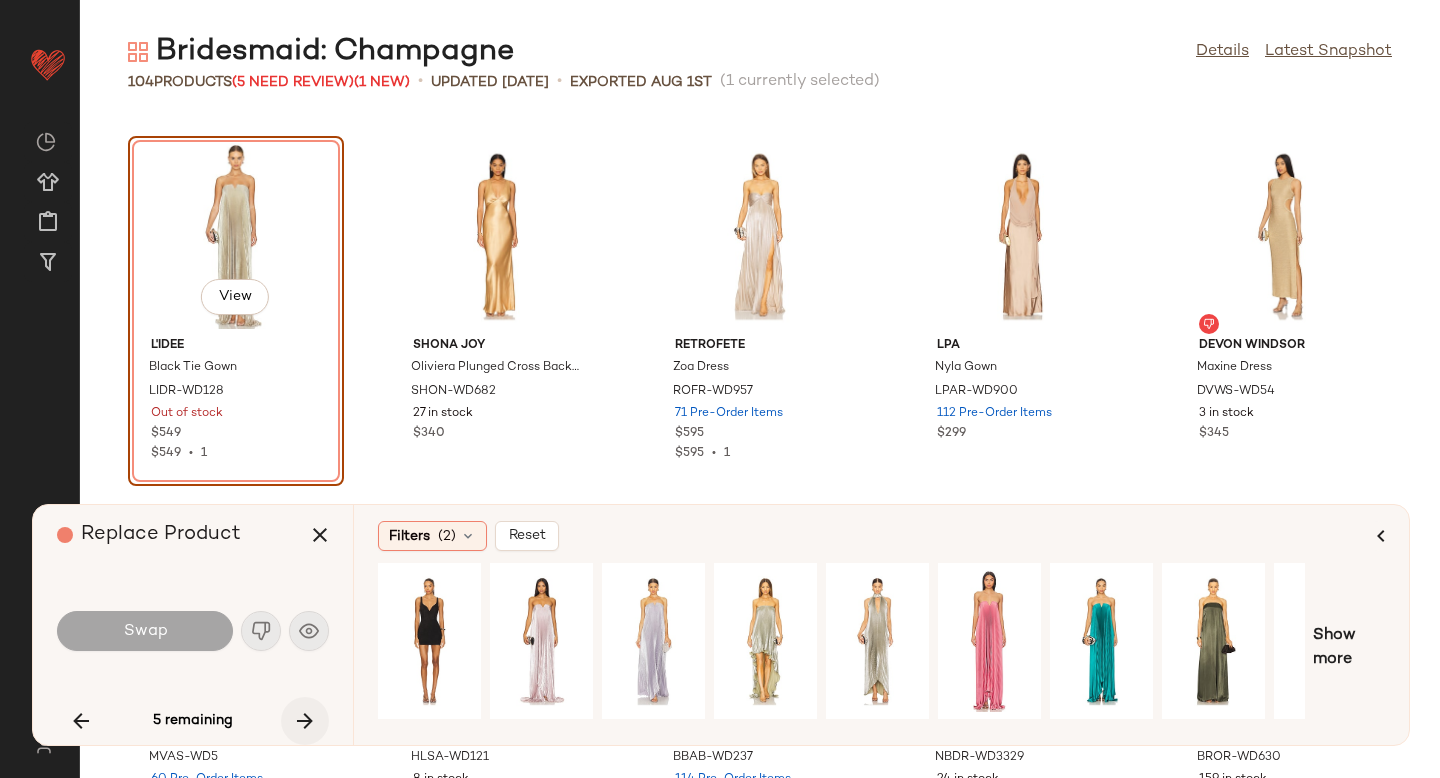click at bounding box center (305, 721) 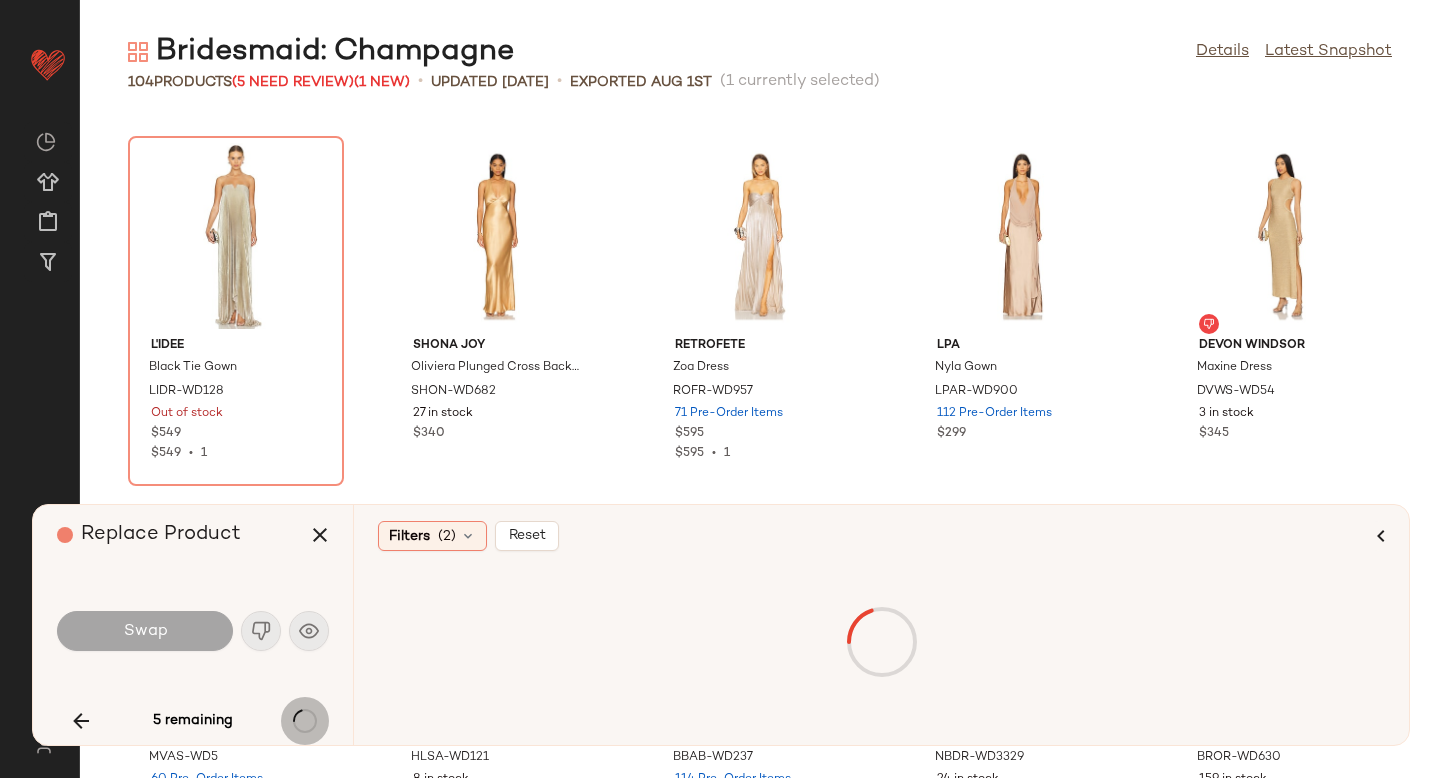 scroll, scrollTop: 3660, scrollLeft: 0, axis: vertical 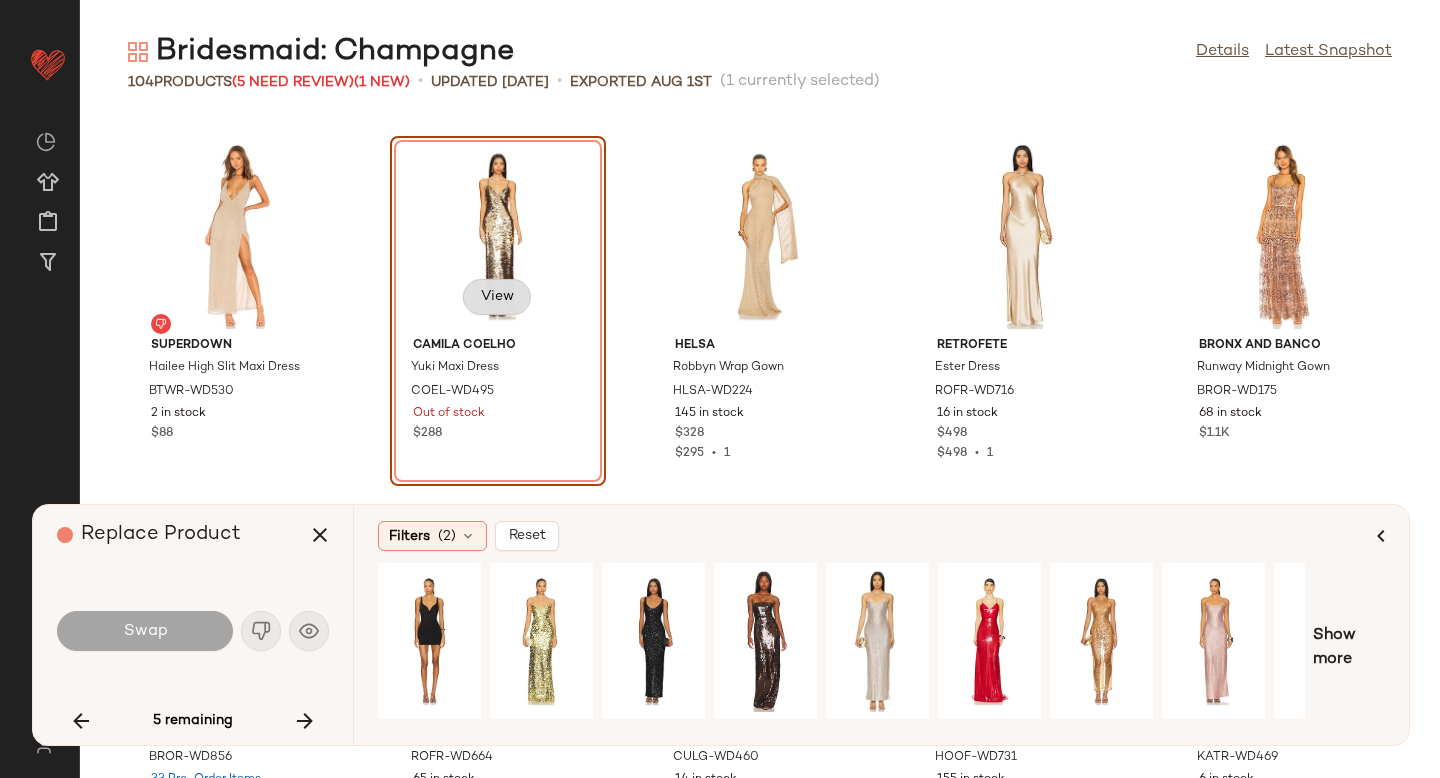 click on "View" 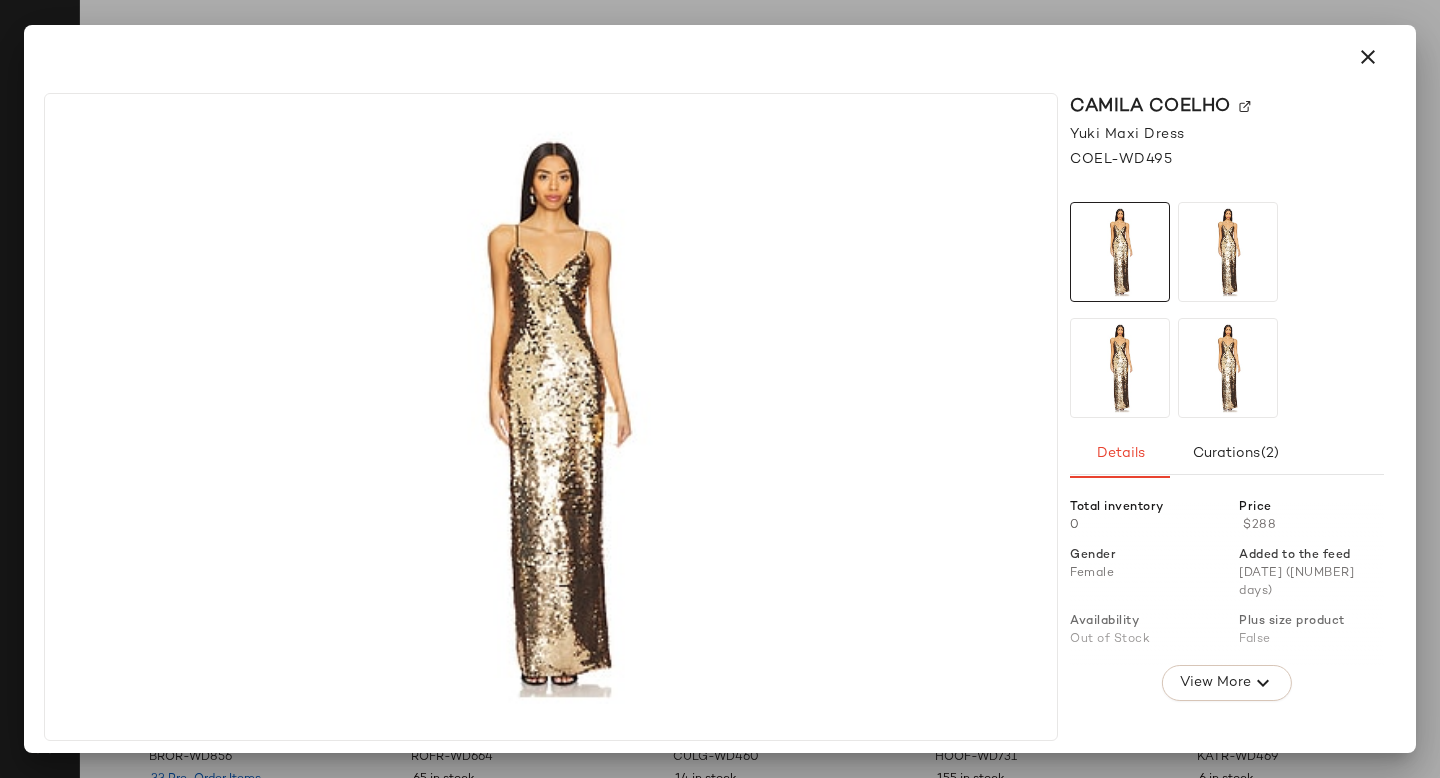 click on "Camila Coelho" at bounding box center [1227, 106] 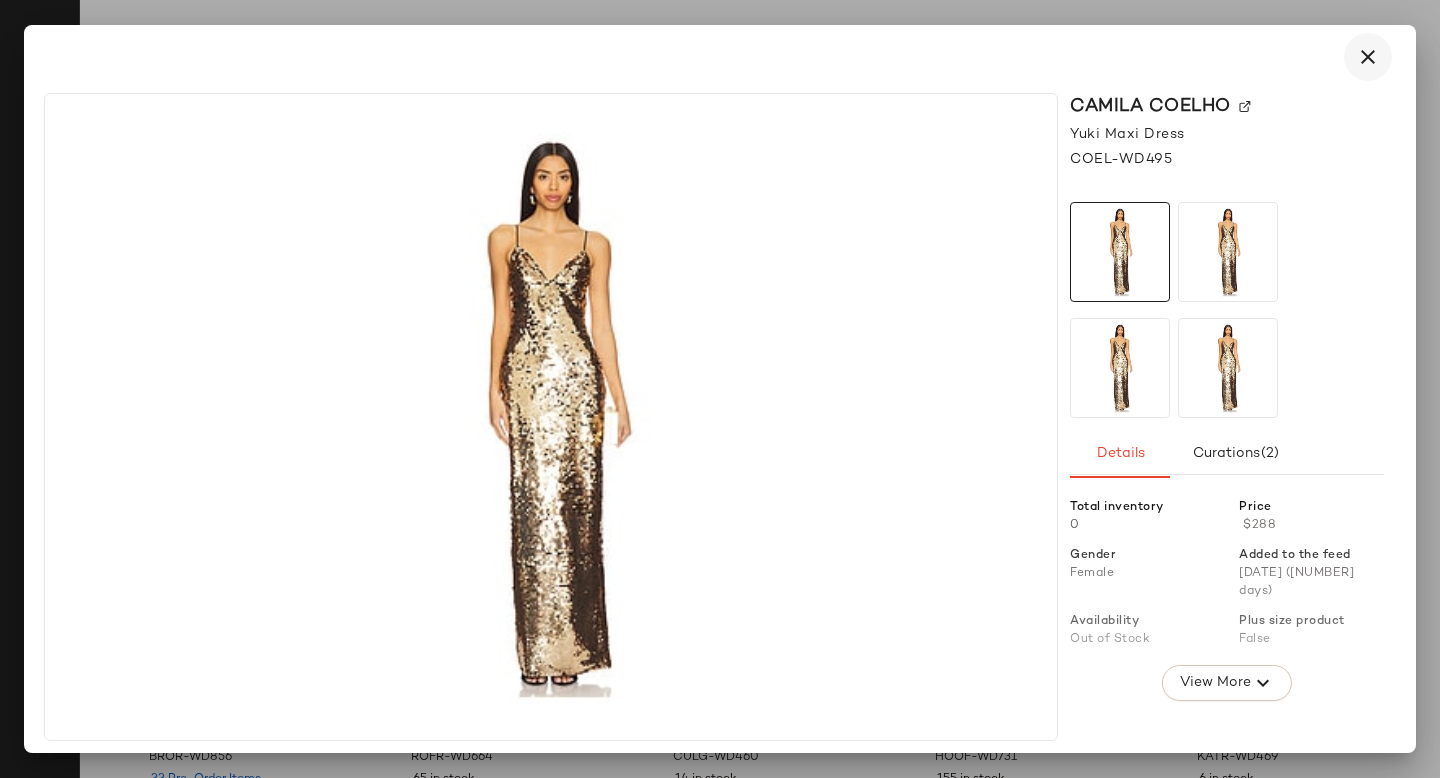 click at bounding box center [1368, 57] 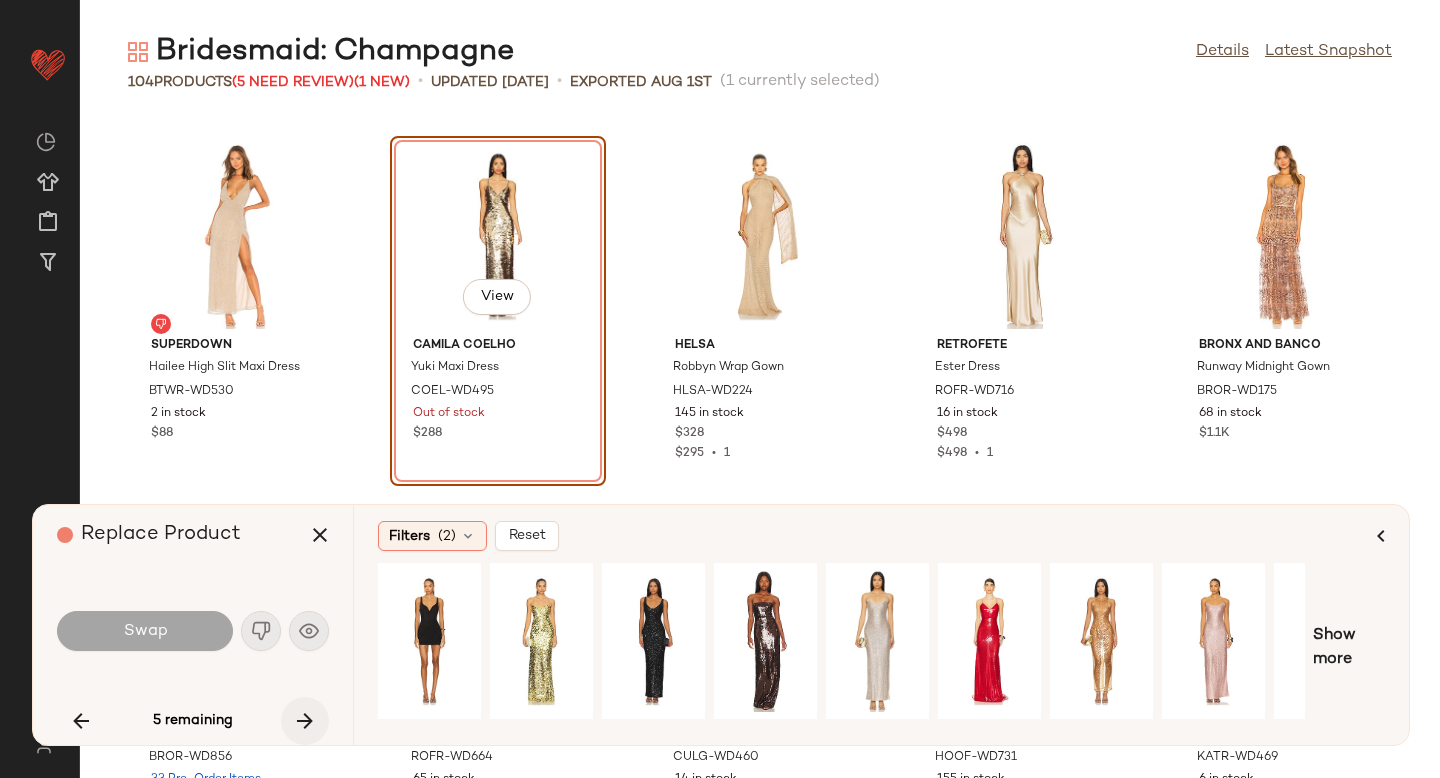 click at bounding box center (305, 721) 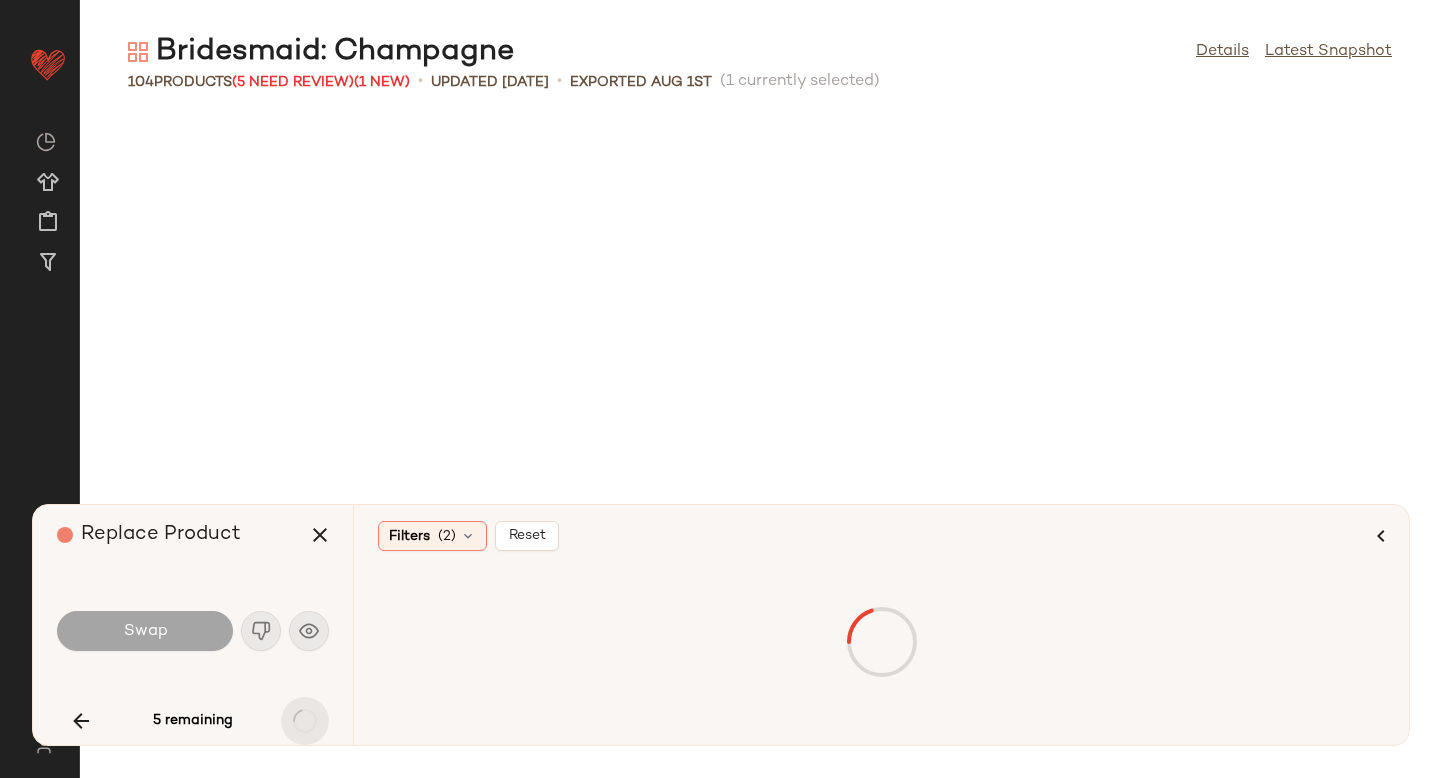scroll, scrollTop: 5124, scrollLeft: 0, axis: vertical 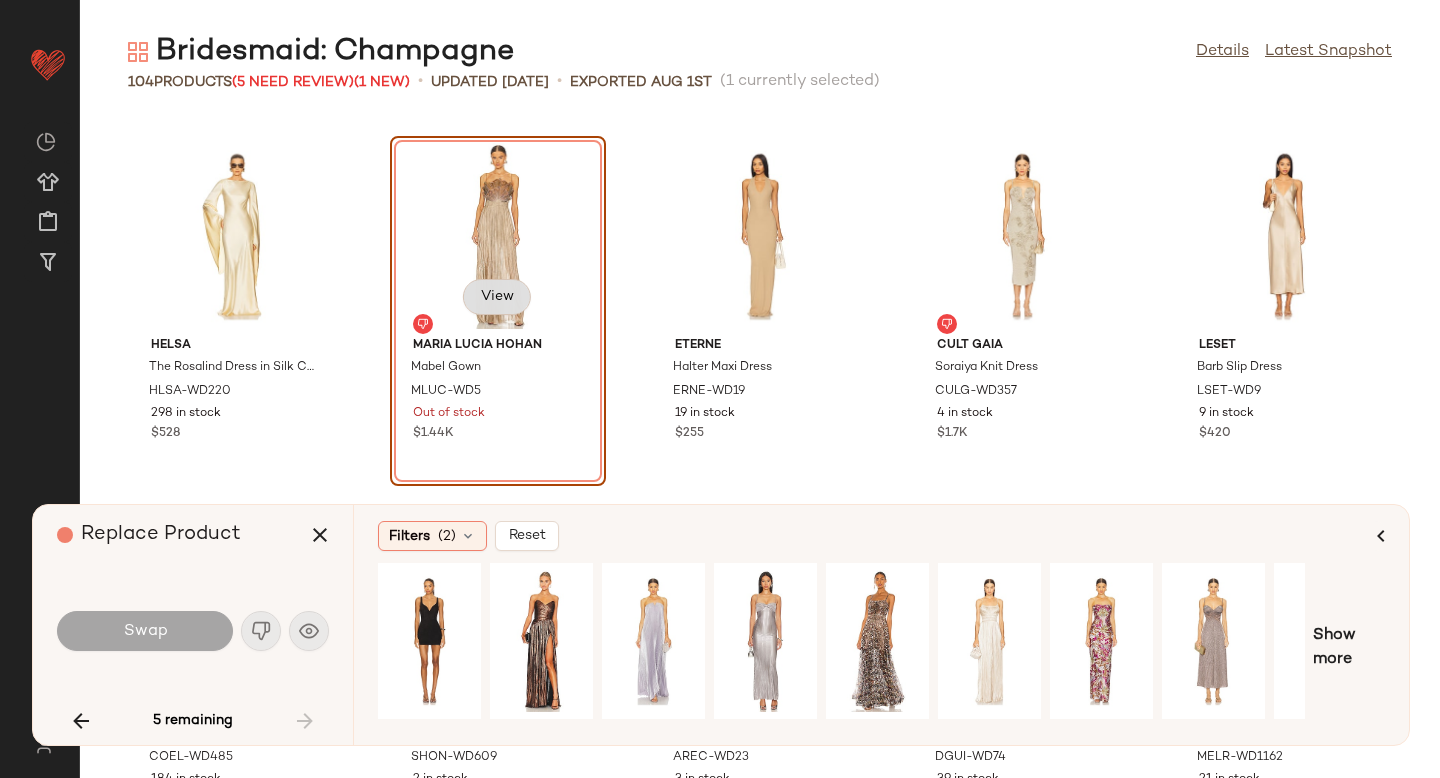 click on "View" at bounding box center [497, 297] 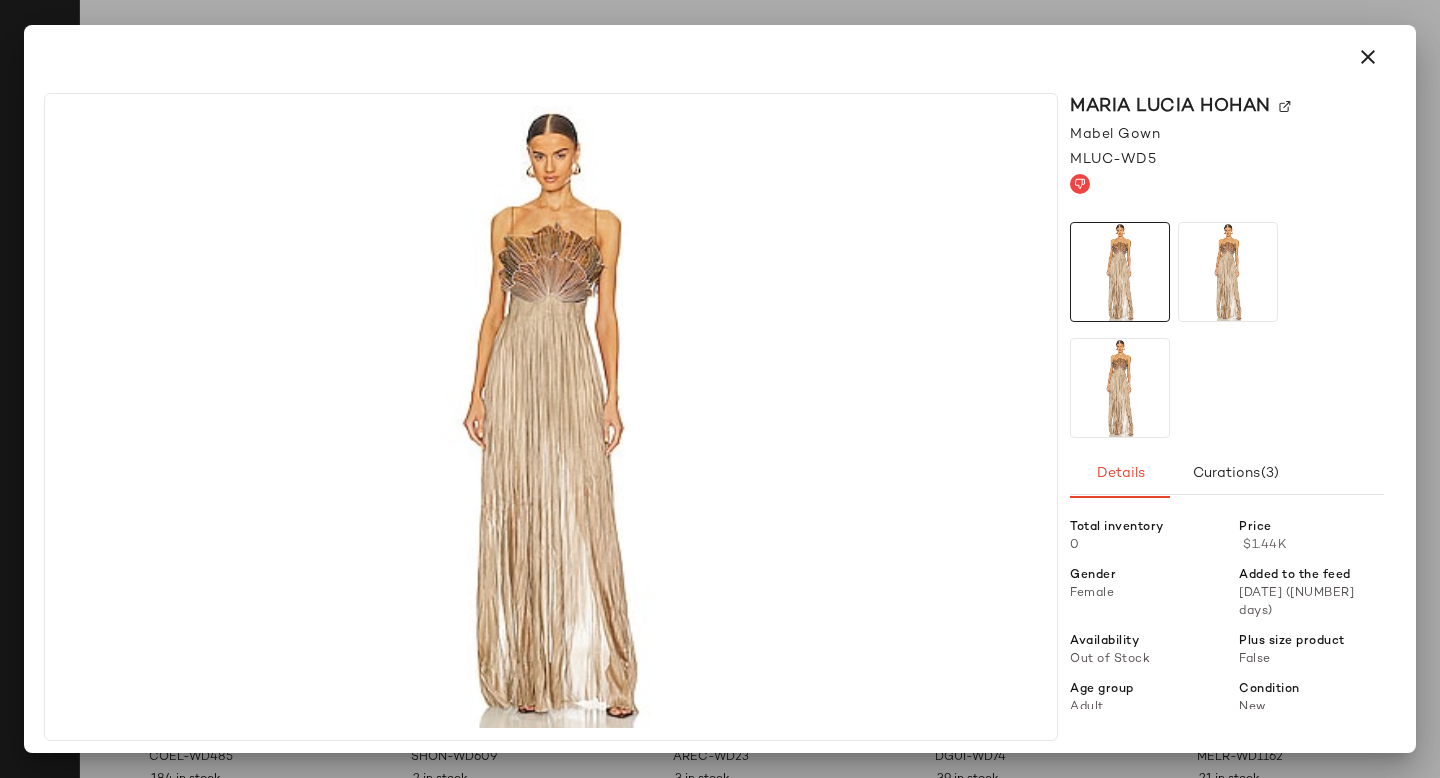 click 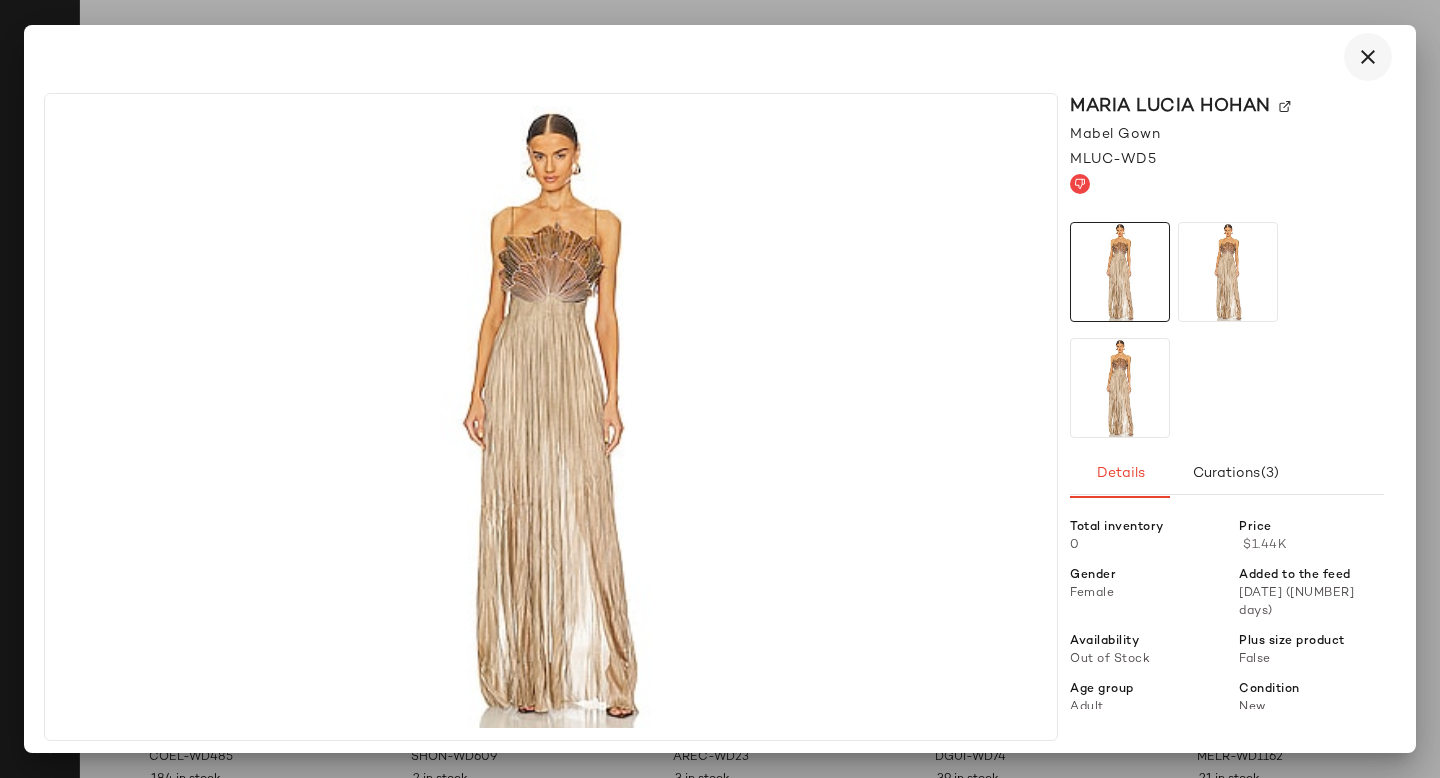 click at bounding box center (1368, 57) 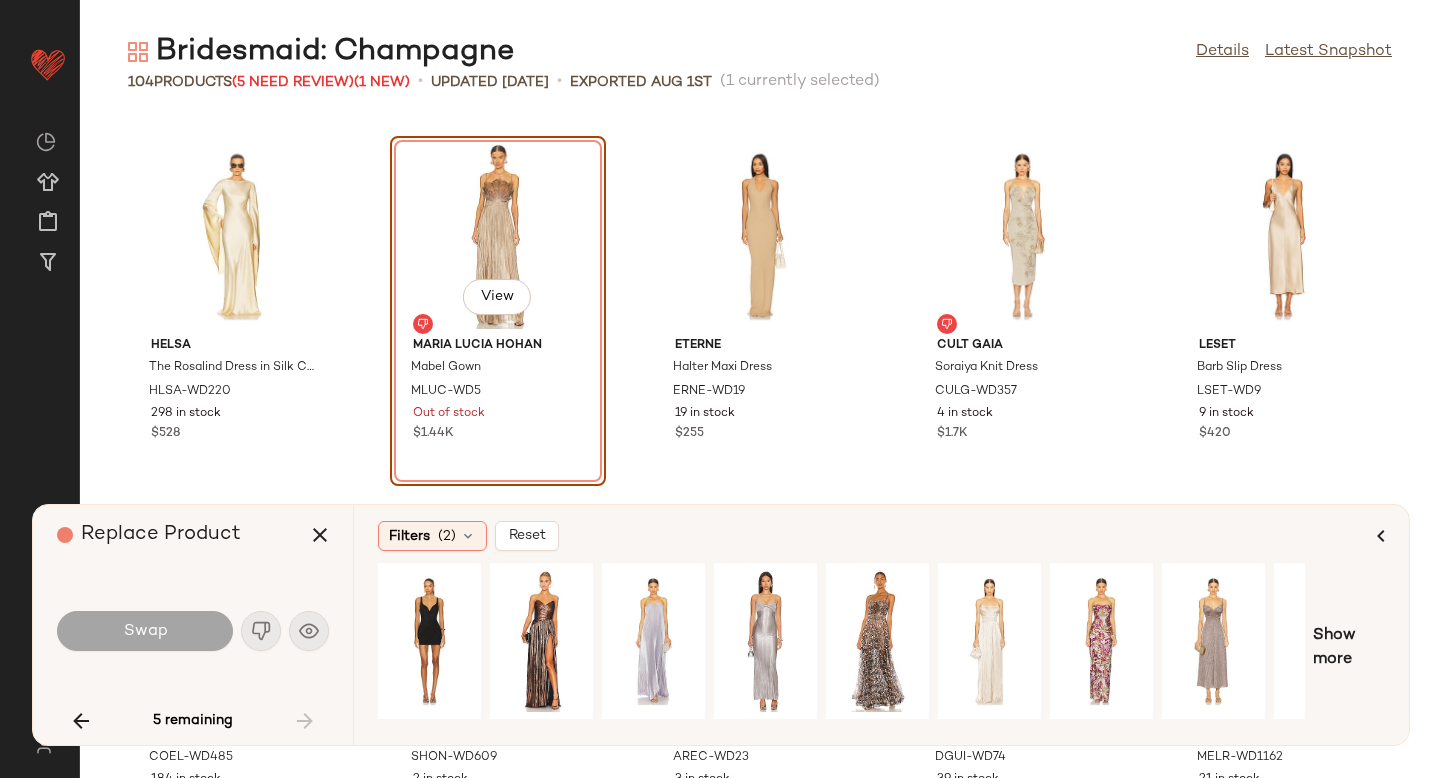 click on "View" 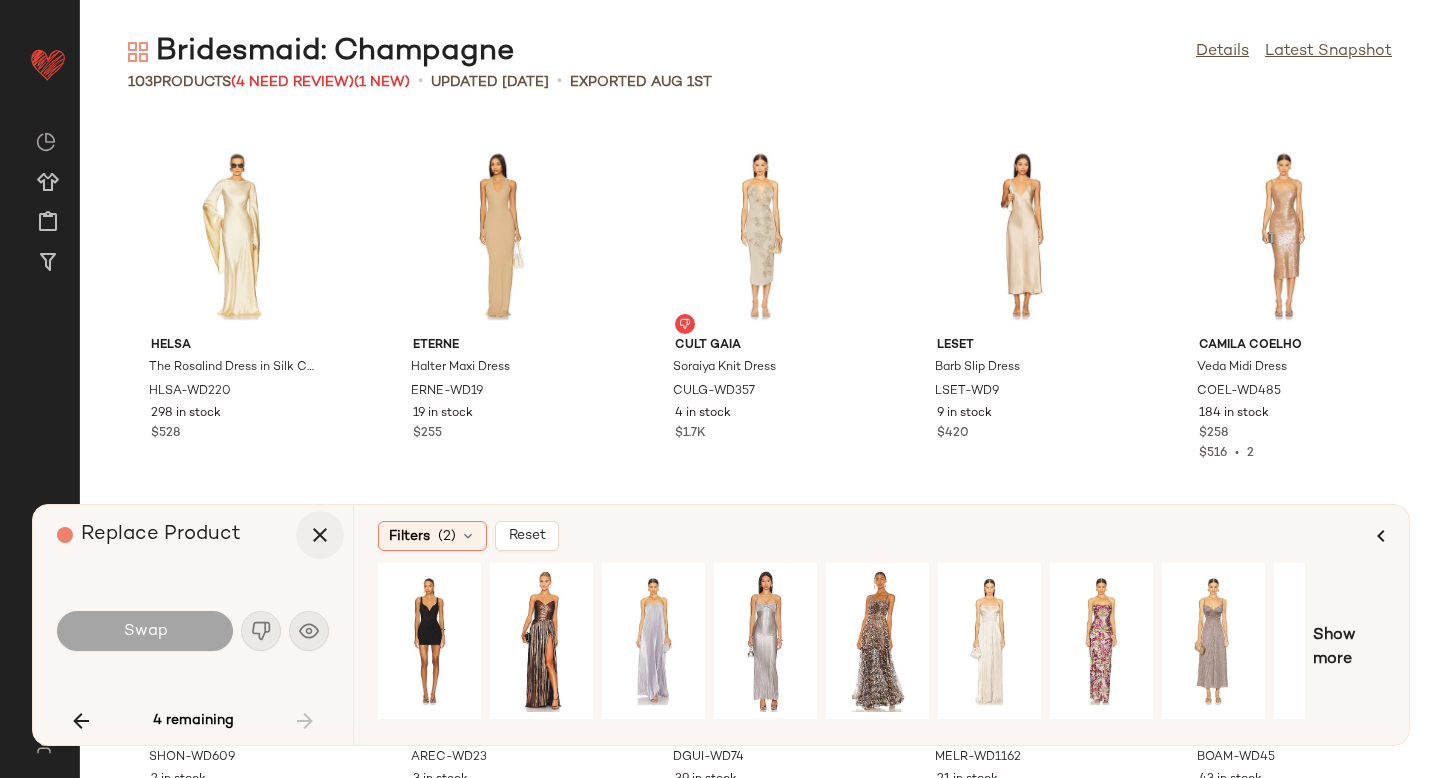 click at bounding box center [320, 535] 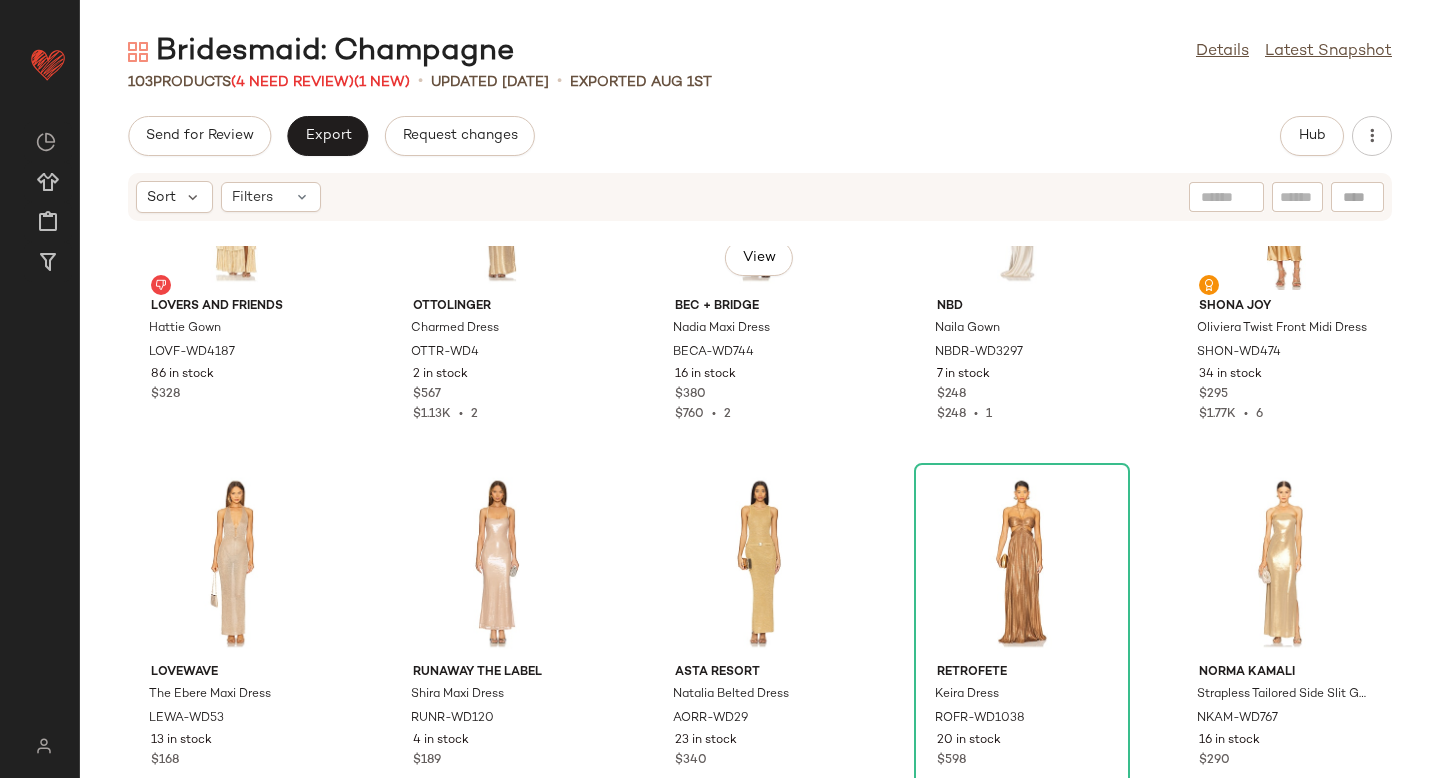 scroll, scrollTop: 51, scrollLeft: 0, axis: vertical 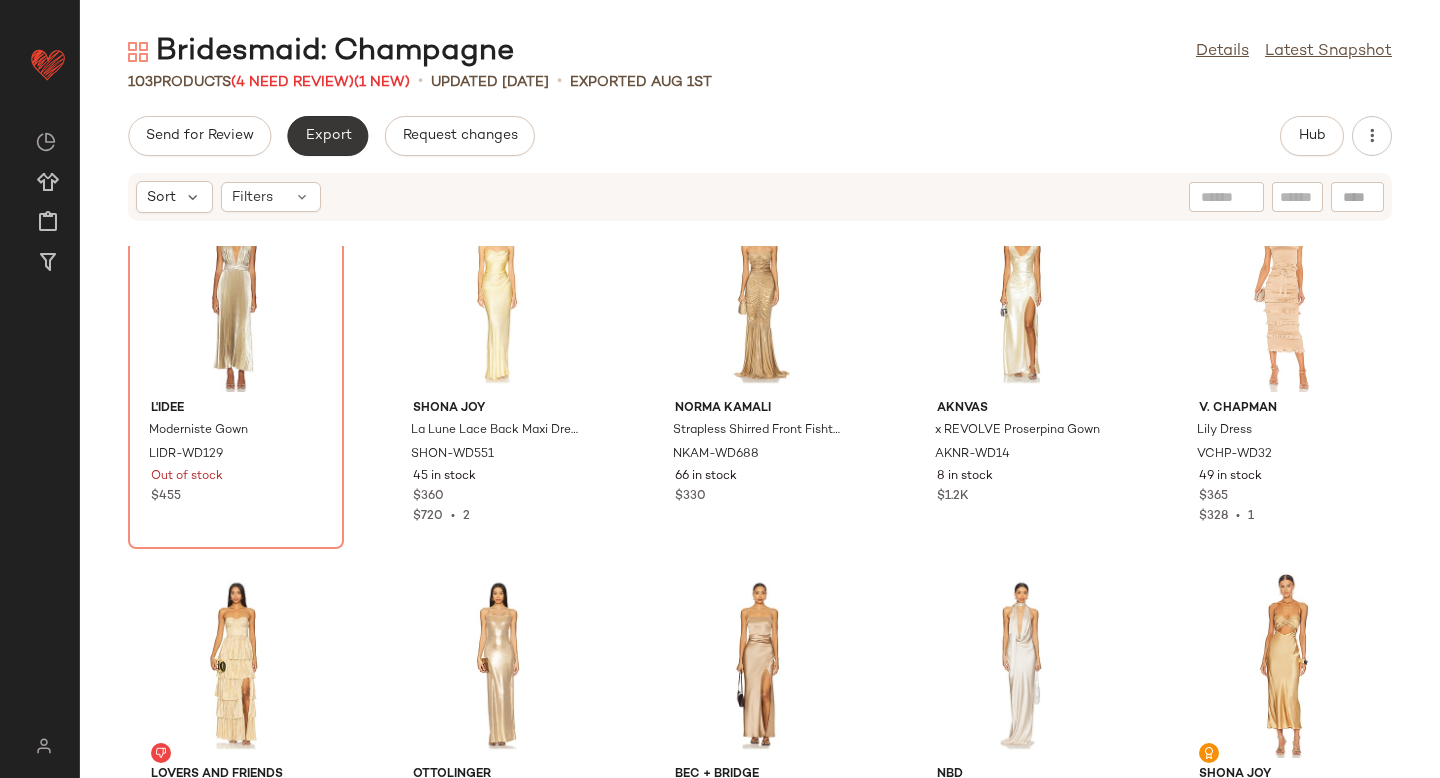 click on "Export" at bounding box center [327, 136] 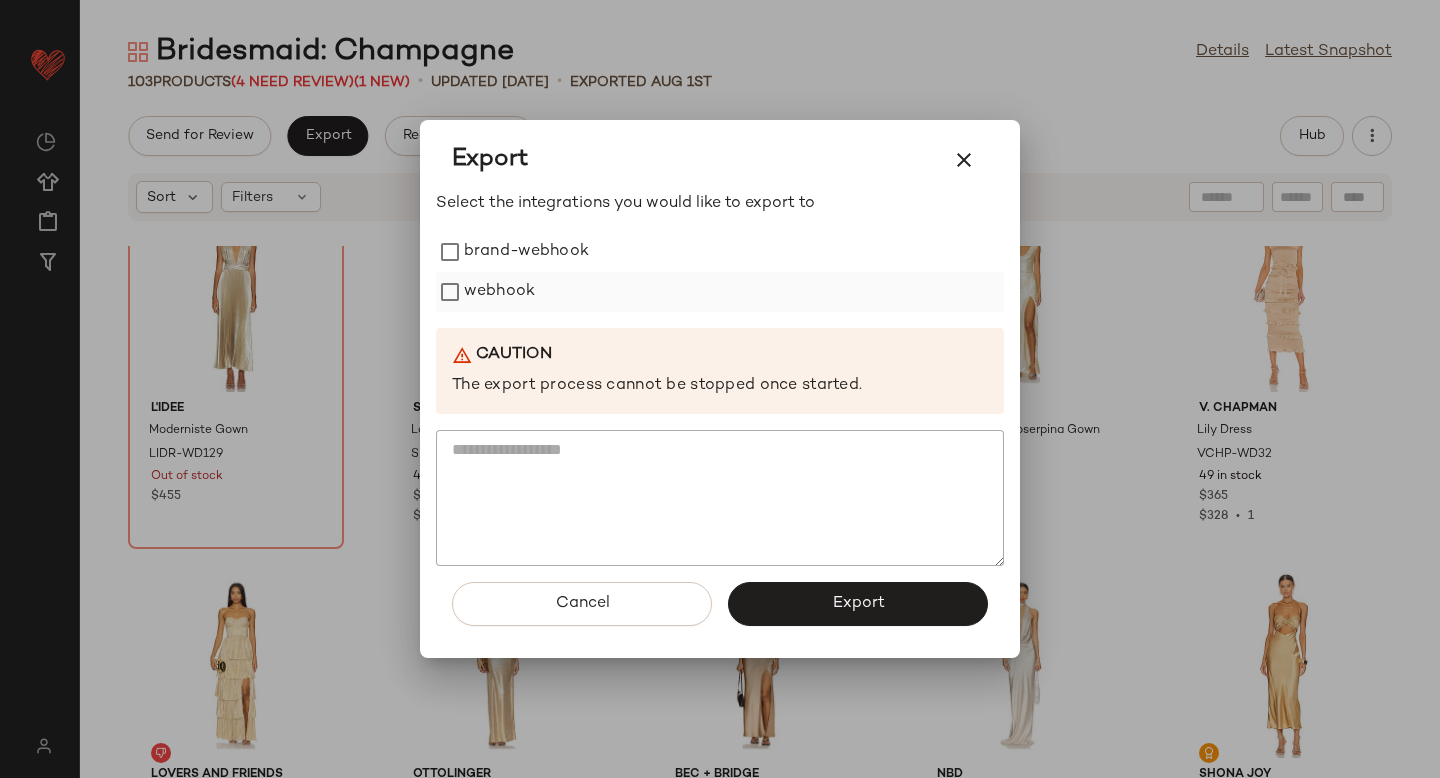 click on "webhook" at bounding box center [499, 292] 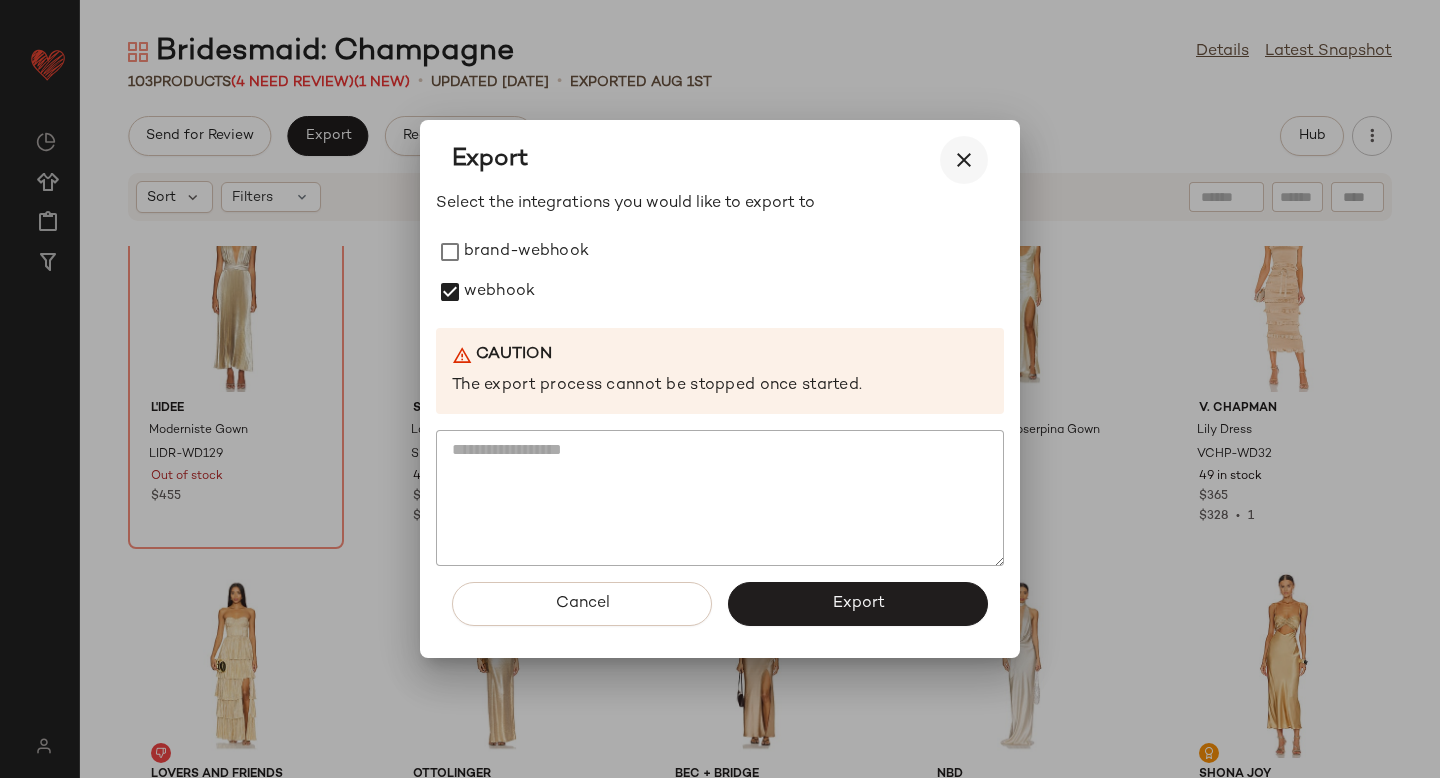 click at bounding box center (964, 160) 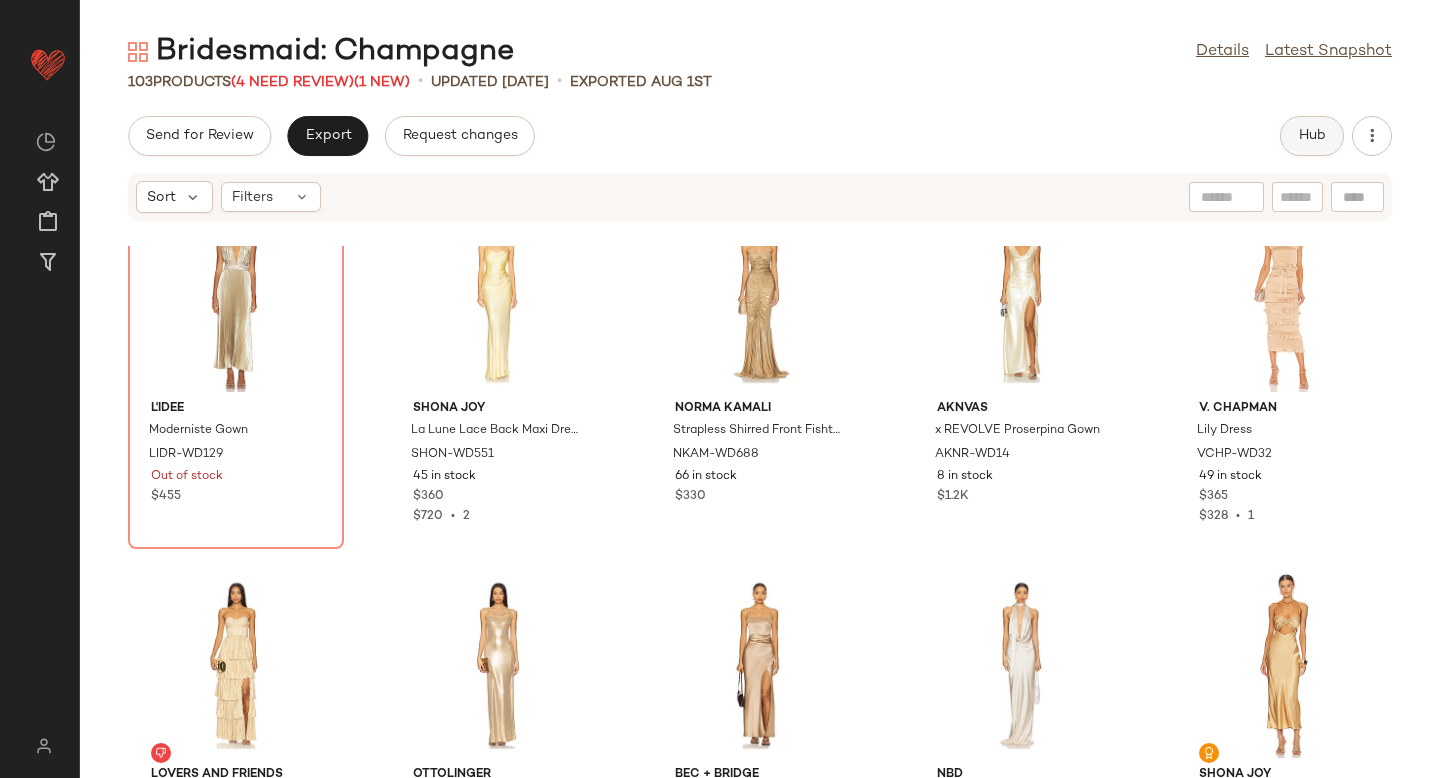 click on "Hub" 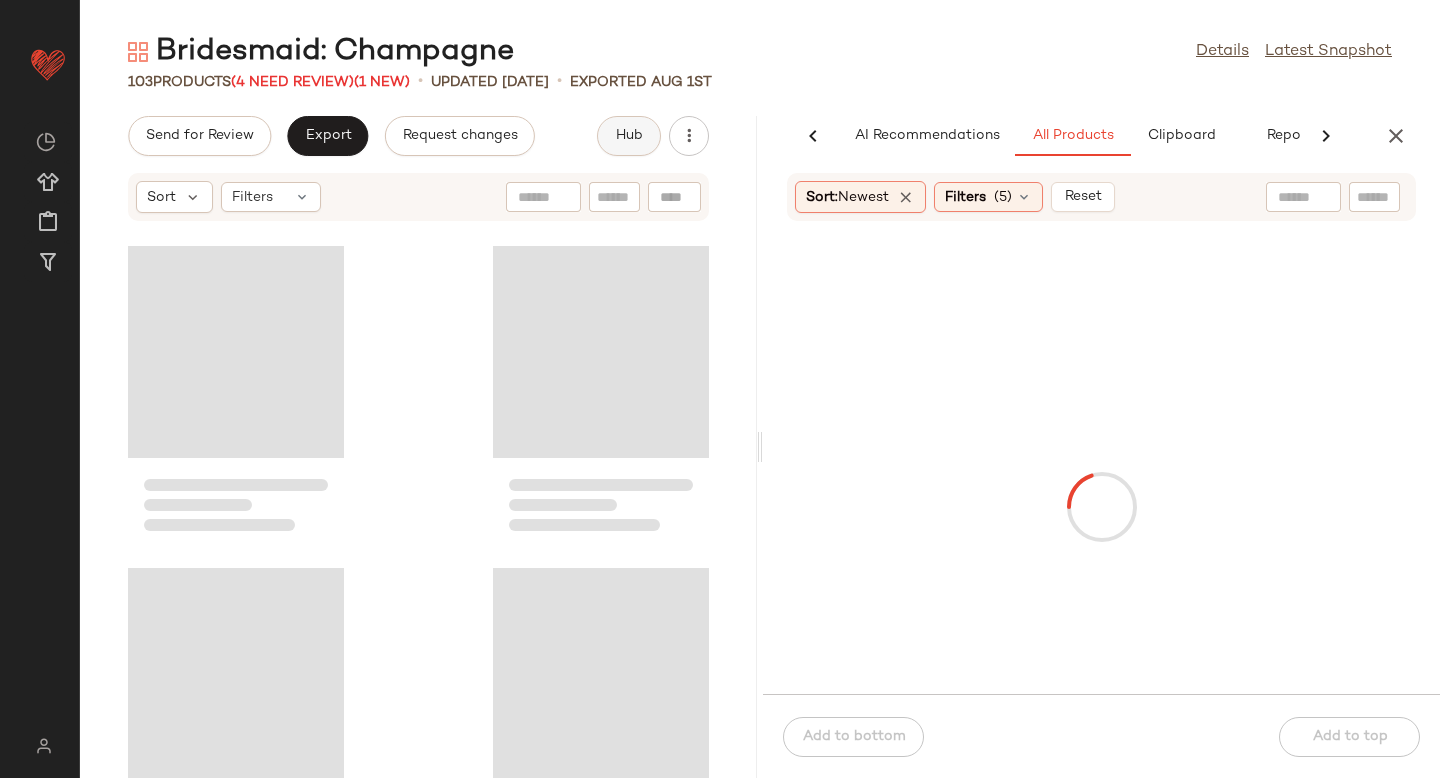 scroll, scrollTop: 0, scrollLeft: 47, axis: horizontal 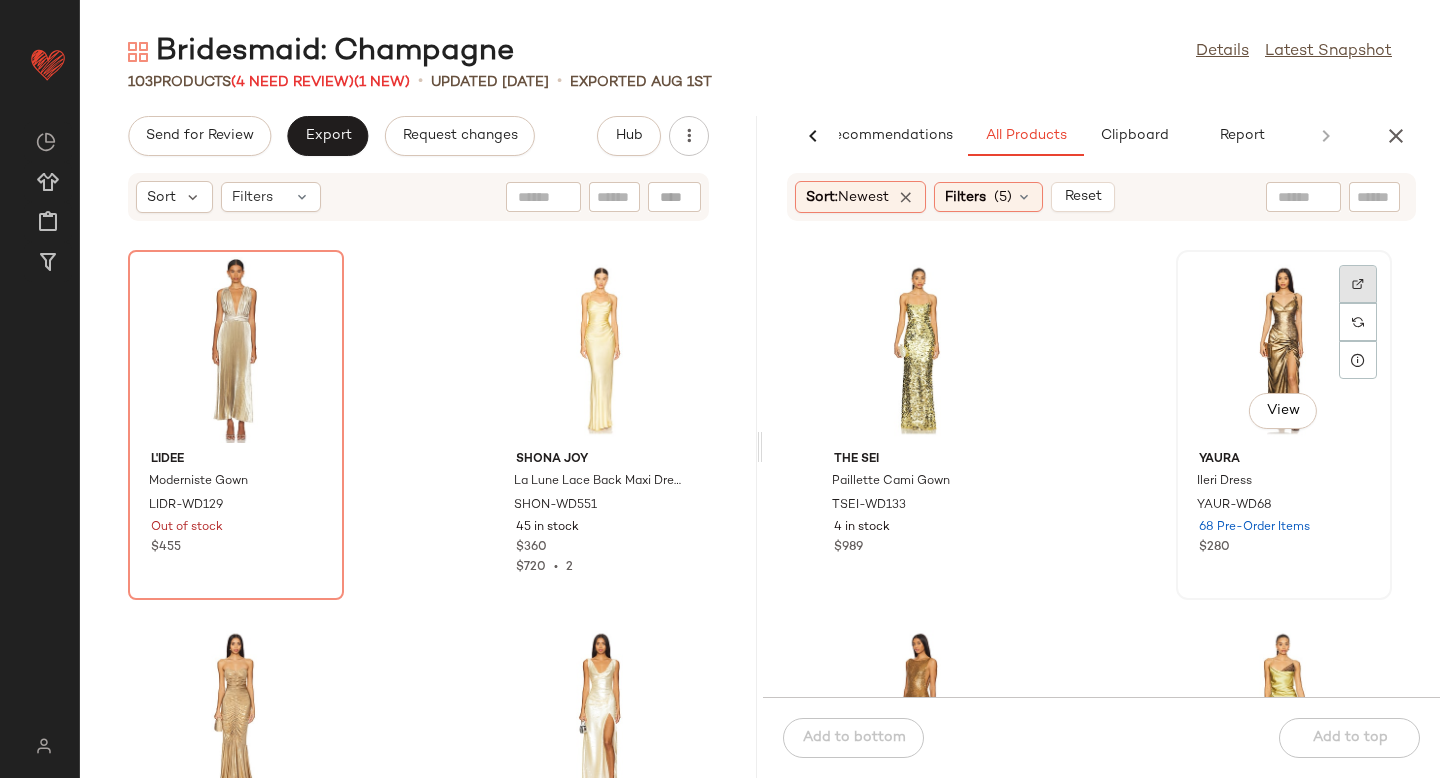 click 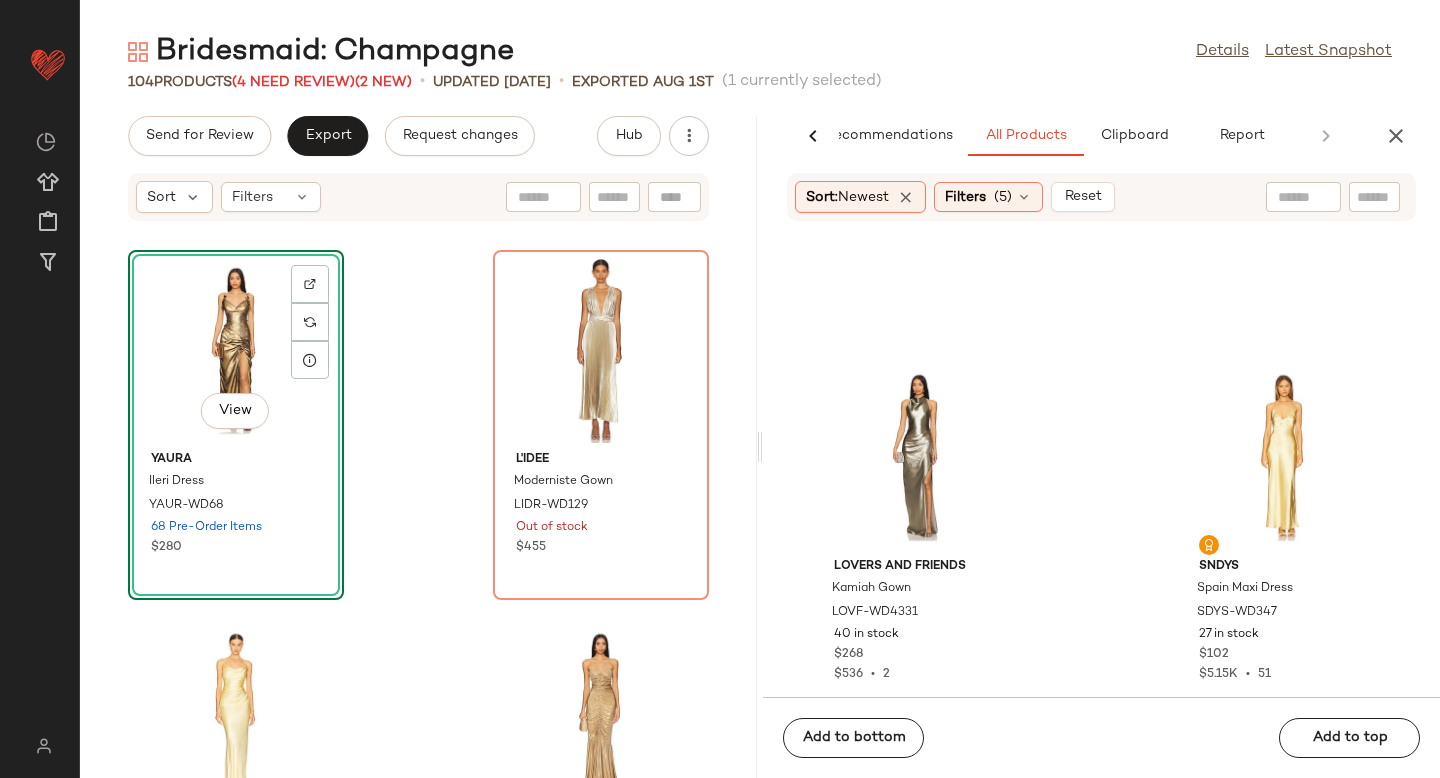 scroll, scrollTop: 2444, scrollLeft: 0, axis: vertical 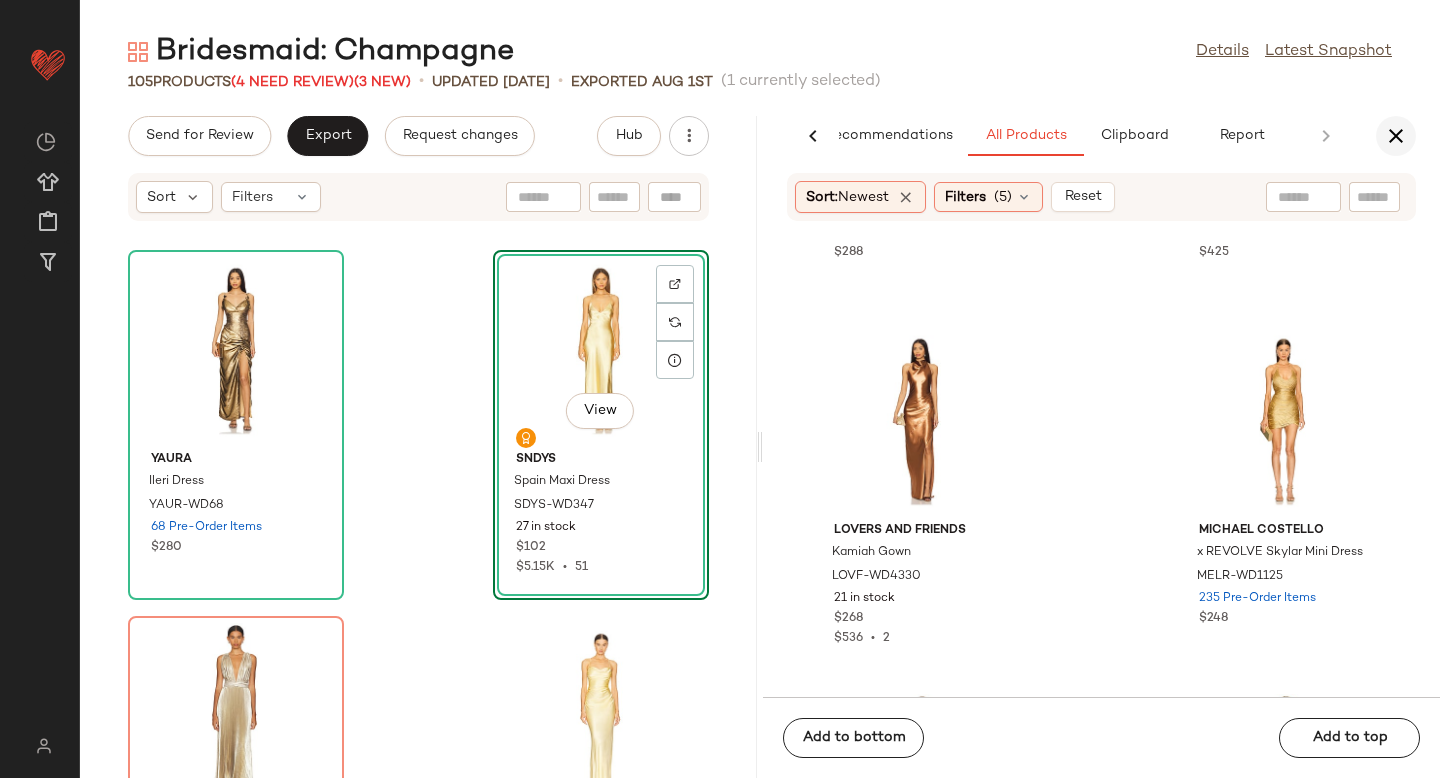 click at bounding box center (1396, 136) 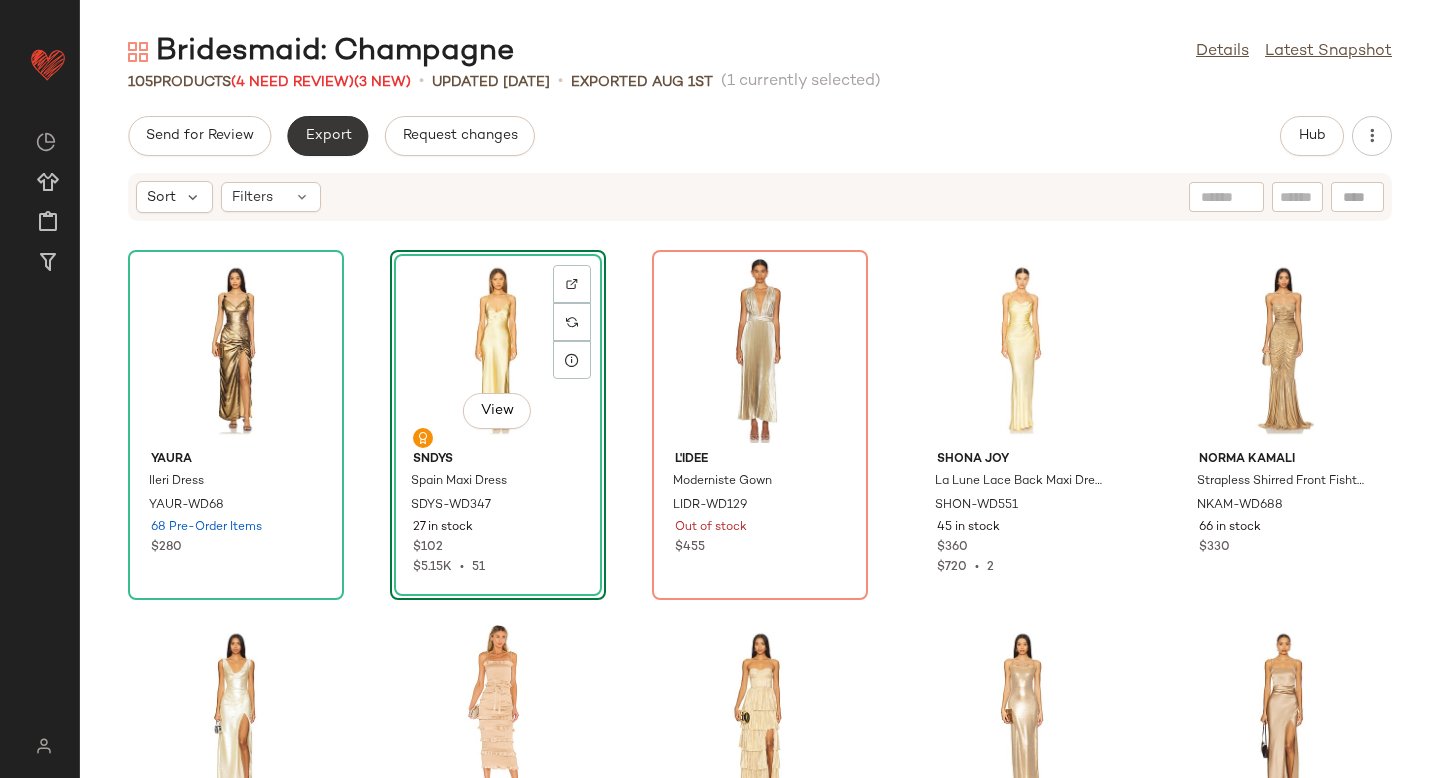 click on "Export" at bounding box center [327, 136] 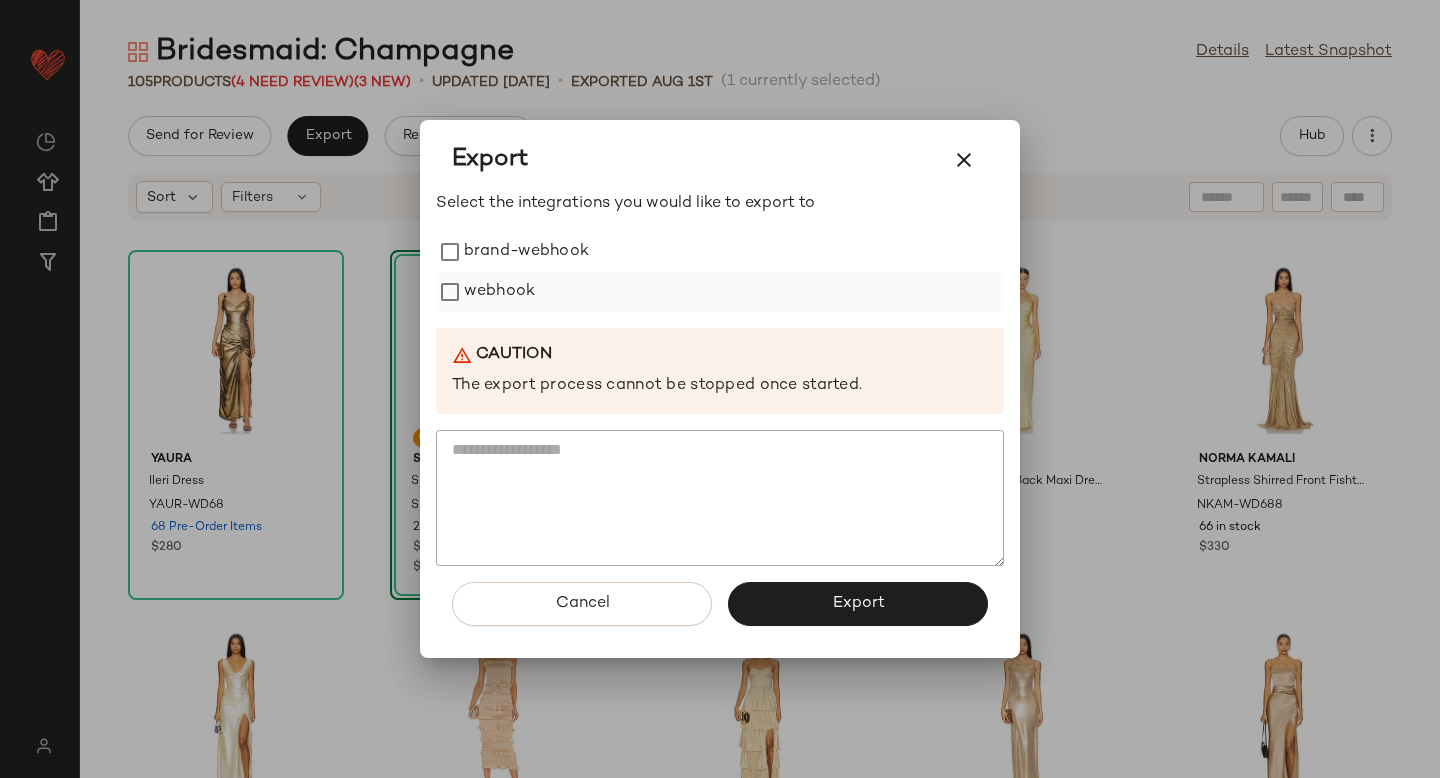 click on "webhook" at bounding box center (499, 292) 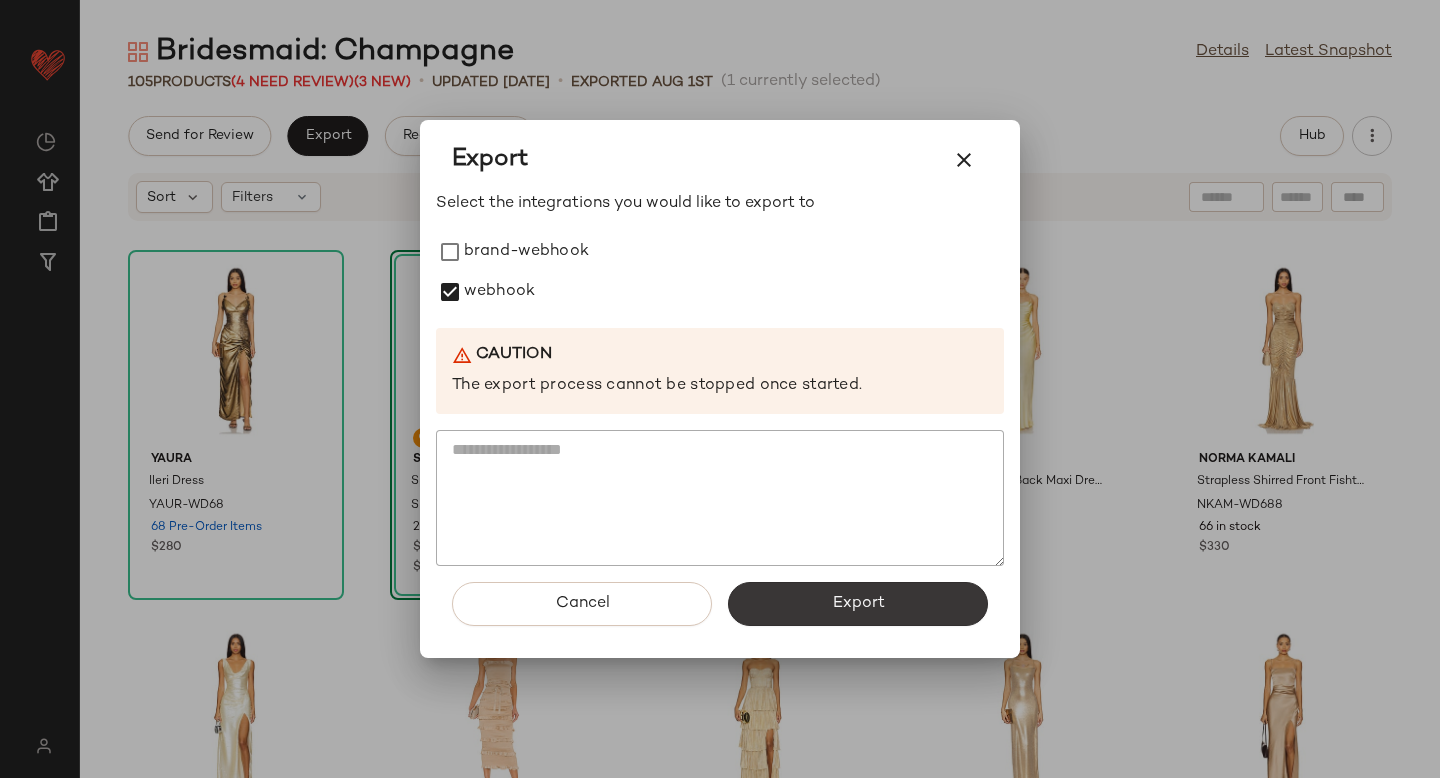click on "Export" at bounding box center [858, 604] 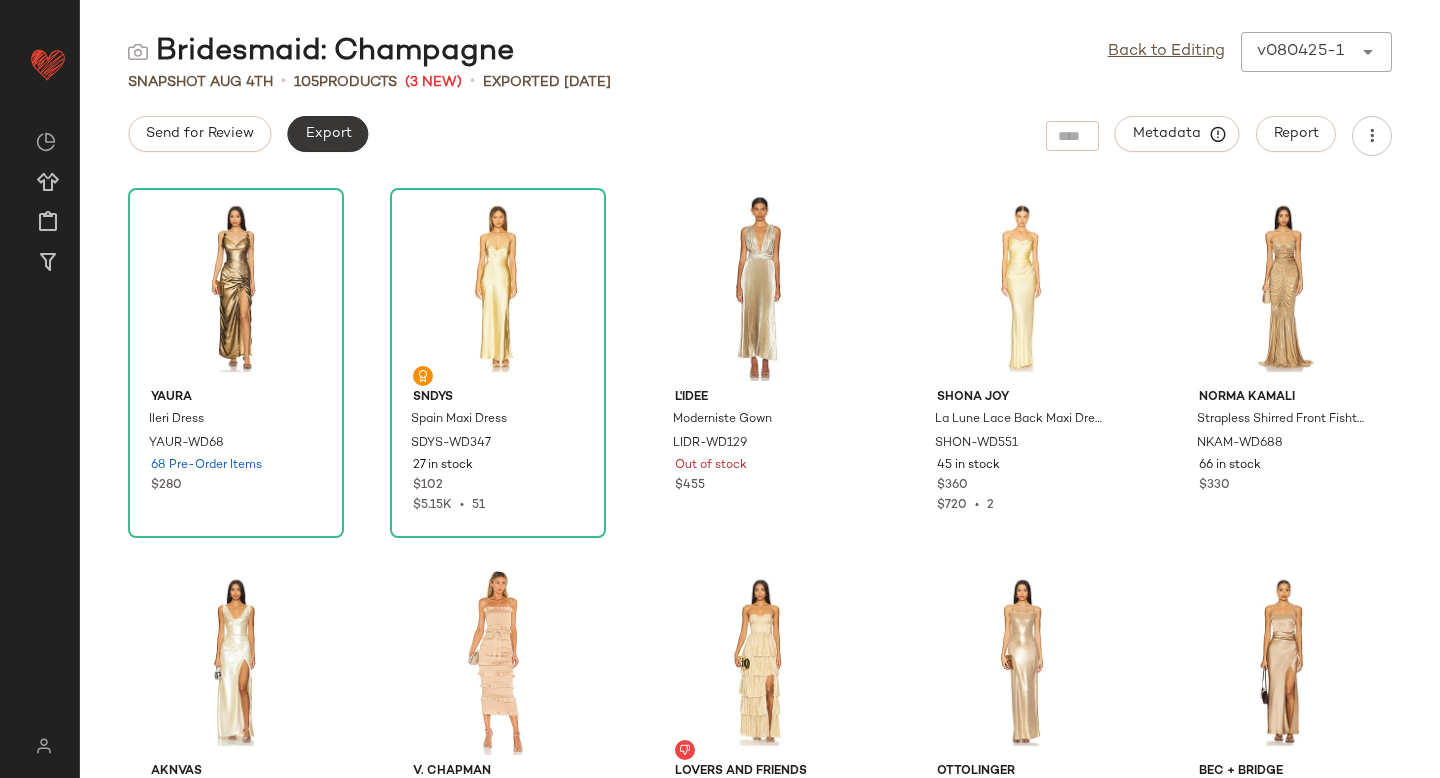 click on "Export" 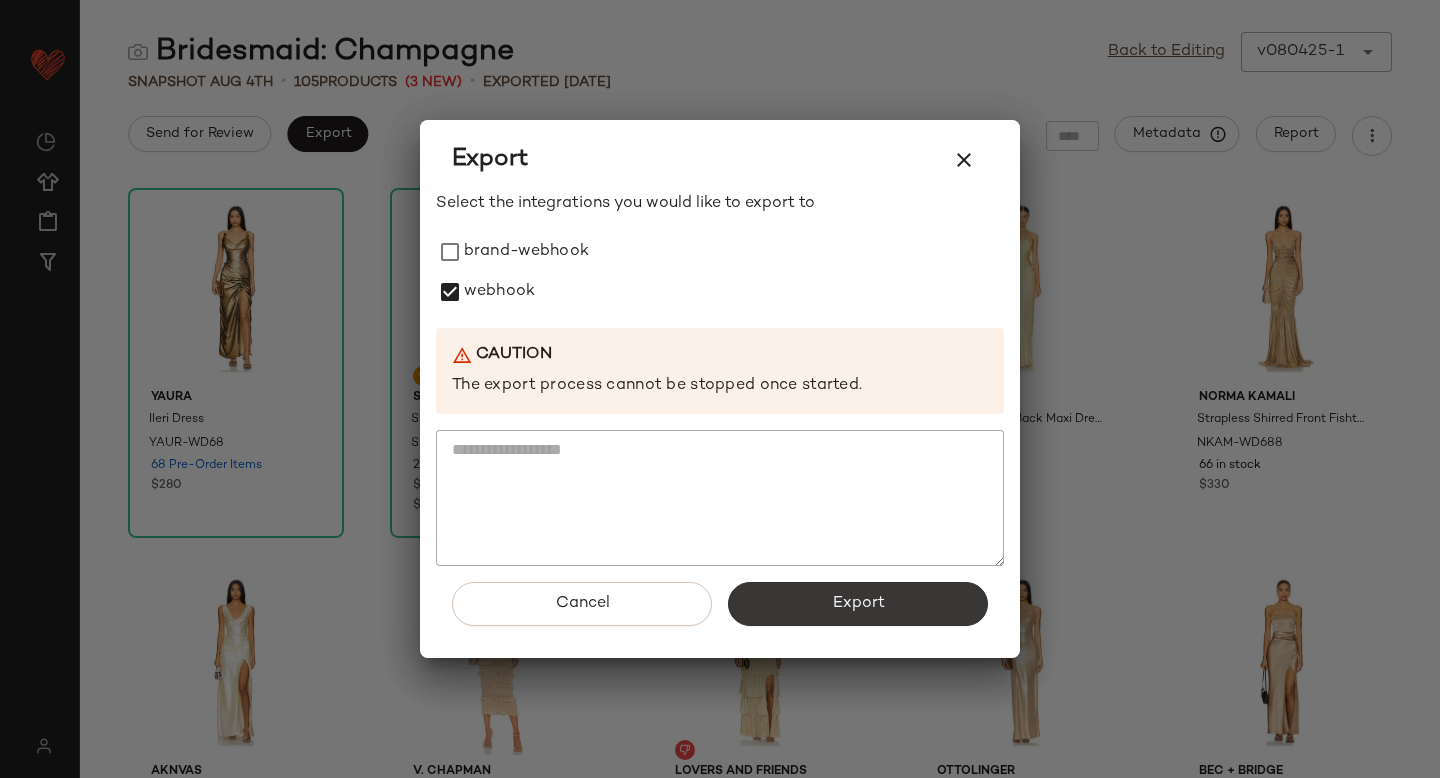 click on "Export" at bounding box center (858, 604) 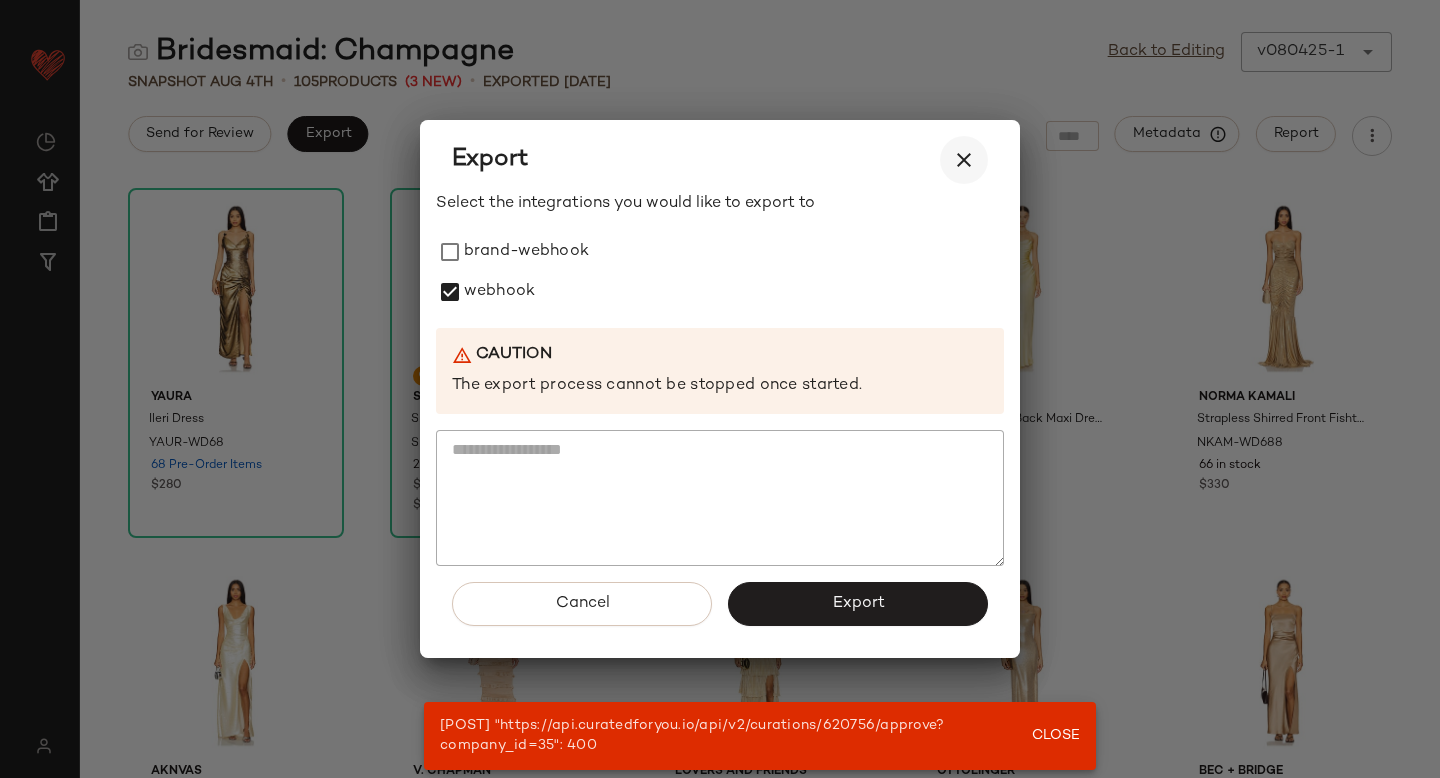click at bounding box center [964, 160] 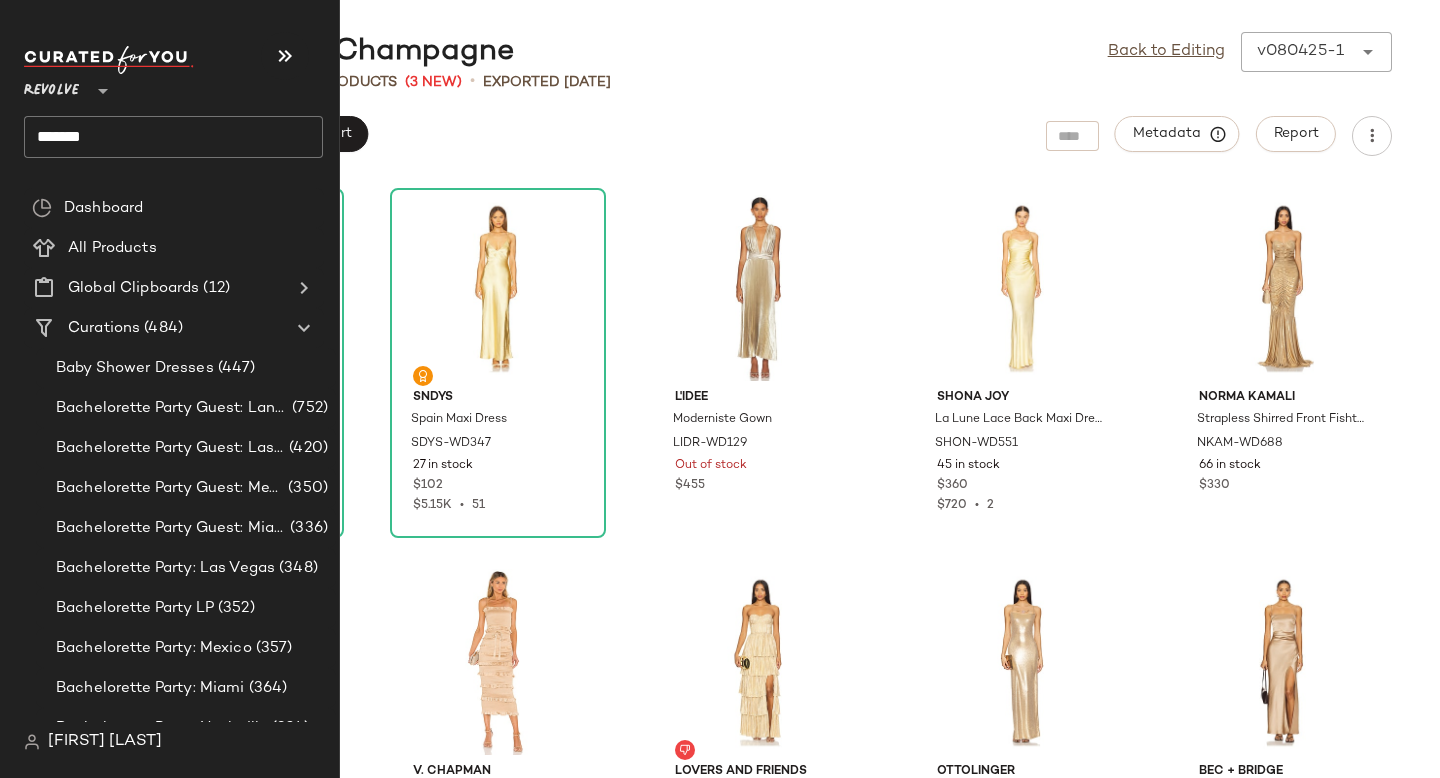 click on "*******" 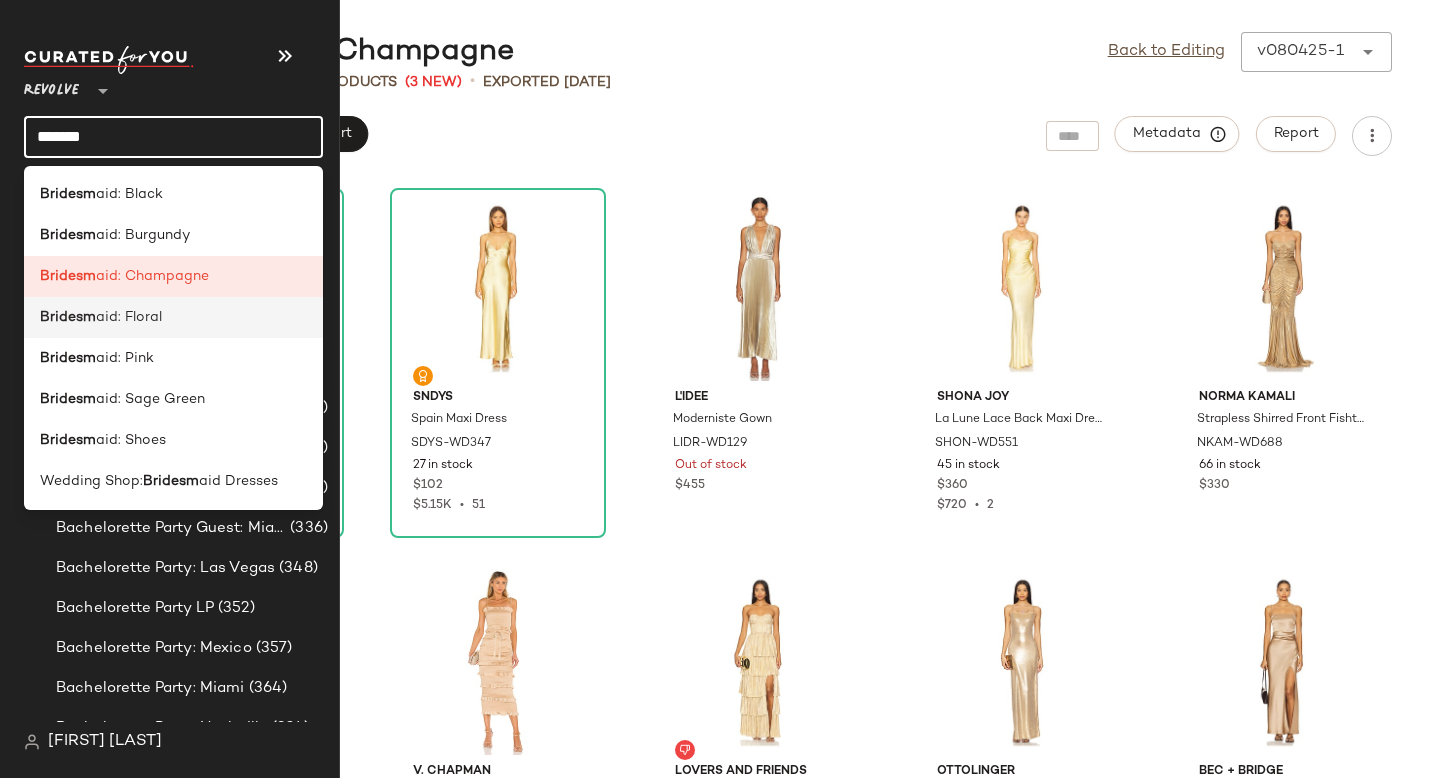 click on "aid: Floral" at bounding box center [129, 317] 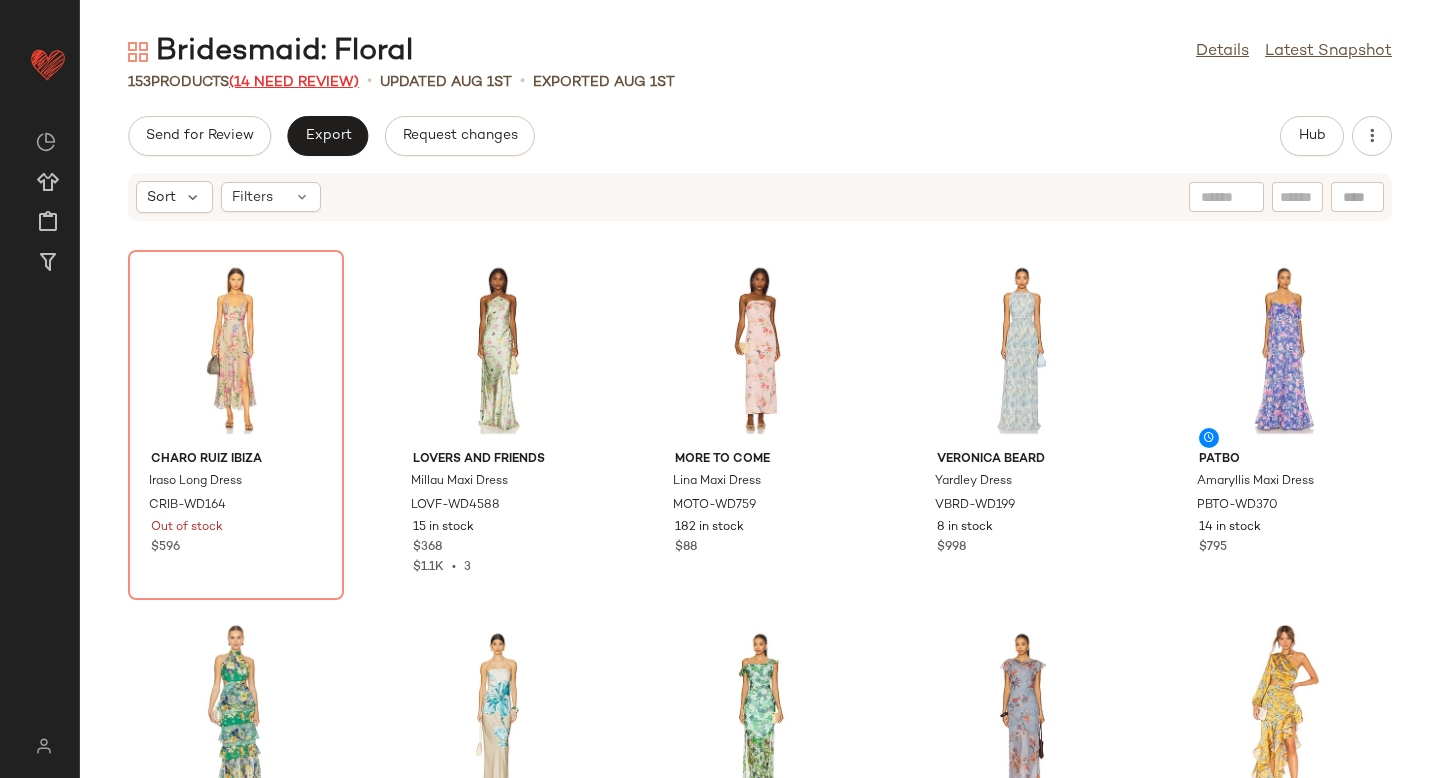 click on "(14 Need Review)" at bounding box center (294, 82) 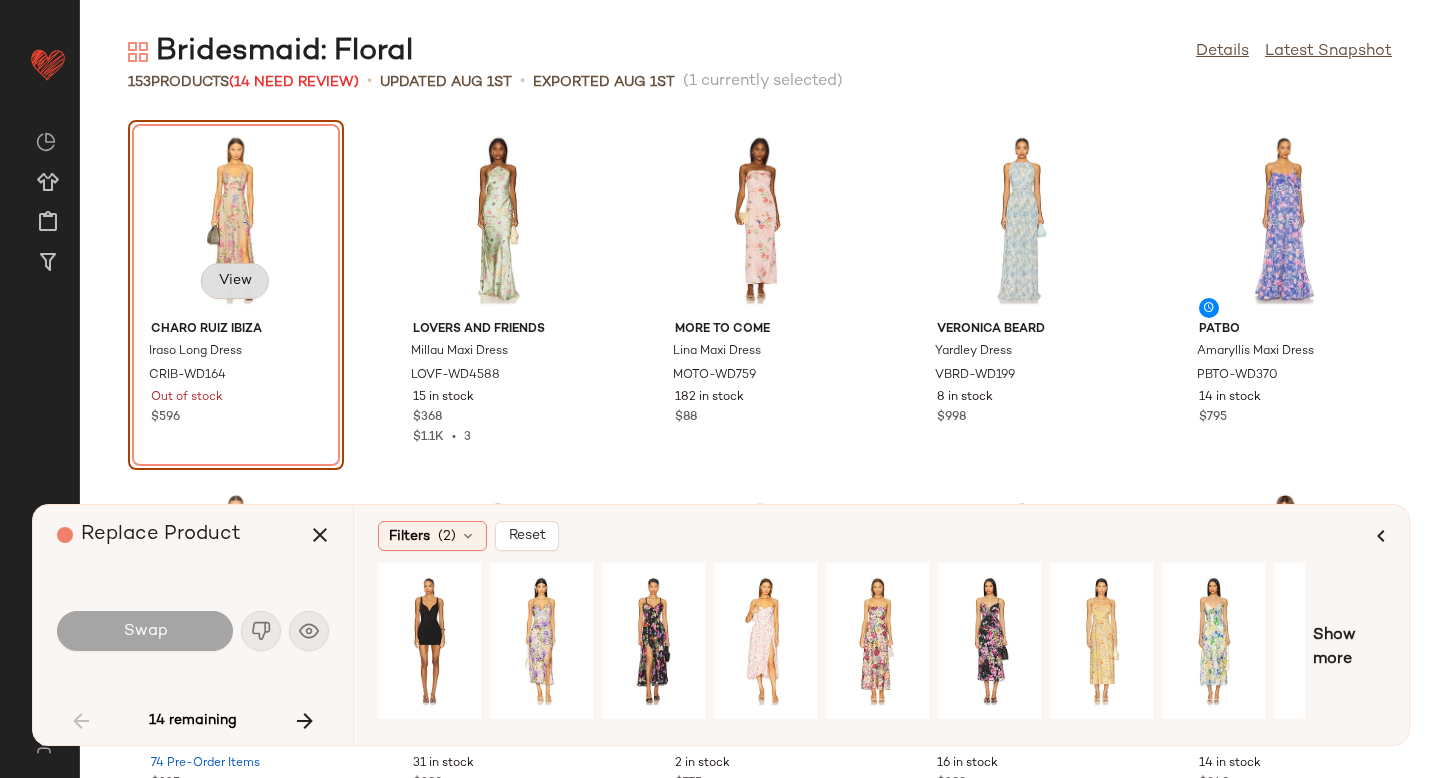 click on "View" 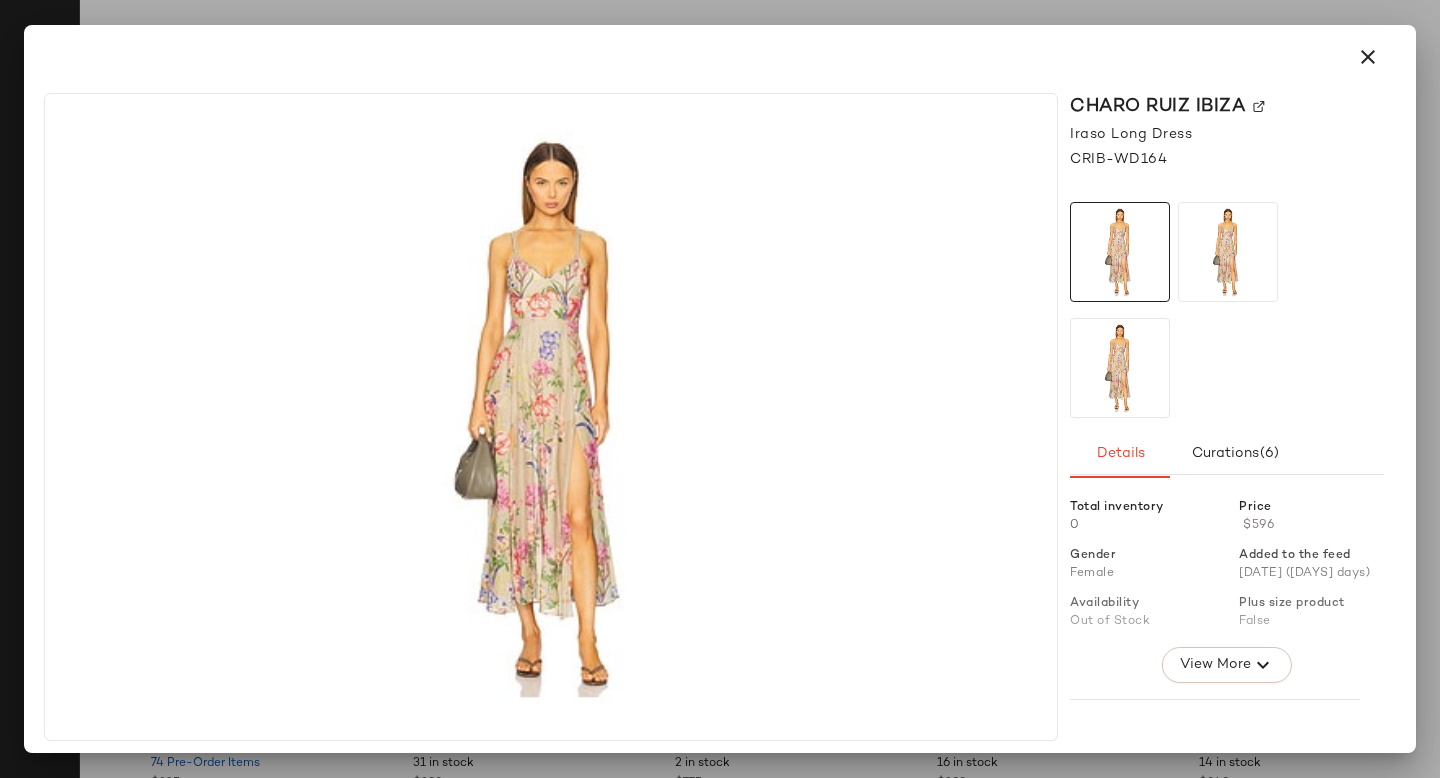 click on "Charo Ruiz Ibiza" at bounding box center (1227, 106) 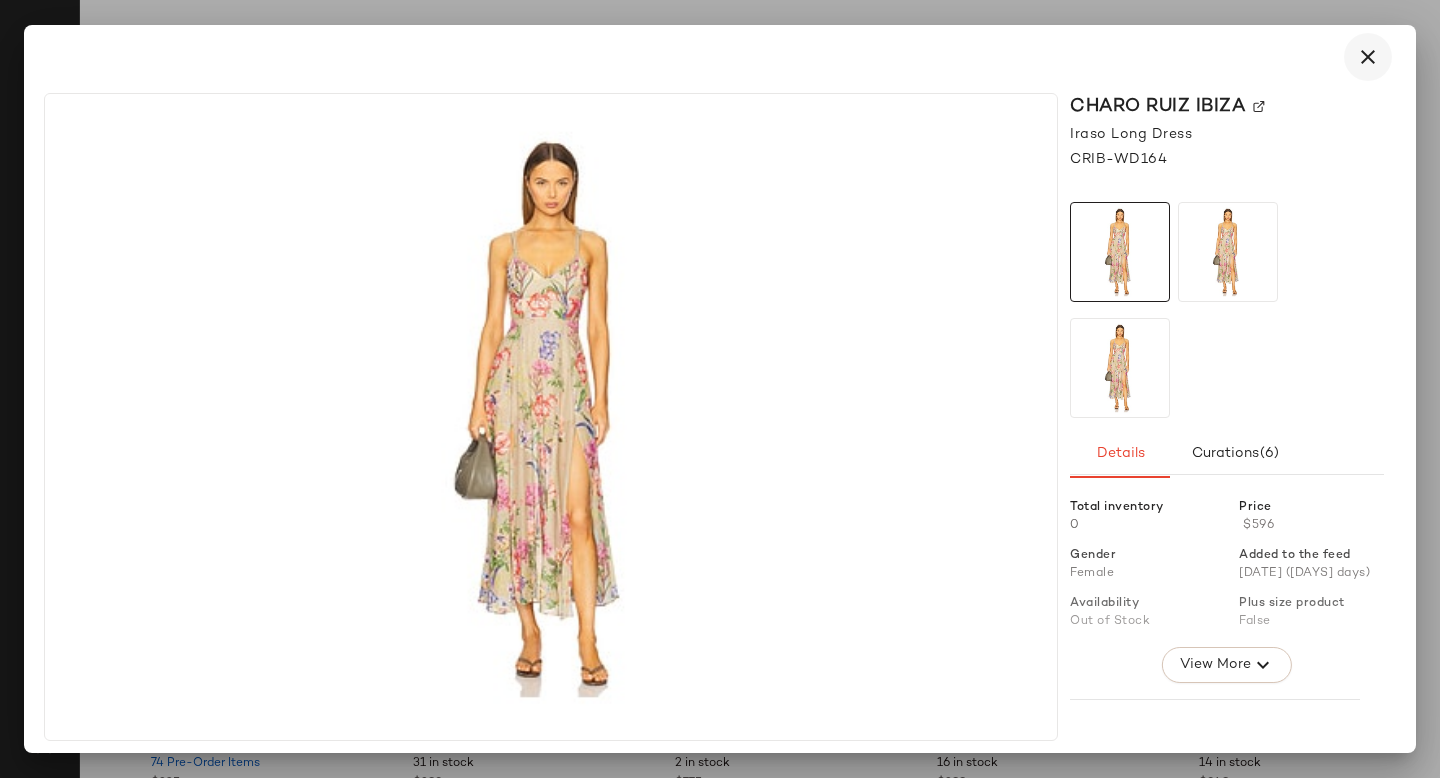 click at bounding box center (1368, 57) 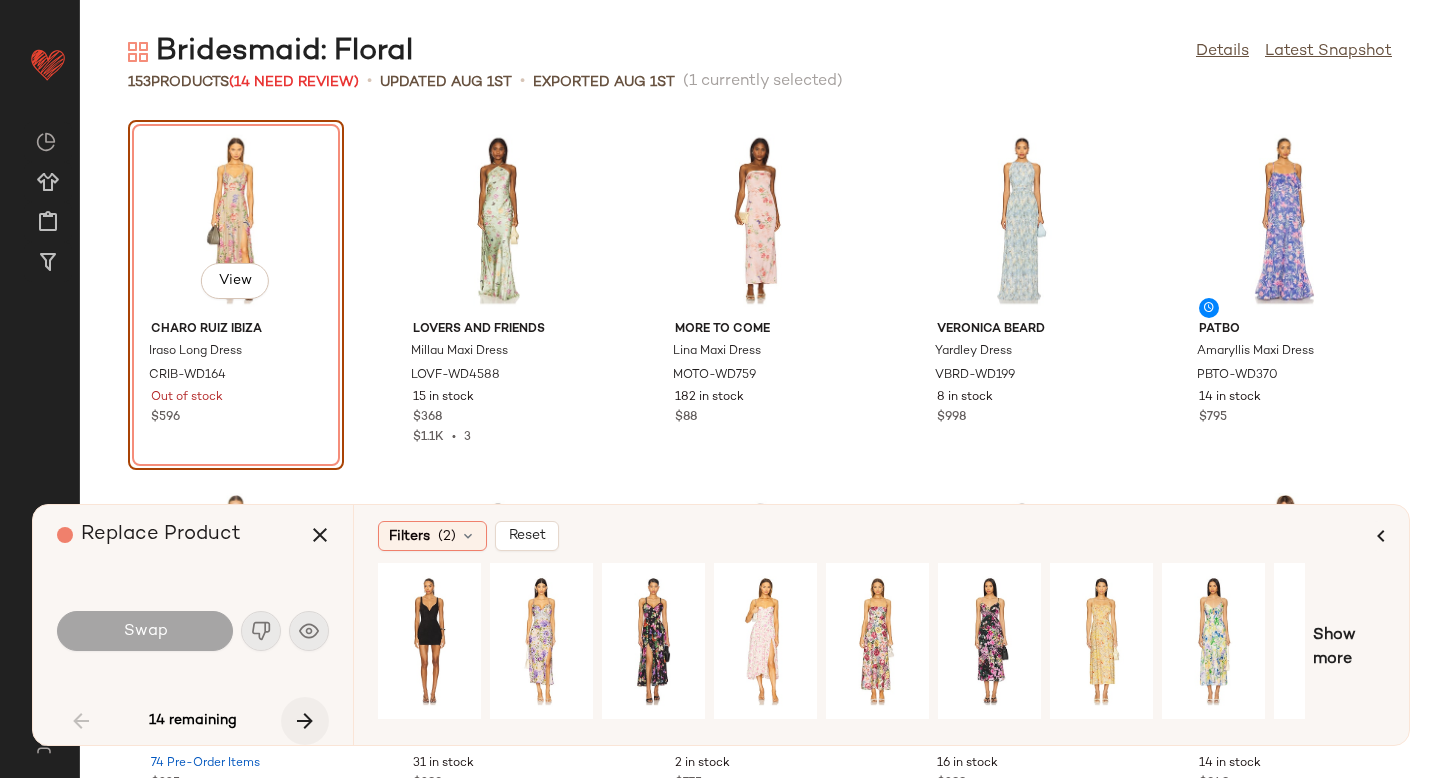 click at bounding box center (305, 721) 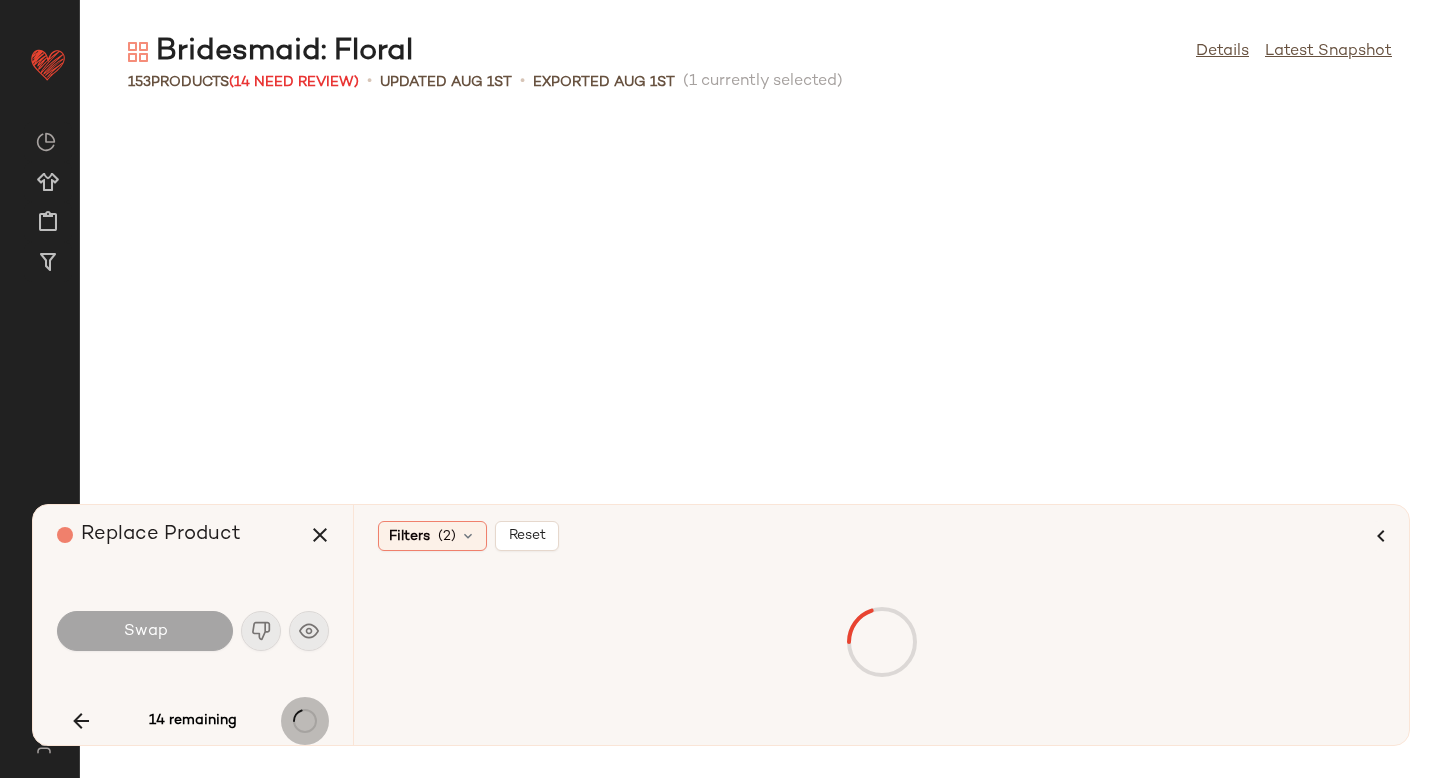 scroll, scrollTop: 1830, scrollLeft: 0, axis: vertical 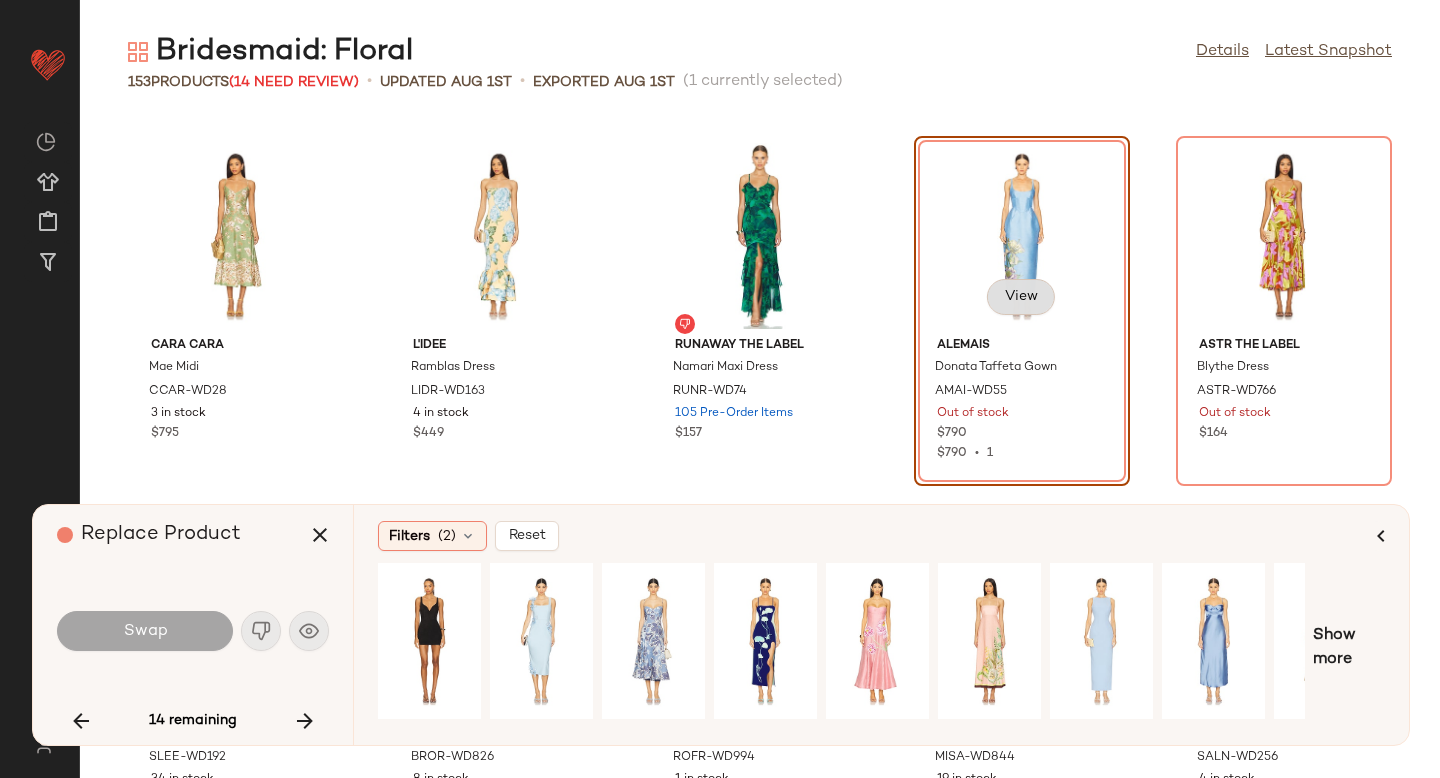click on "View" 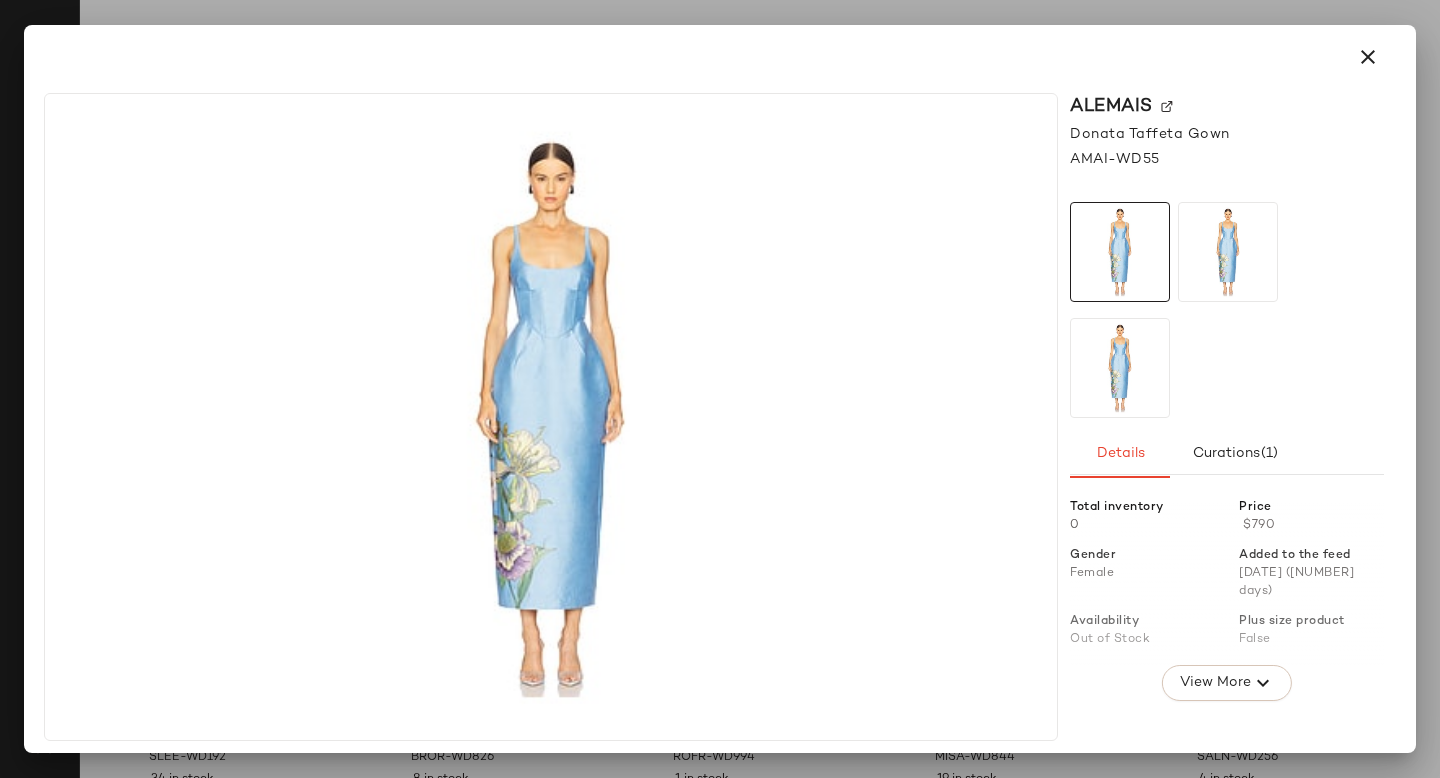click 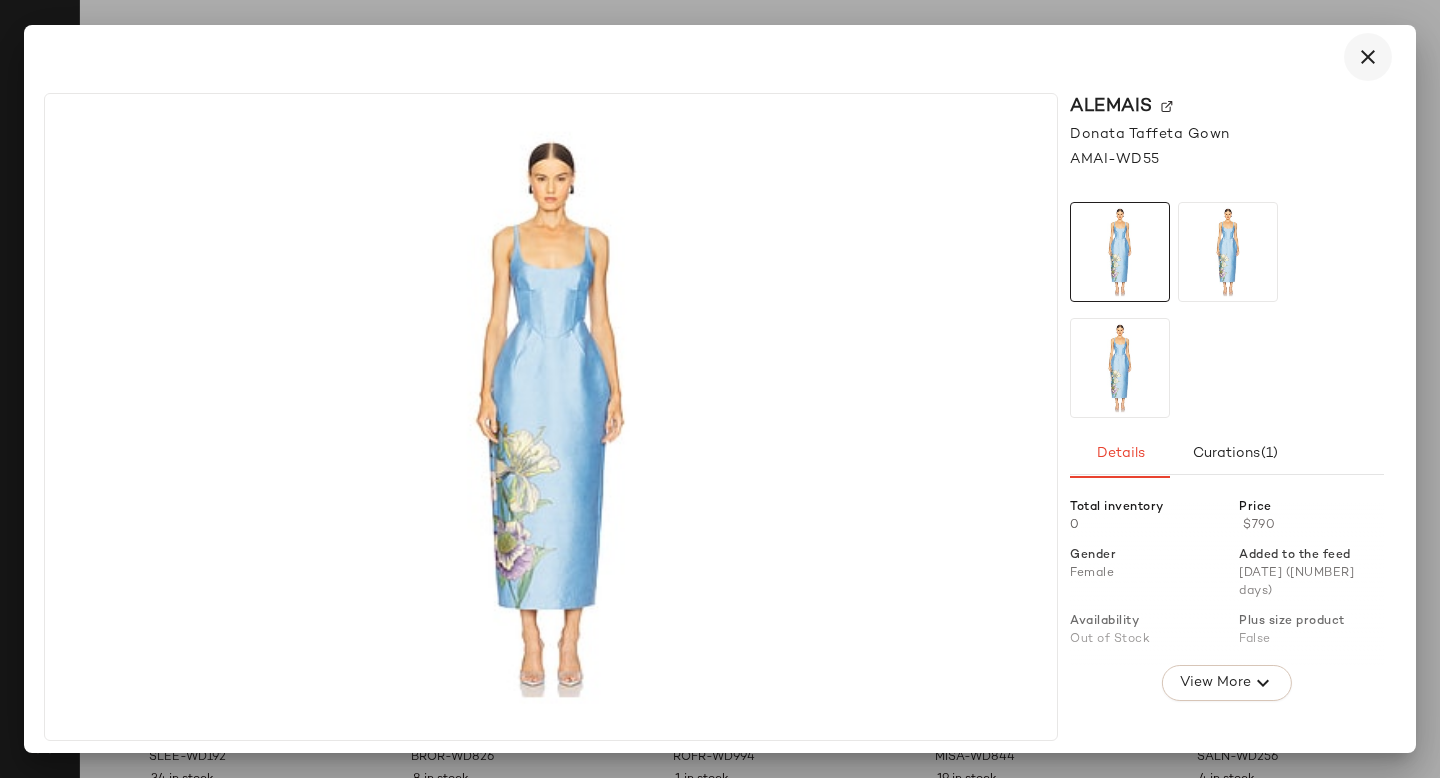 click at bounding box center [1368, 57] 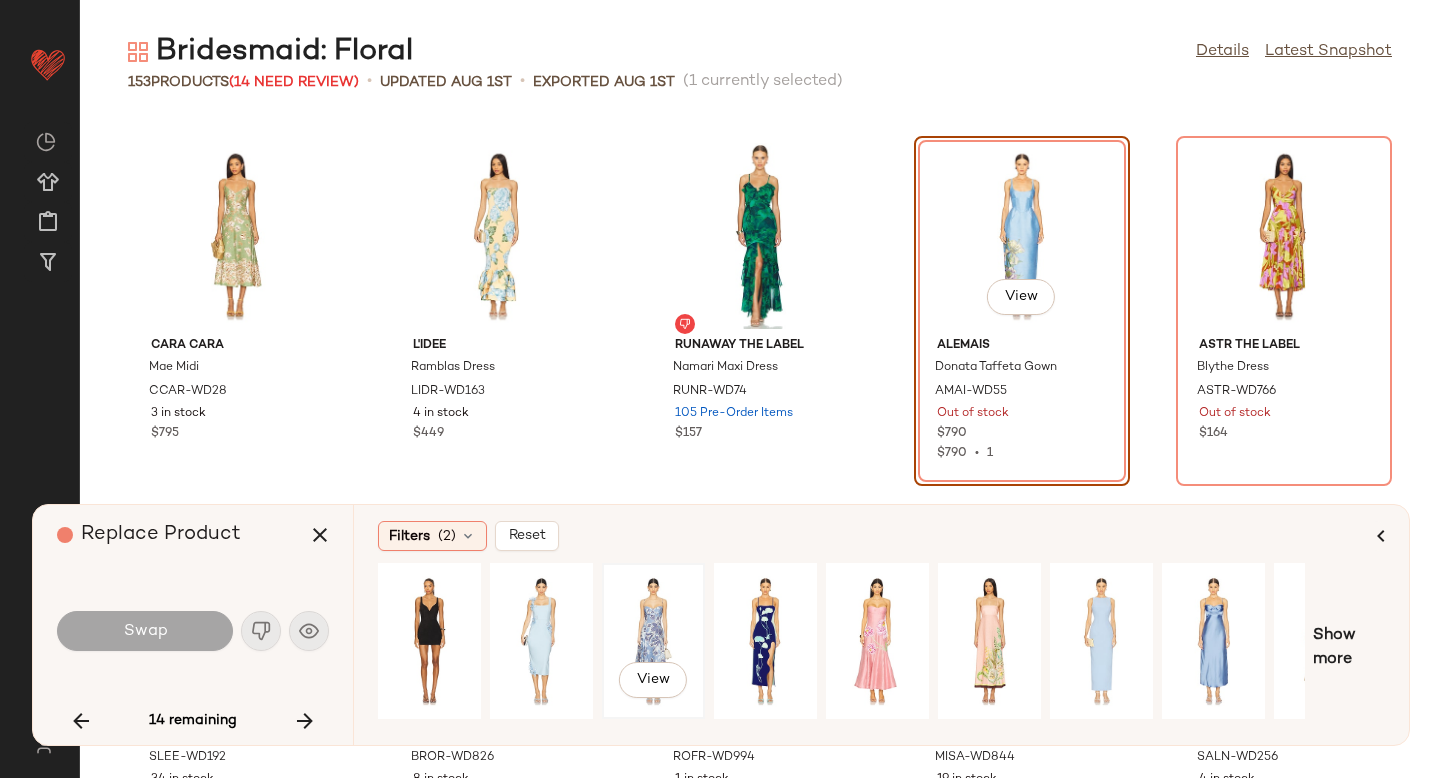 click on "View" 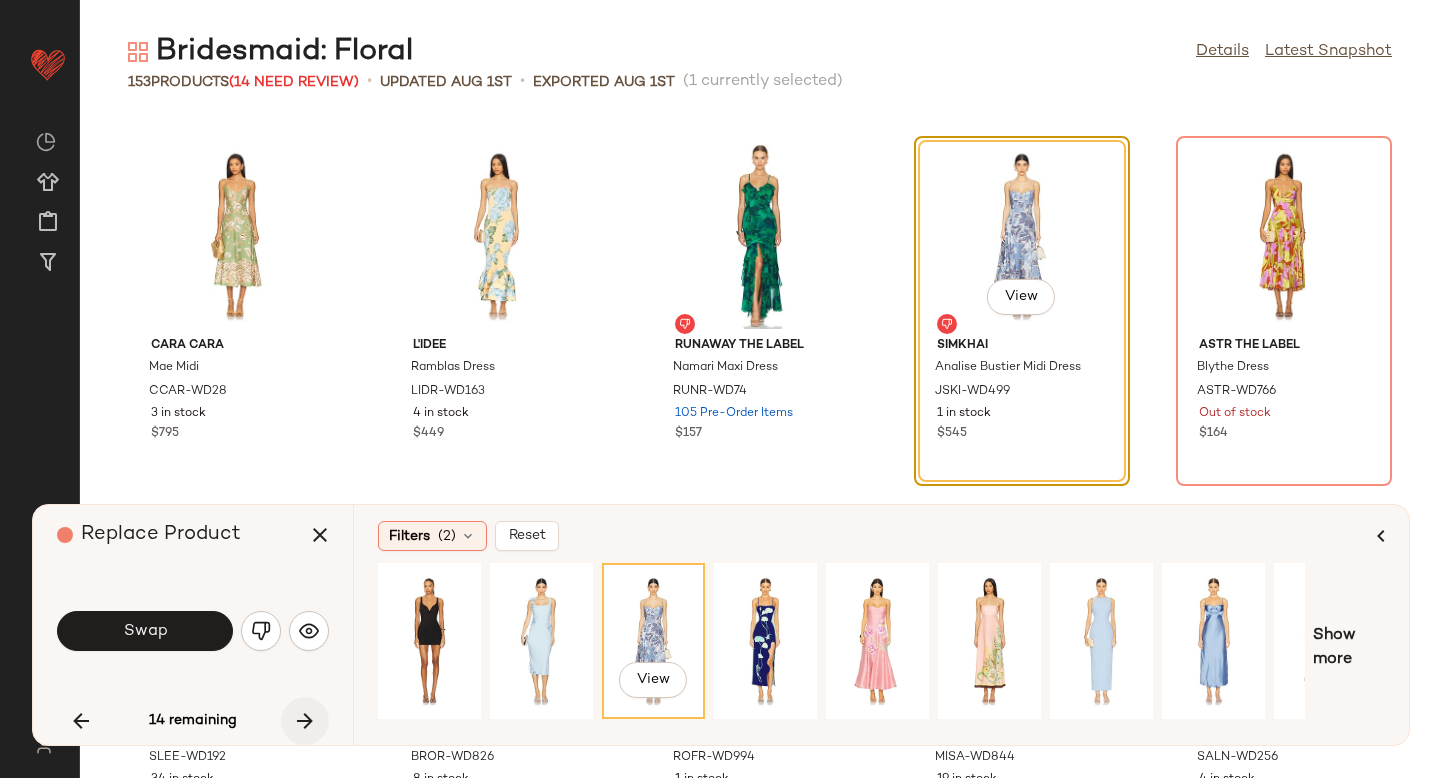 click at bounding box center [305, 721] 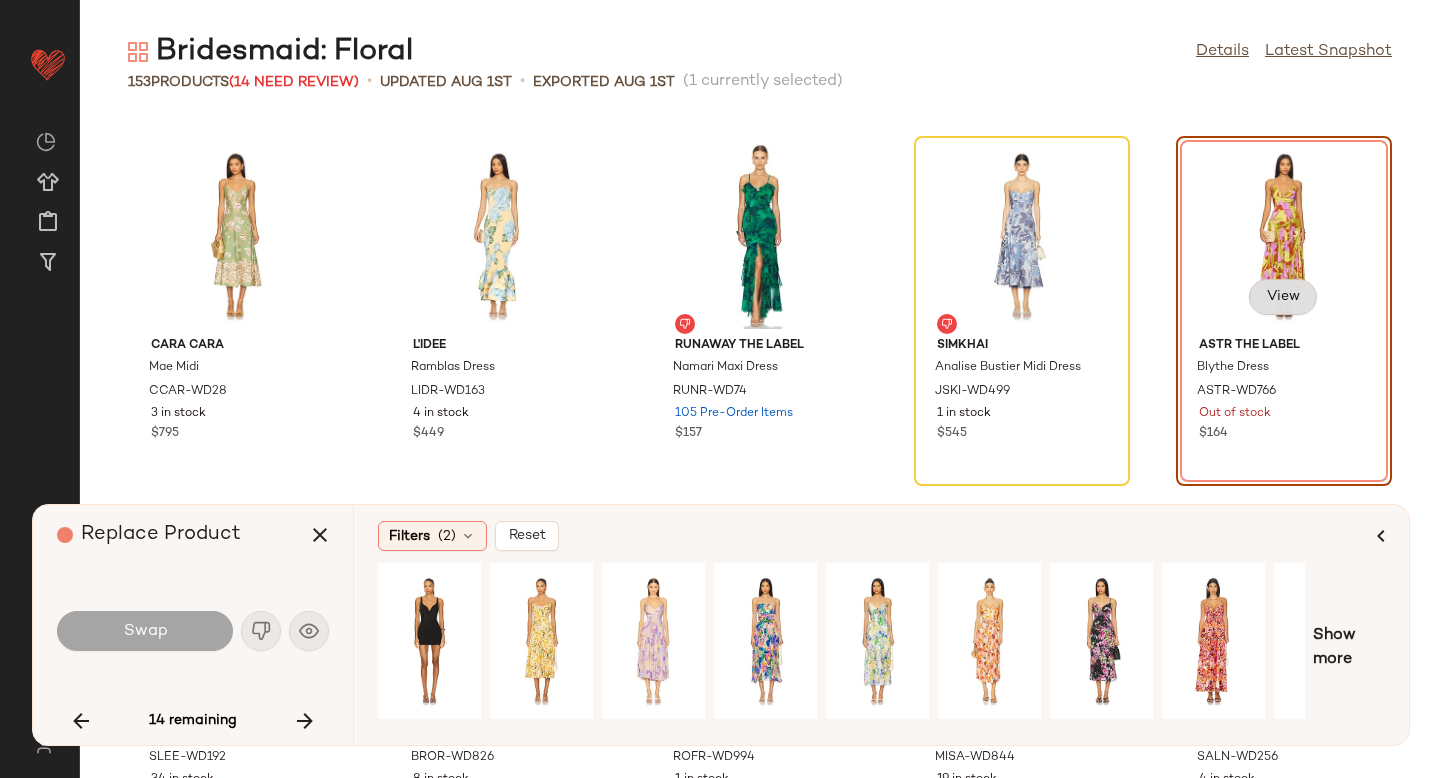 click on "View" at bounding box center (1283, 297) 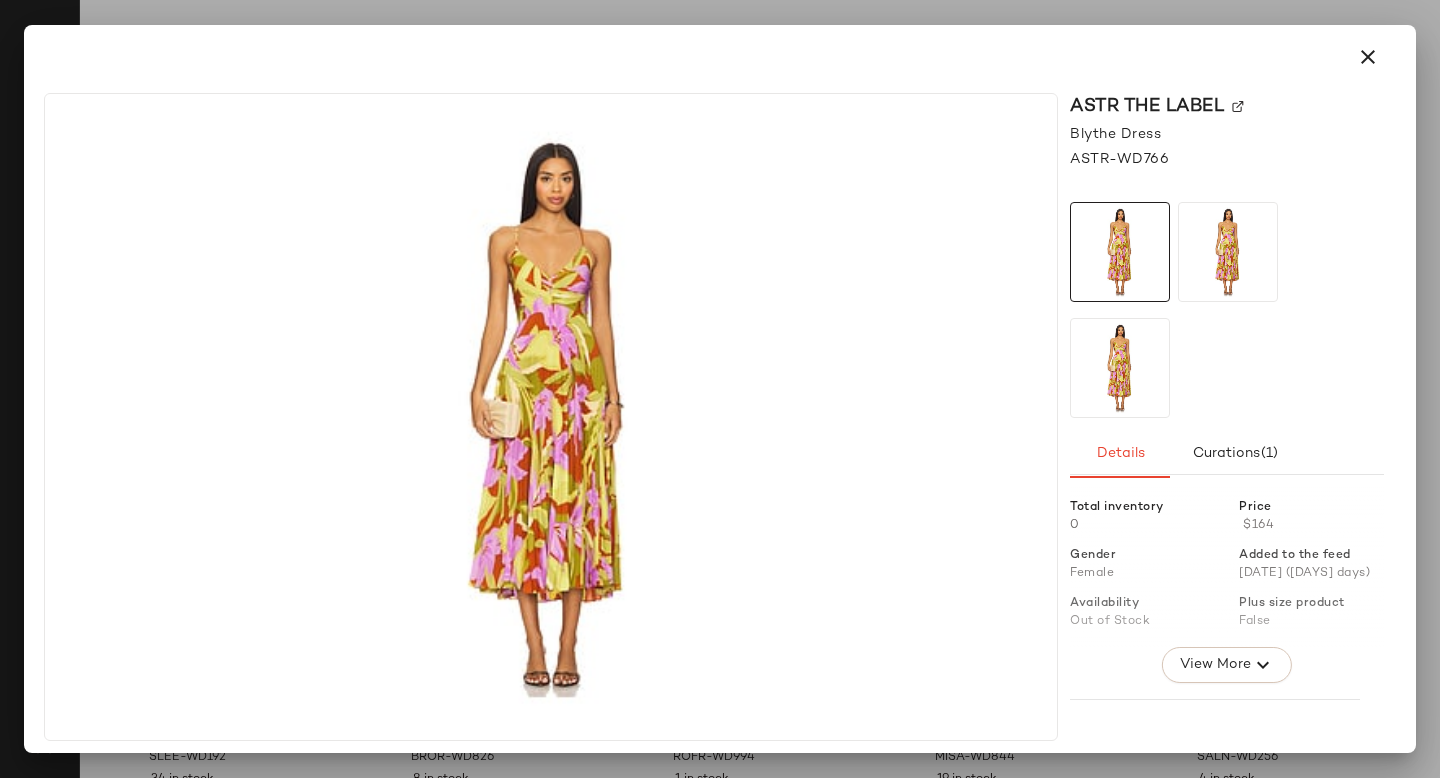 click 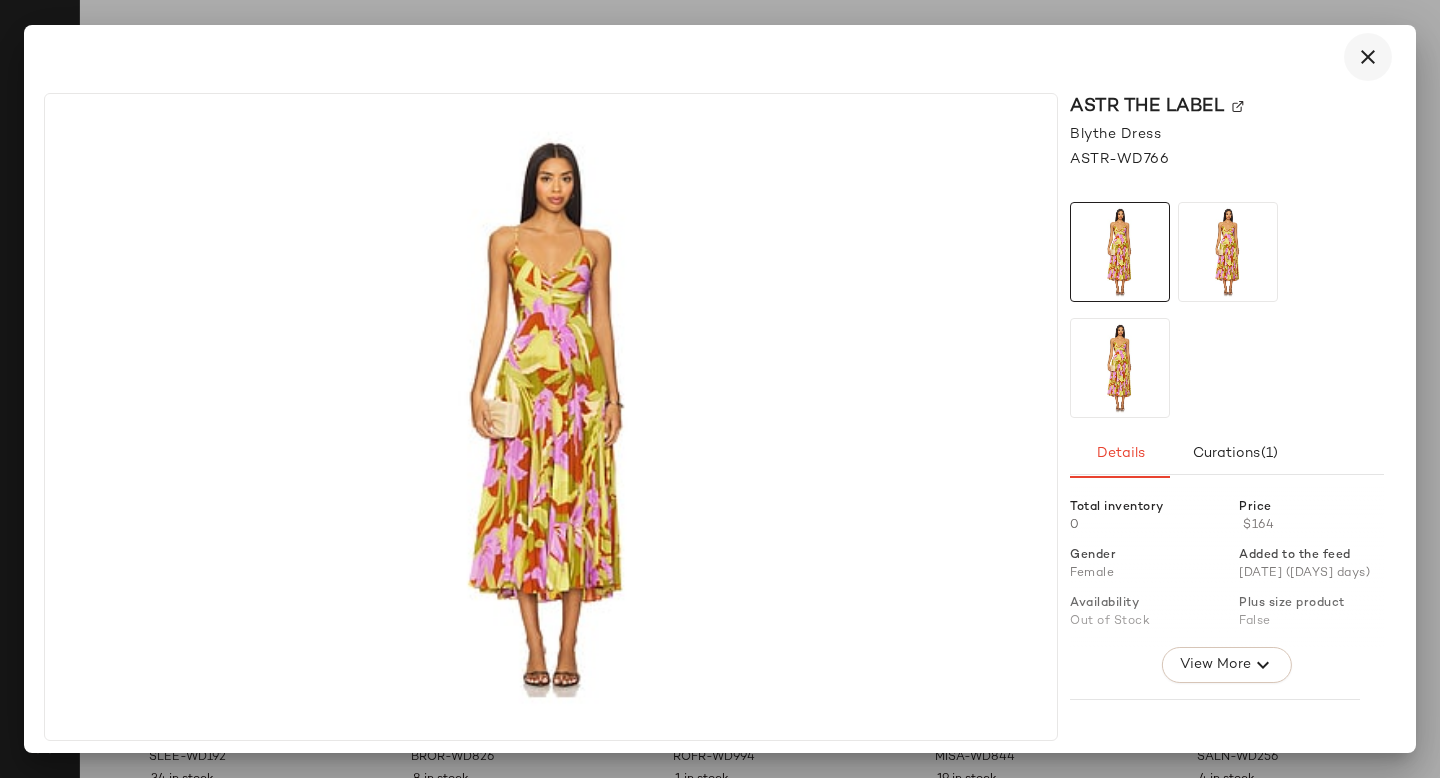 click at bounding box center [1368, 57] 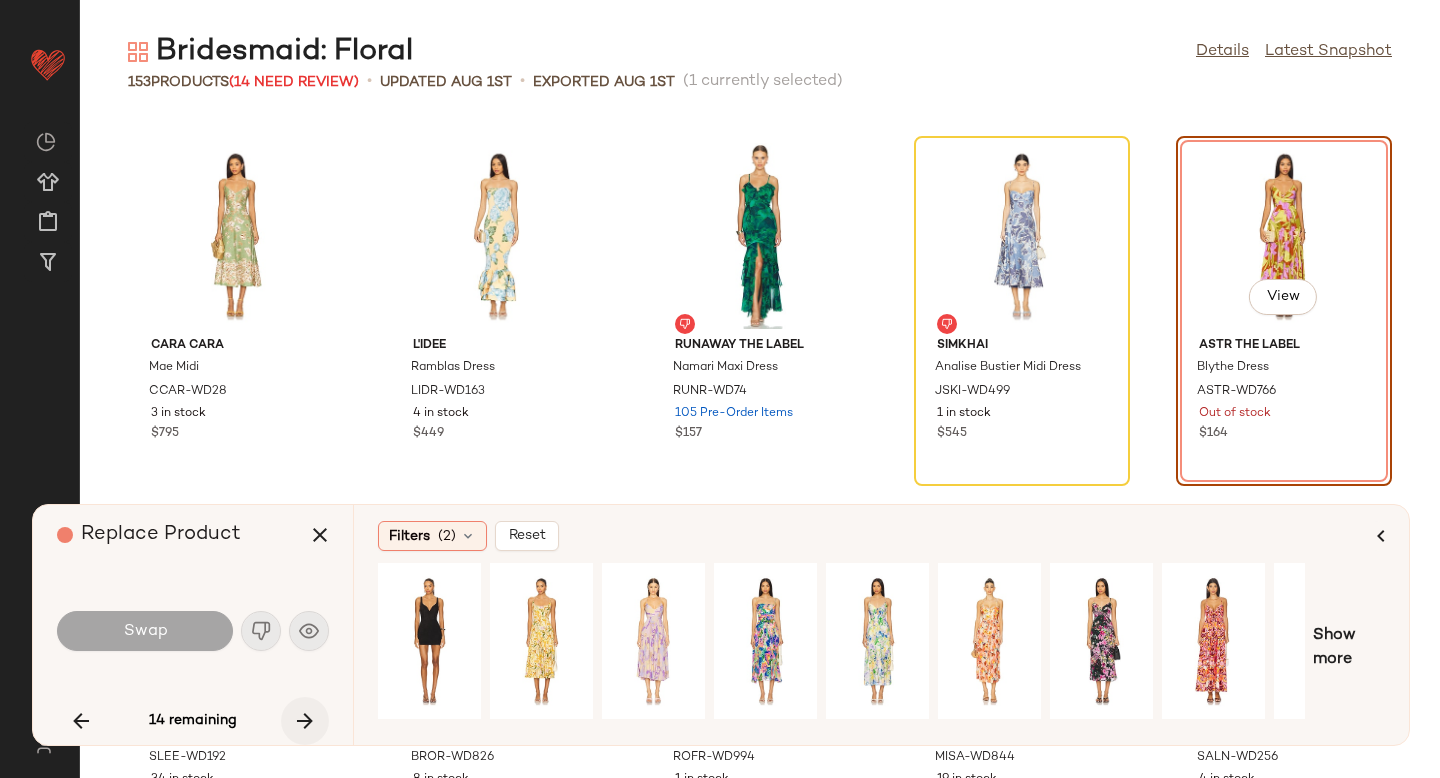 click at bounding box center [305, 721] 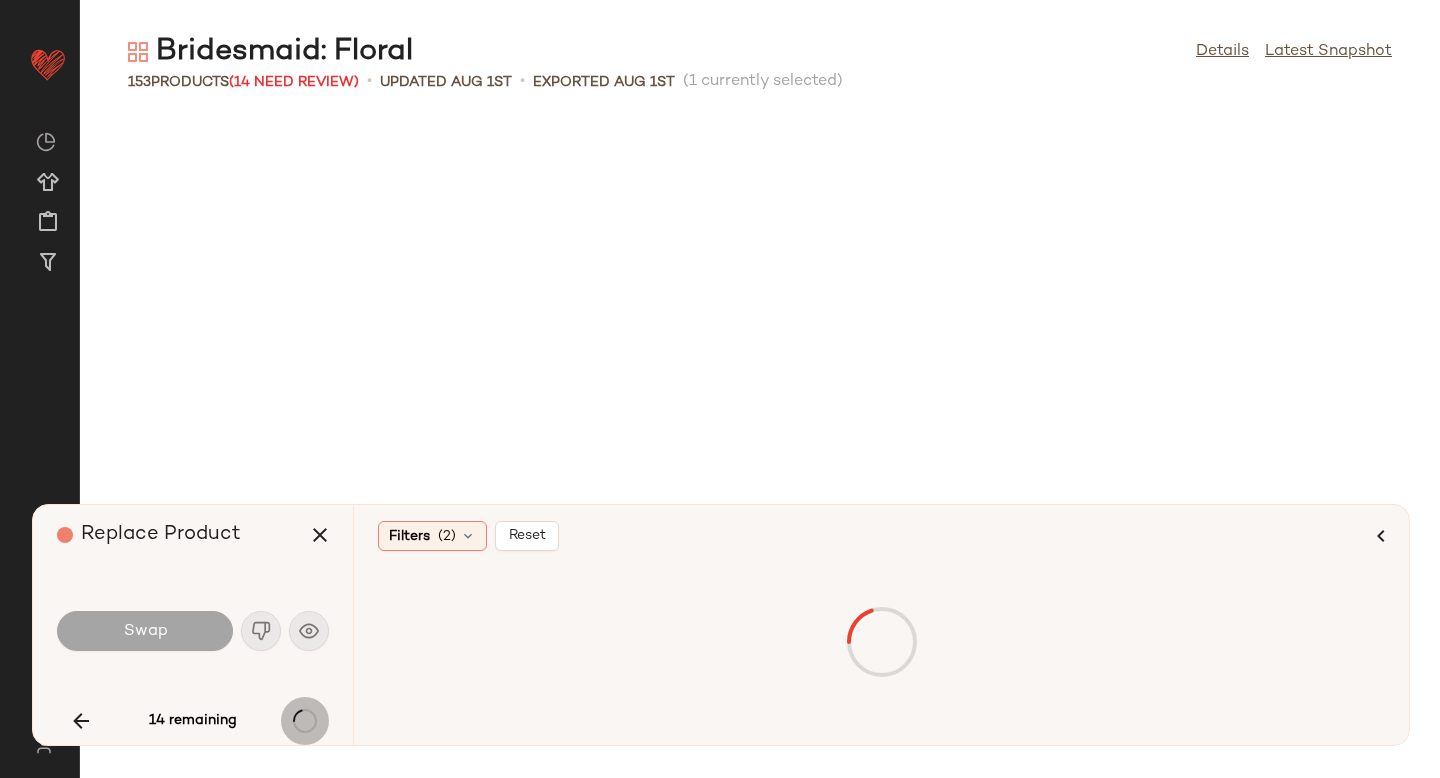 scroll, scrollTop: 2562, scrollLeft: 0, axis: vertical 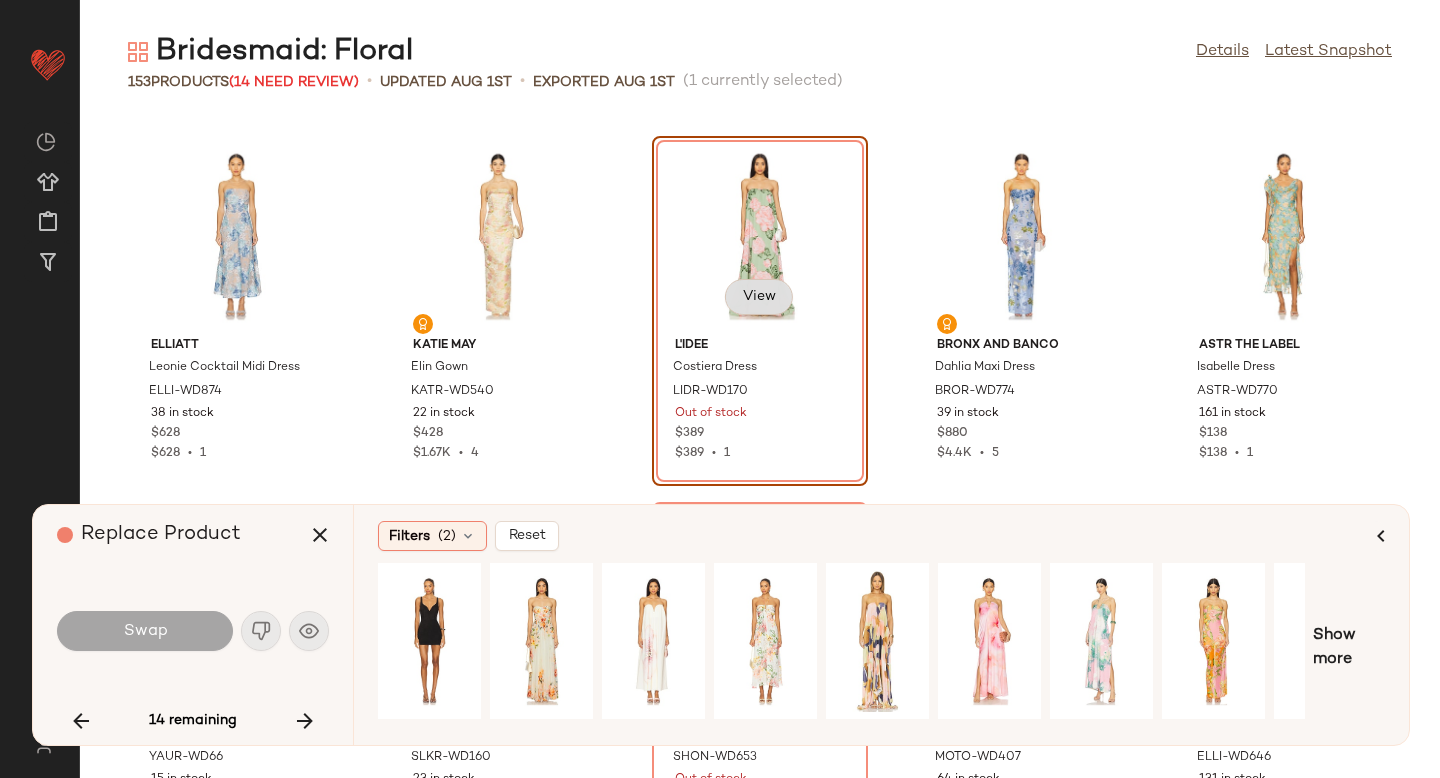 click on "View" 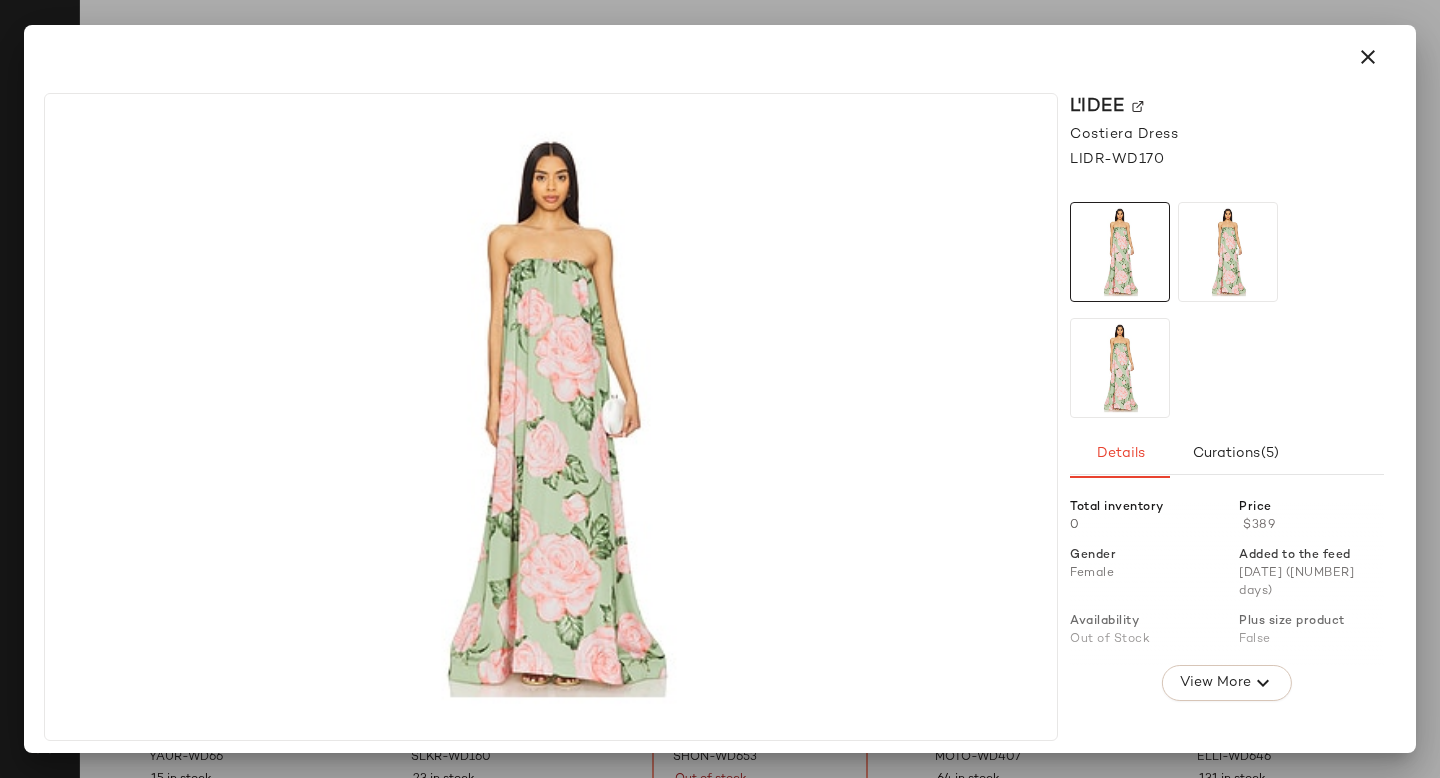 click 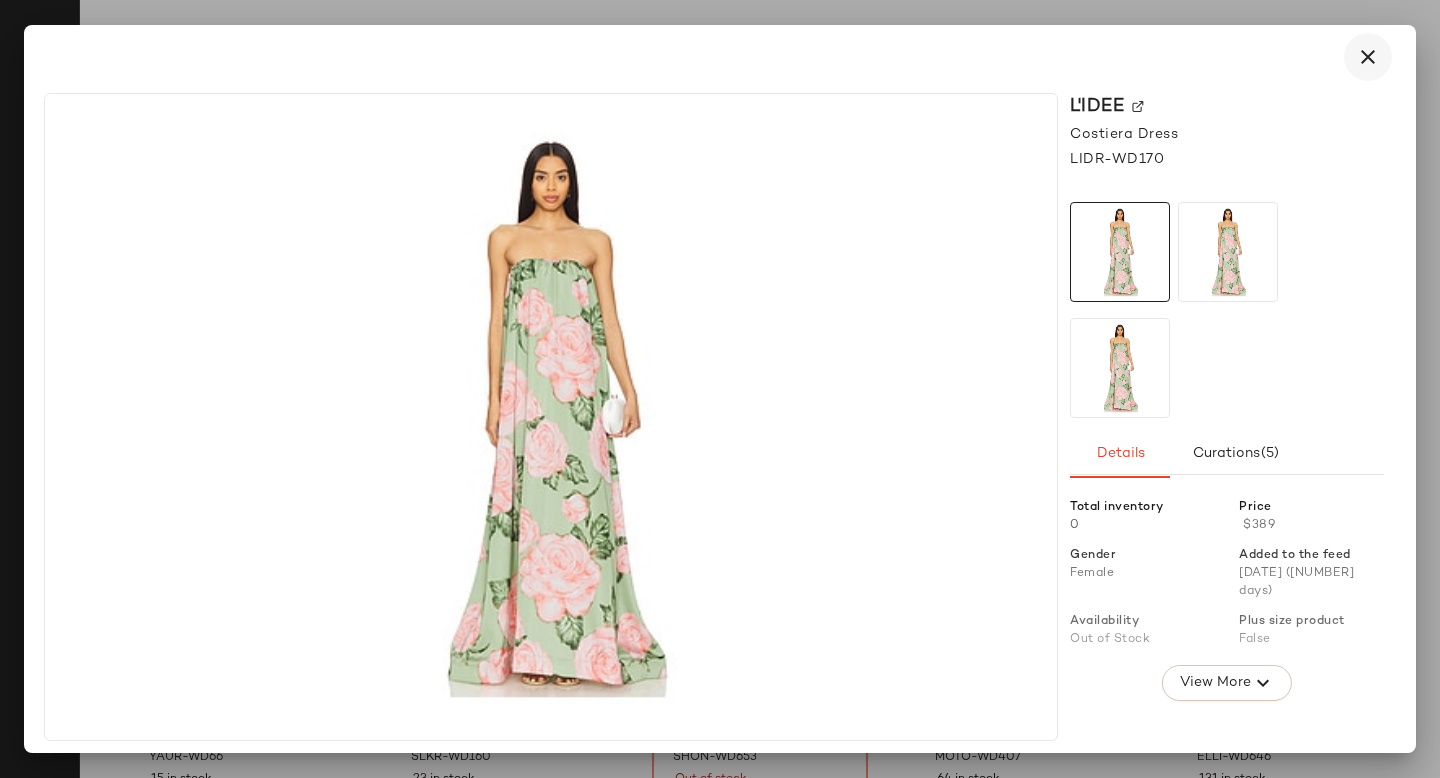 click at bounding box center (1368, 57) 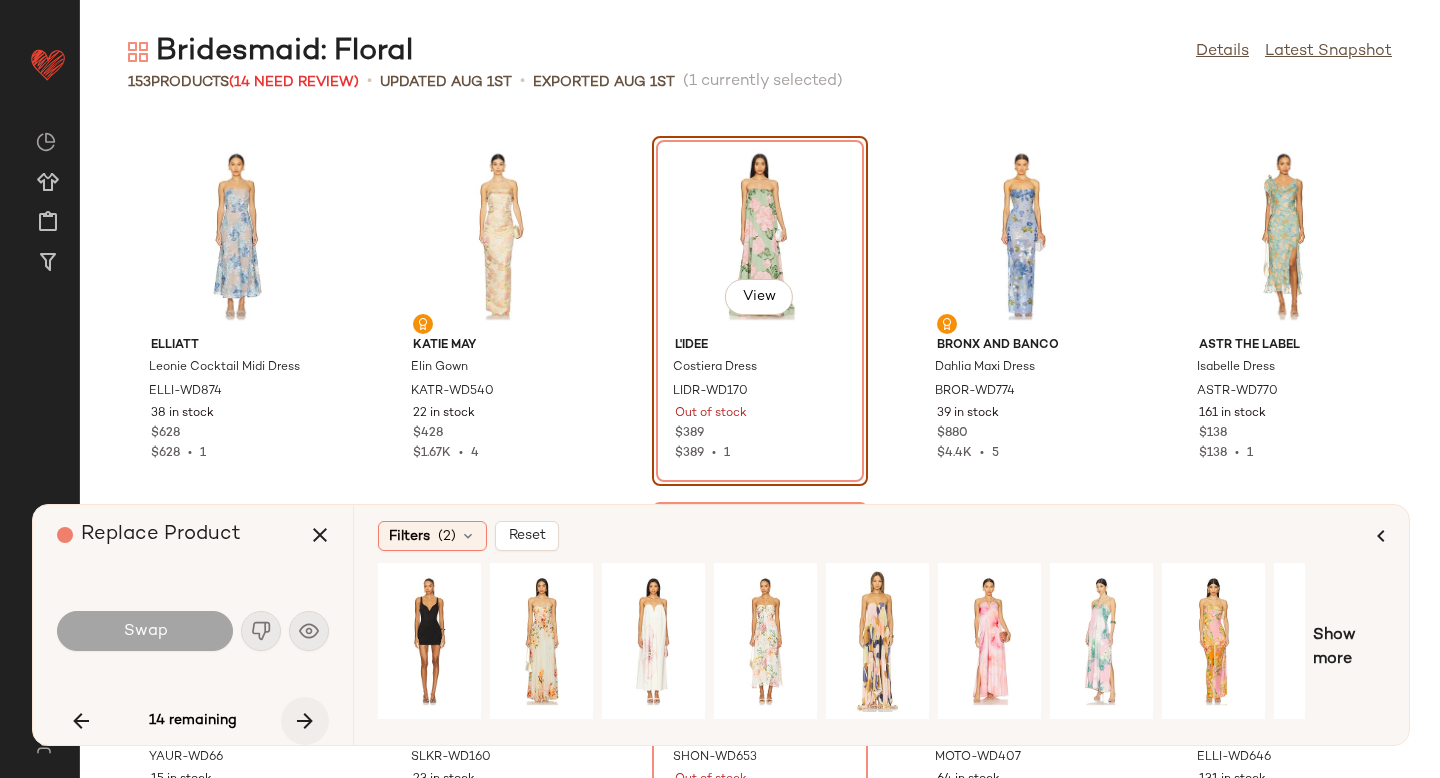 click at bounding box center (305, 721) 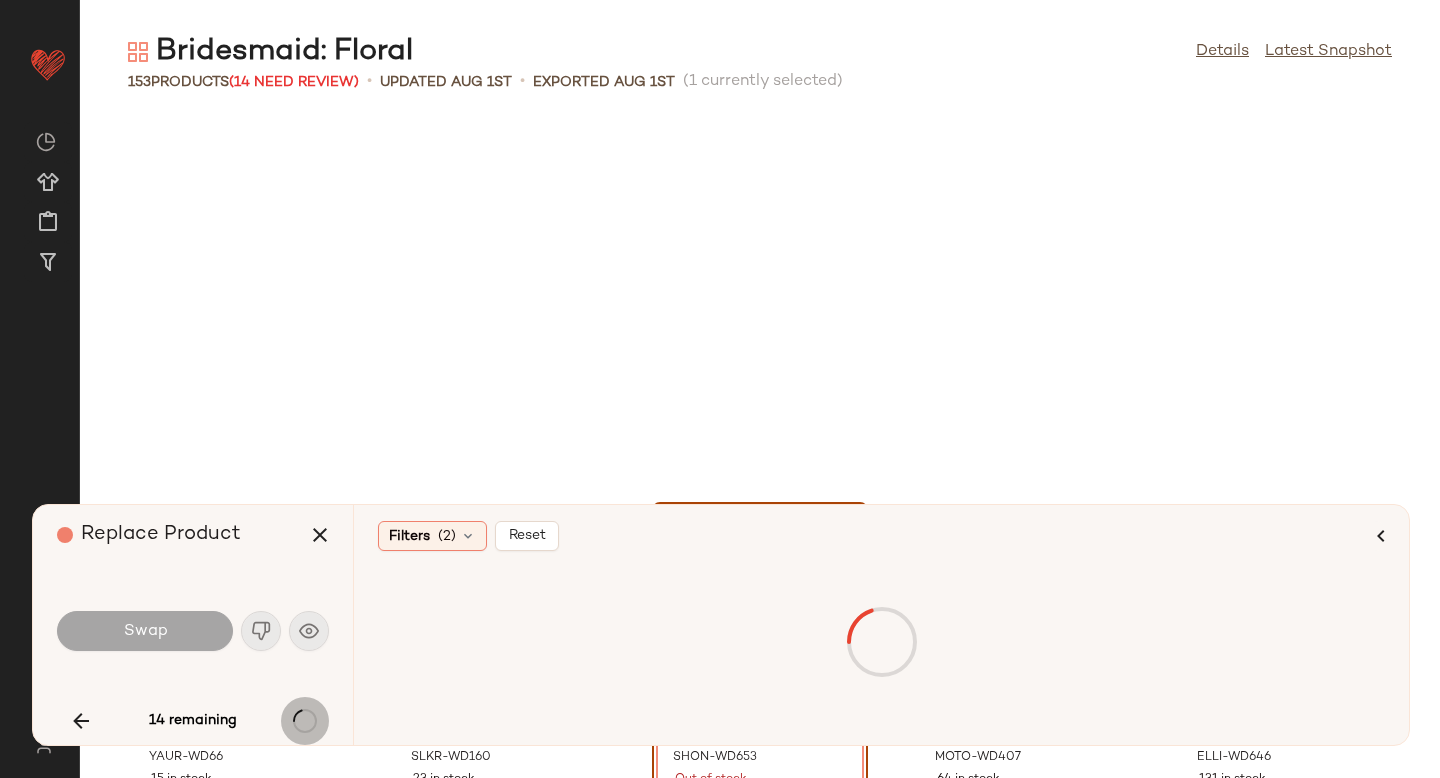 scroll, scrollTop: 2928, scrollLeft: 0, axis: vertical 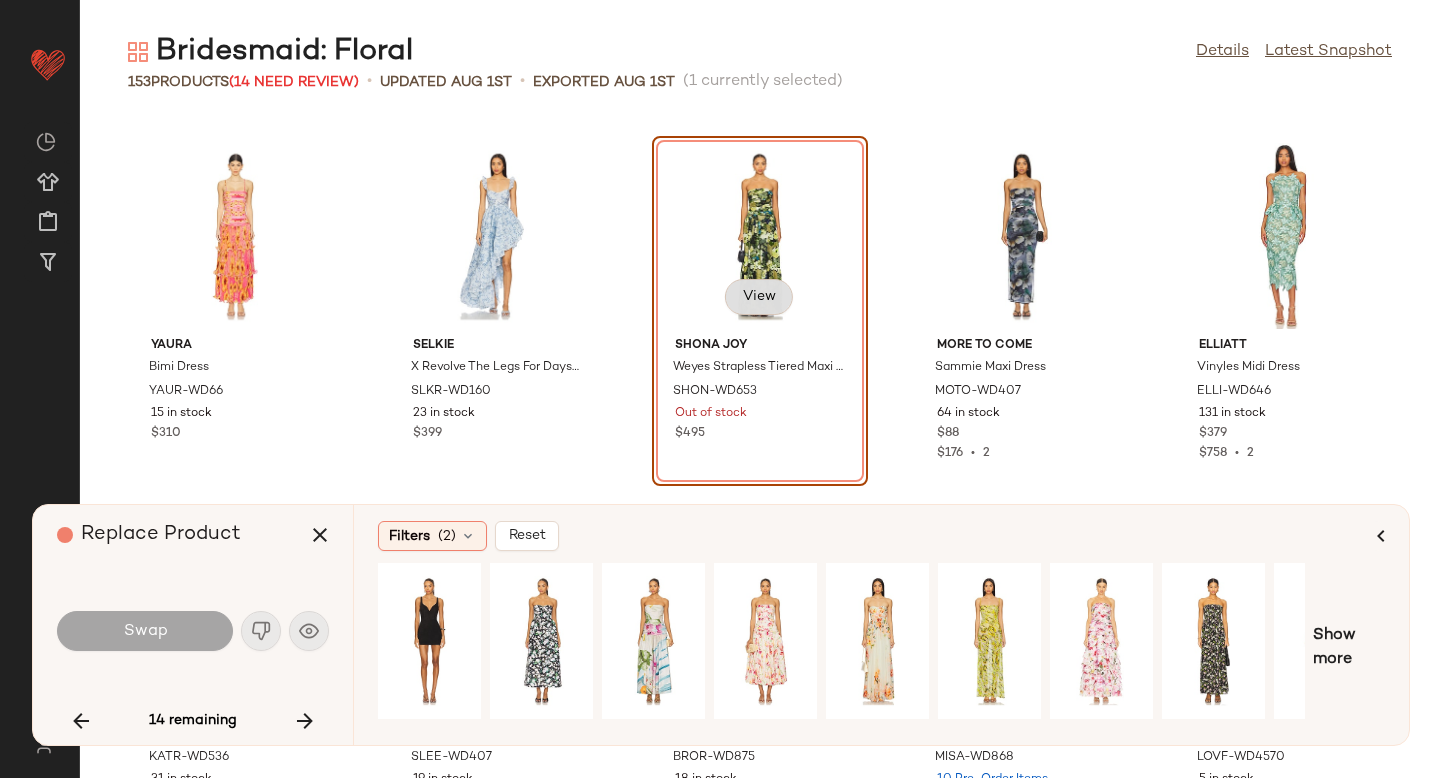 click on "View" 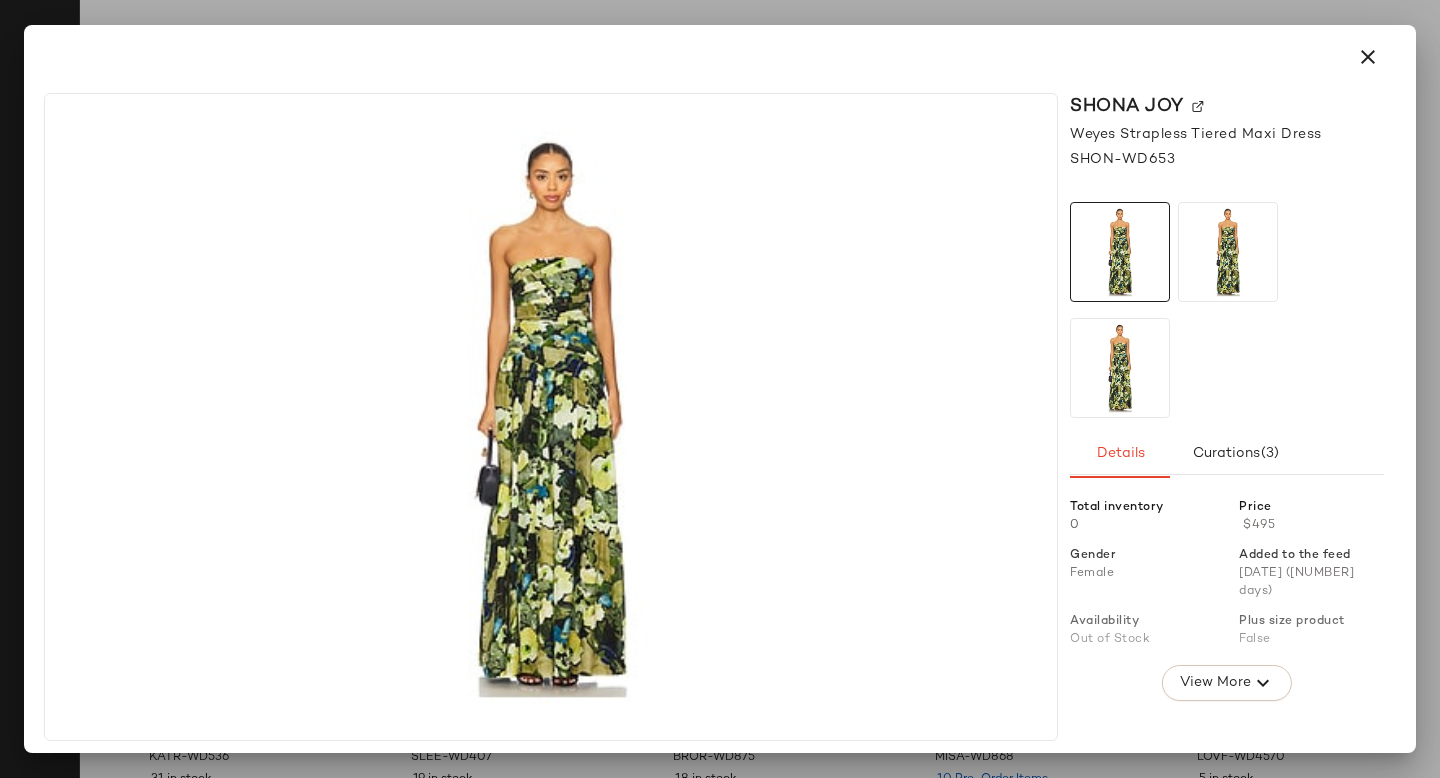 click on "Shona Joy" at bounding box center [1227, 106] 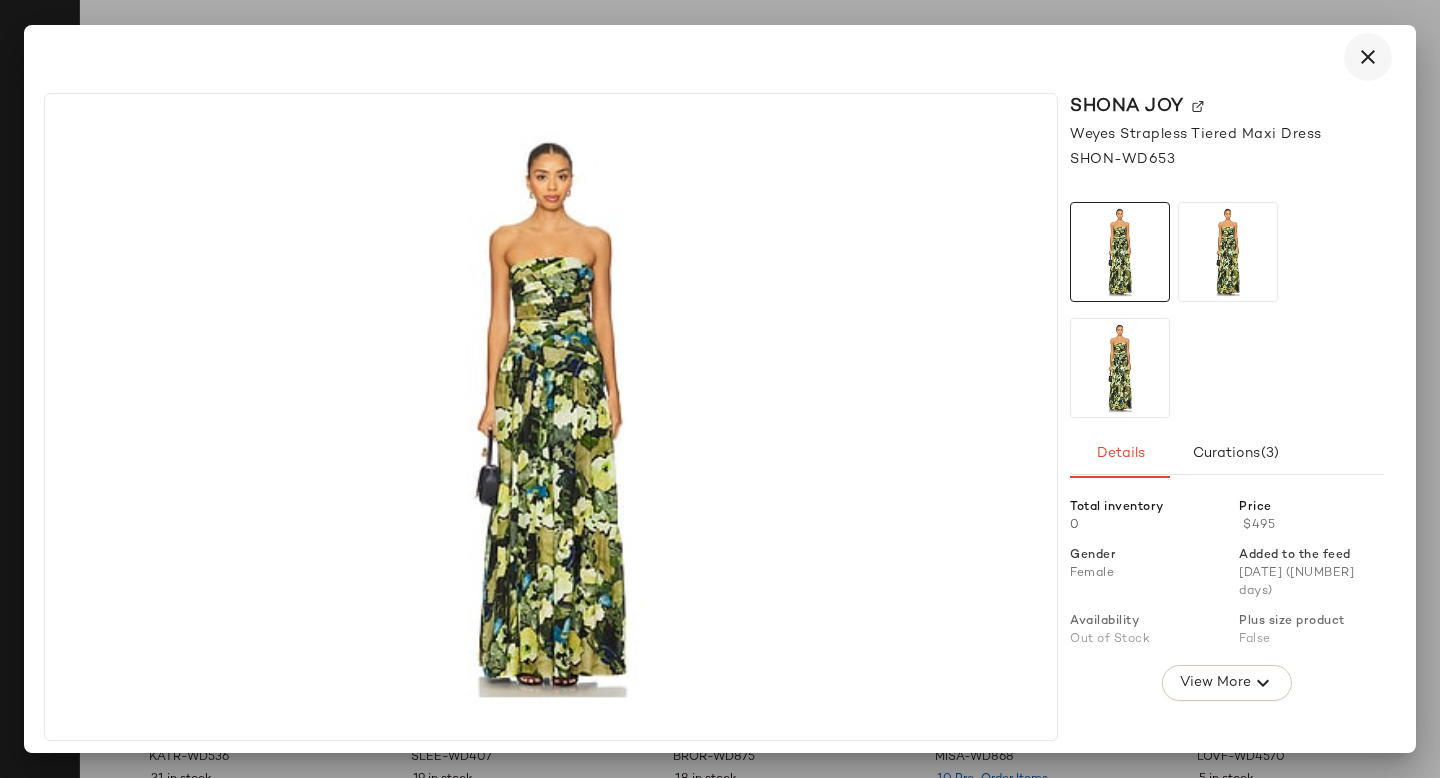 click at bounding box center [1368, 57] 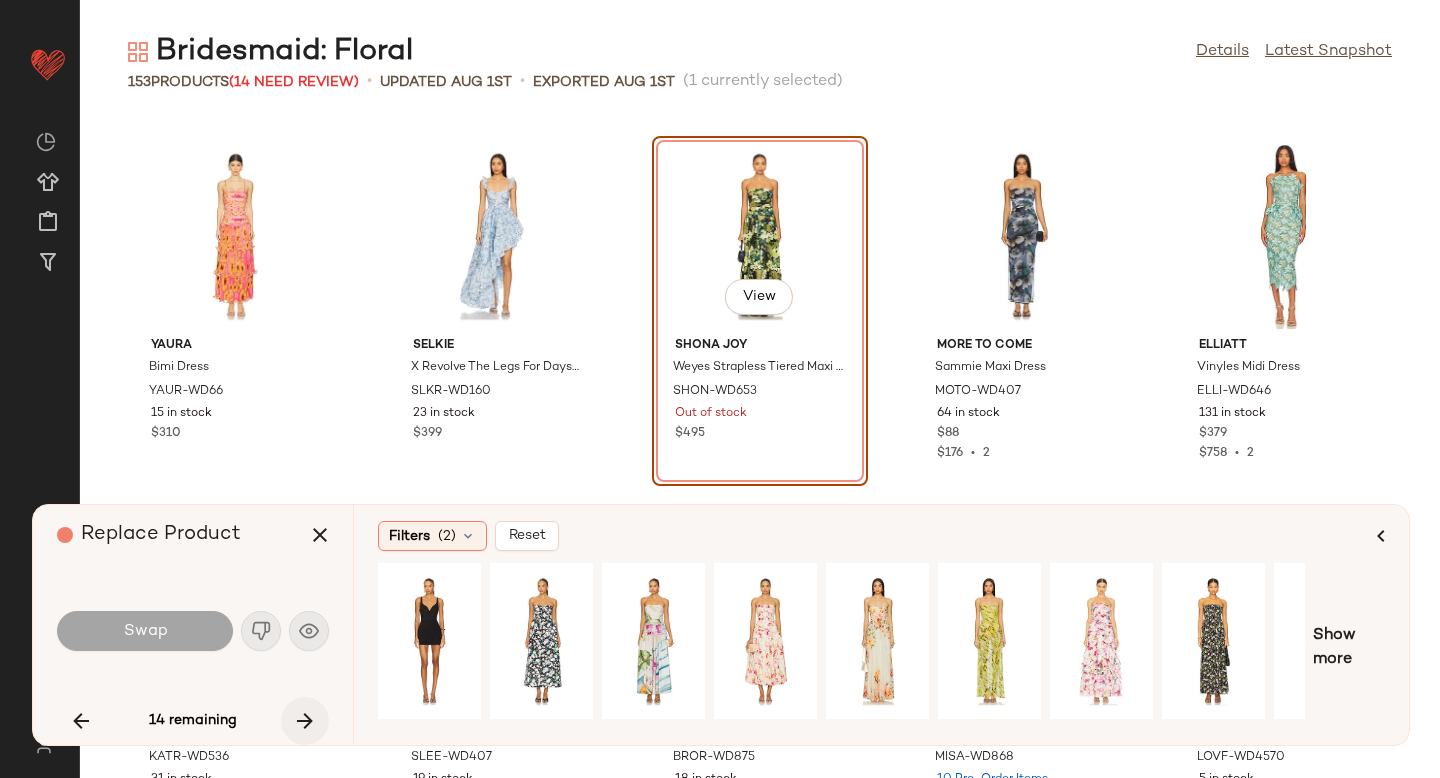 click at bounding box center [305, 721] 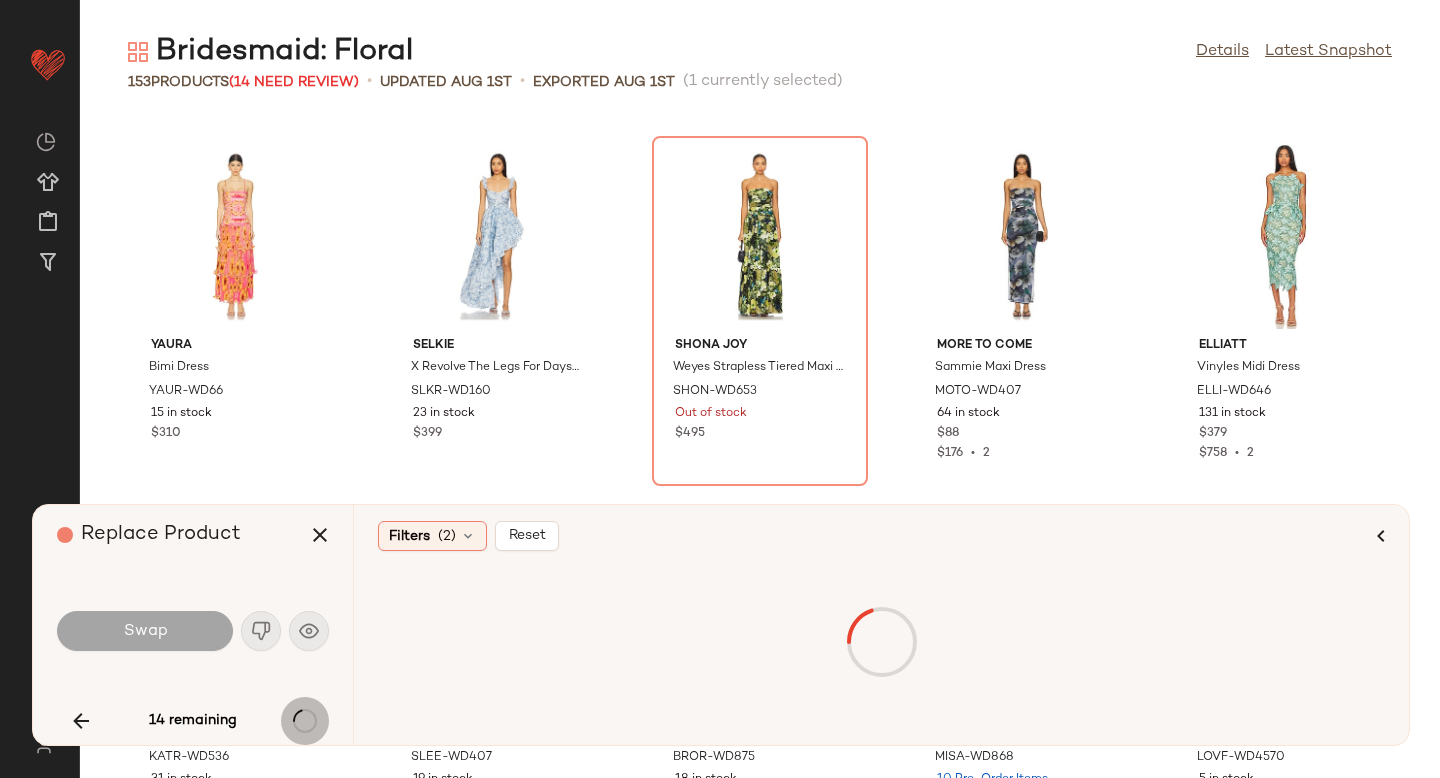 scroll, scrollTop: 4392, scrollLeft: 0, axis: vertical 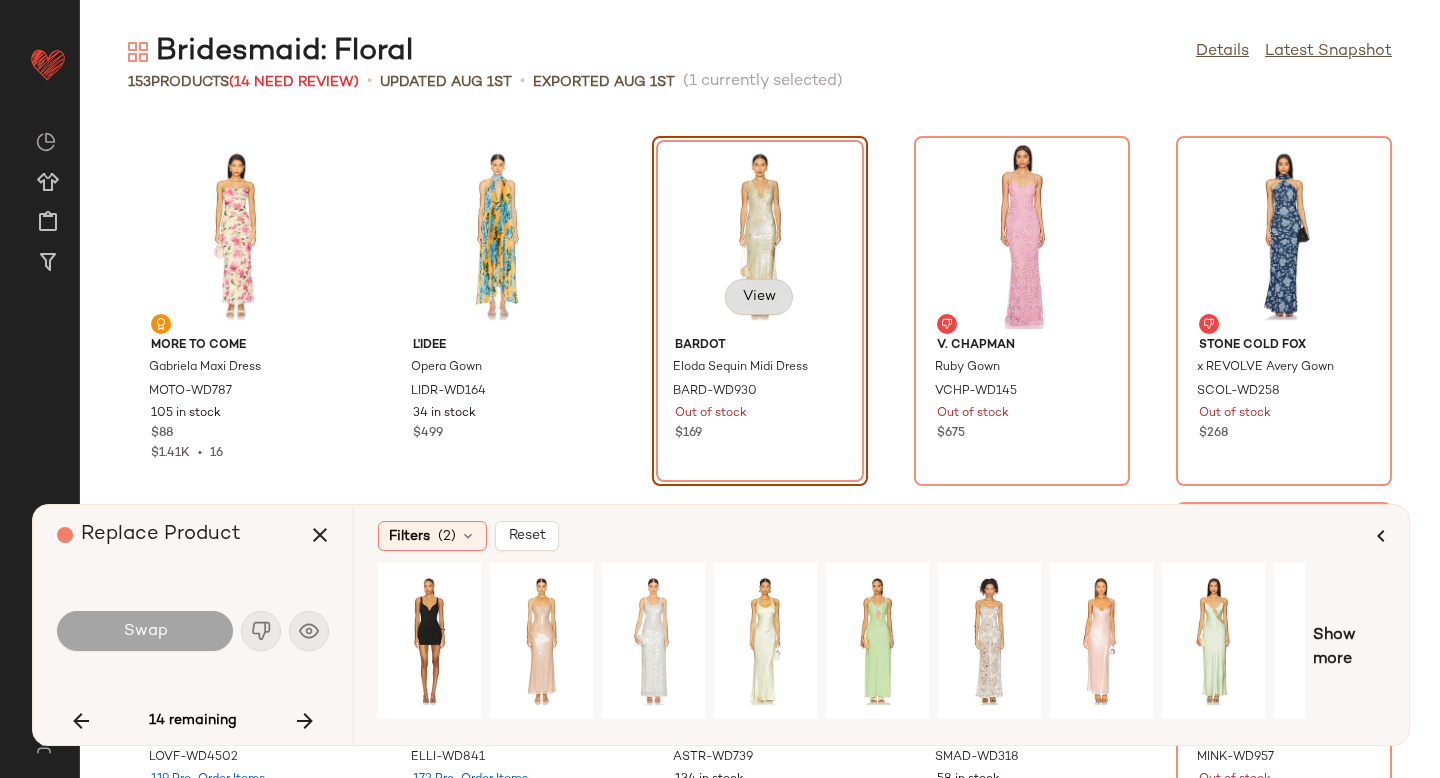click on "View" 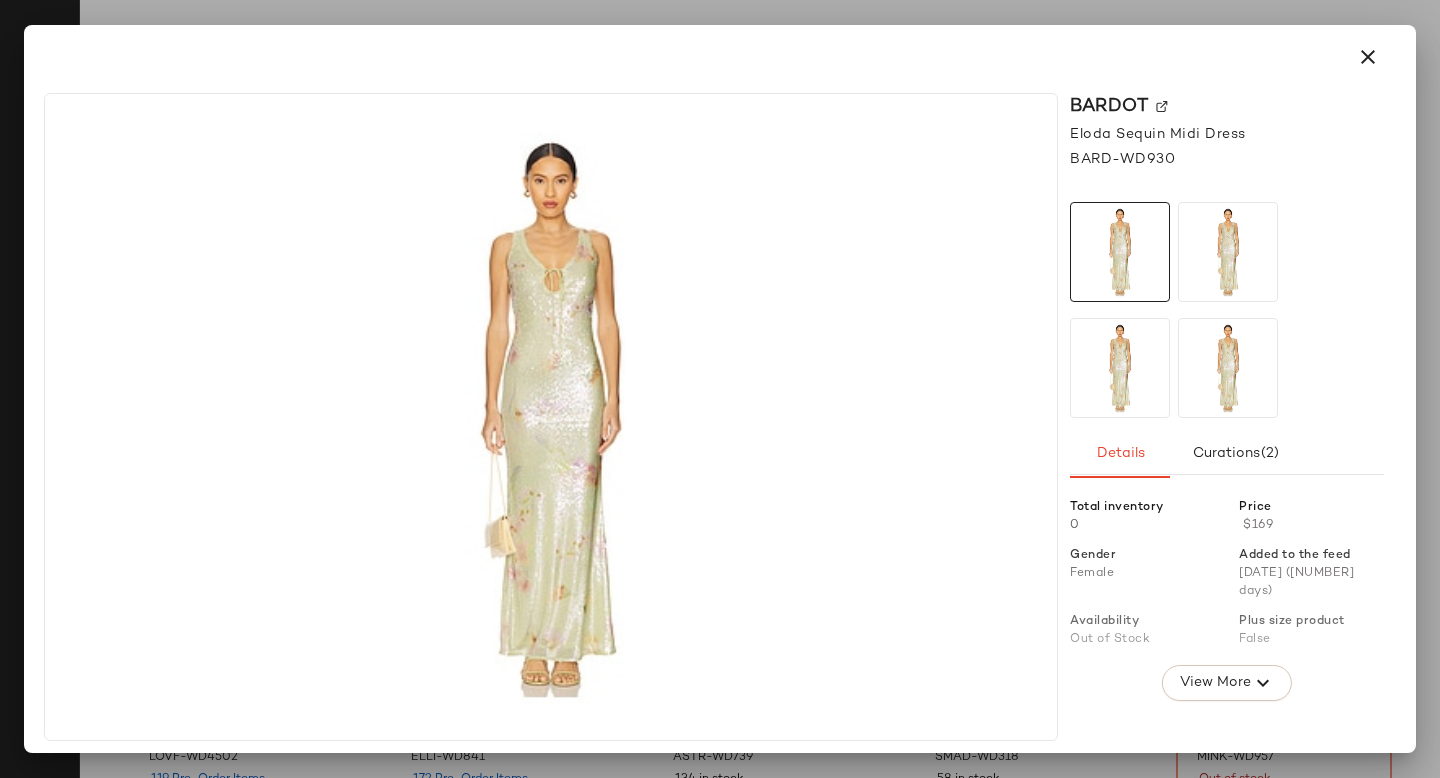 click 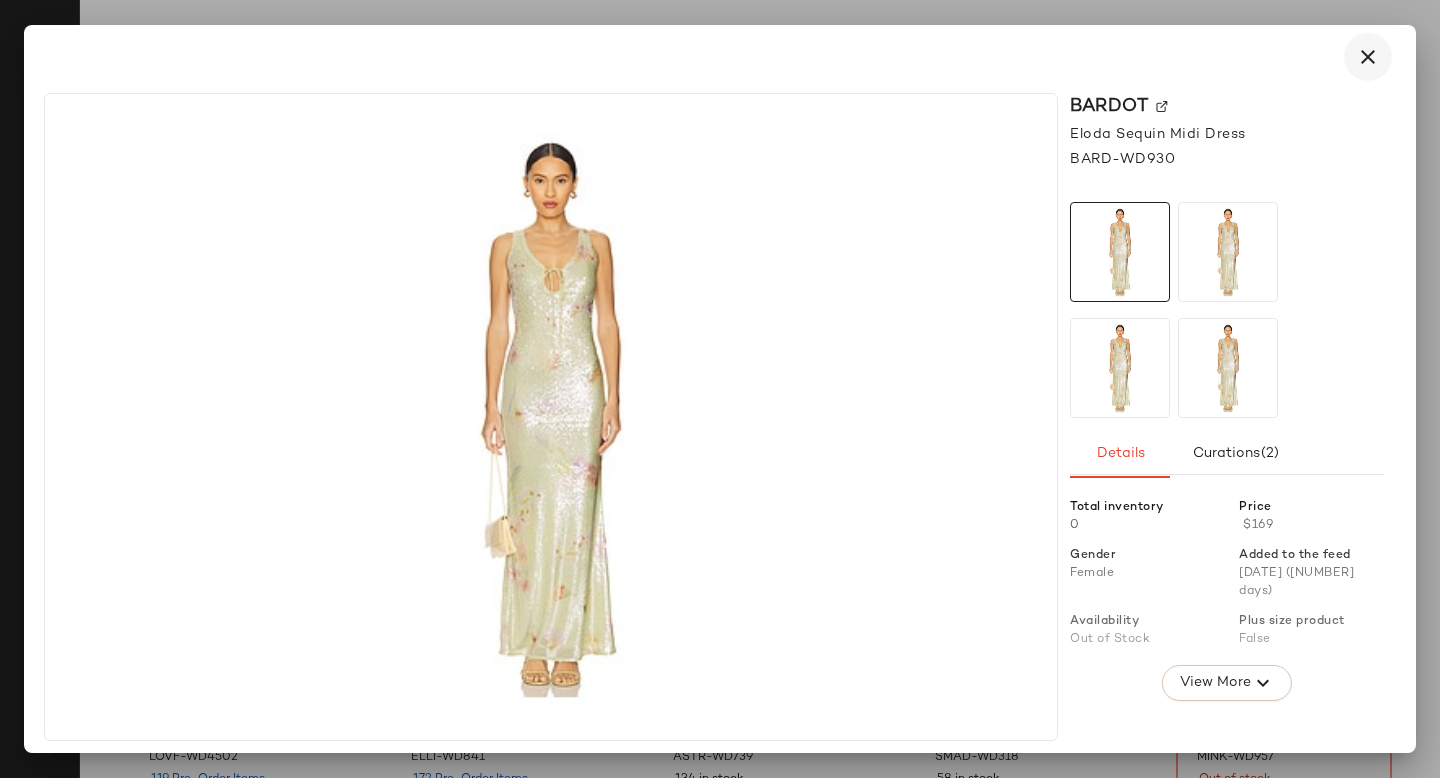 click at bounding box center [1368, 57] 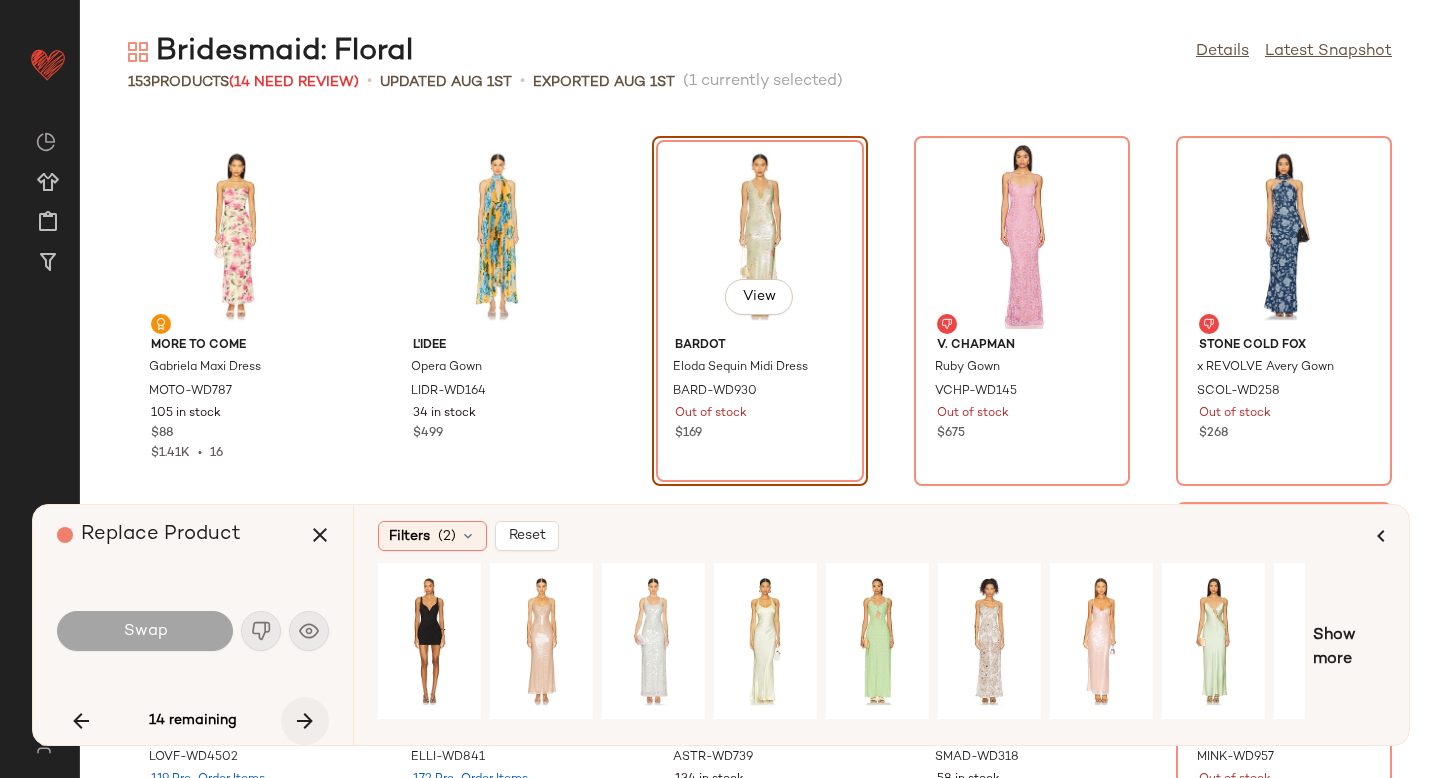 click at bounding box center (305, 721) 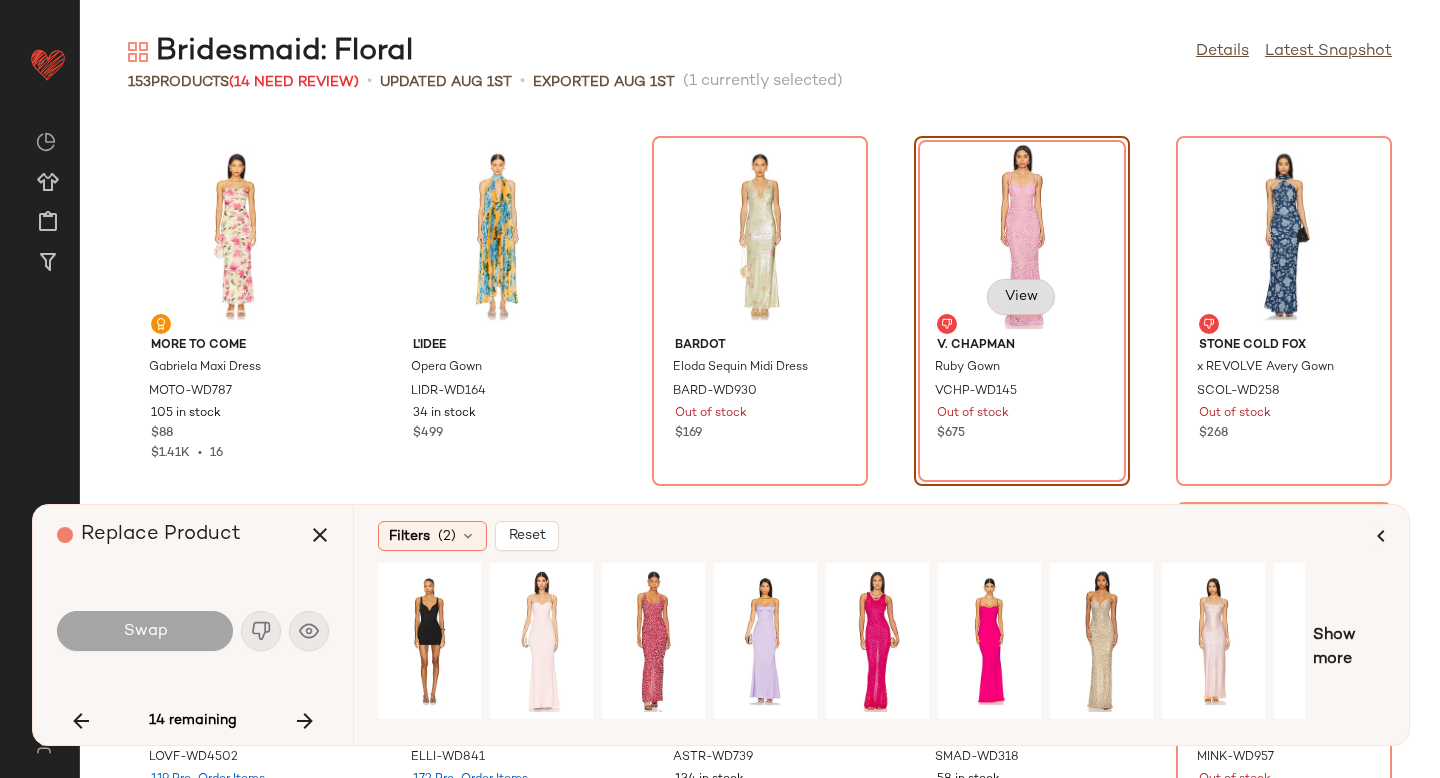 click on "View" at bounding box center (1021, 297) 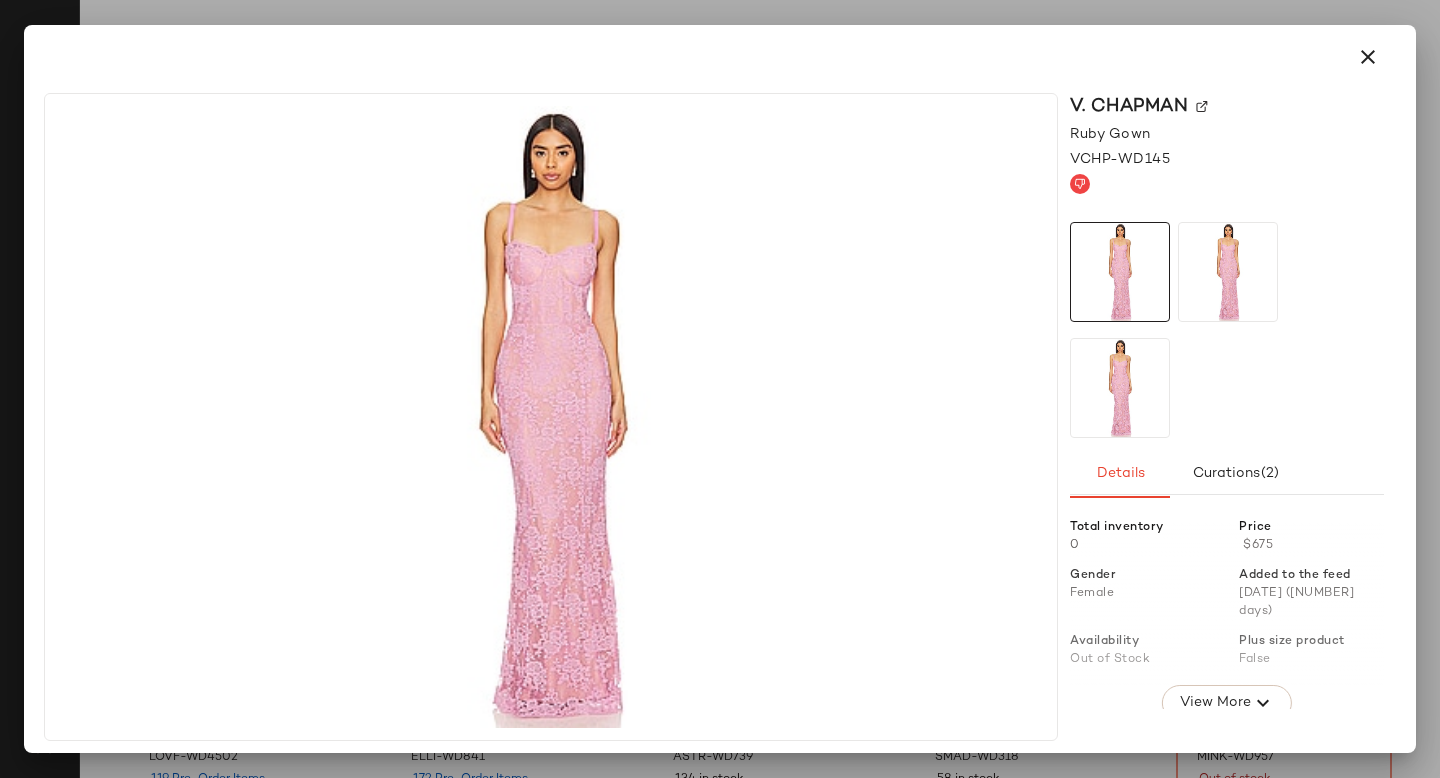 click 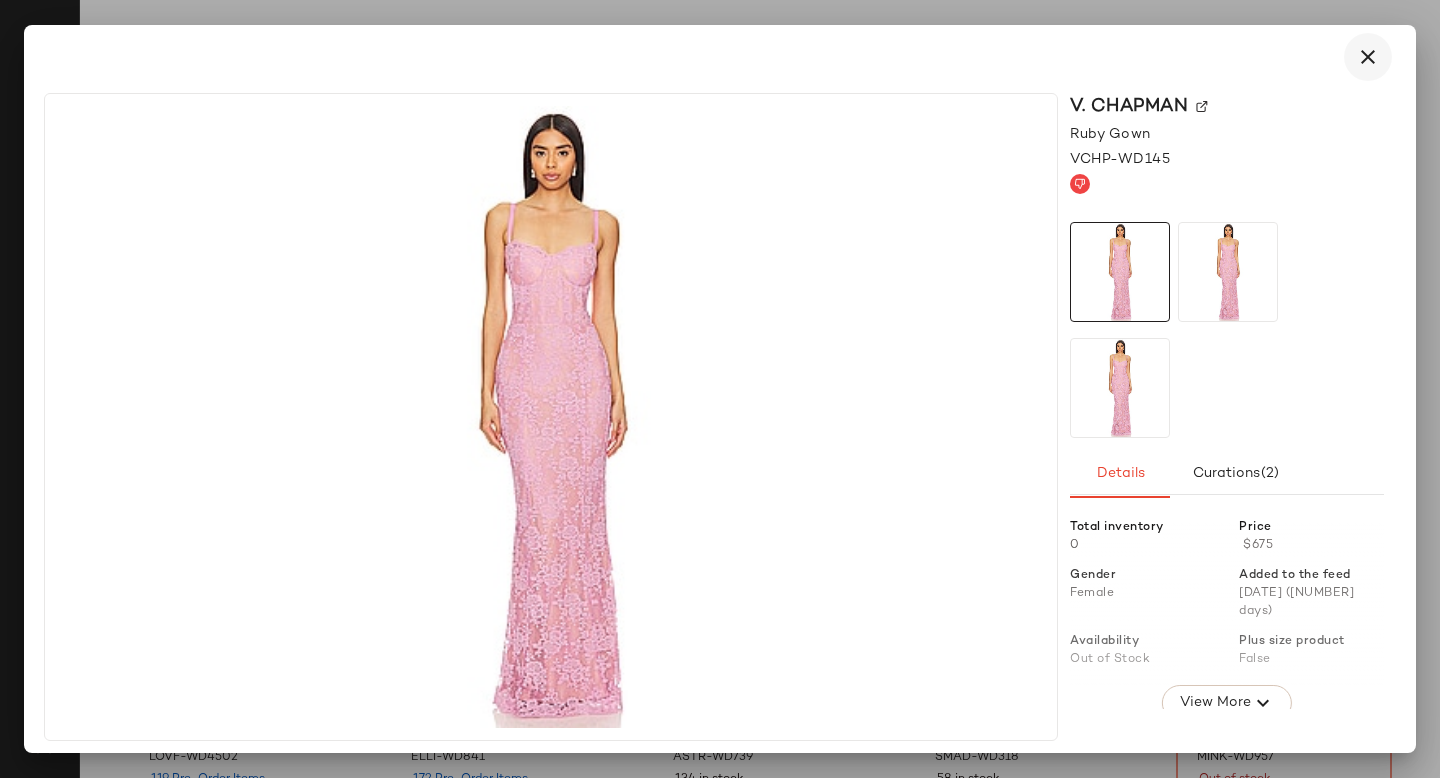 click at bounding box center [1368, 57] 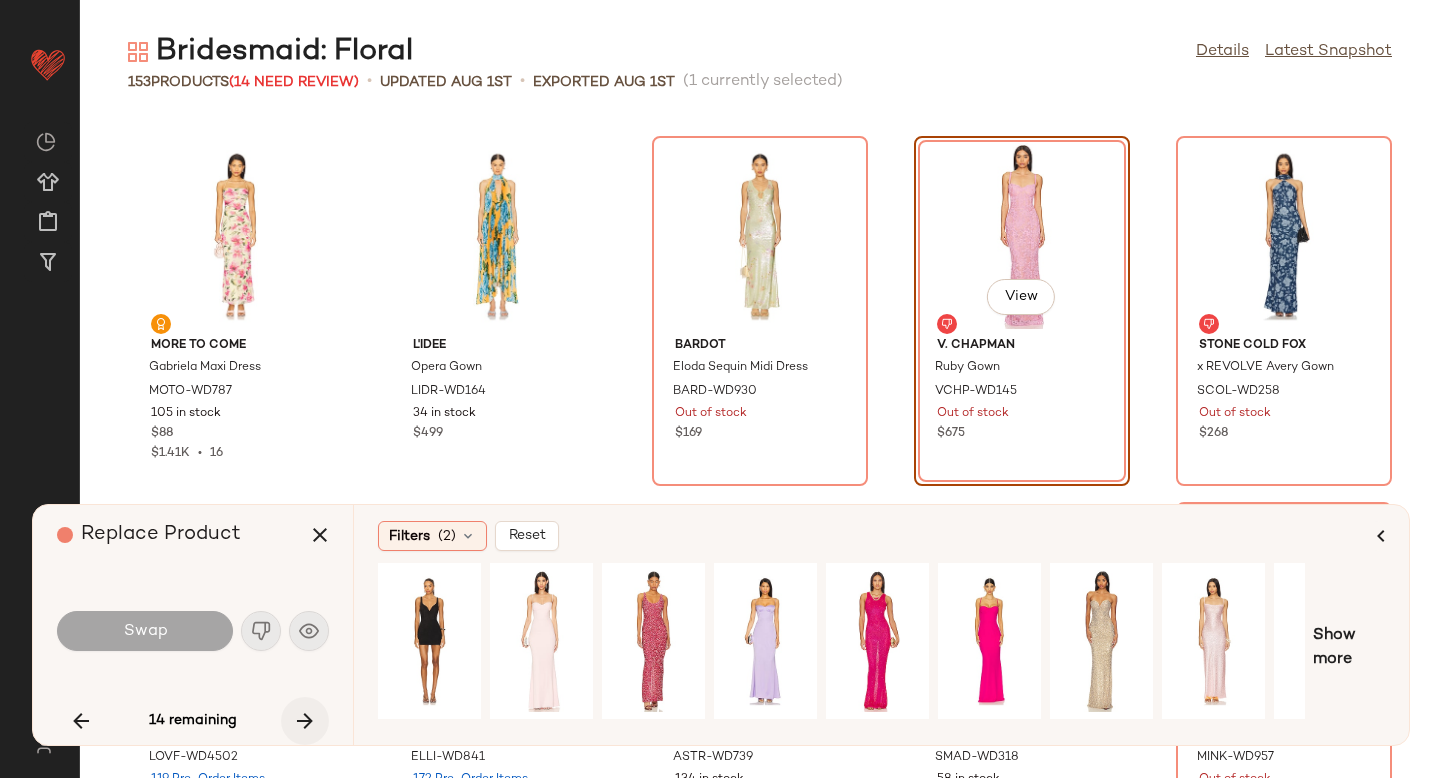 click at bounding box center (305, 721) 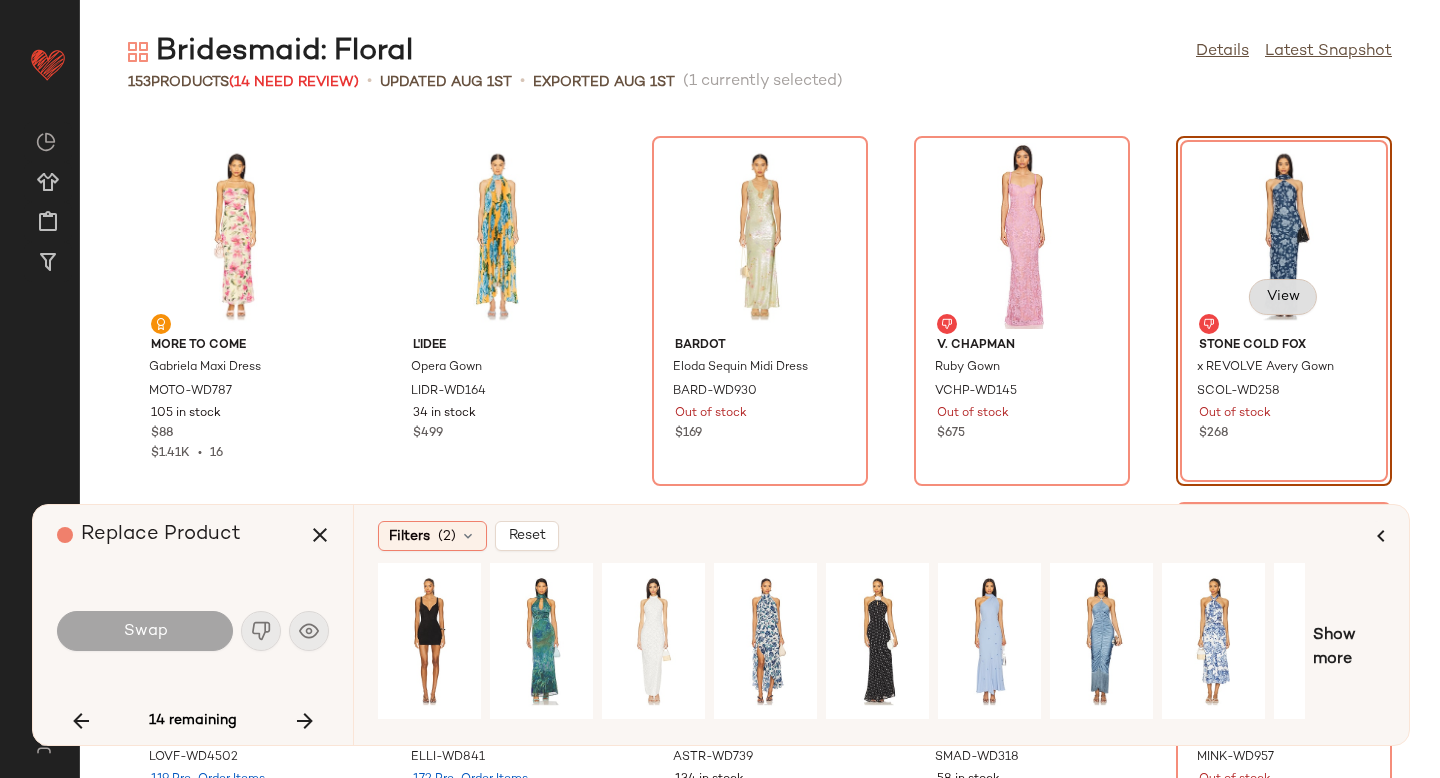 click on "View" at bounding box center [1283, 297] 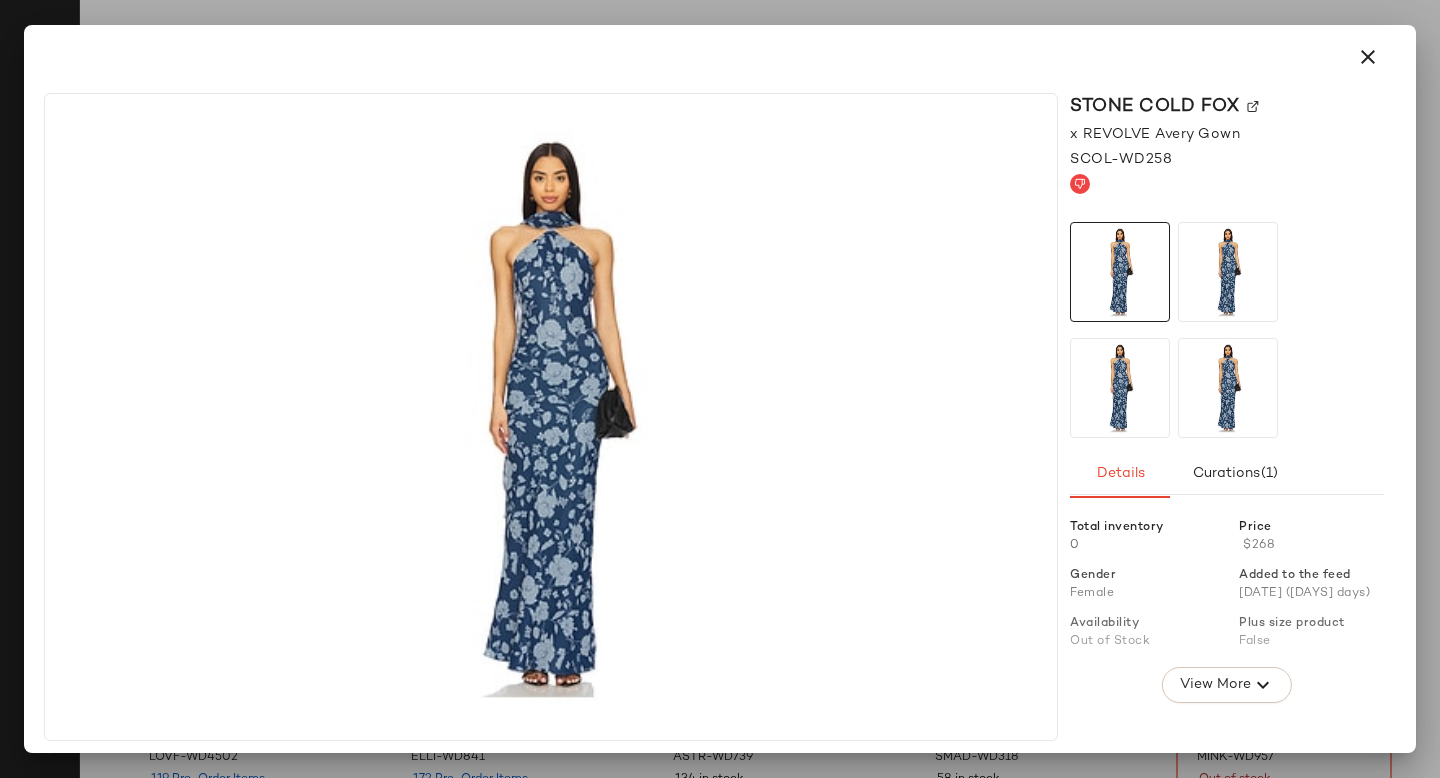 click on "Stone Cold Fox" at bounding box center [1227, 106] 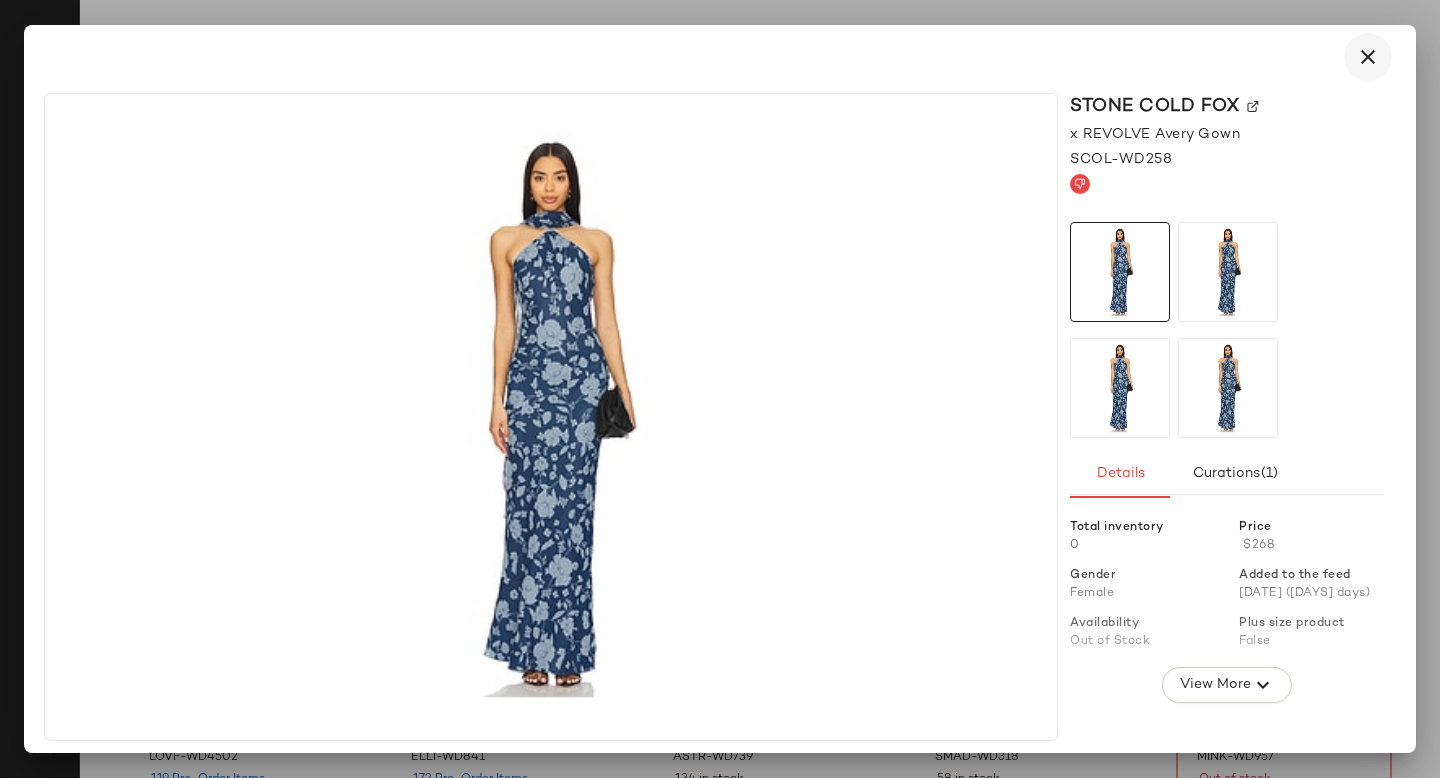 click at bounding box center (1368, 57) 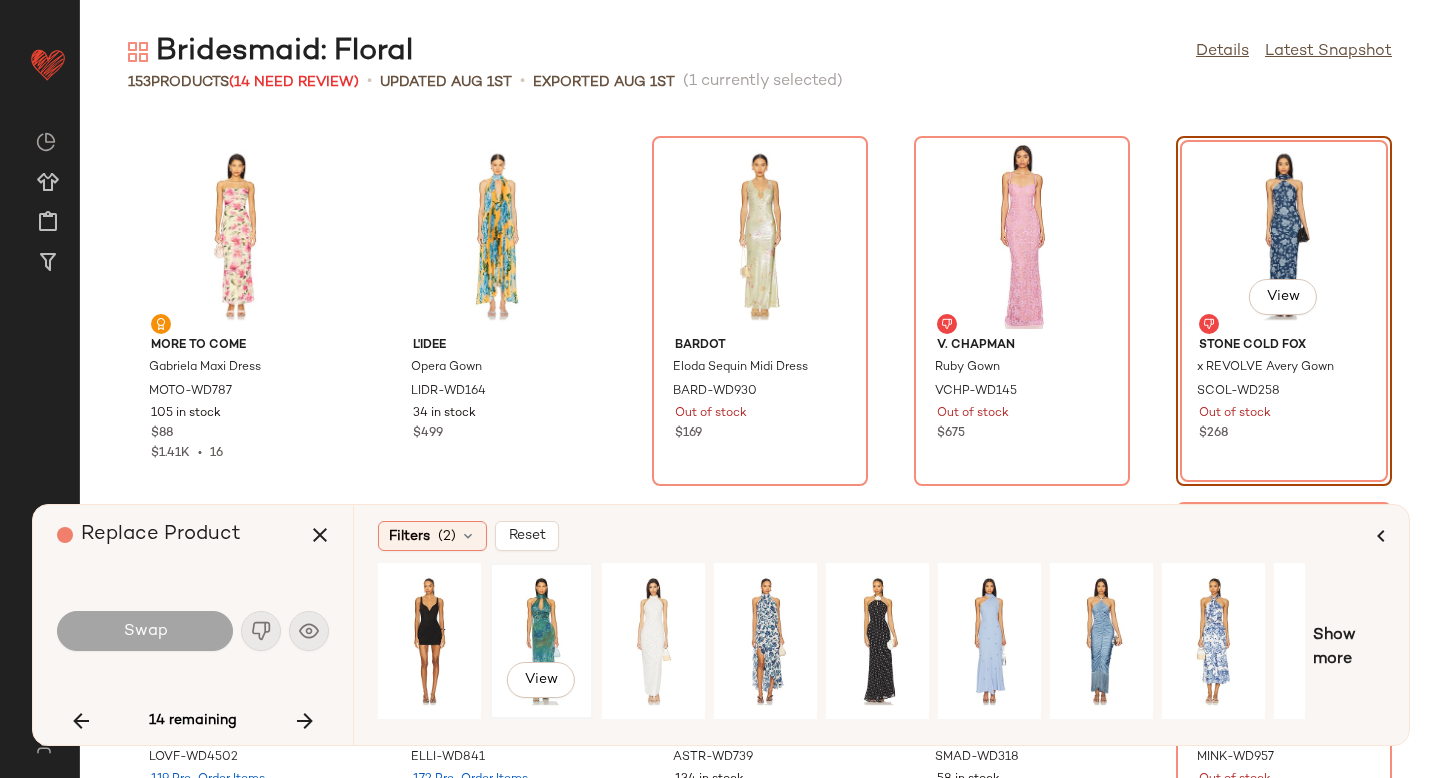 click on "View" 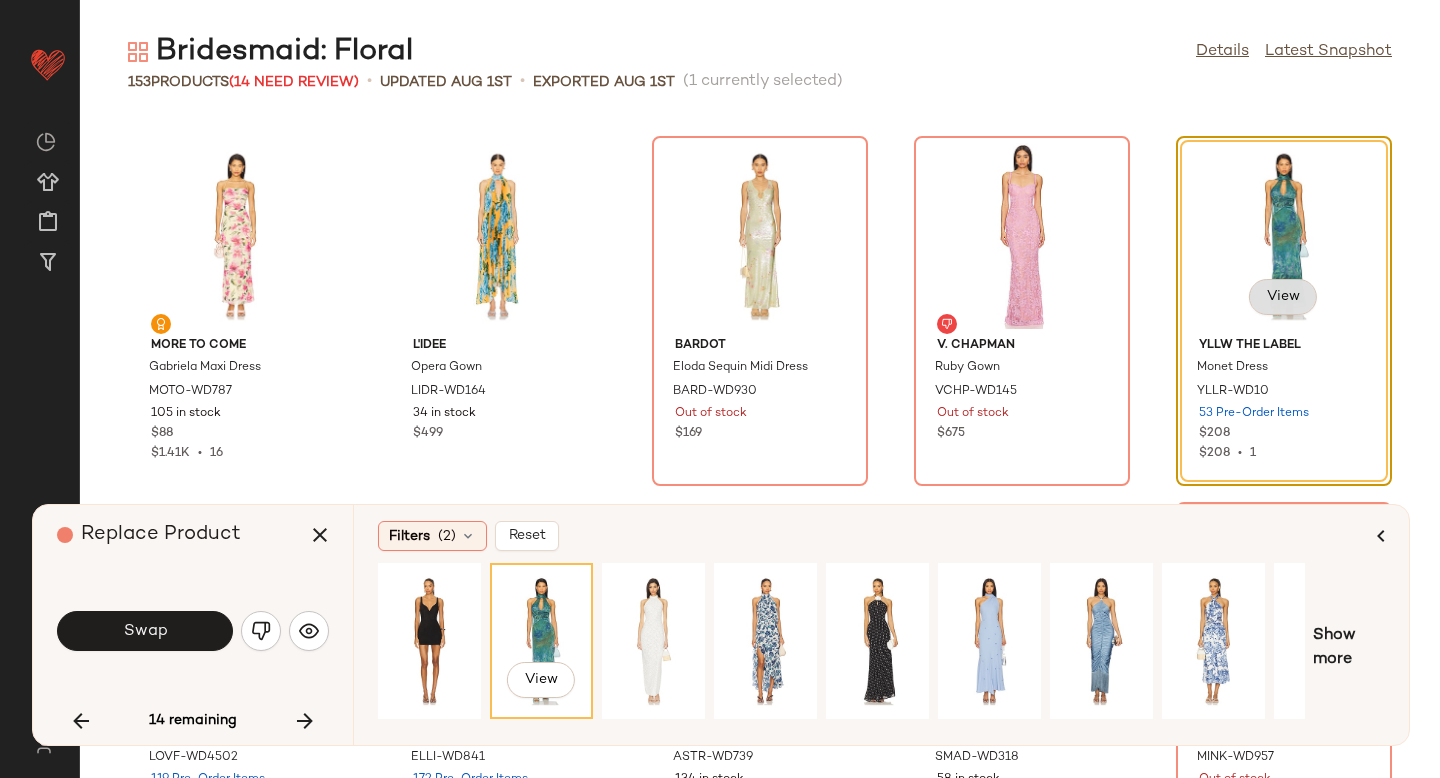 click on "View" at bounding box center (1283, 297) 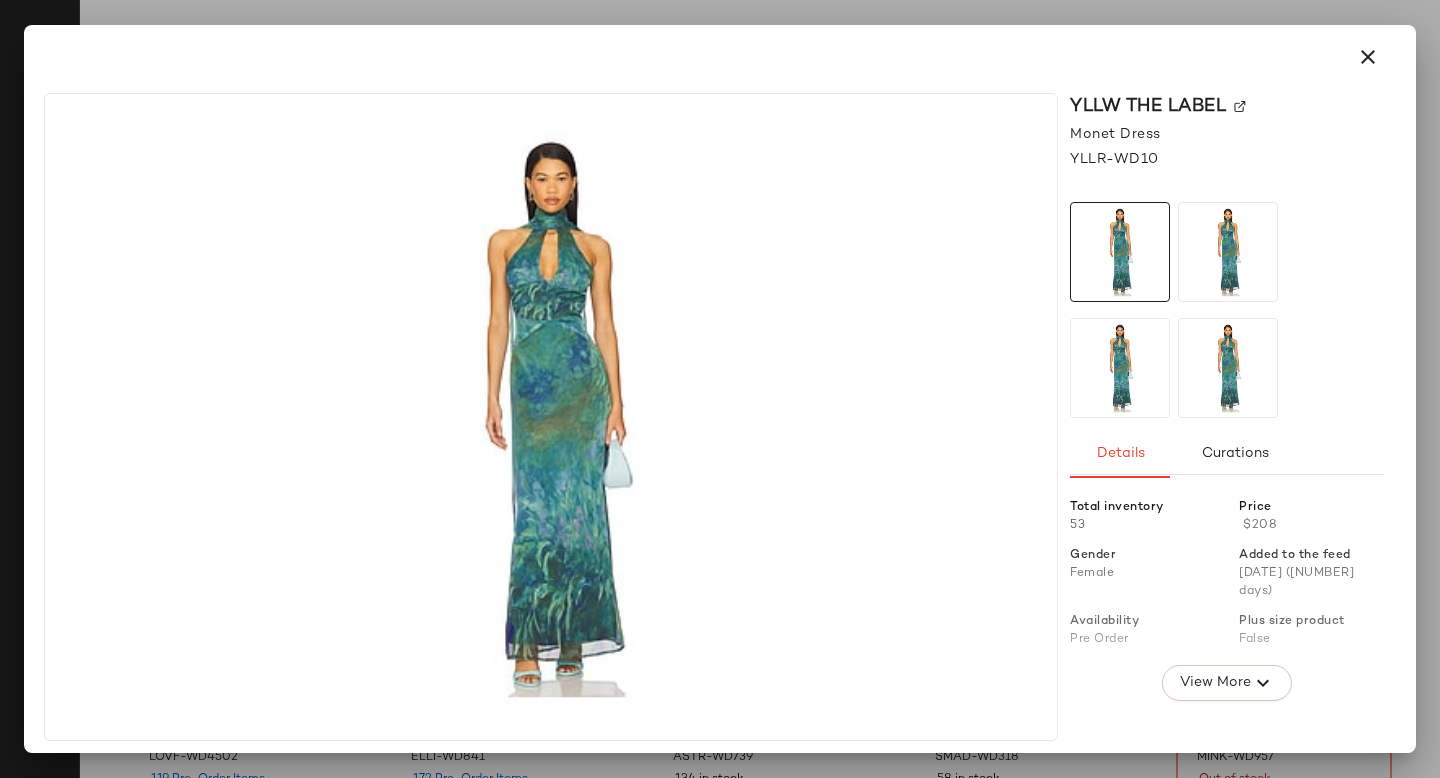 click 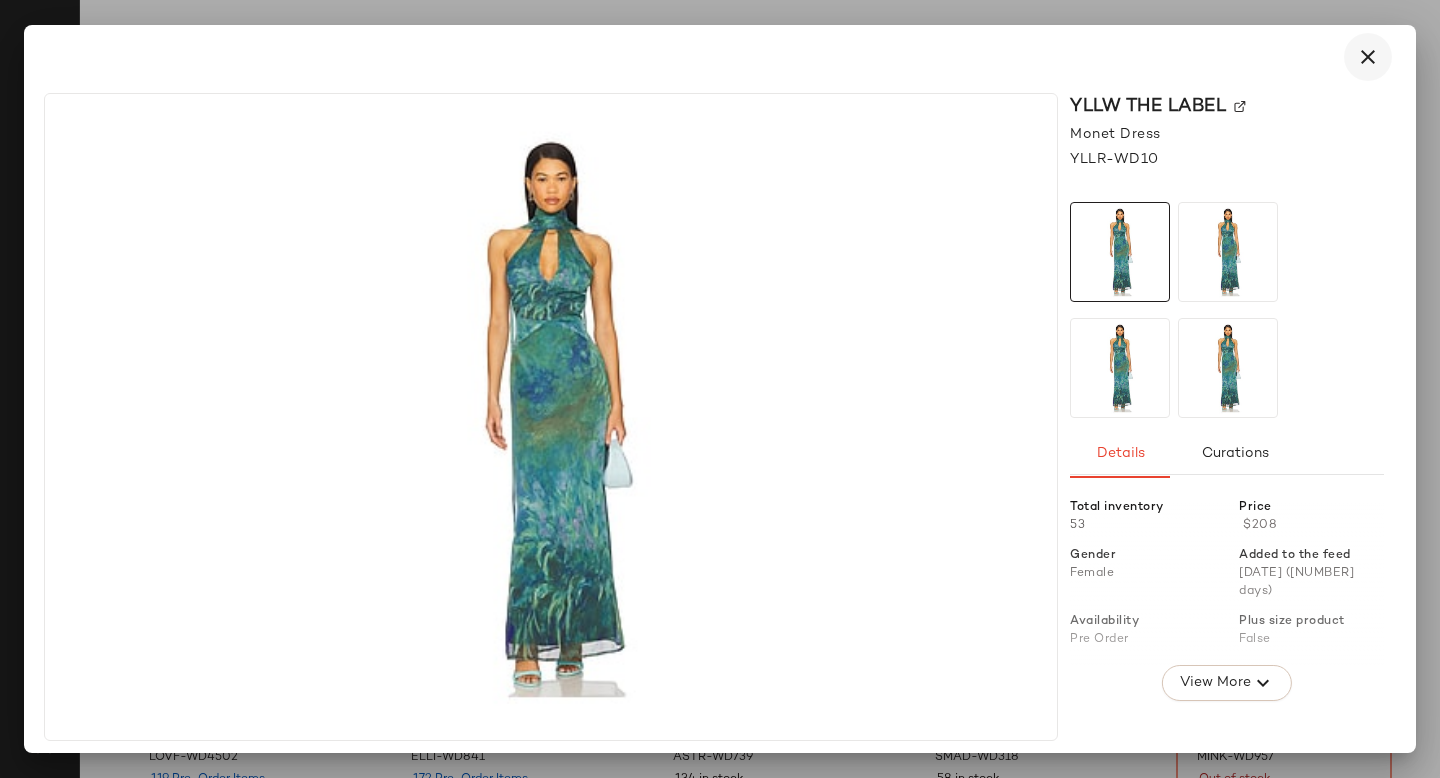 click at bounding box center (1368, 57) 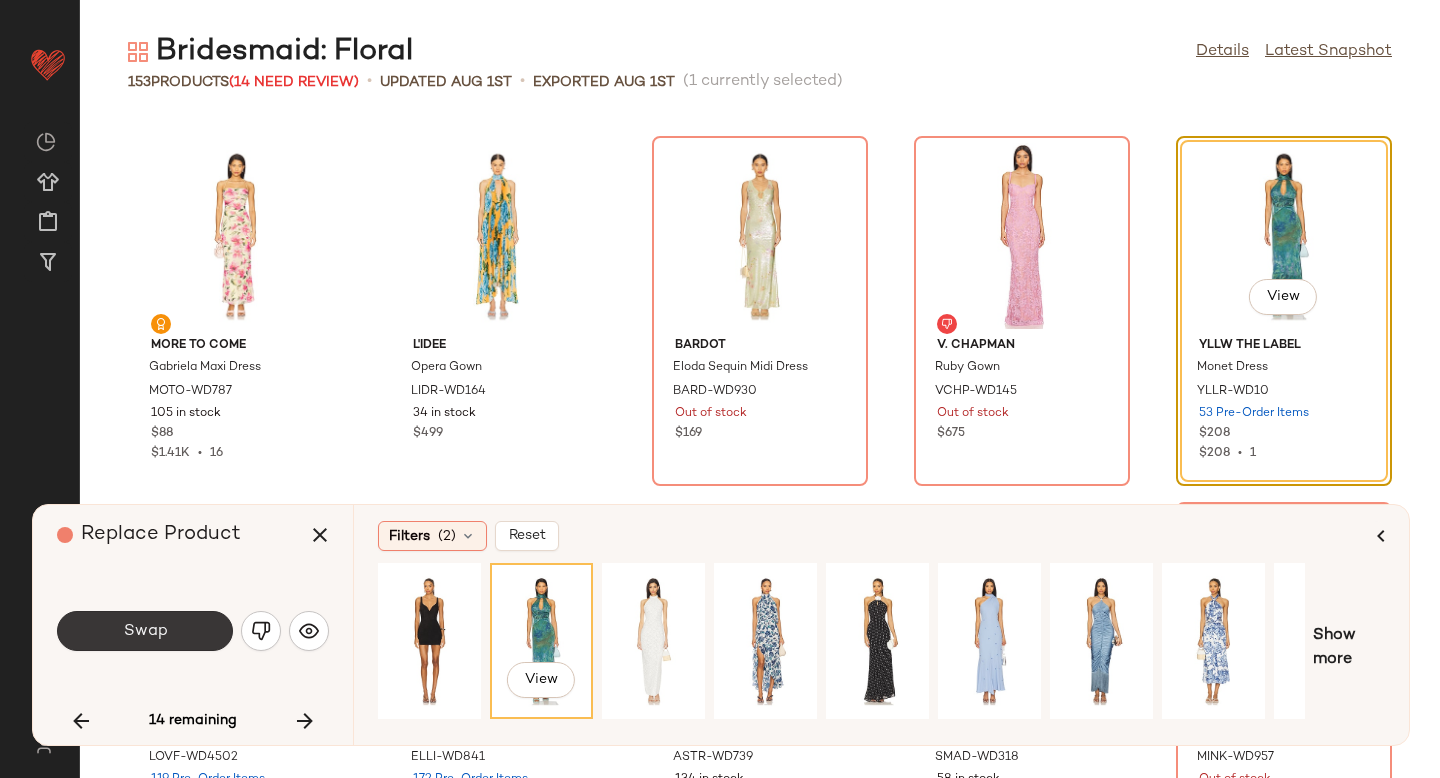 click on "Swap" at bounding box center (145, 631) 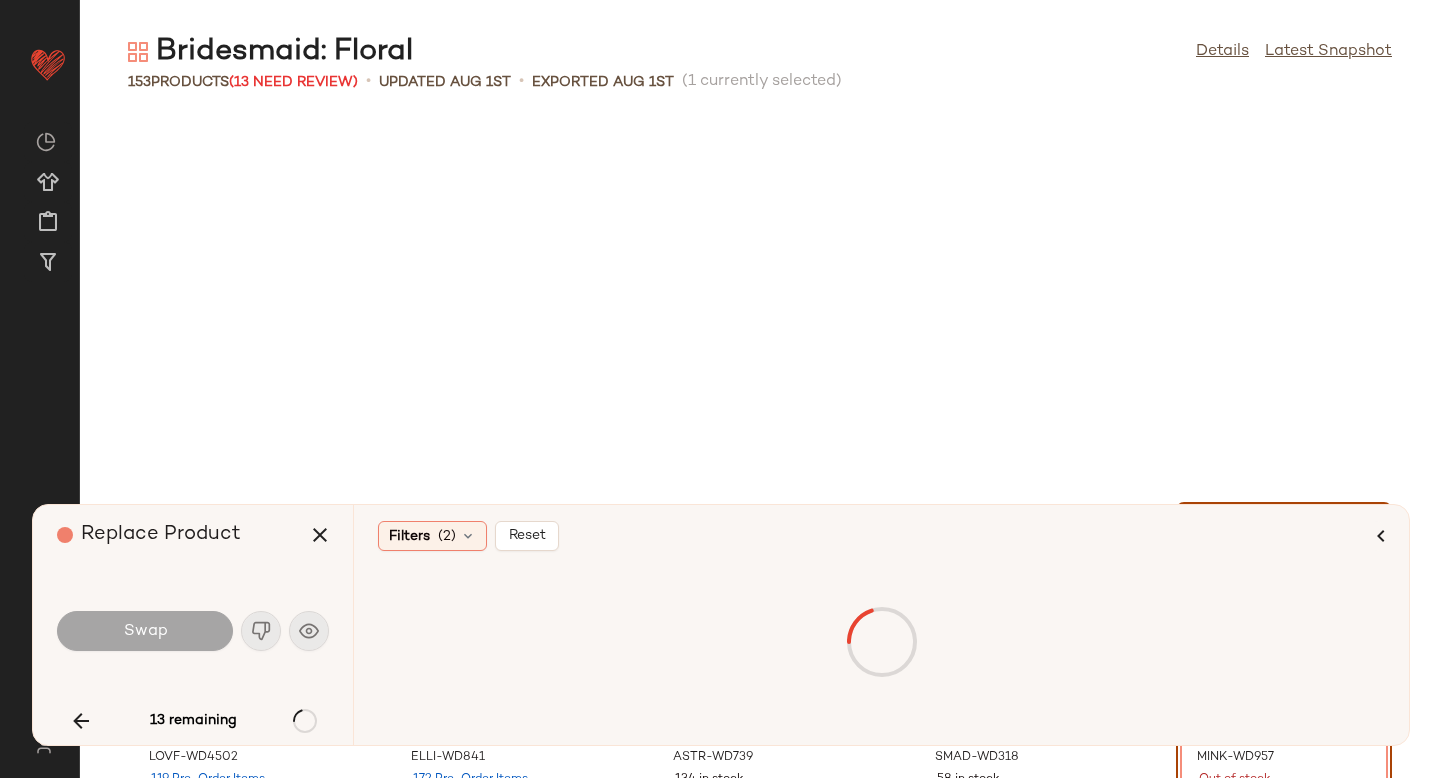 scroll, scrollTop: 4758, scrollLeft: 0, axis: vertical 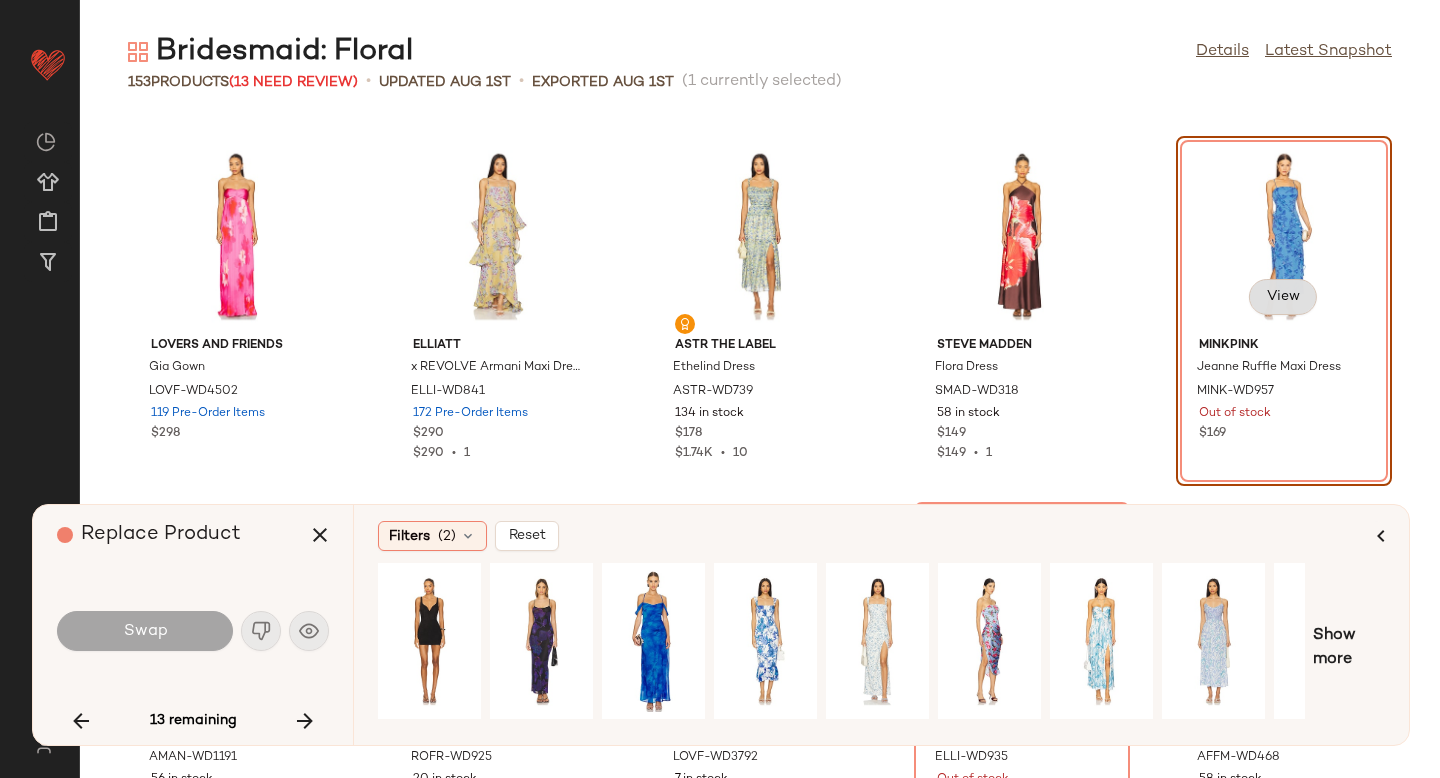 click on "View" 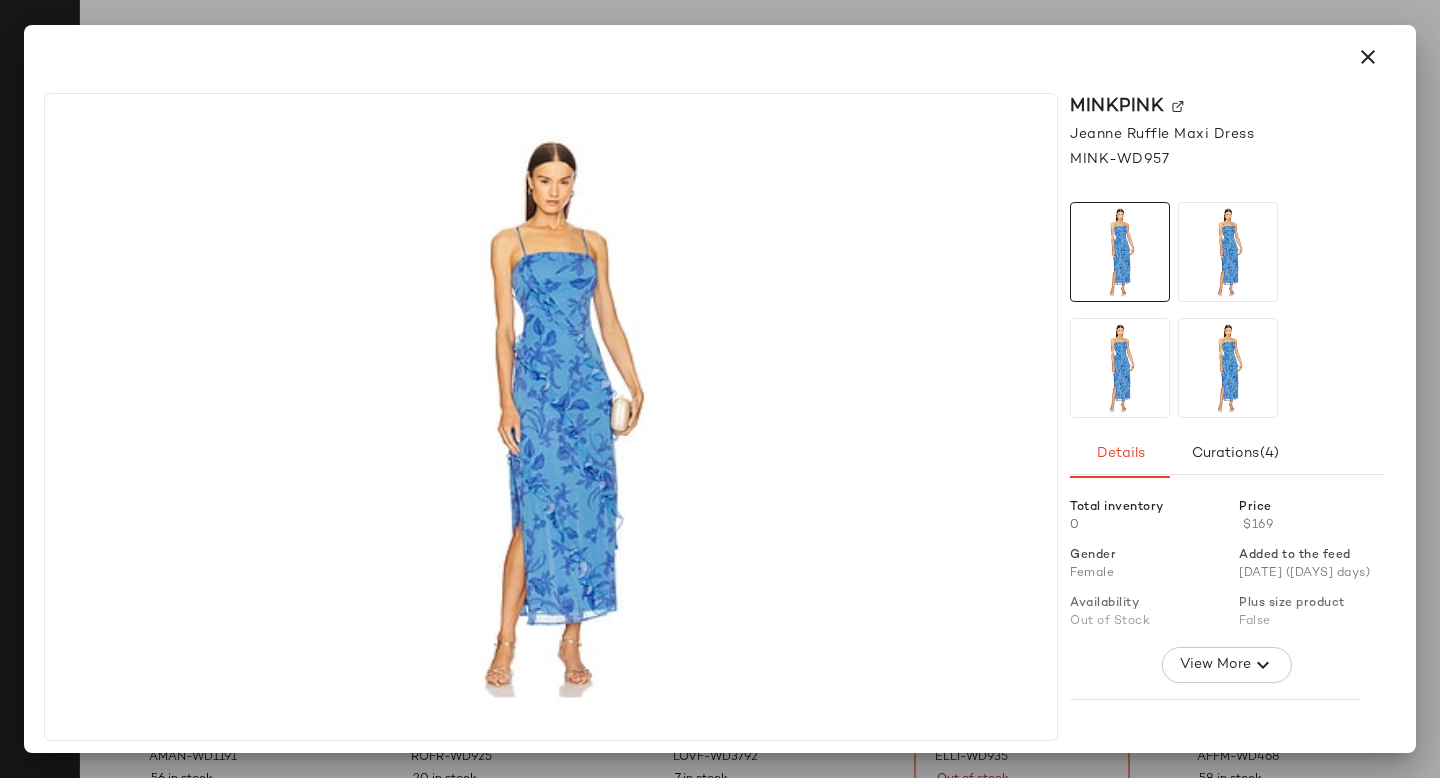 click 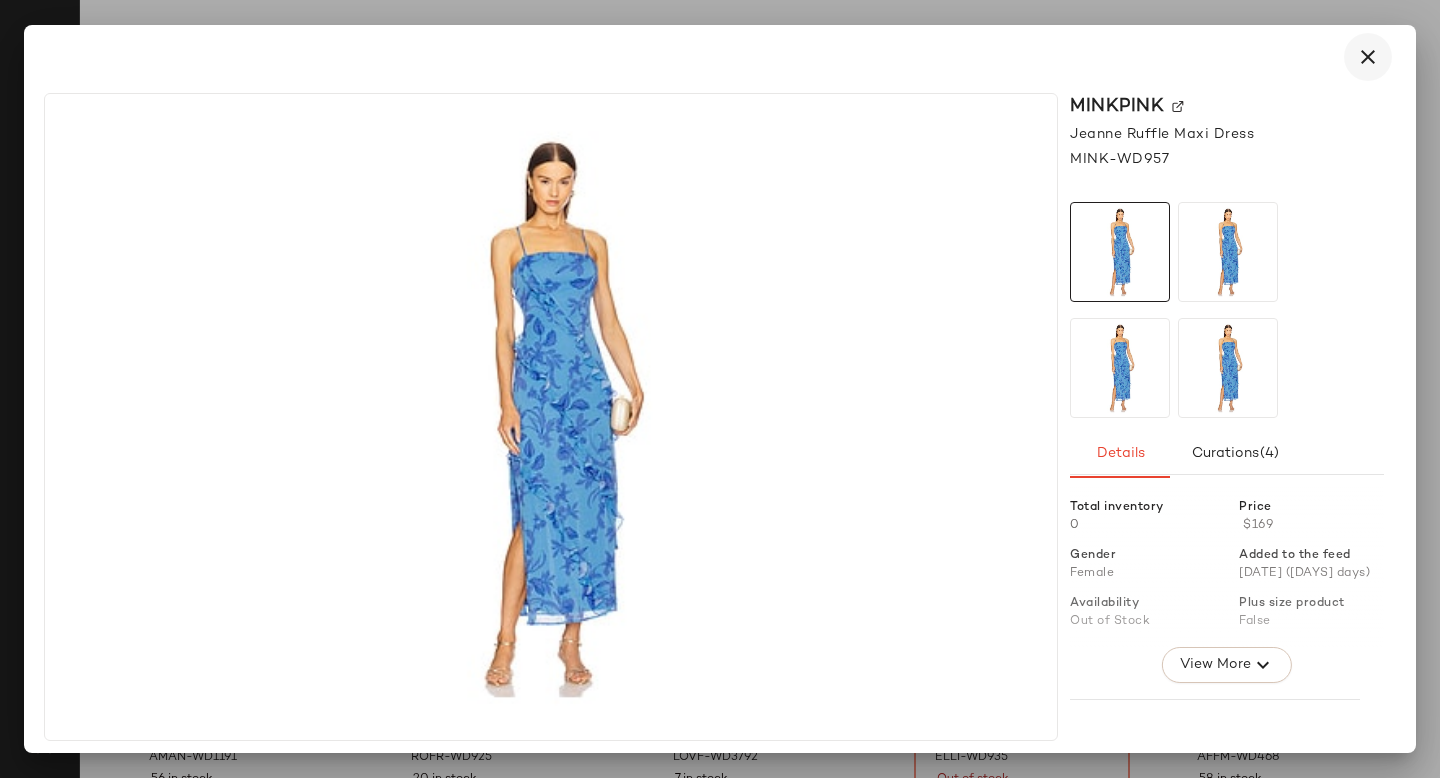 click at bounding box center [1368, 57] 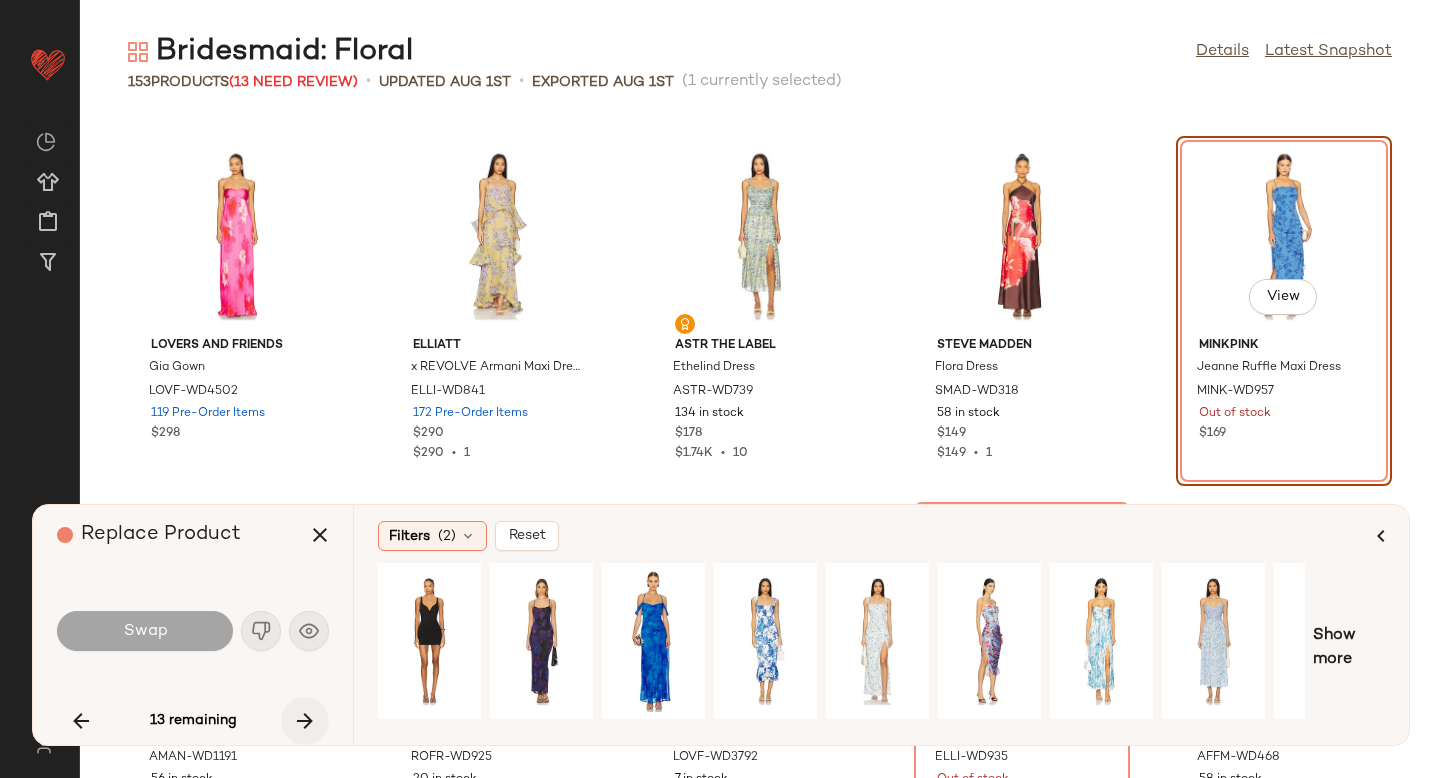 click at bounding box center [305, 721] 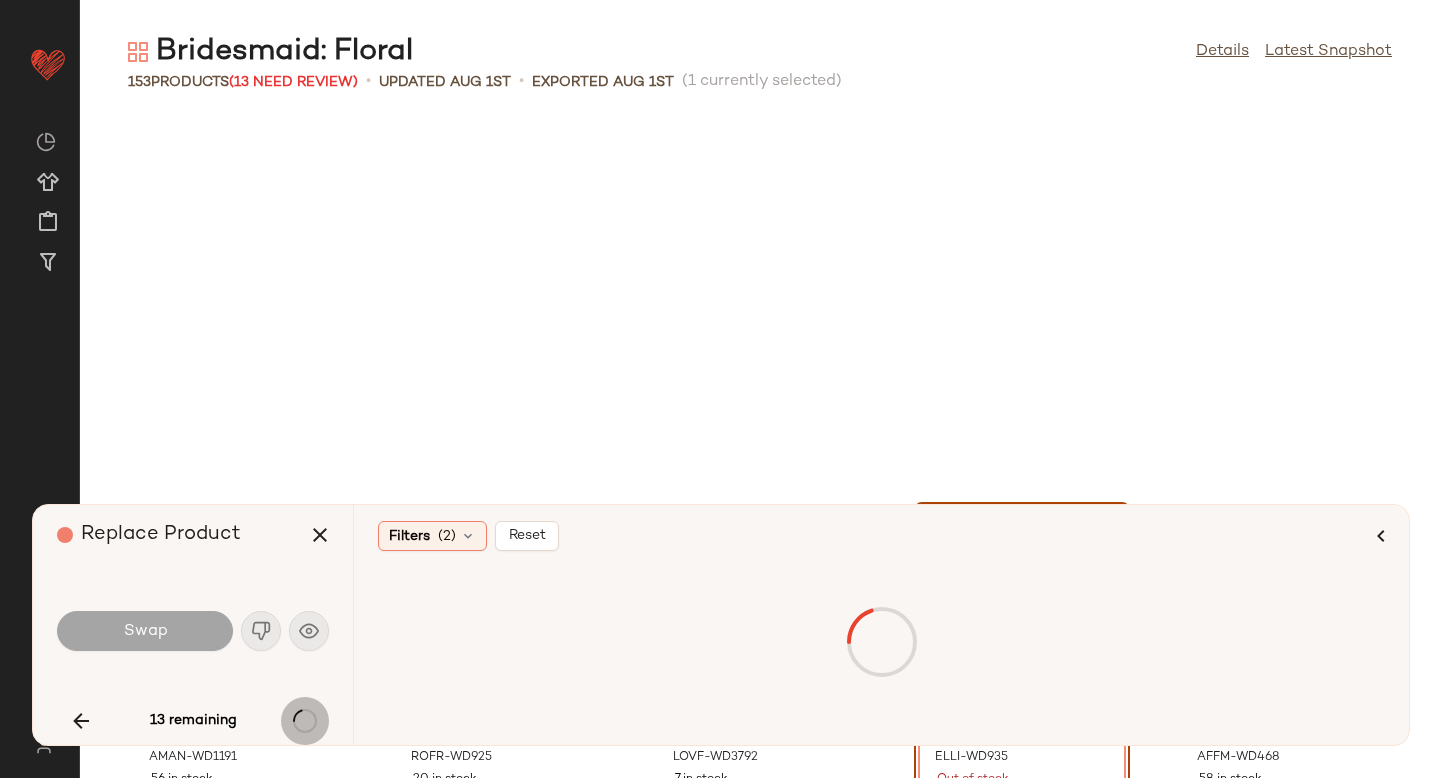 scroll, scrollTop: 5124, scrollLeft: 0, axis: vertical 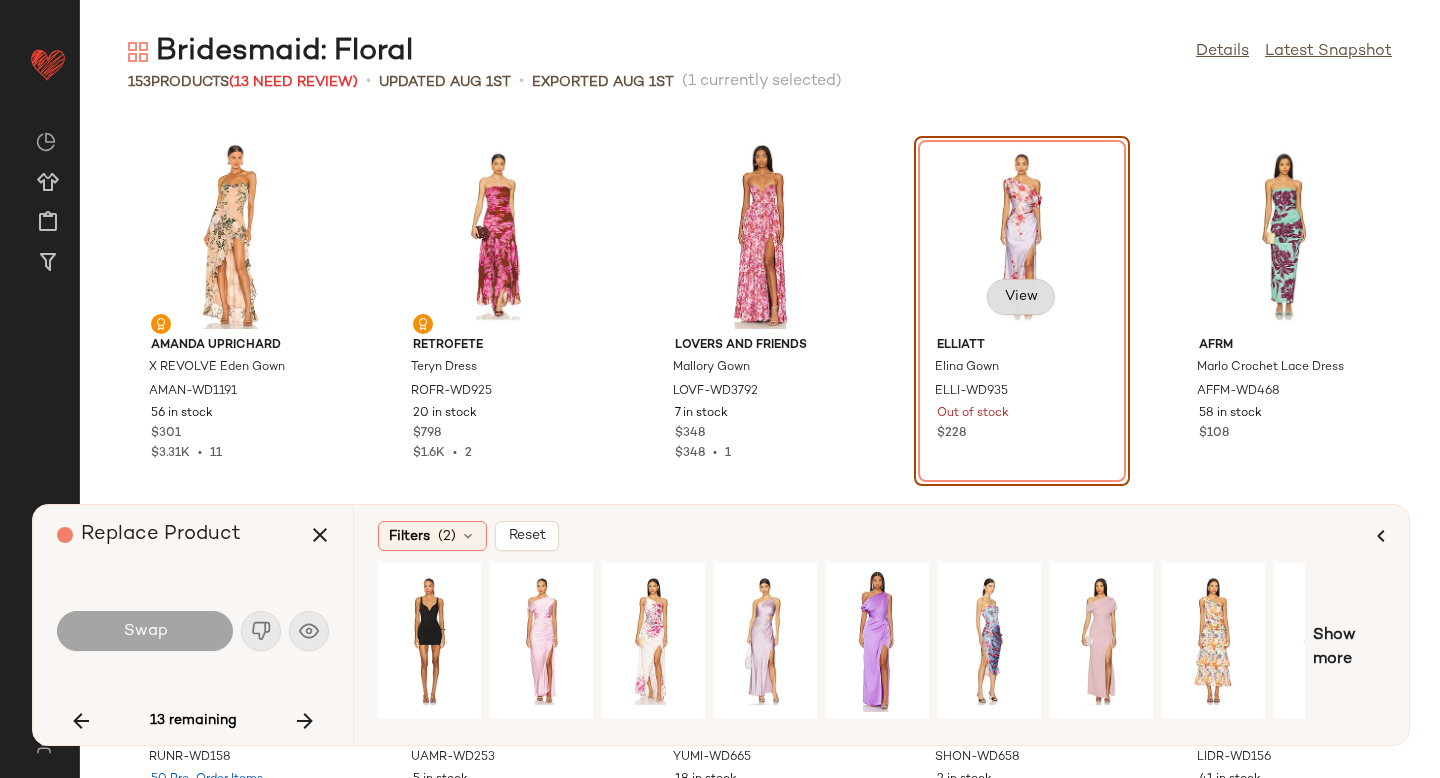 click on "View" 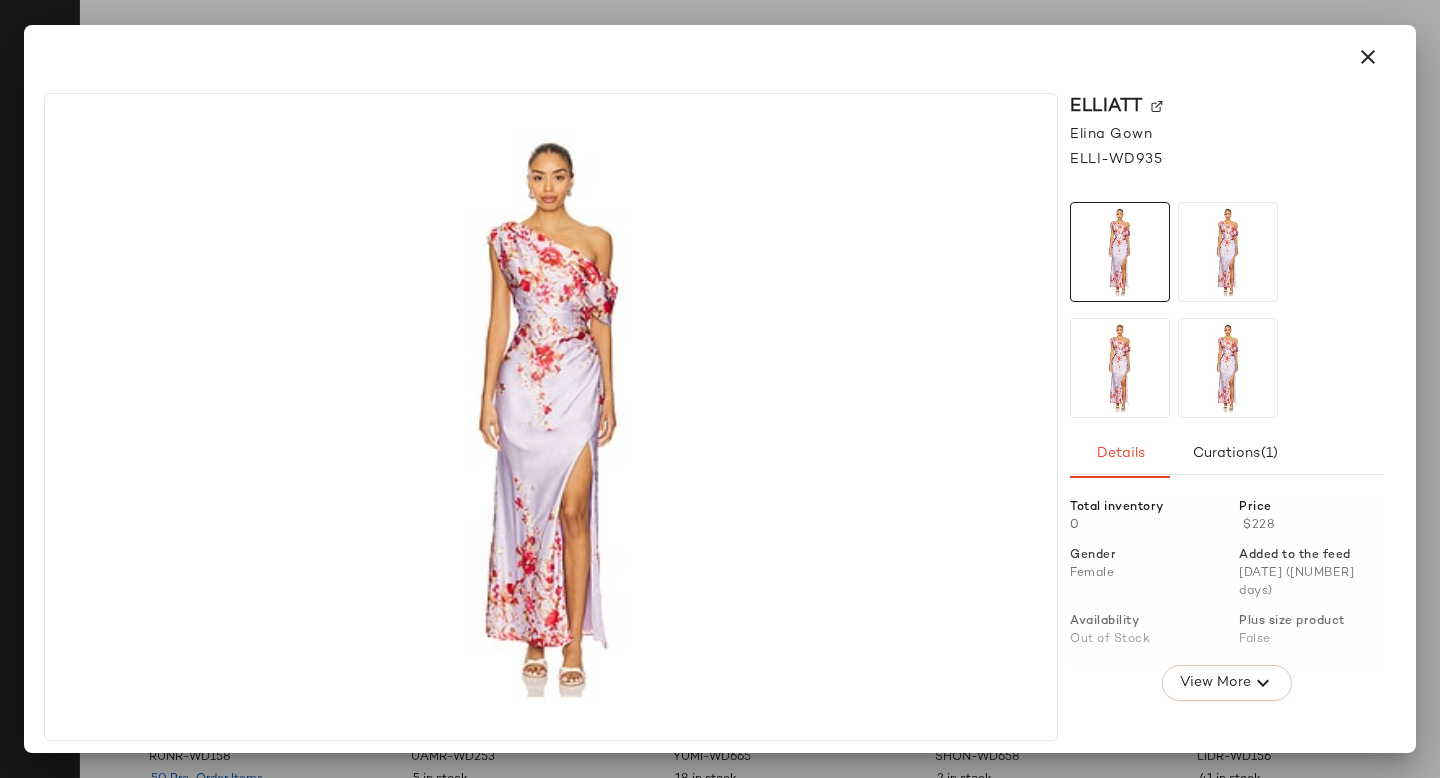 click 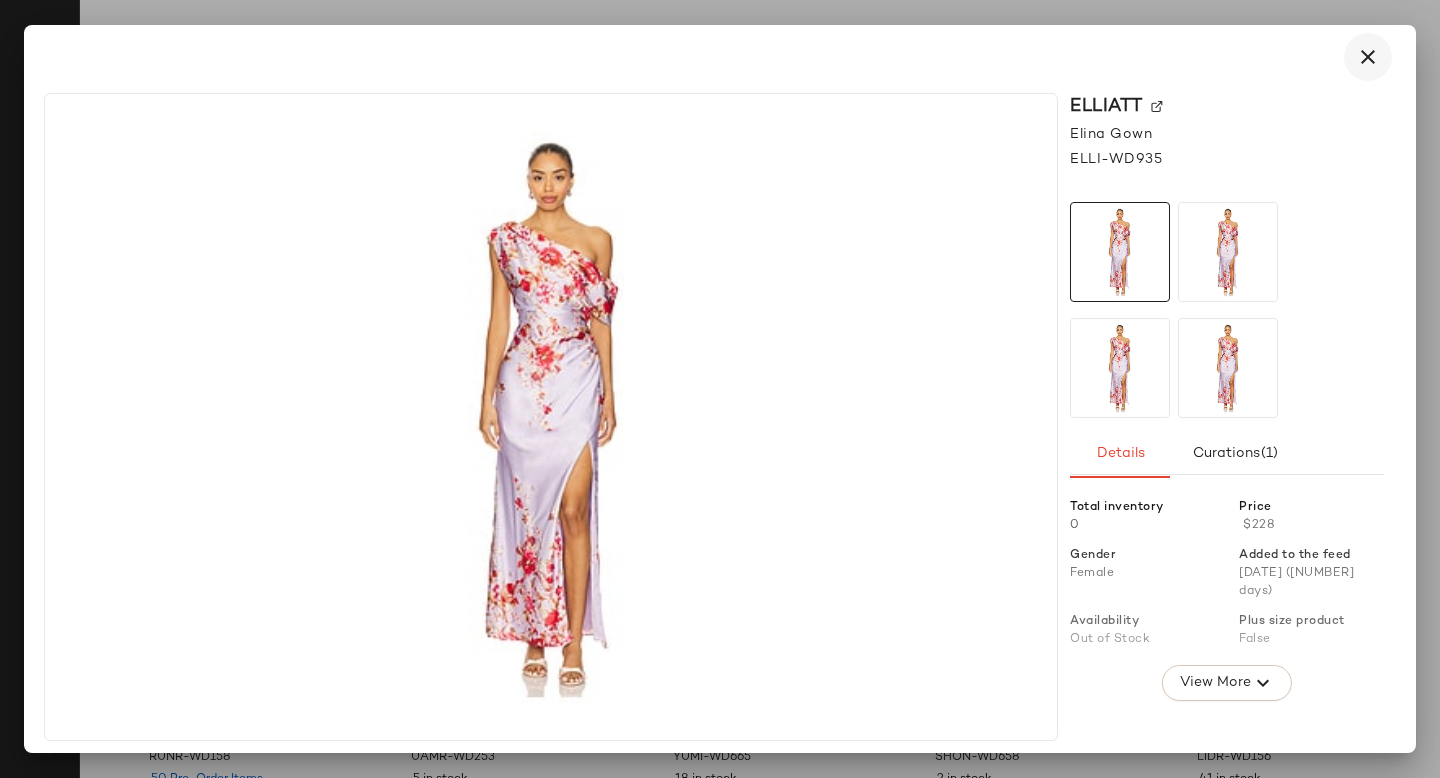 click at bounding box center (1368, 57) 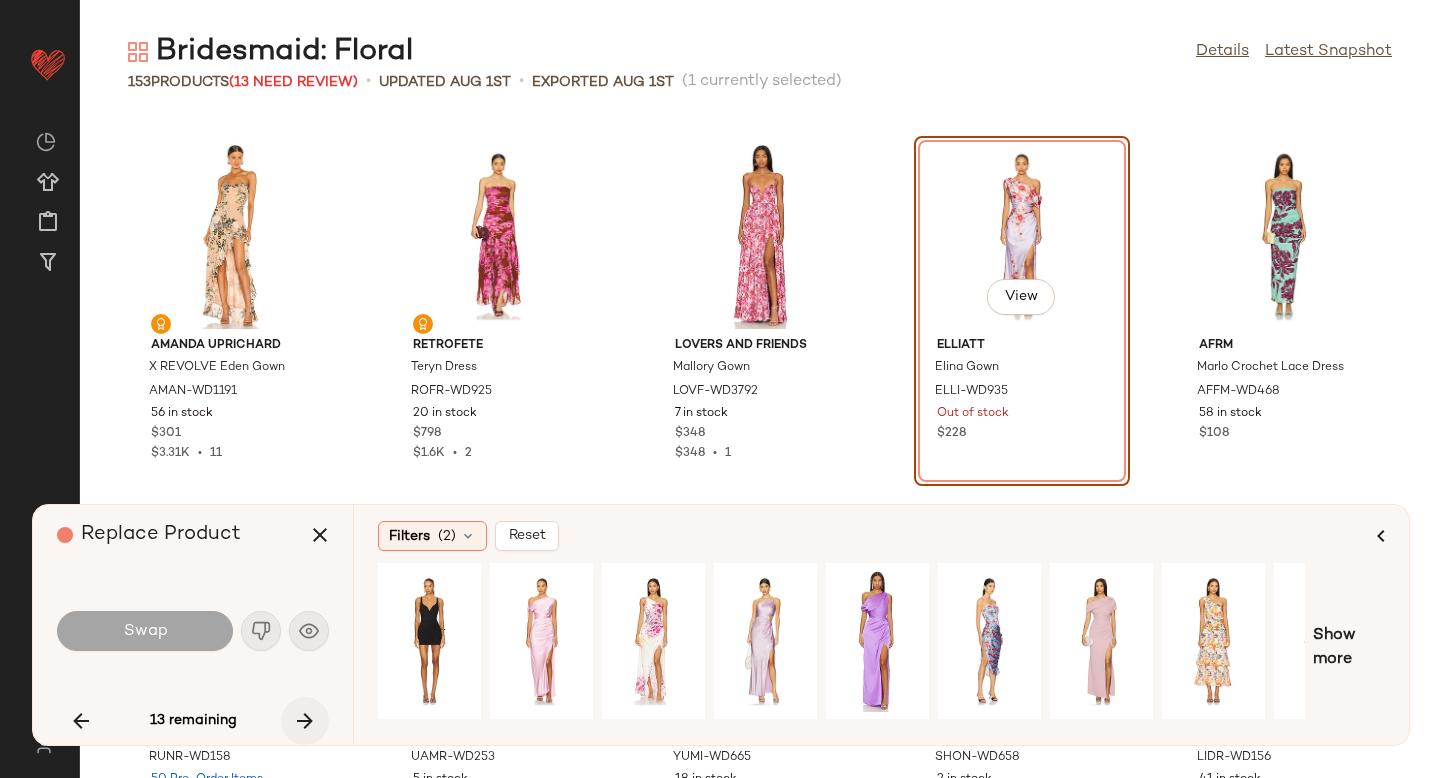 click at bounding box center (305, 721) 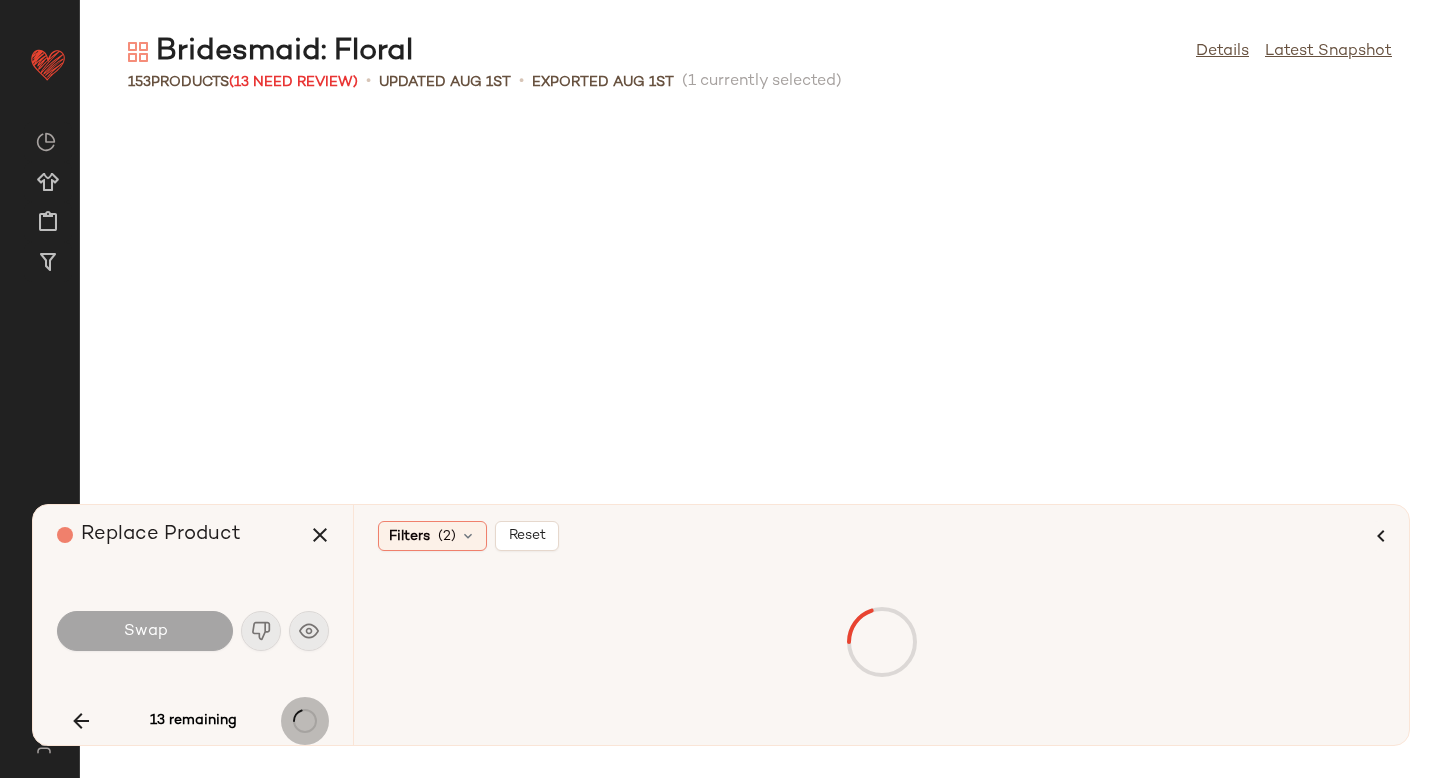 scroll, scrollTop: 7320, scrollLeft: 0, axis: vertical 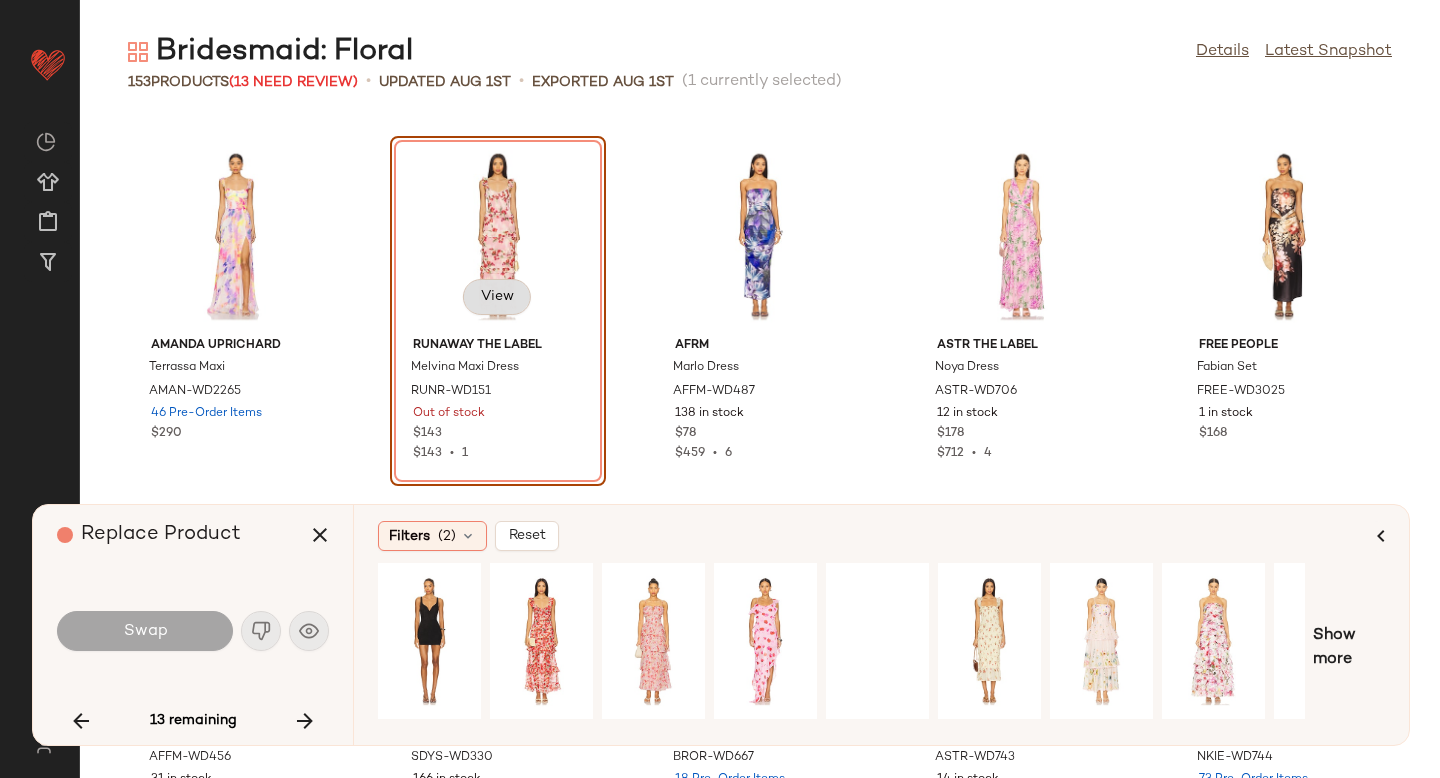 click on "View" 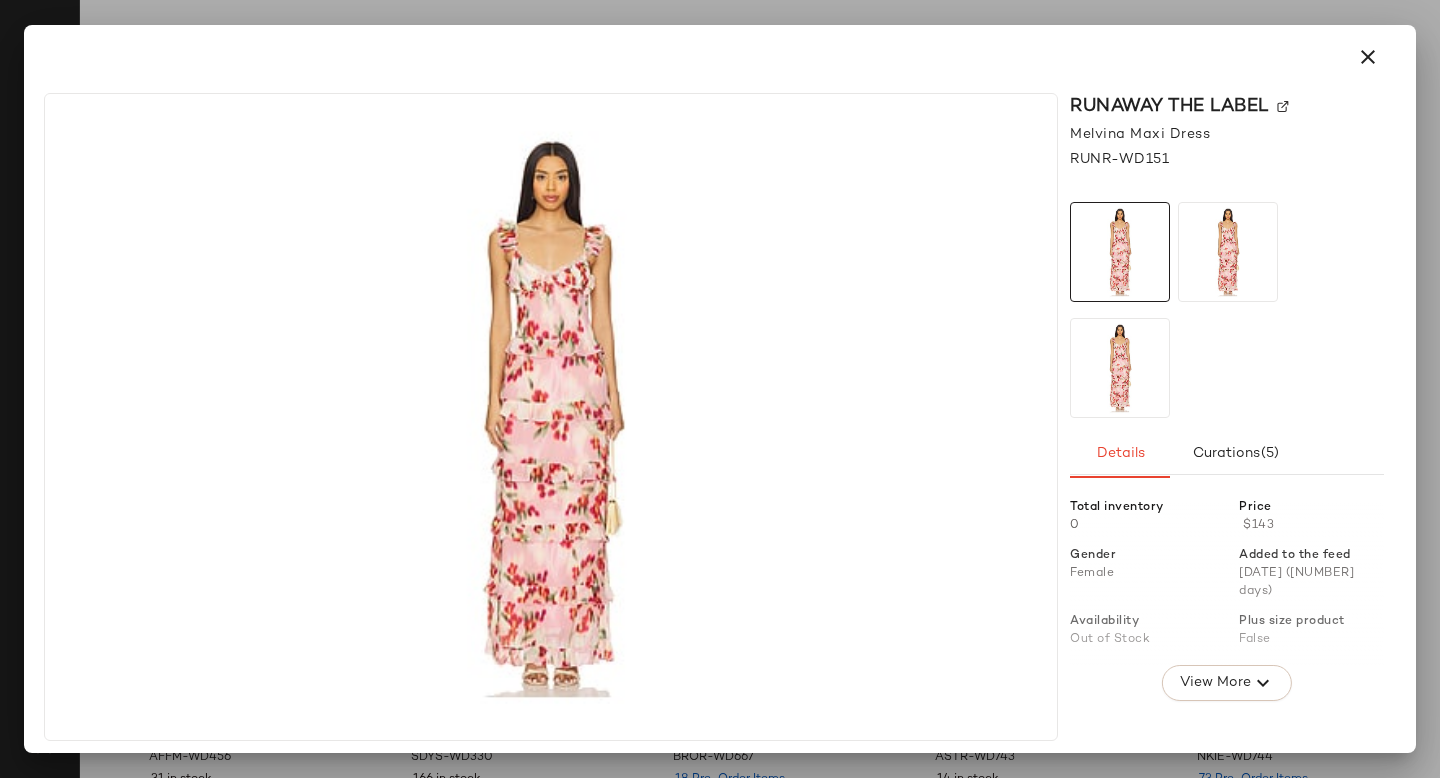 click 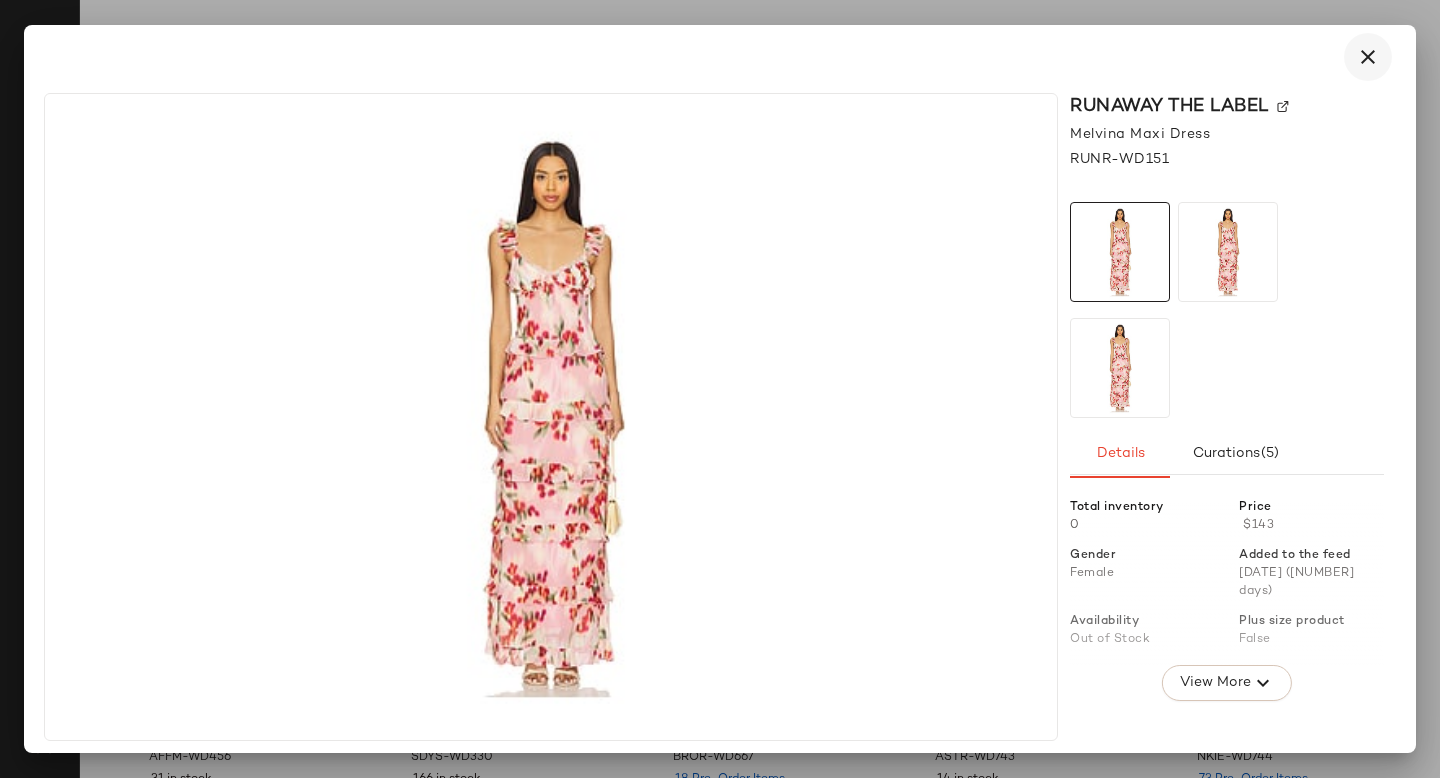 click at bounding box center [1368, 57] 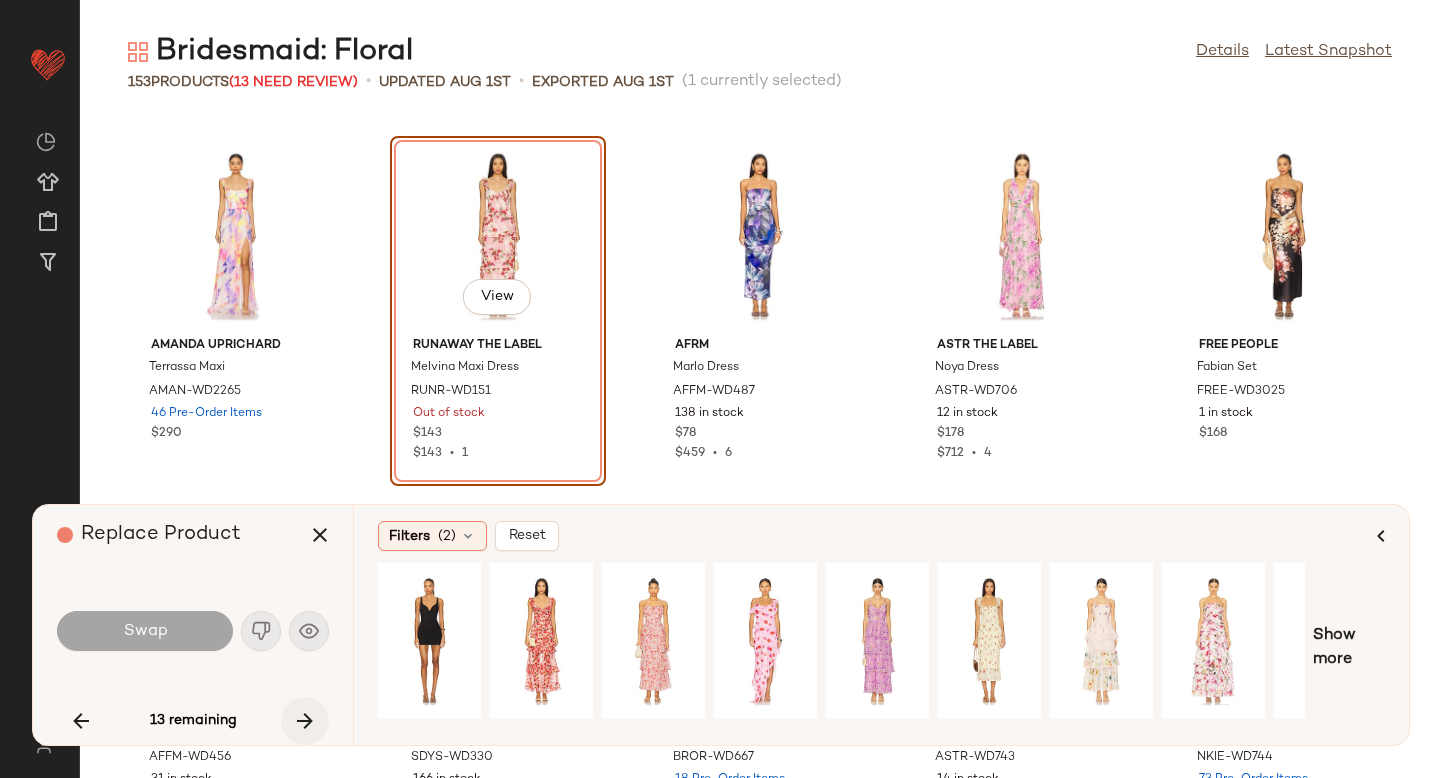 click at bounding box center (305, 721) 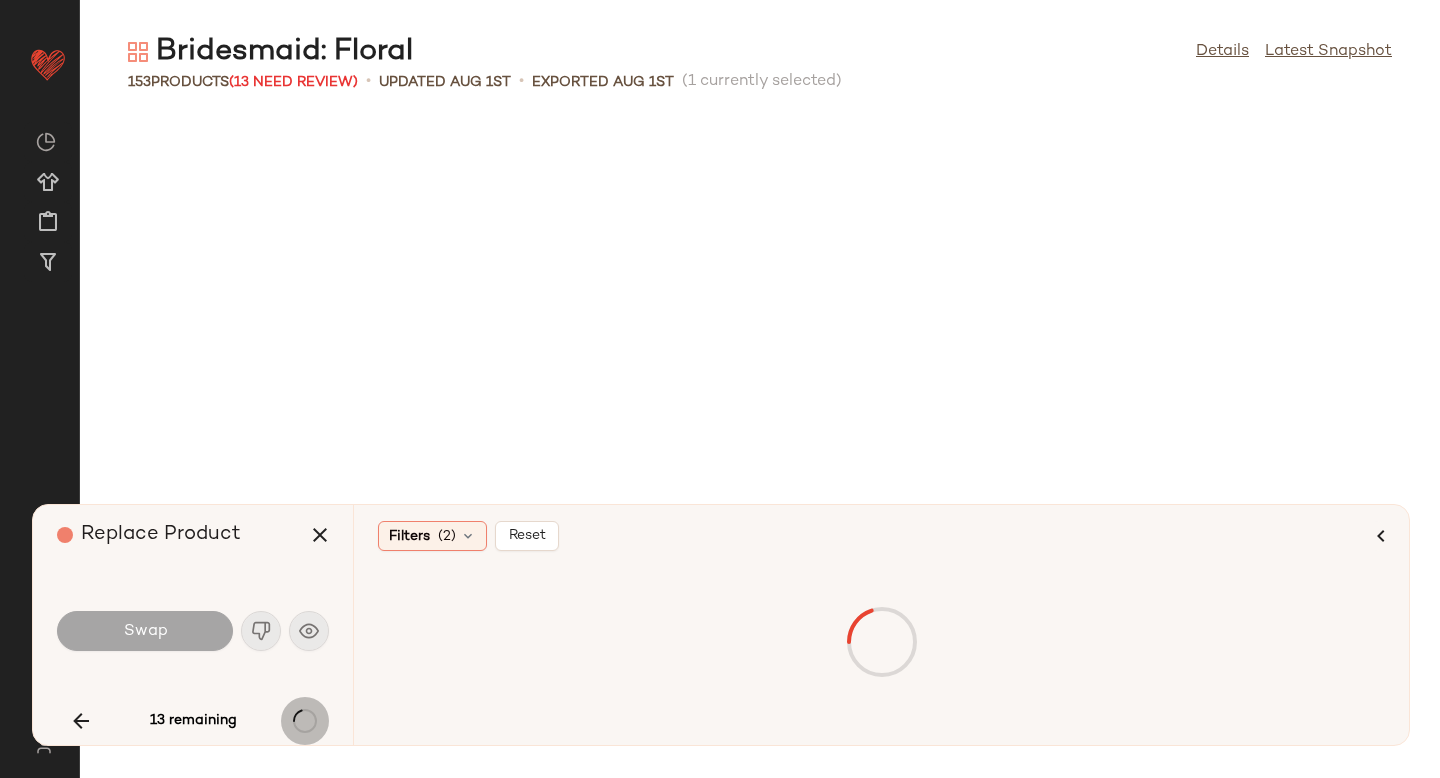 scroll, scrollTop: 8418, scrollLeft: 0, axis: vertical 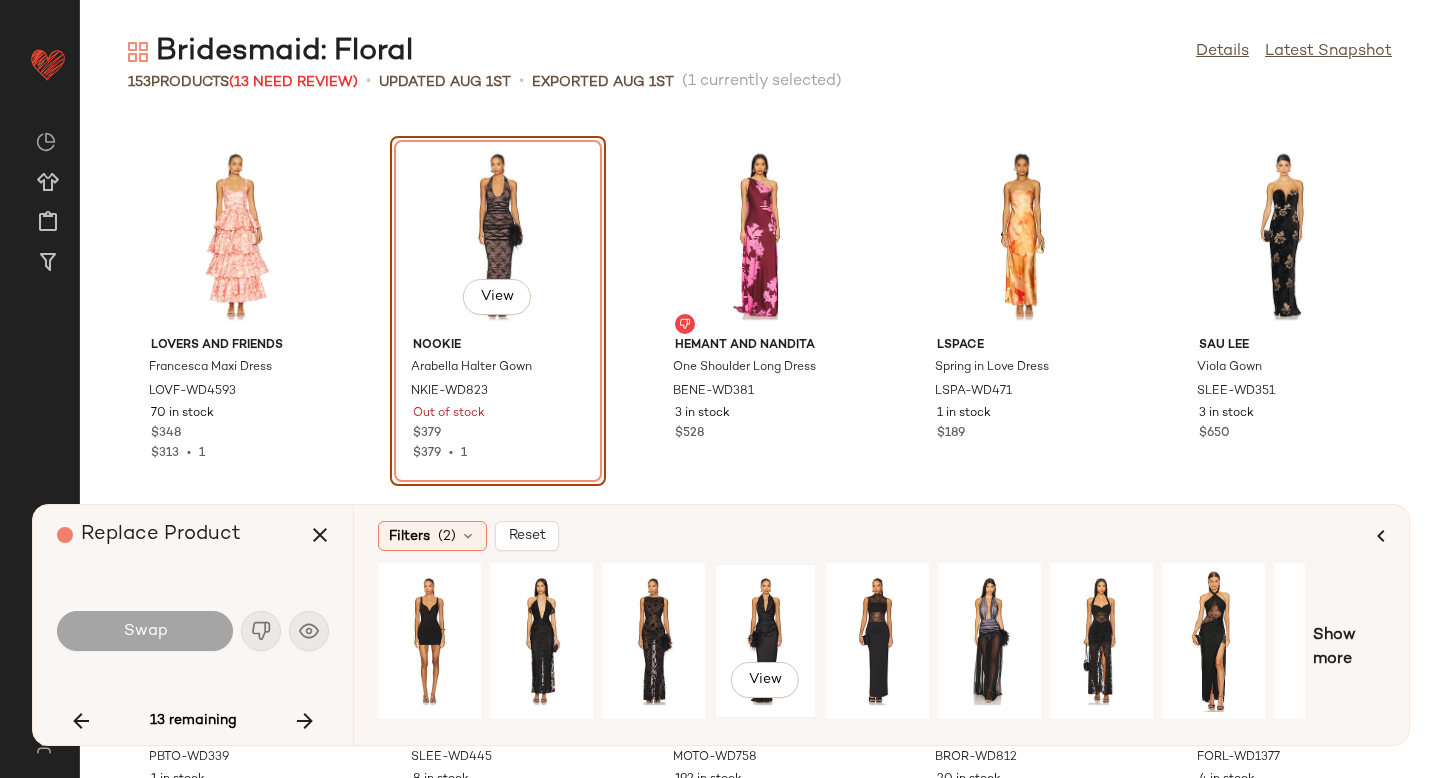 click on "View" 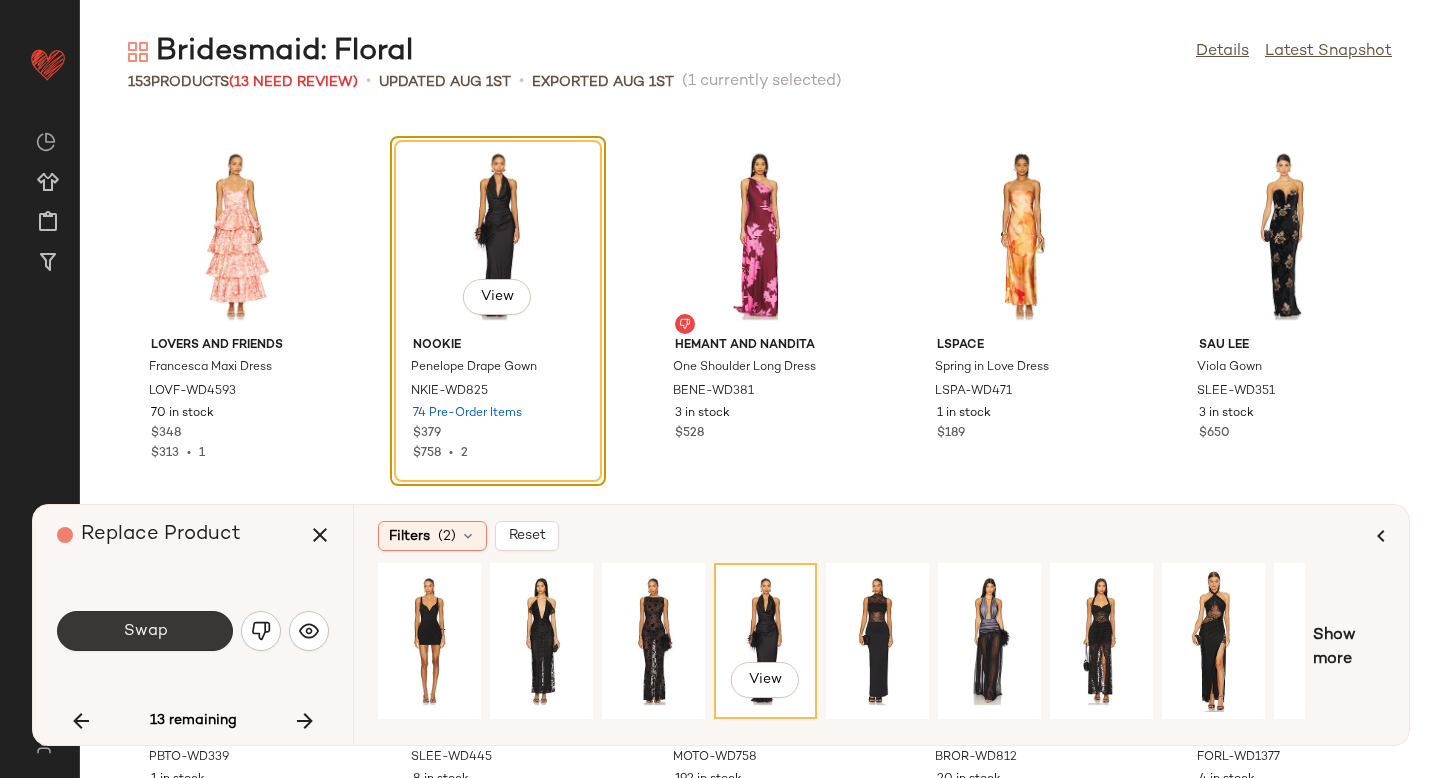 click on "Swap" at bounding box center [145, 631] 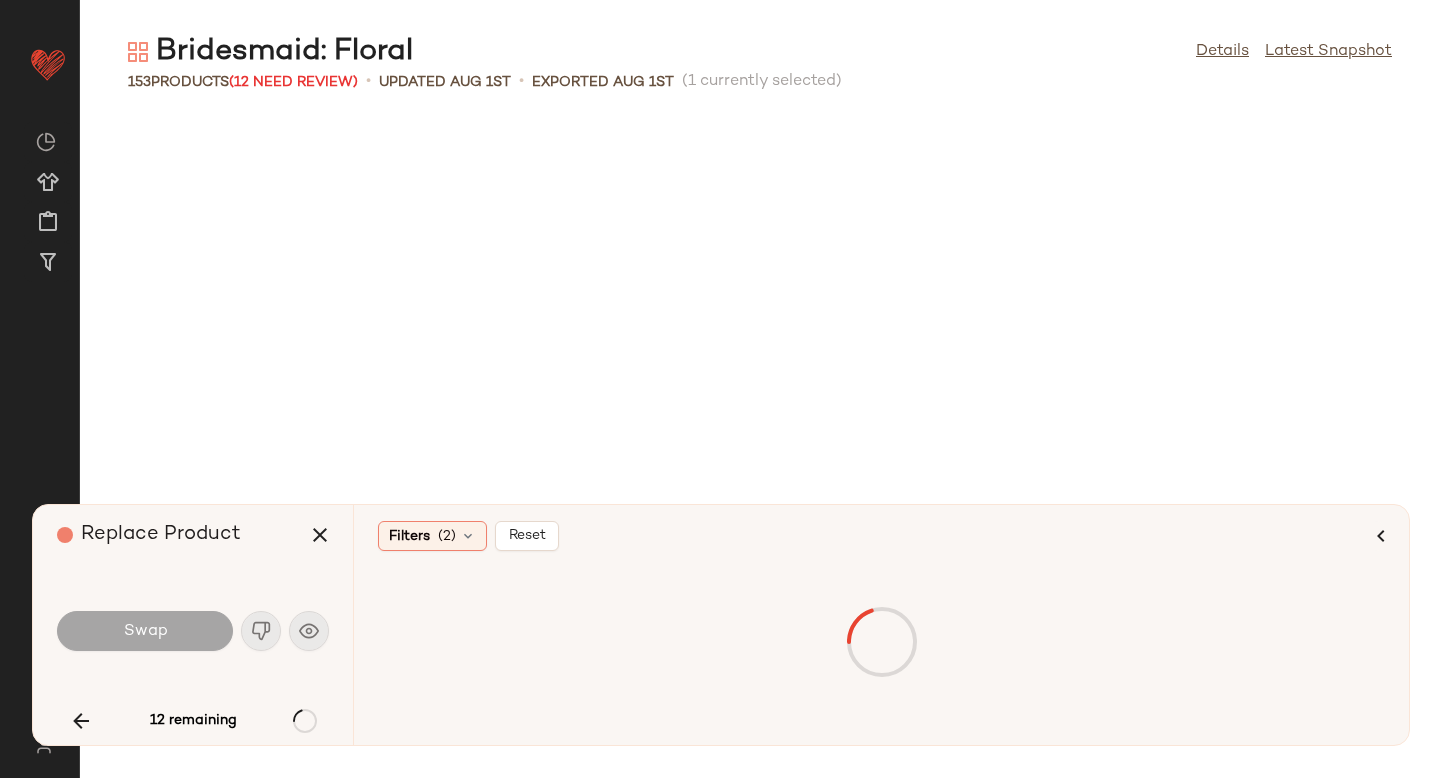 scroll, scrollTop: 9150, scrollLeft: 0, axis: vertical 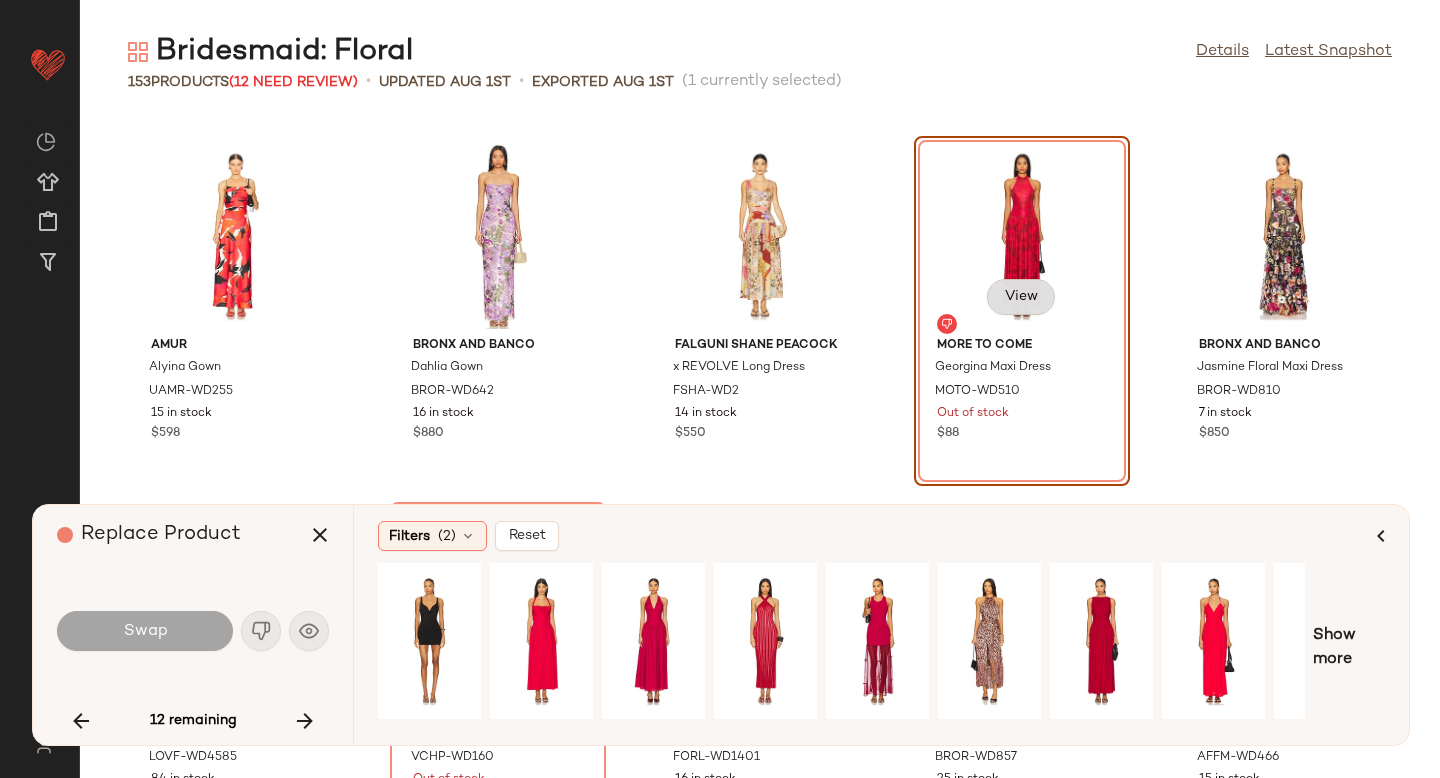 click on "View" 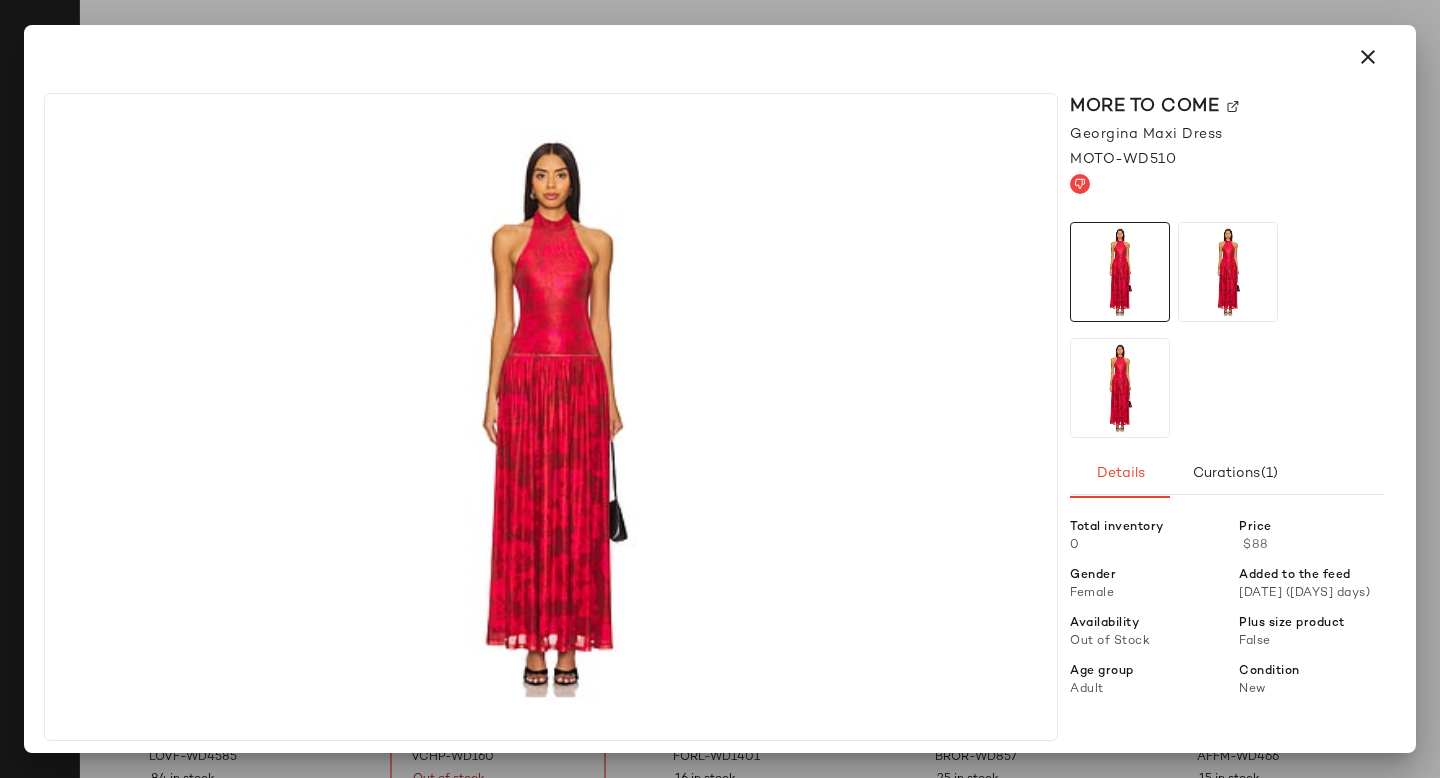 click 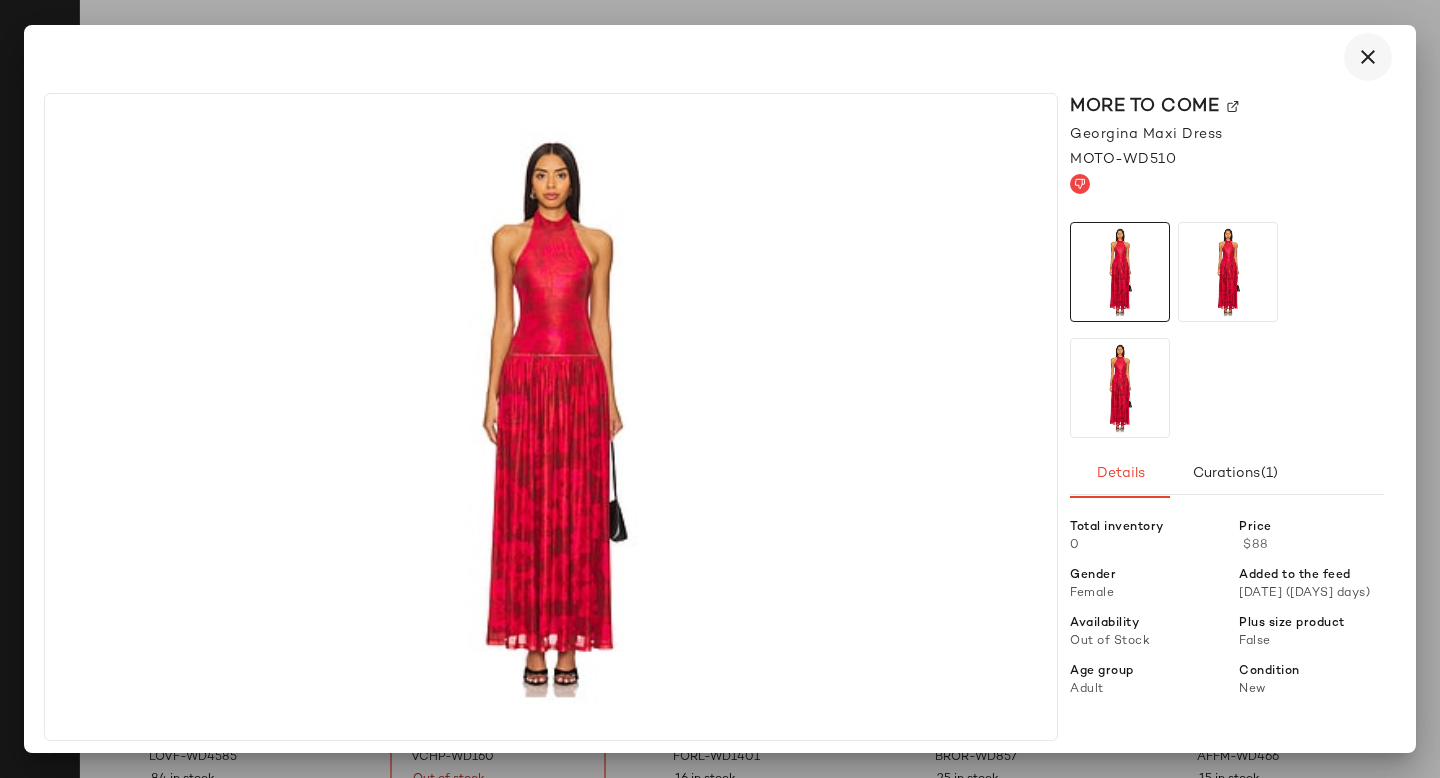 click at bounding box center (1368, 57) 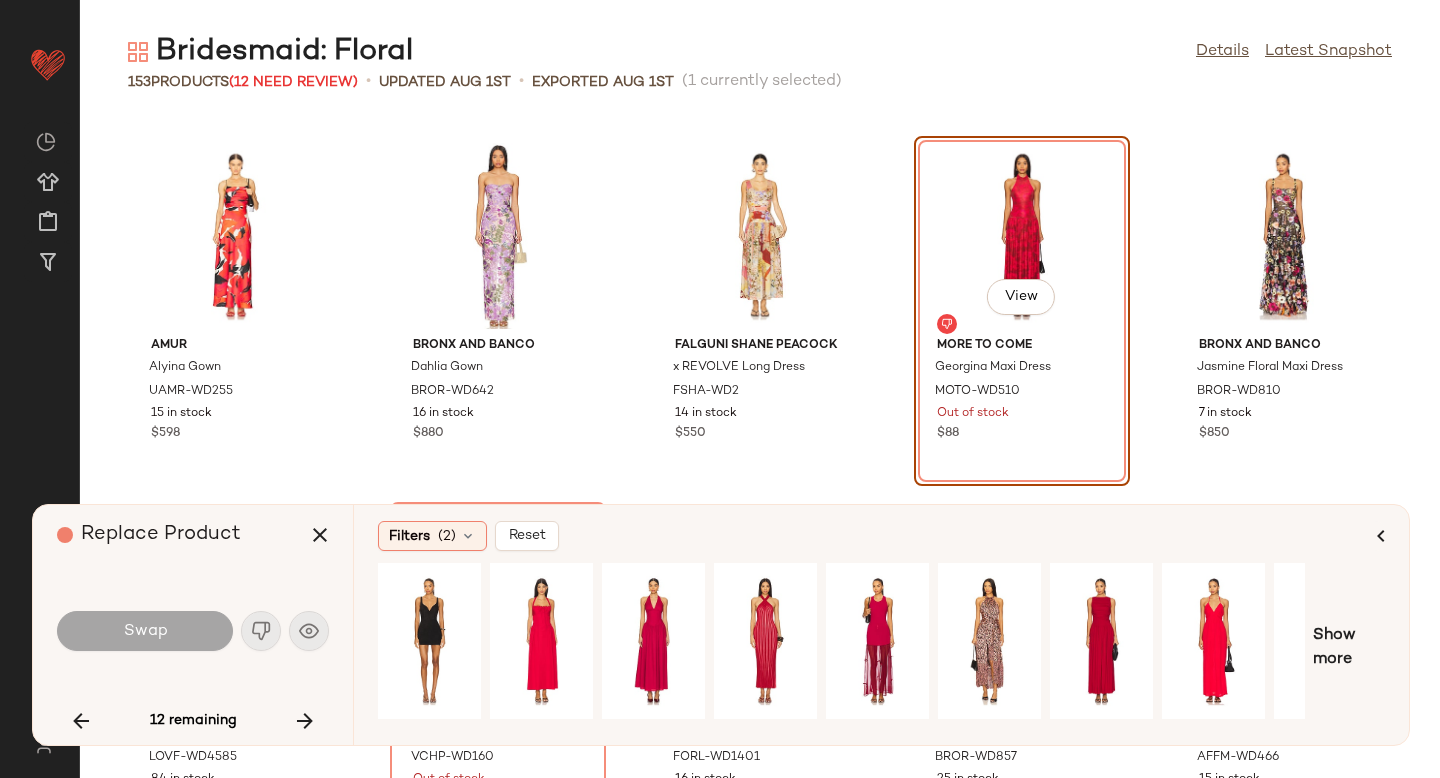 click on "View" 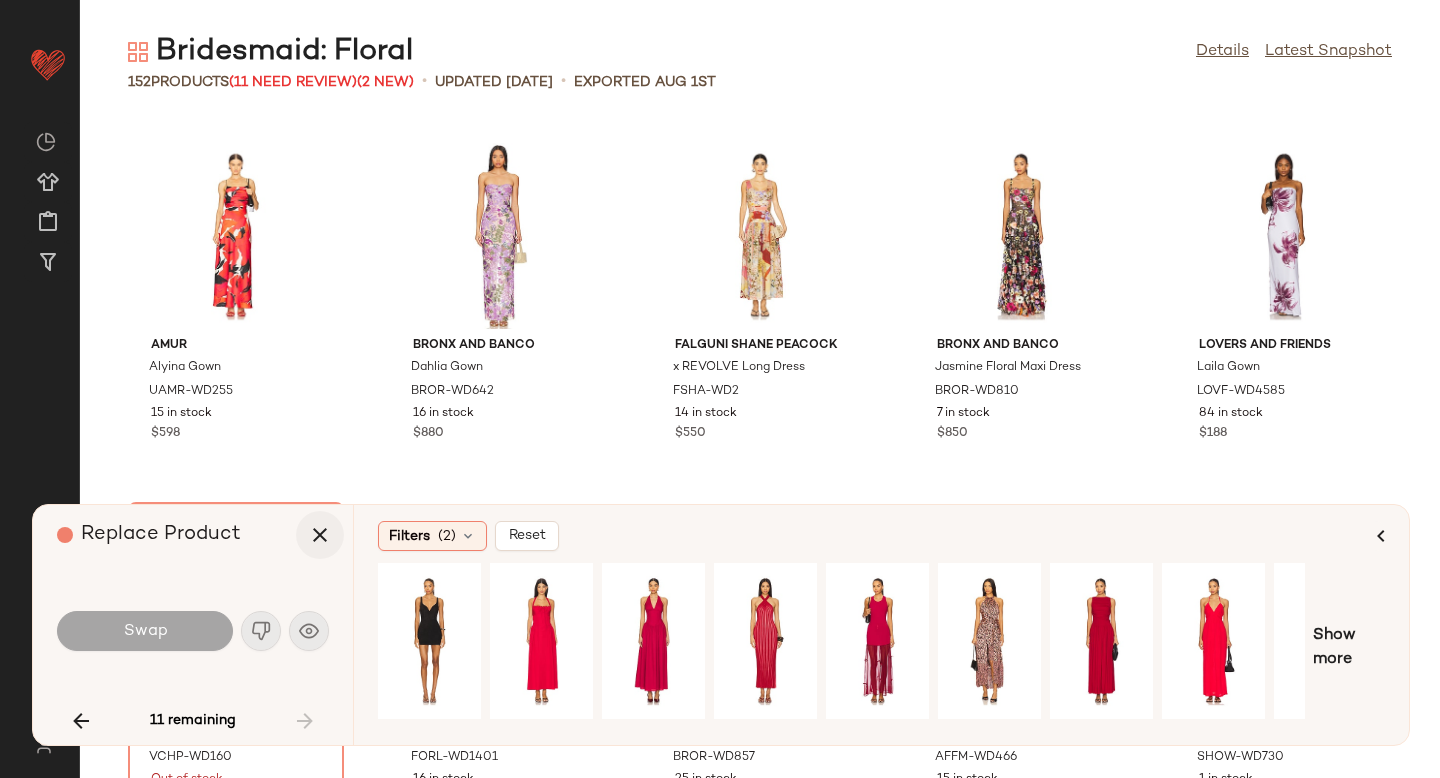 click at bounding box center (320, 535) 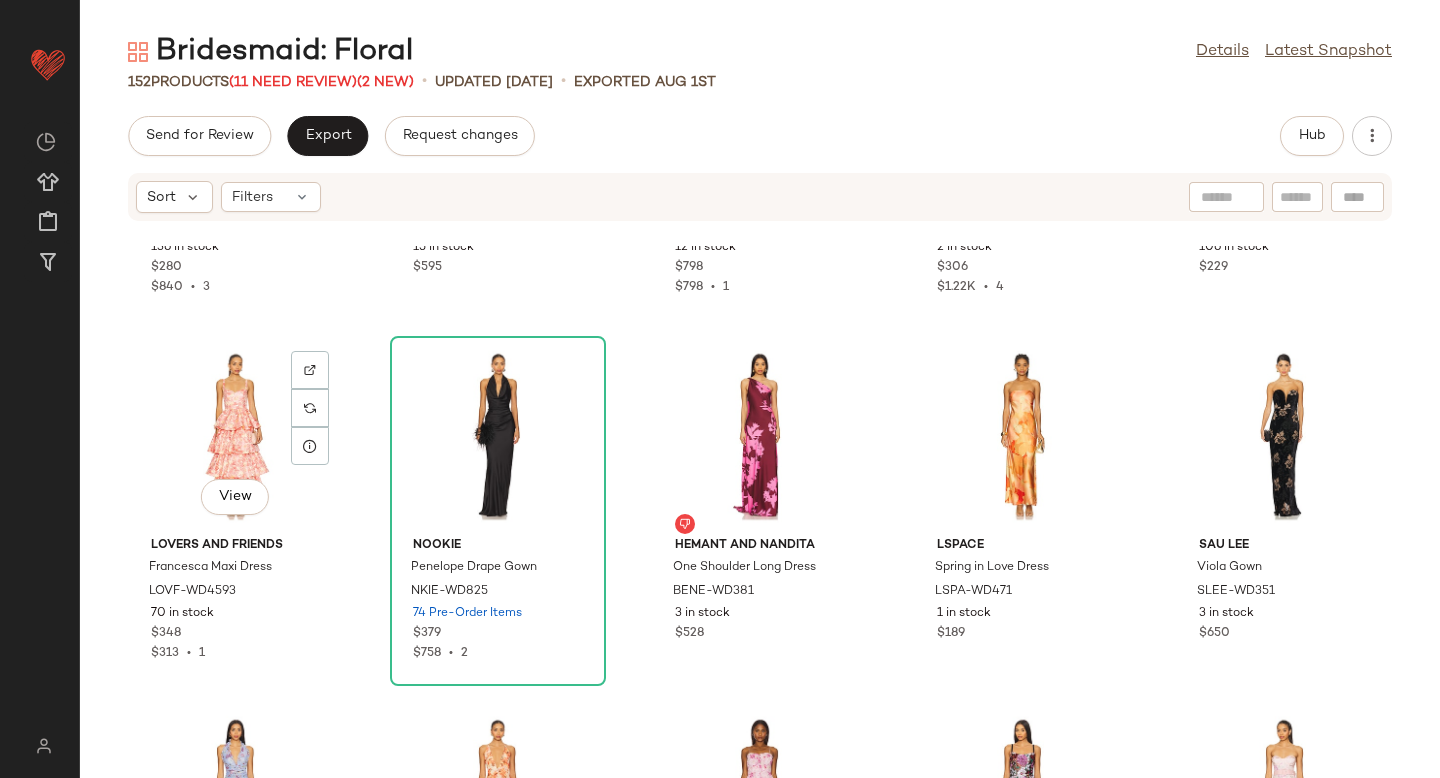 scroll, scrollTop: 8347, scrollLeft: 0, axis: vertical 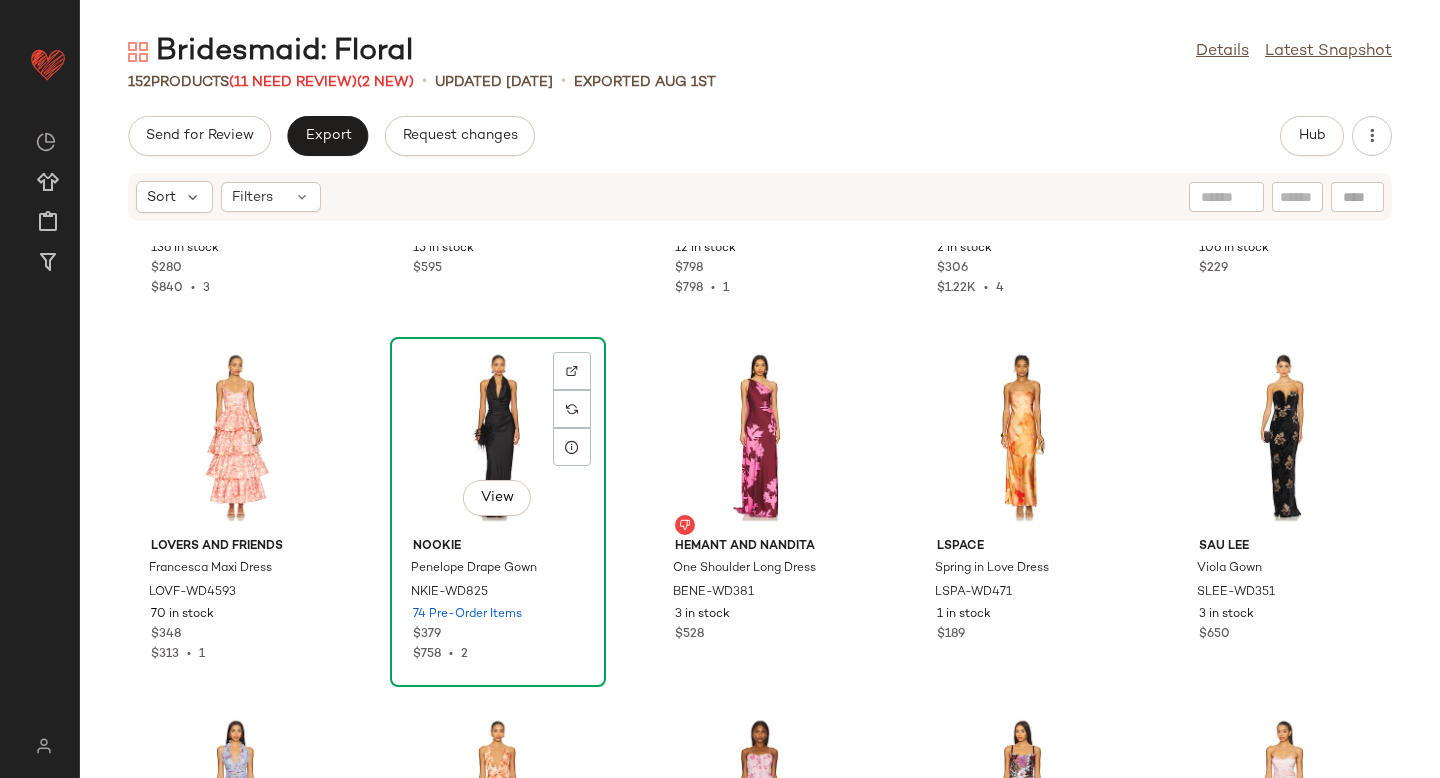 click on "View" 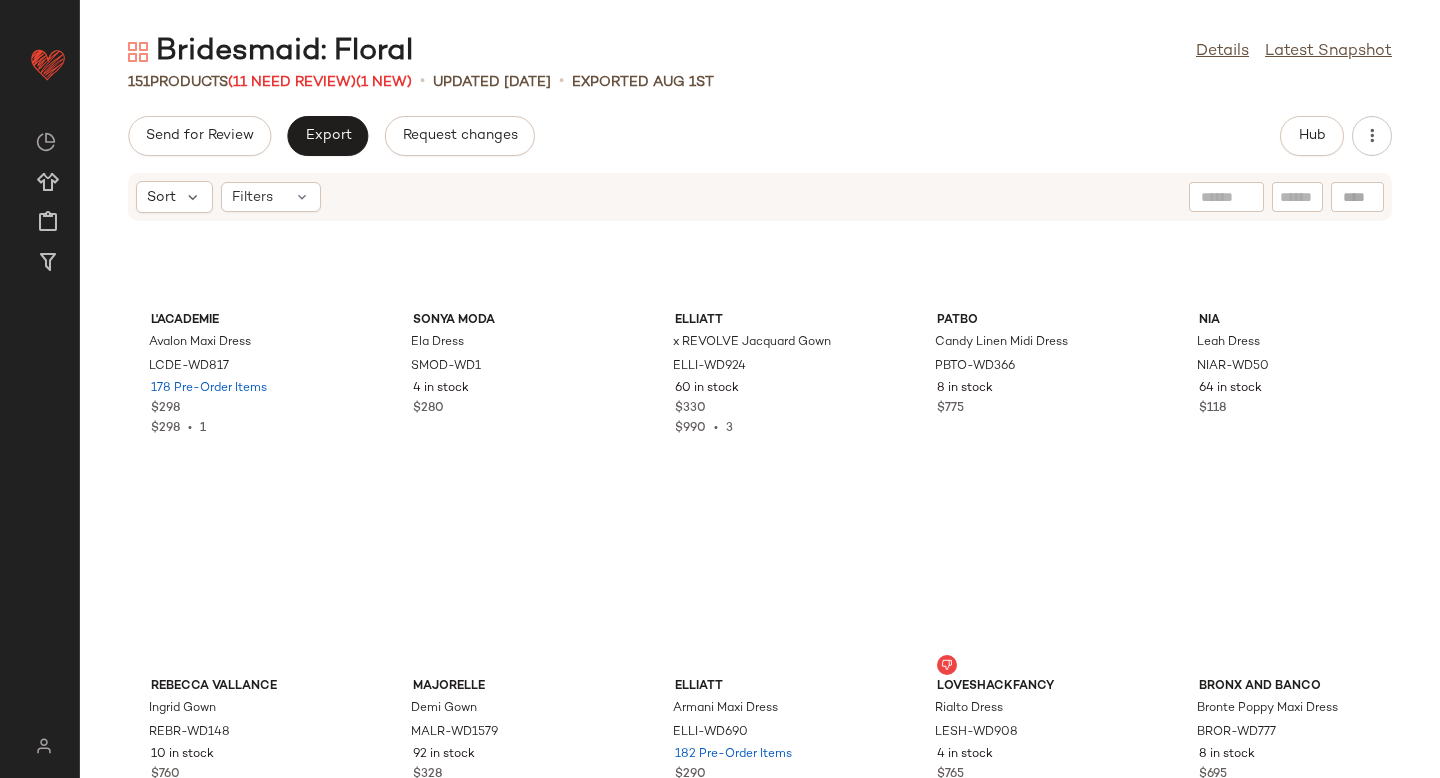 scroll, scrollTop: 0, scrollLeft: 0, axis: both 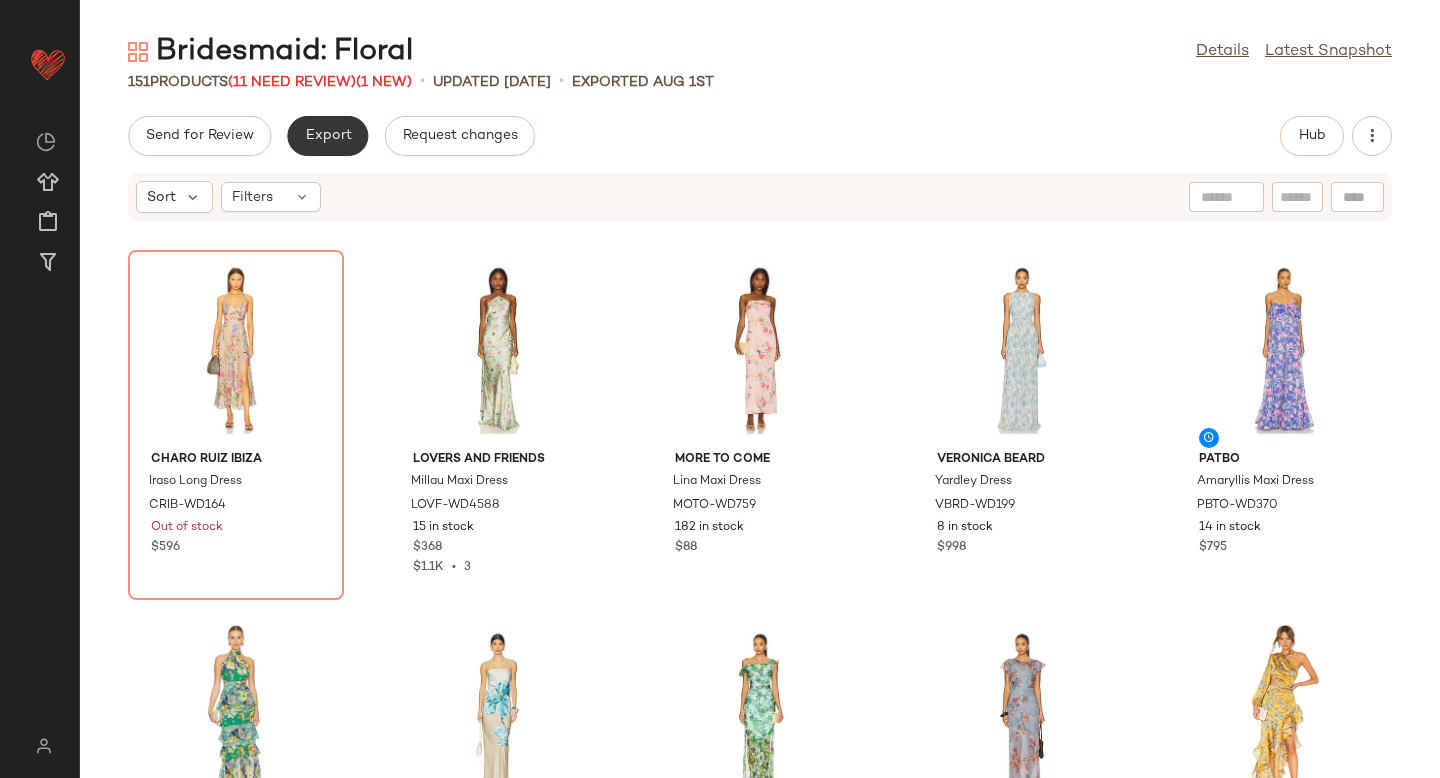 click on "Export" at bounding box center [327, 136] 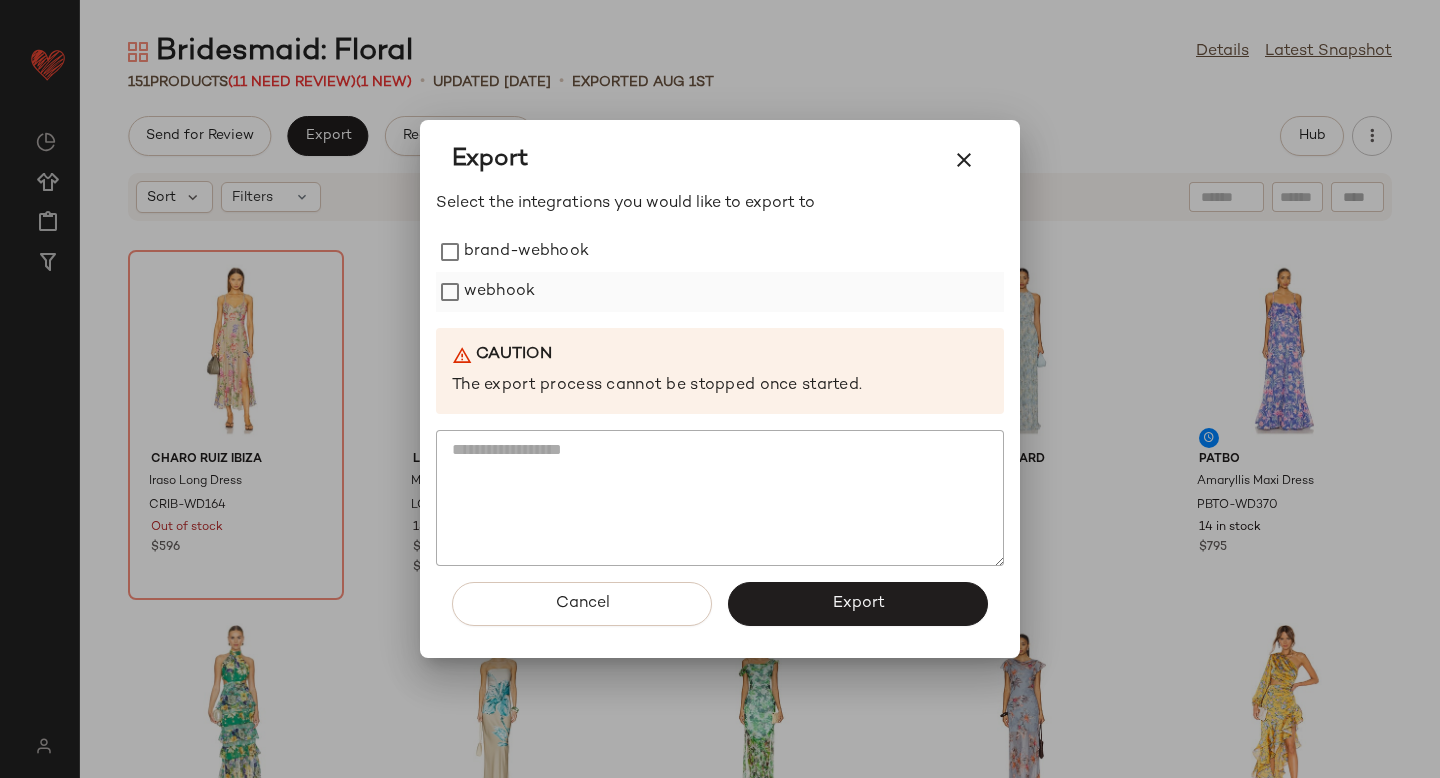 click on "webhook" at bounding box center (499, 292) 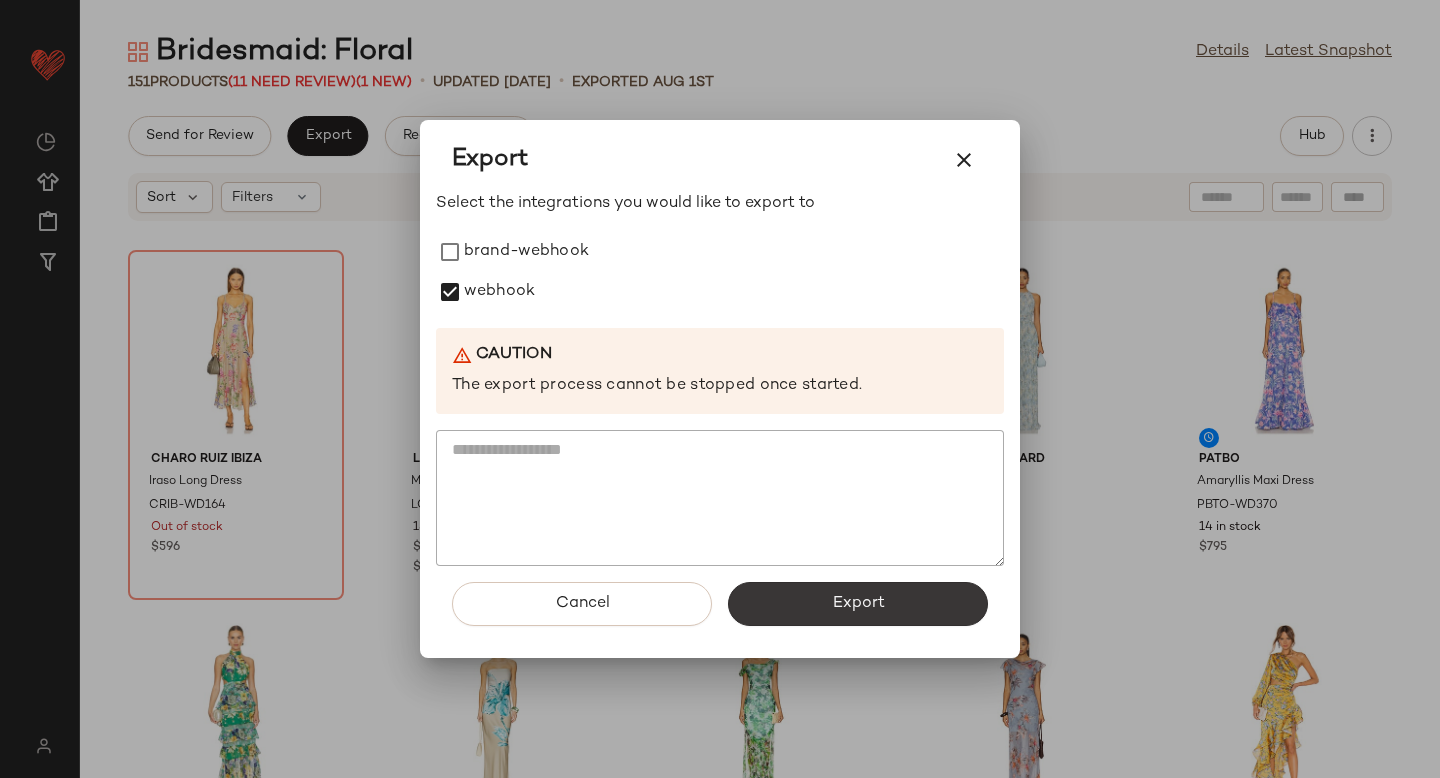click on "Export" at bounding box center [858, 604] 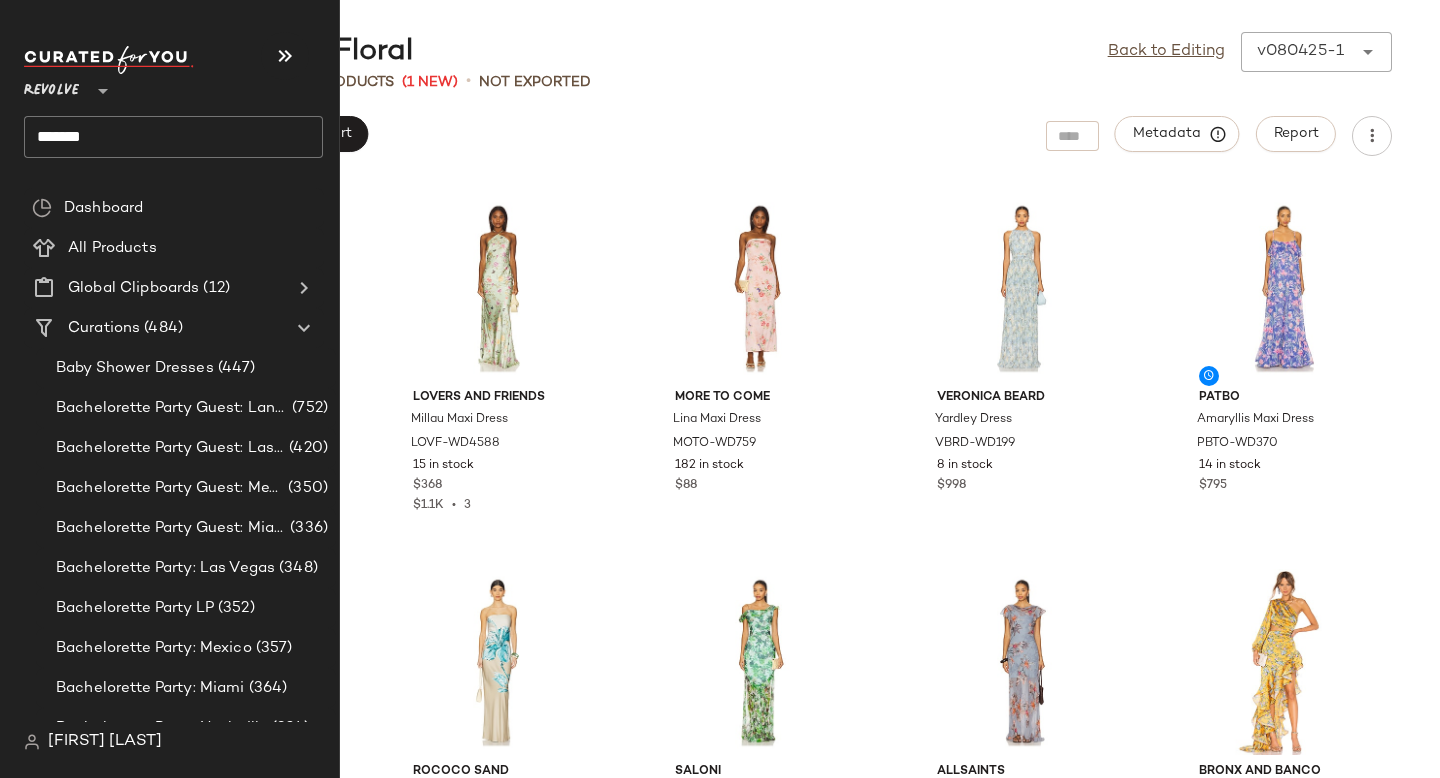 click on "*******" 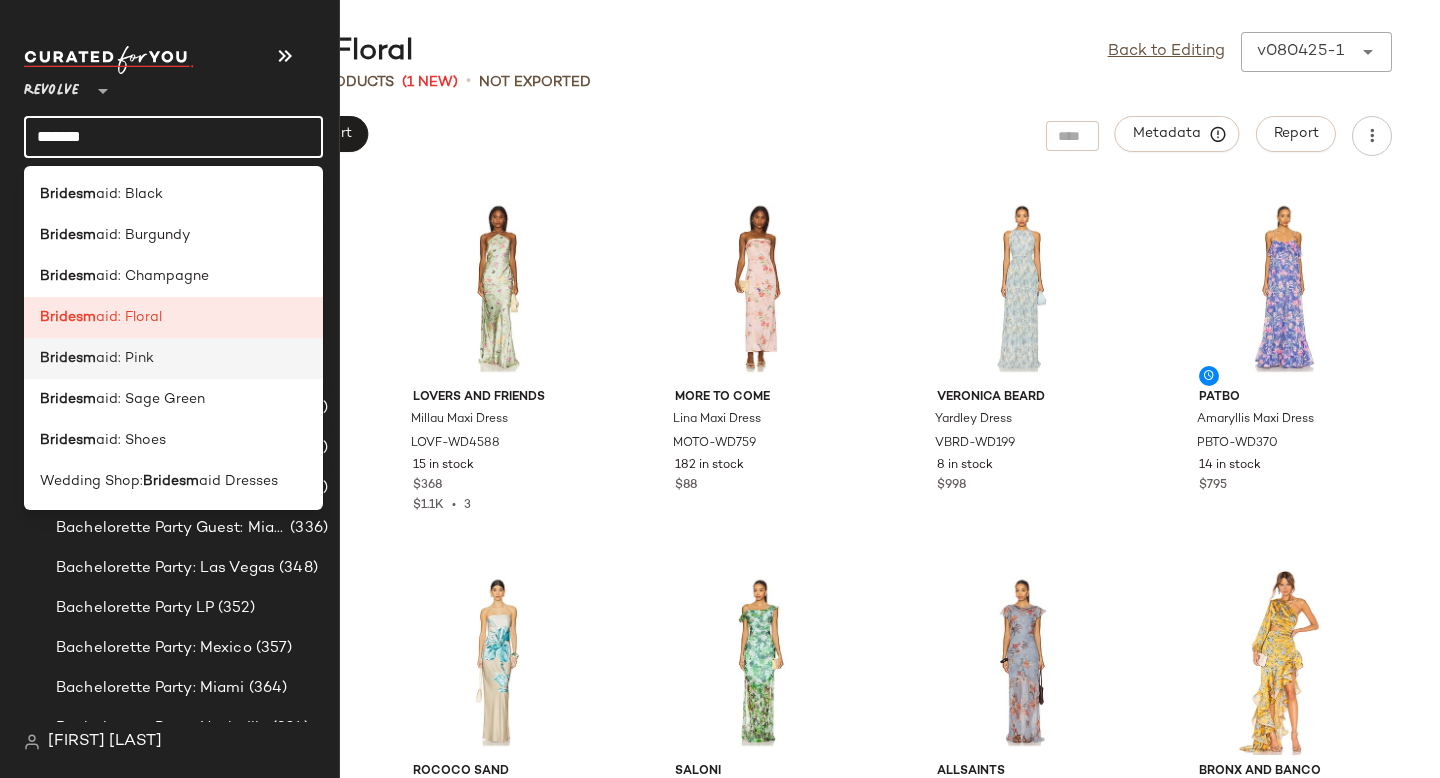 click on "Bridesm aid: Pink" 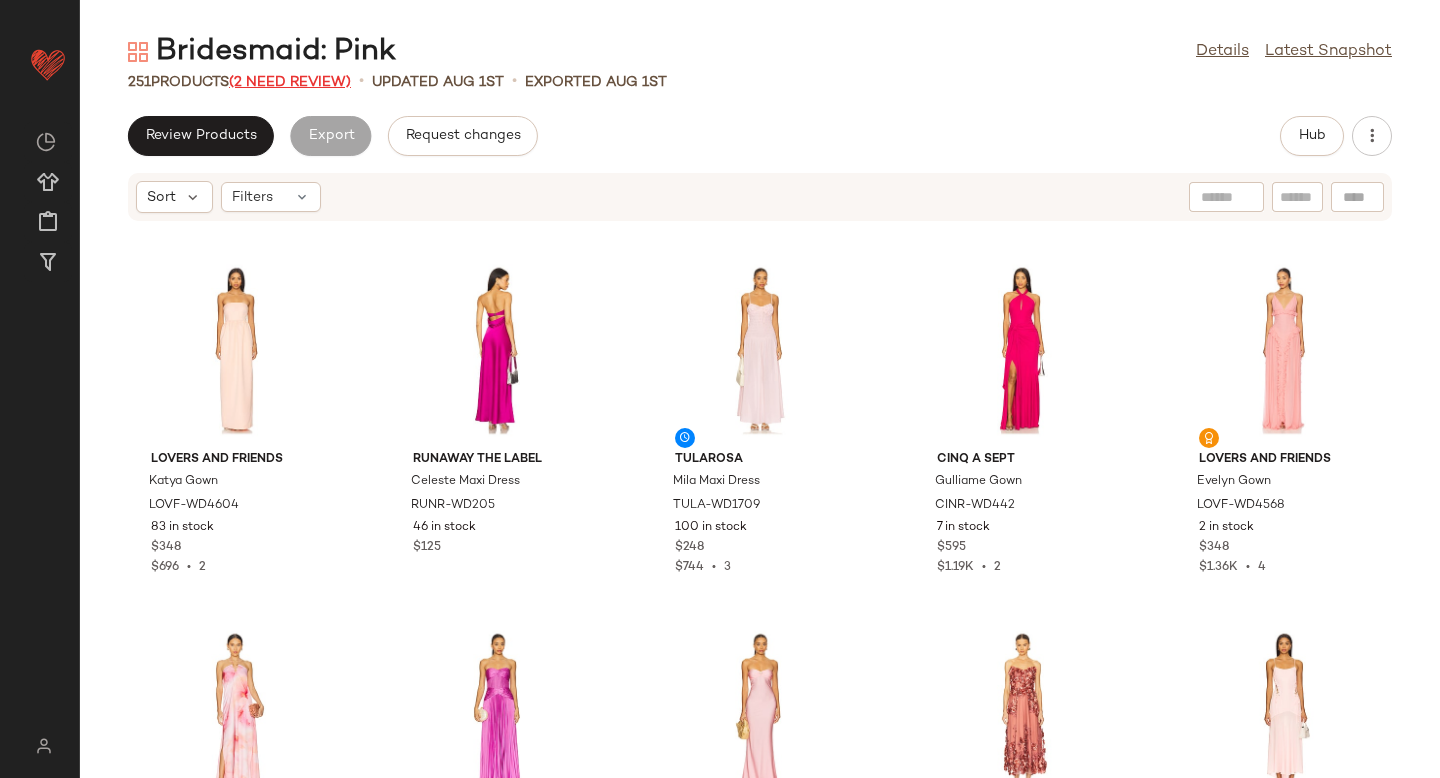 click on "(2 Need Review)" at bounding box center (290, 82) 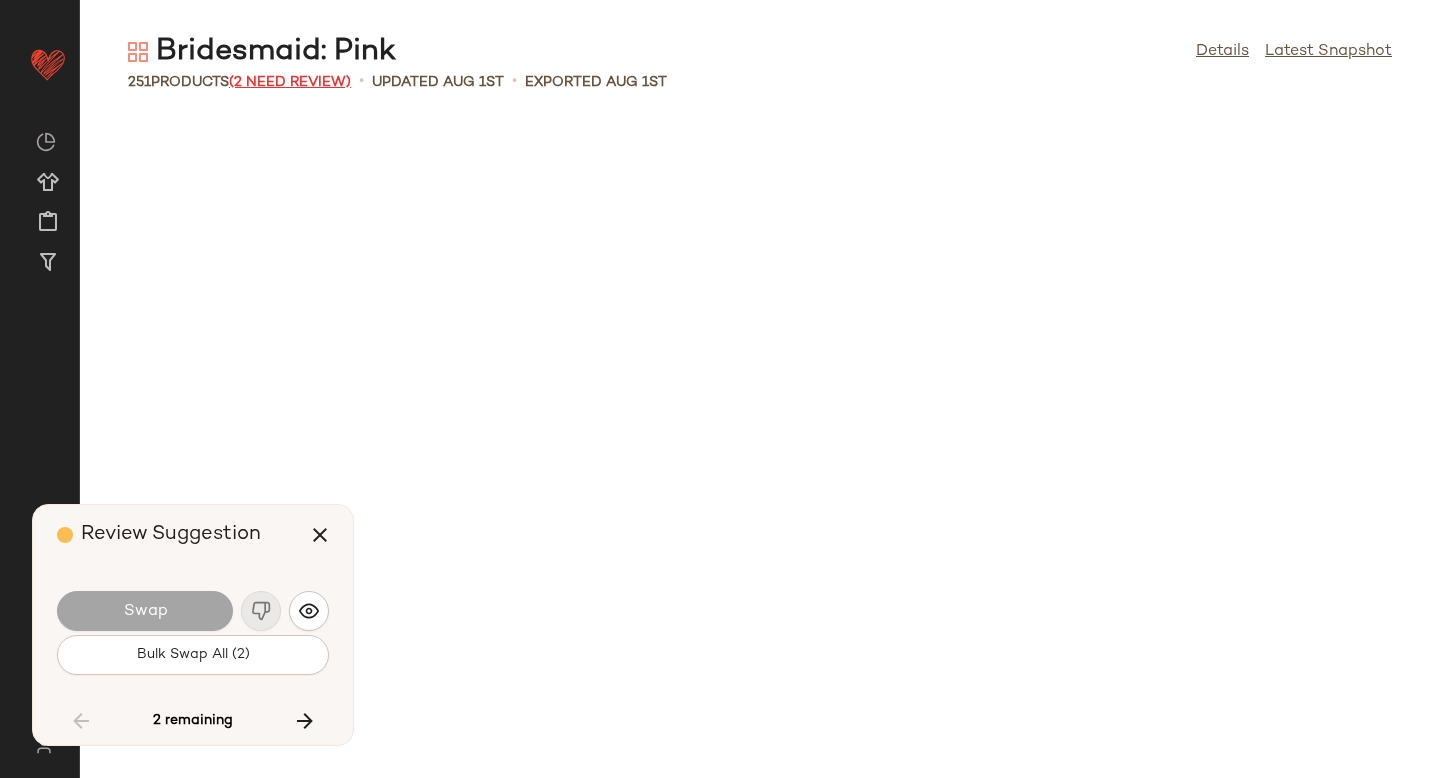 scroll, scrollTop: 5856, scrollLeft: 0, axis: vertical 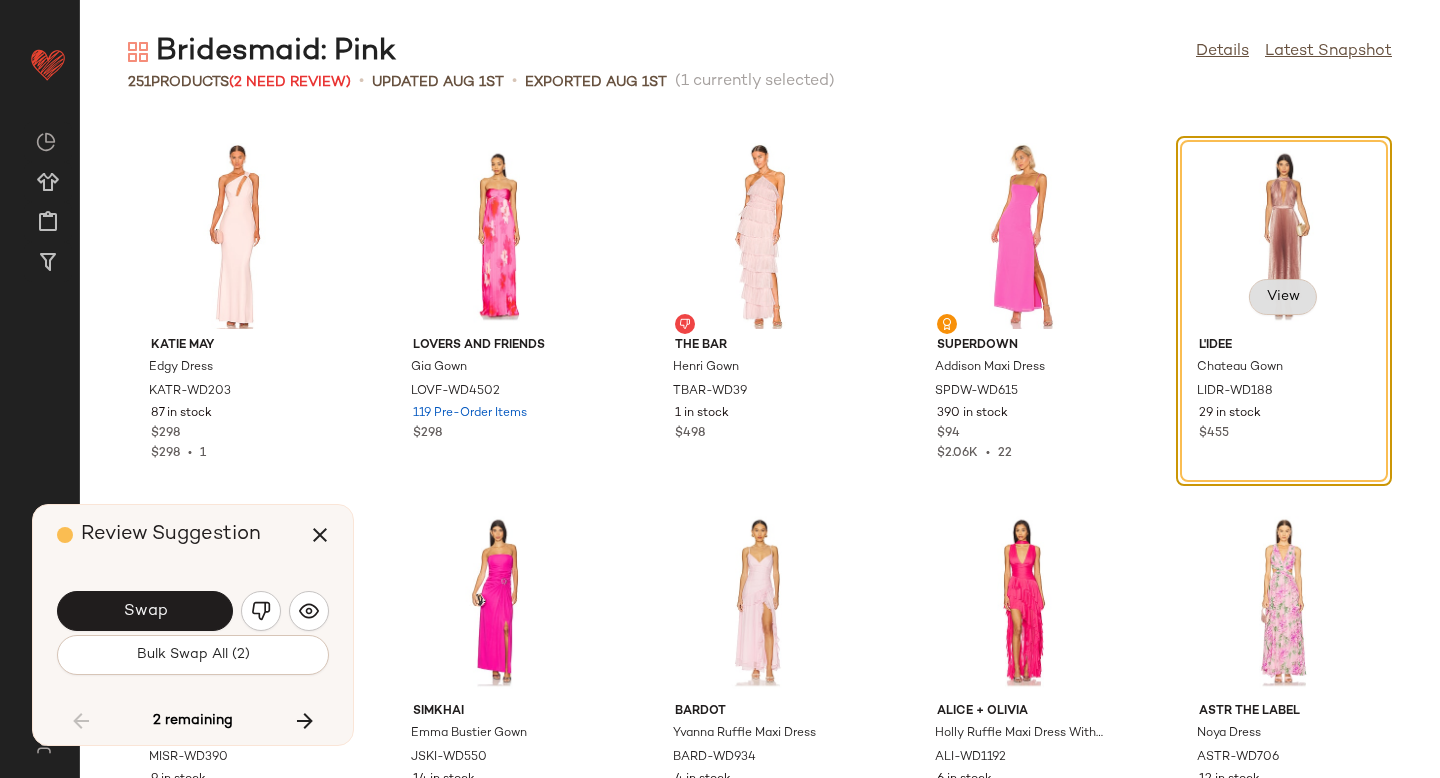 click on "View" 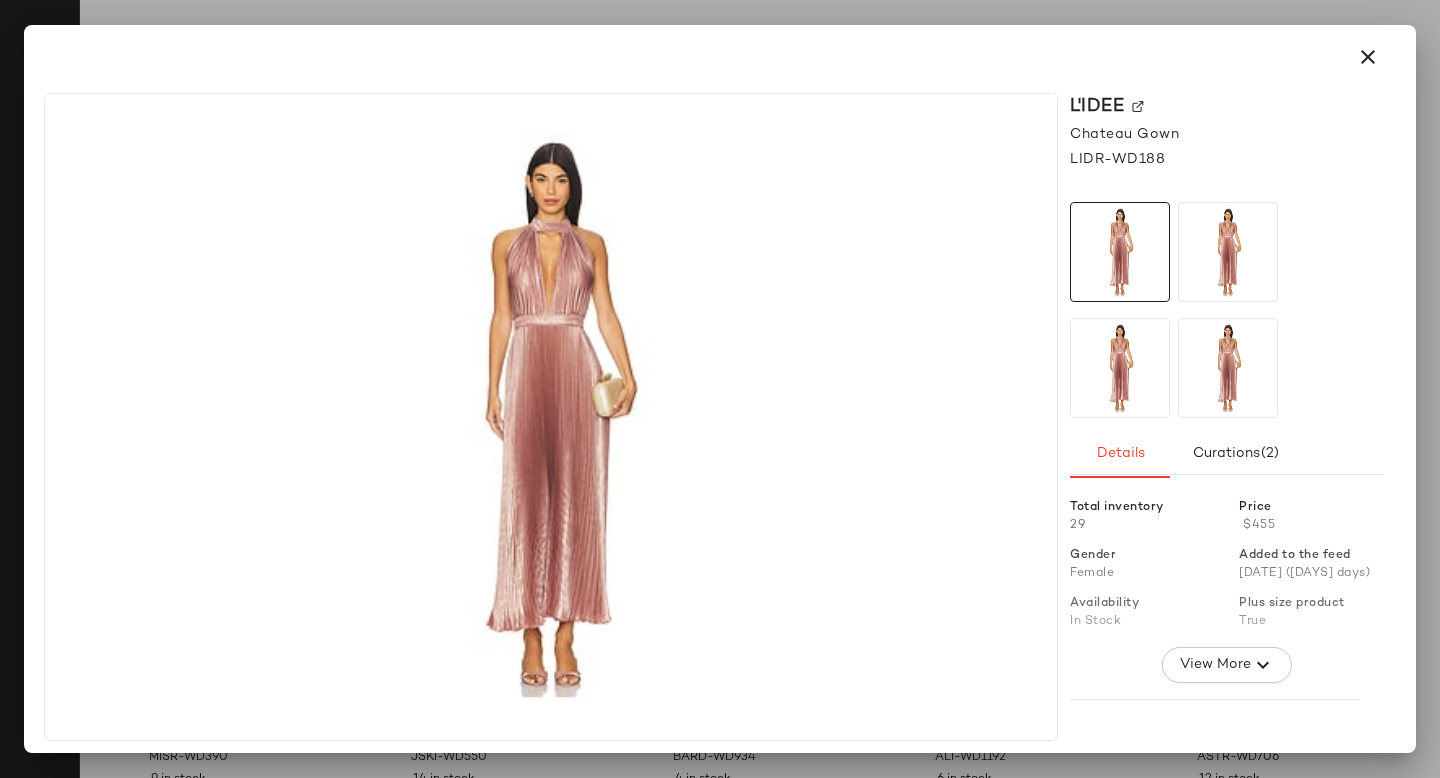 click 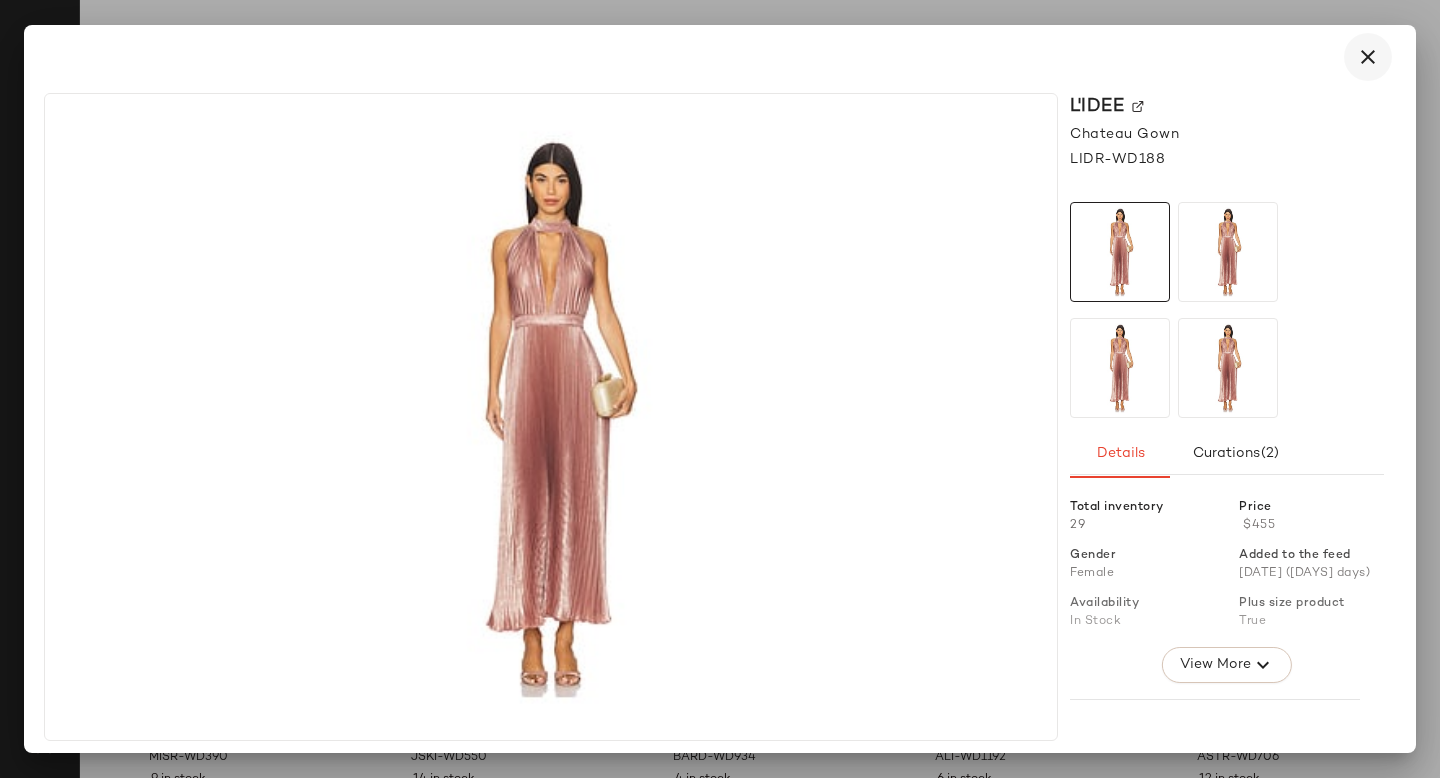 click at bounding box center [1368, 57] 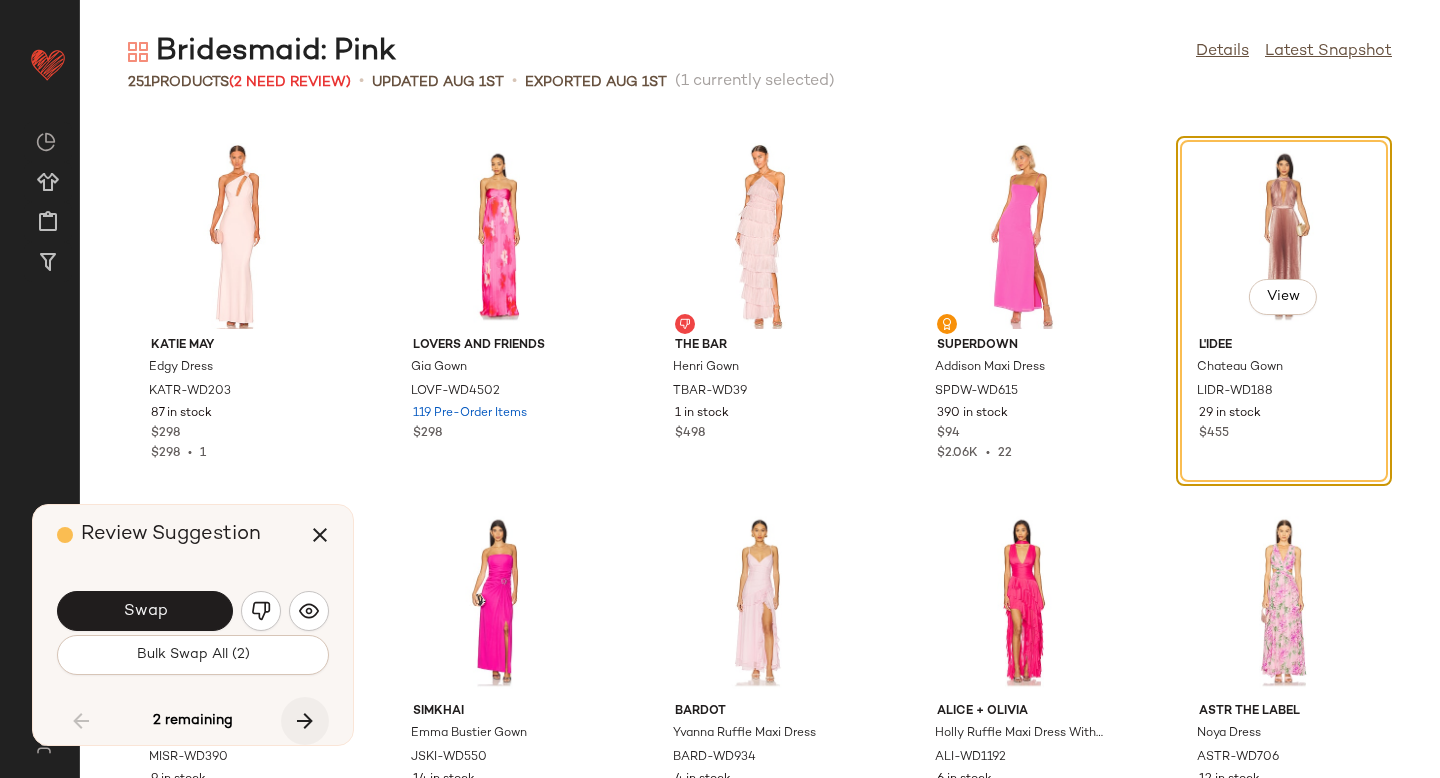 click at bounding box center [305, 721] 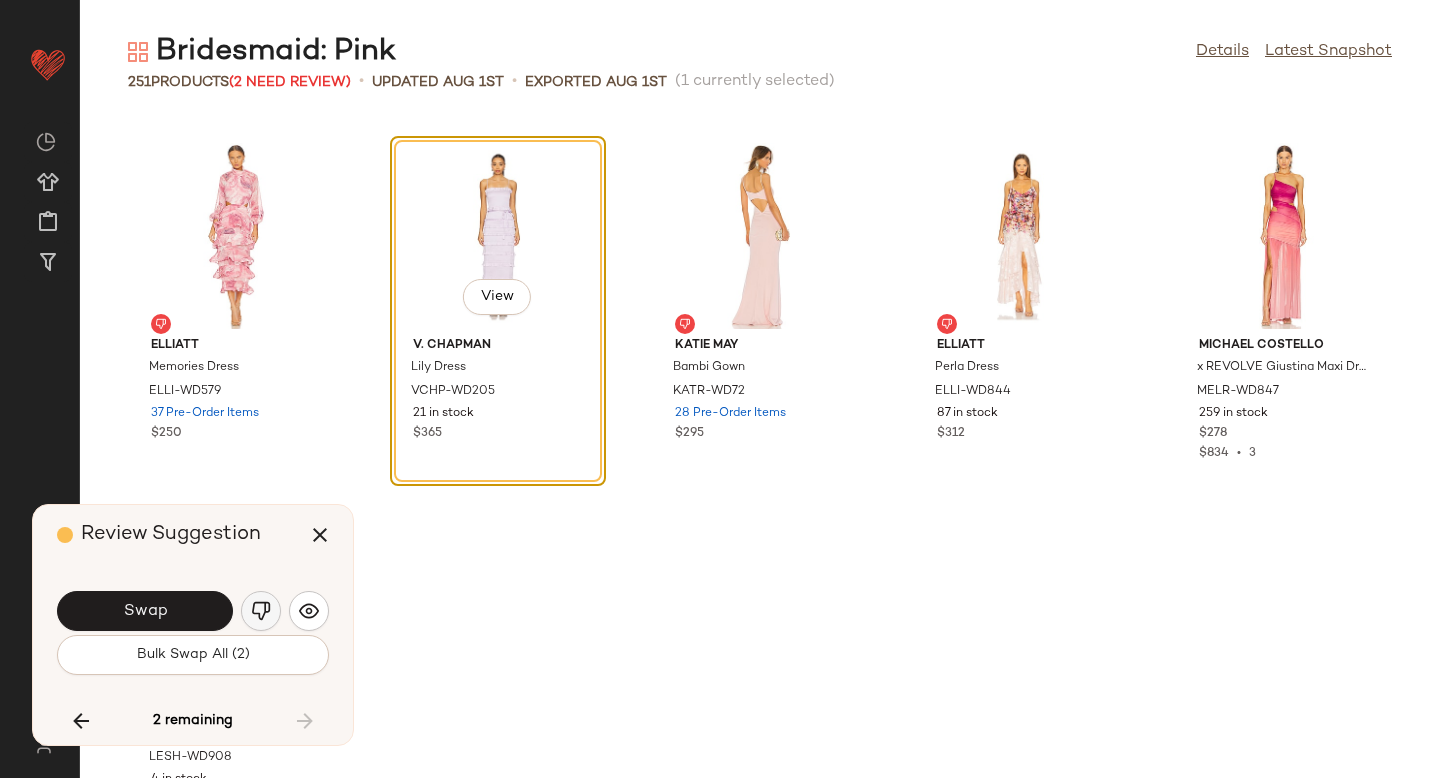 click 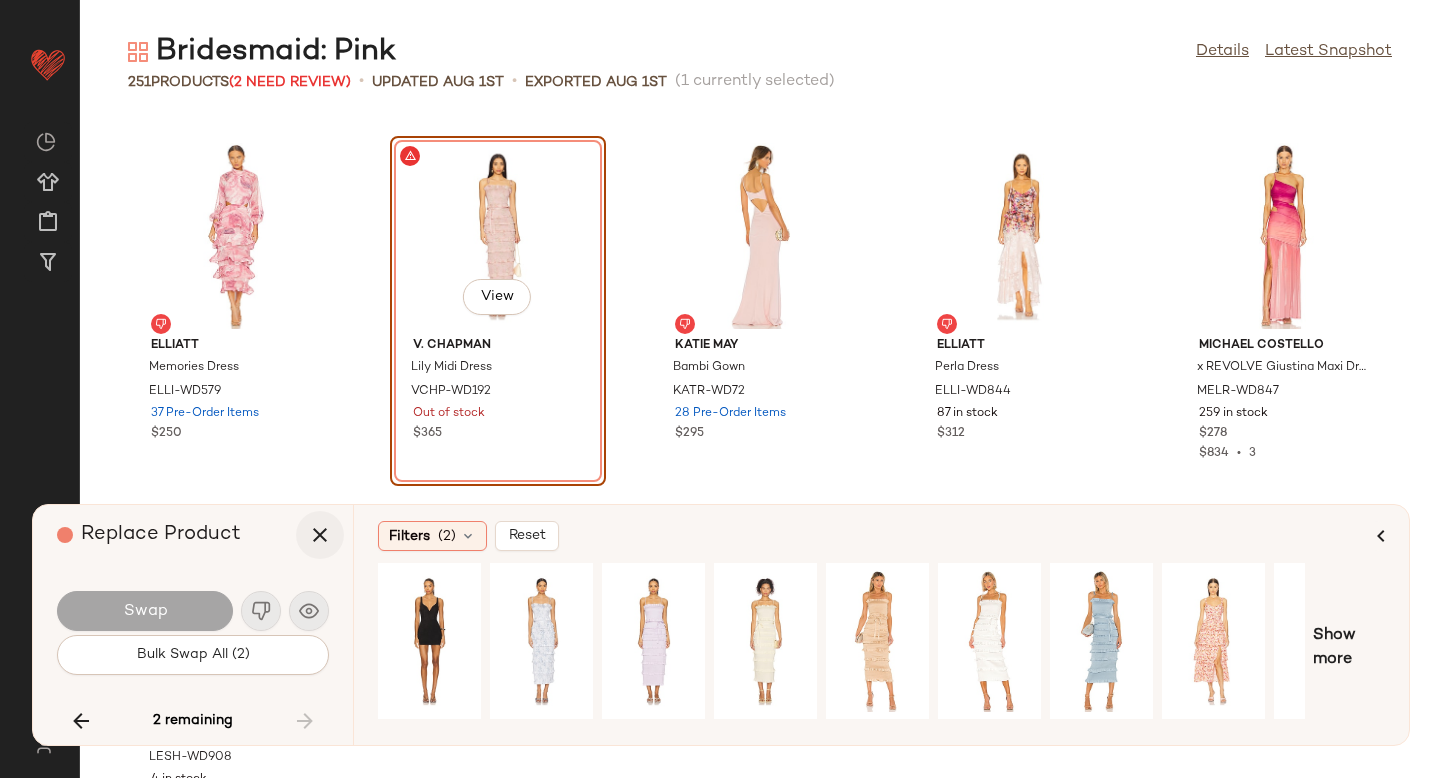 click at bounding box center (320, 535) 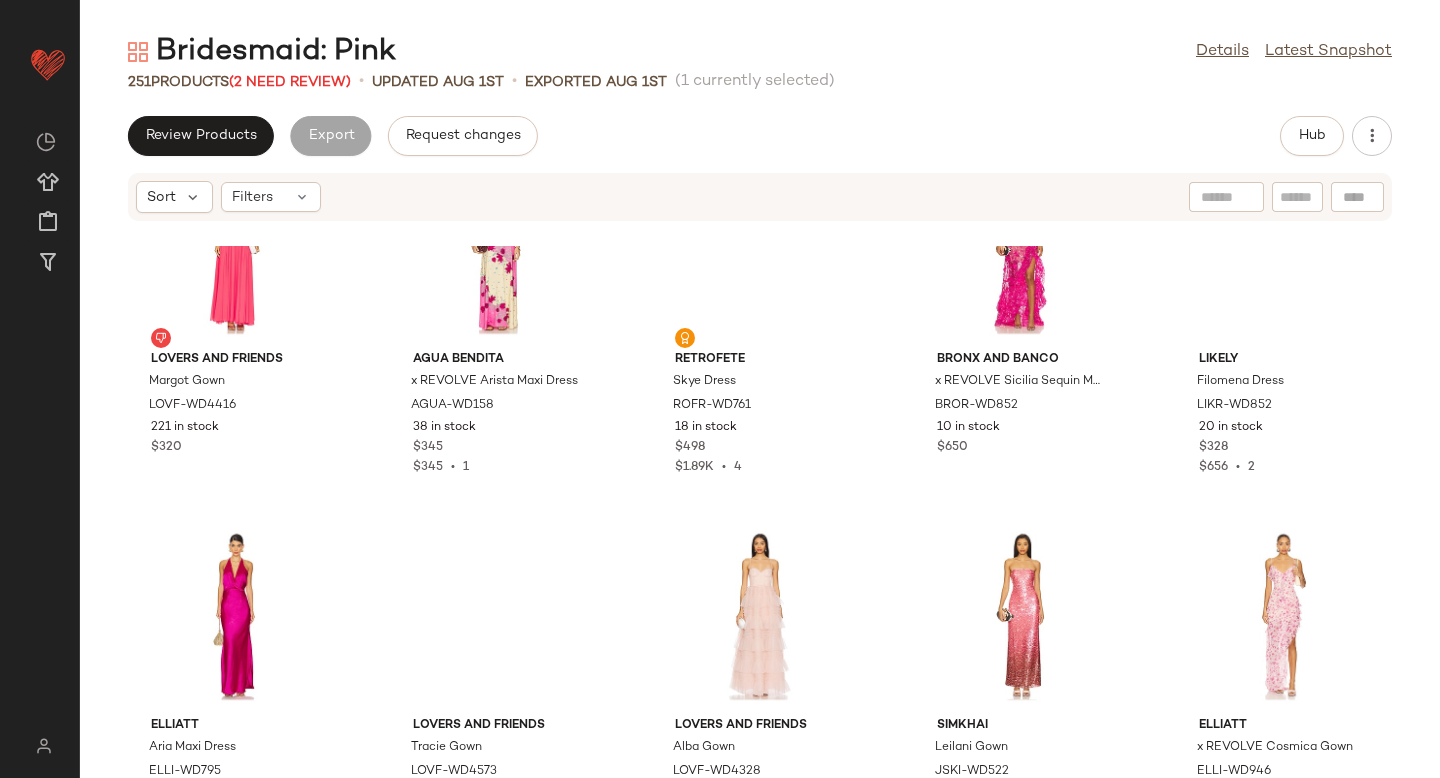 scroll, scrollTop: 0, scrollLeft: 0, axis: both 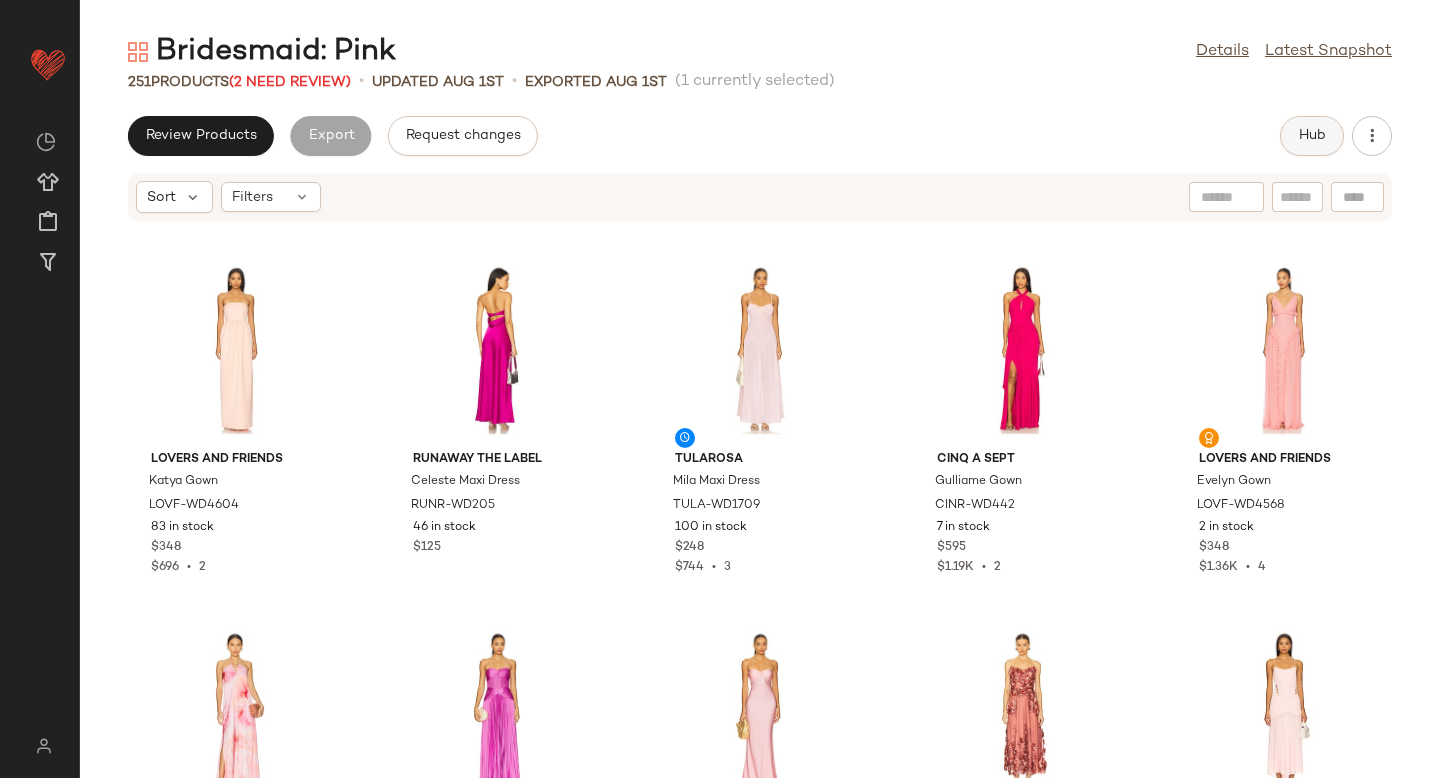 click on "Hub" 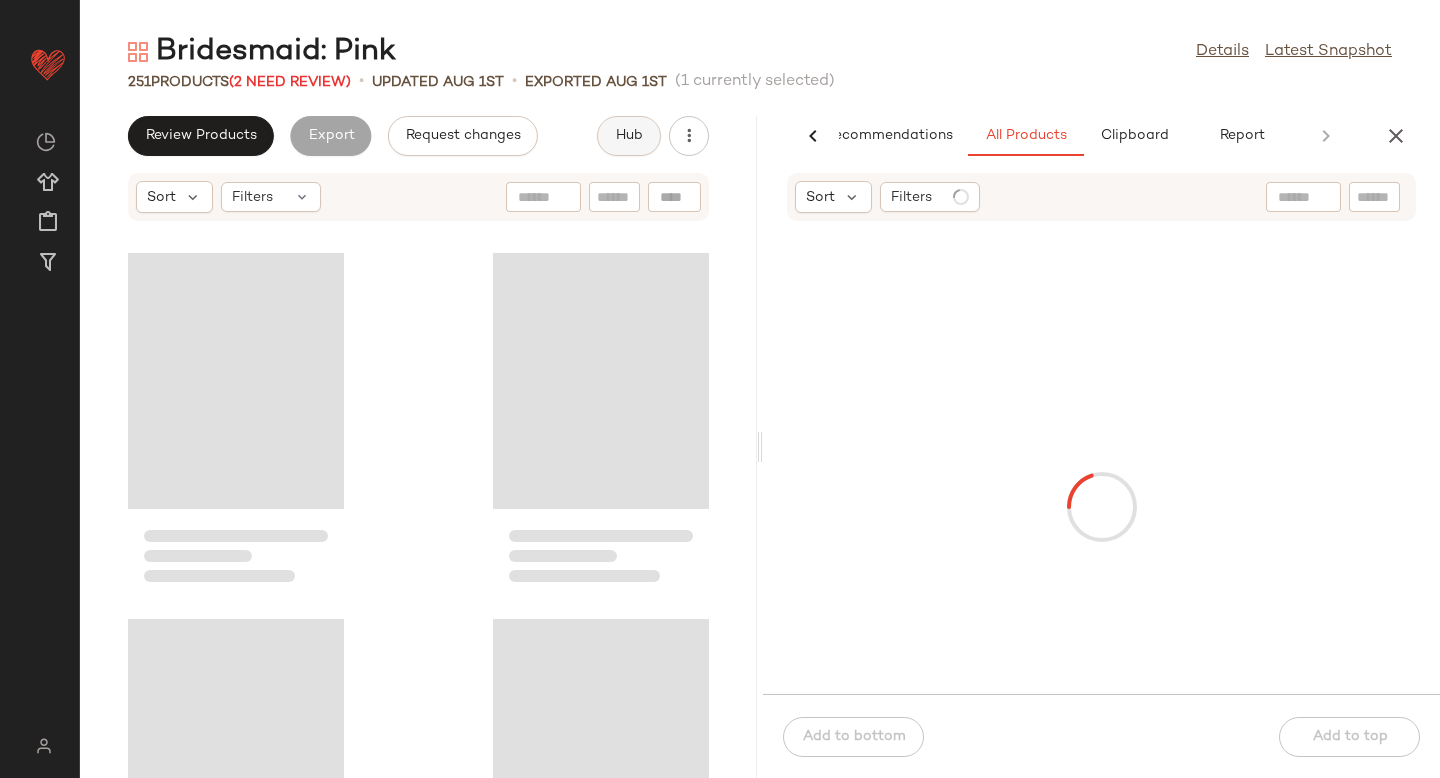 scroll, scrollTop: 0, scrollLeft: 47, axis: horizontal 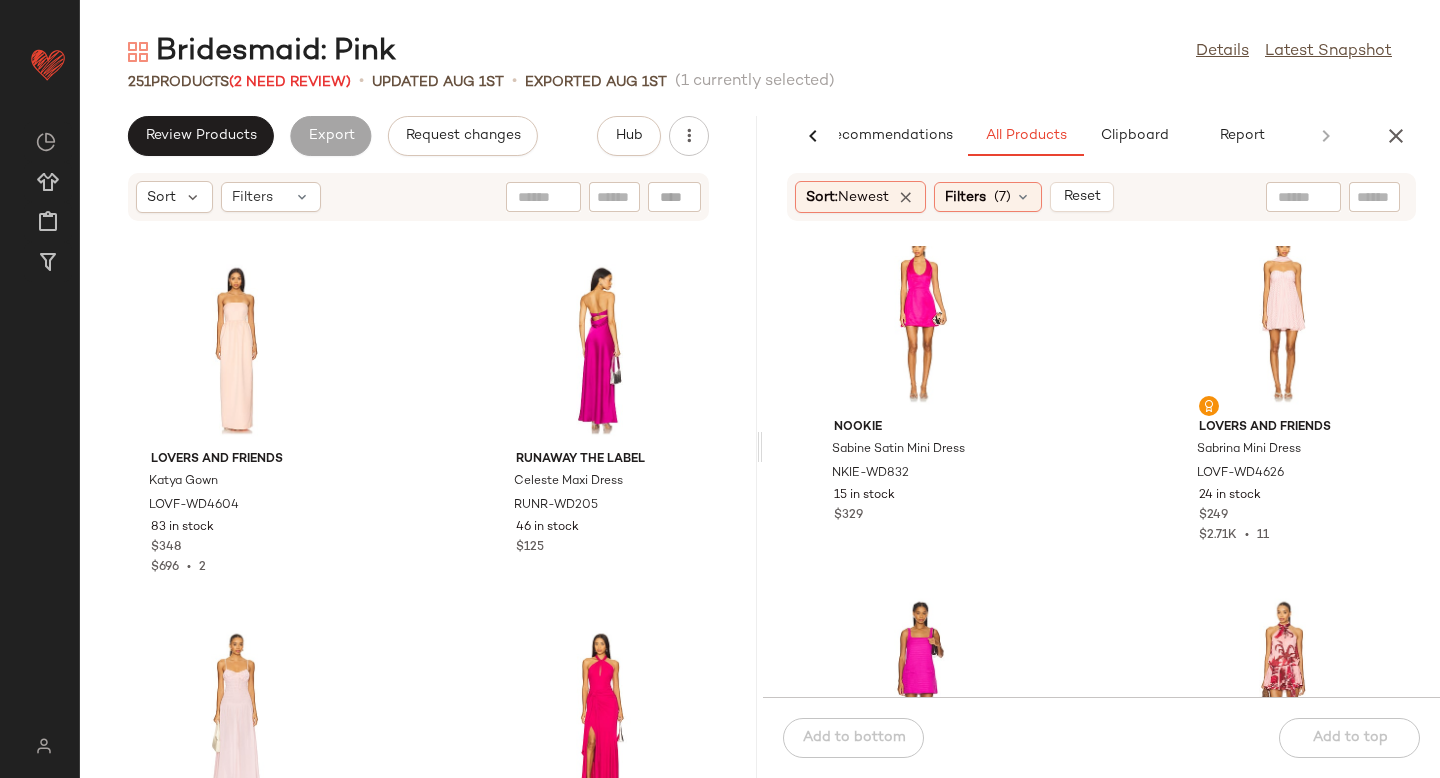 click on "Acler Enford Mini Dress CELR-WD136 3 in stock $550 Rebecca Vallance Saskia Bow Mini Dress REBR-WD149 18 in stock $570 Nookie Sabine Satin Mini Dress NKIE-WD832 15 in stock $329 Lovers and Friends Sabrina Mini Dress LOVF-WD4626 24 in stock $249 $2.71K  •  11 Amanda Uprichard Indy Dress AMAN-WD2377 67 in stock $237 ROCOCO SAND Mini Dress ROCS-WD350 10 Pre-Order Items $388 Cult Gaia Akaia Dress CULG-WD435 32 Pre-Order Items $398 $398  •  1 Cult Gaia Chimi Knit Dress CULG-WD449 15 in stock $658 $1.97K  •  3" 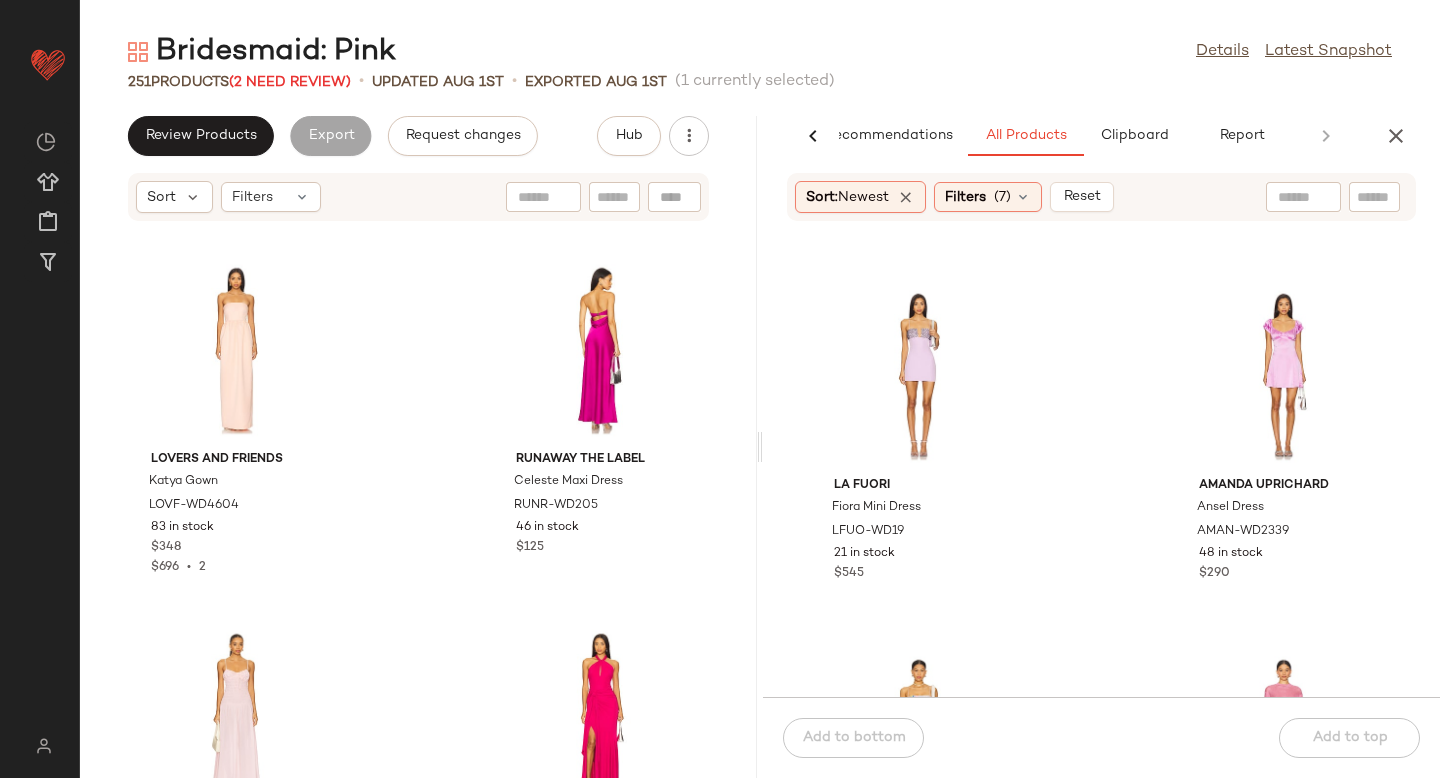 scroll, scrollTop: 23552, scrollLeft: 0, axis: vertical 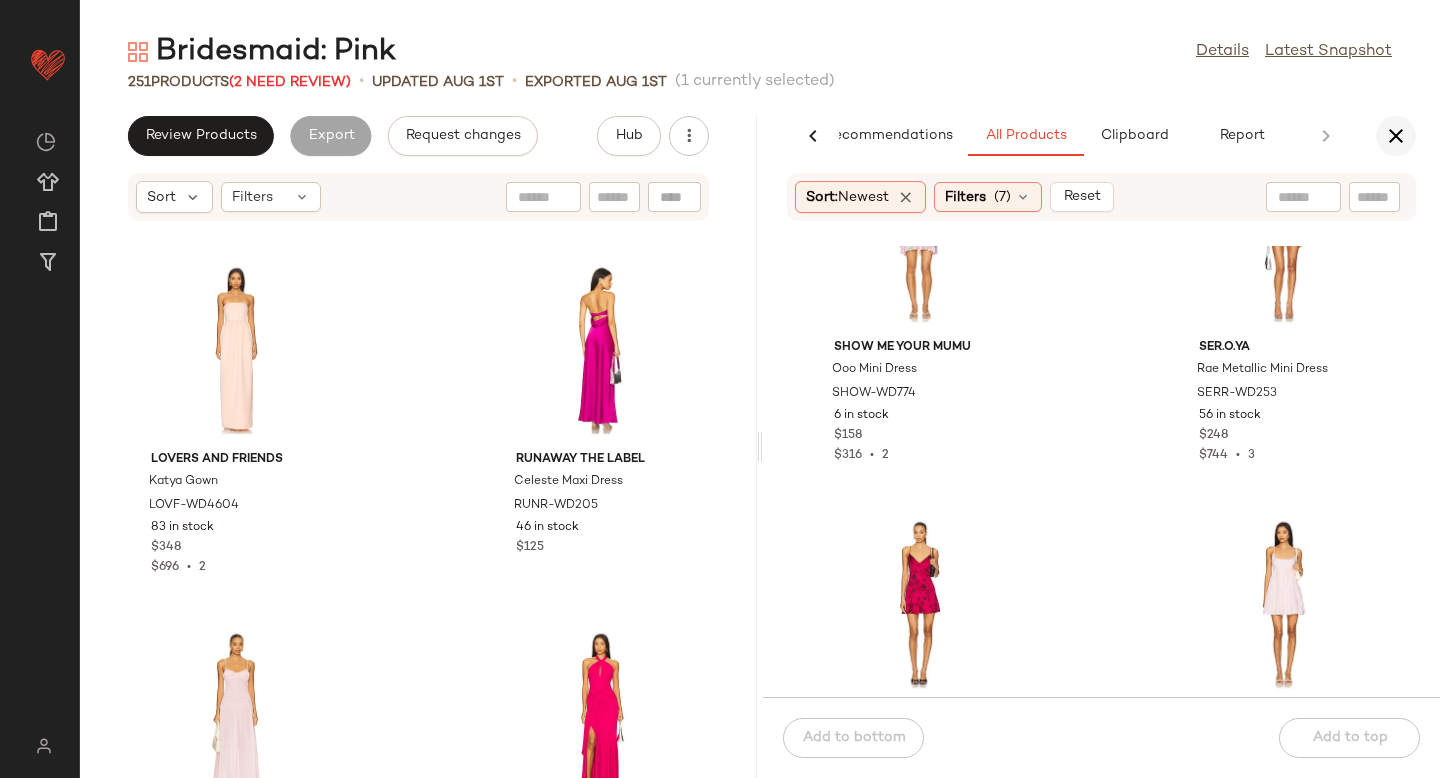 click at bounding box center (1396, 136) 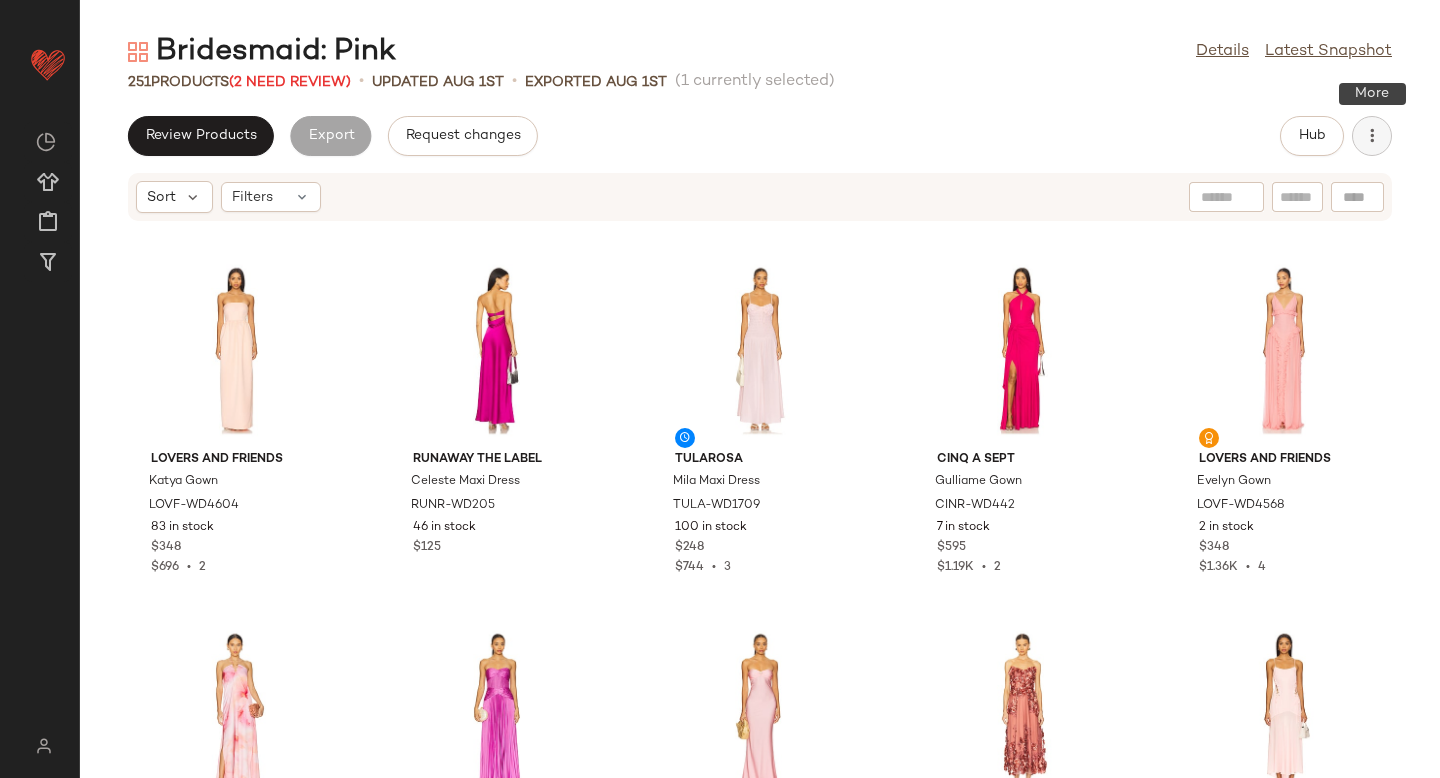 click 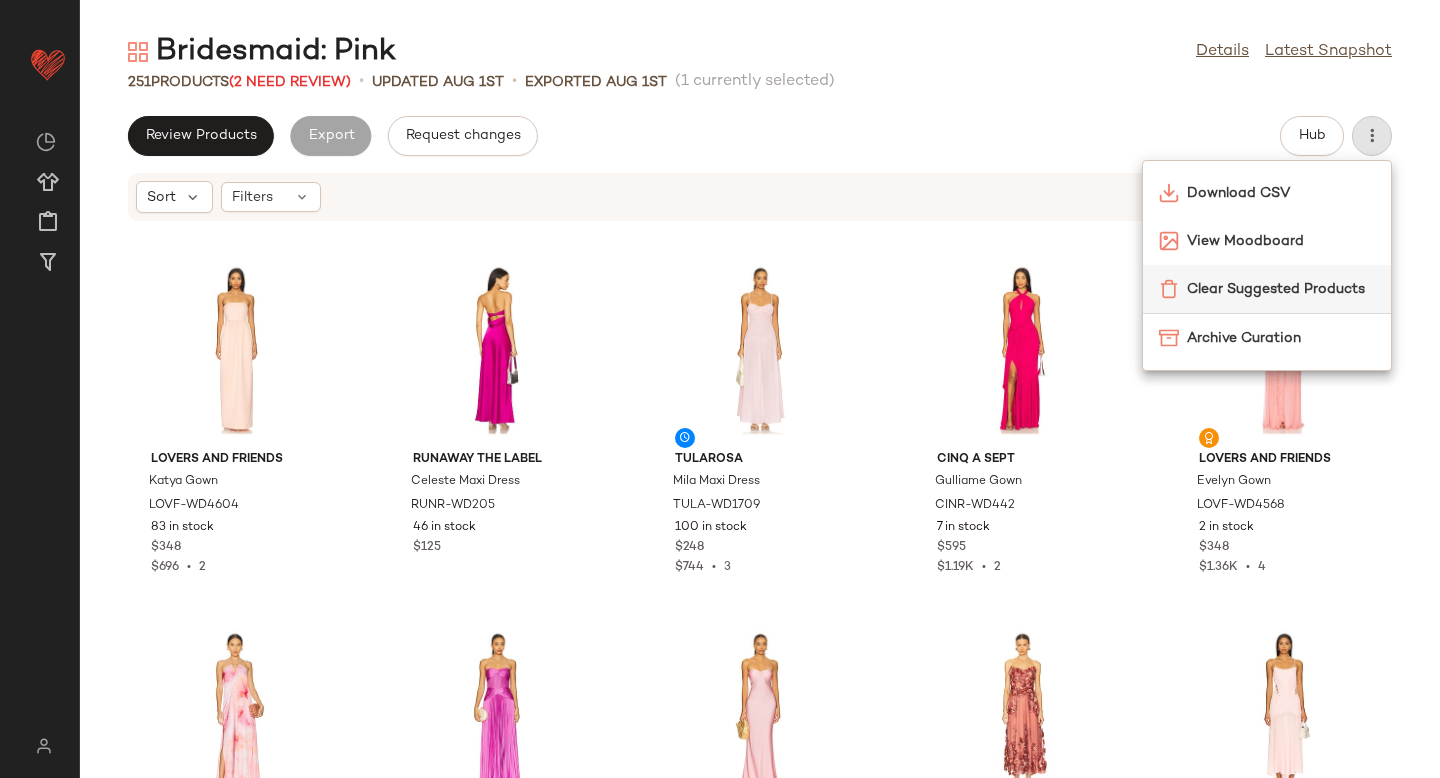 click on "Clear Suggested Products" at bounding box center [1281, 289] 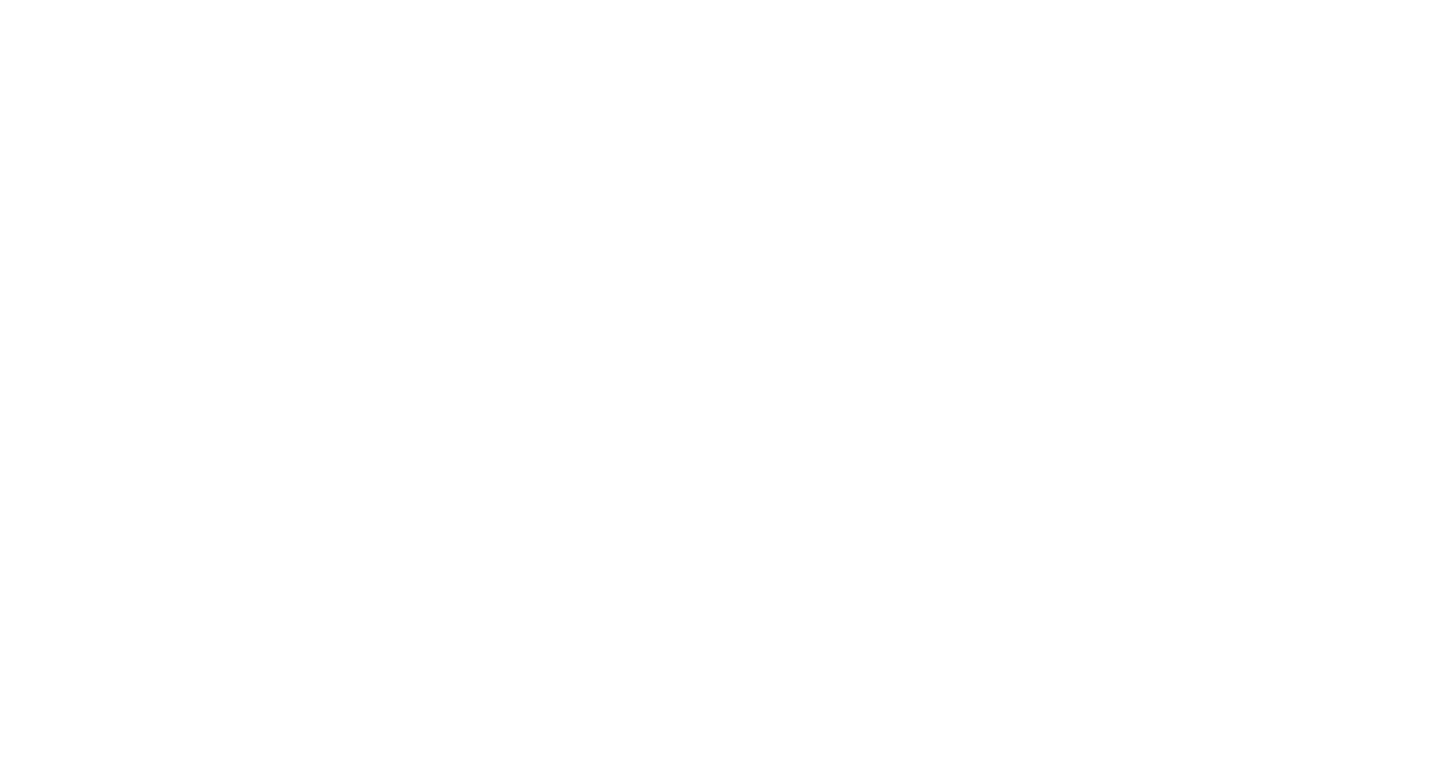 scroll, scrollTop: 0, scrollLeft: 0, axis: both 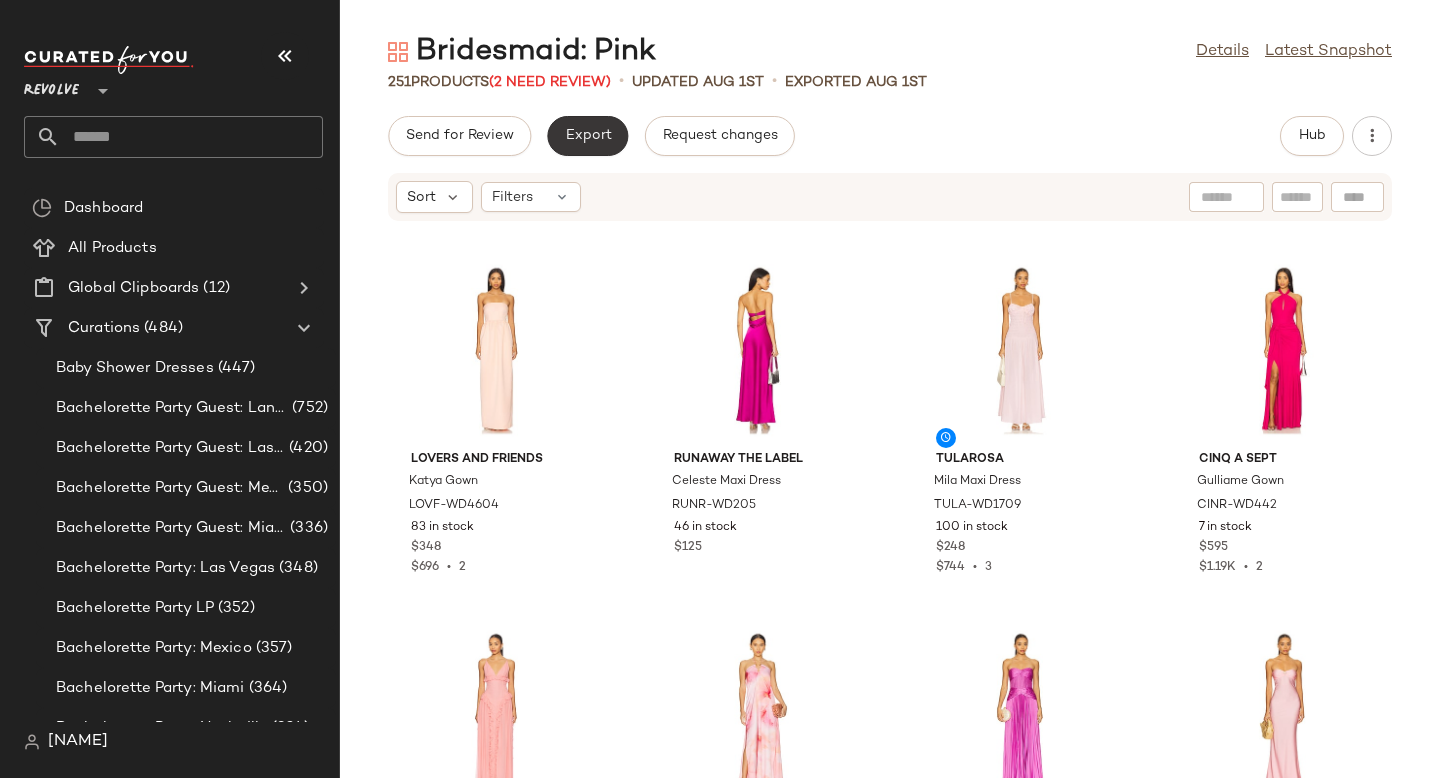 click on "Export" 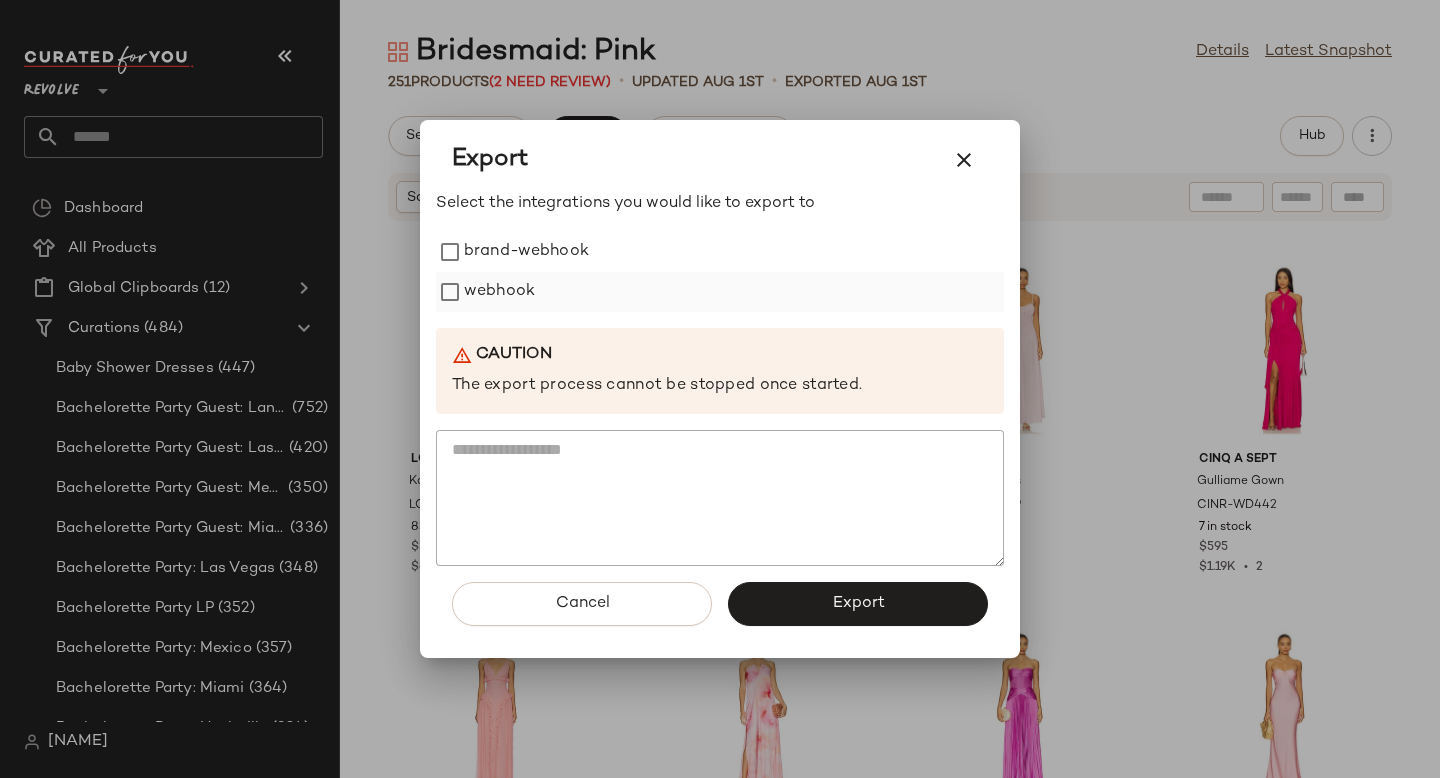 click on "webhook" at bounding box center (499, 292) 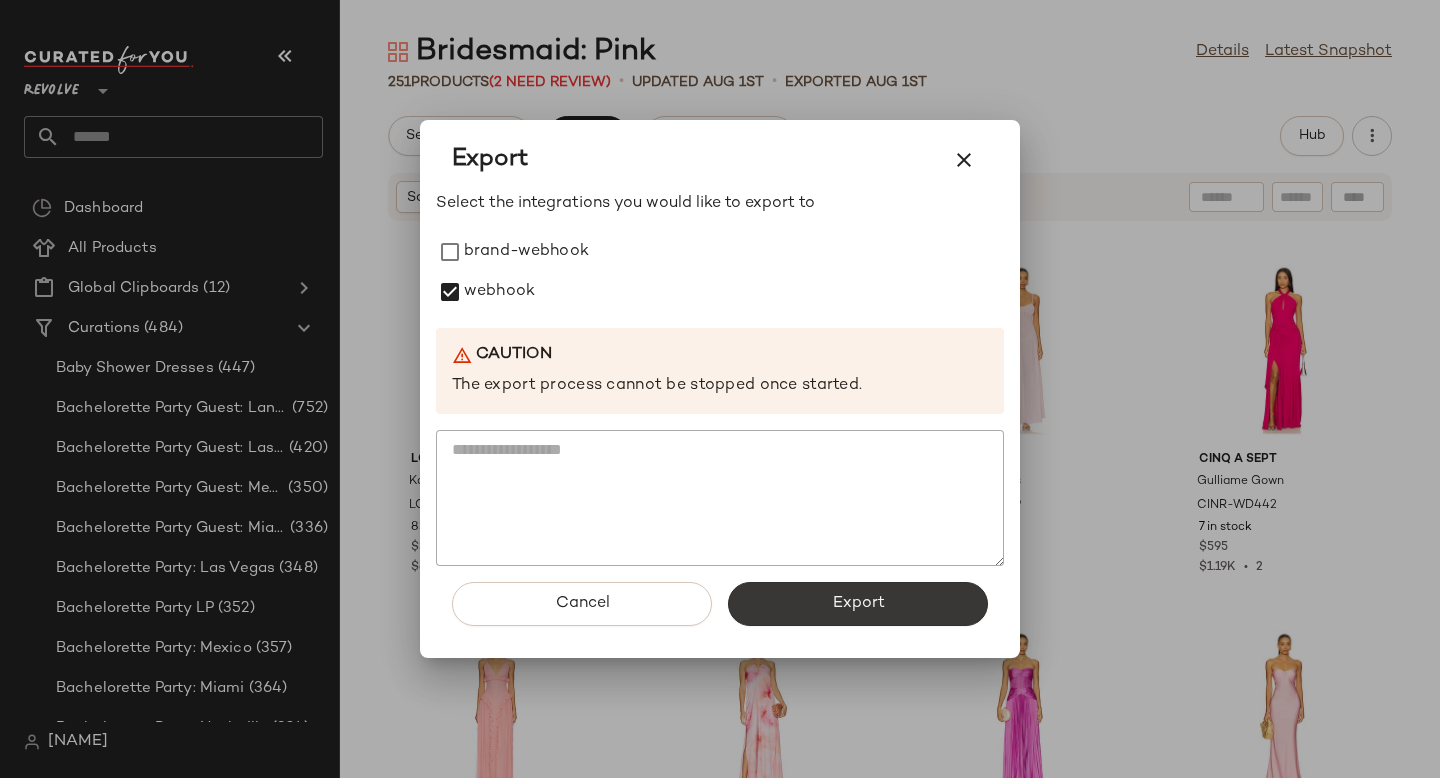 click on "Export" at bounding box center [858, 604] 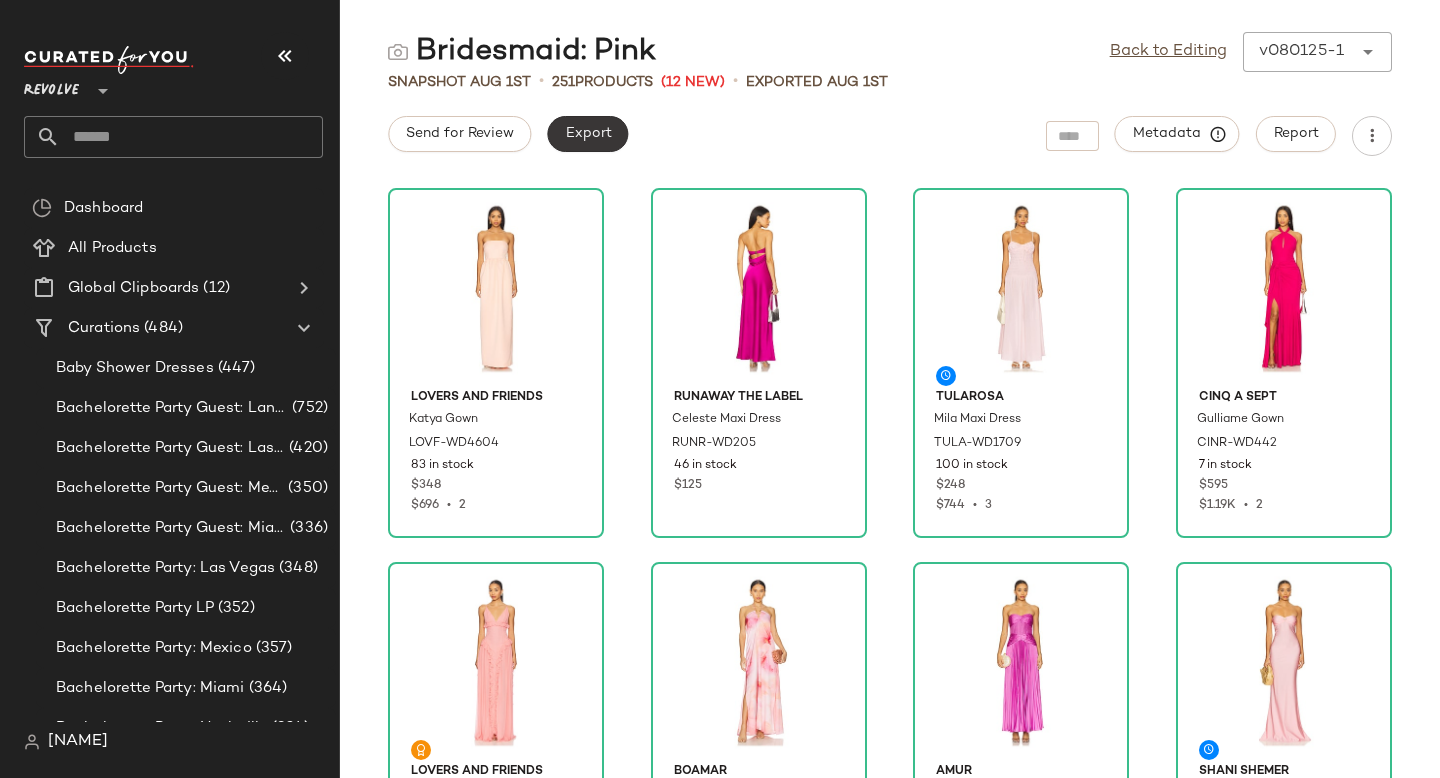 click on "Export" 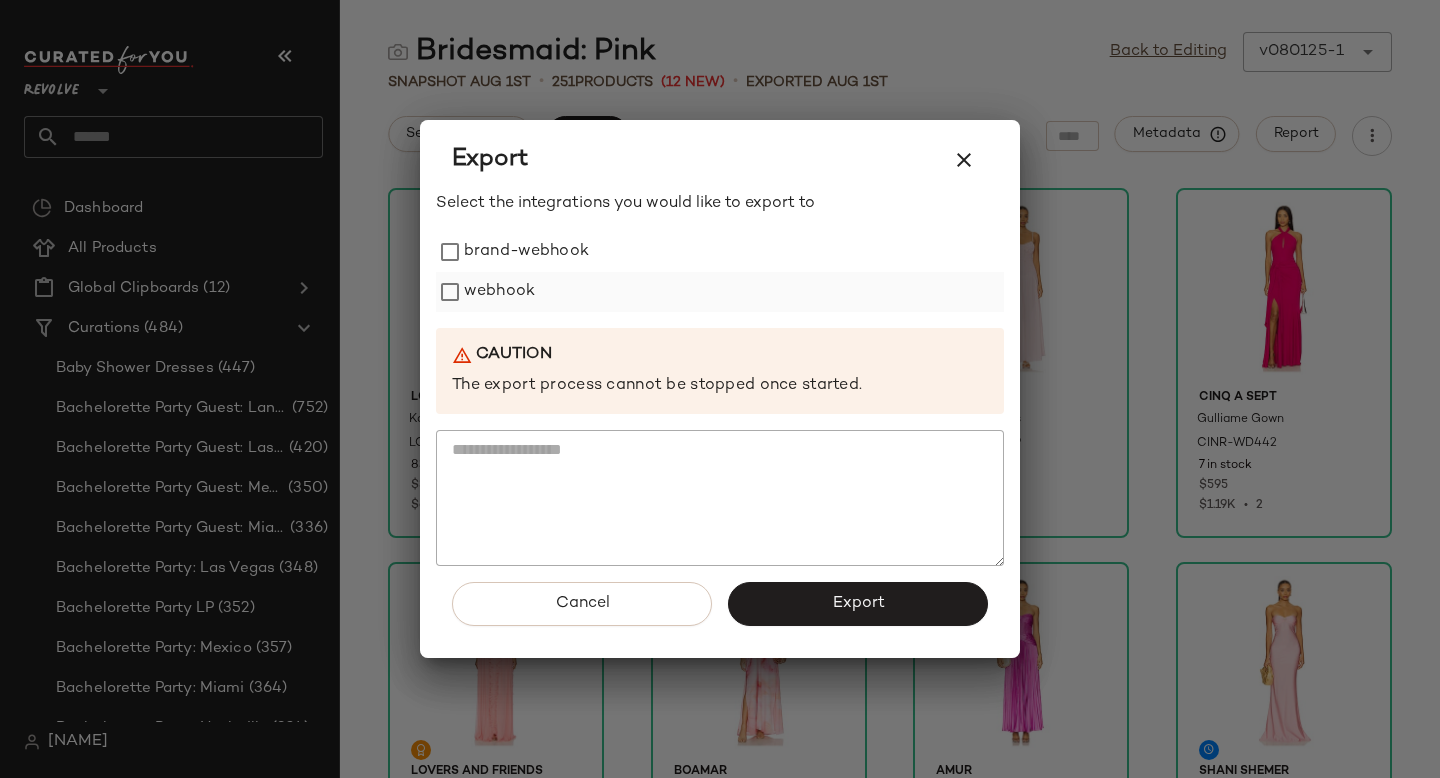 click on "webhook" at bounding box center (499, 292) 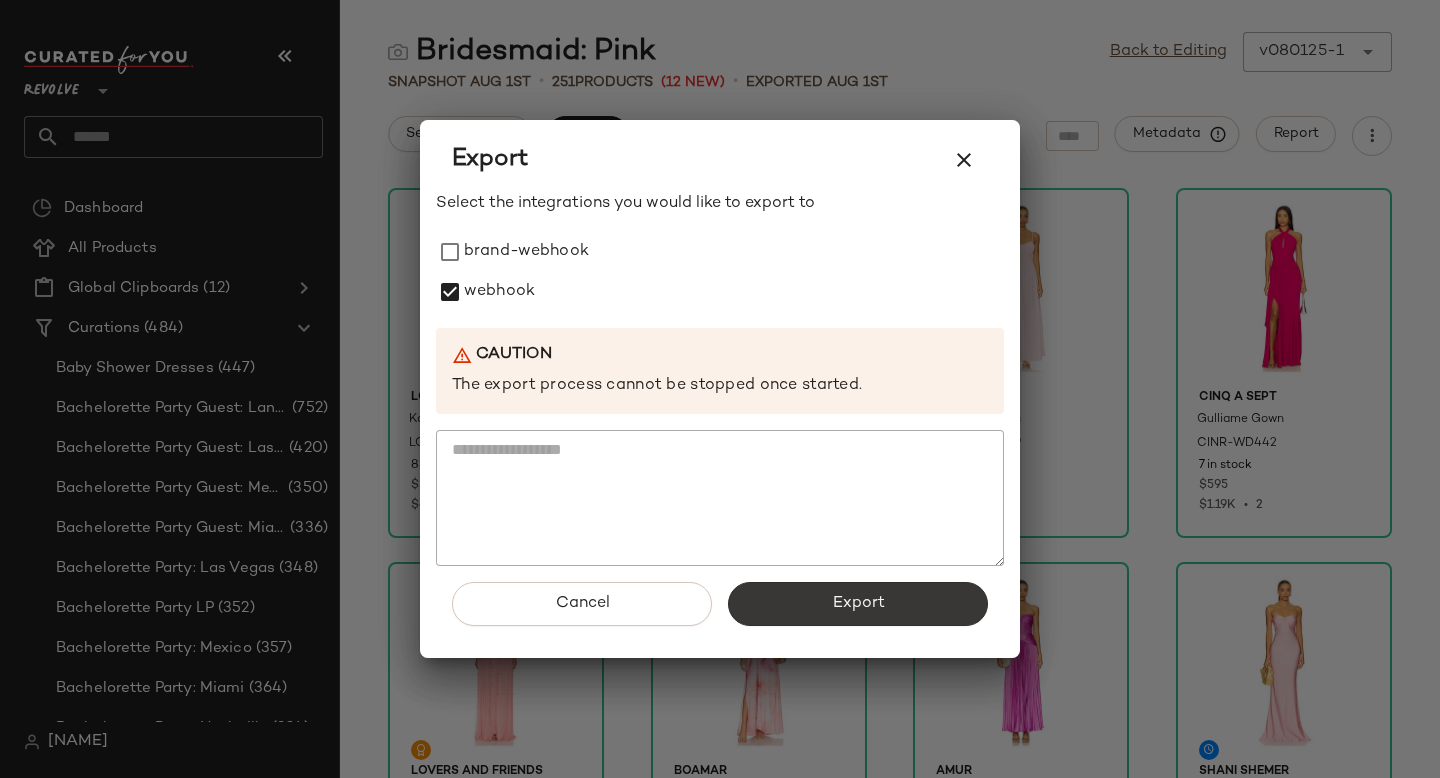 click on "Export" at bounding box center [858, 604] 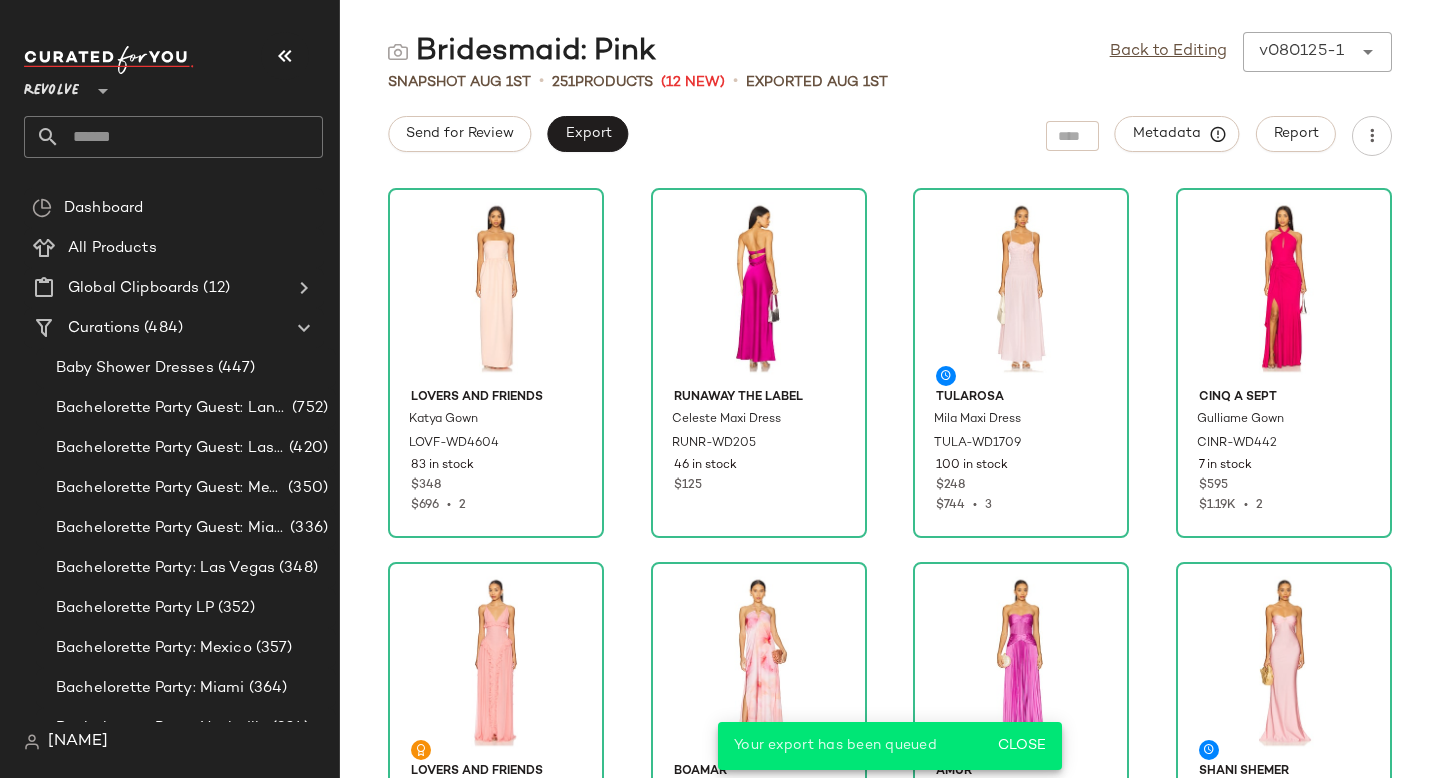 click 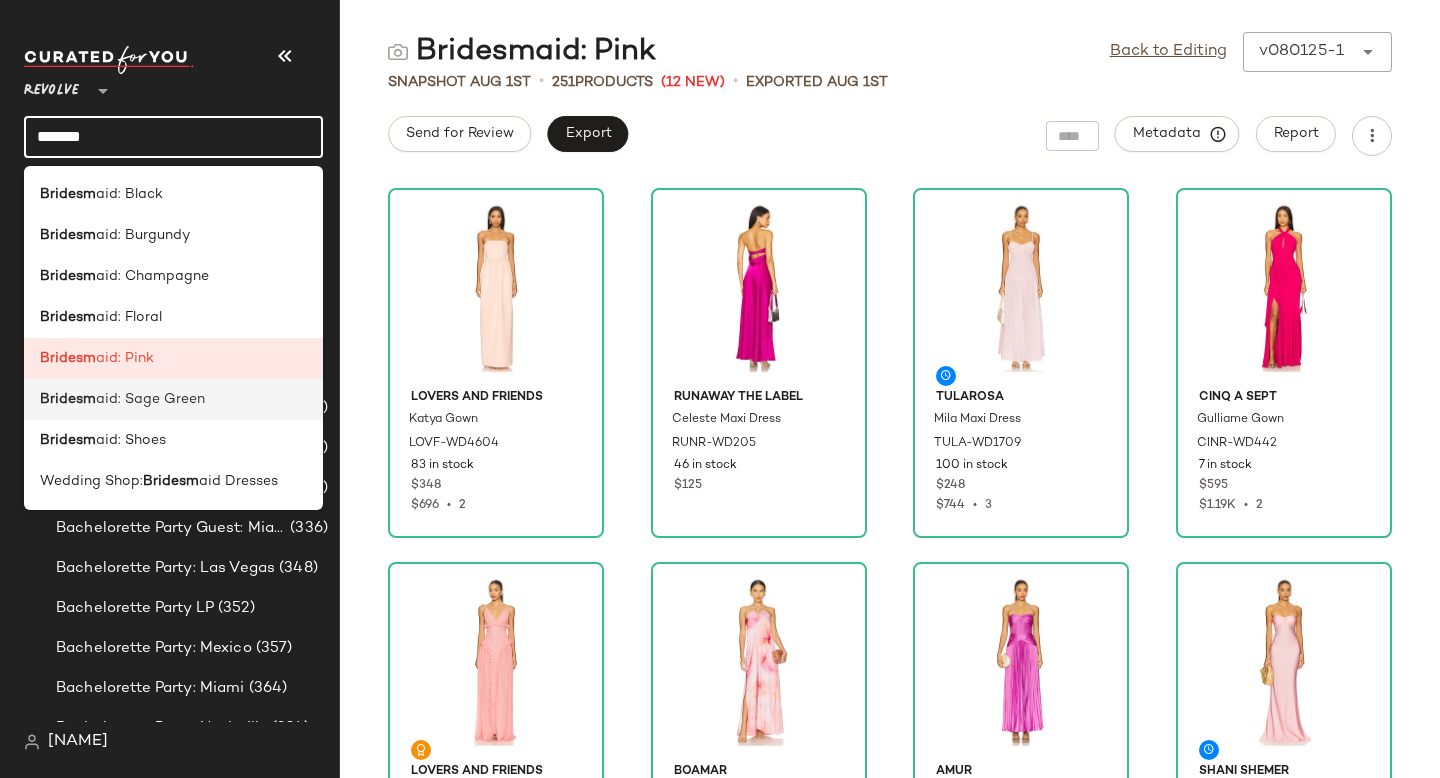 type on "*******" 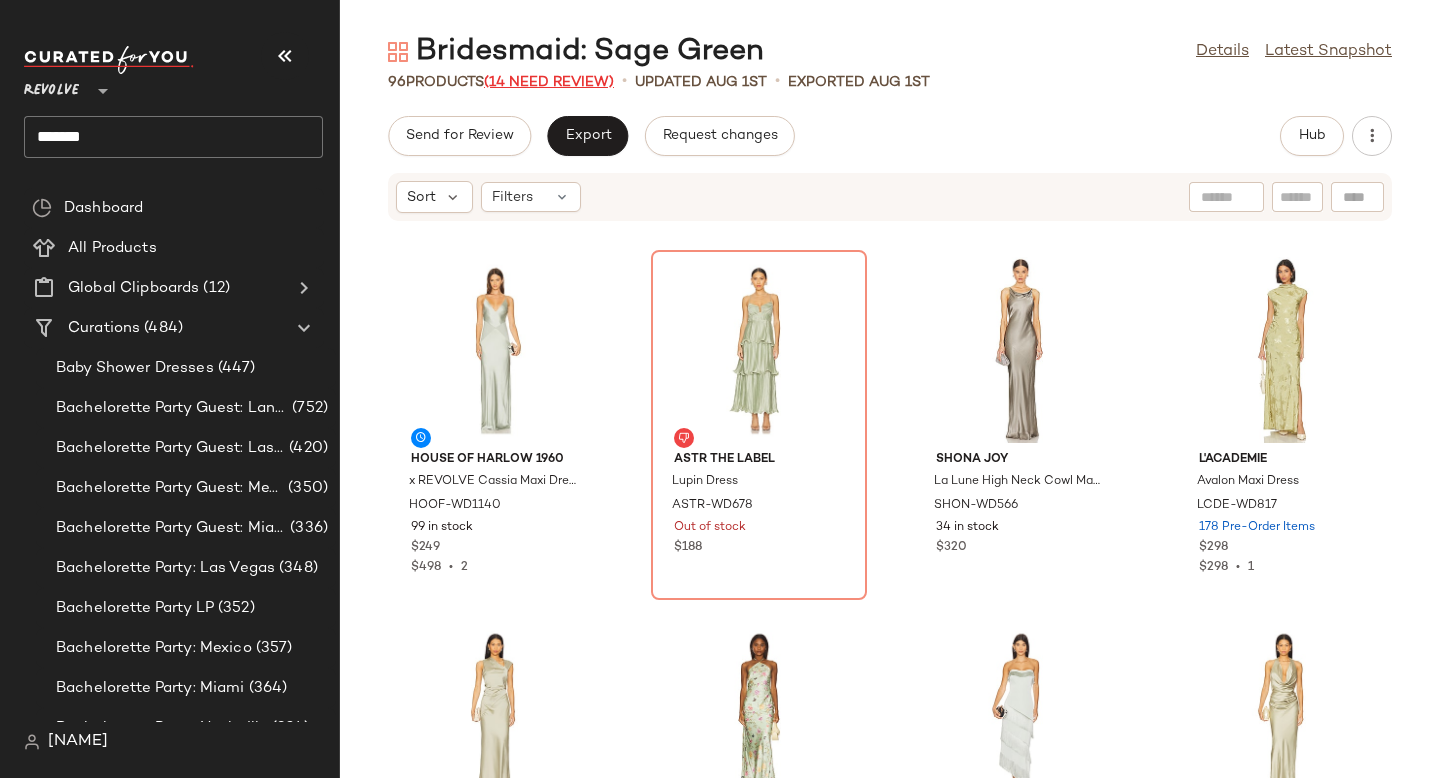 click on "(14 Need Review)" at bounding box center [549, 82] 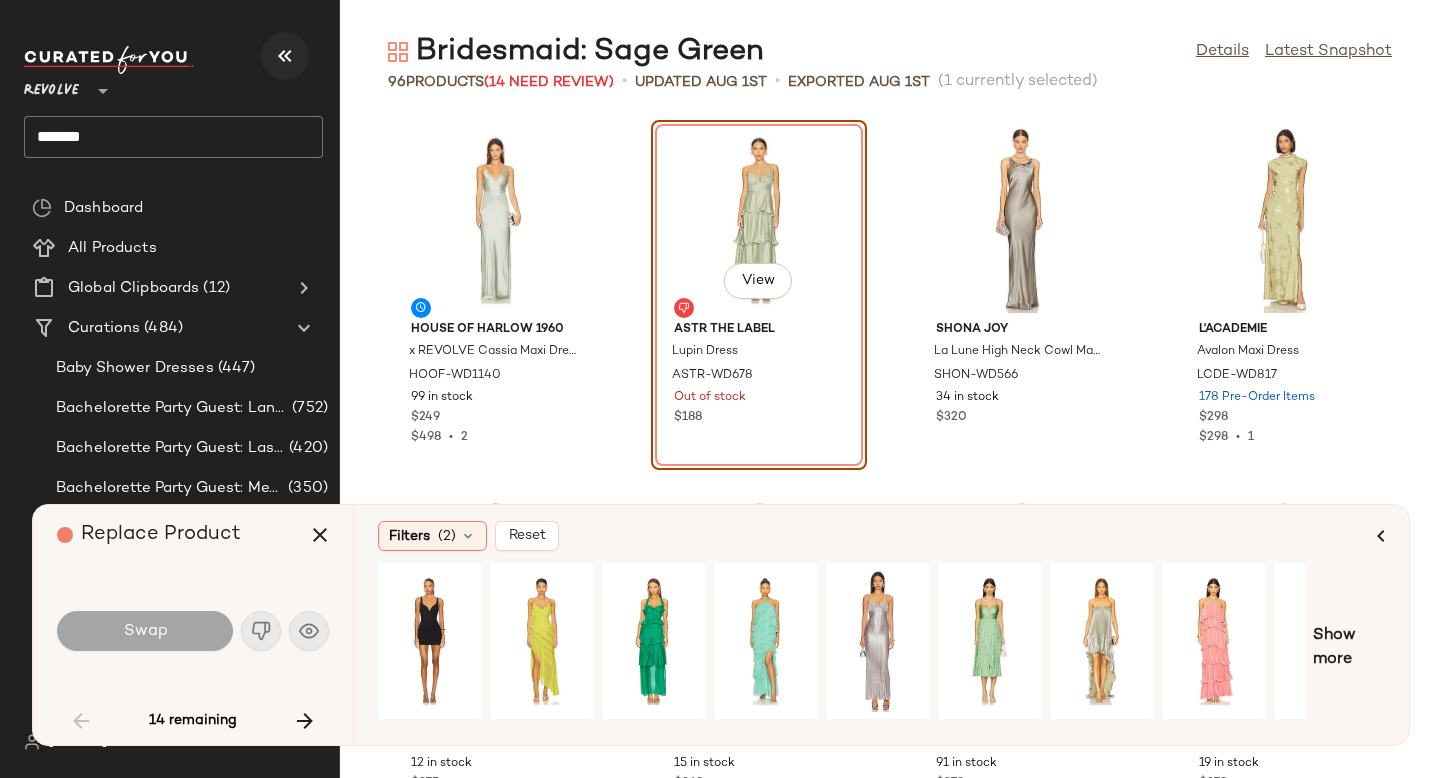 click at bounding box center [285, 56] 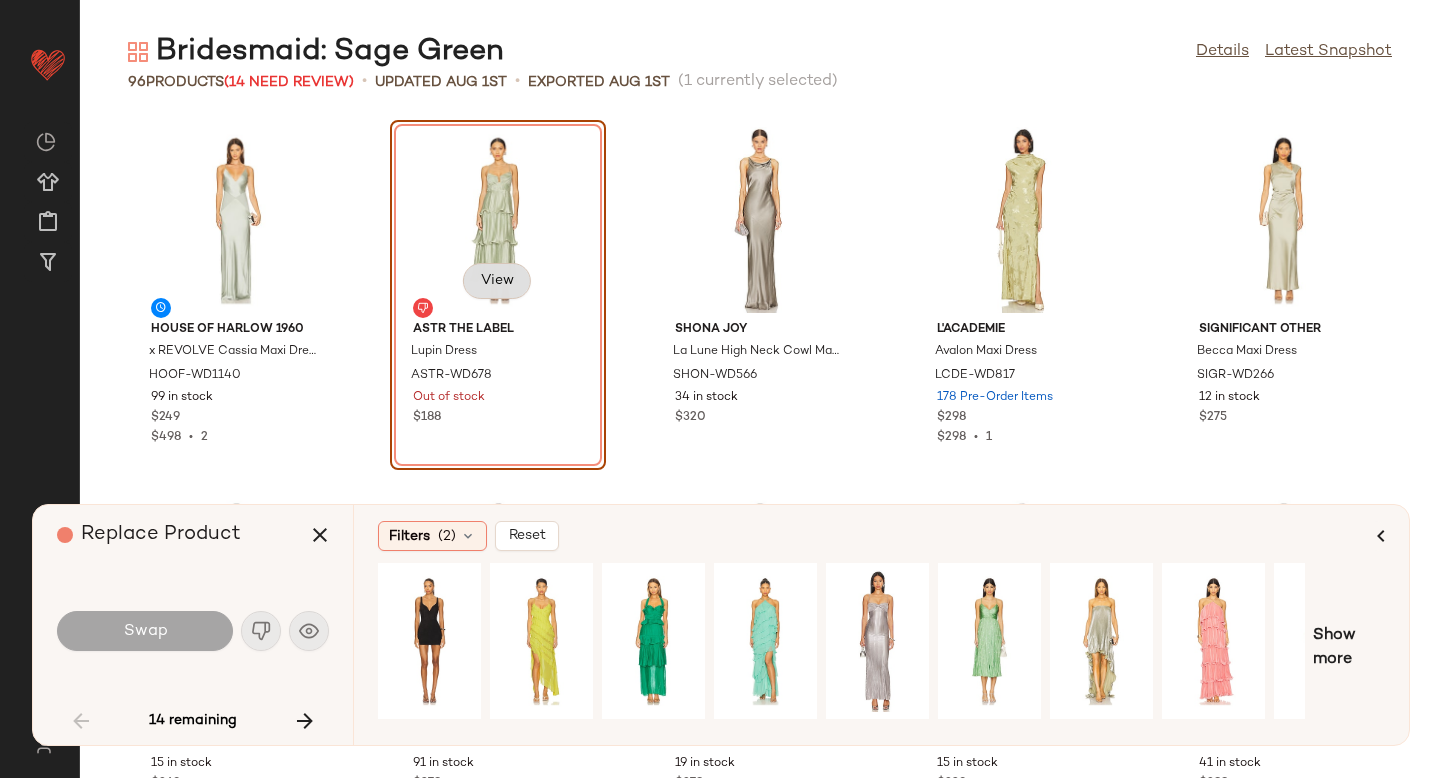 click on "View" at bounding box center (497, 281) 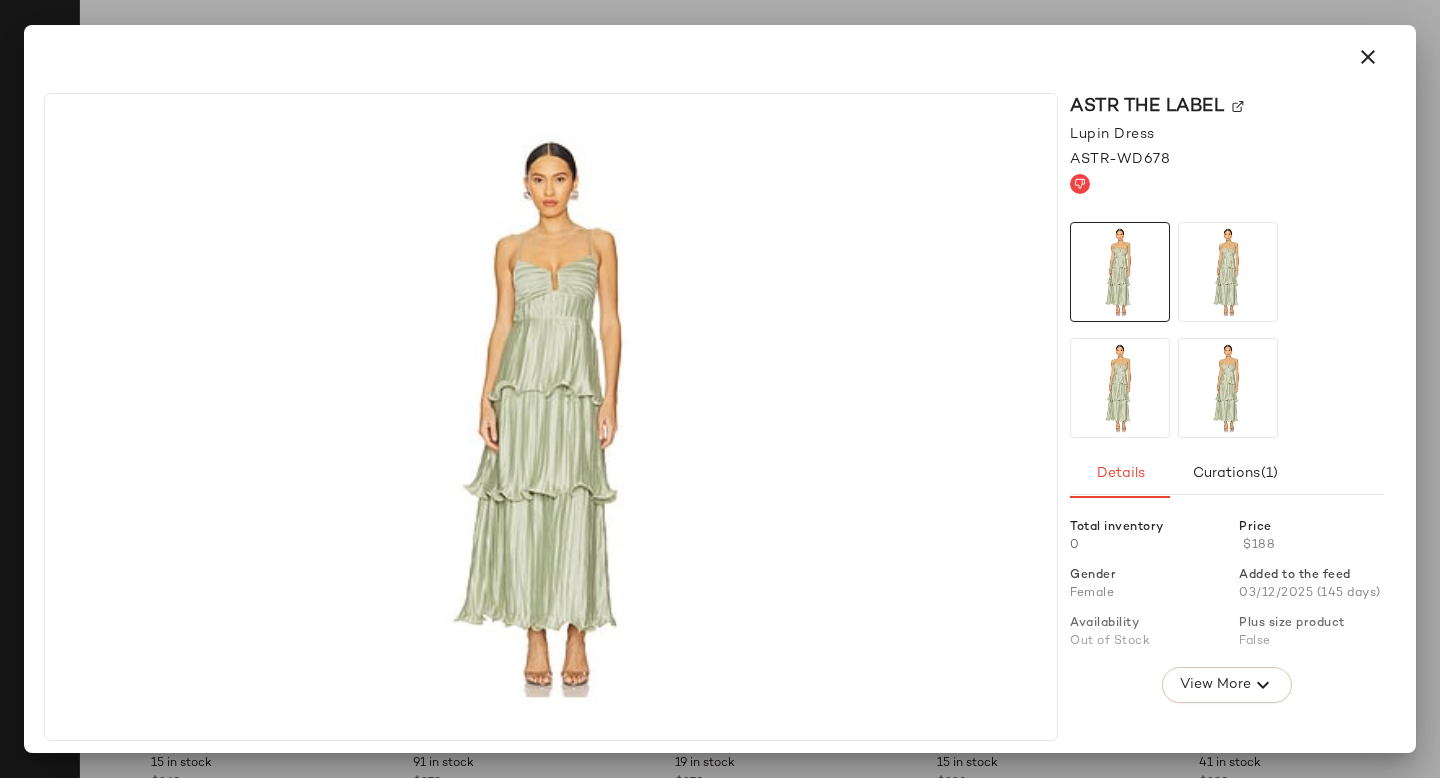 click 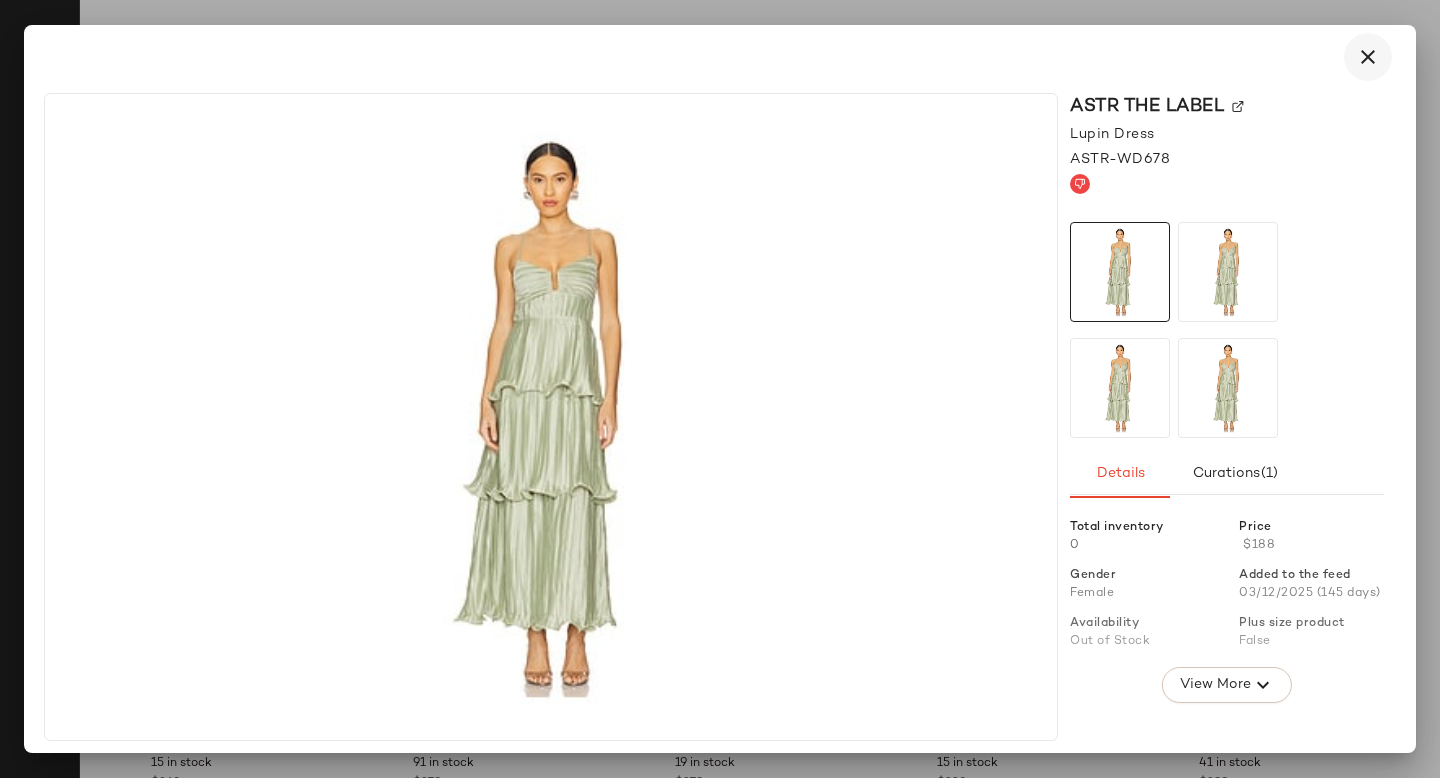 click at bounding box center [1368, 57] 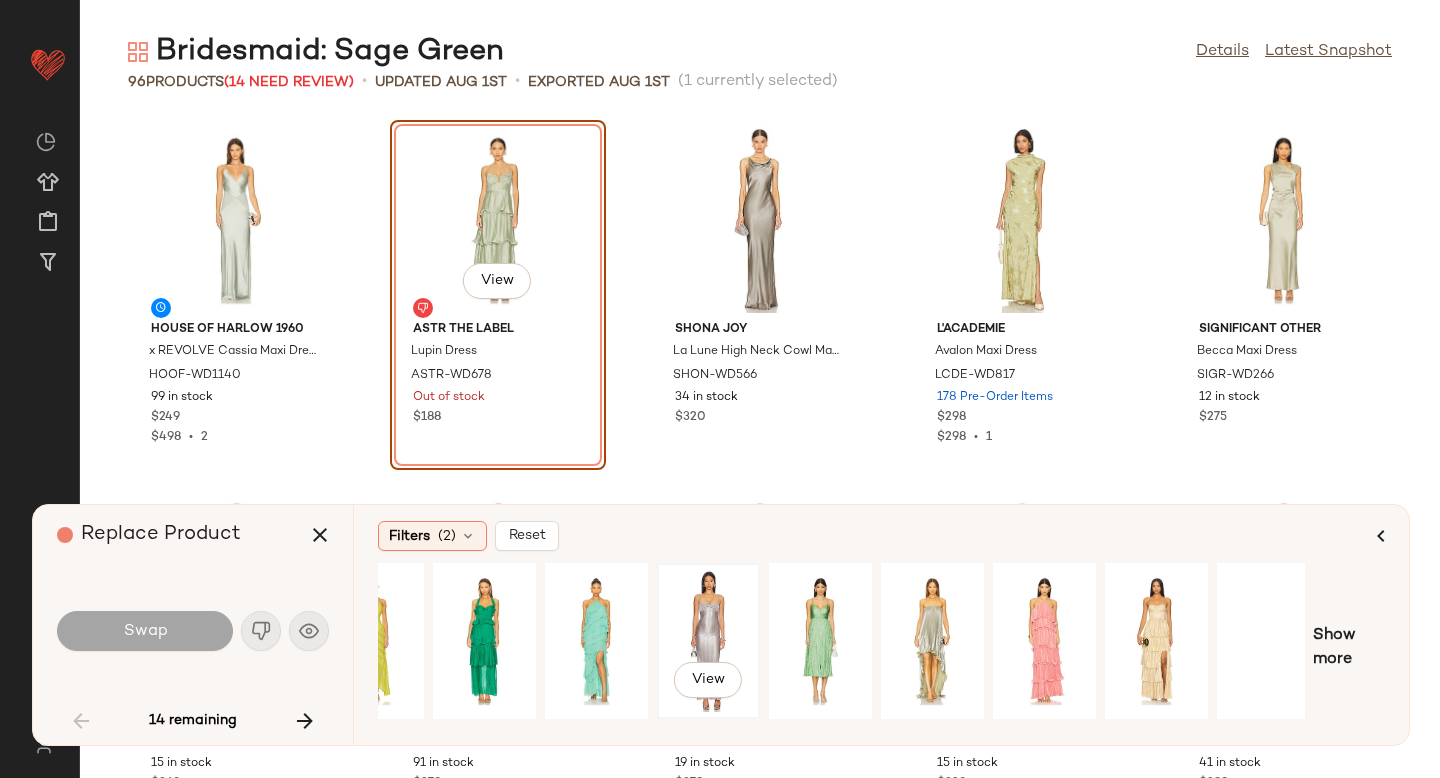 scroll, scrollTop: 0, scrollLeft: 182, axis: horizontal 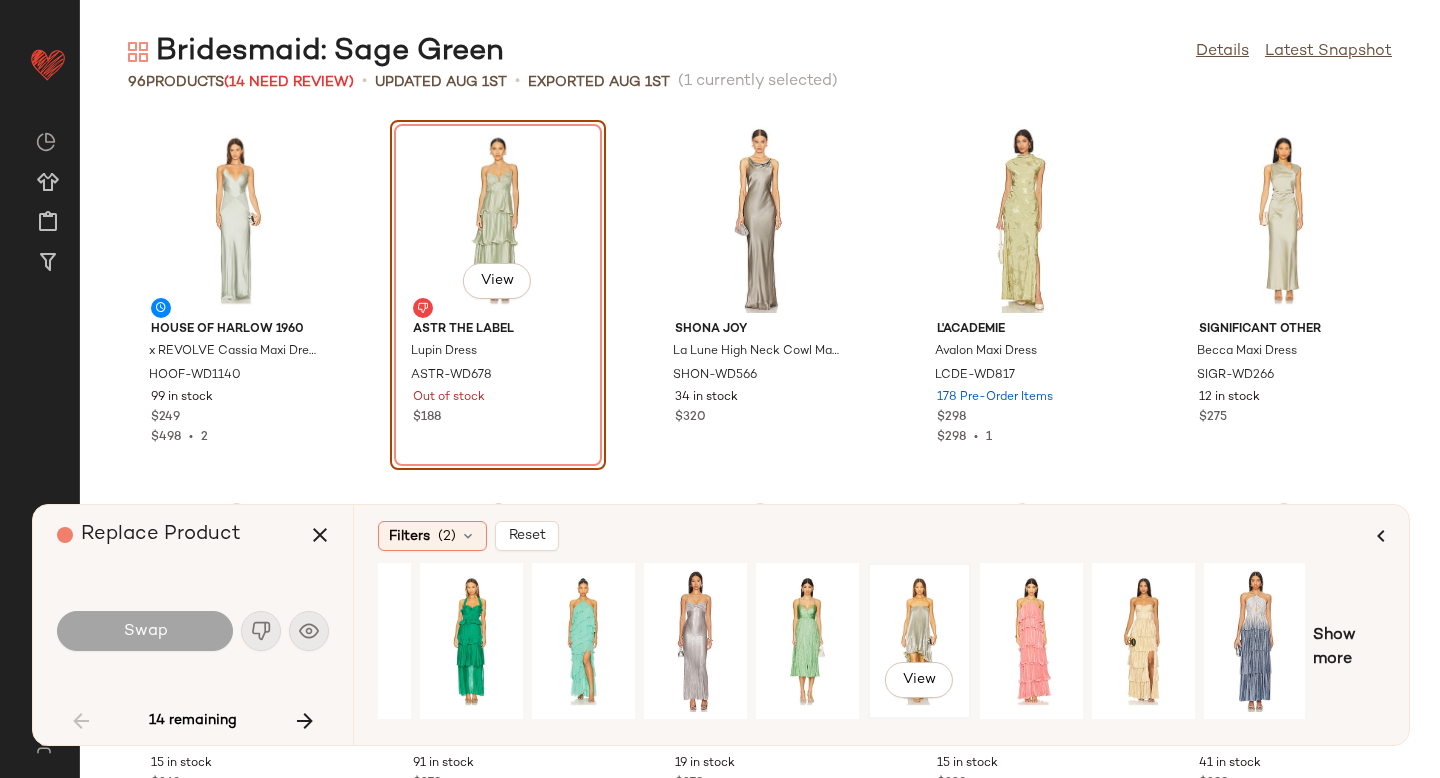click on "View" 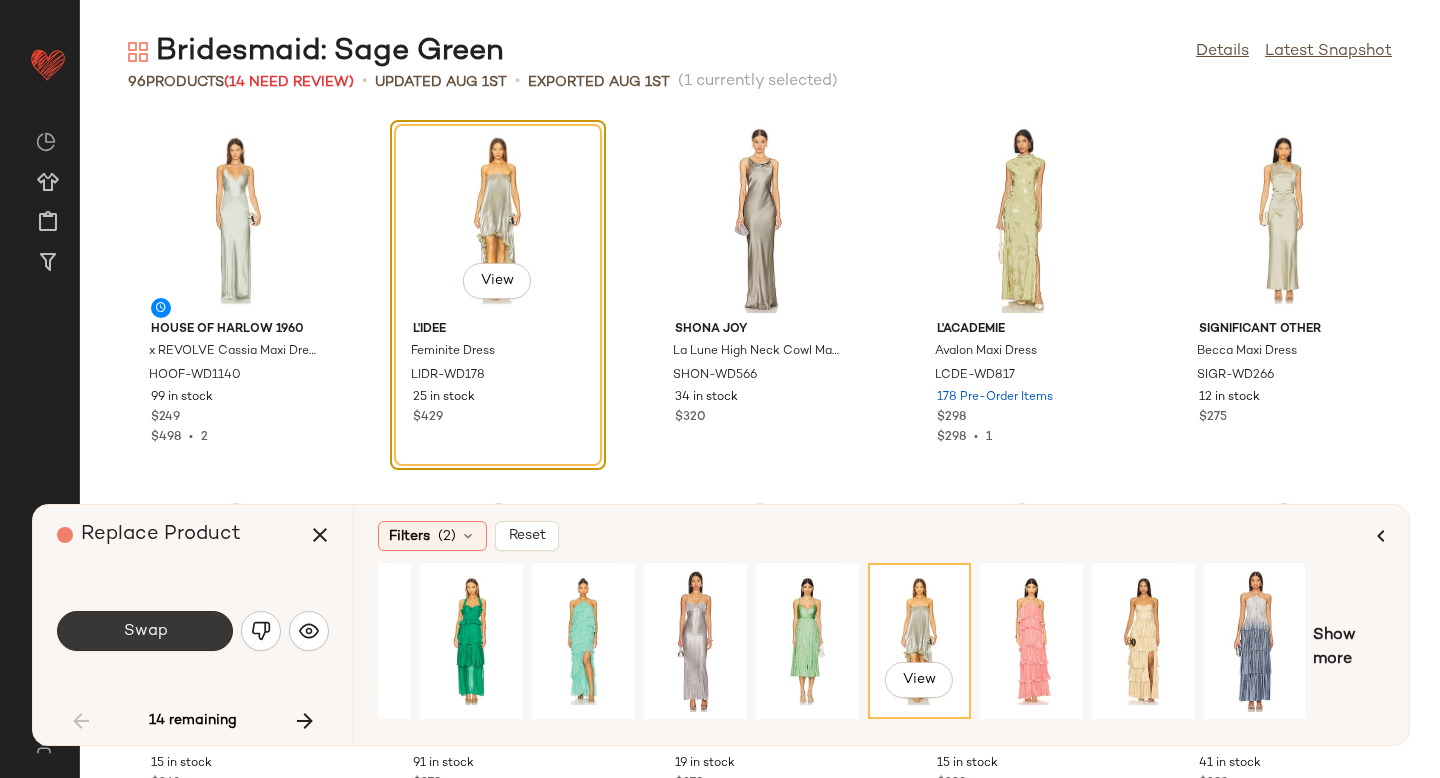 click on "Swap" at bounding box center (145, 631) 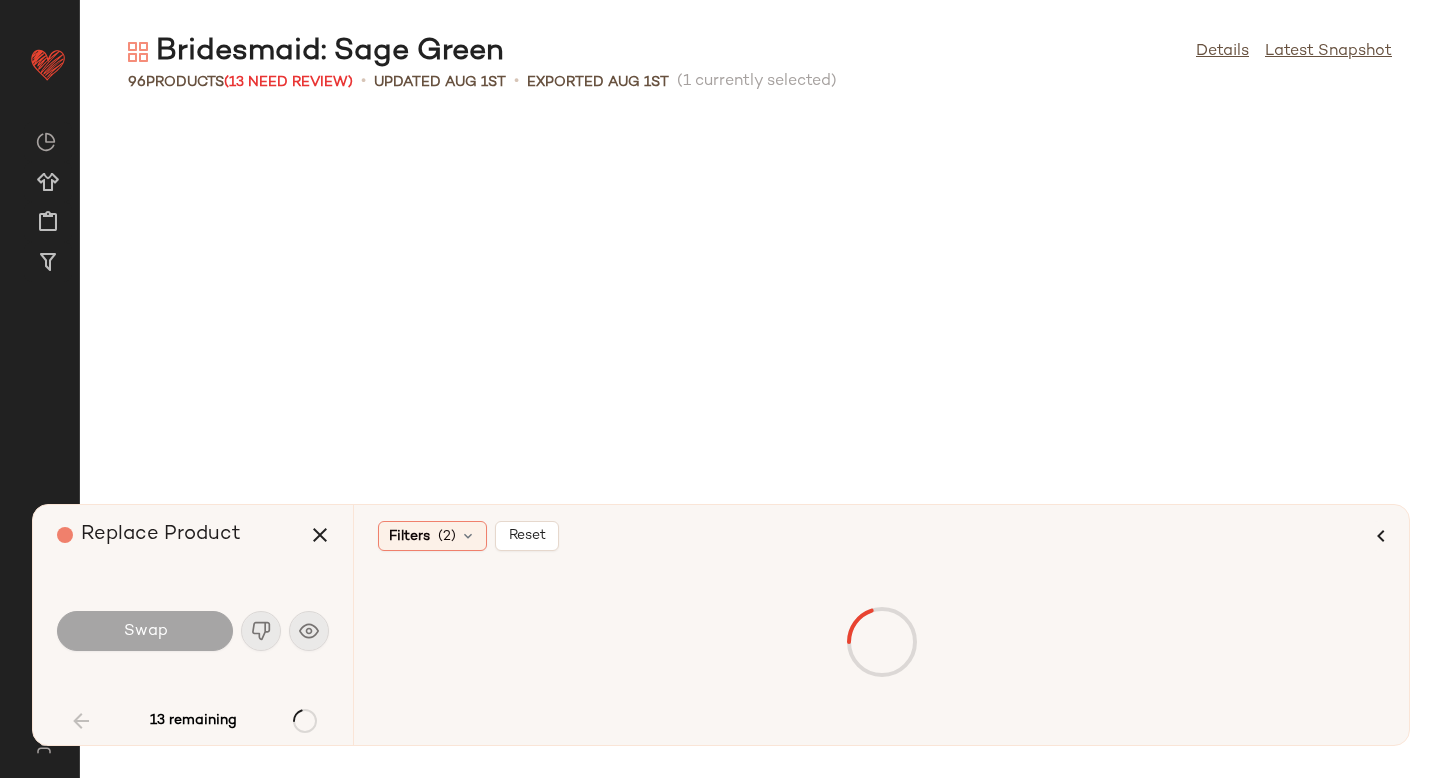 scroll, scrollTop: 1464, scrollLeft: 0, axis: vertical 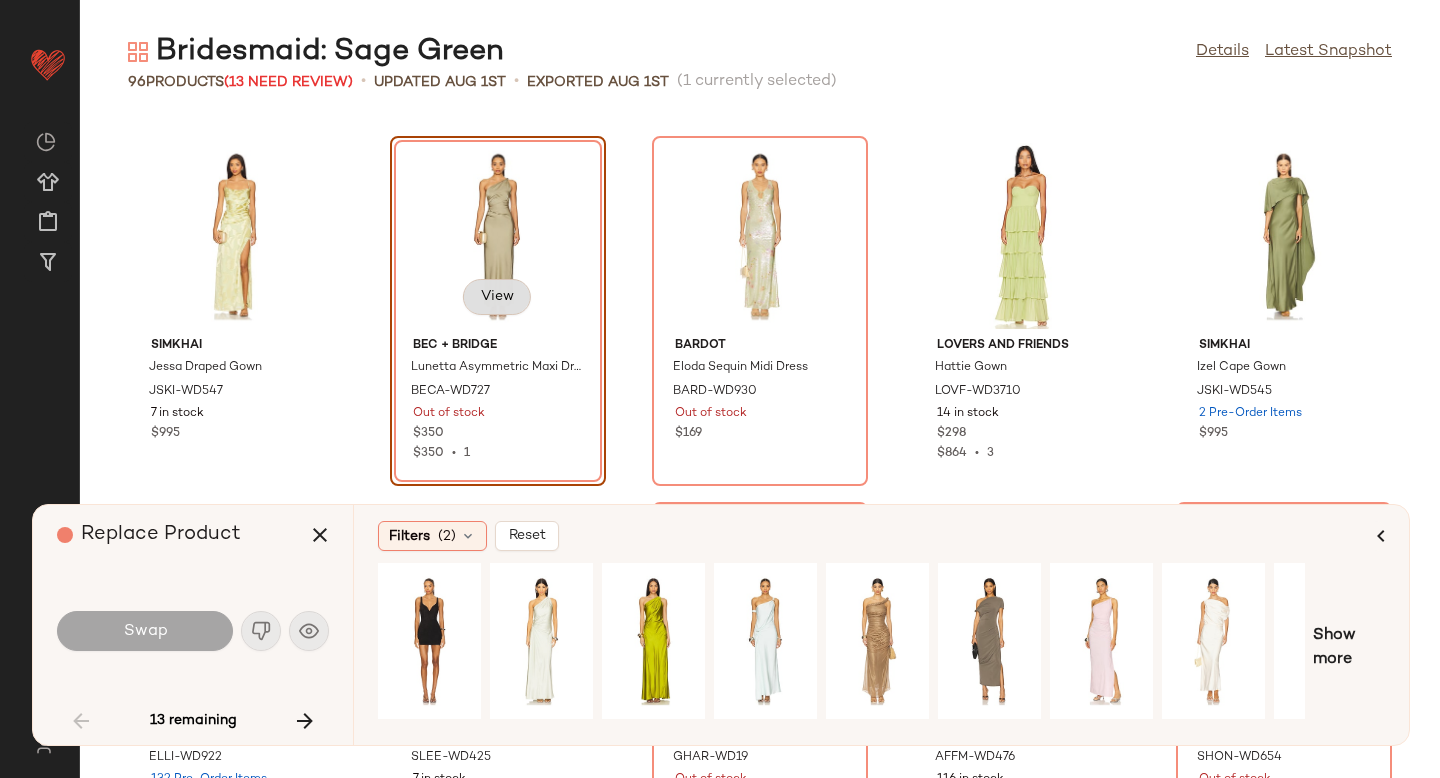 click on "View" 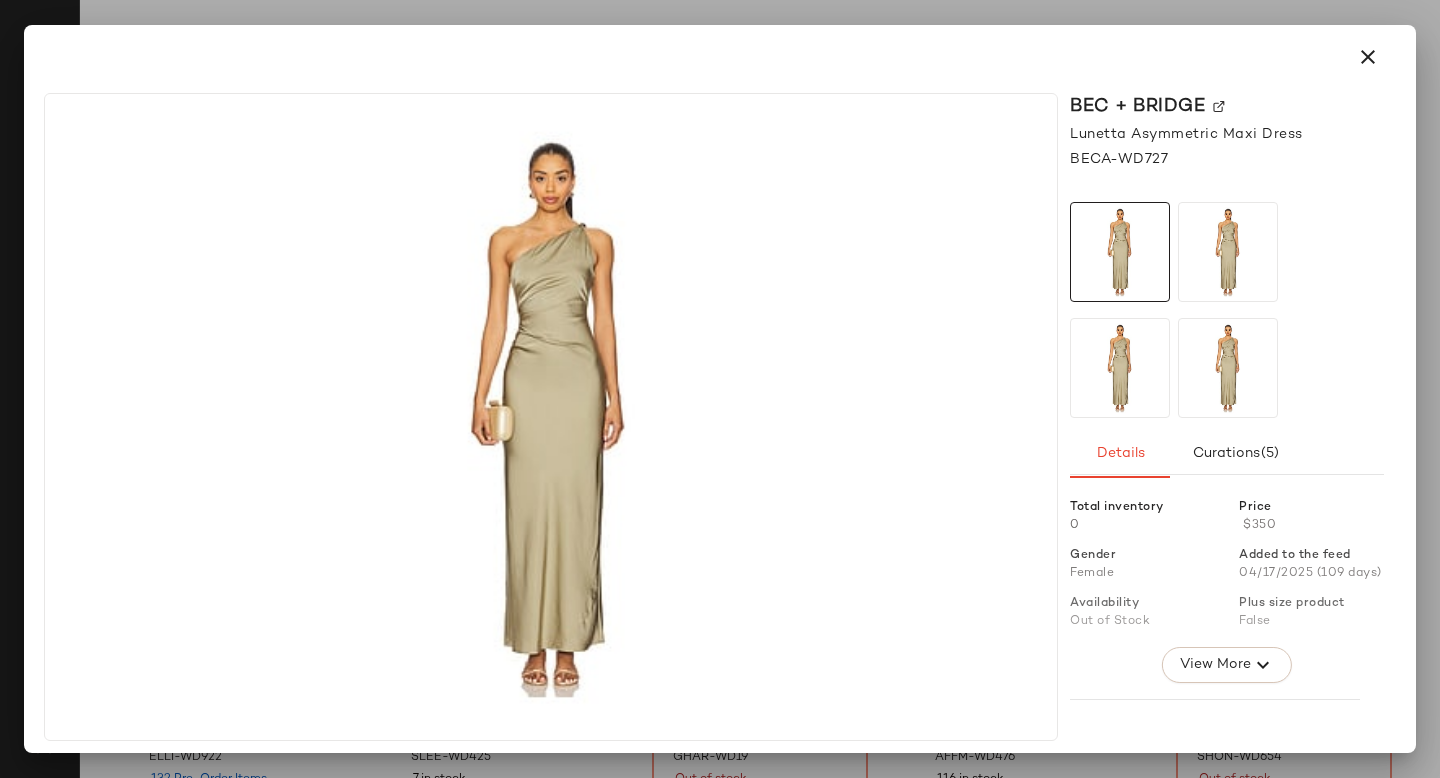 click 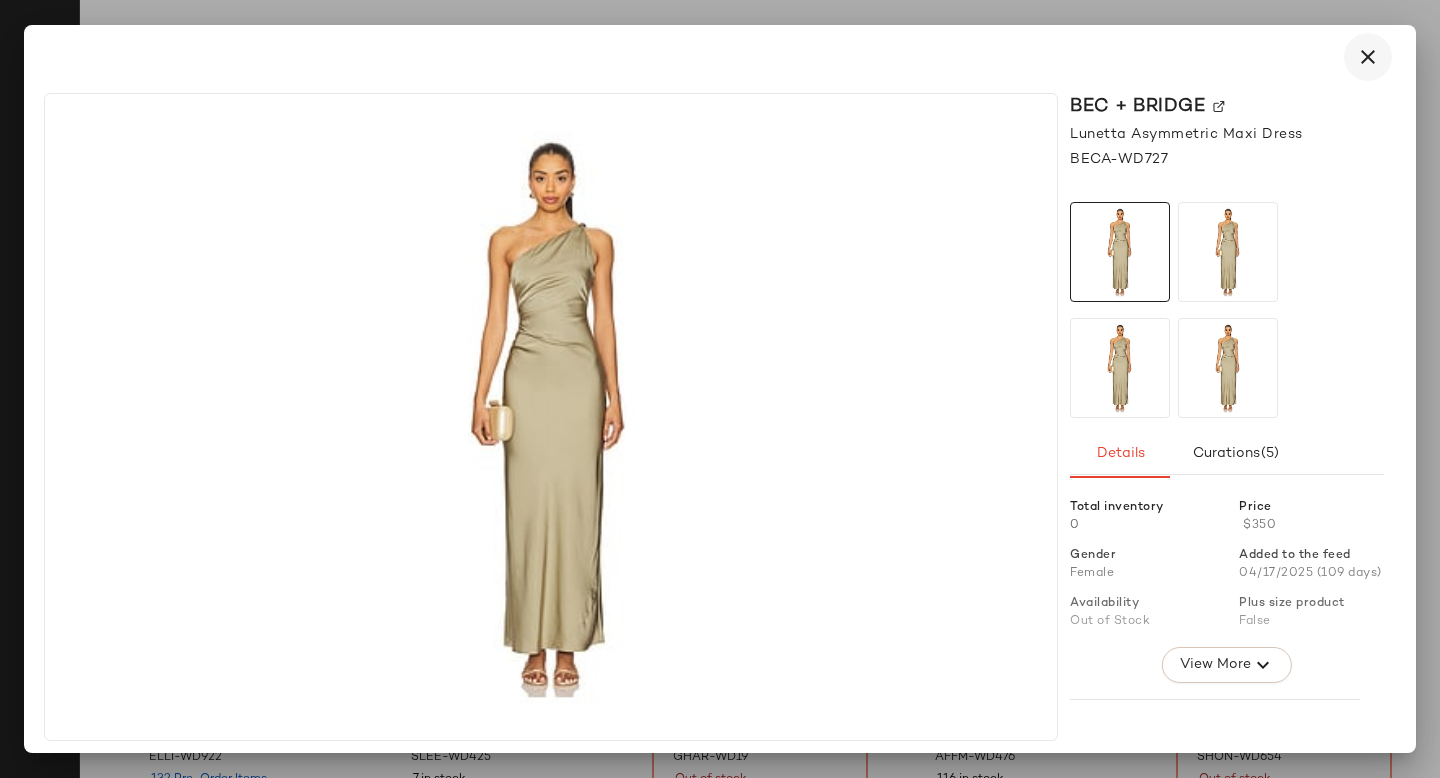 click at bounding box center (1368, 57) 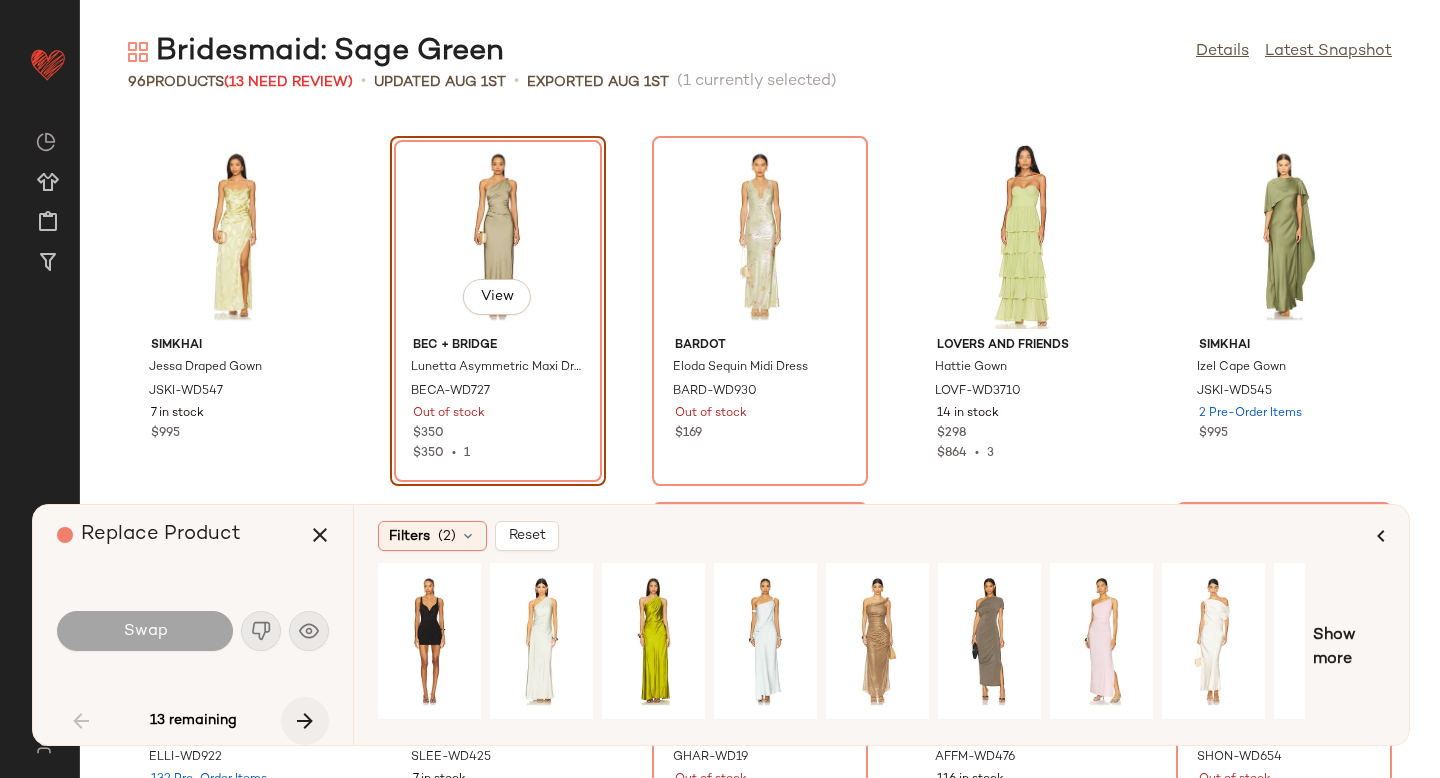 click at bounding box center (305, 721) 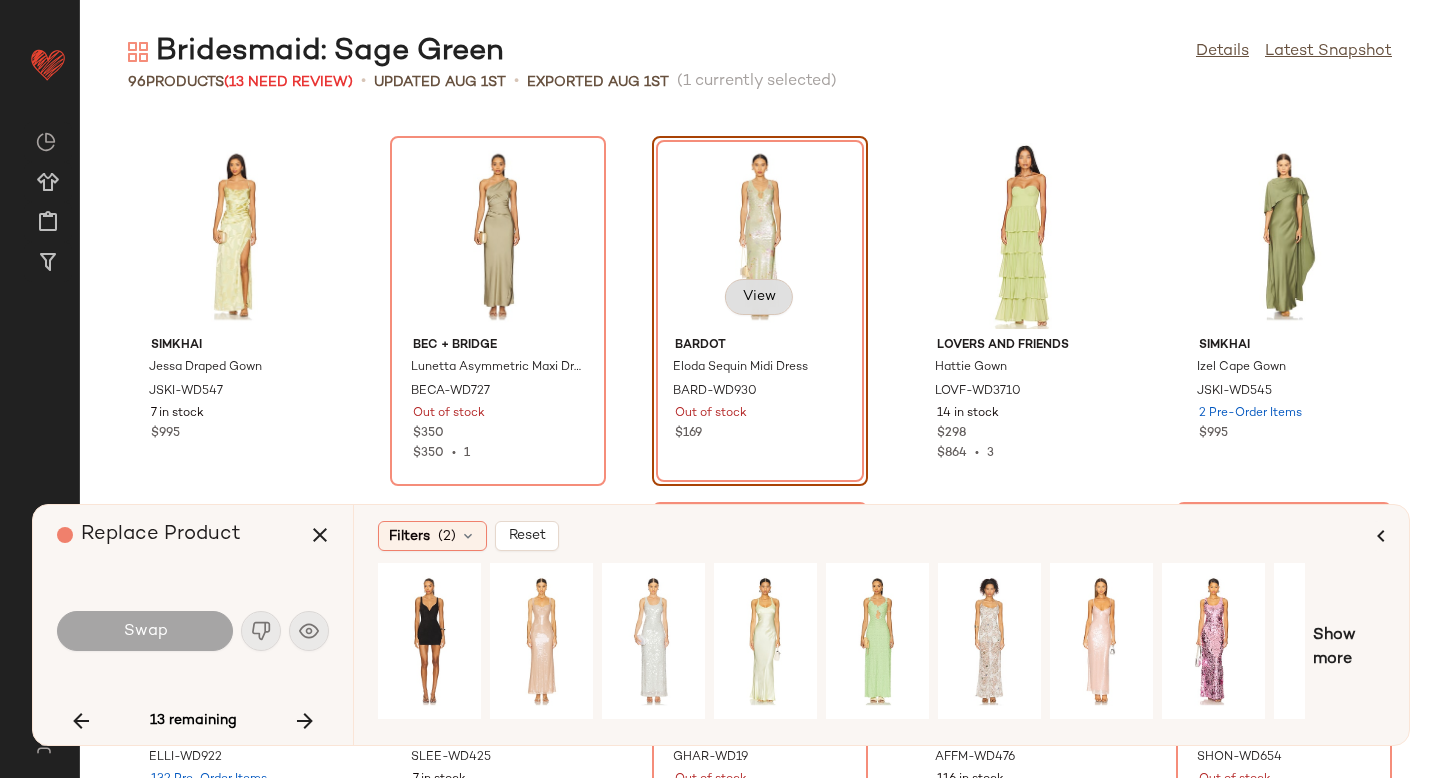 click on "View" 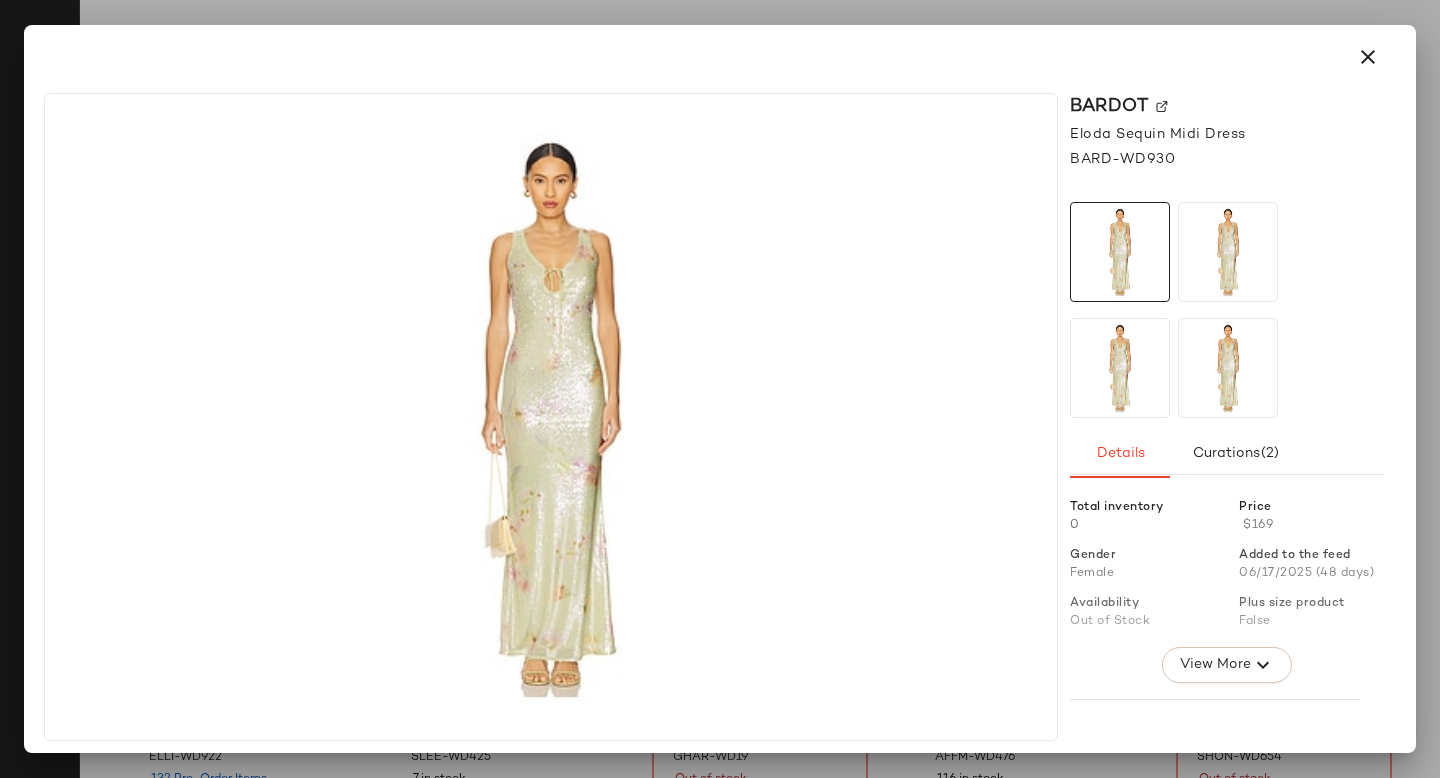 click 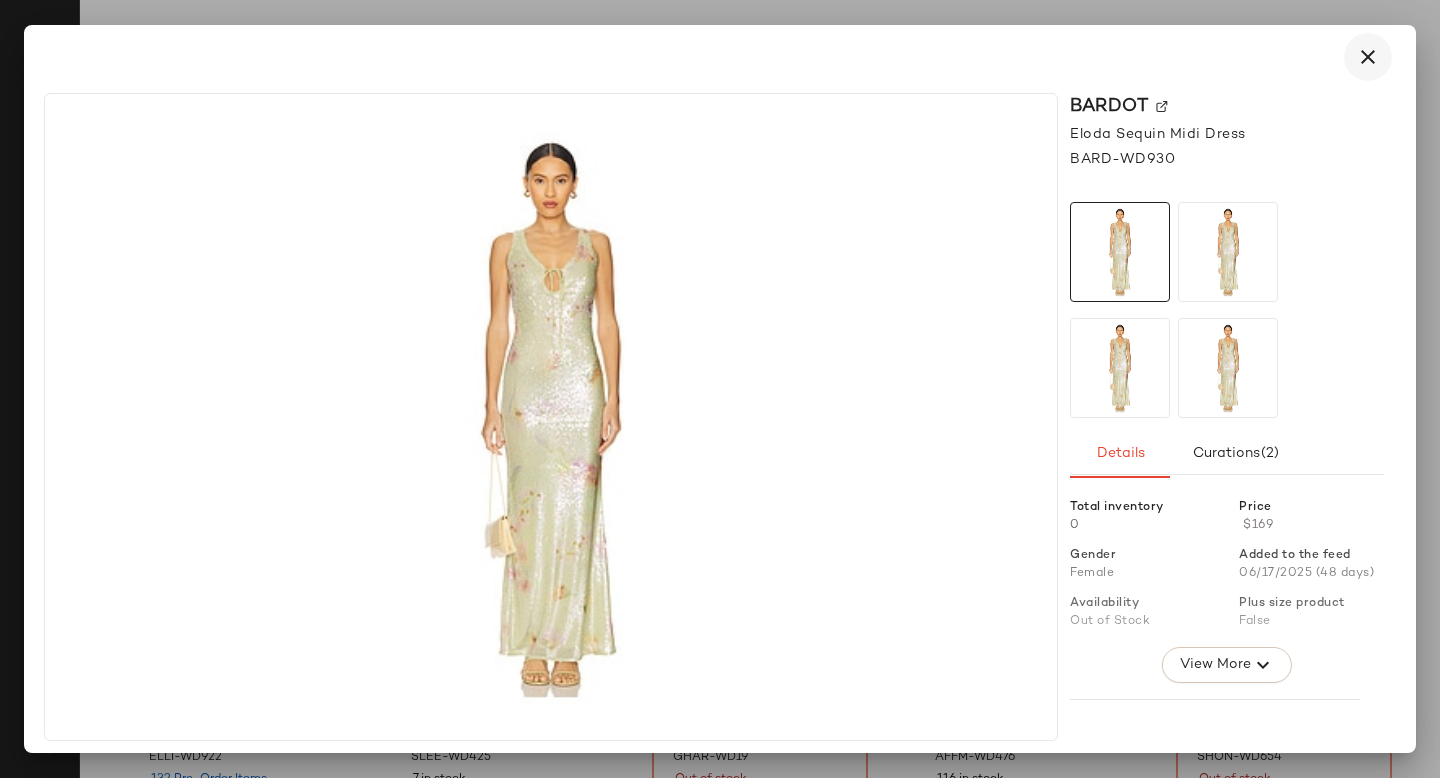 click at bounding box center [1368, 57] 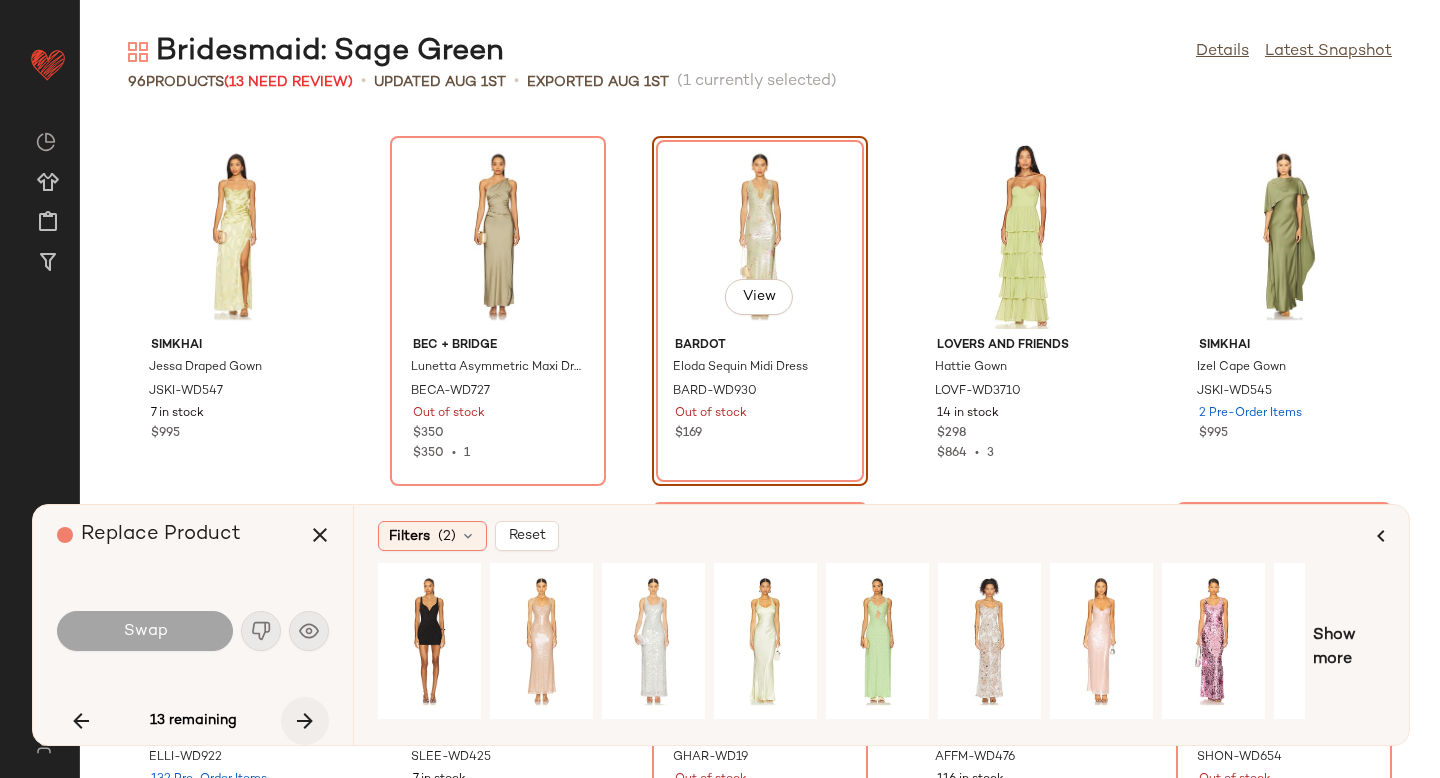 click at bounding box center [305, 721] 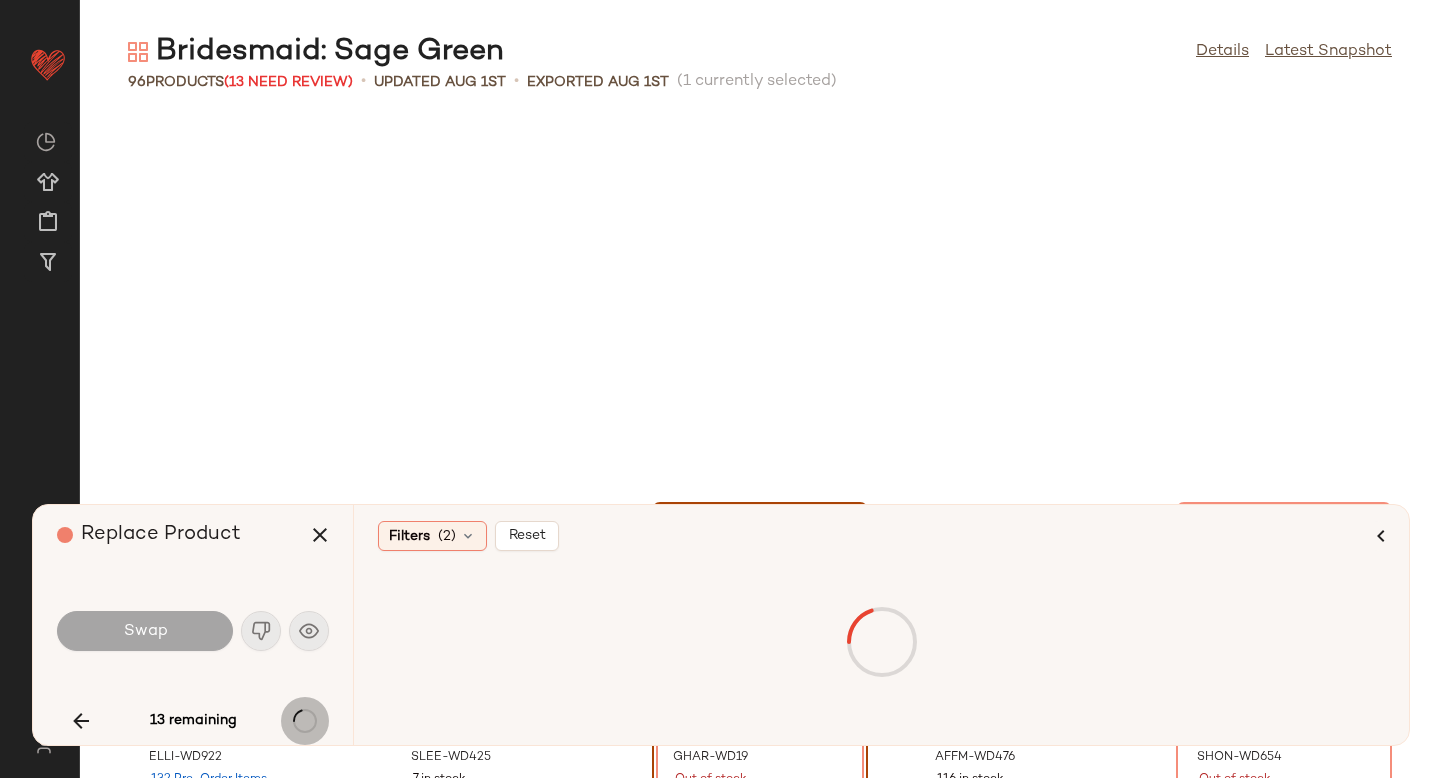 scroll, scrollTop: 1830, scrollLeft: 0, axis: vertical 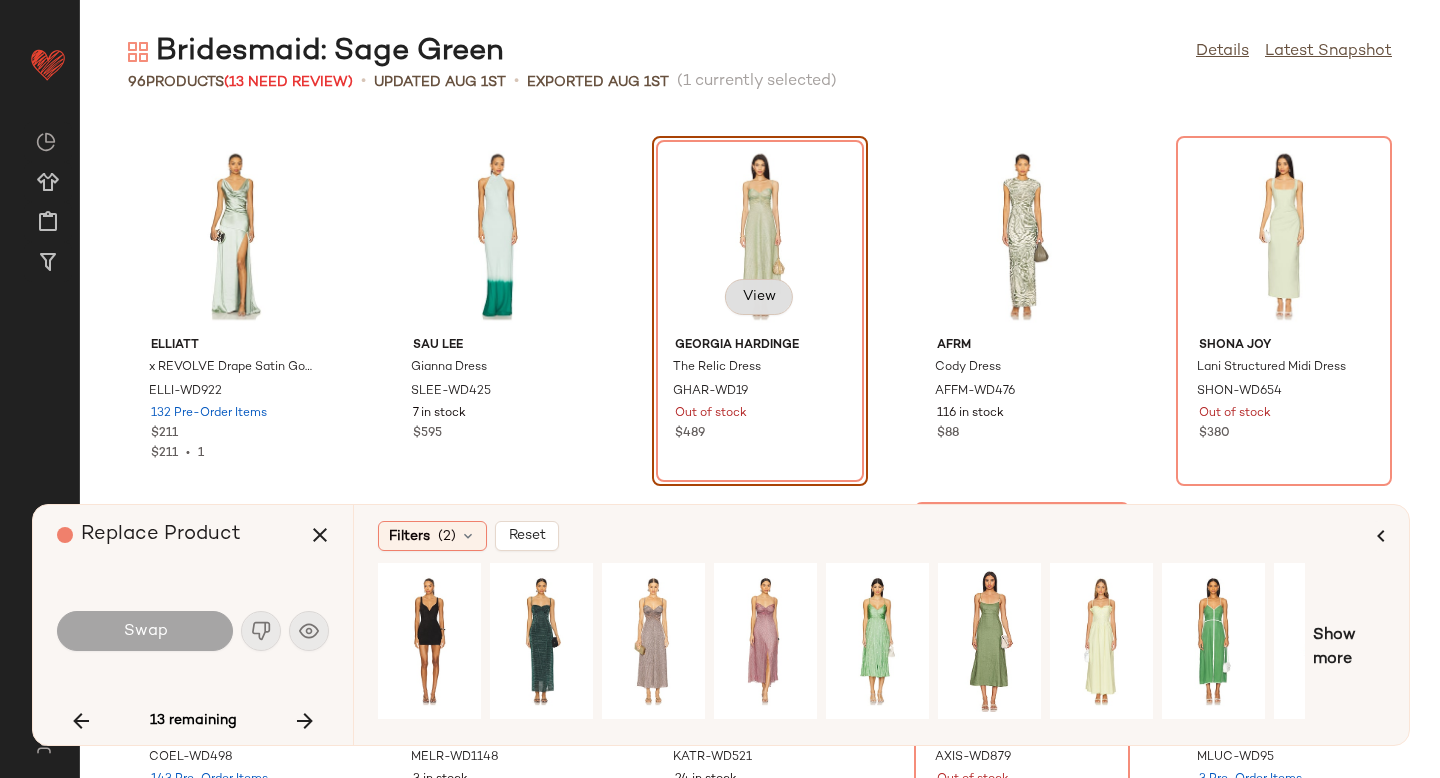 click on "View" 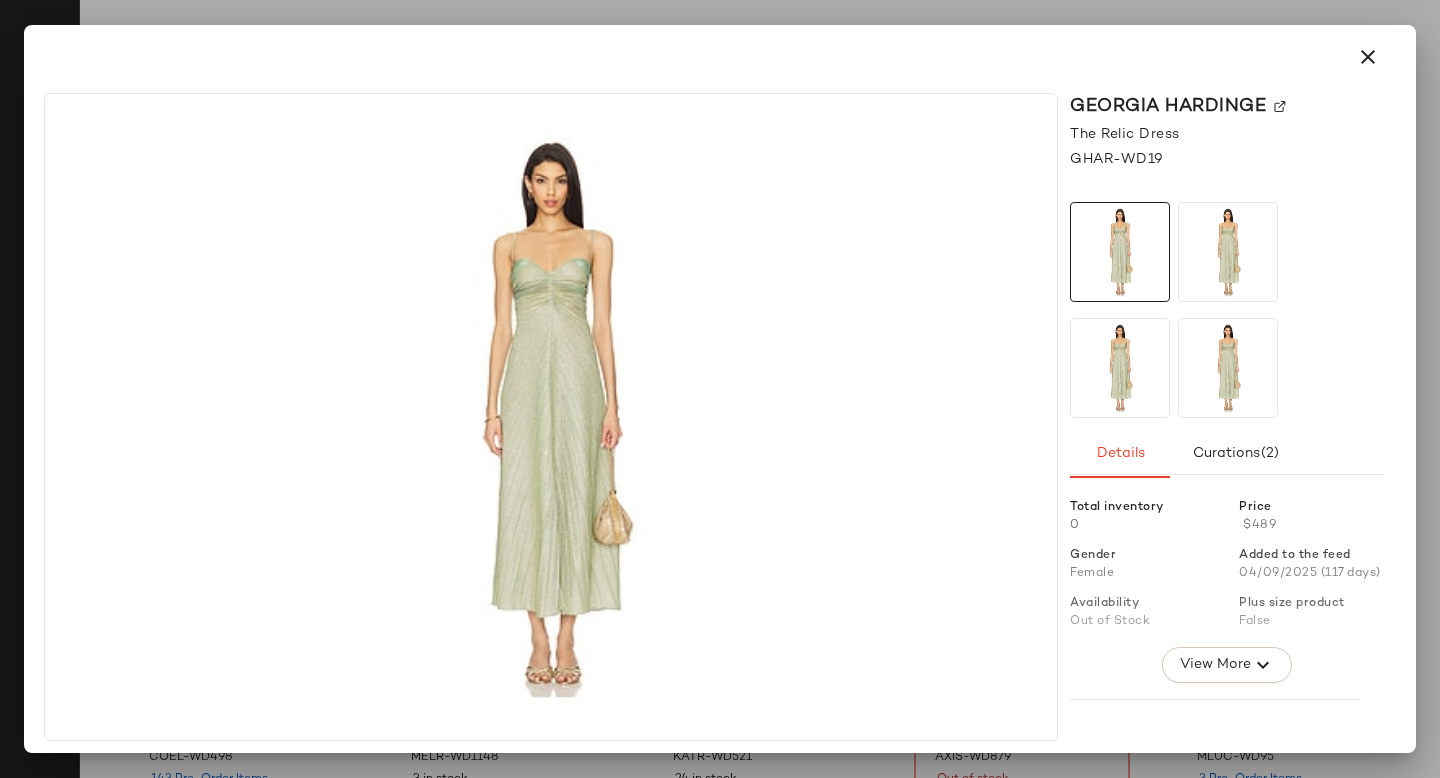 click 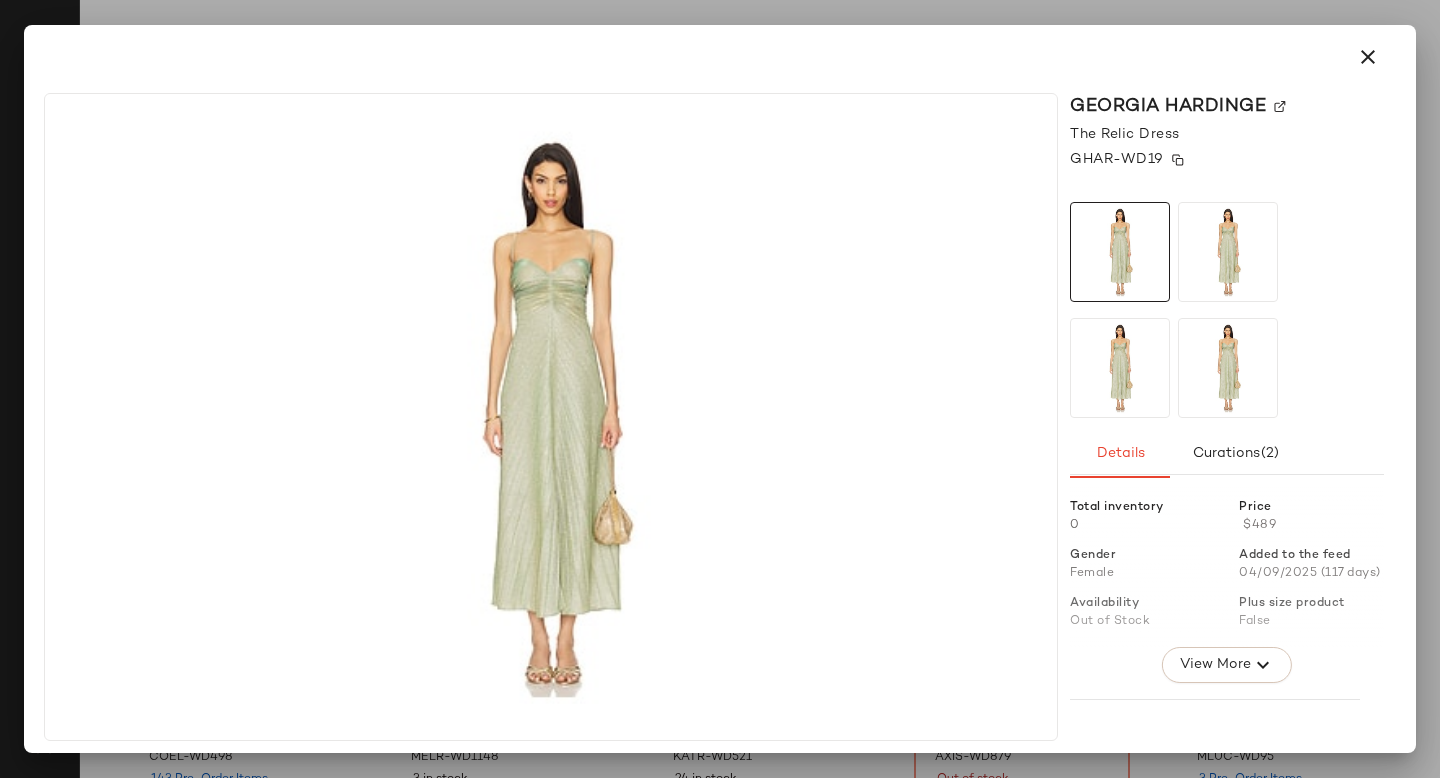 click on "GHAR-WD19" at bounding box center (1117, 159) 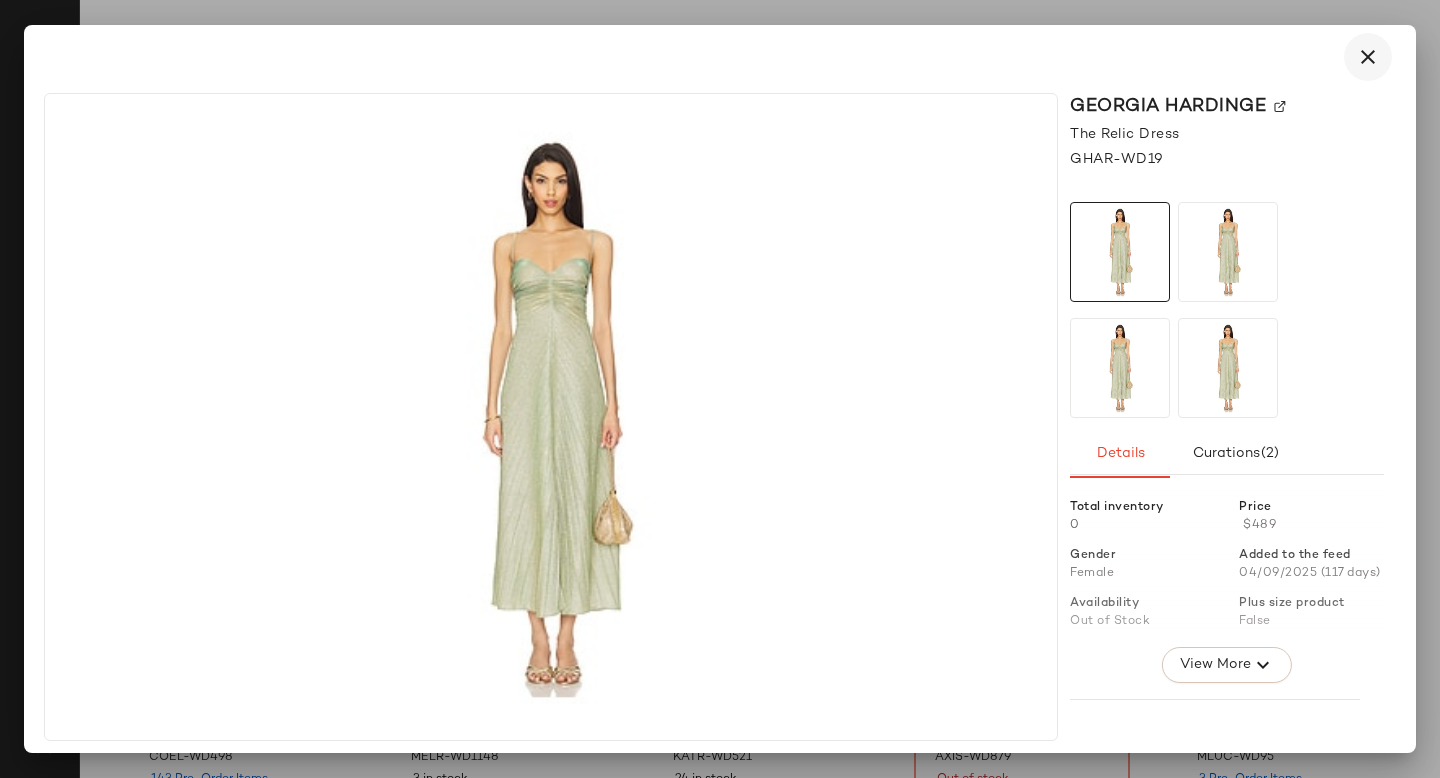 click at bounding box center [1368, 57] 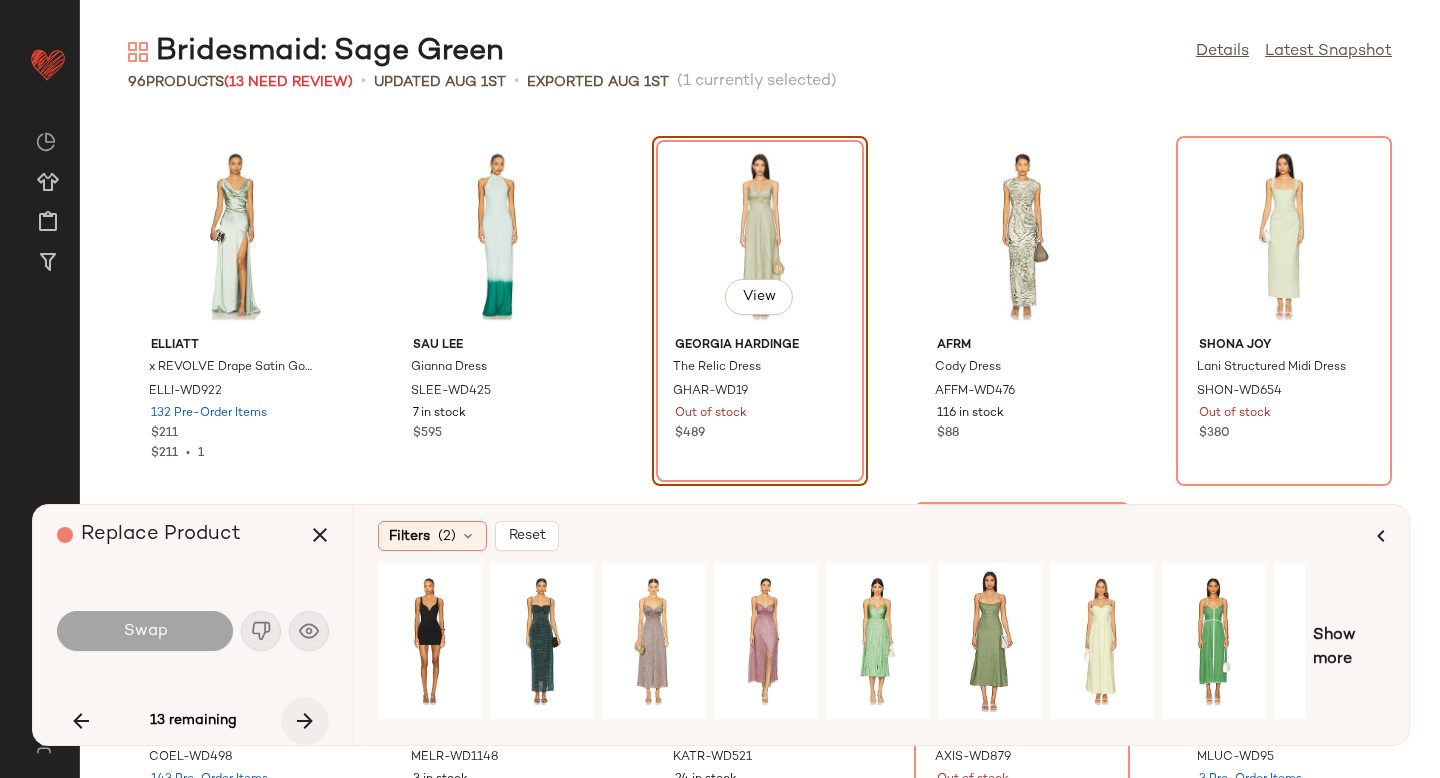 click at bounding box center [305, 721] 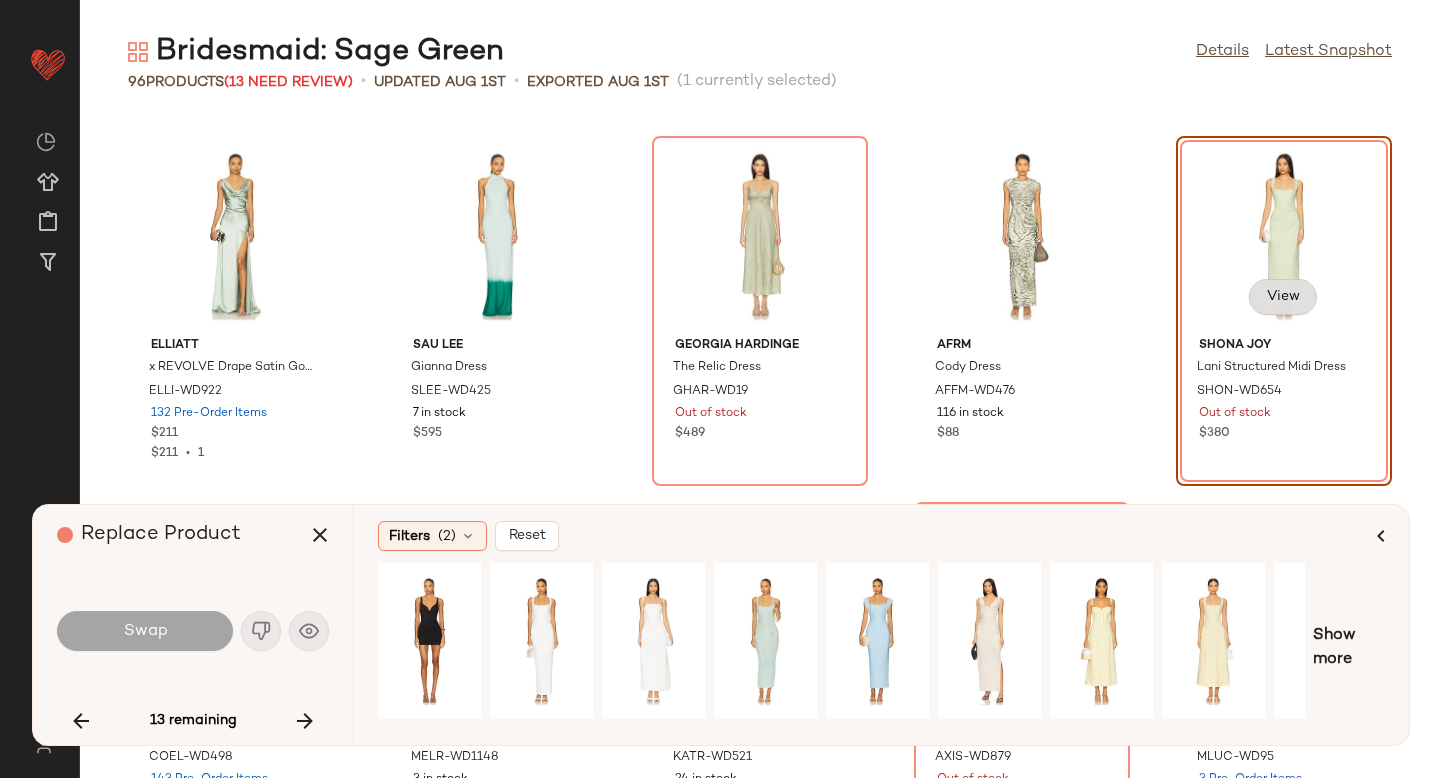click on "View" 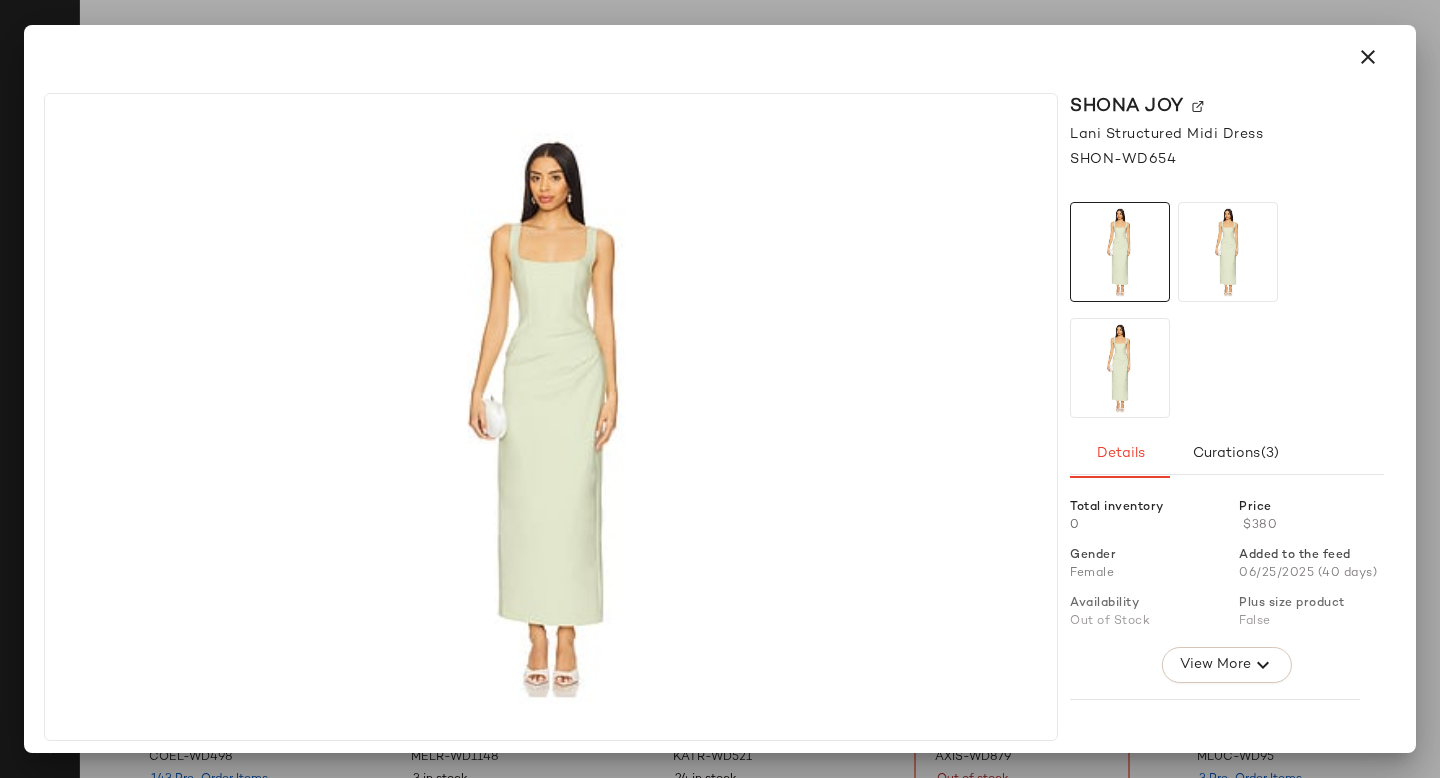 click 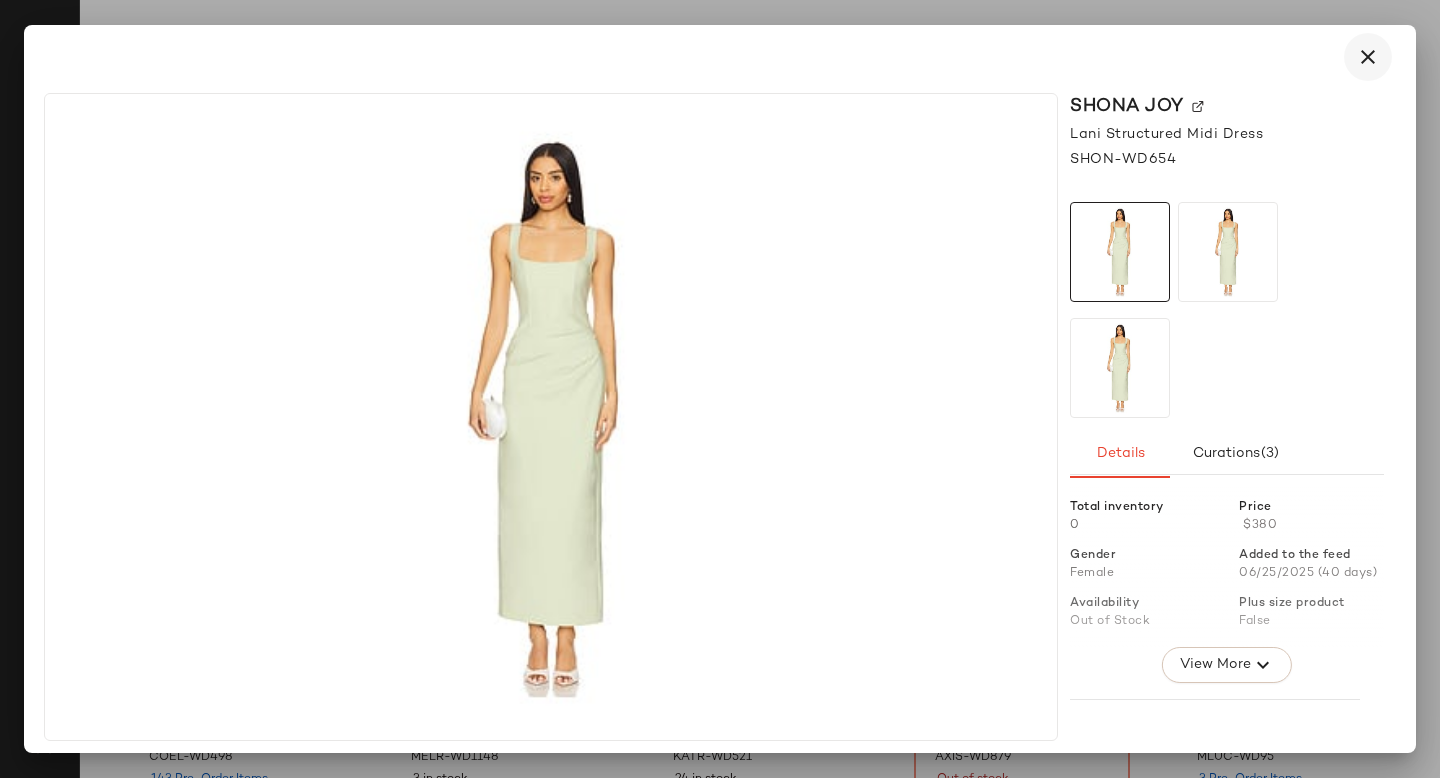 click at bounding box center [1368, 57] 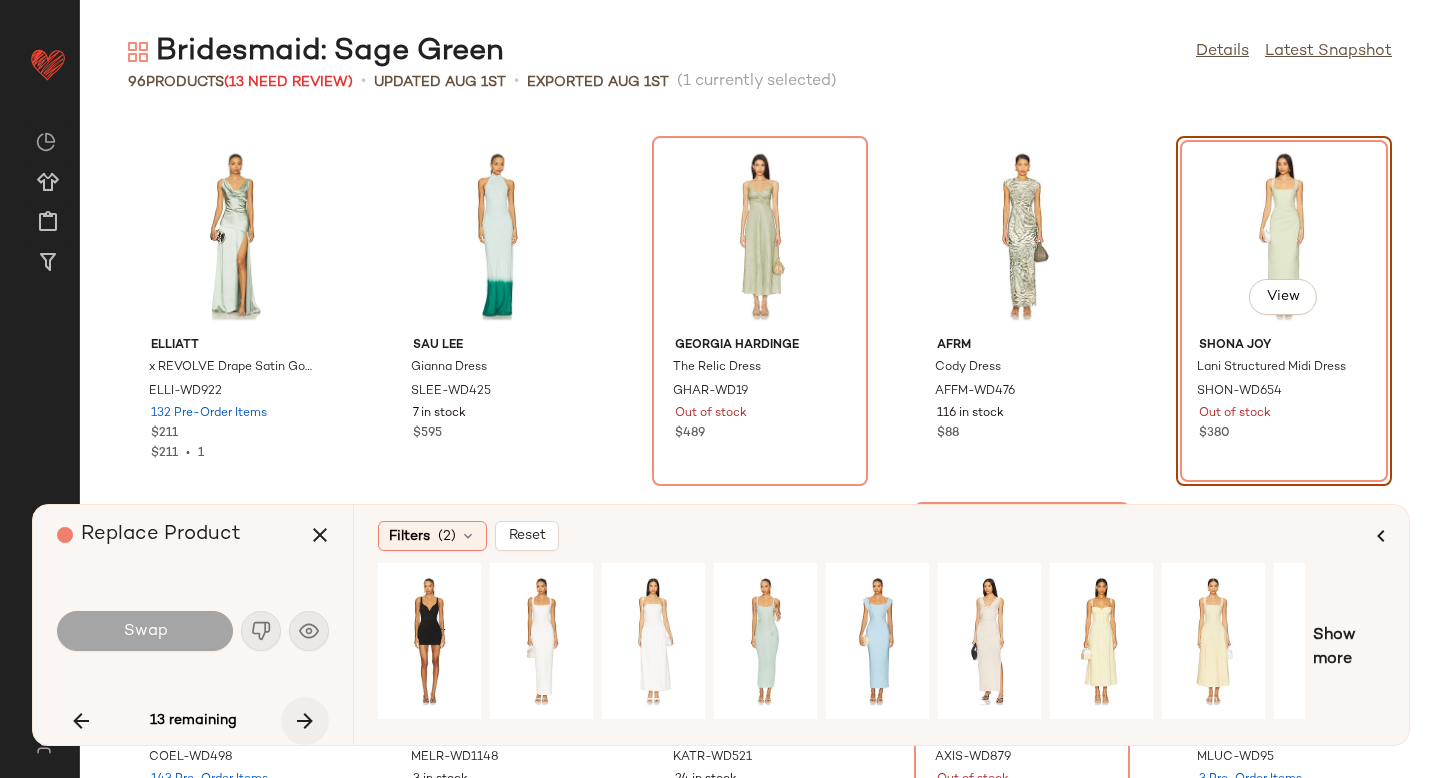 click at bounding box center [305, 721] 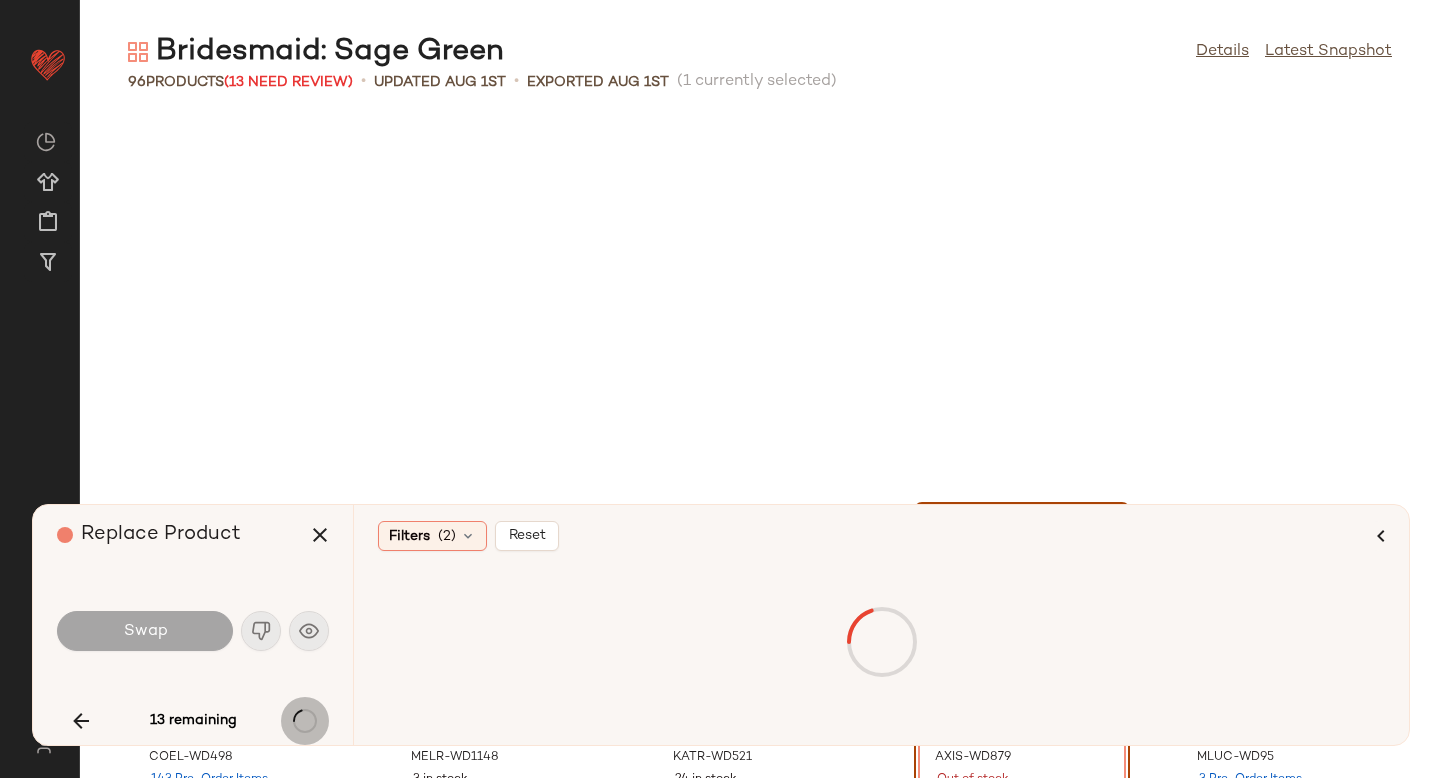 scroll, scrollTop: 2196, scrollLeft: 0, axis: vertical 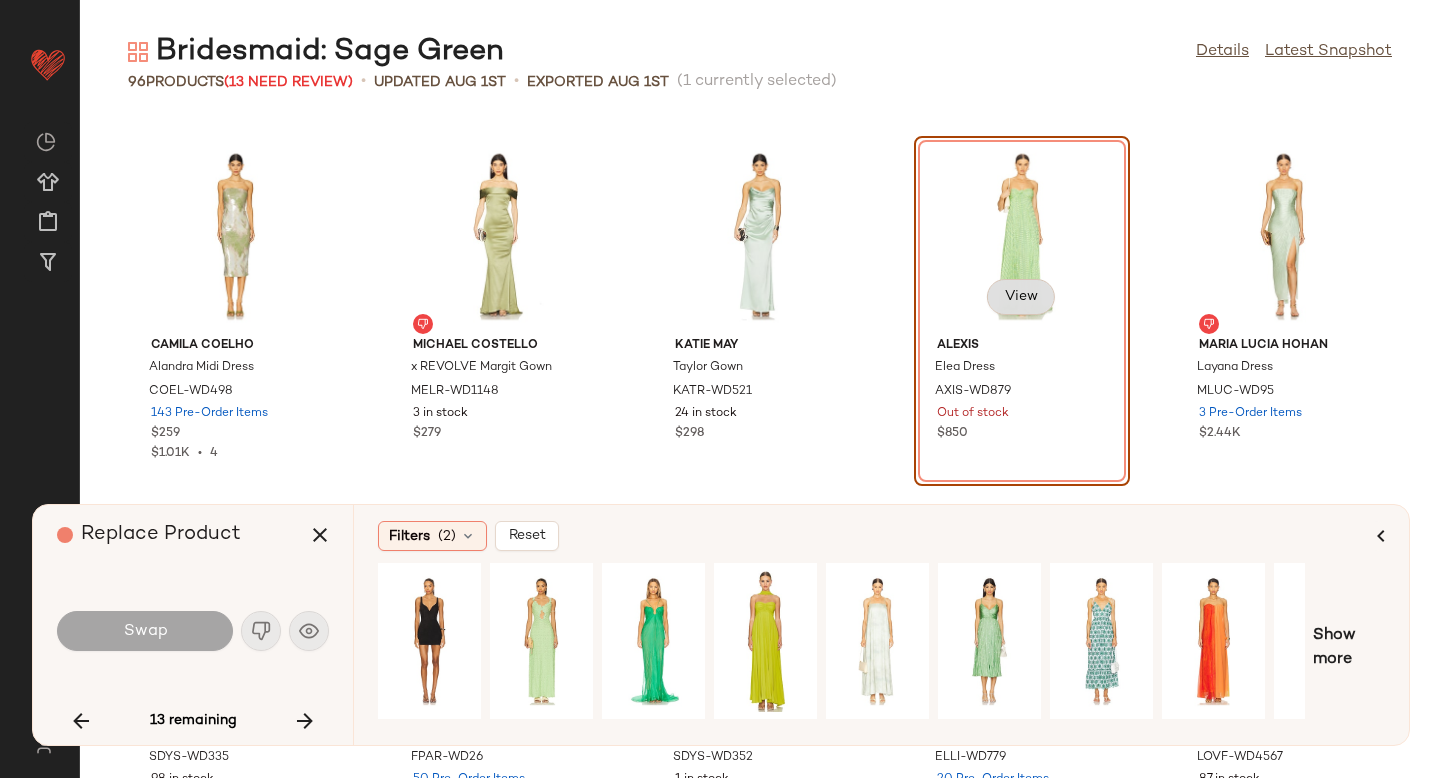 click on "View" 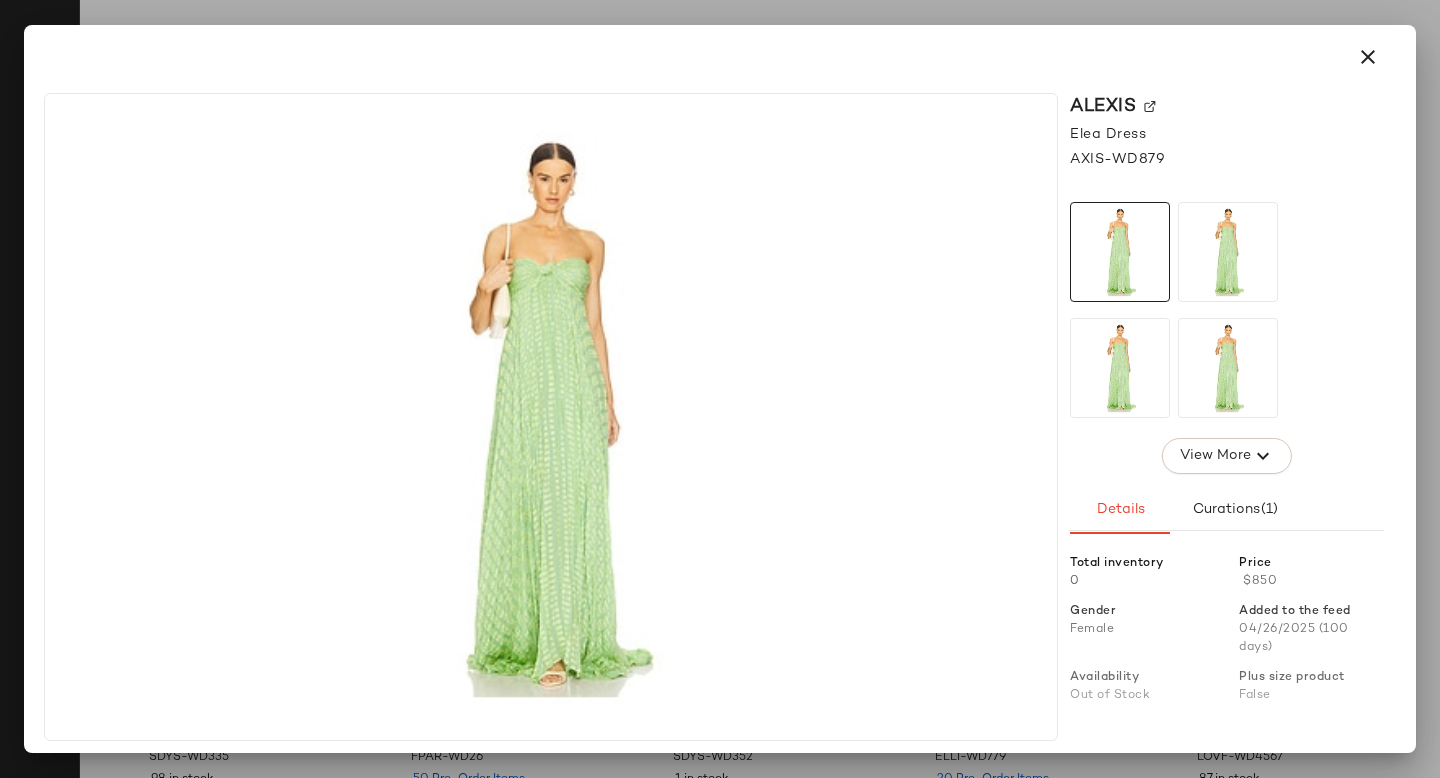 click on "Alexis" at bounding box center (1227, 106) 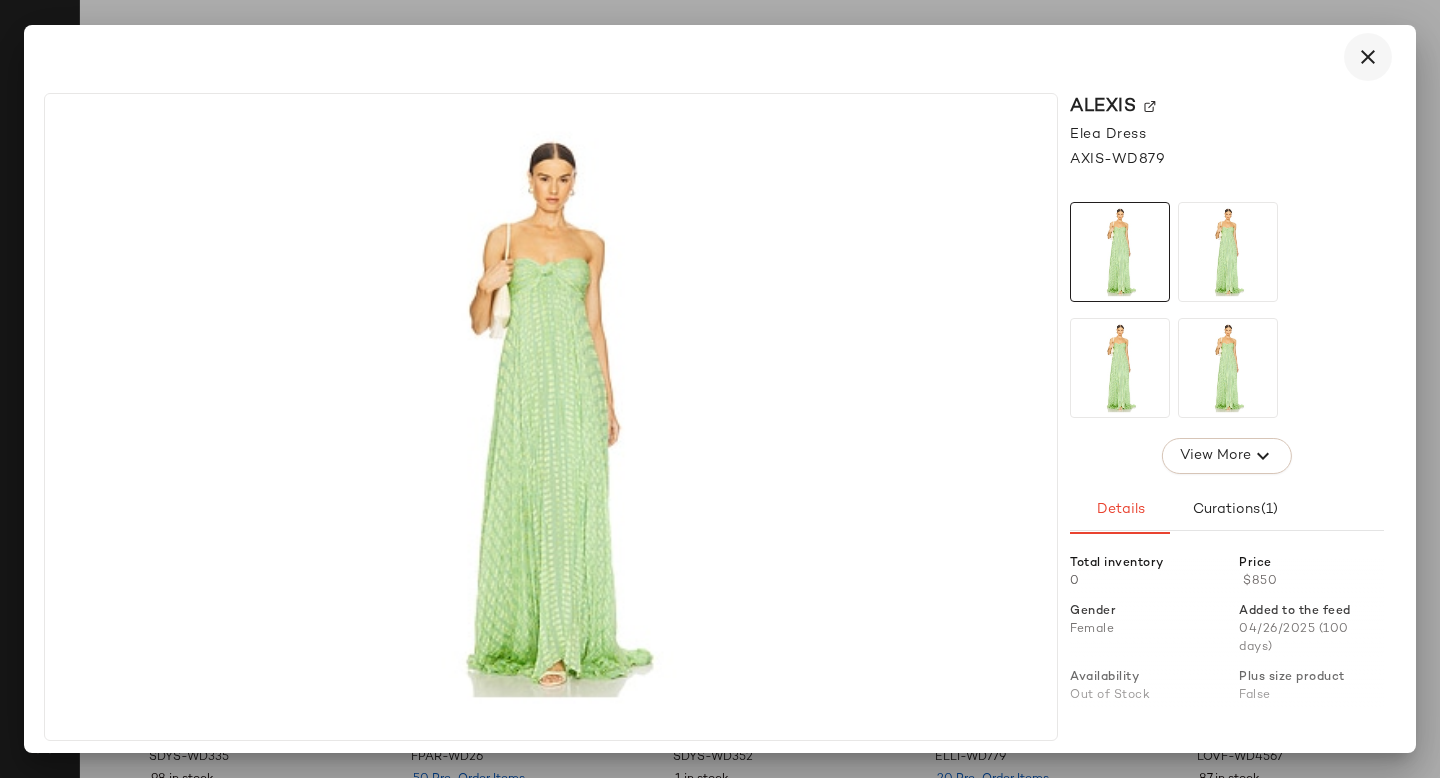 click at bounding box center (1368, 57) 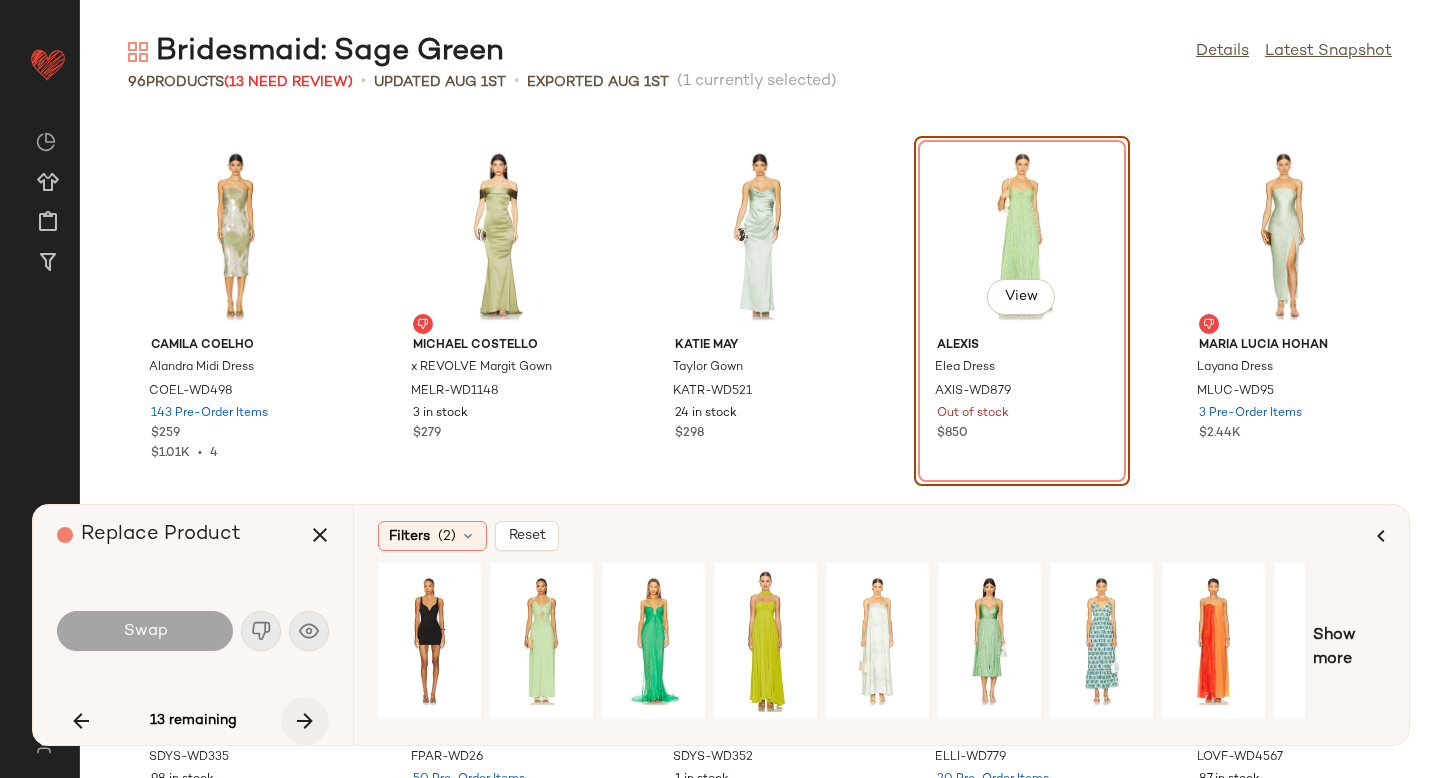 click at bounding box center [305, 721] 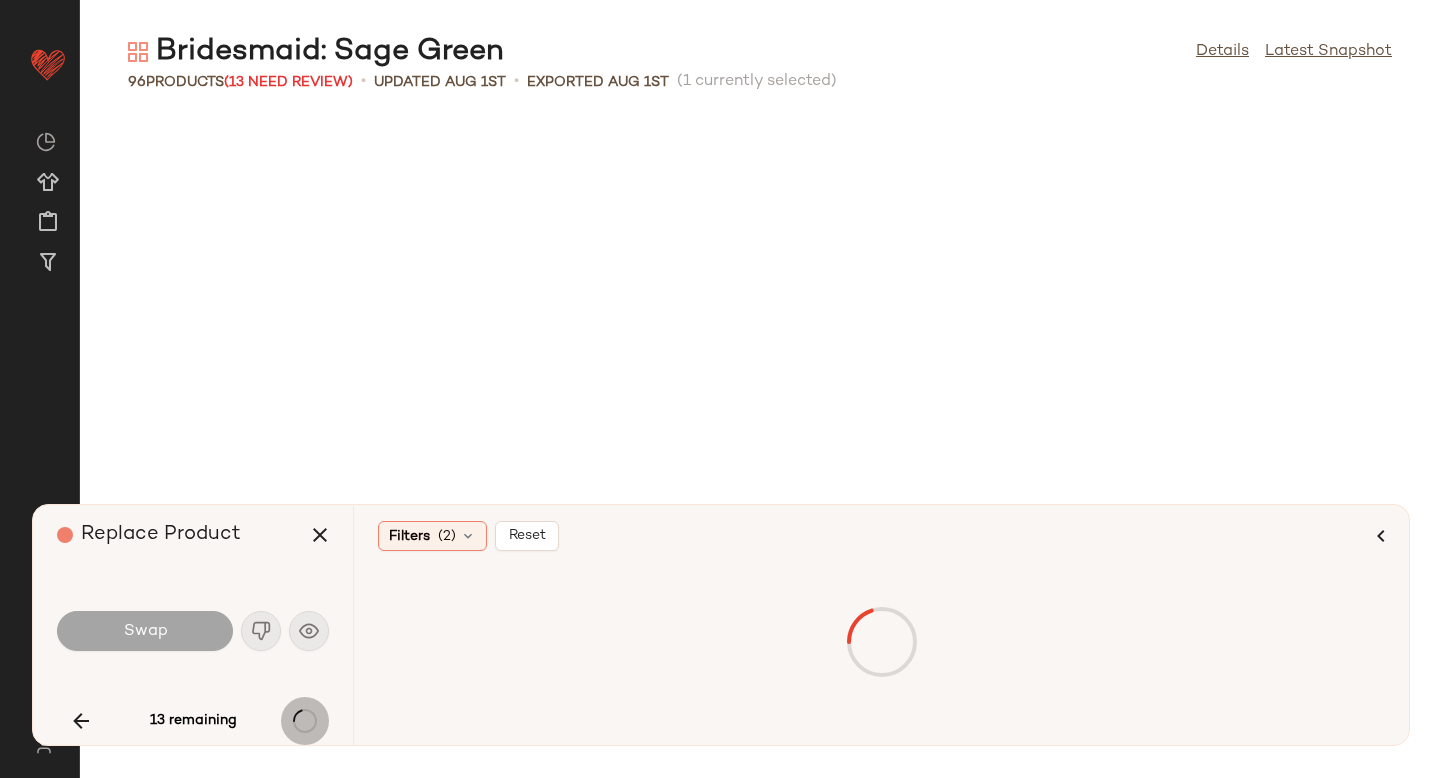 scroll, scrollTop: 2928, scrollLeft: 0, axis: vertical 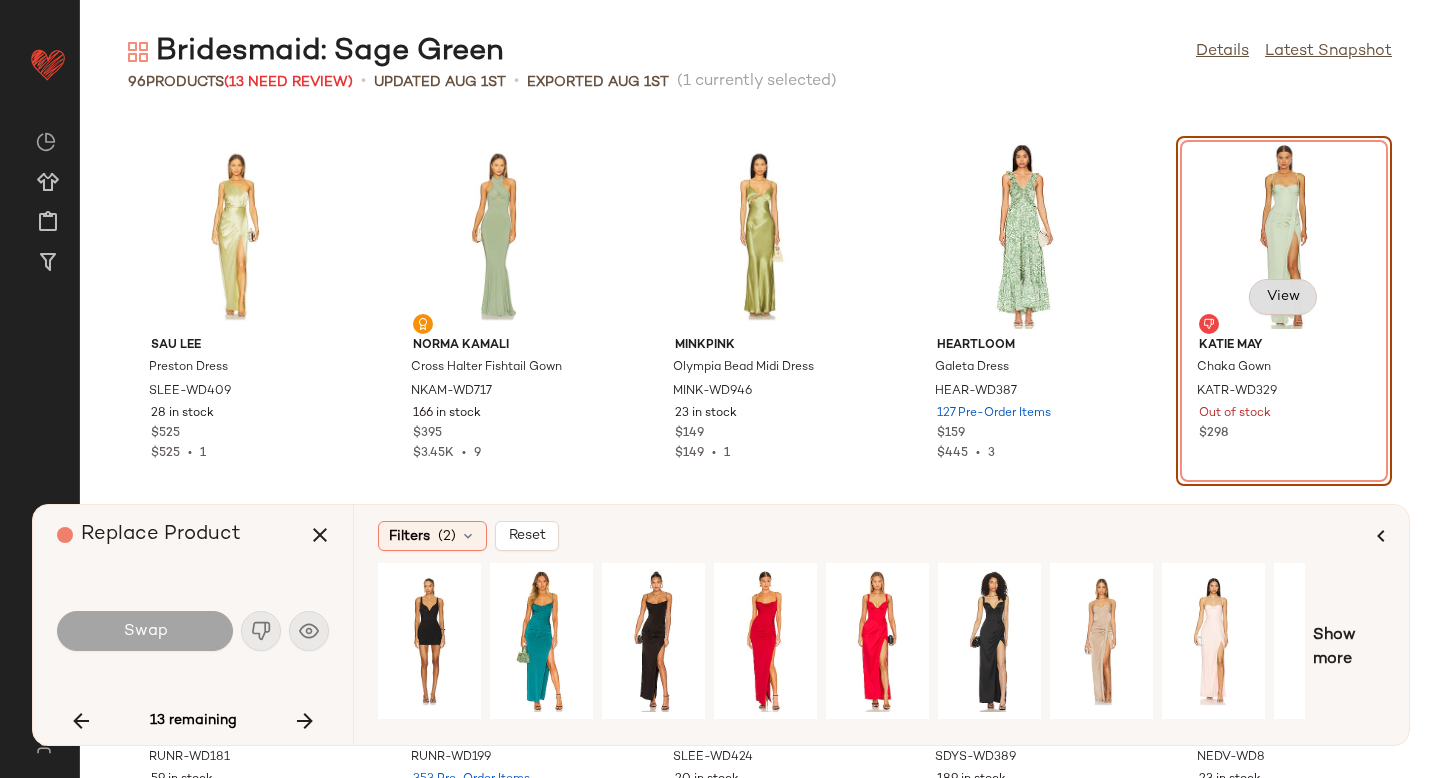 click on "View" at bounding box center (1283, 297) 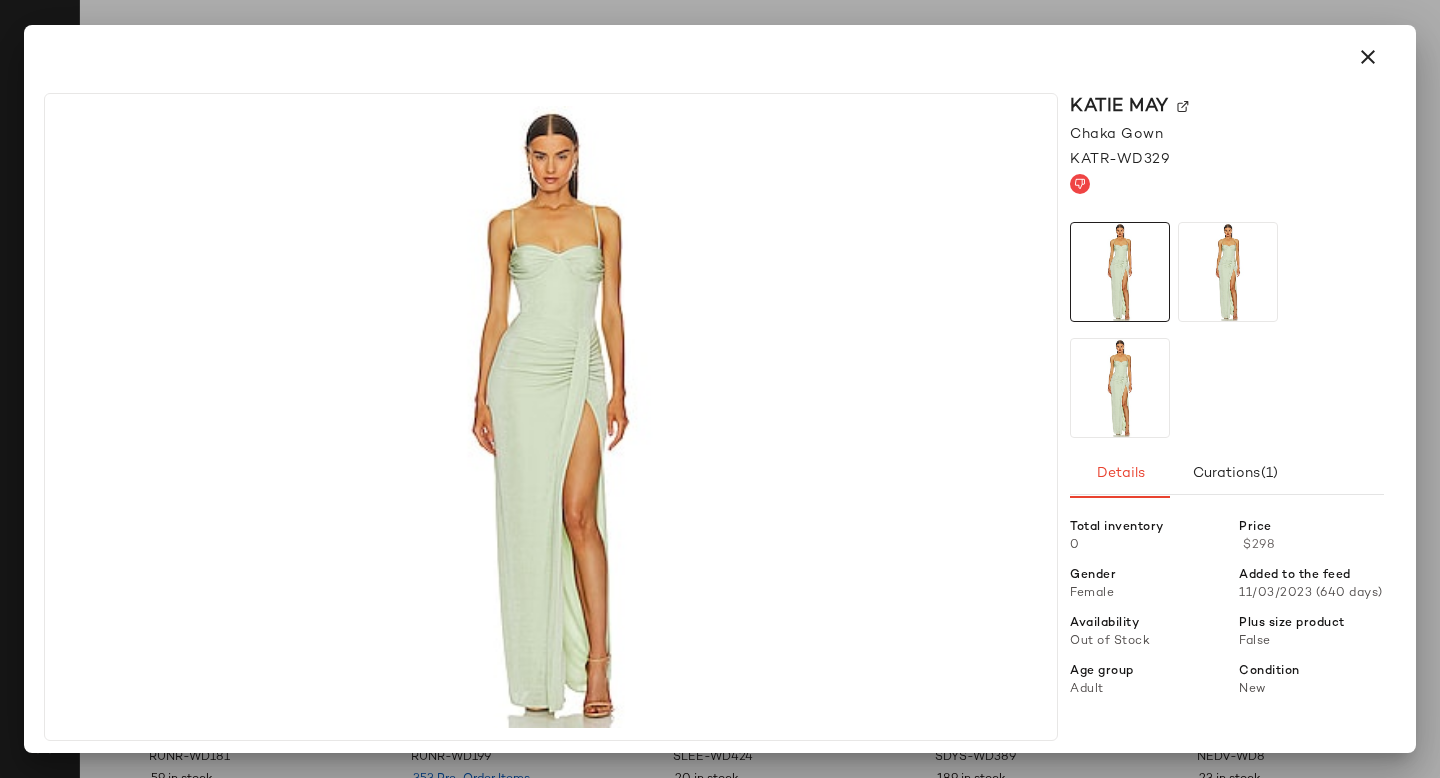 click 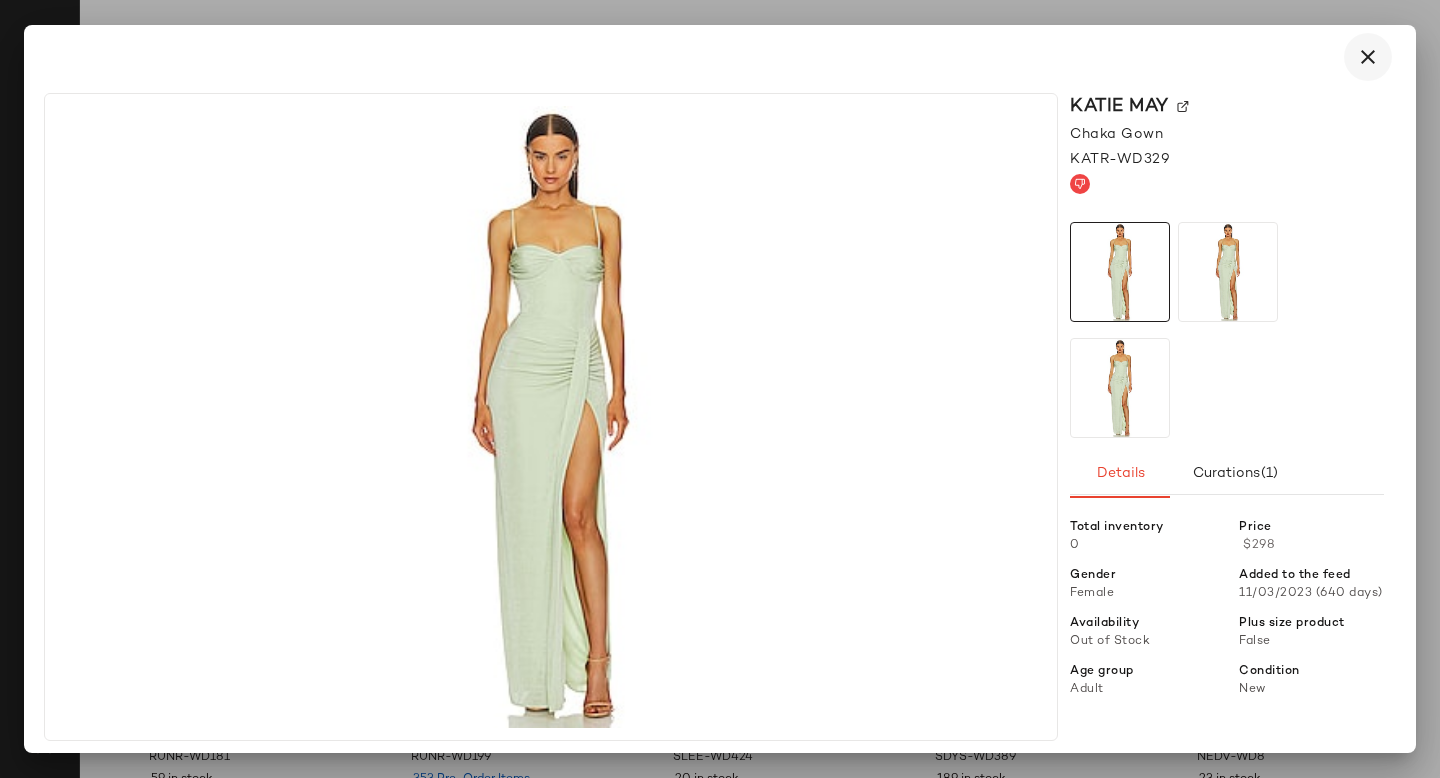 click at bounding box center (1368, 57) 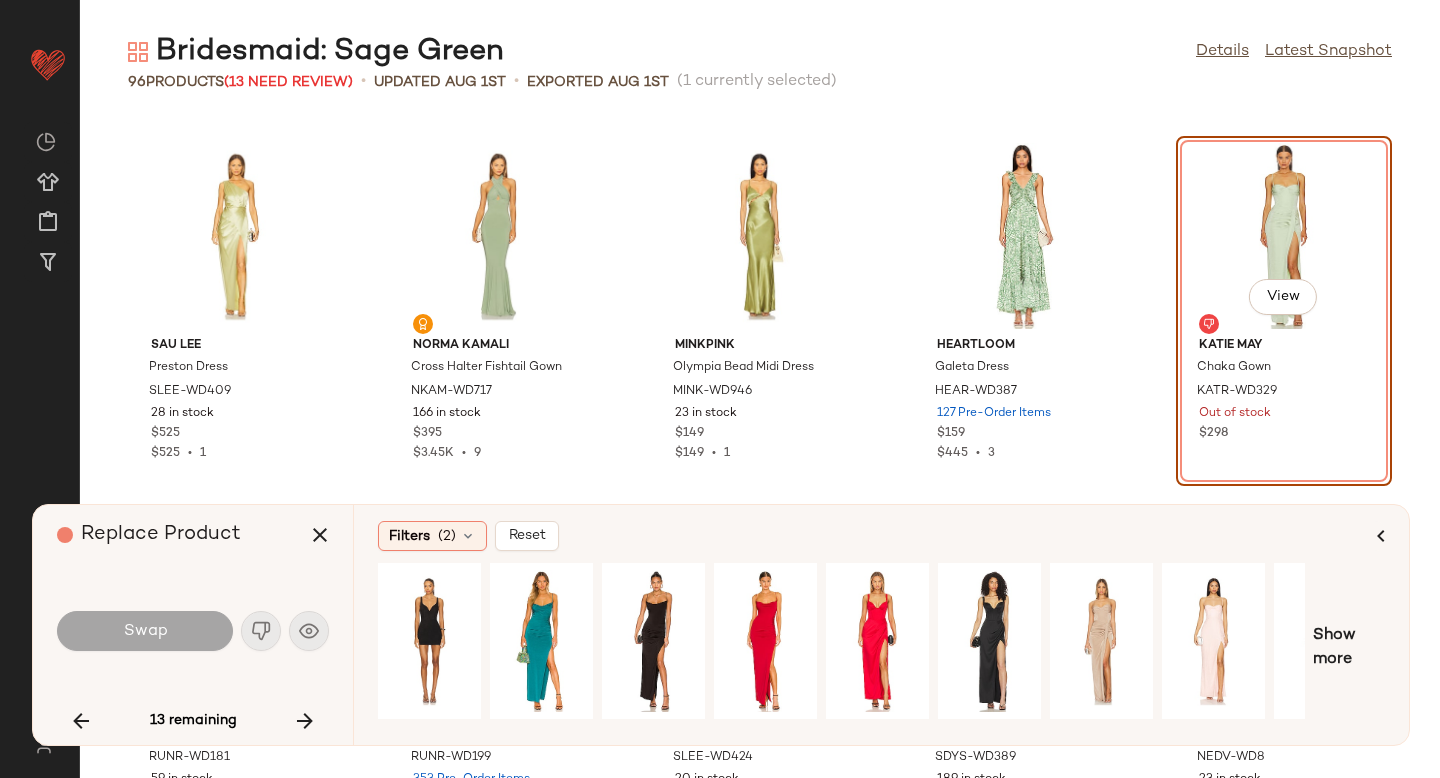 click on "View" 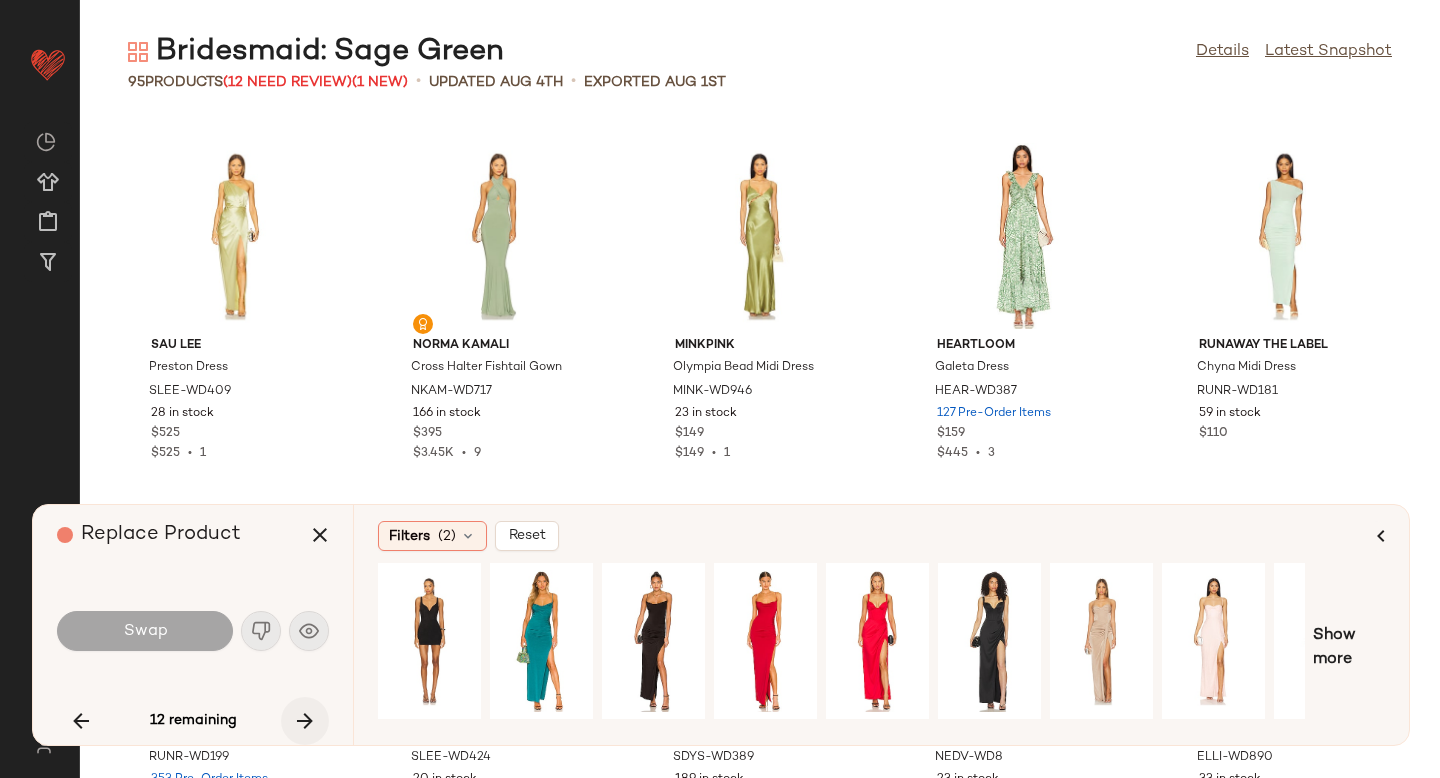 click at bounding box center (305, 721) 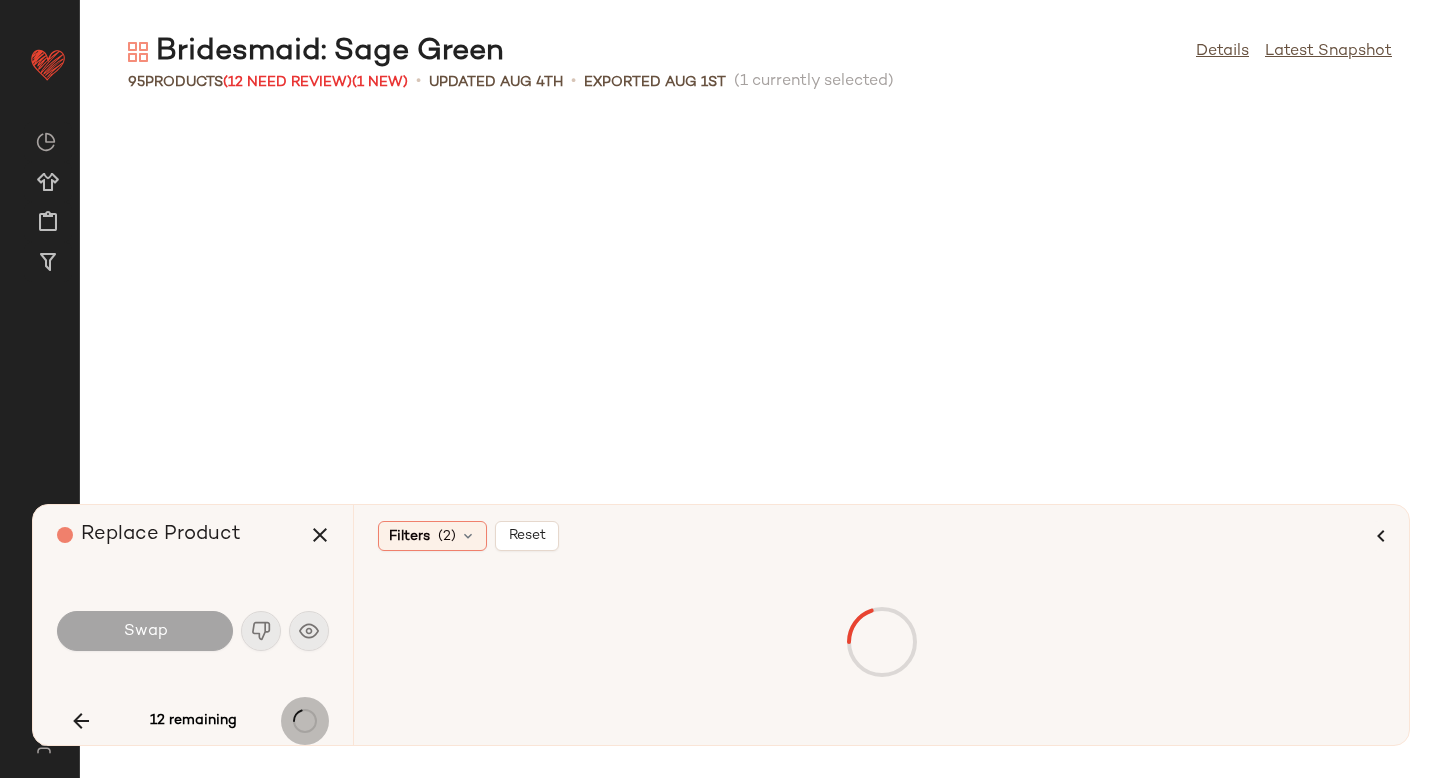 scroll, scrollTop: 4392, scrollLeft: 0, axis: vertical 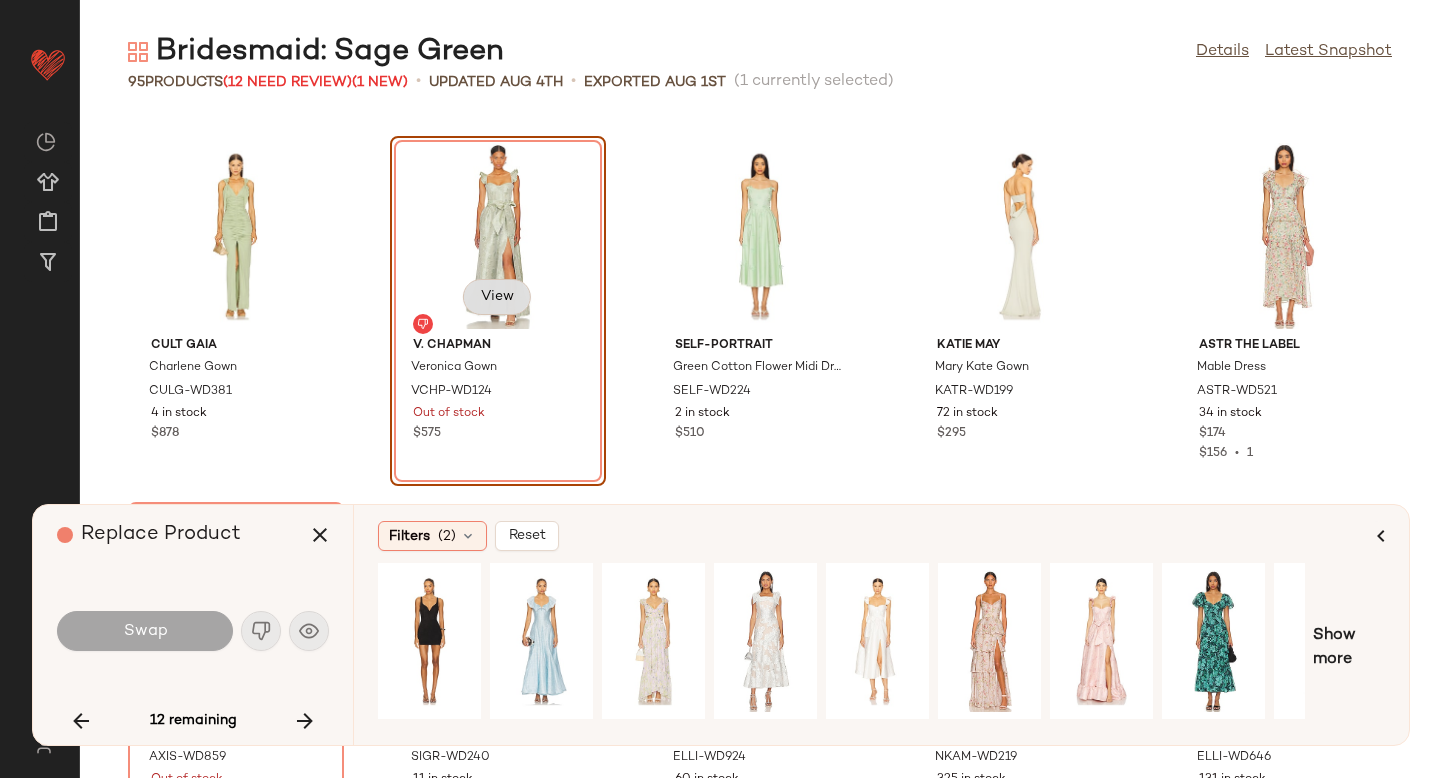 click on "View" at bounding box center [497, 297] 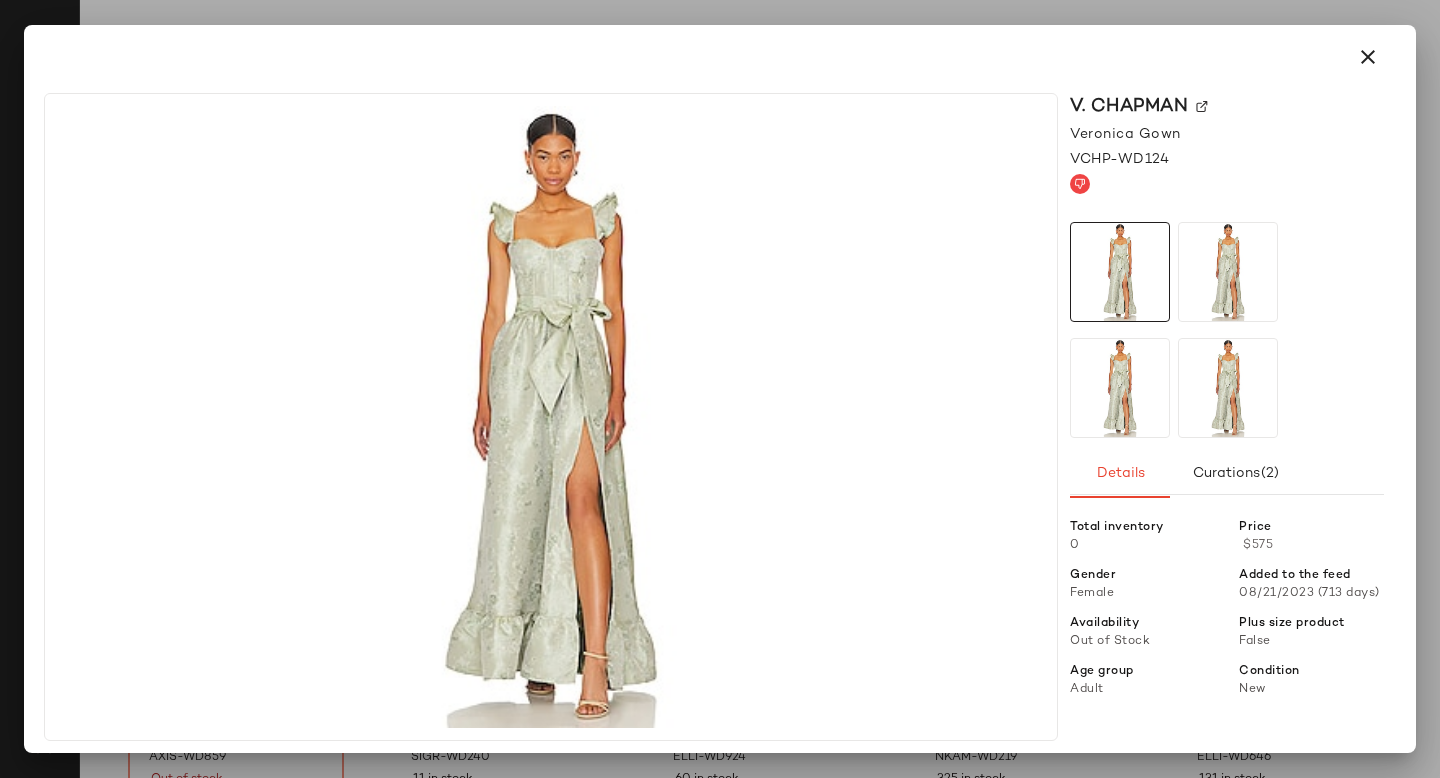 click 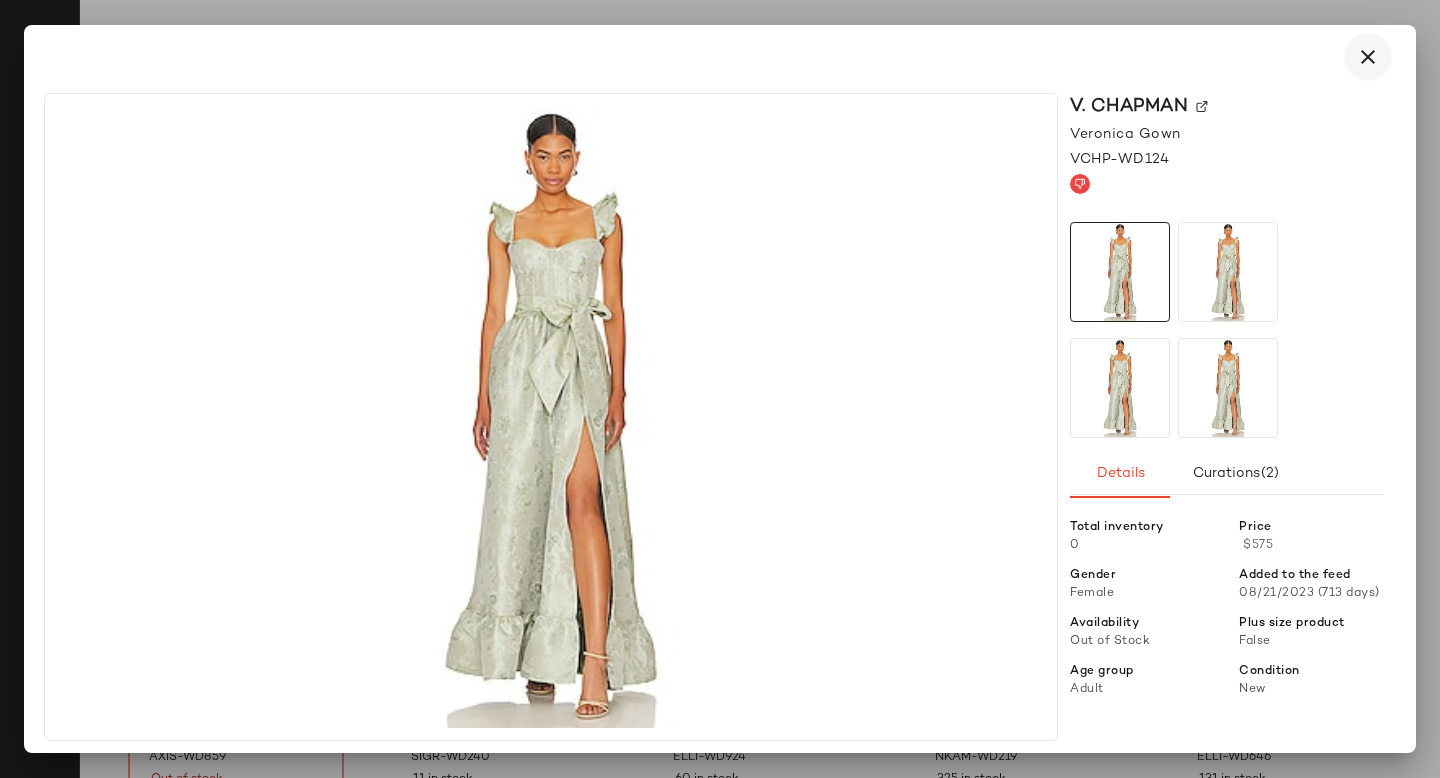 click at bounding box center (1368, 57) 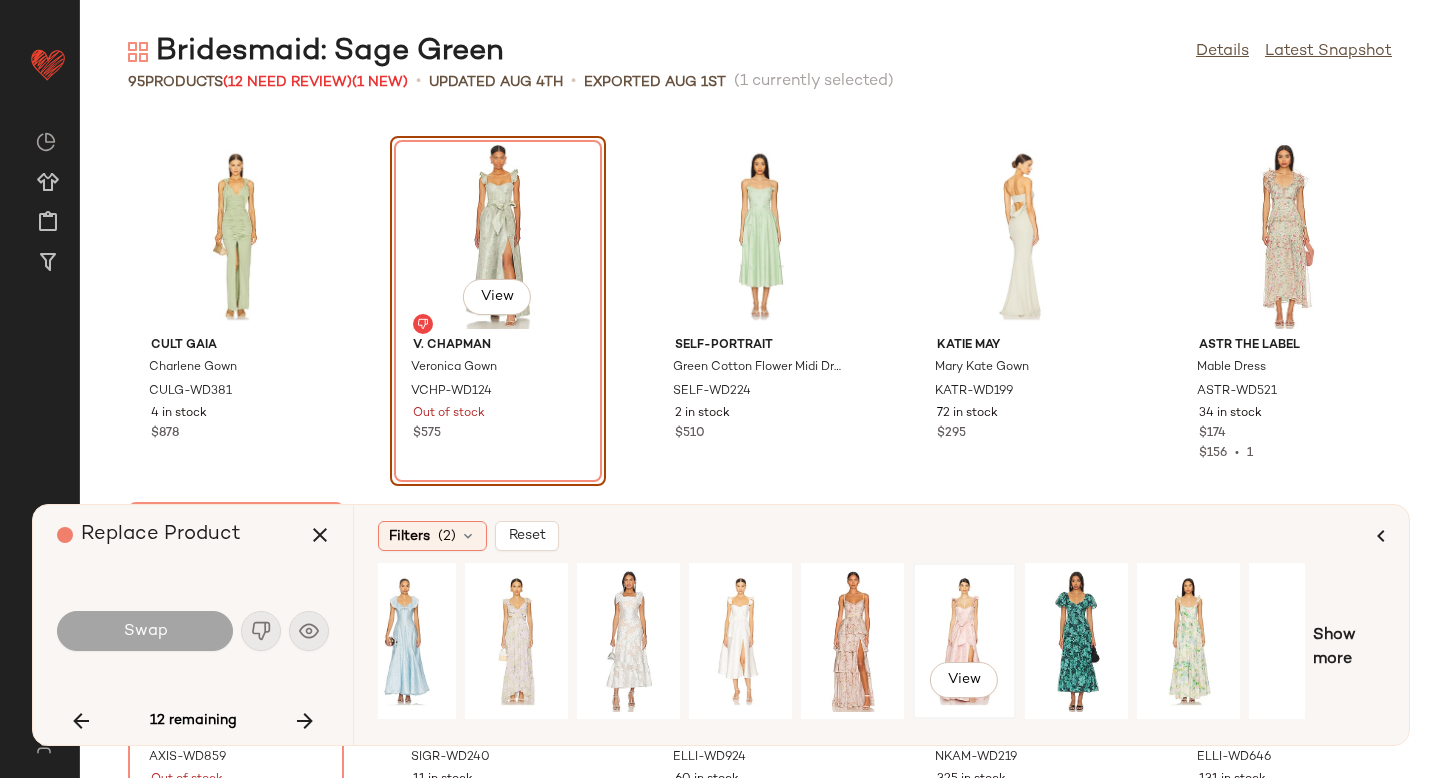 scroll, scrollTop: 0, scrollLeft: 182, axis: horizontal 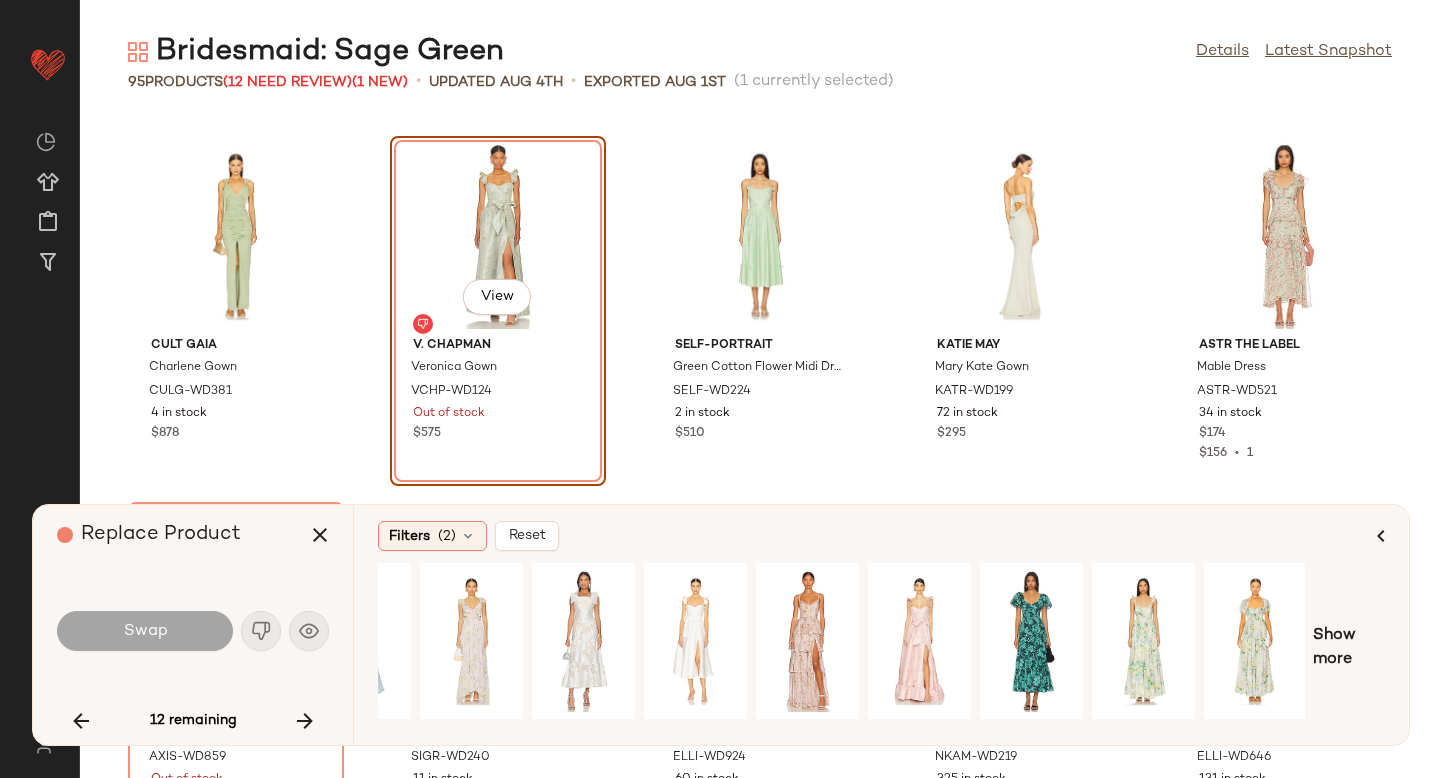 click on "View" 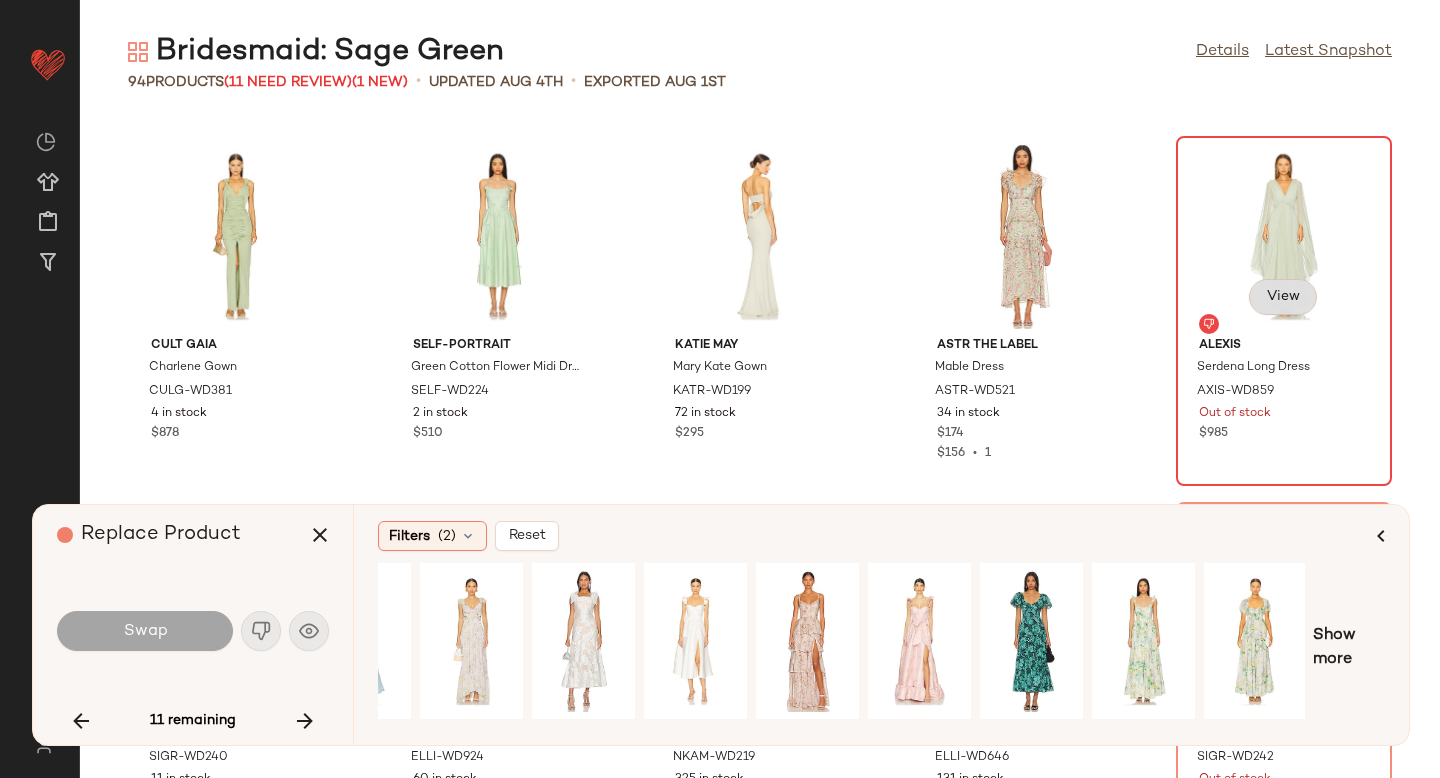 click on "View" 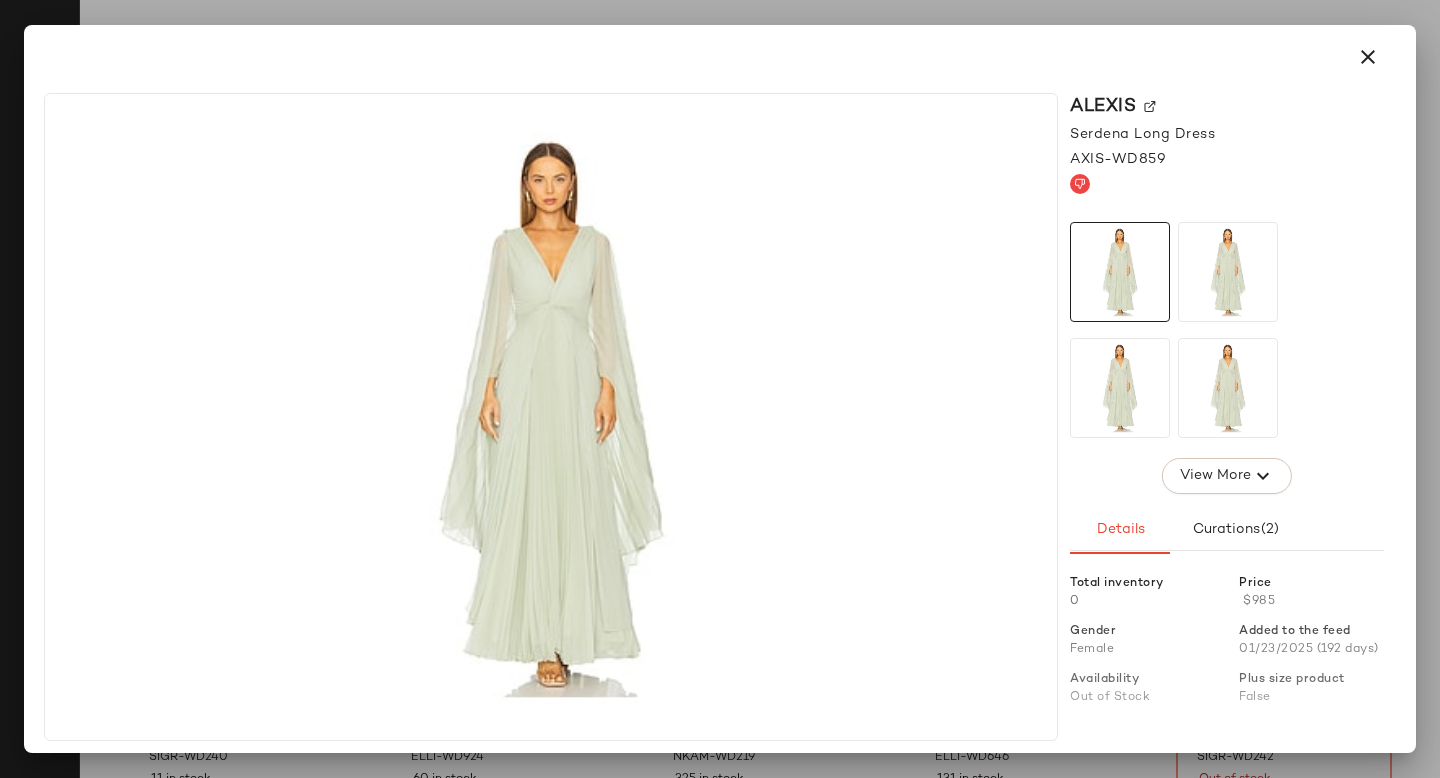 click 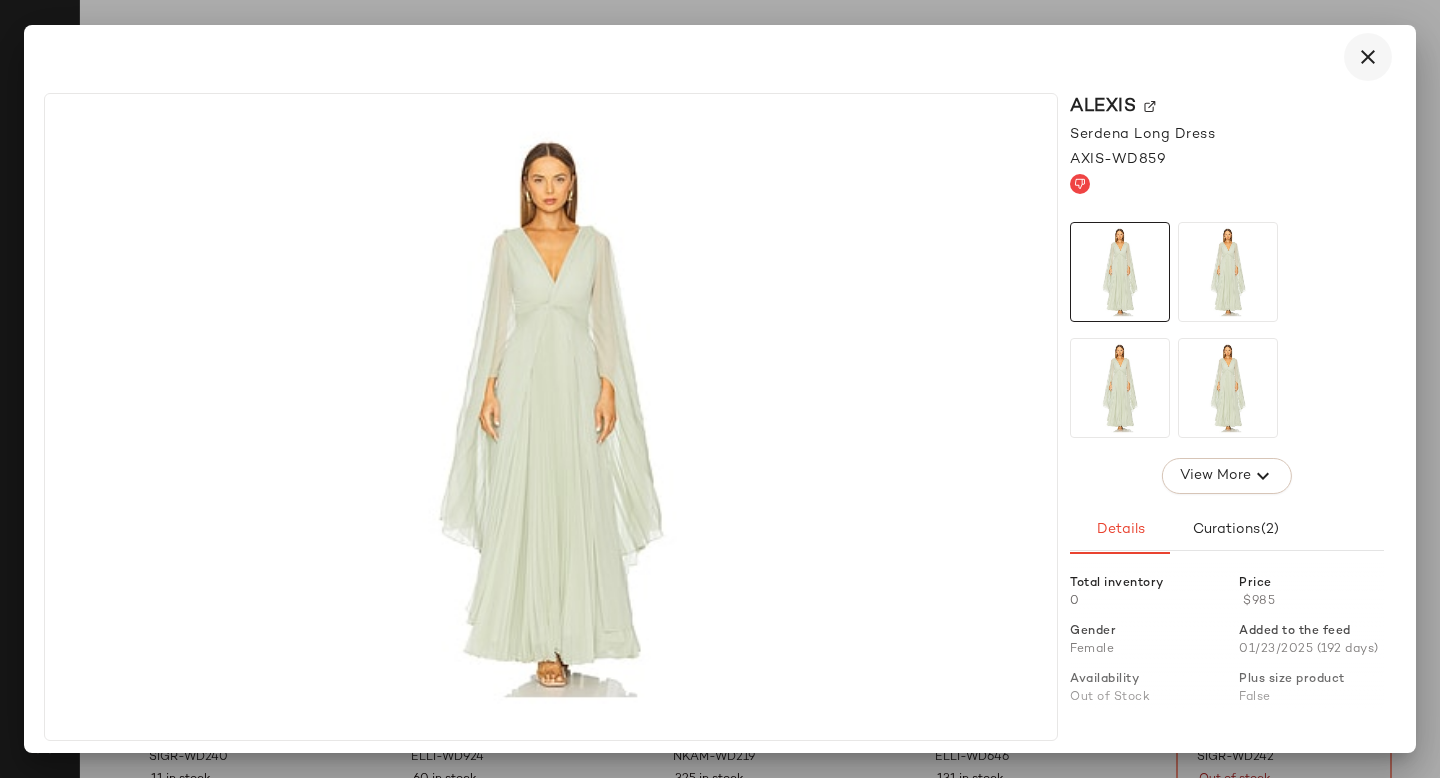 click at bounding box center (1368, 57) 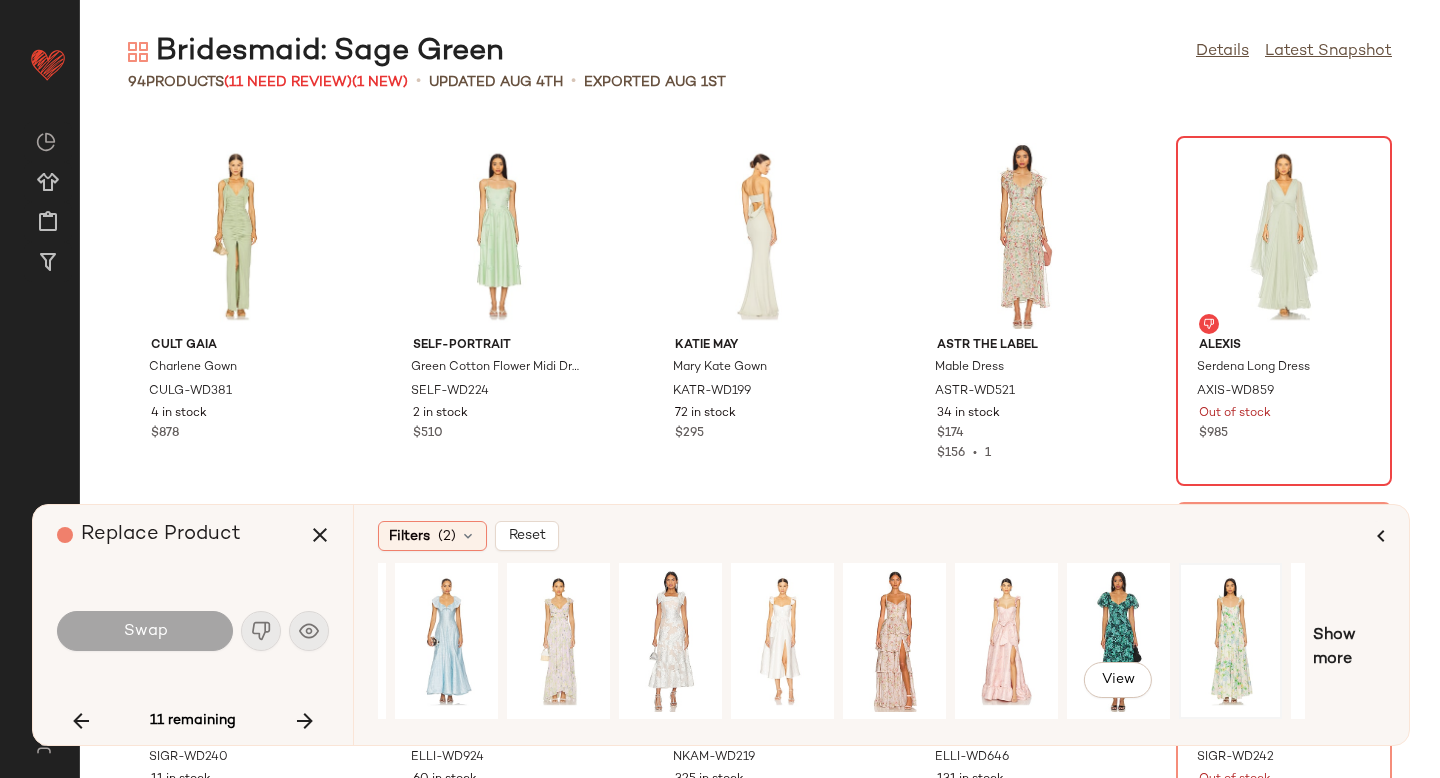 scroll, scrollTop: 0, scrollLeft: 182, axis: horizontal 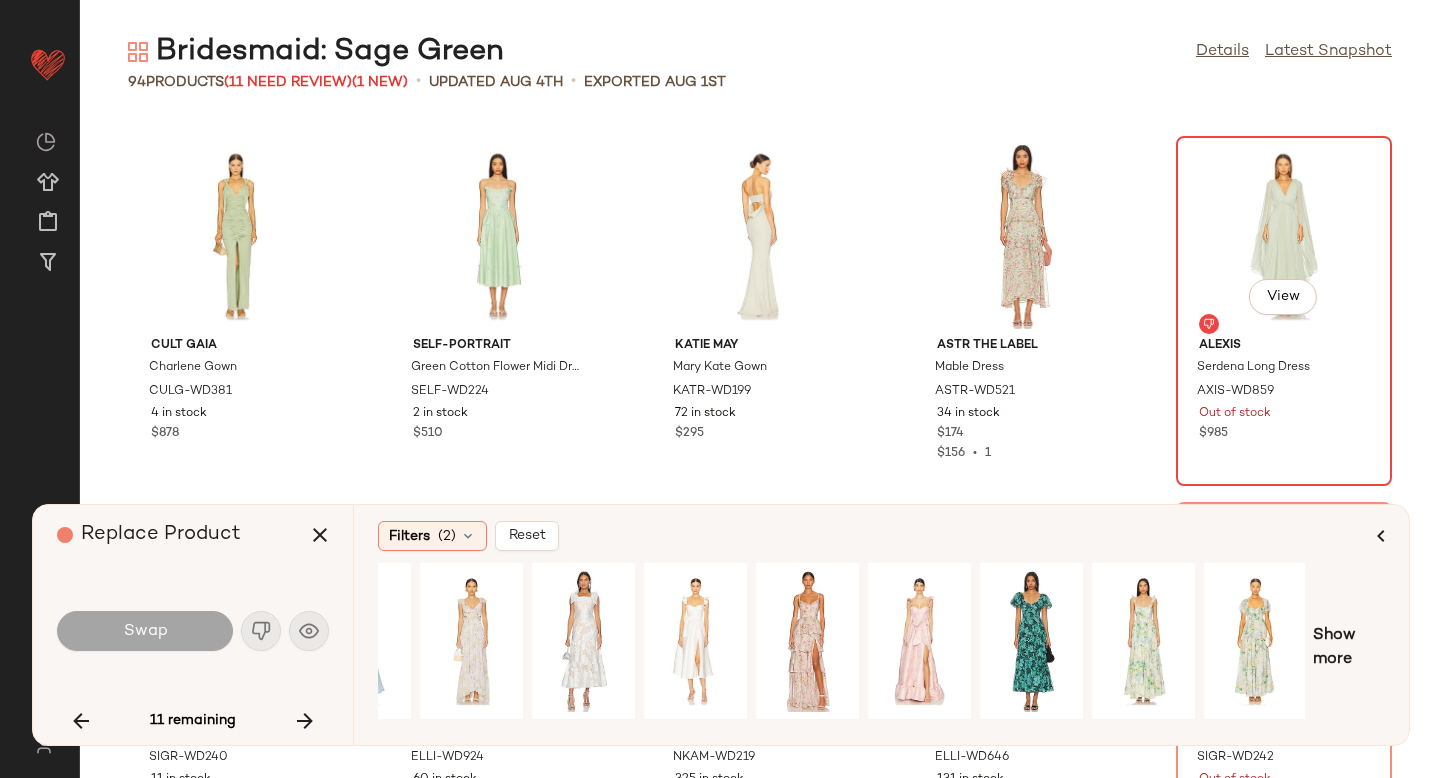 click on "View" 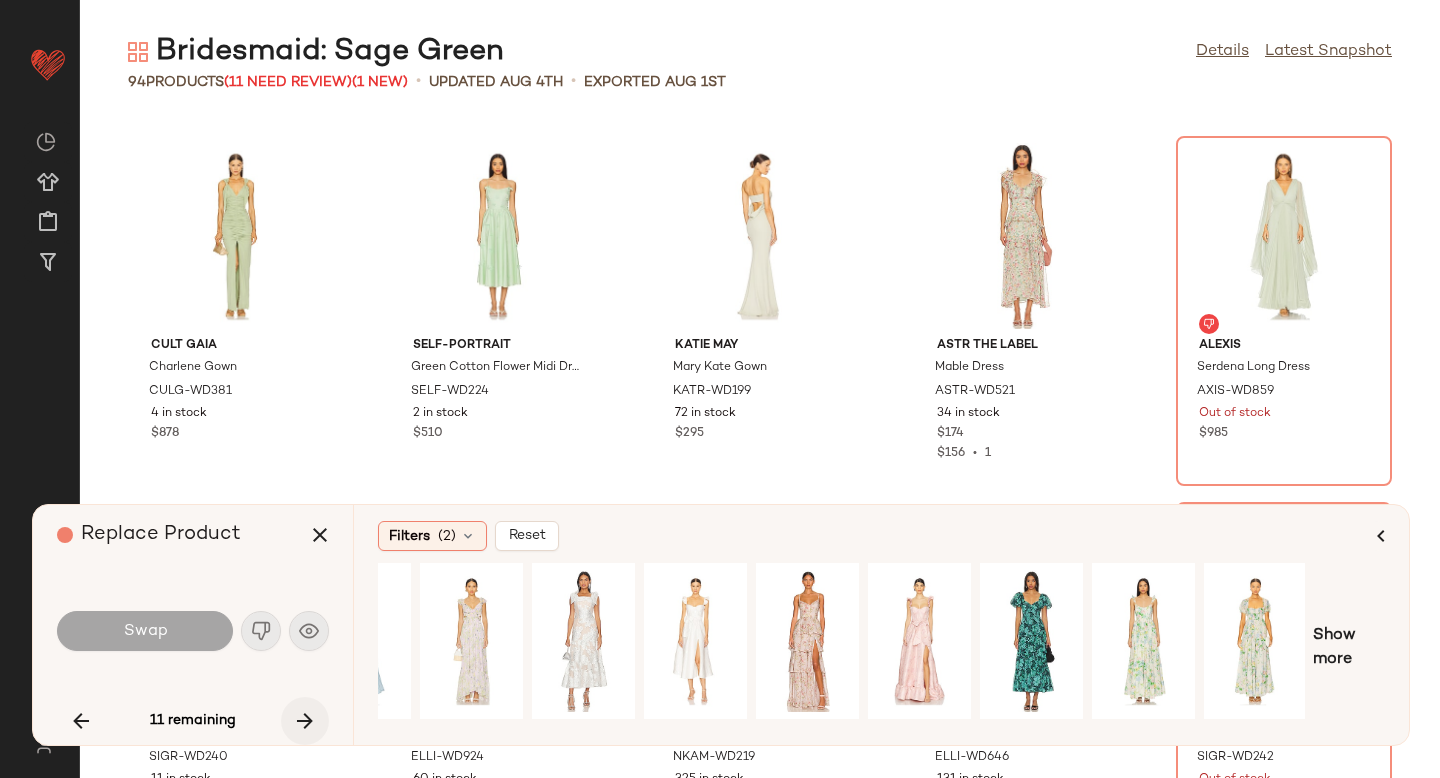 click at bounding box center [305, 721] 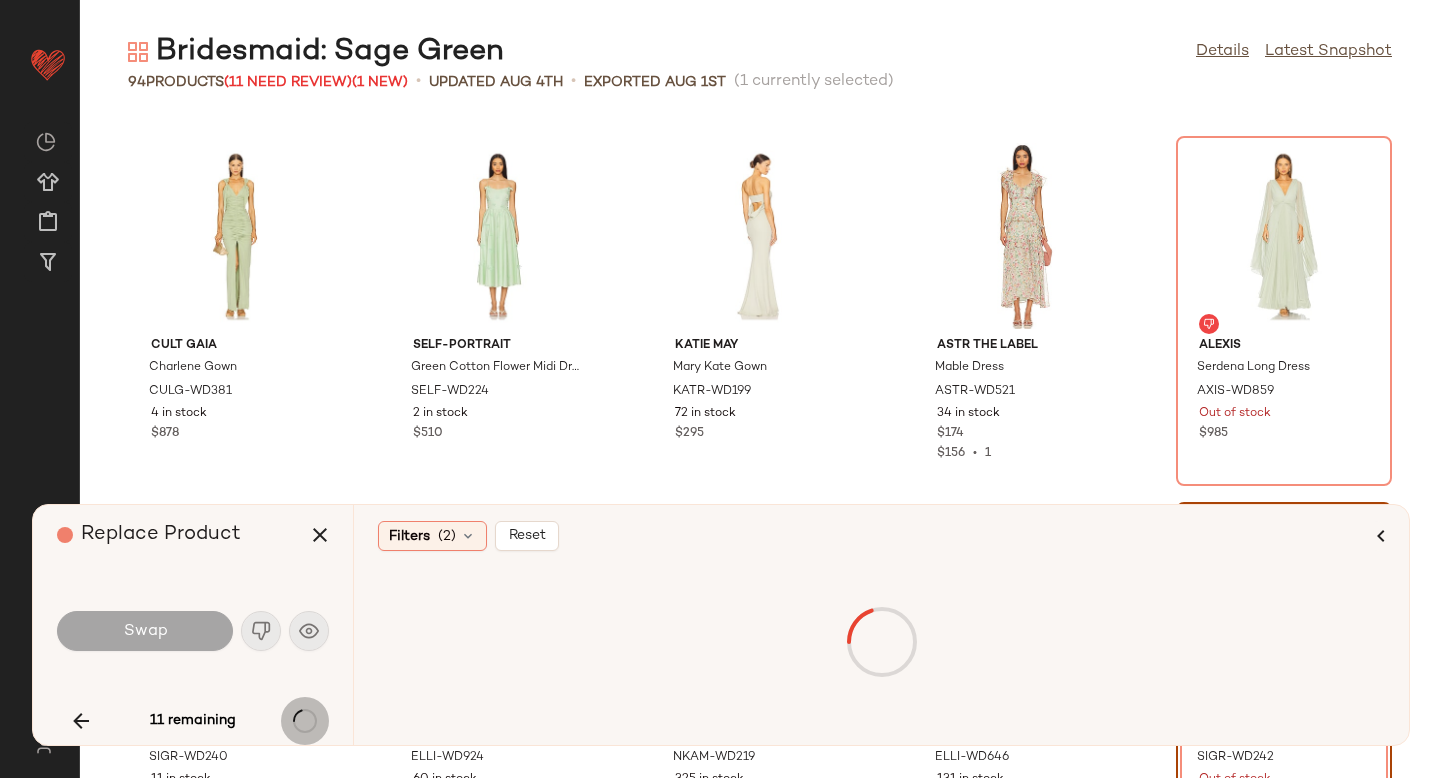 scroll, scrollTop: 4758, scrollLeft: 0, axis: vertical 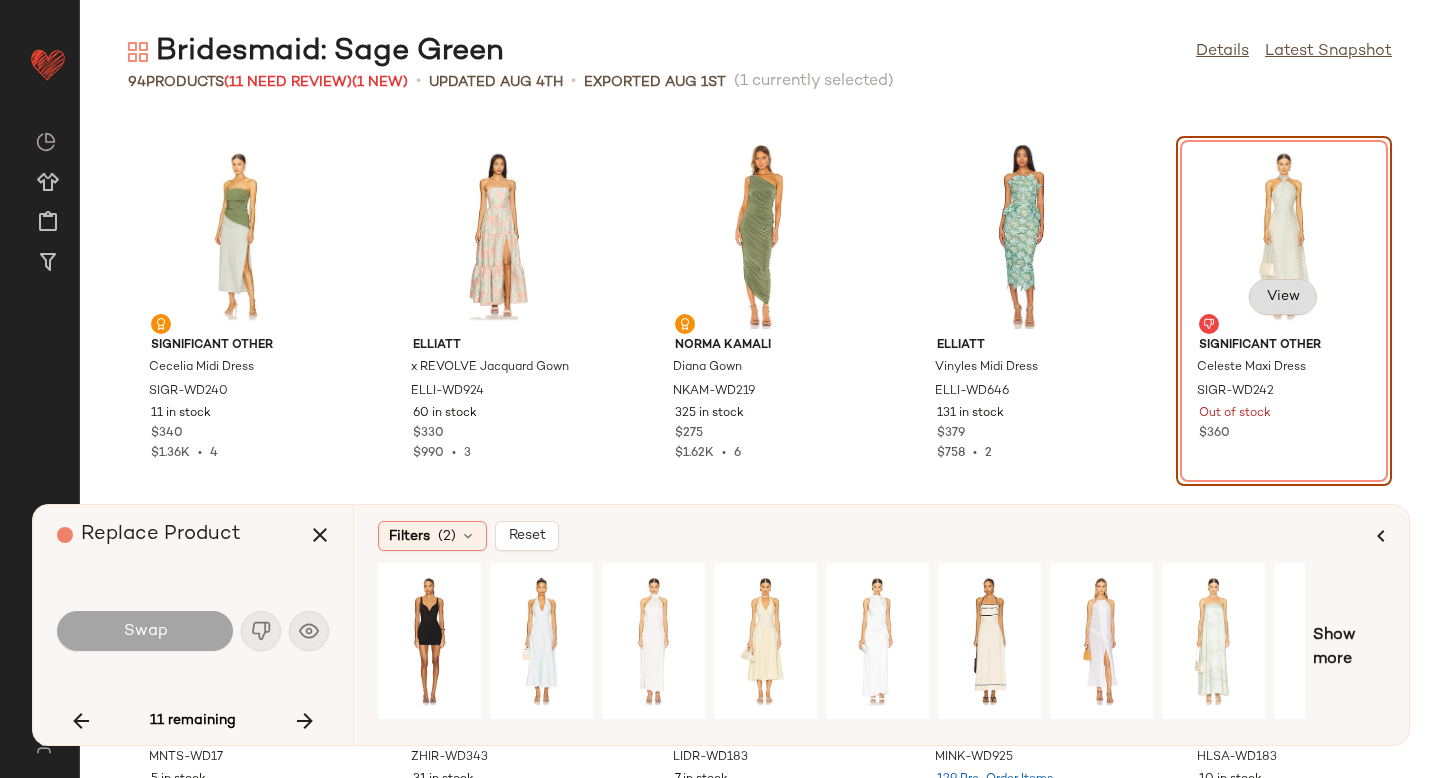 click on "View" at bounding box center [1283, 297] 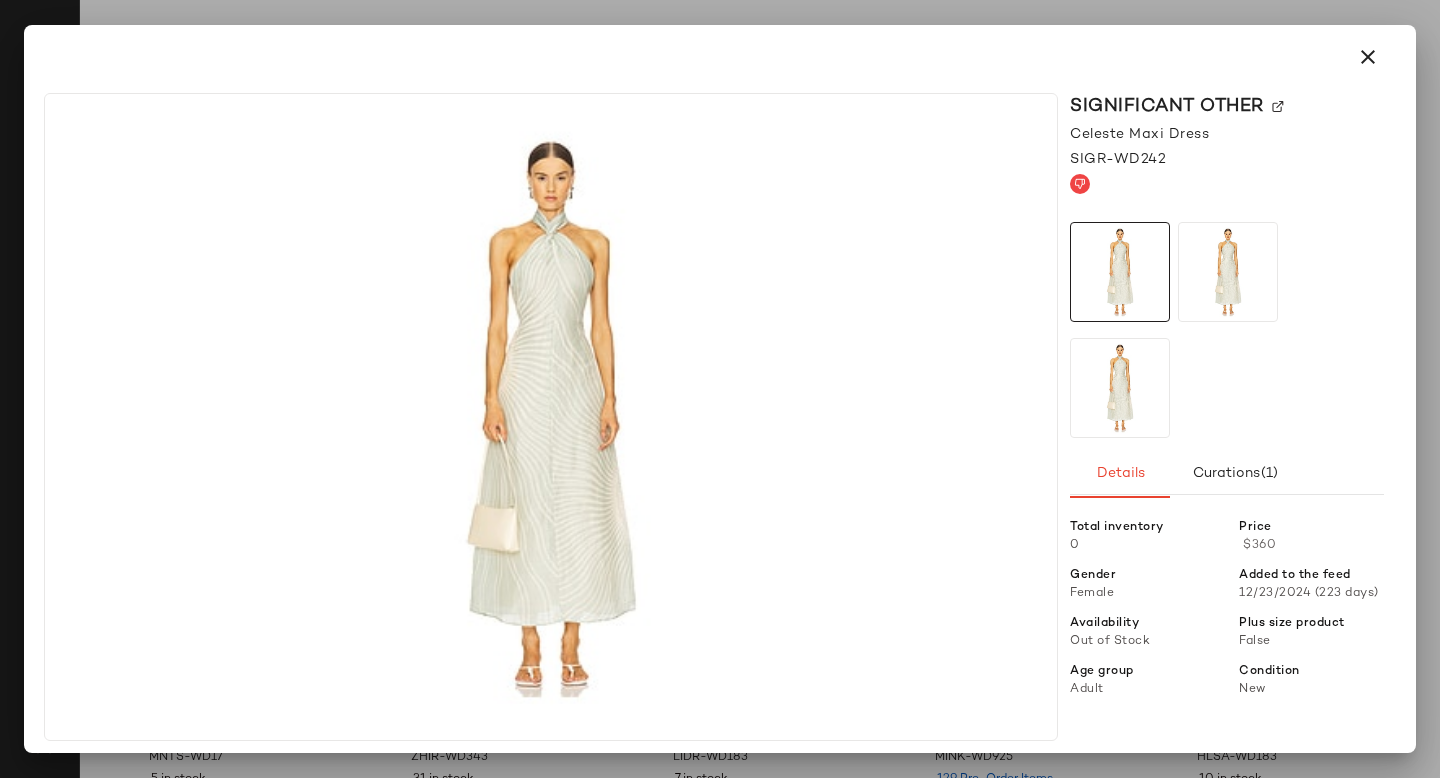 click 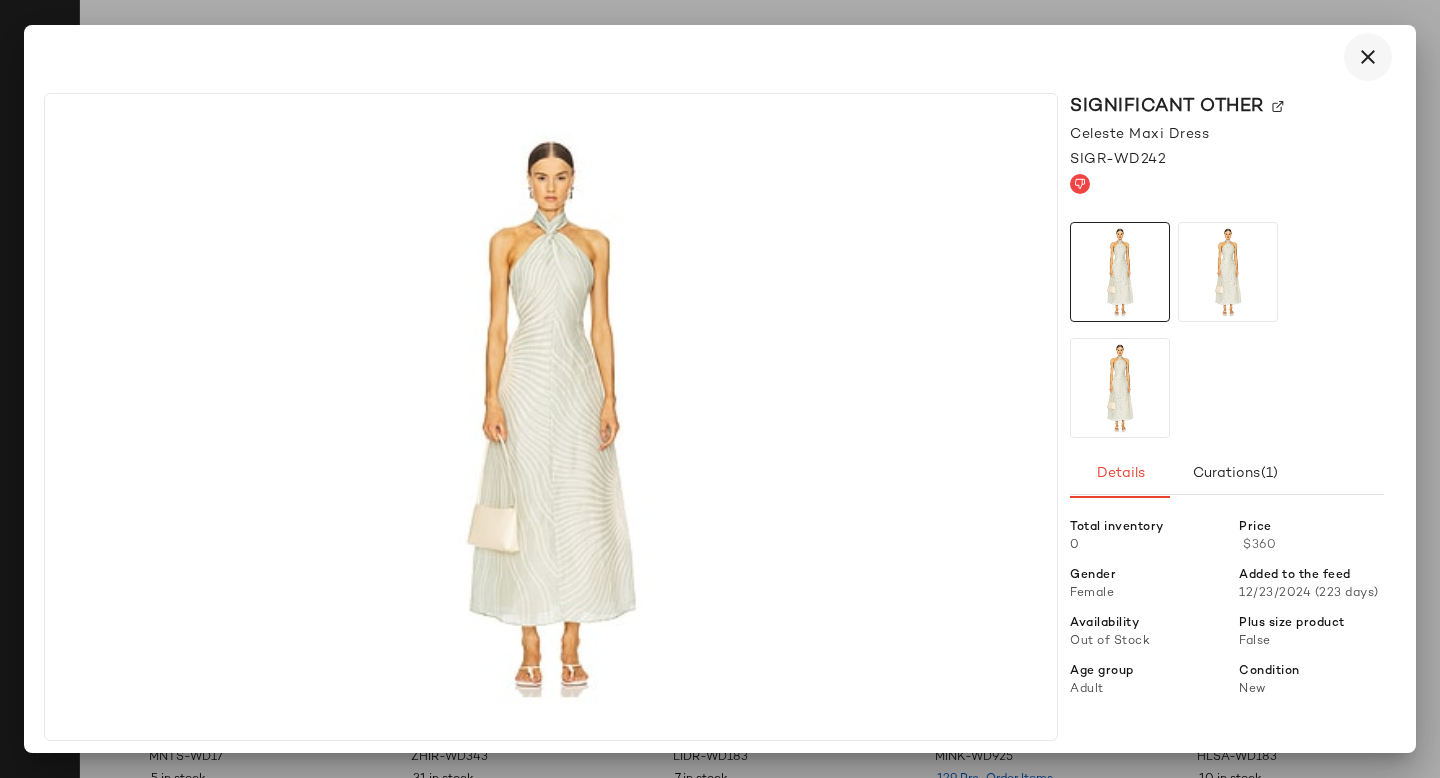 click at bounding box center [1368, 57] 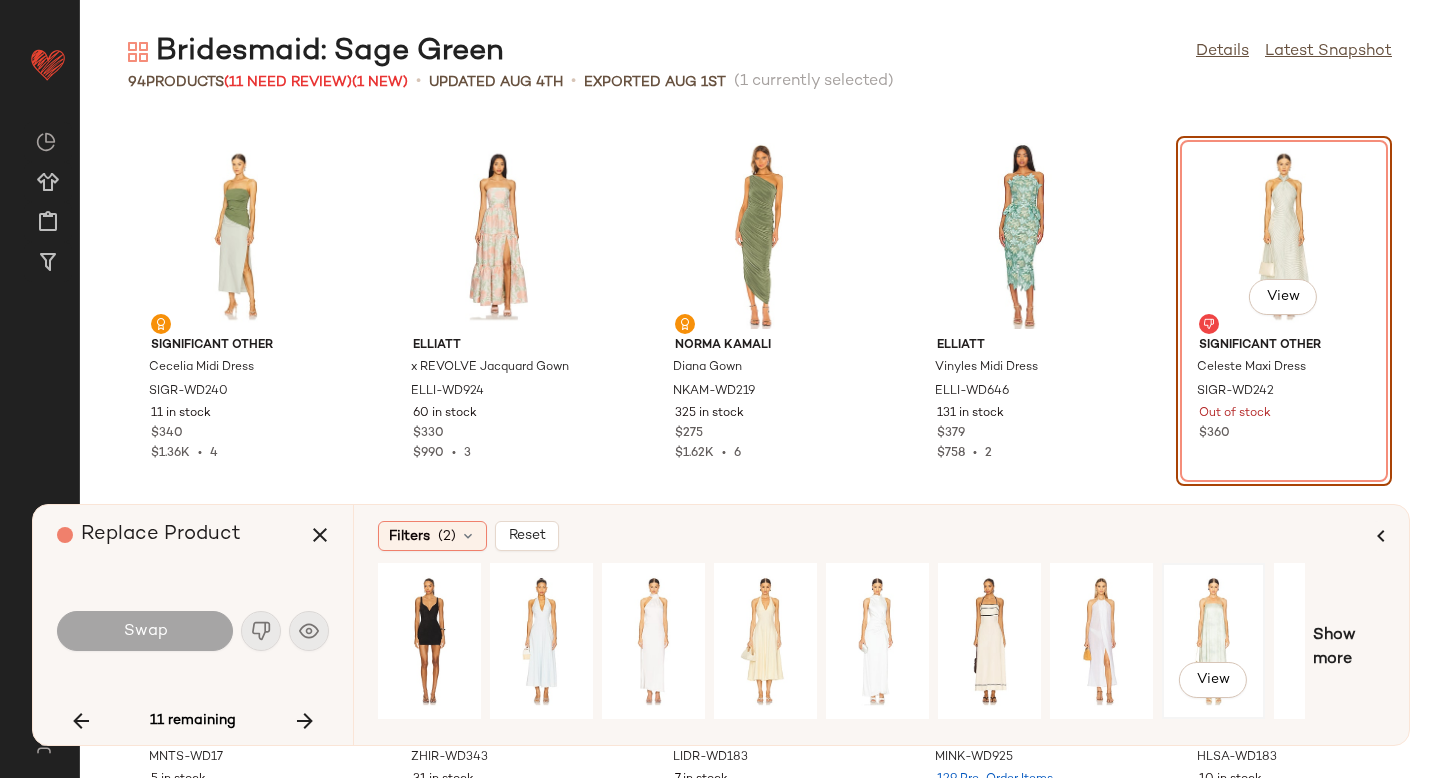 click on "View" 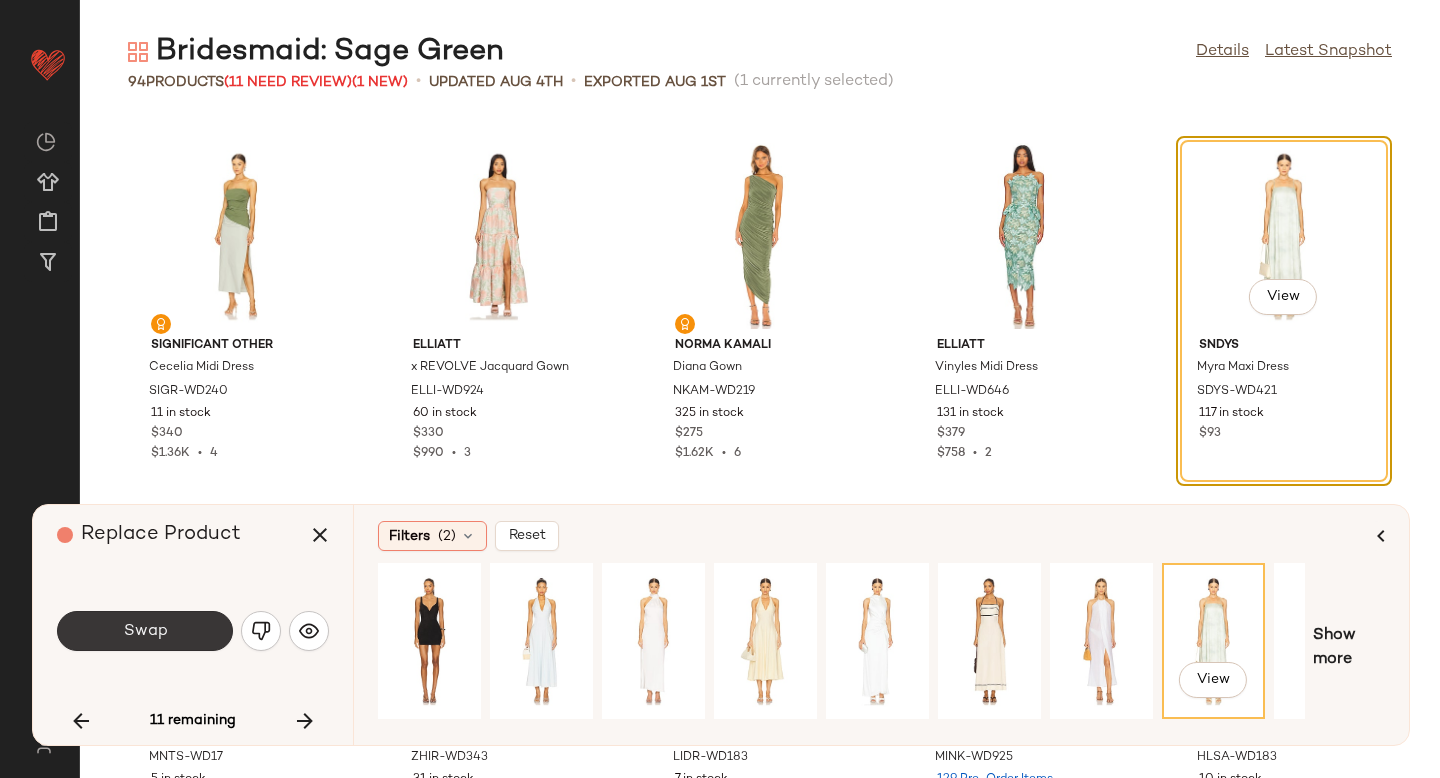 click on "Swap" at bounding box center (145, 631) 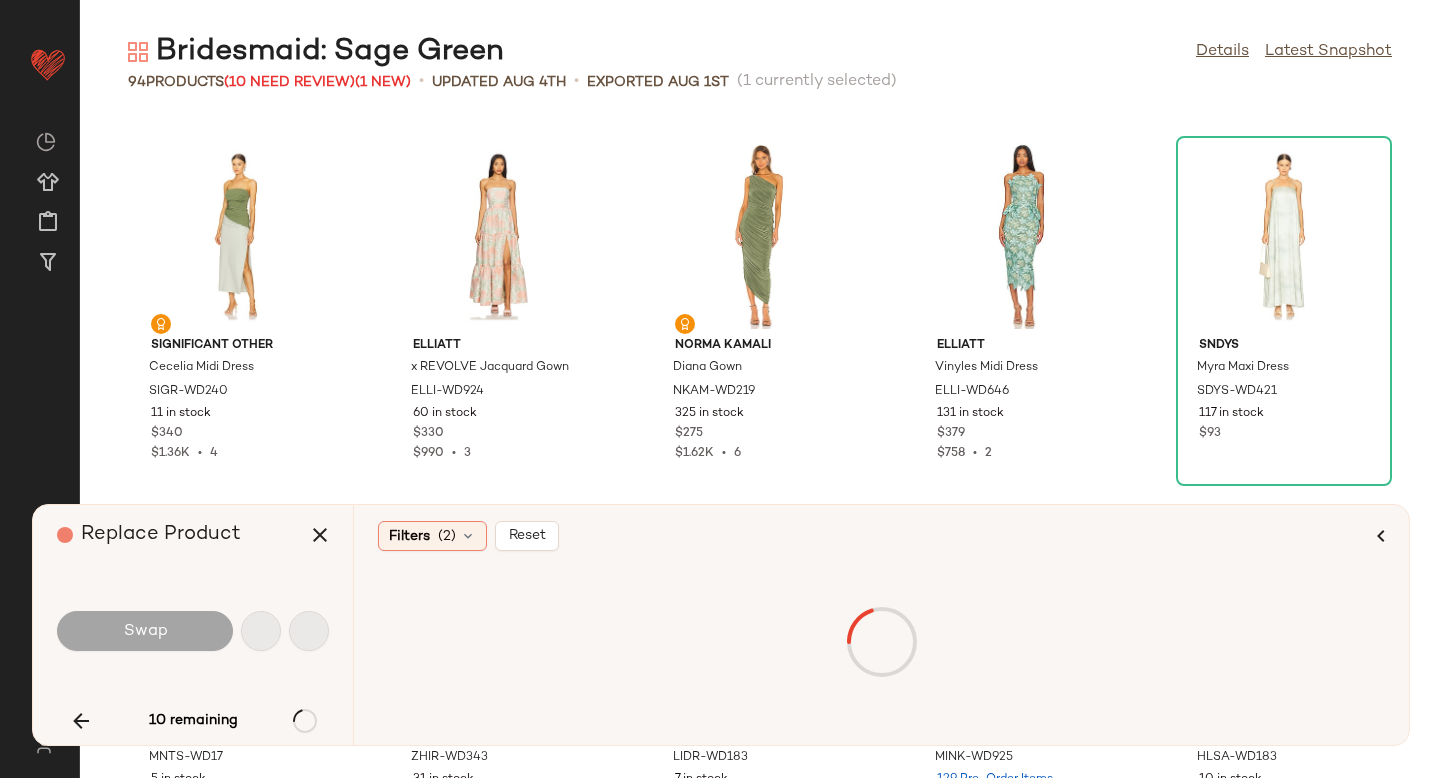 scroll, scrollTop: 5490, scrollLeft: 0, axis: vertical 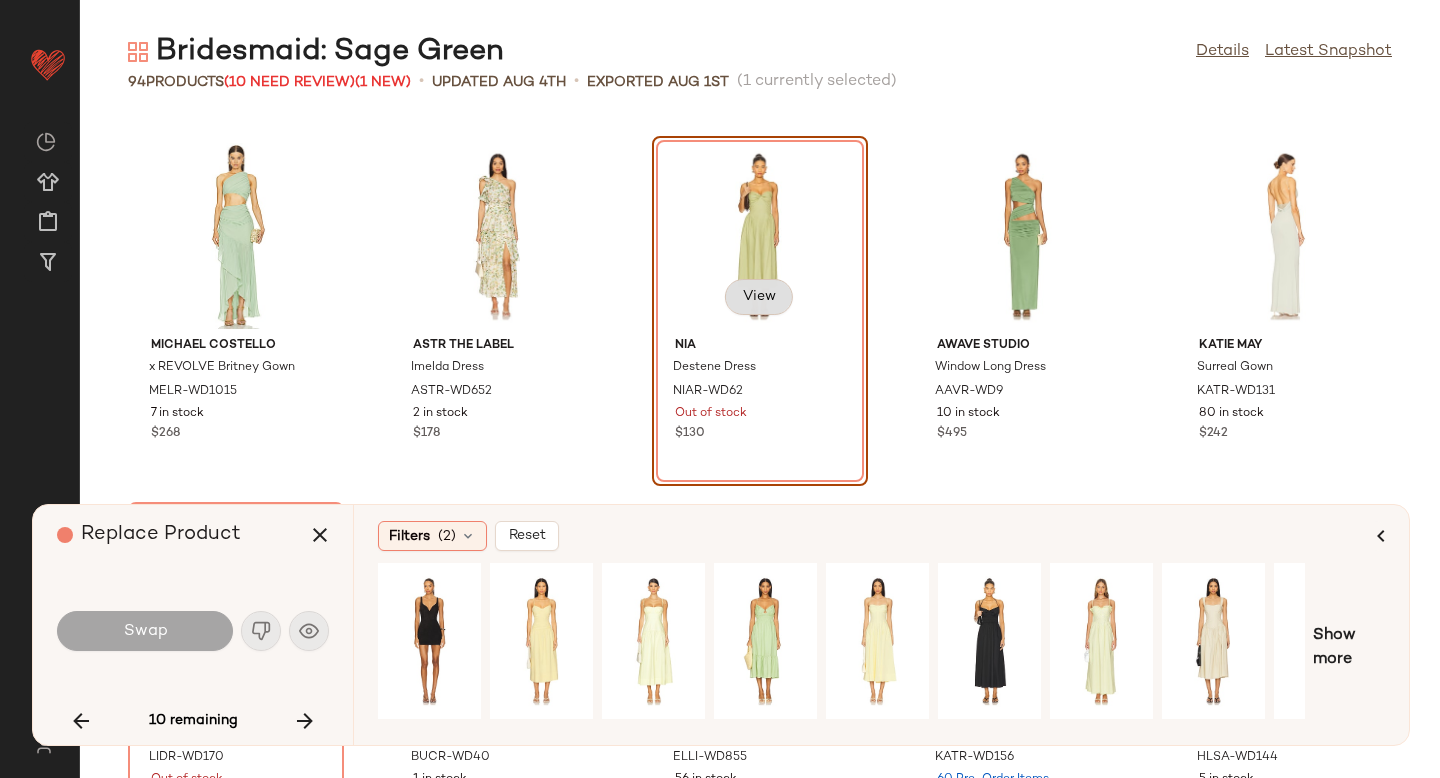 click on "View" at bounding box center (759, 297) 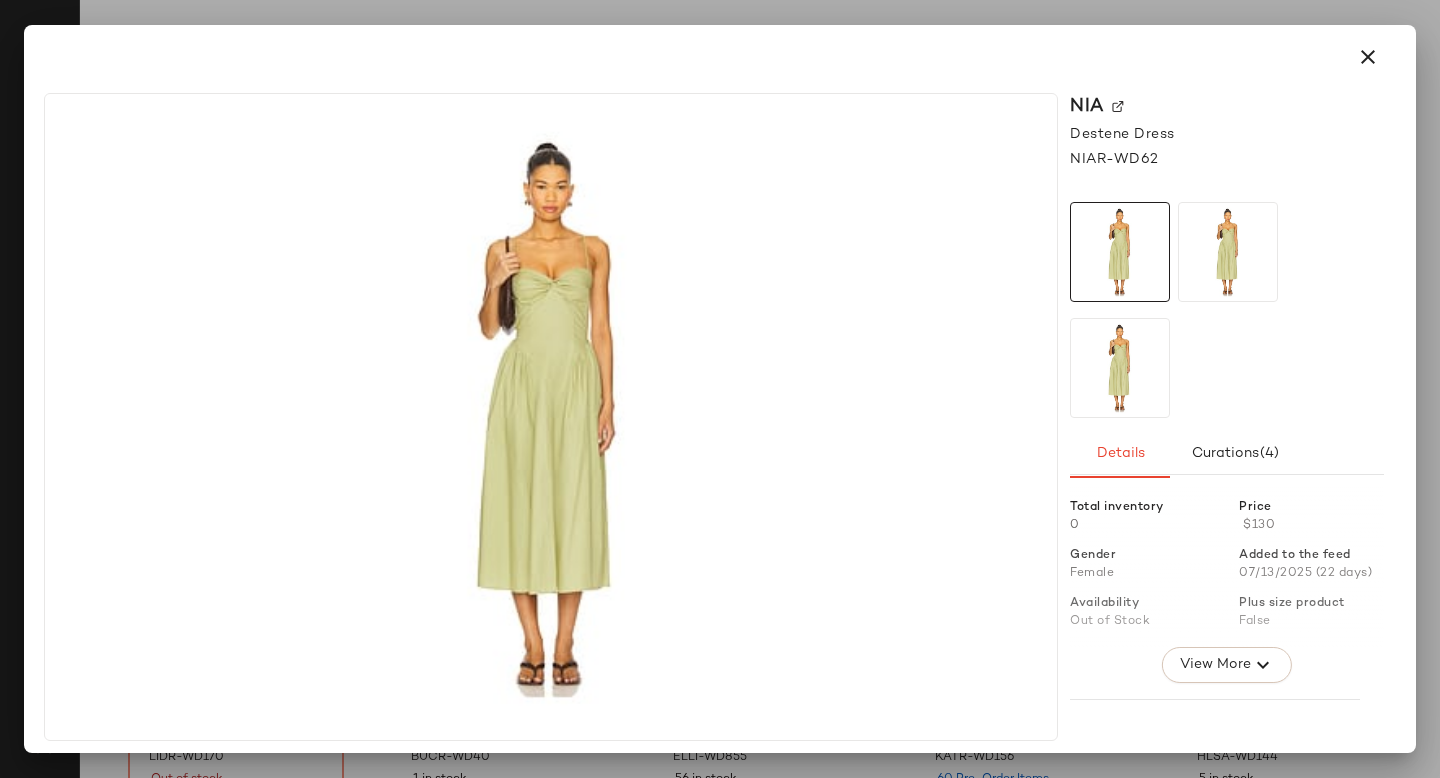 click 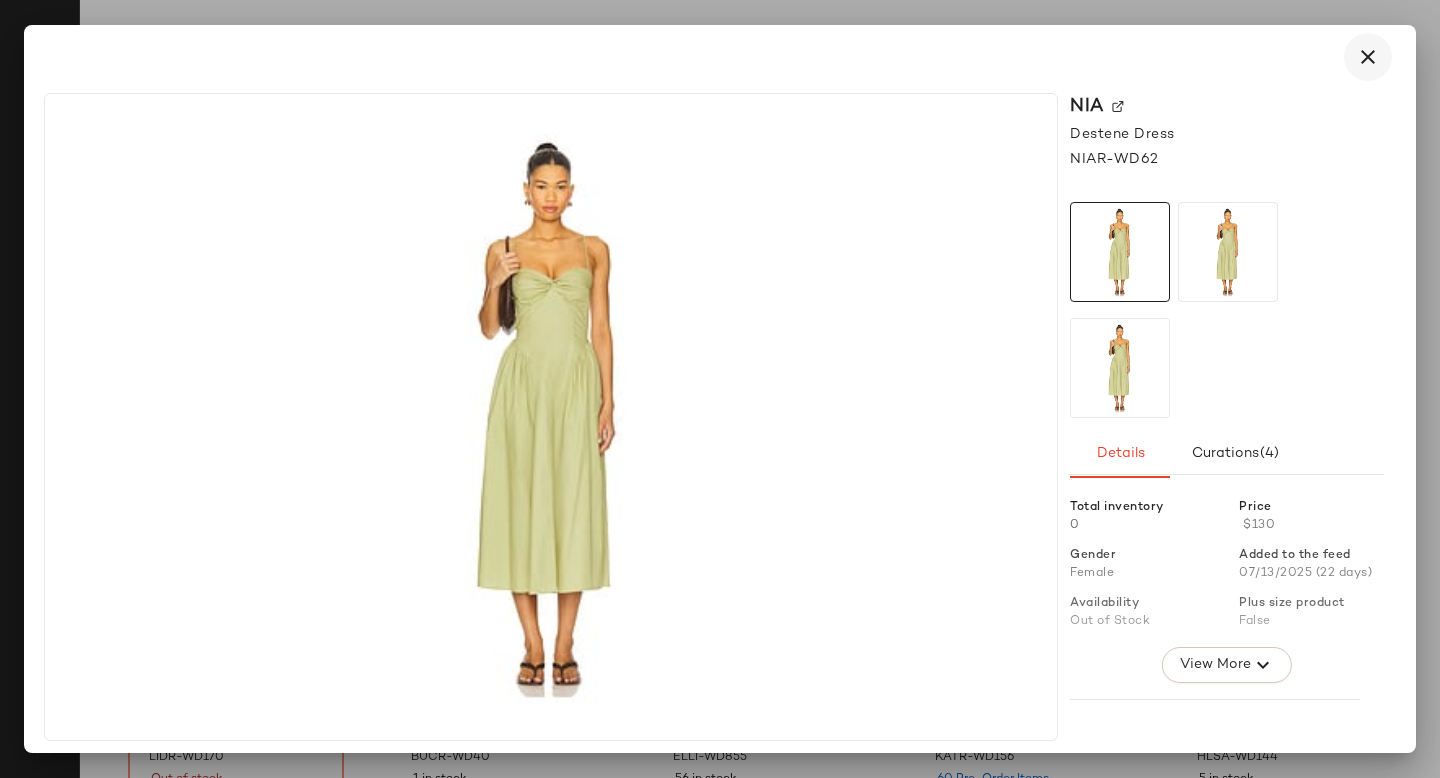 click at bounding box center (1368, 57) 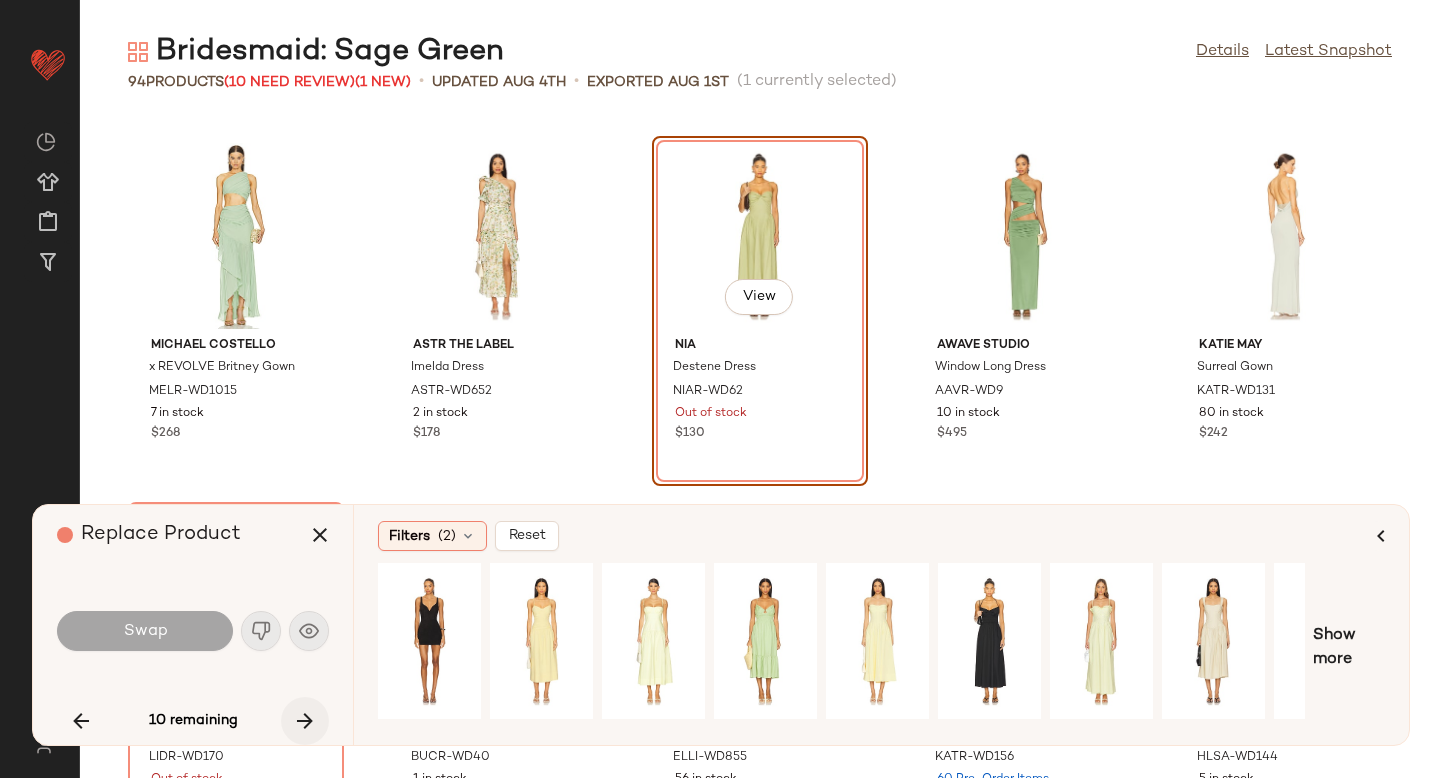 click at bounding box center (305, 721) 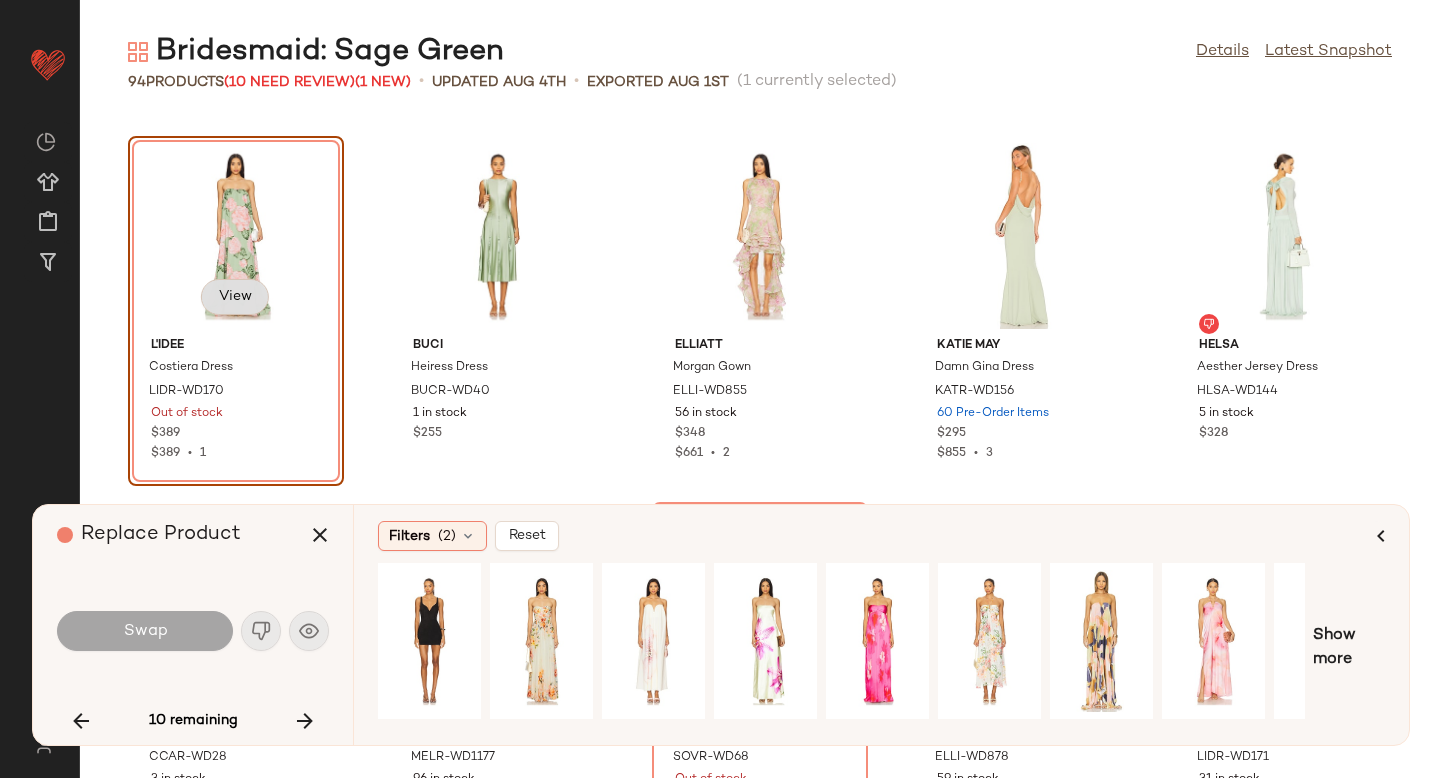 click on "View" 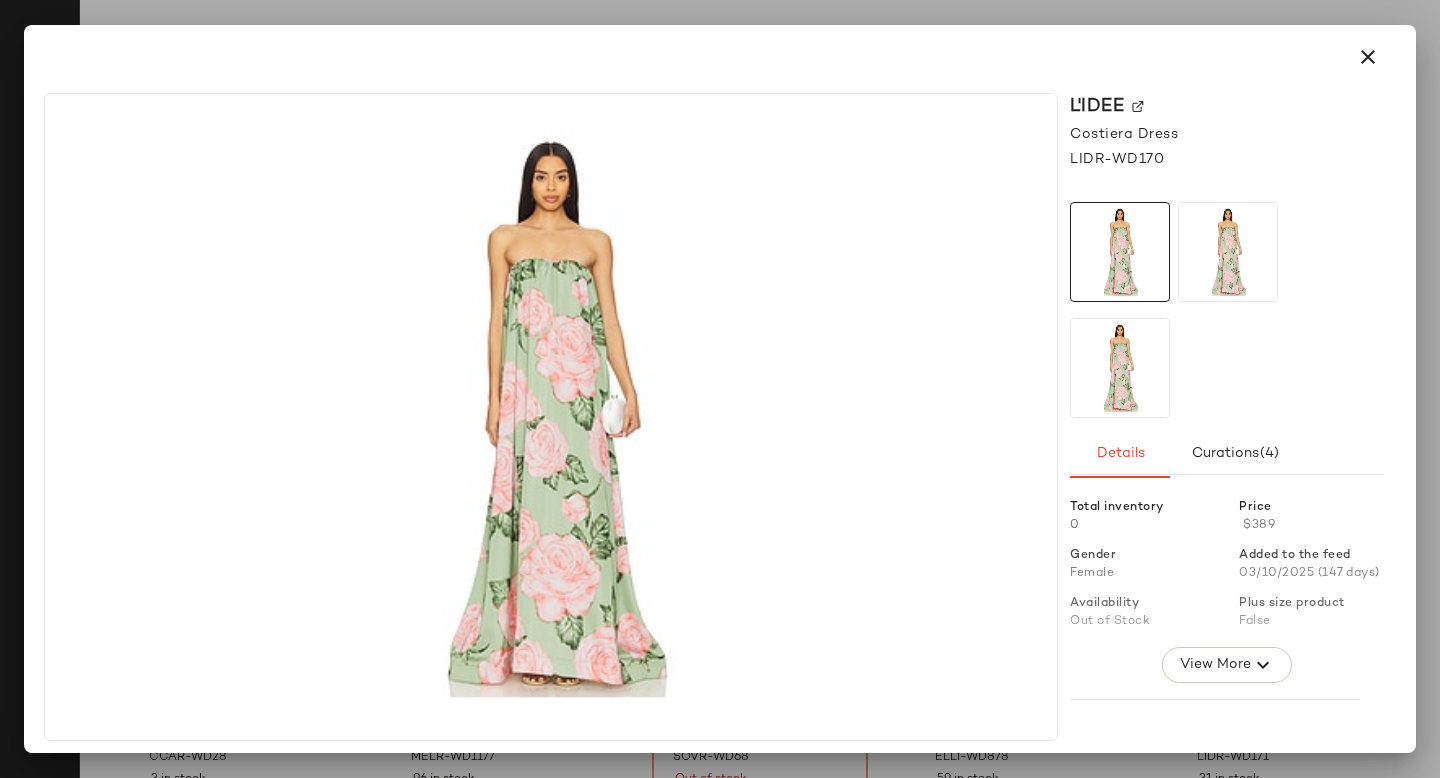 click 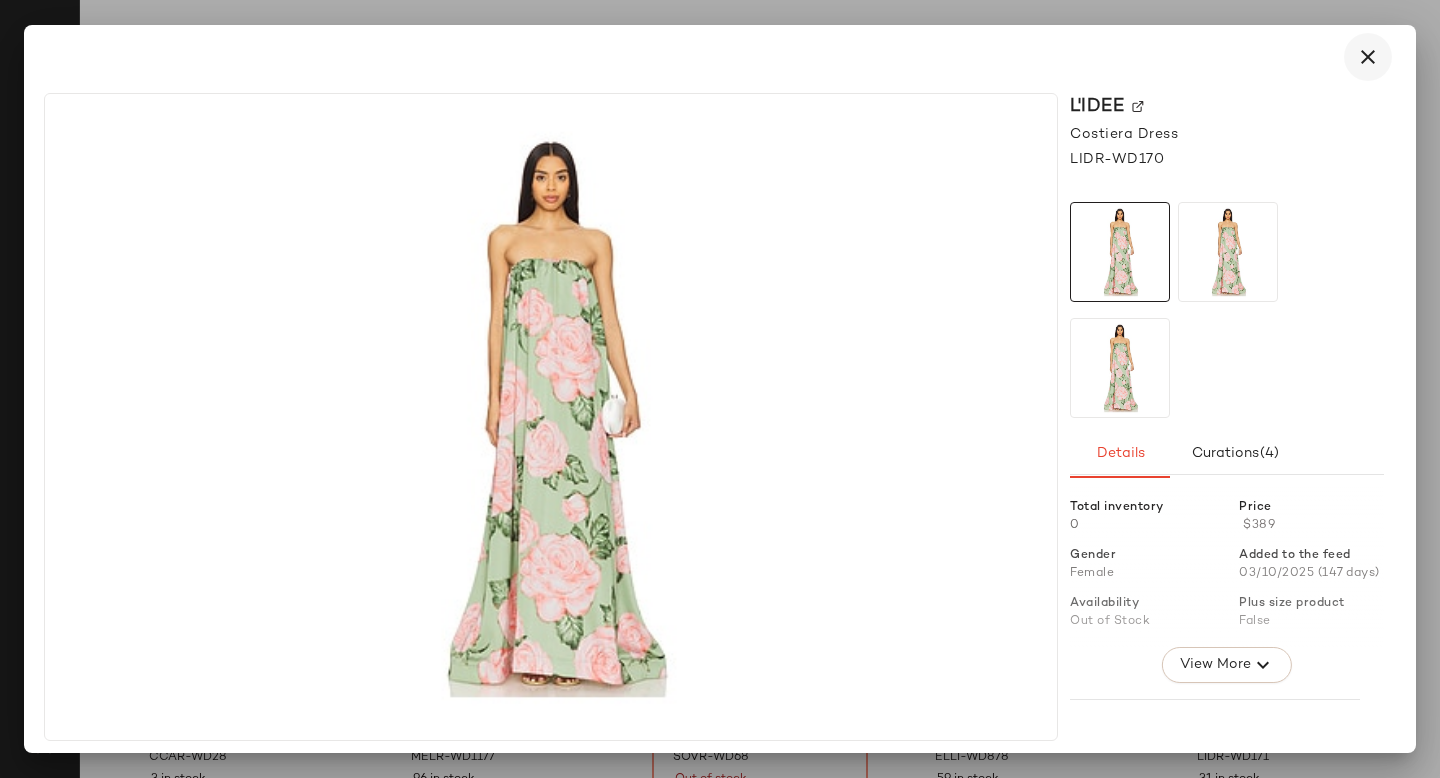 click at bounding box center (1368, 57) 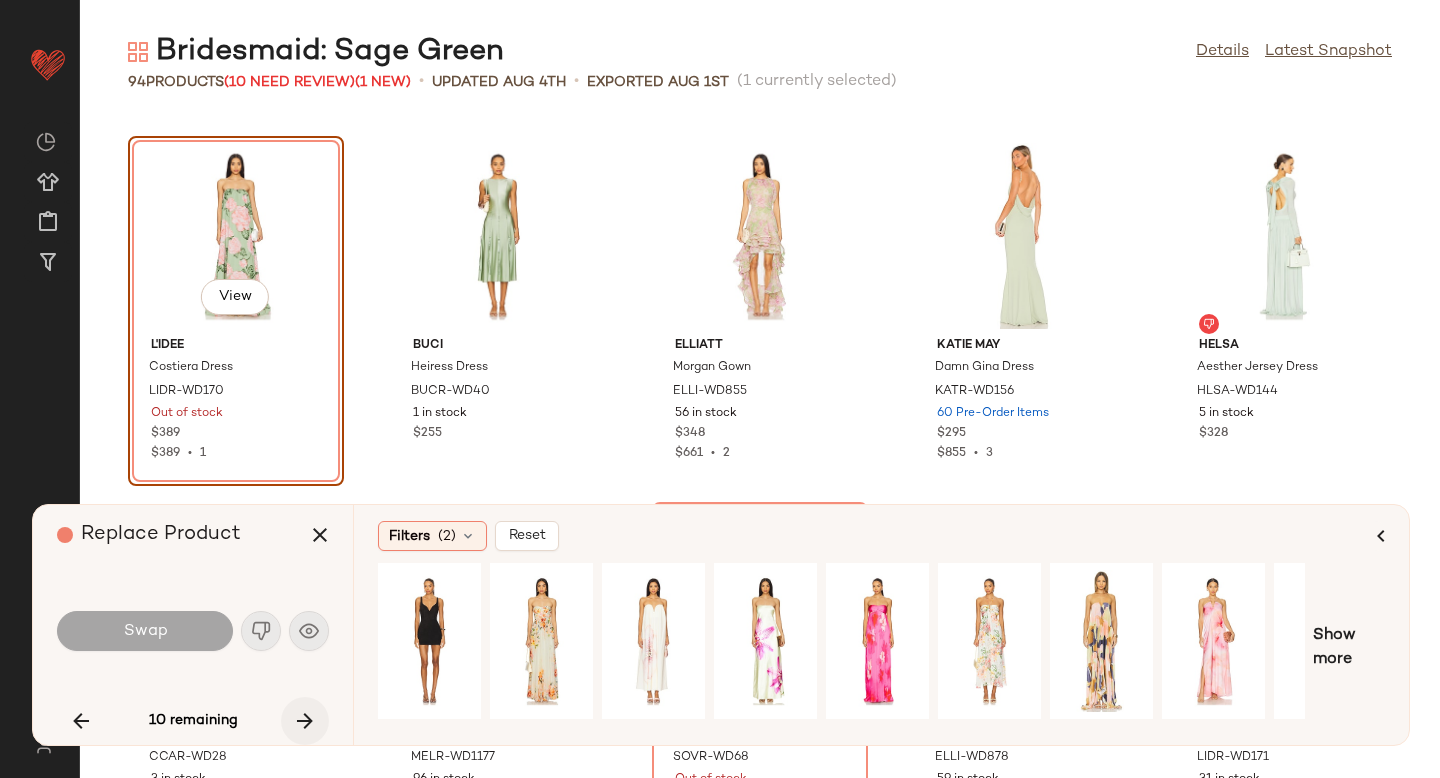 click at bounding box center [305, 721] 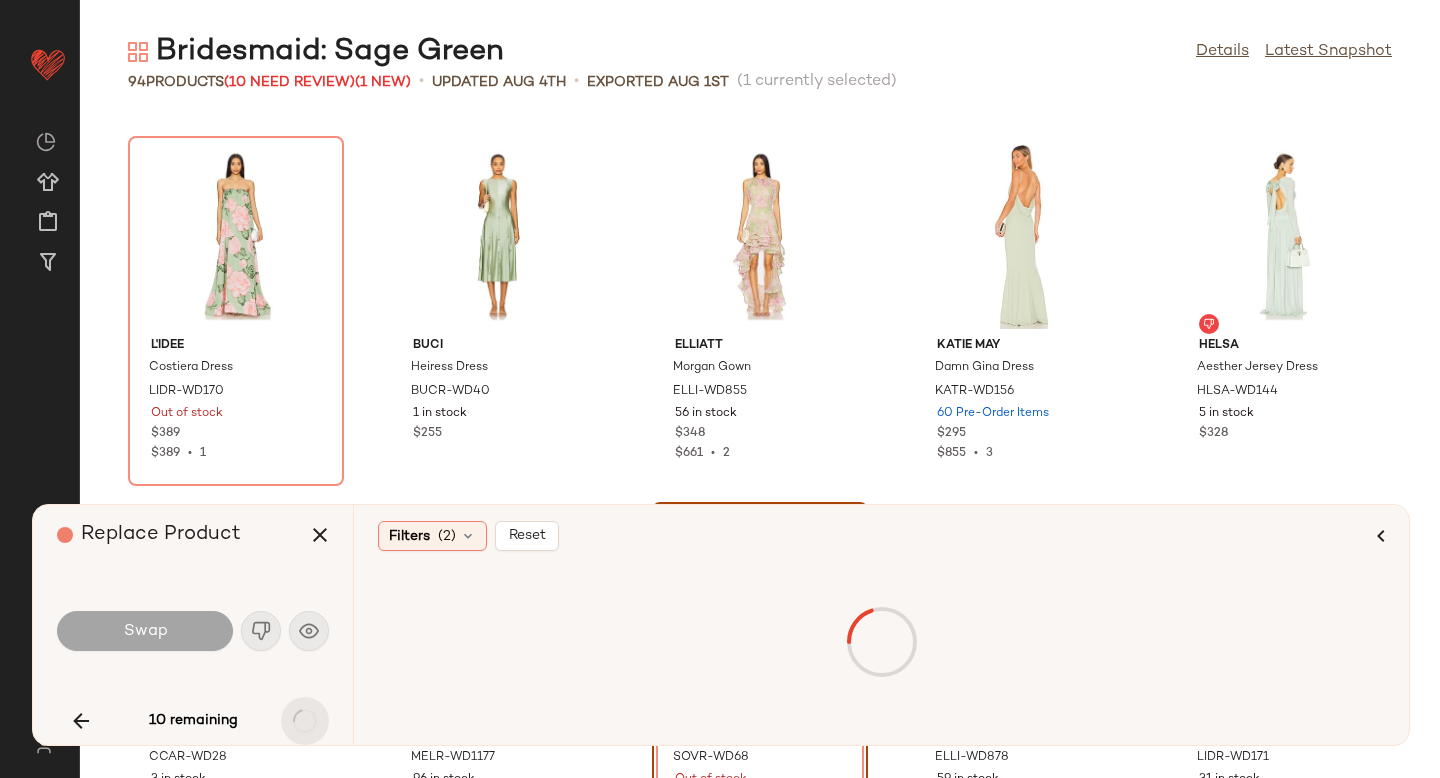 scroll, scrollTop: 6222, scrollLeft: 0, axis: vertical 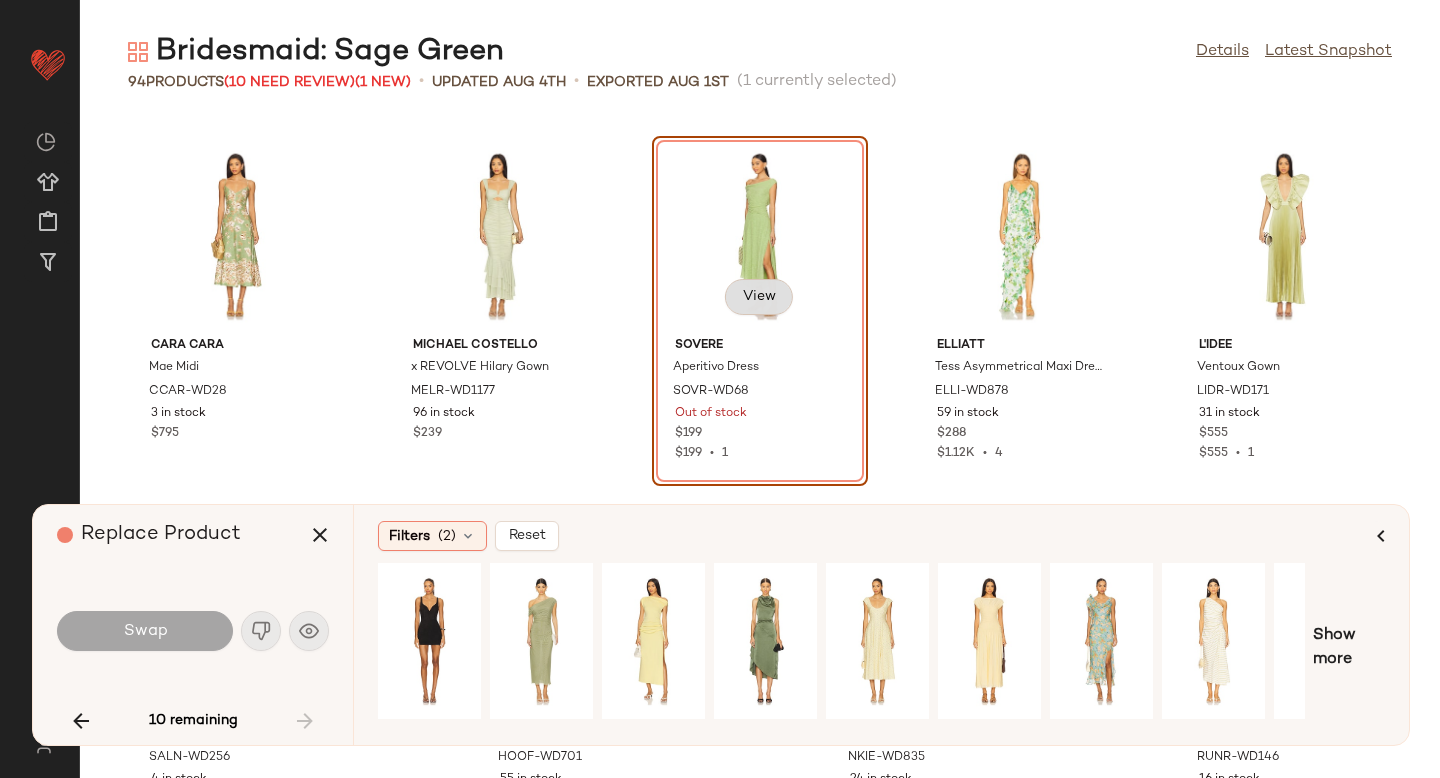 click on "View" 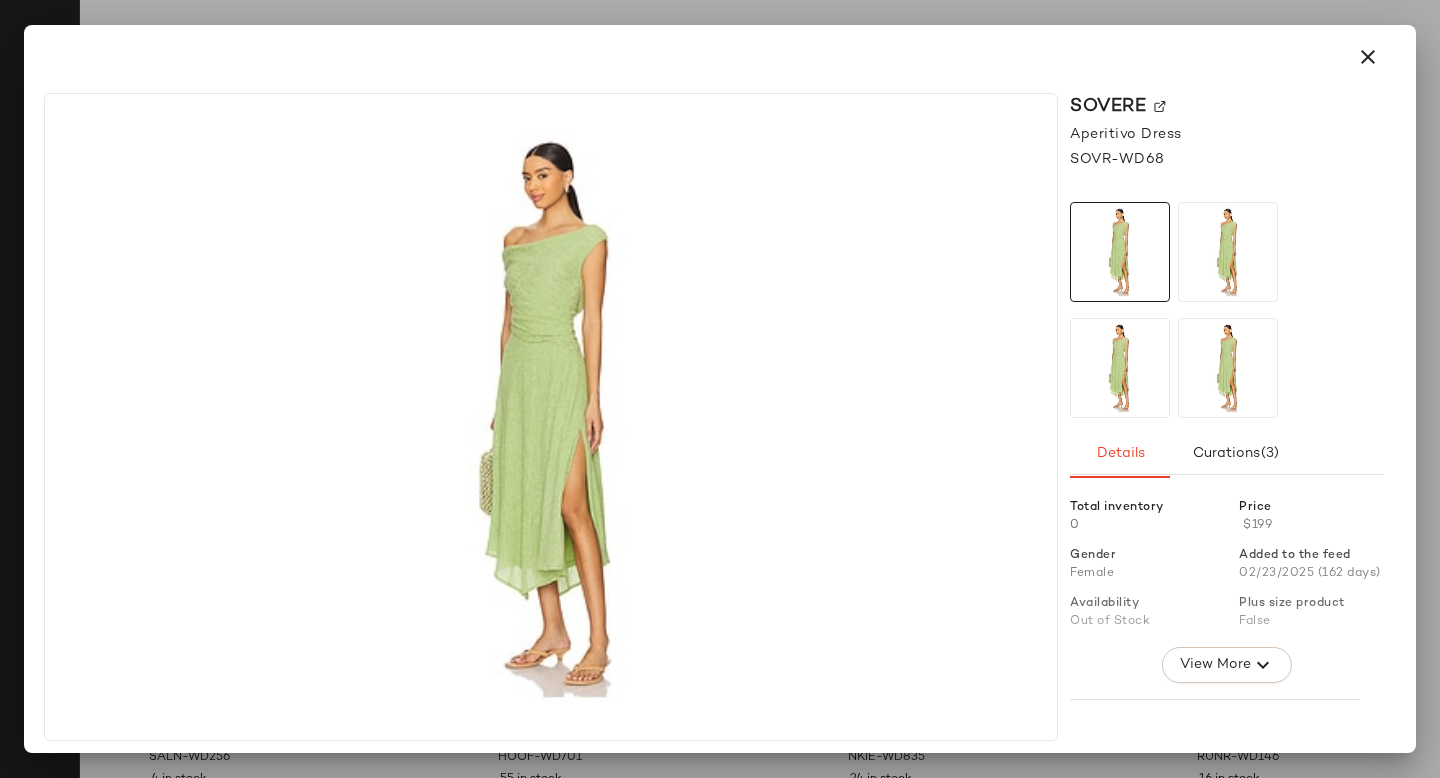 click on "SOVERE" at bounding box center (1227, 106) 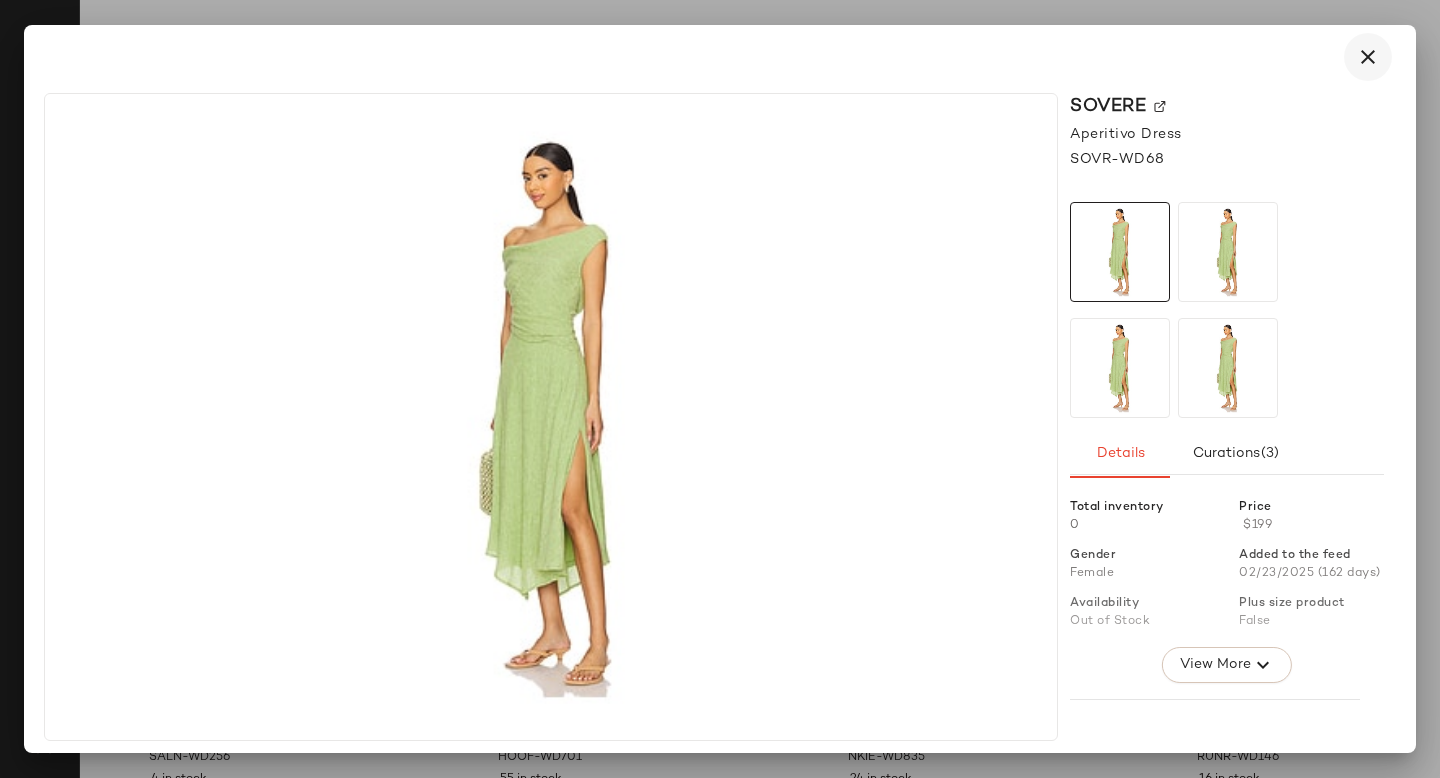 click at bounding box center (1368, 57) 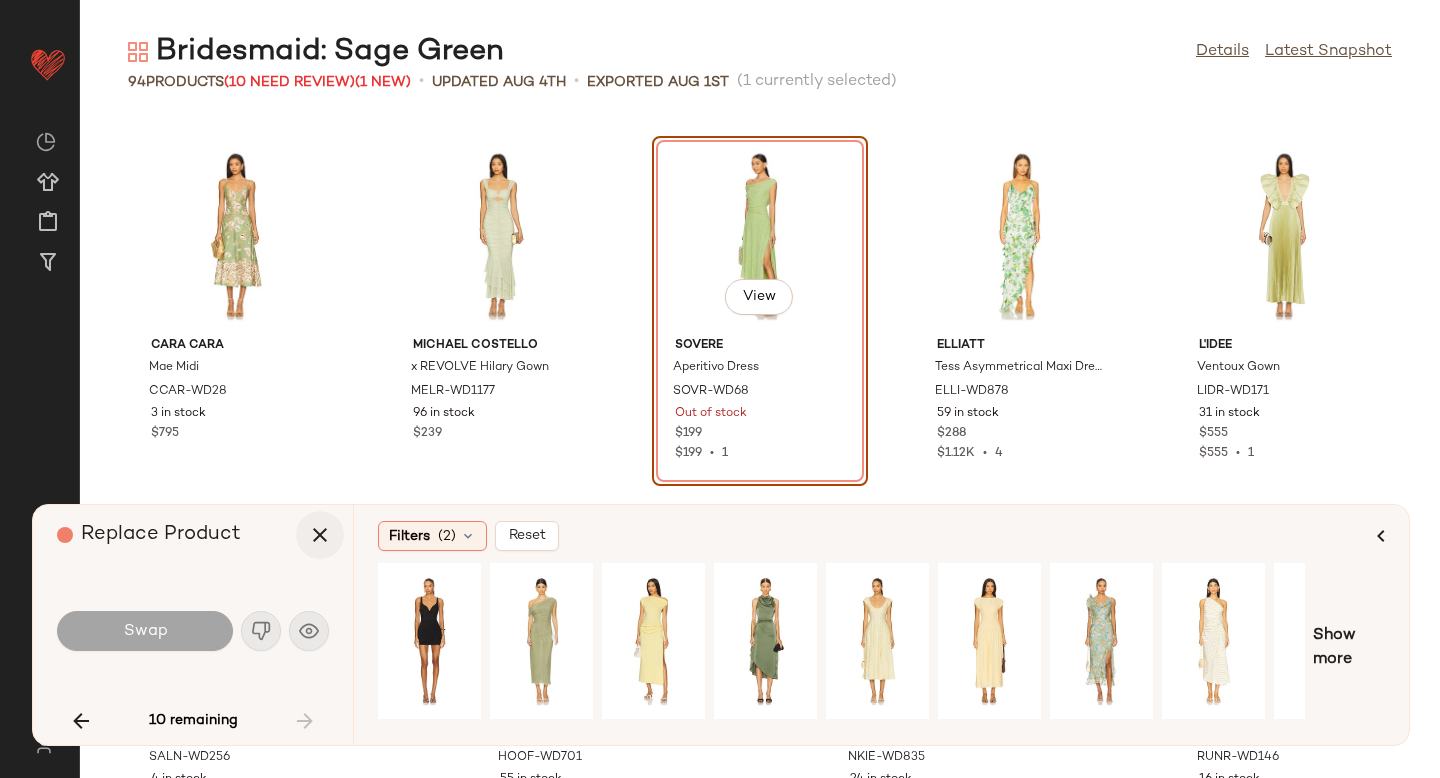 click at bounding box center (320, 535) 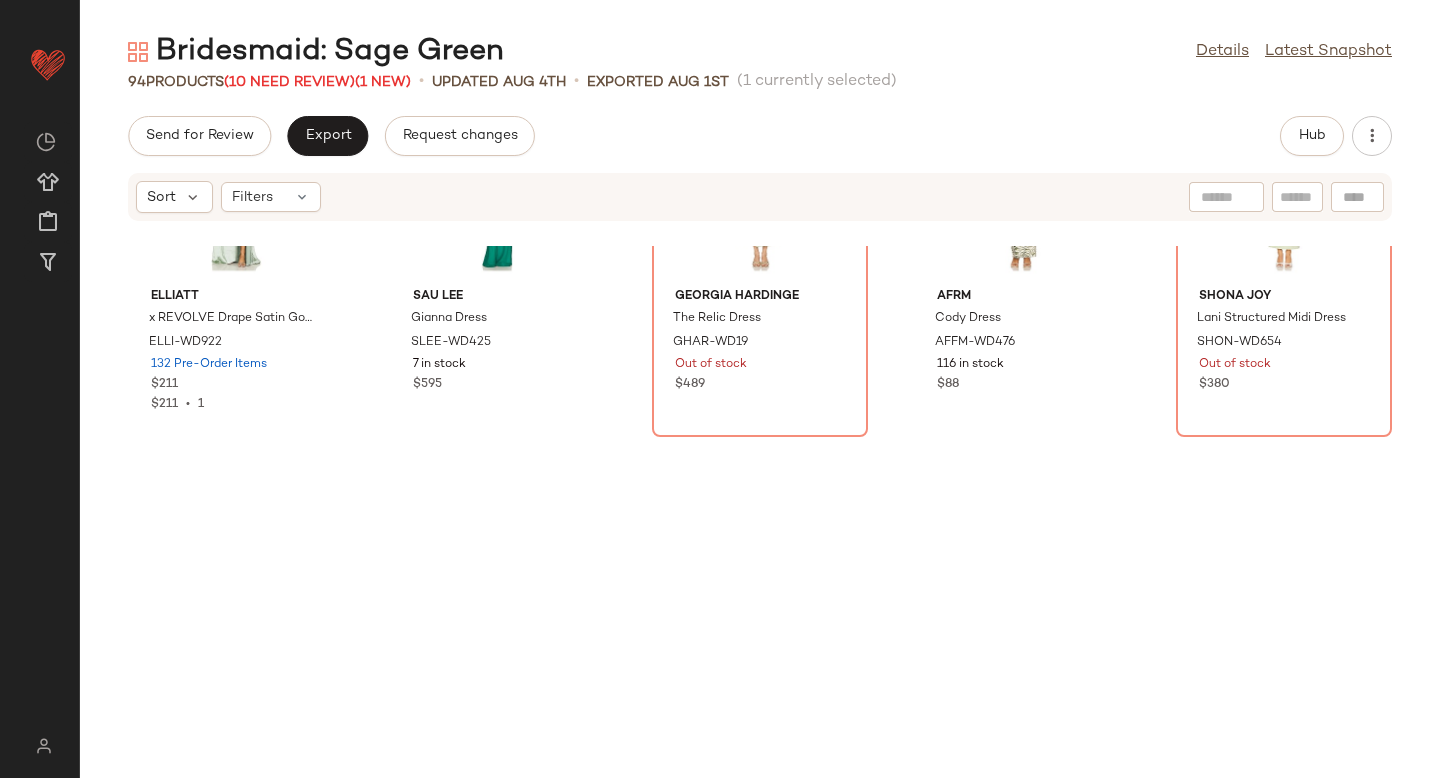 scroll, scrollTop: 0, scrollLeft: 0, axis: both 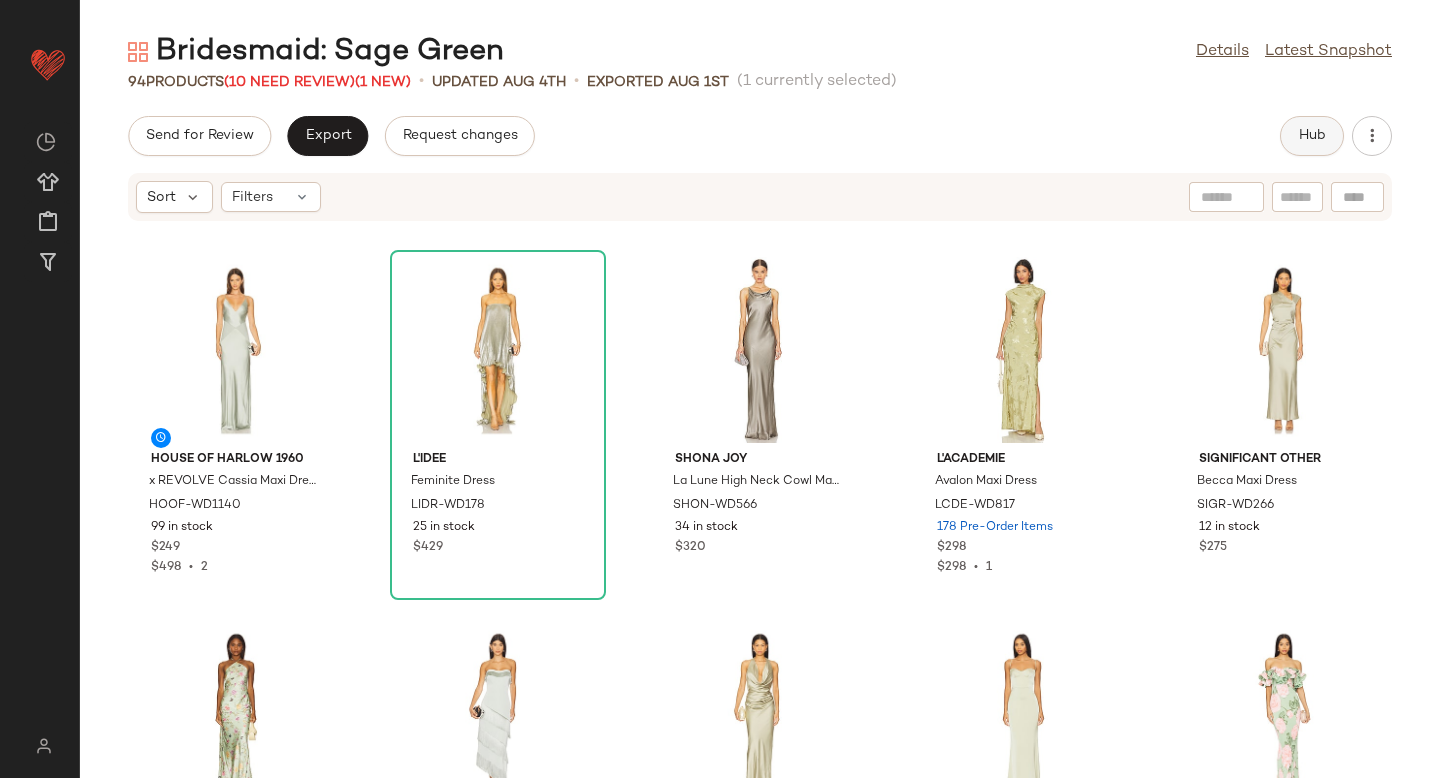 click on "Hub" at bounding box center [1312, 136] 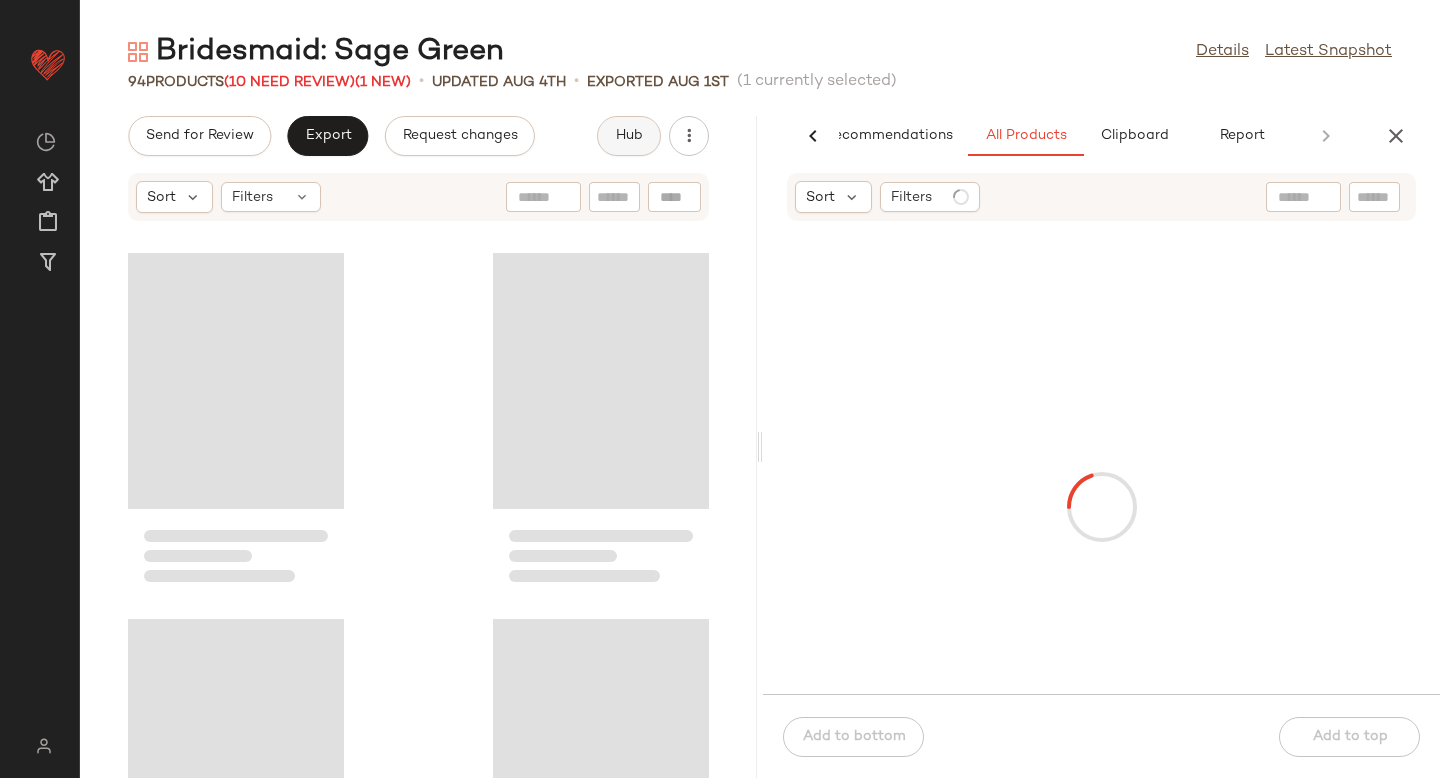 scroll, scrollTop: 0, scrollLeft: 47, axis: horizontal 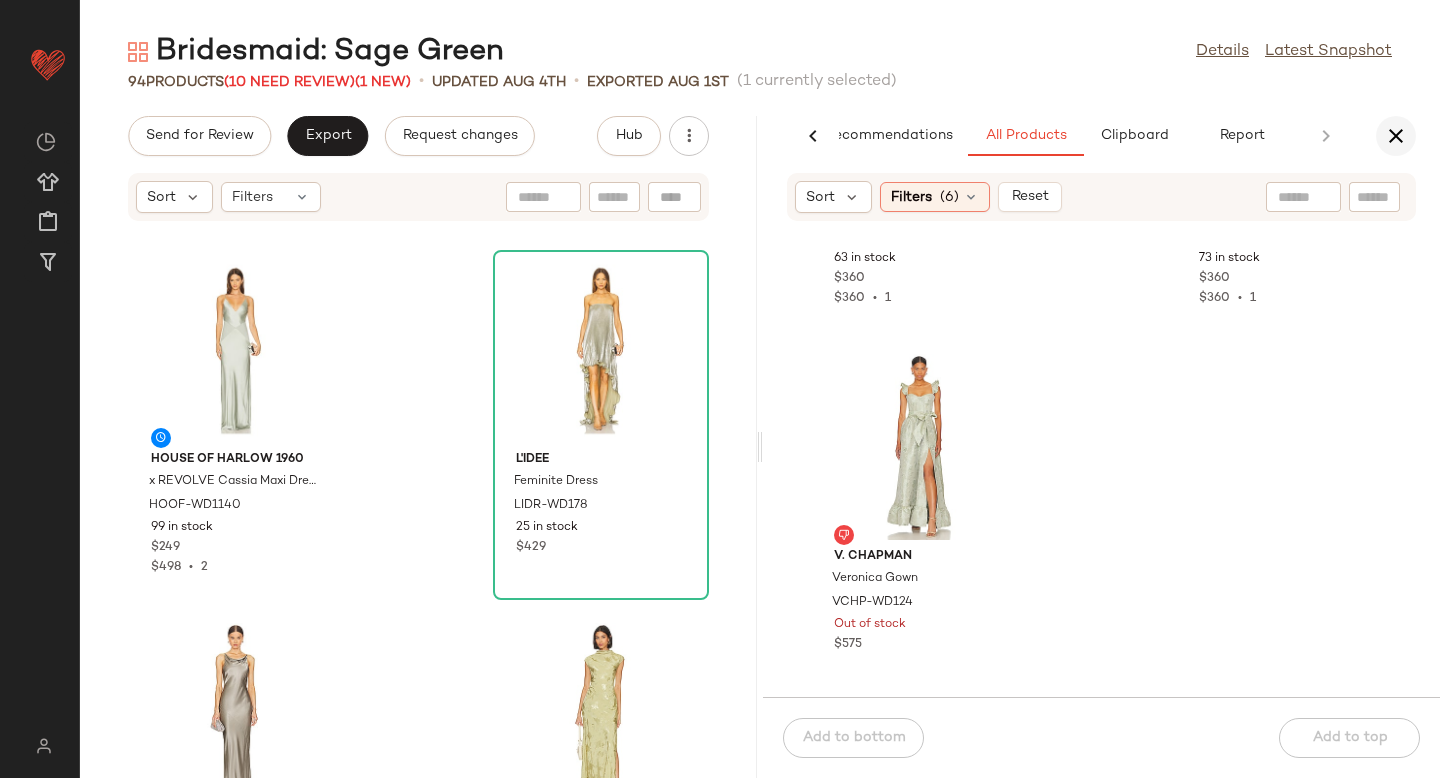 click 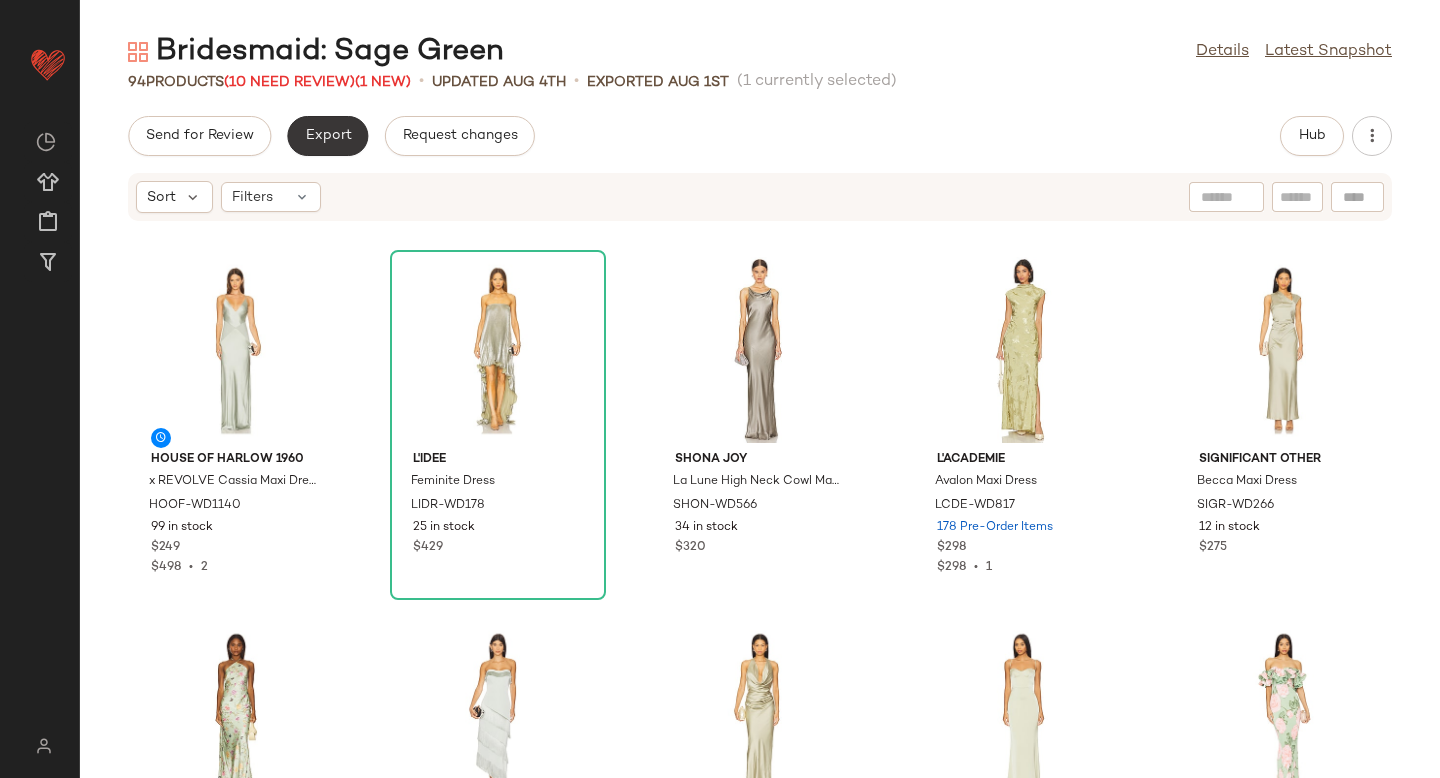 click on "Export" at bounding box center [327, 136] 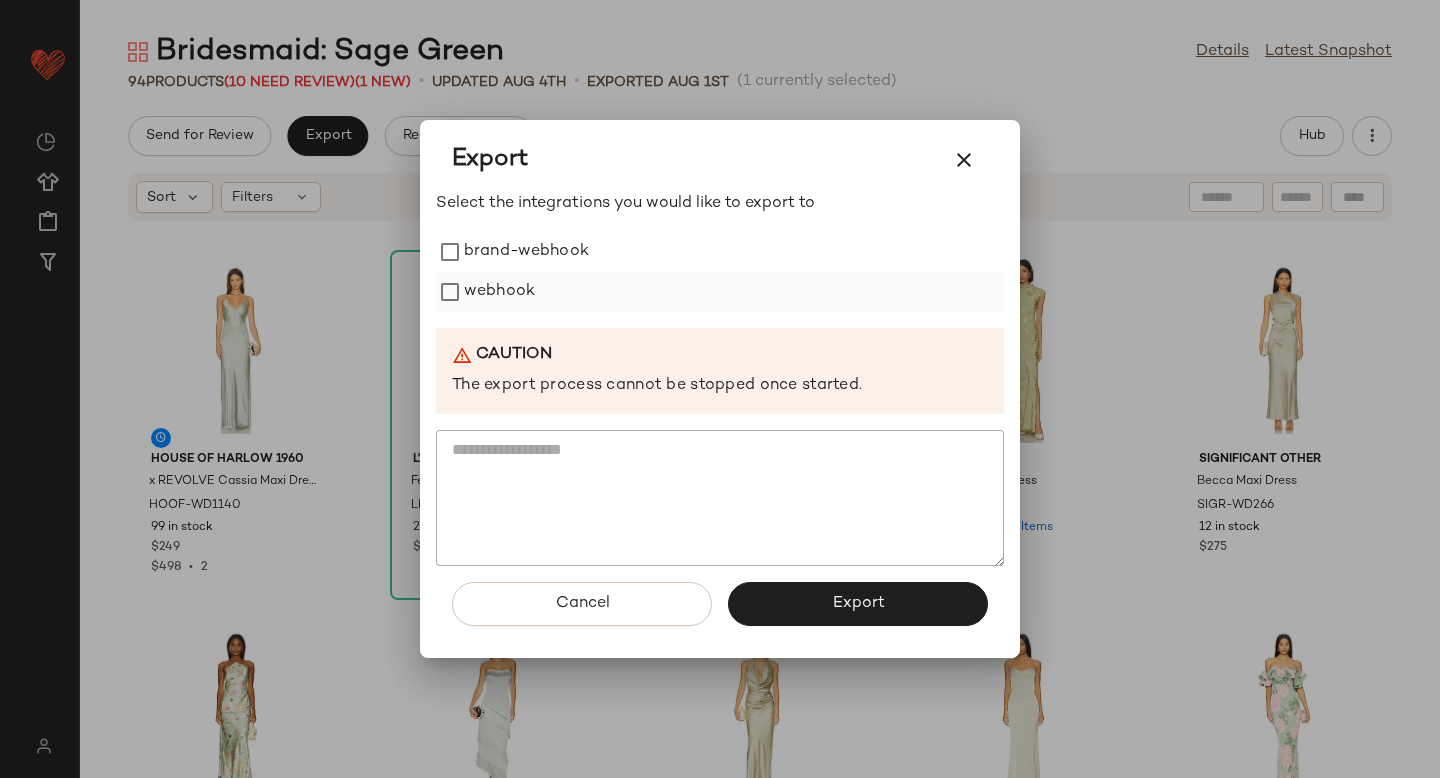 click on "webhook" at bounding box center (499, 292) 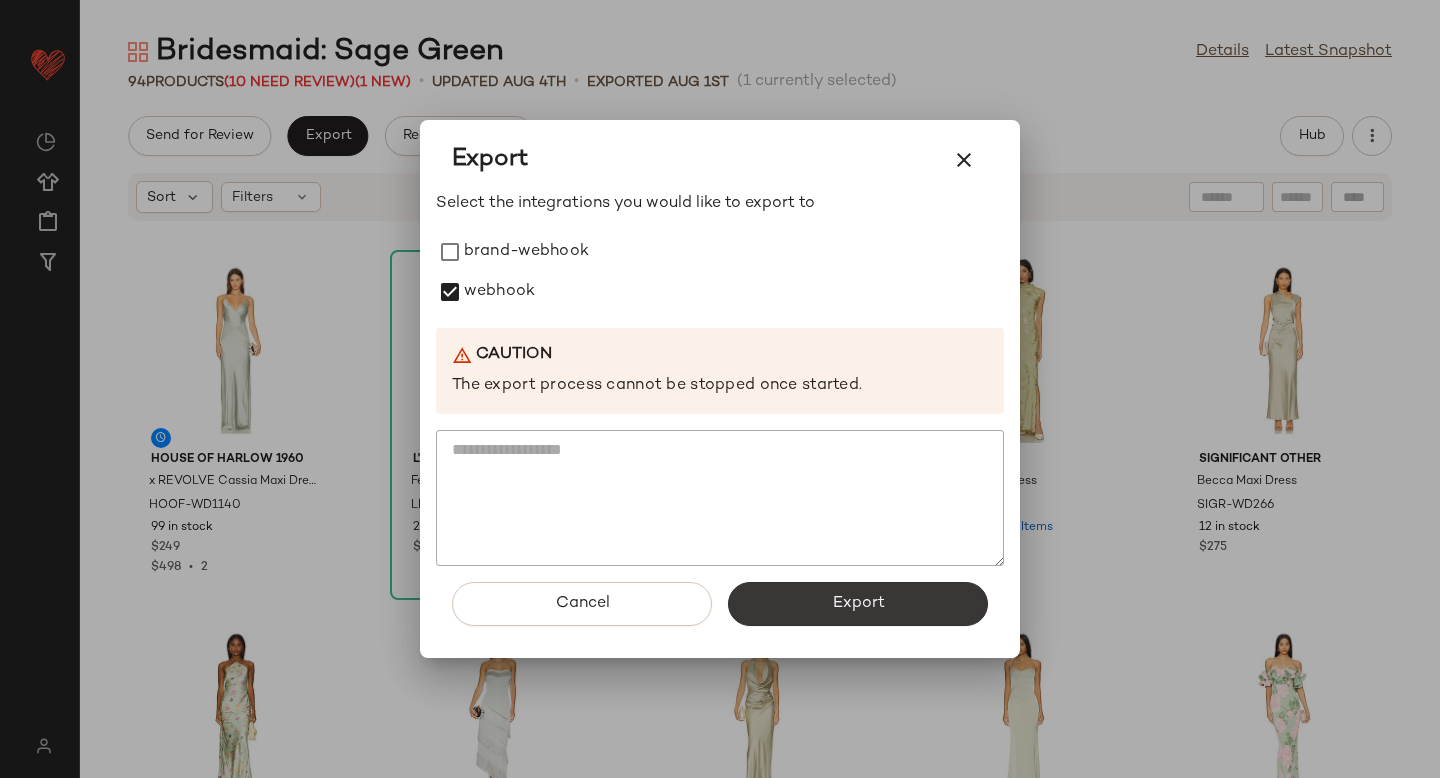 click on "Export" 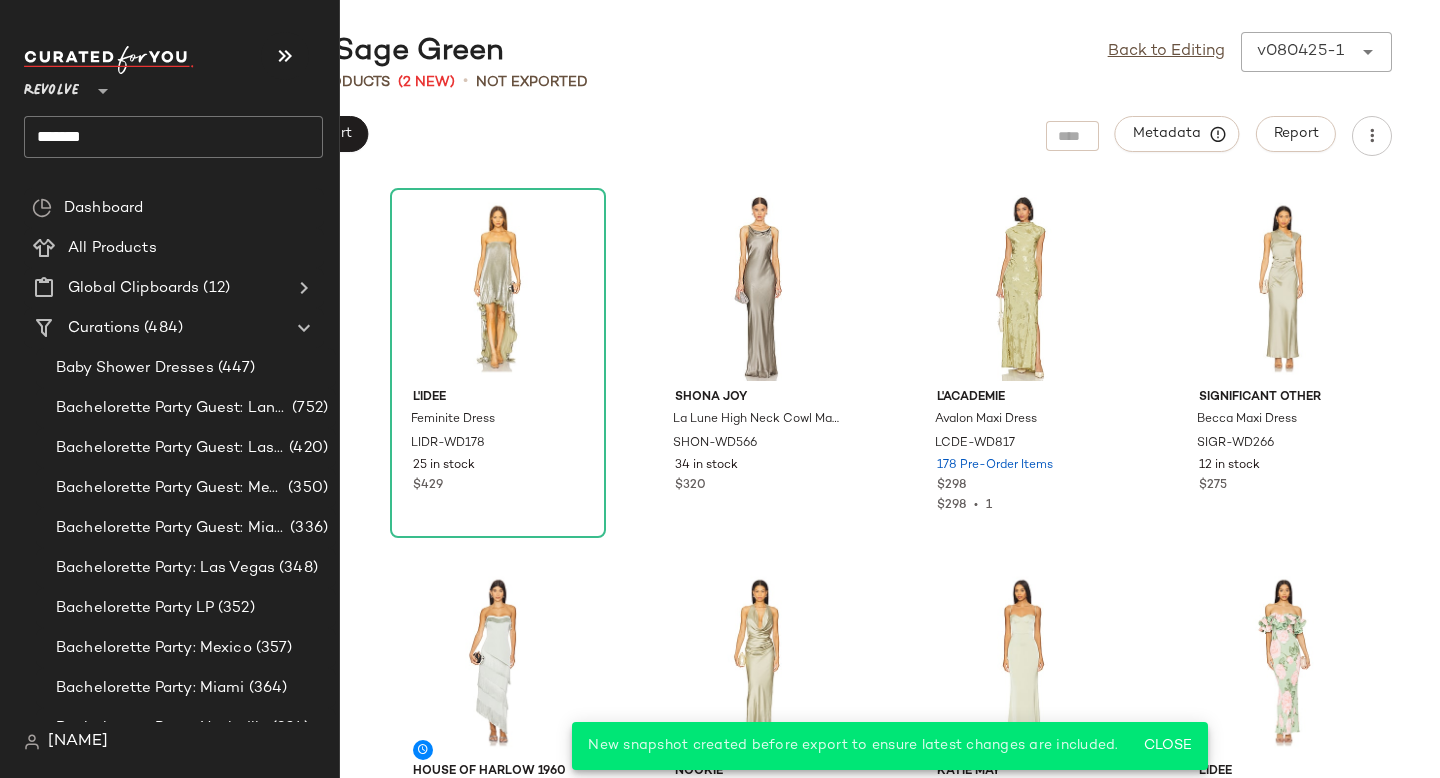click on "*******" 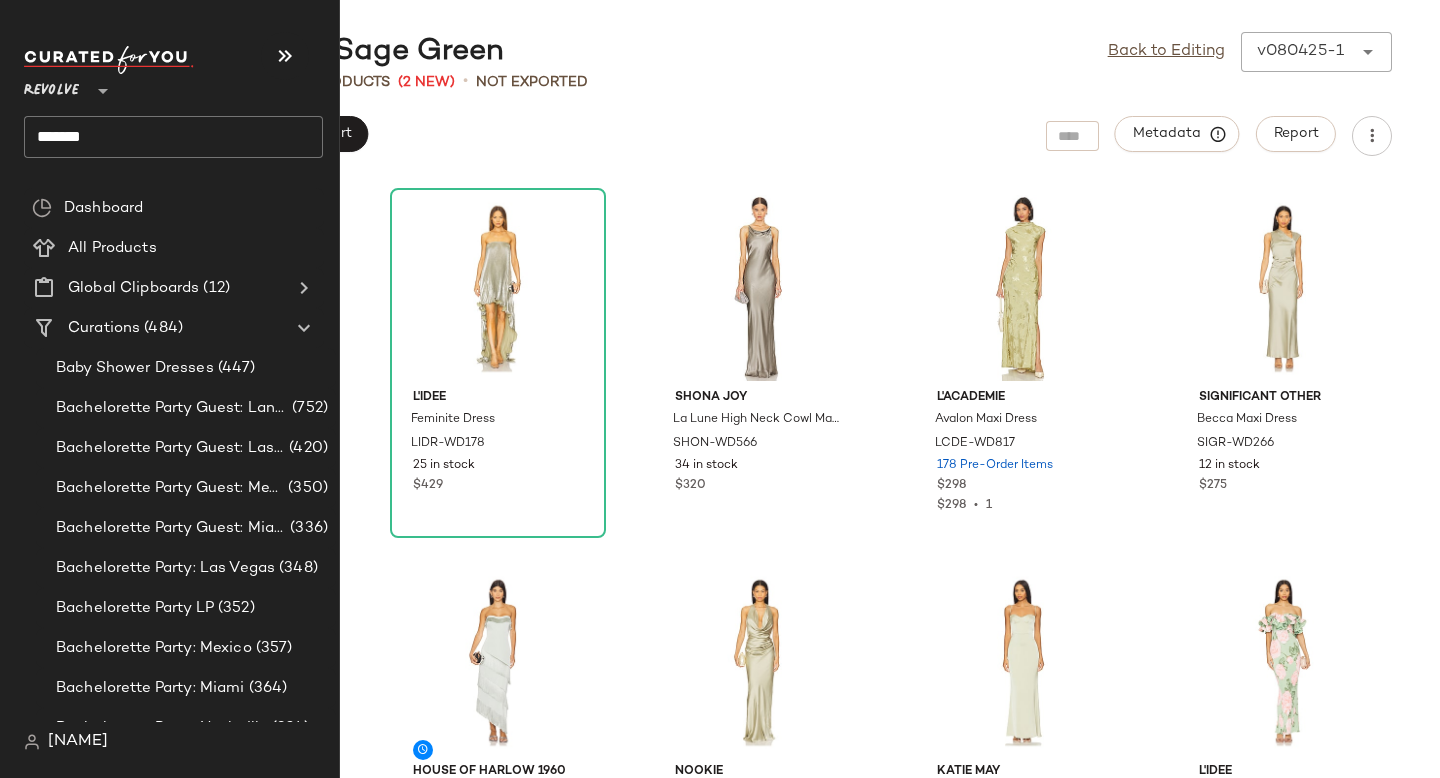 click on "*******" 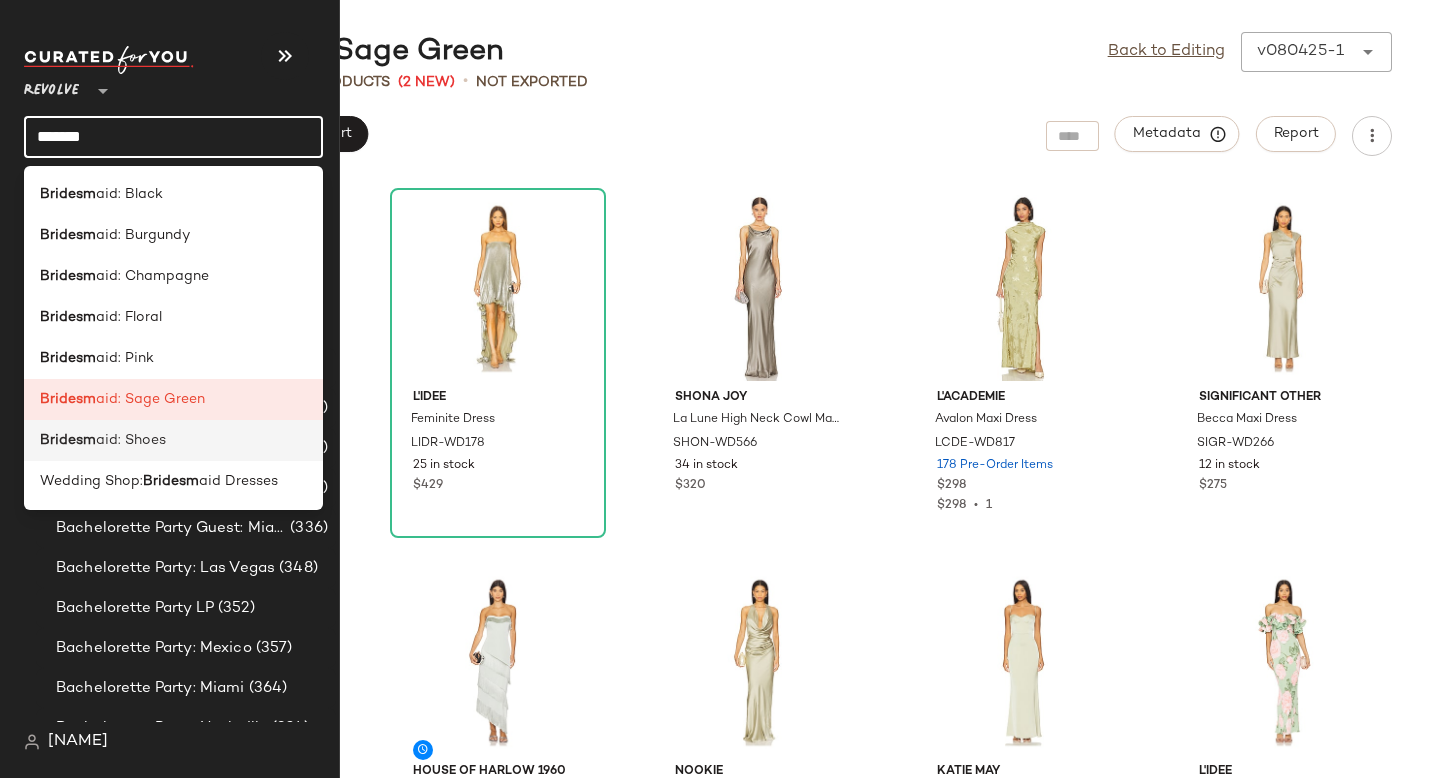 click on "Bridesm aid: Shoes" 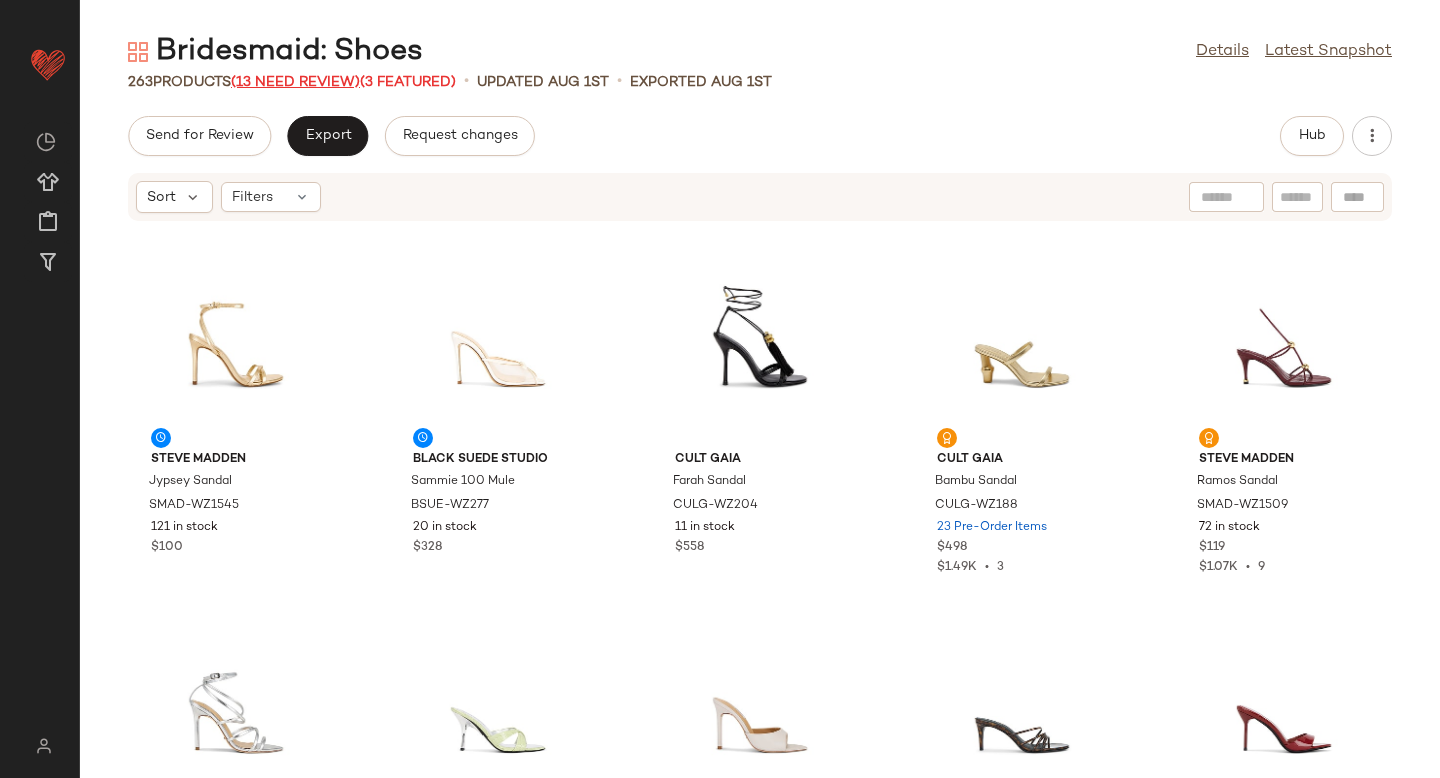 click on "(13 Need Review)" at bounding box center (295, 82) 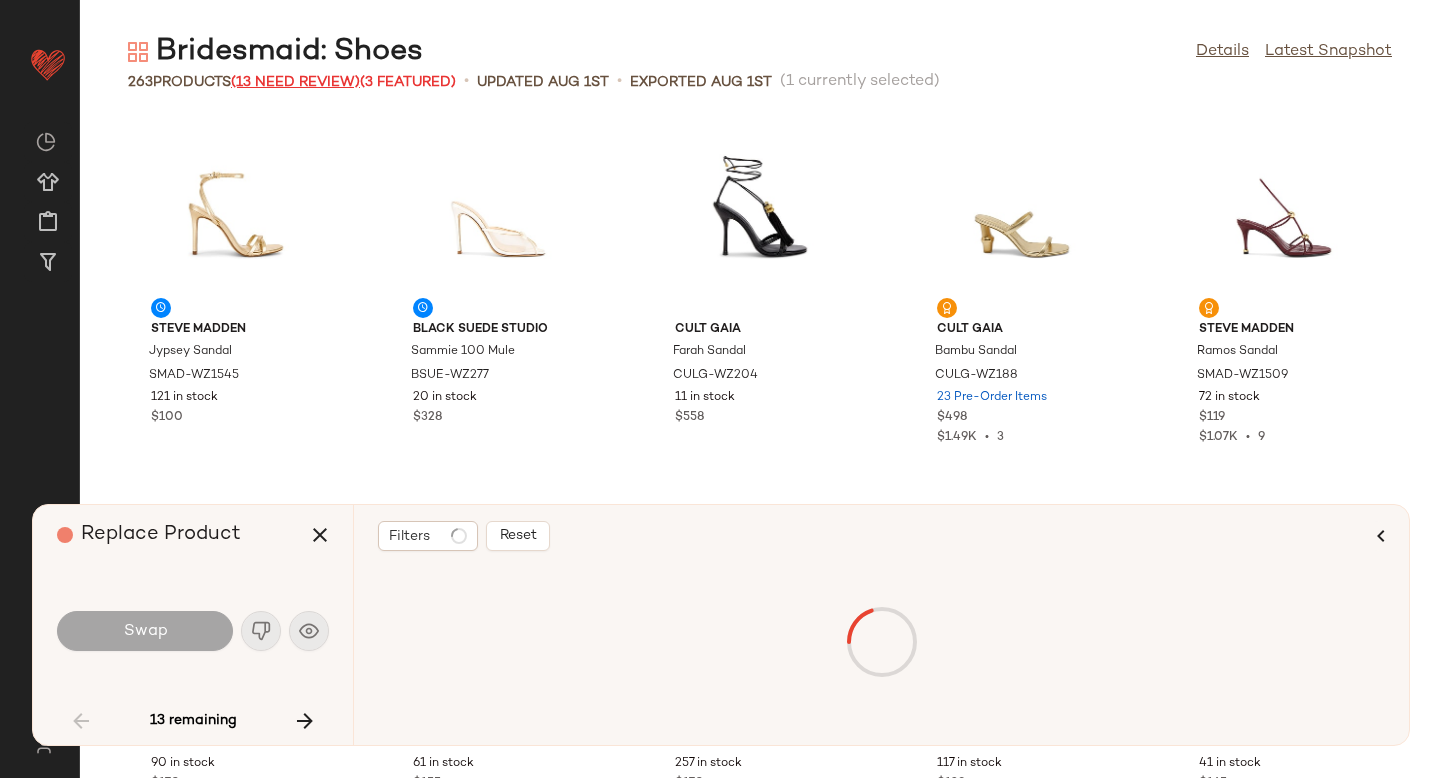 scroll, scrollTop: 1464, scrollLeft: 0, axis: vertical 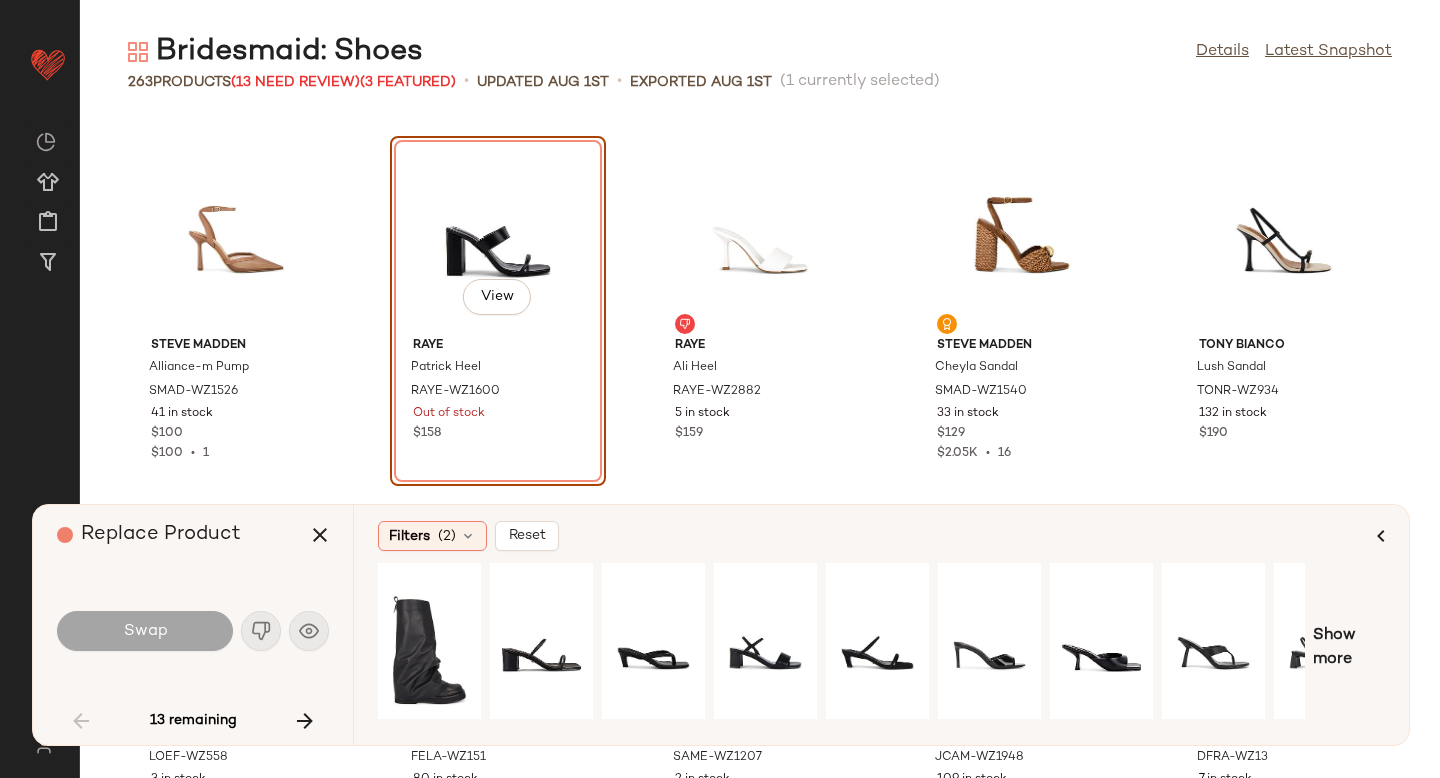 click on "View" 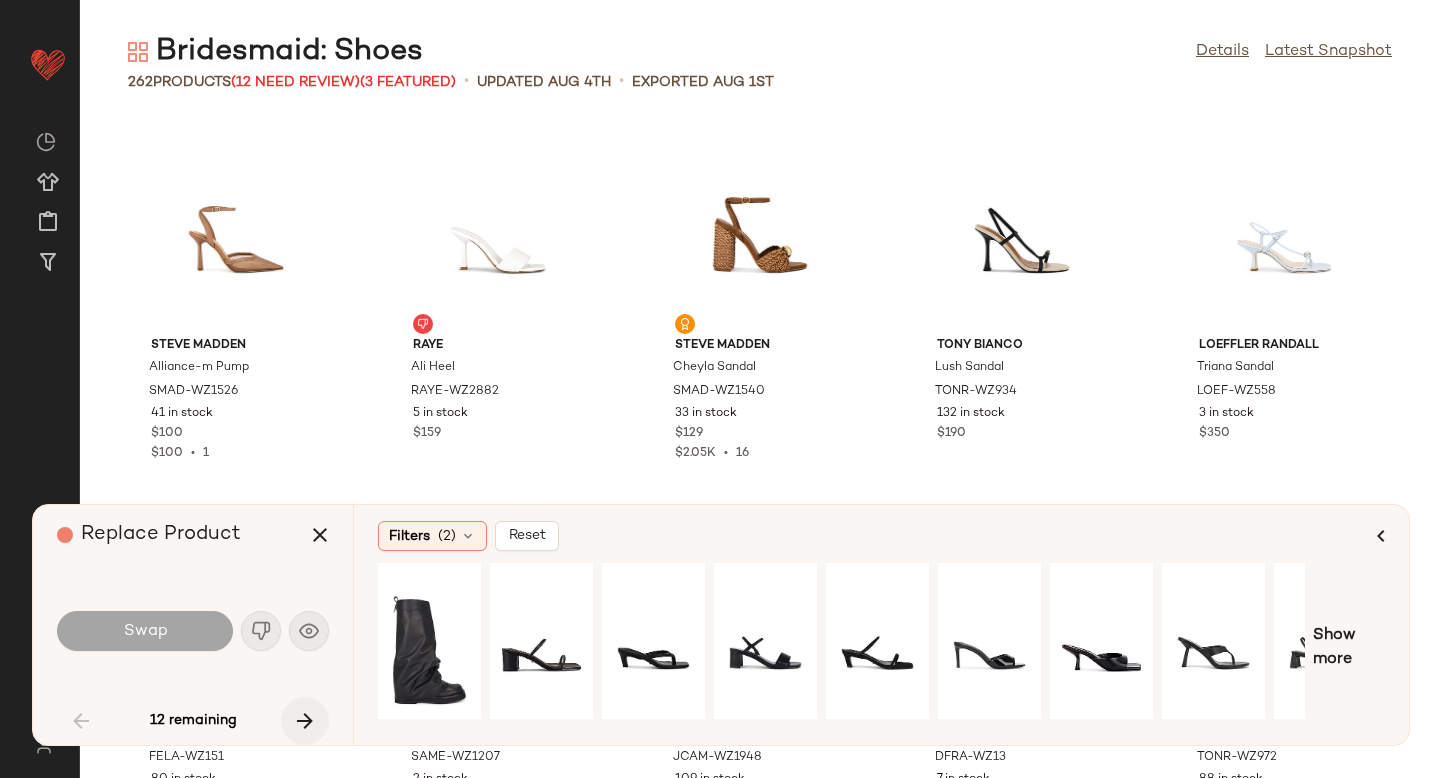 click at bounding box center (305, 721) 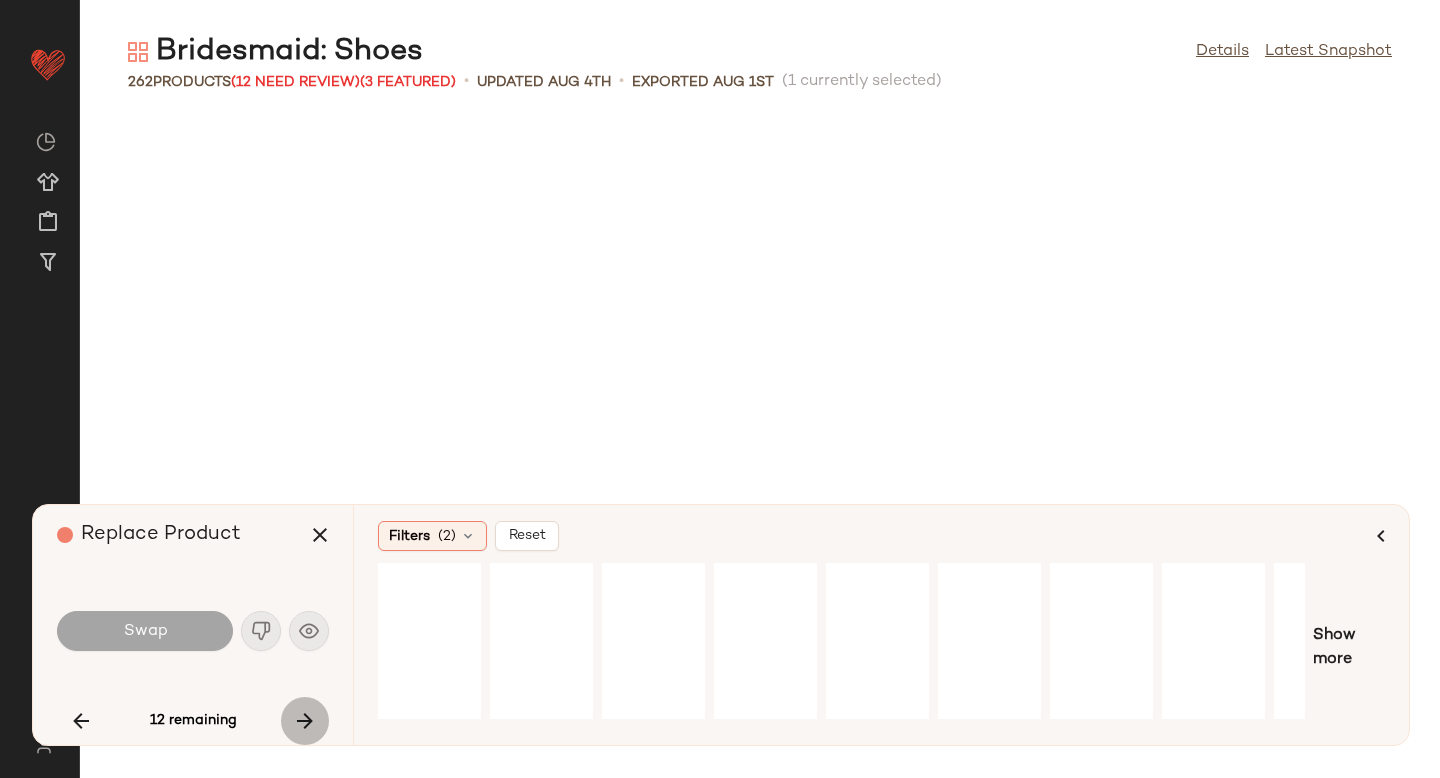 scroll, scrollTop: 3660, scrollLeft: 0, axis: vertical 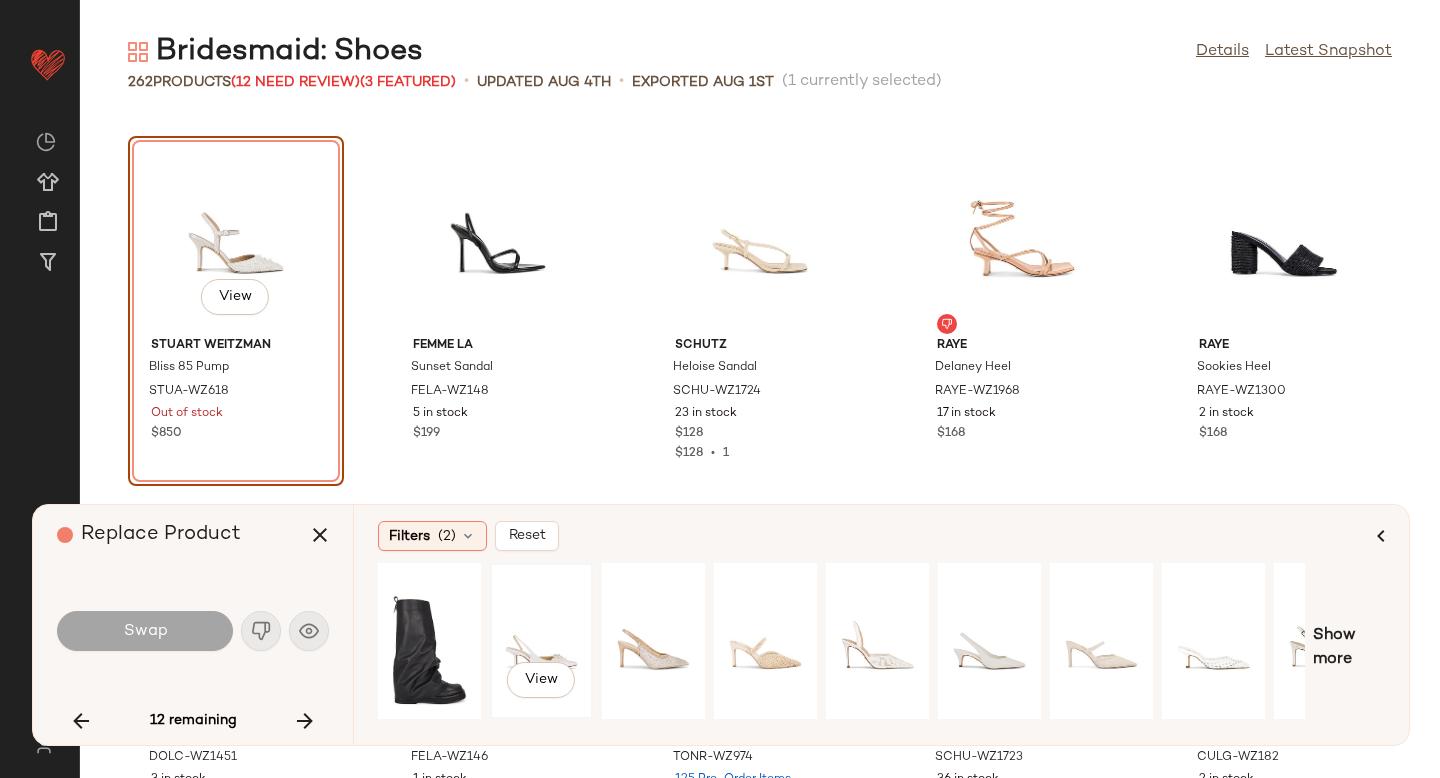 click on "View" 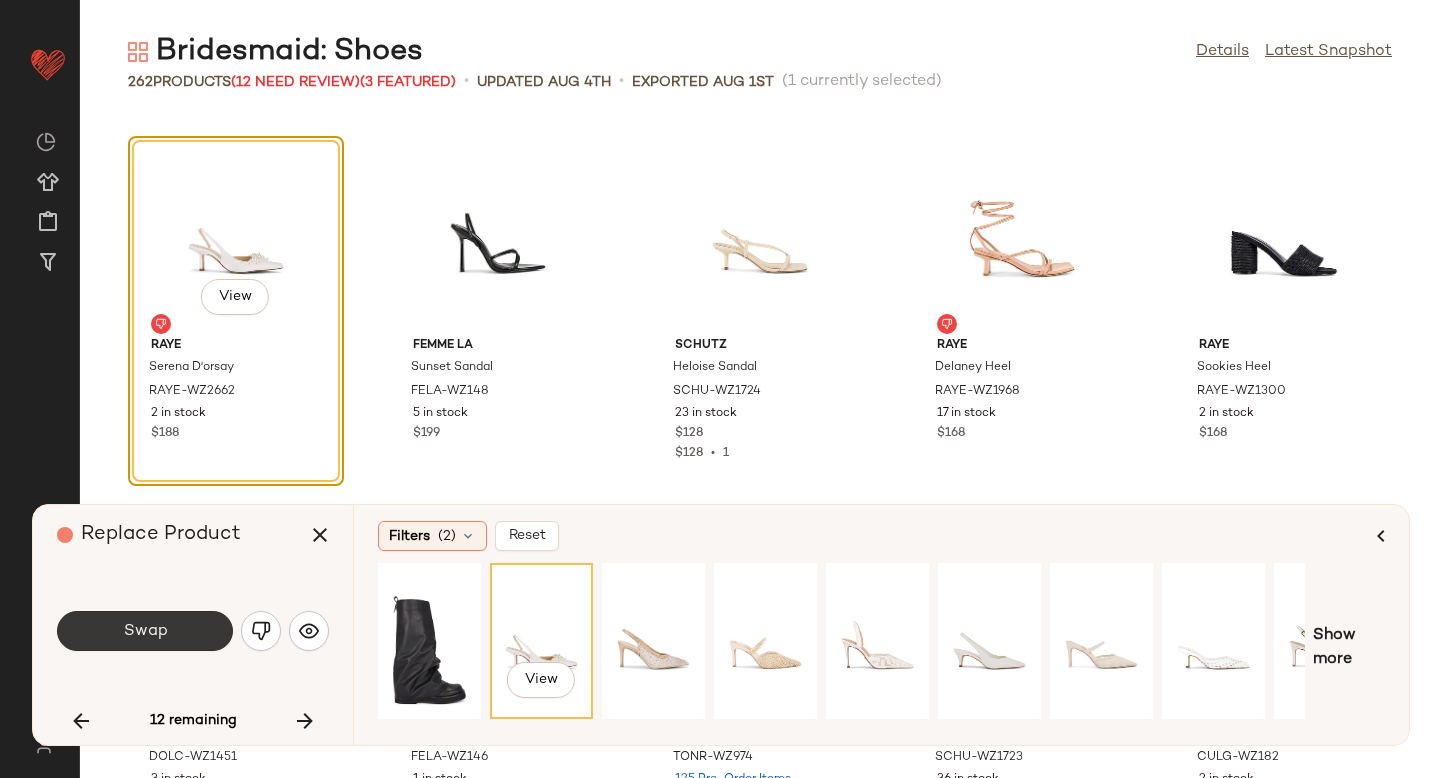 click on "Swap" at bounding box center [145, 631] 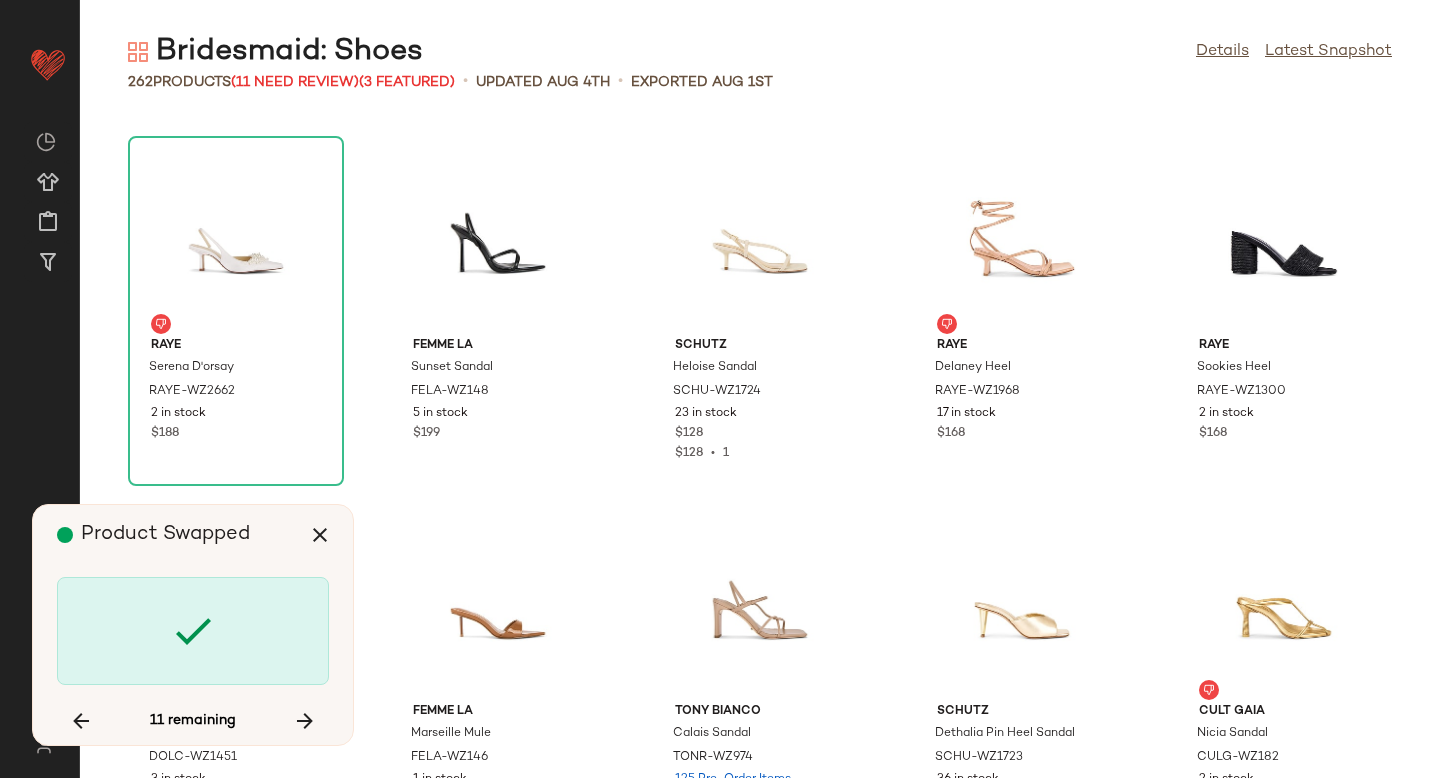 scroll, scrollTop: 7686, scrollLeft: 0, axis: vertical 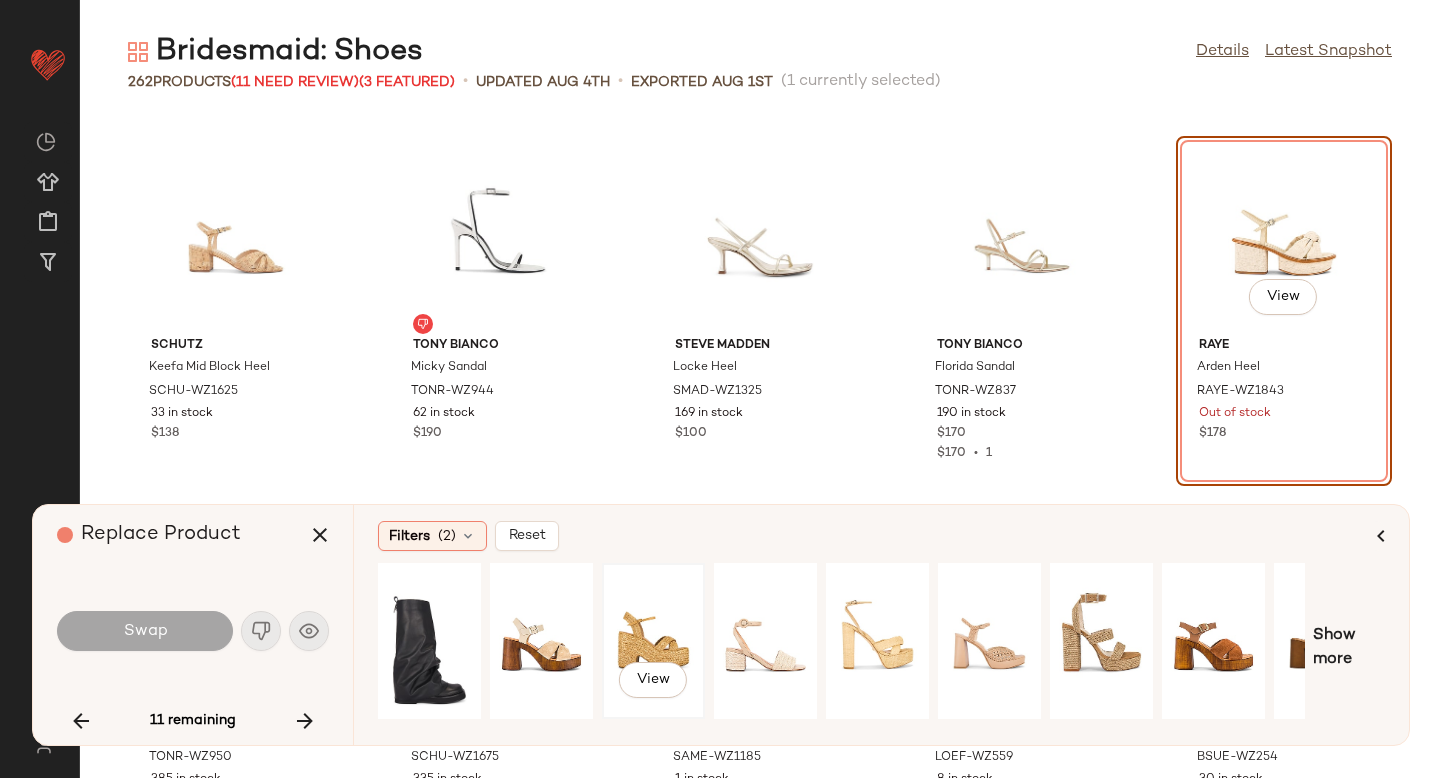 click on "View" at bounding box center (653, 641) 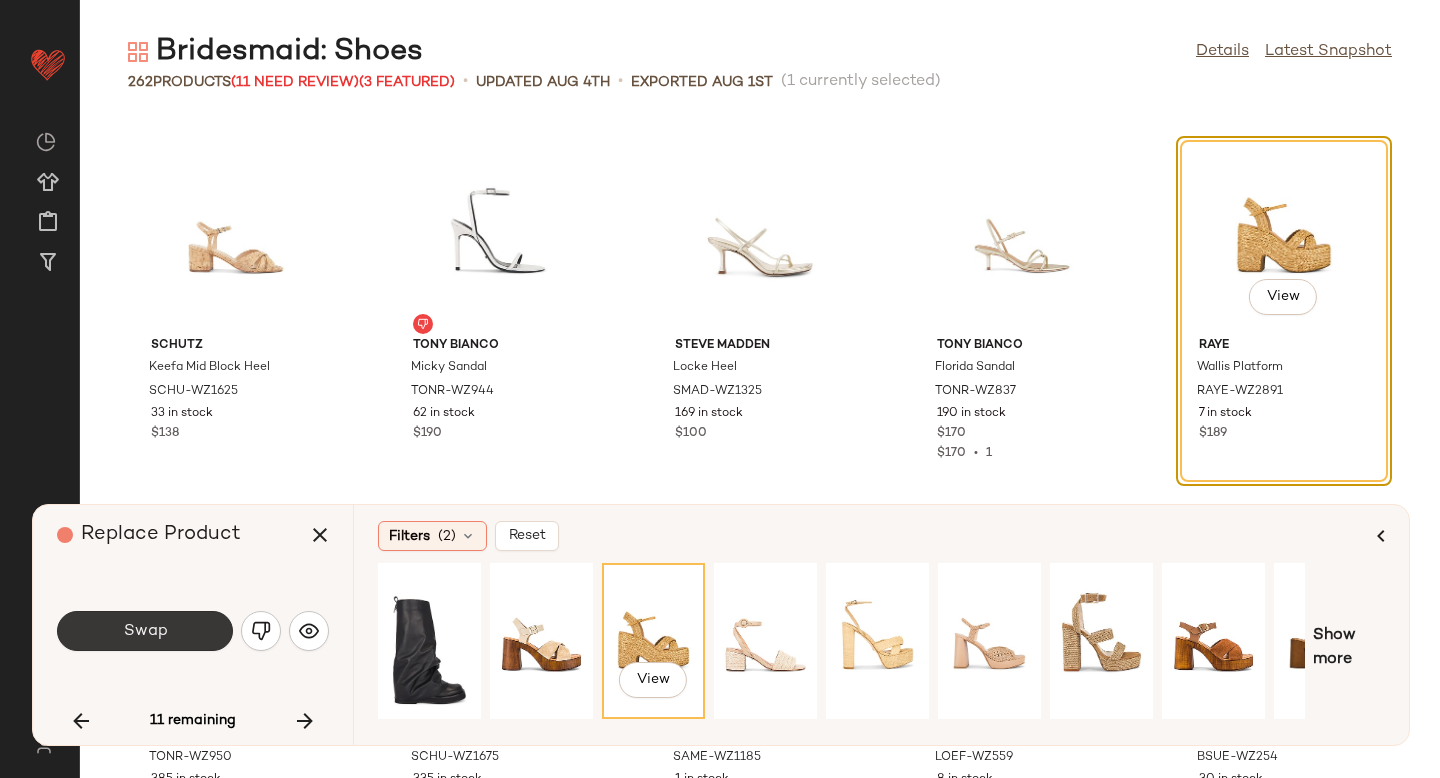 click on "Swap" at bounding box center (145, 631) 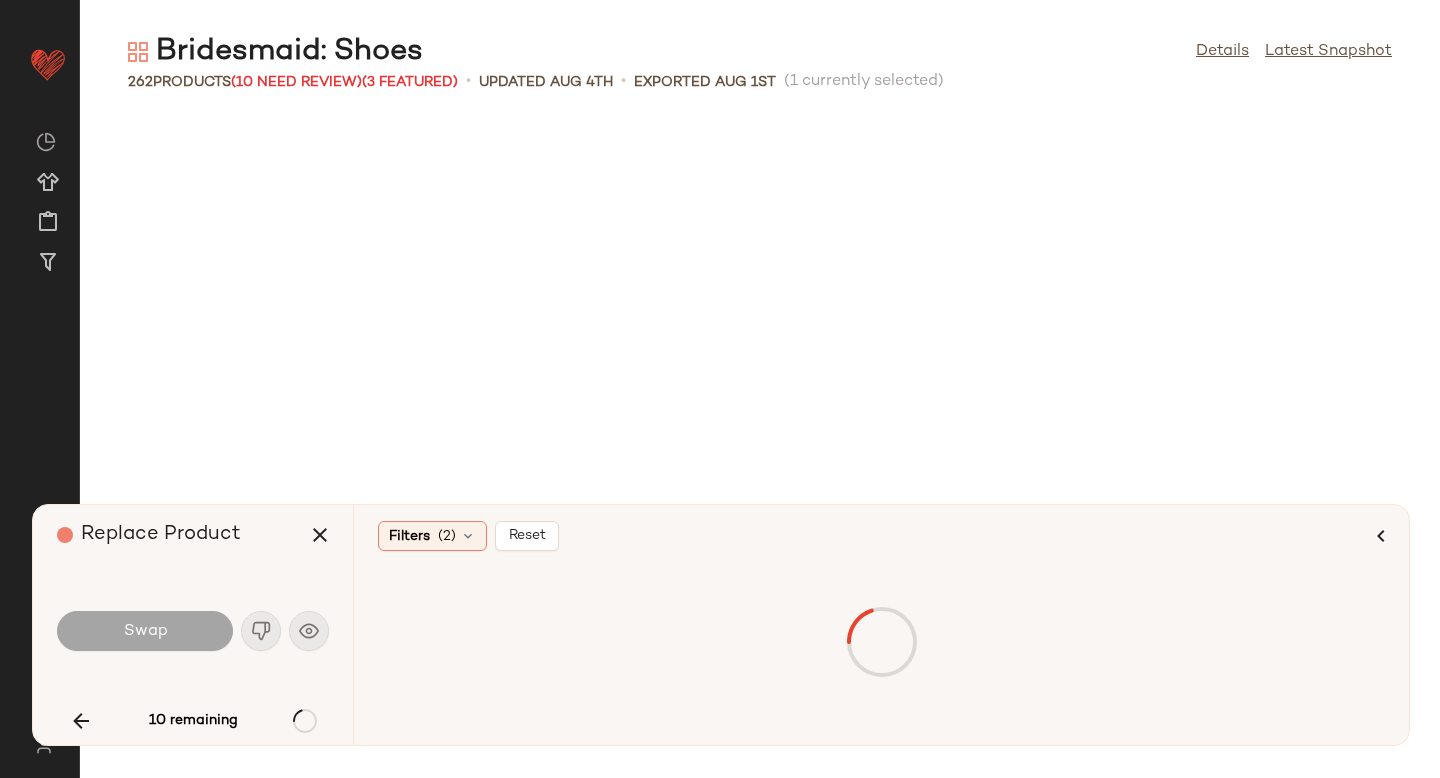 scroll, scrollTop: 9150, scrollLeft: 0, axis: vertical 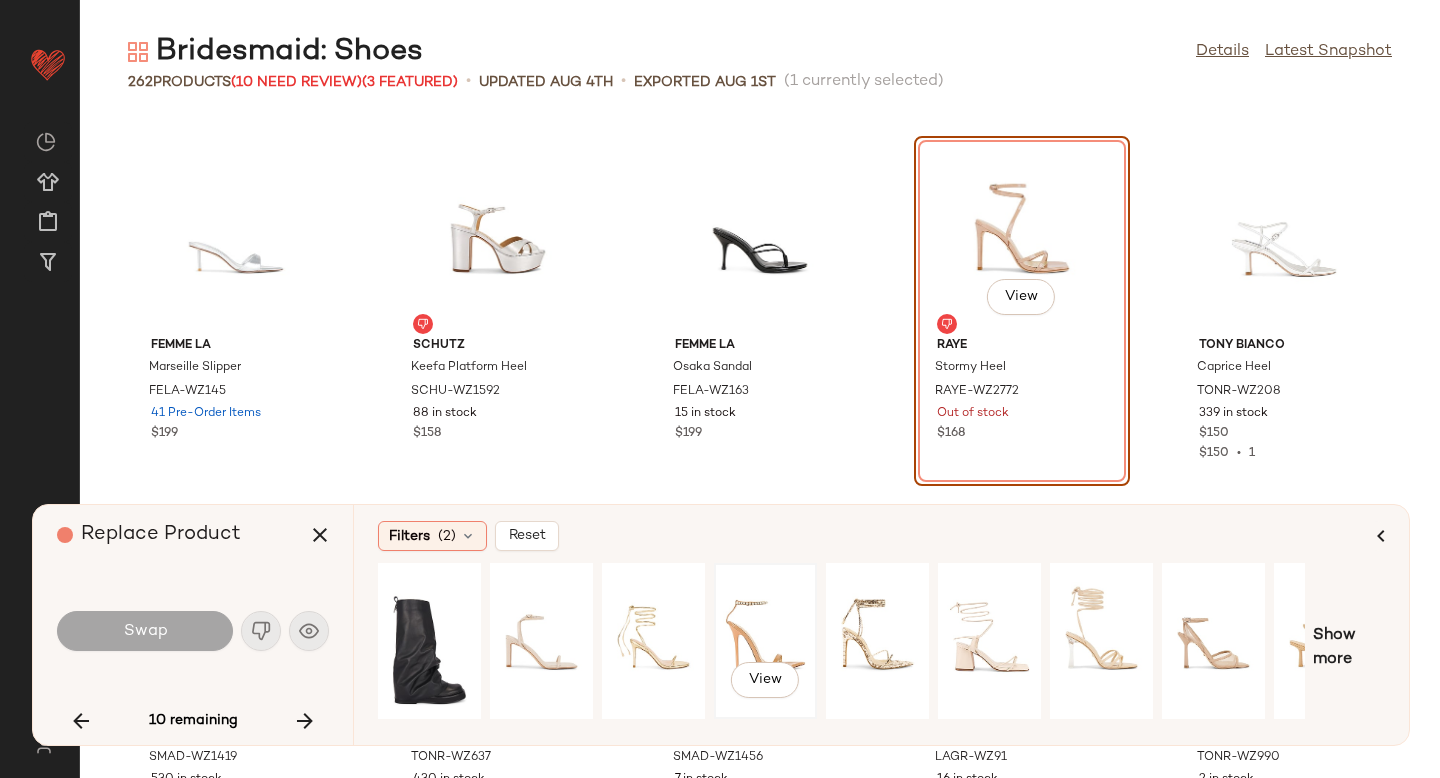 click on "View" 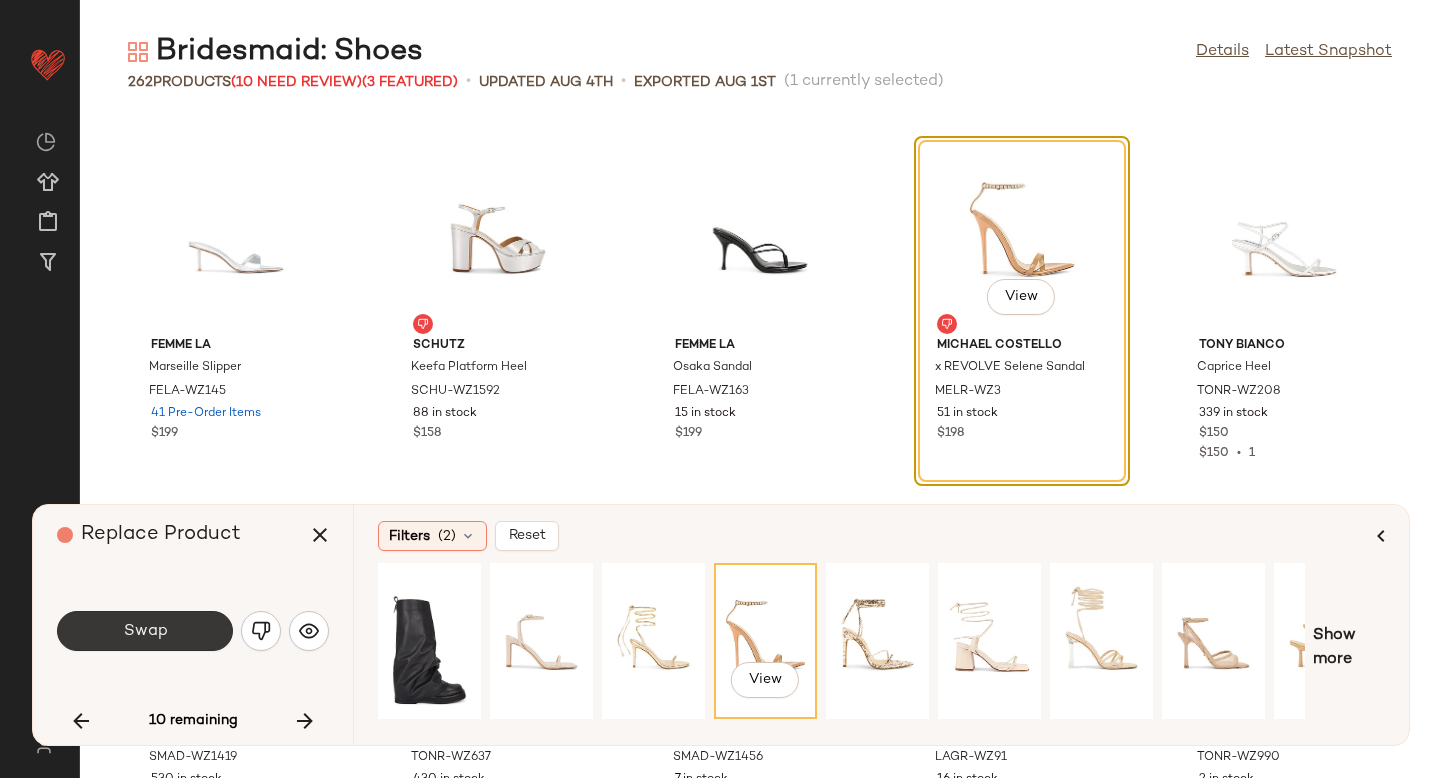 click on "Swap" at bounding box center (145, 631) 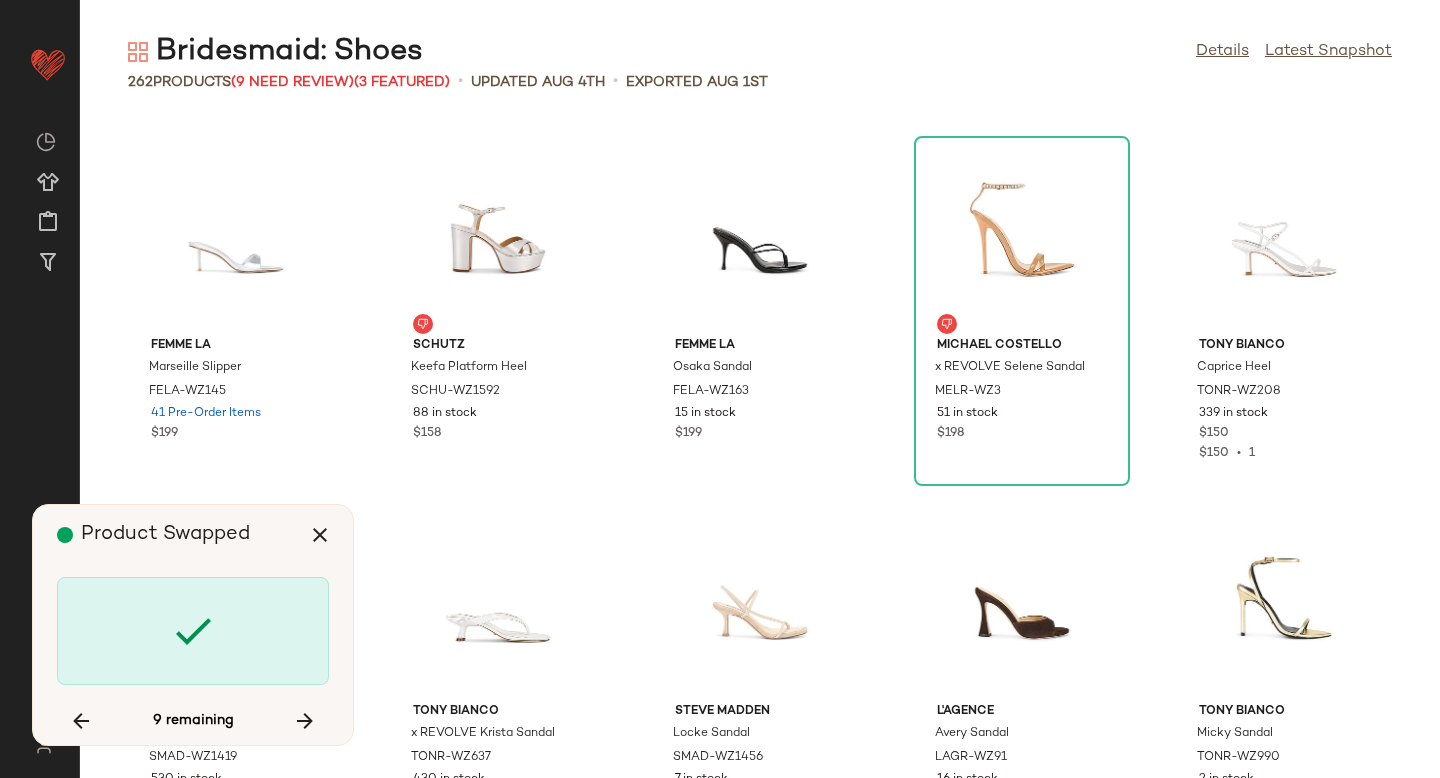 scroll, scrollTop: 10980, scrollLeft: 0, axis: vertical 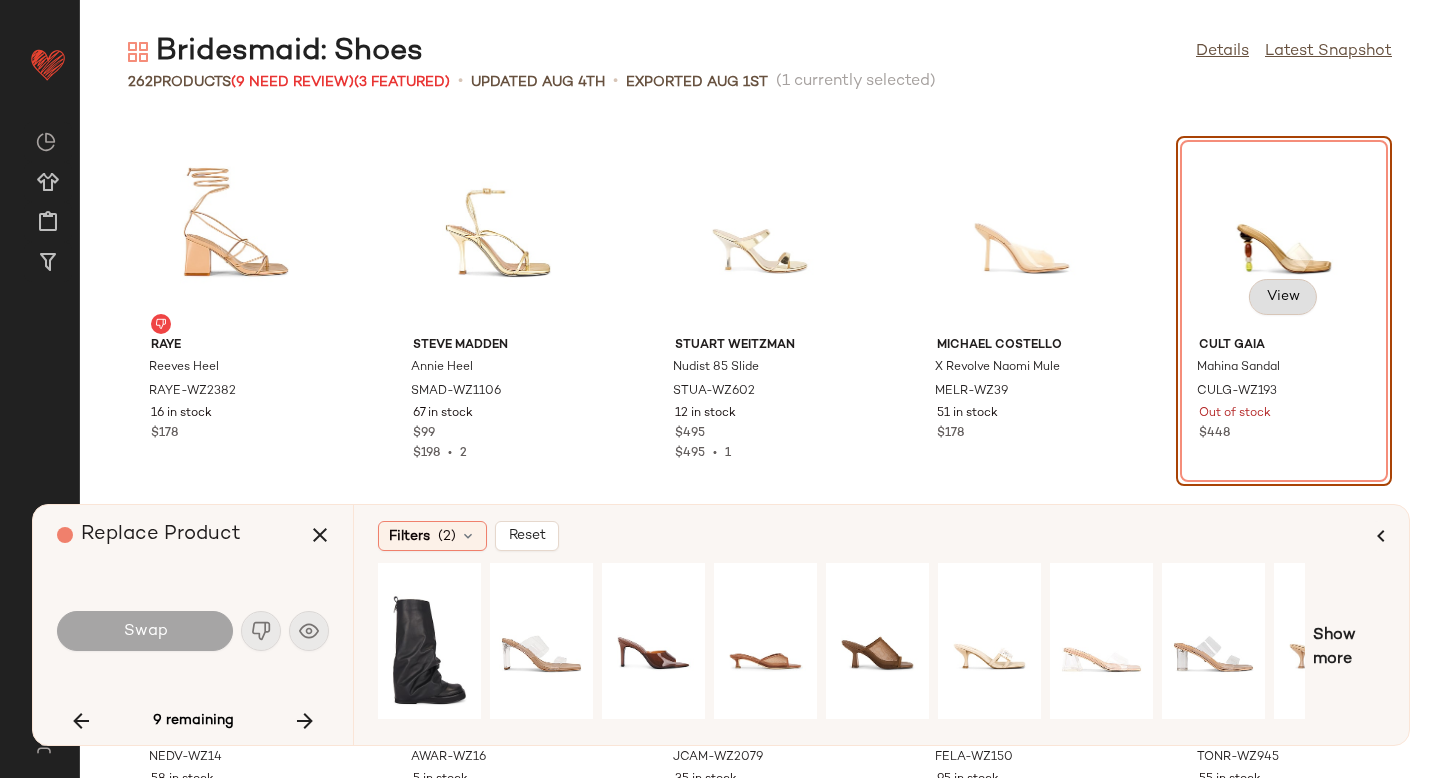 click on "View" 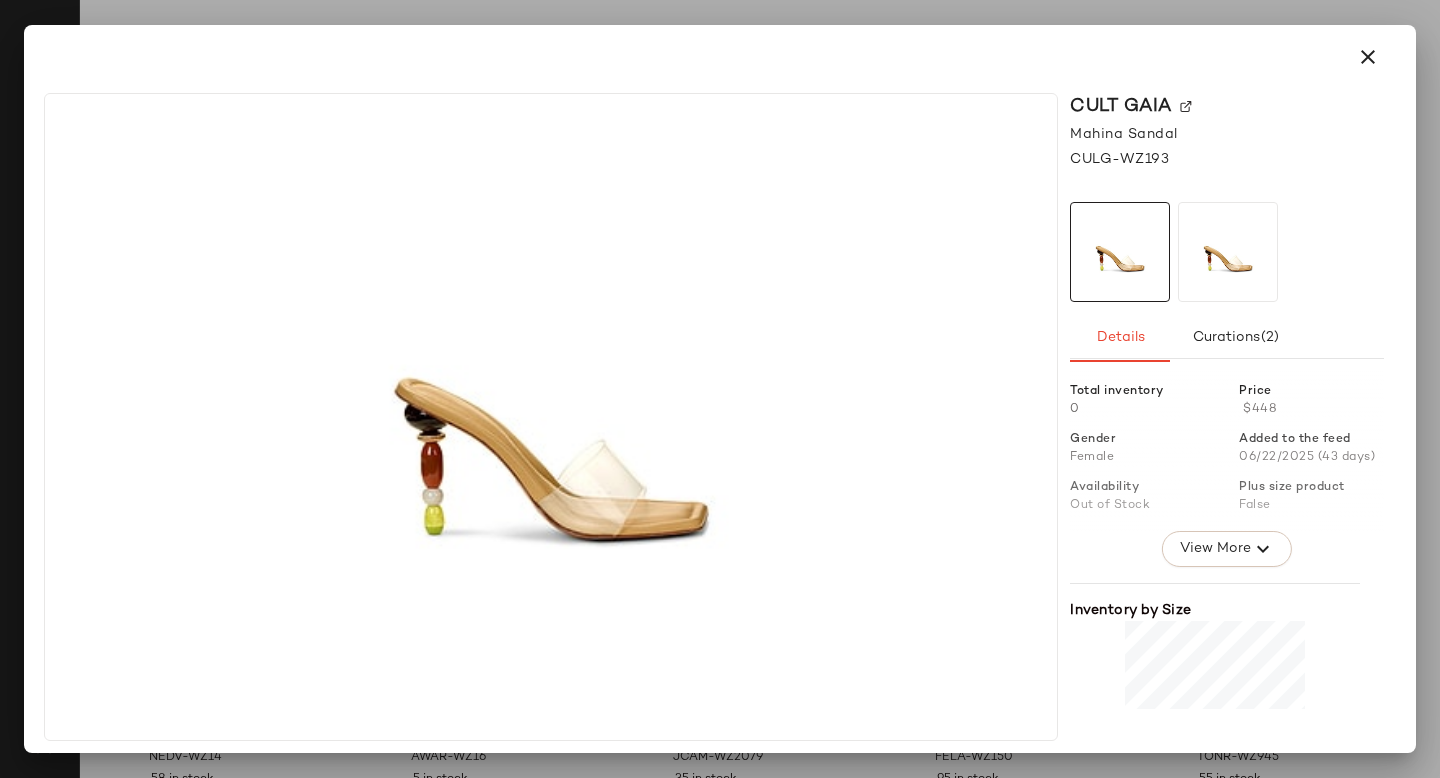 click 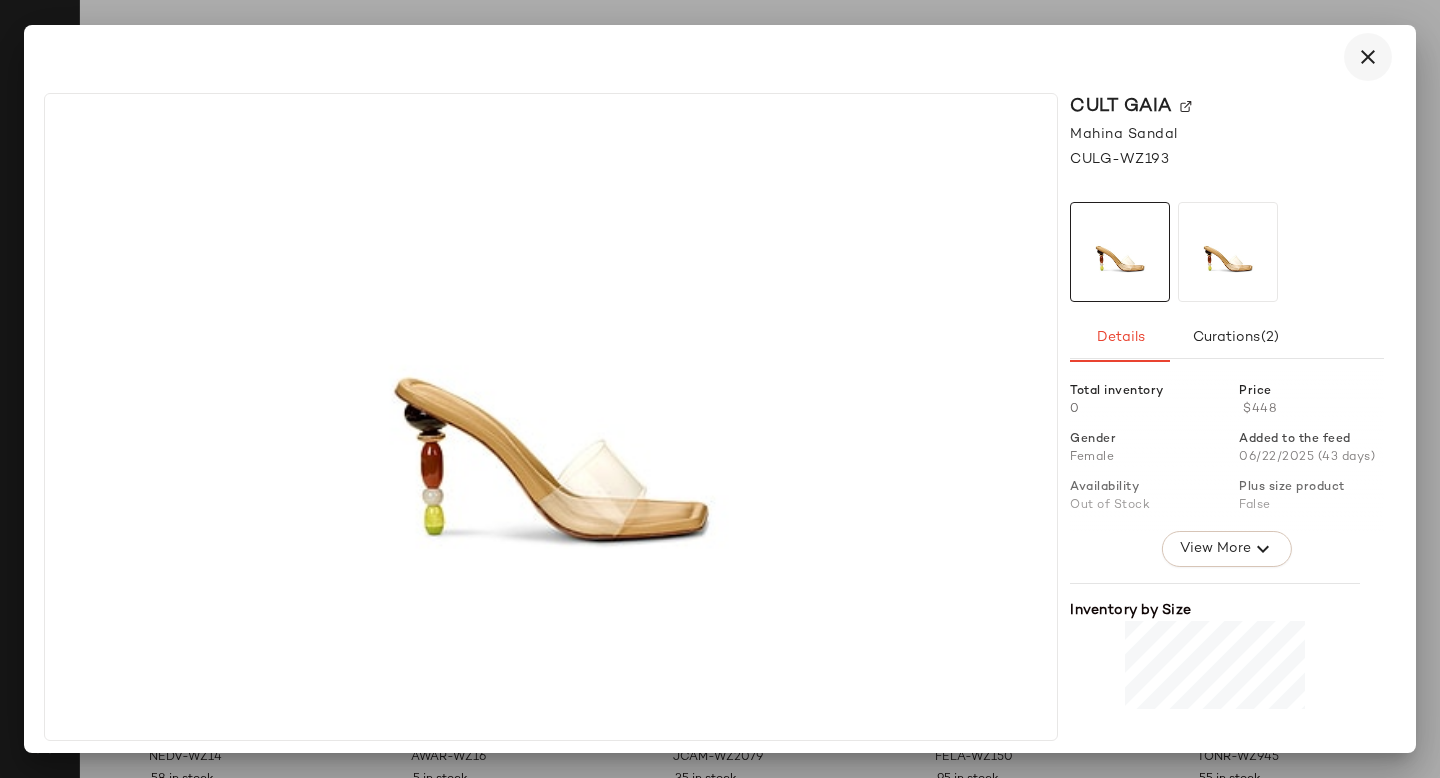 click at bounding box center [1368, 57] 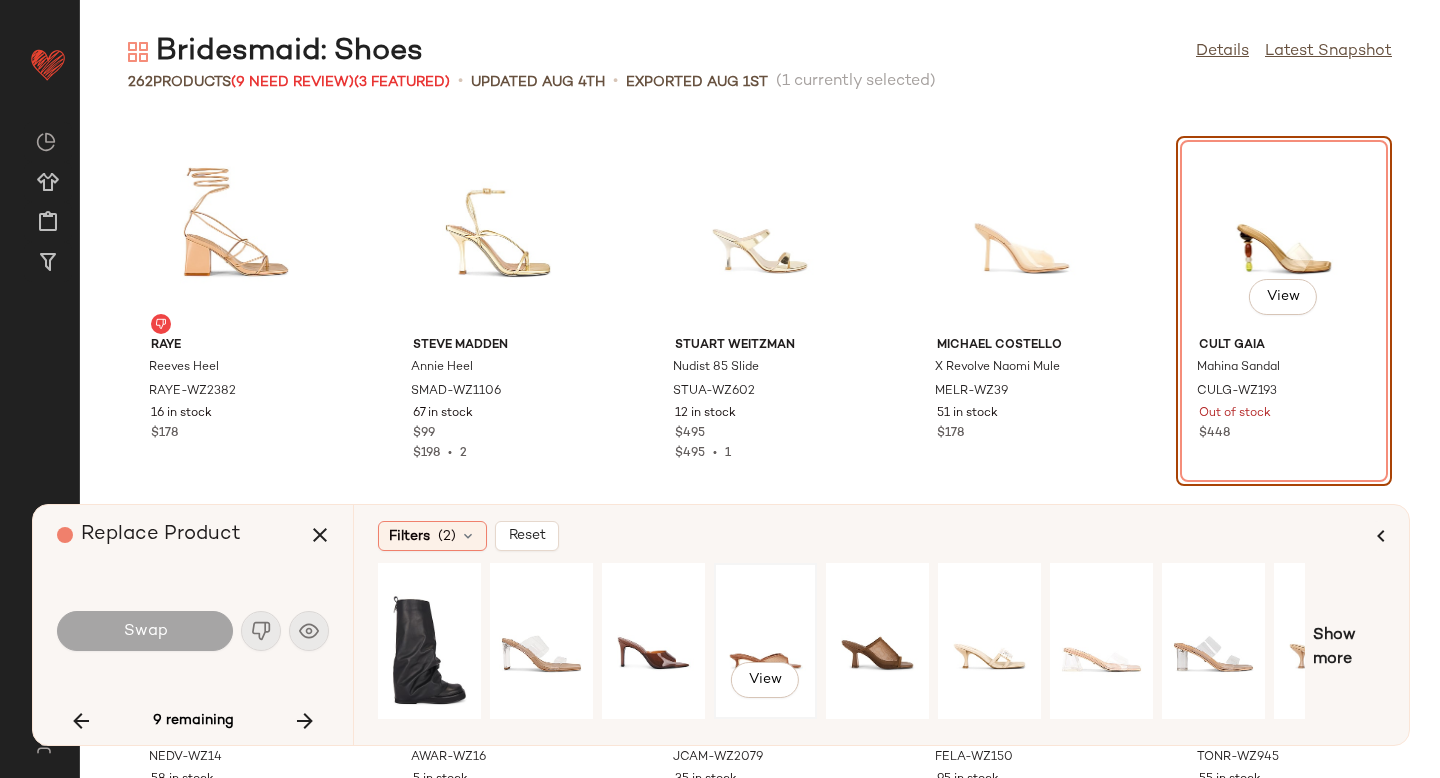 click on "View" 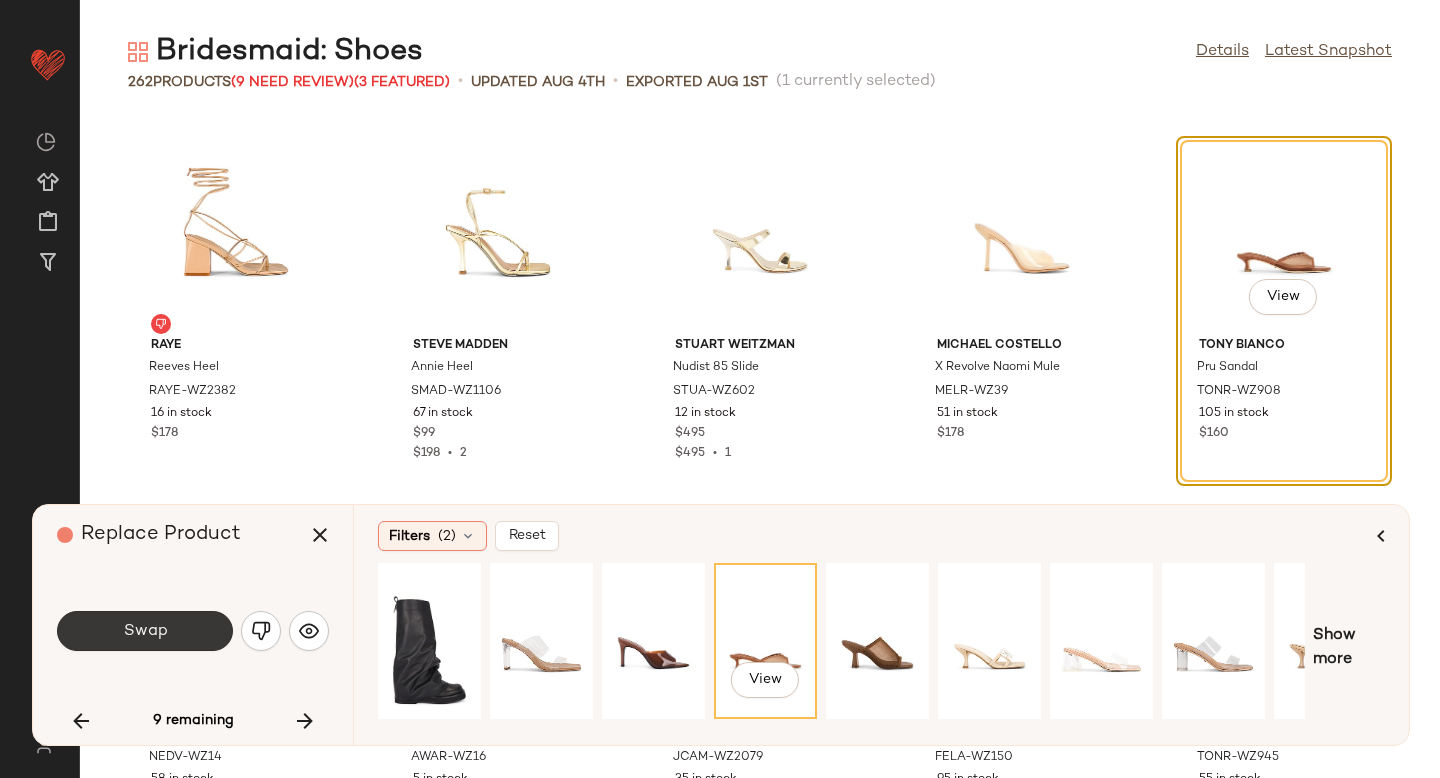 click on "Swap" at bounding box center [145, 631] 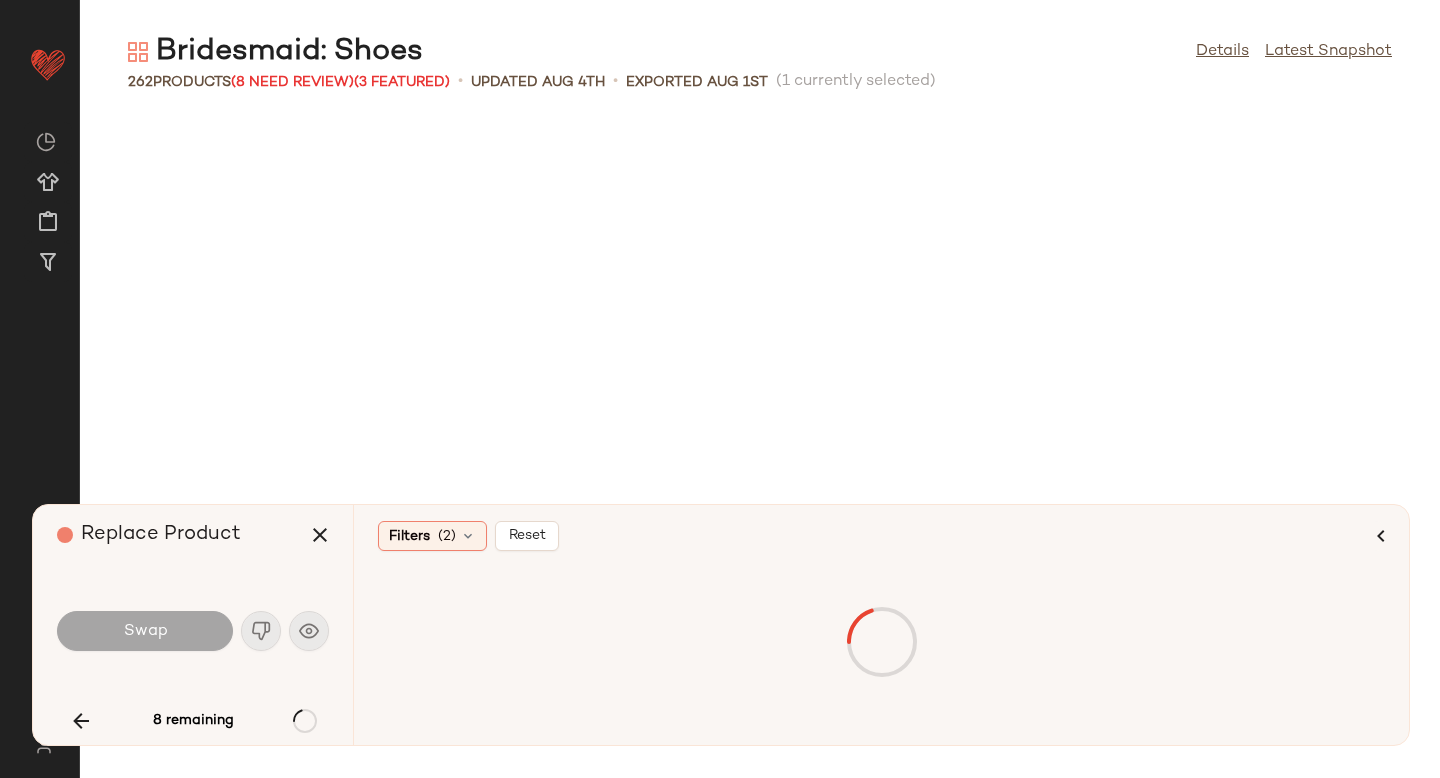 scroll, scrollTop: 12444, scrollLeft: 0, axis: vertical 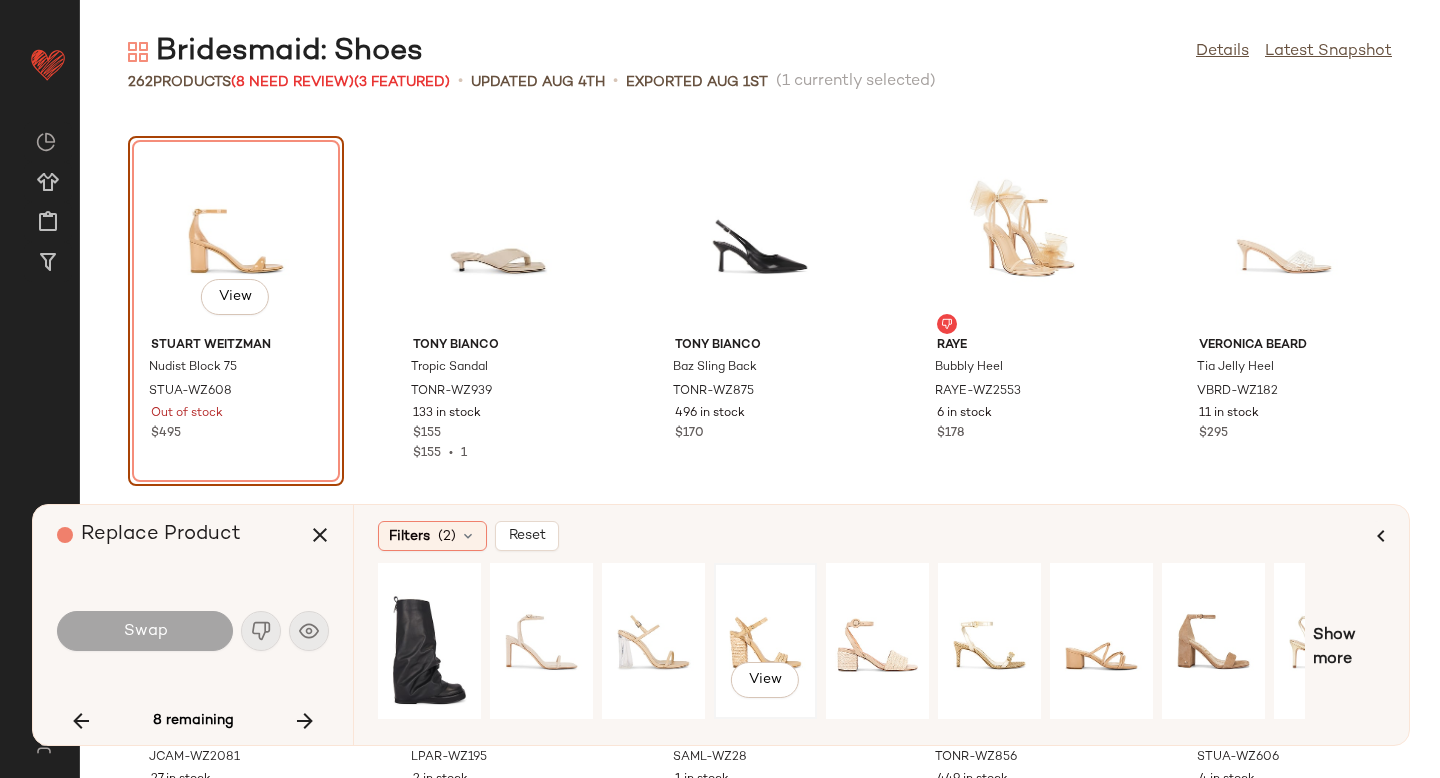 click on "View" 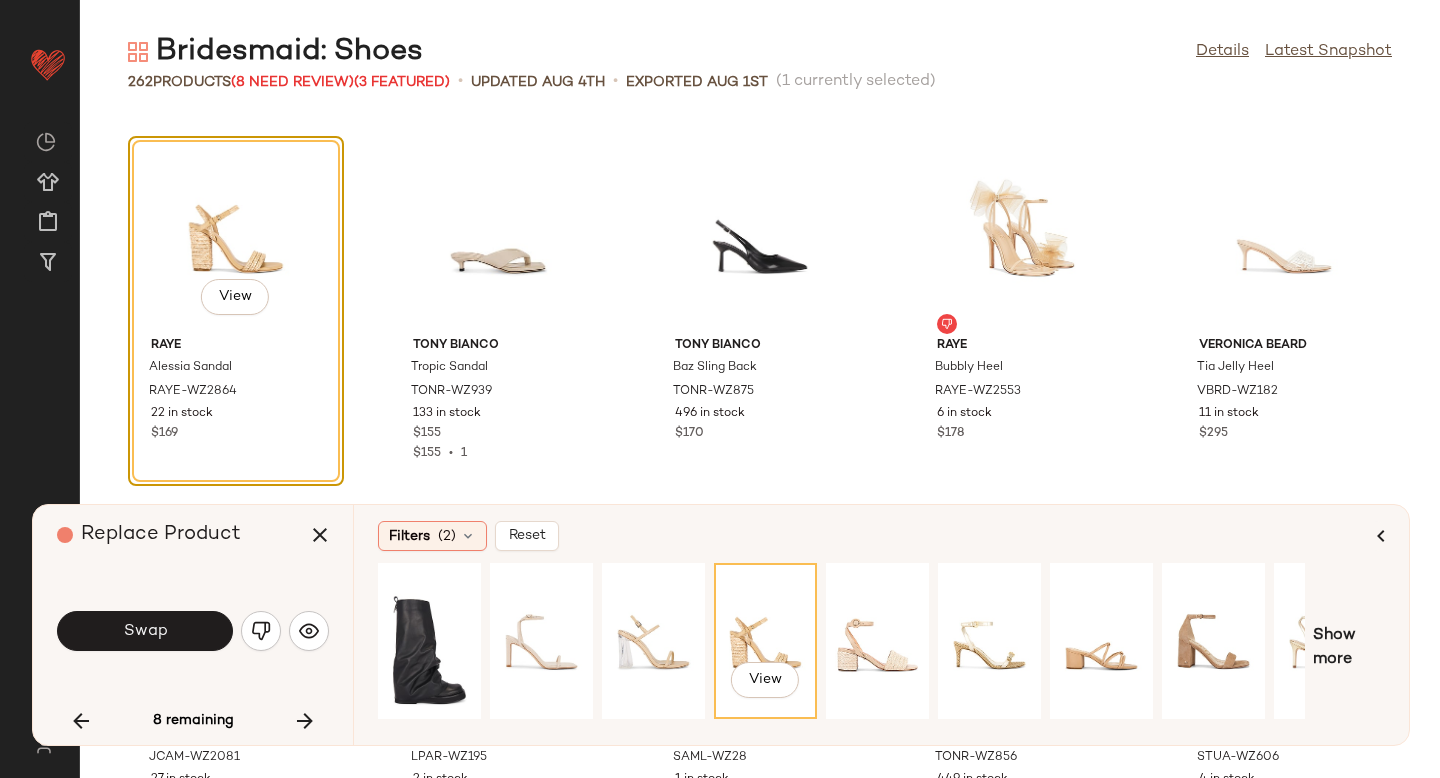 click on "View" at bounding box center [841, 648] 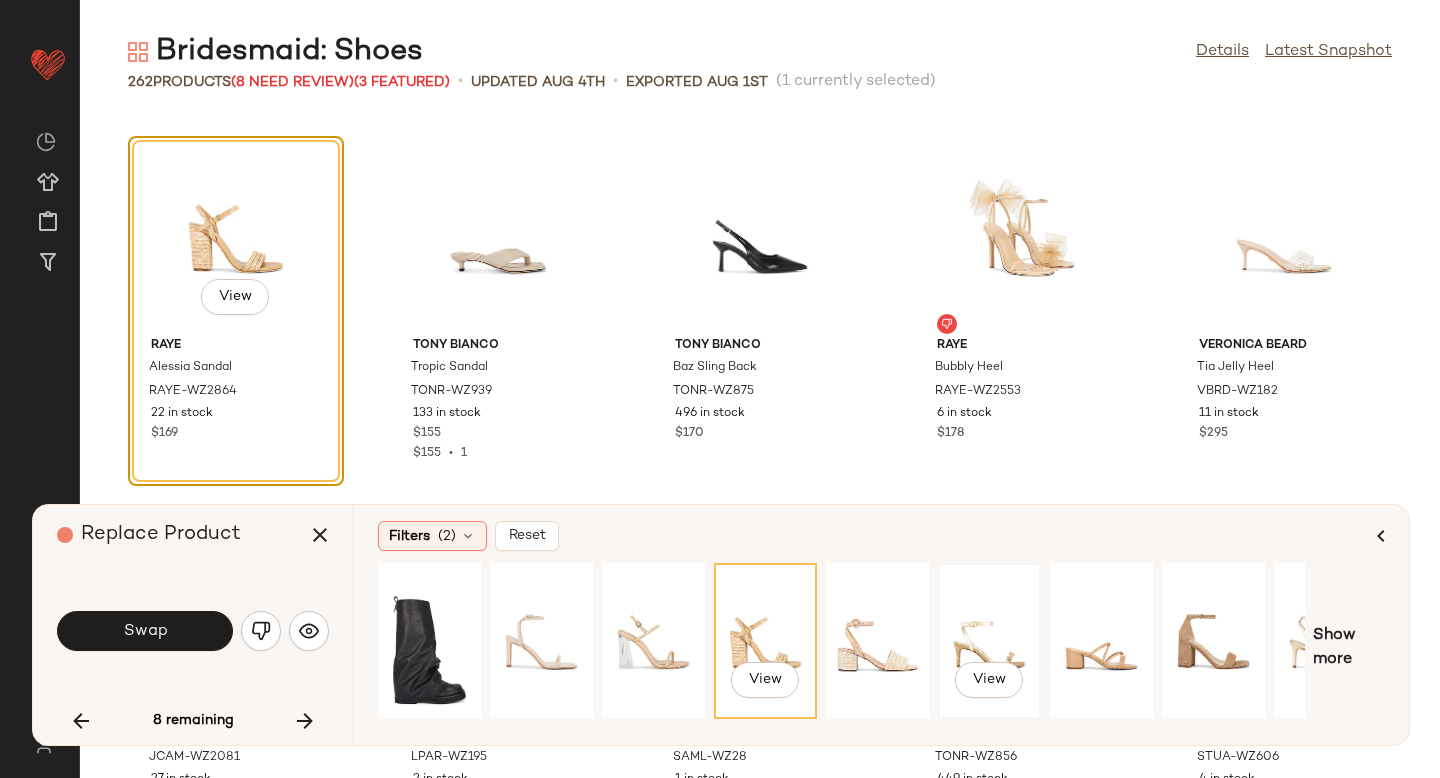 click on "View" at bounding box center [989, 641] 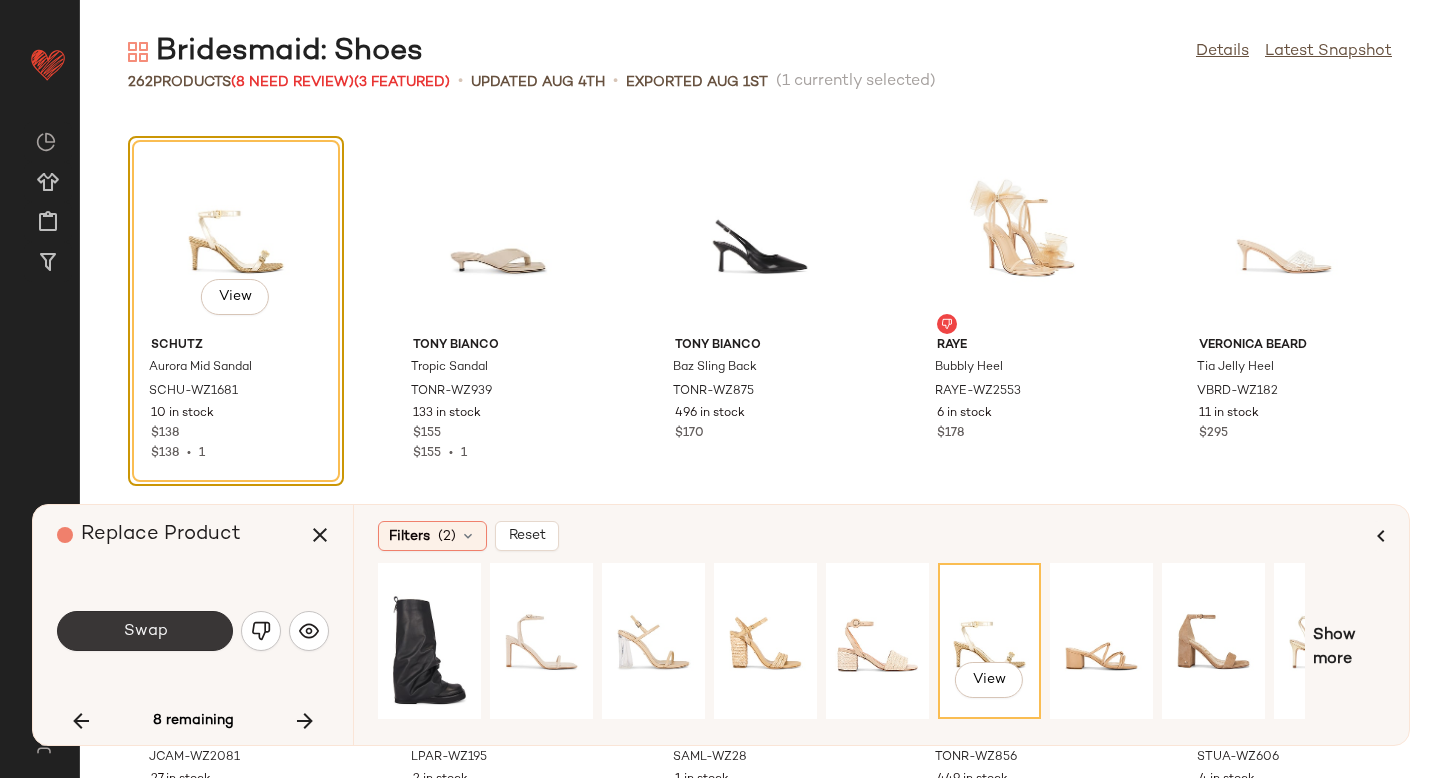 click on "Swap" at bounding box center (145, 631) 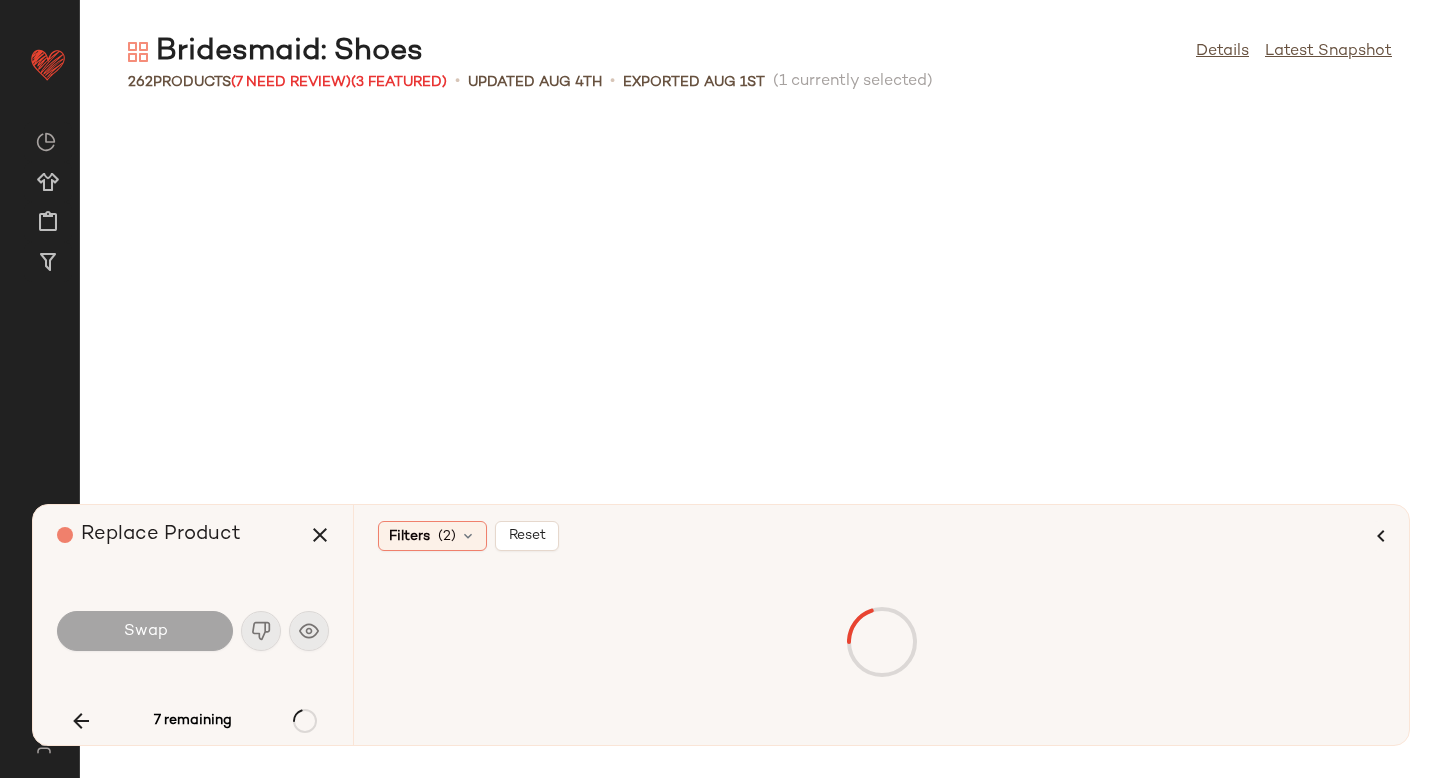 scroll, scrollTop: 13542, scrollLeft: 0, axis: vertical 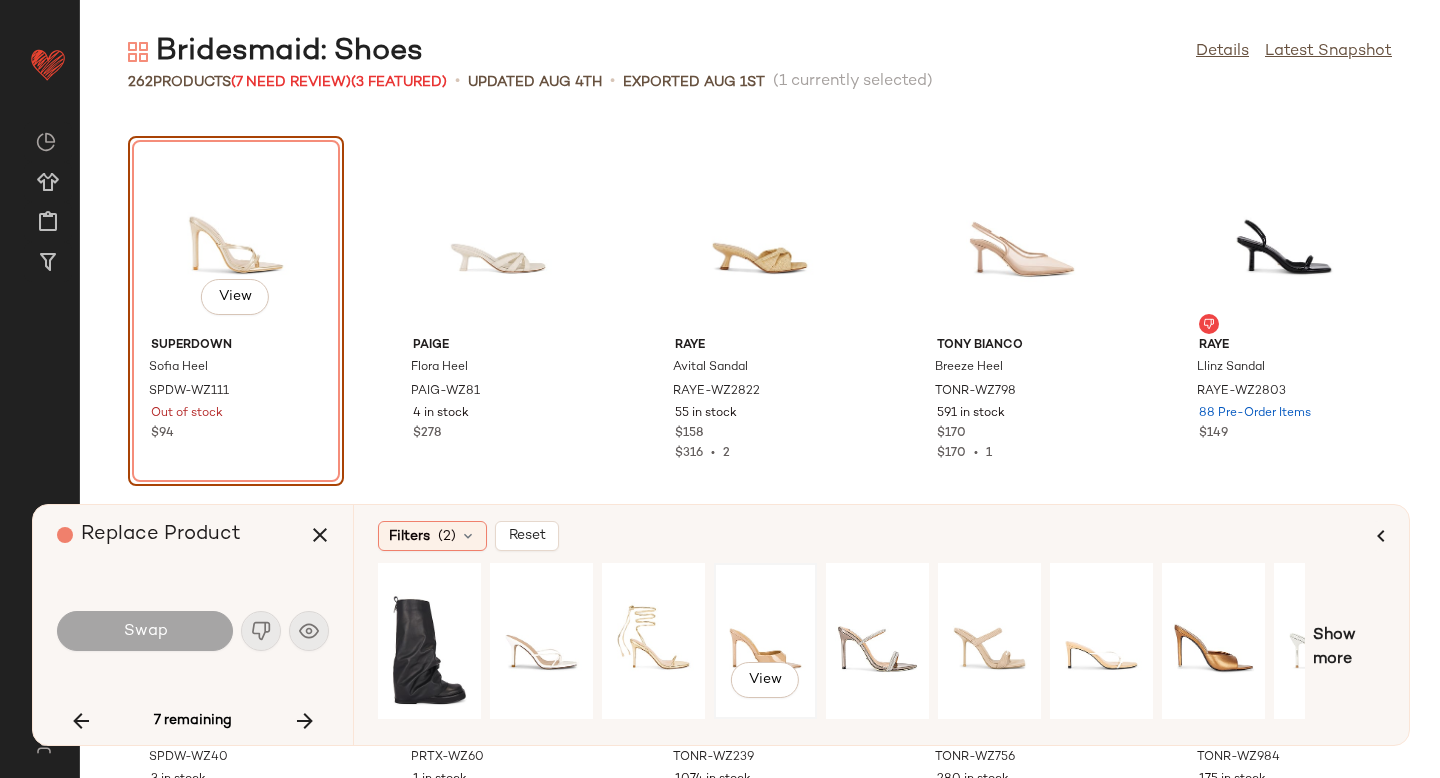 click on "View" 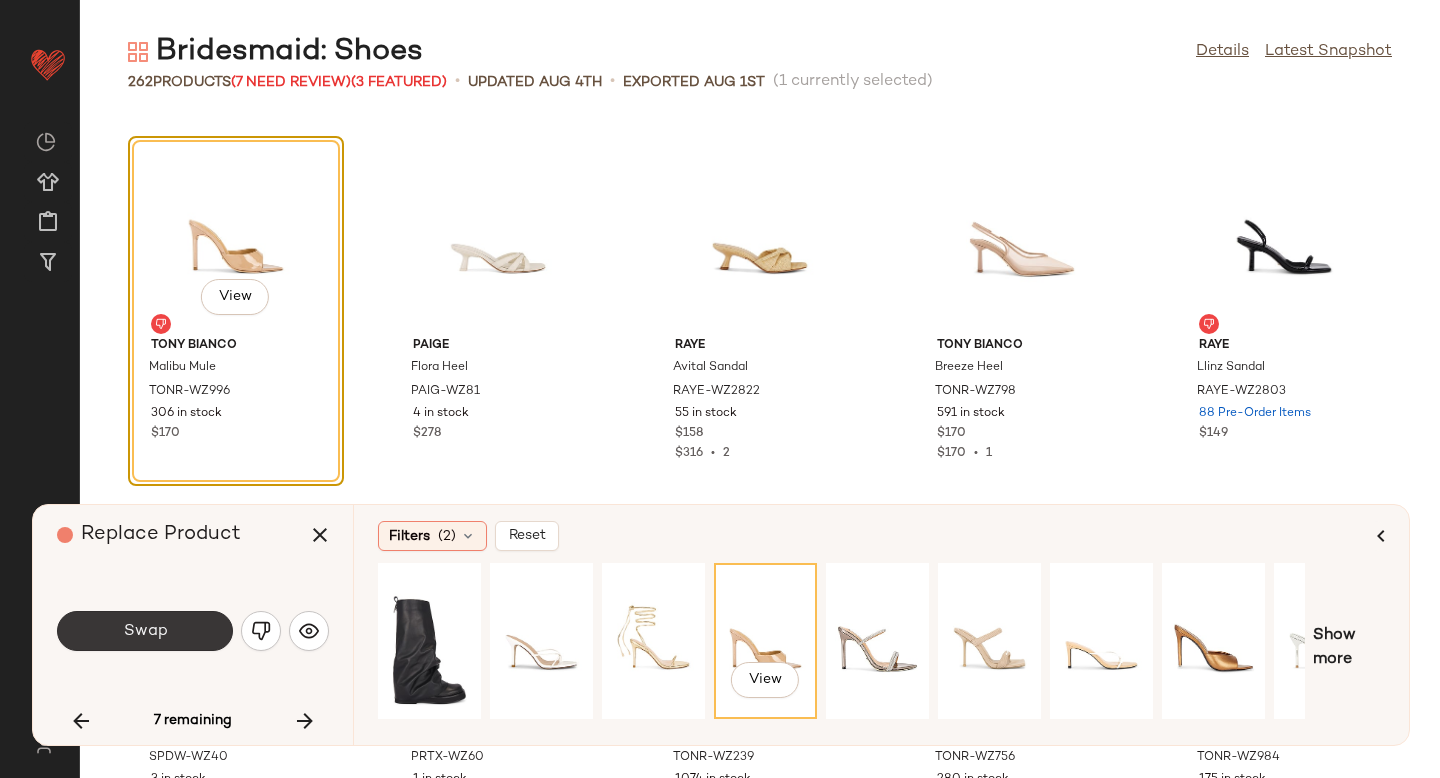 click on "Swap" 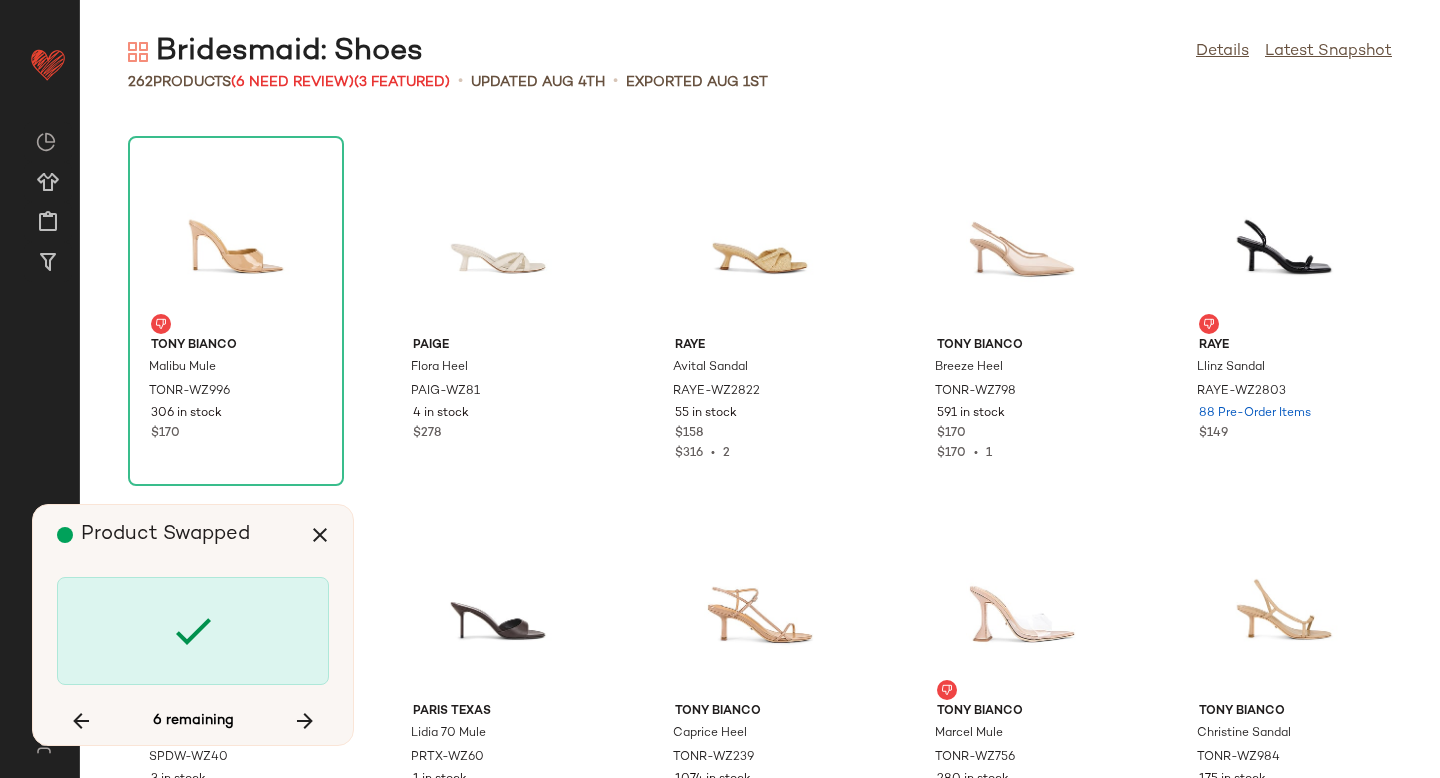 scroll, scrollTop: 14274, scrollLeft: 0, axis: vertical 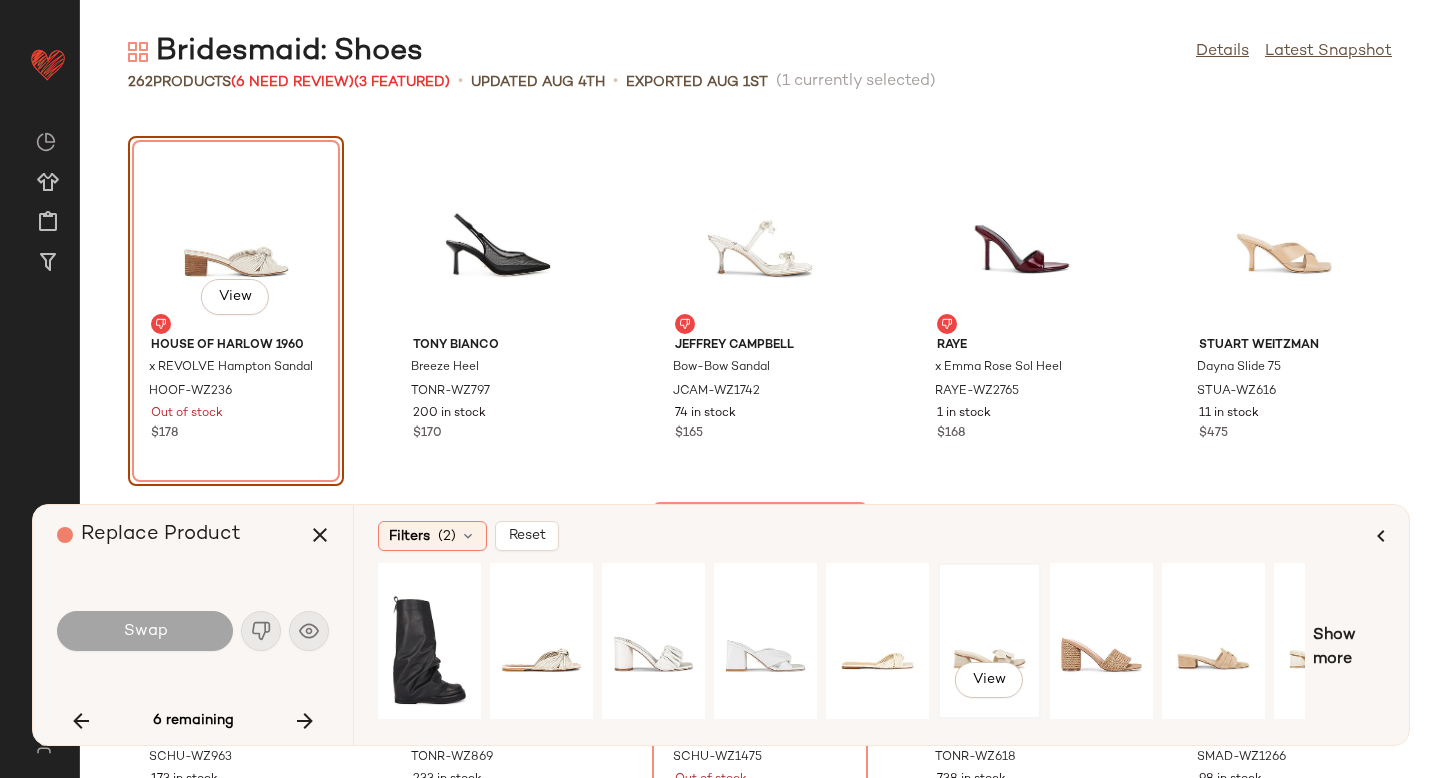 click on "View" 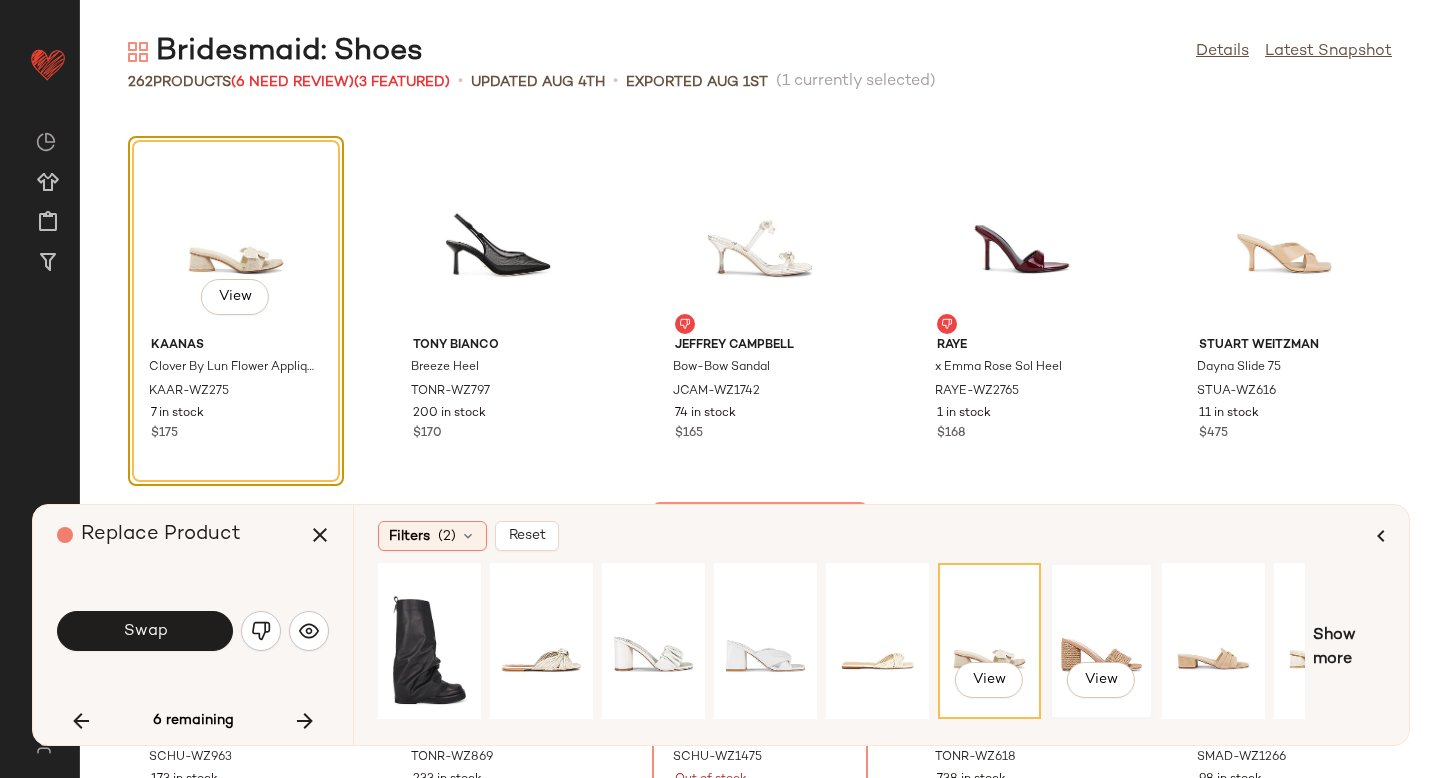 click on "View" 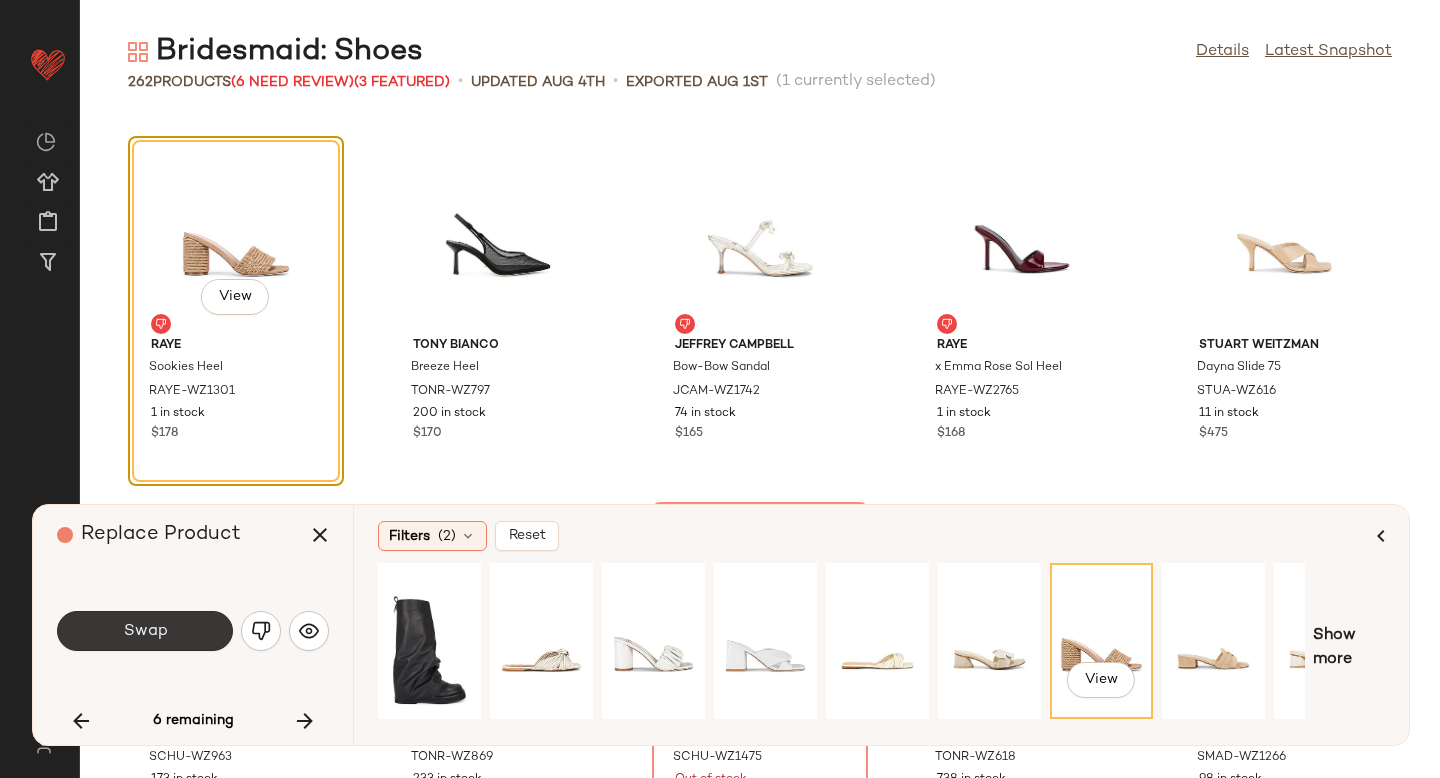 click on "Swap" 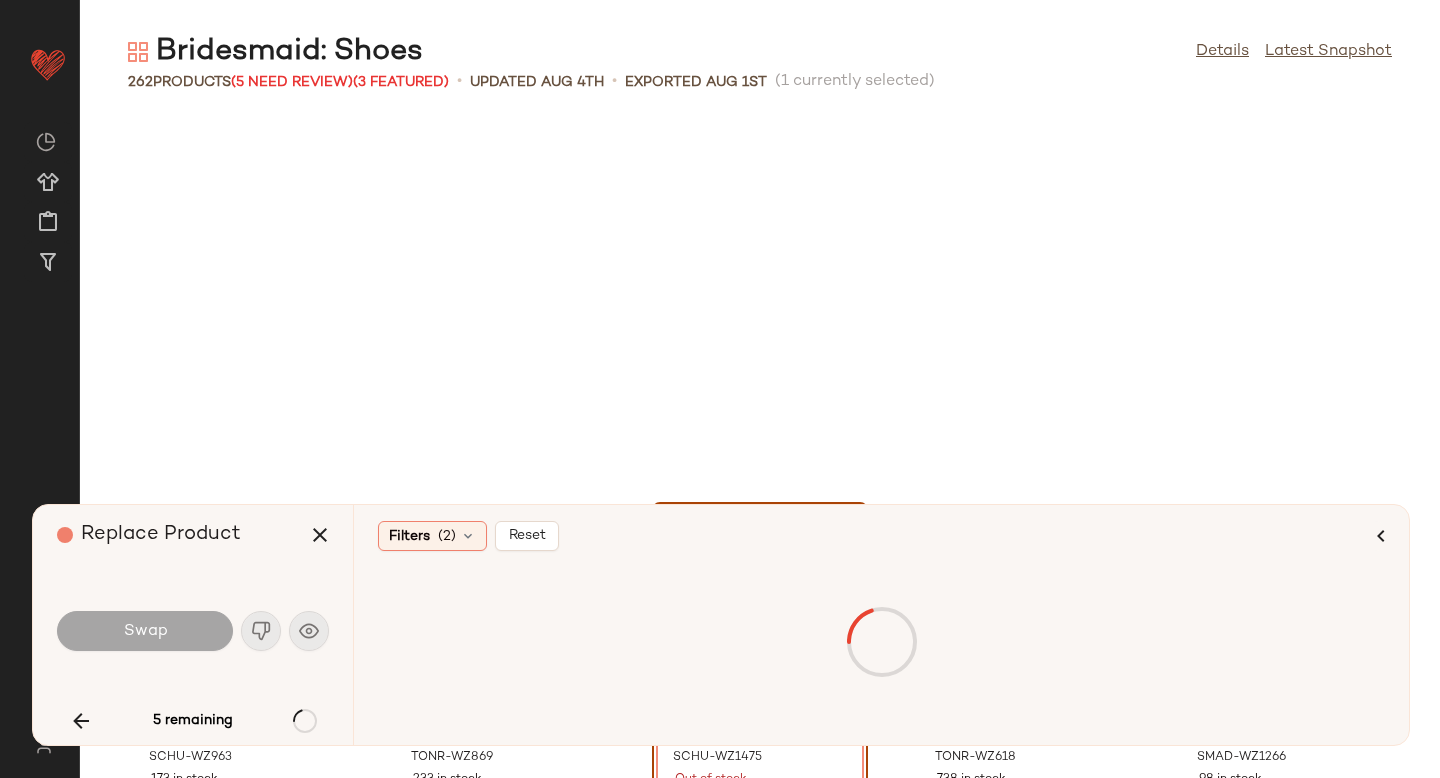 scroll, scrollTop: 14640, scrollLeft: 0, axis: vertical 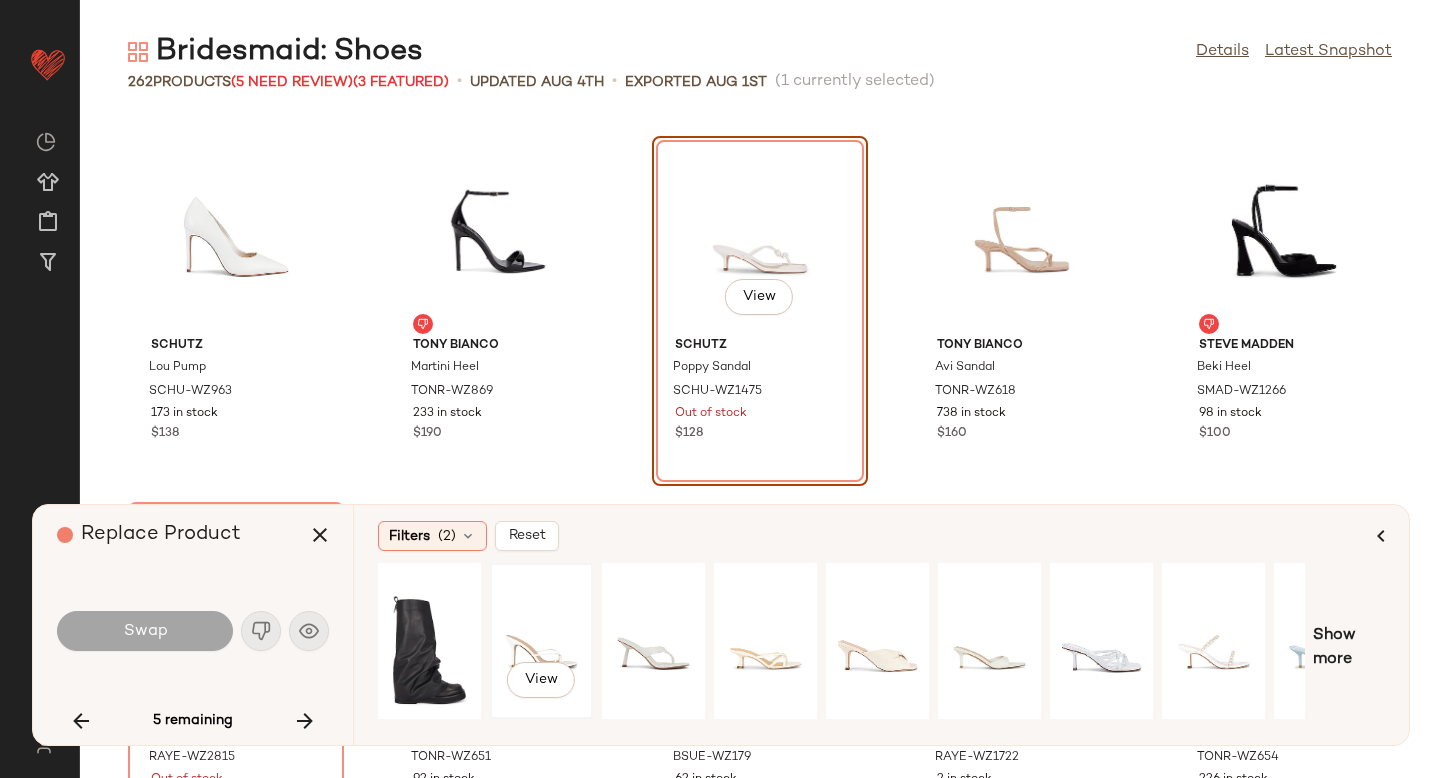 click on "View" 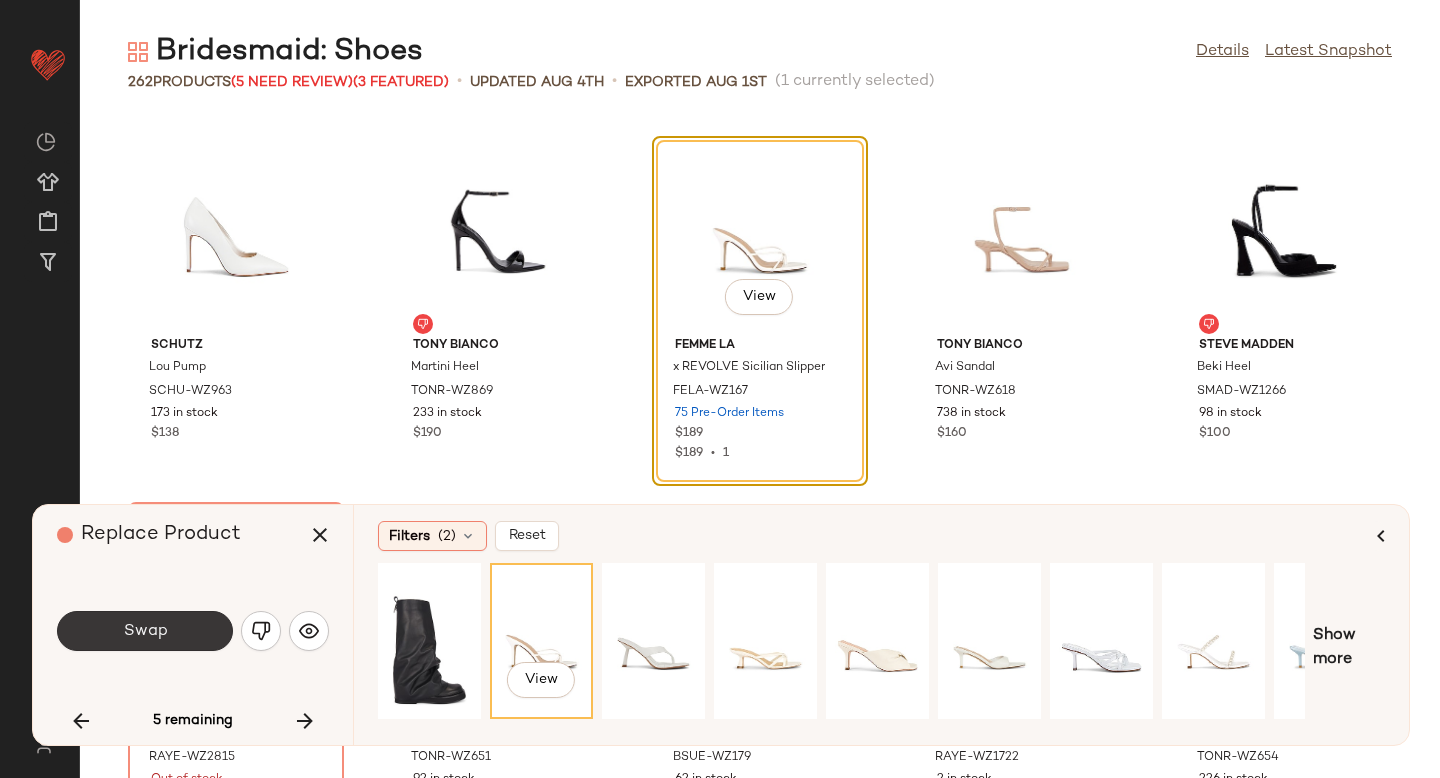 click on "Swap" at bounding box center [145, 631] 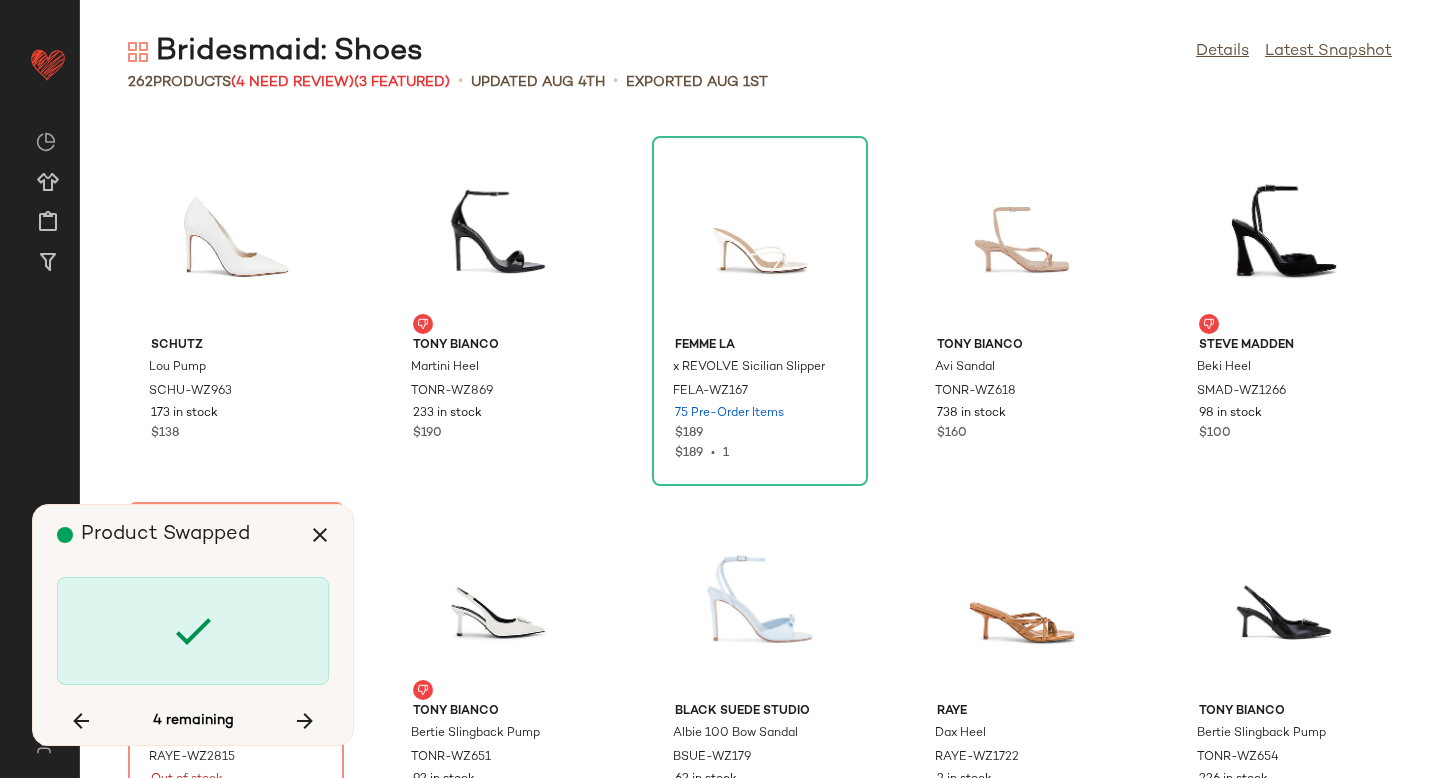 scroll, scrollTop: 15006, scrollLeft: 0, axis: vertical 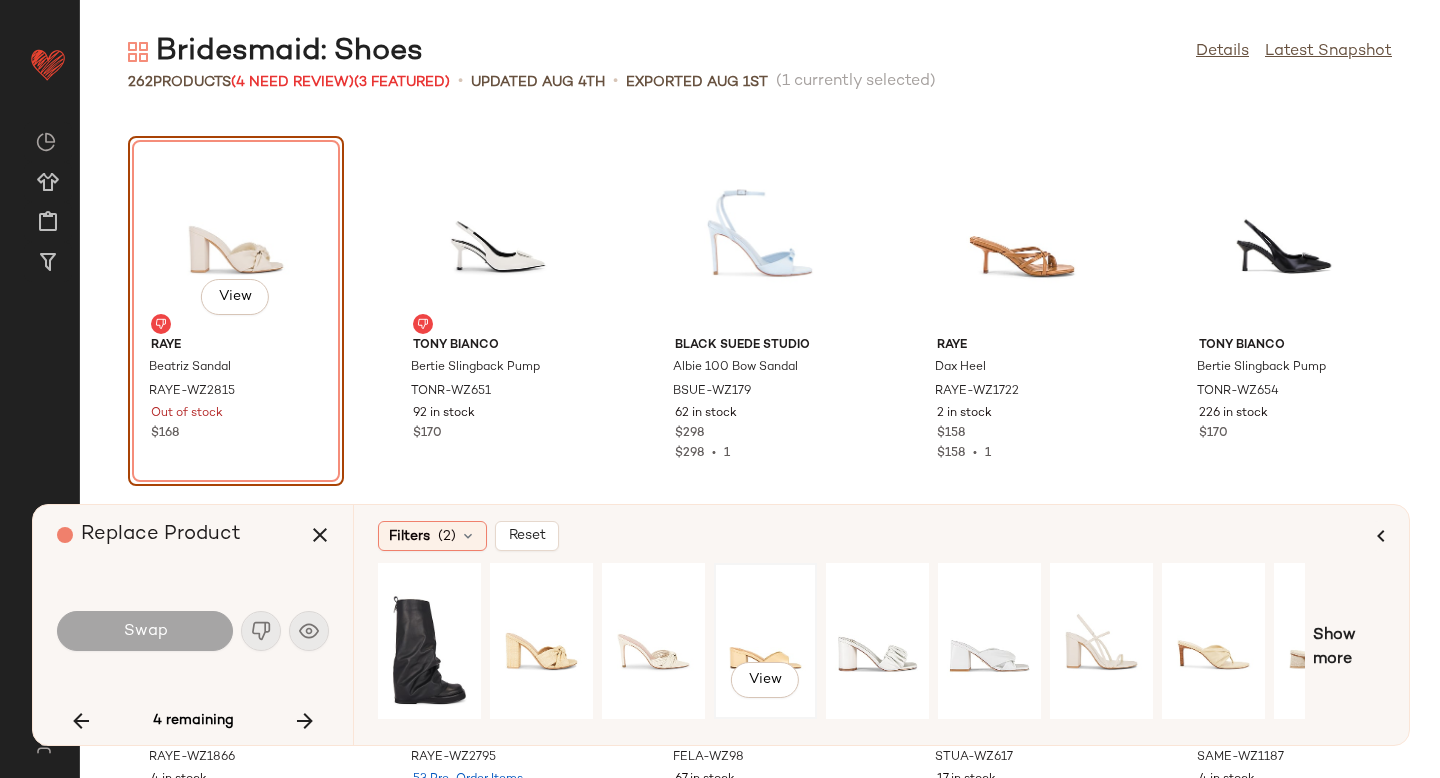 click on "View" 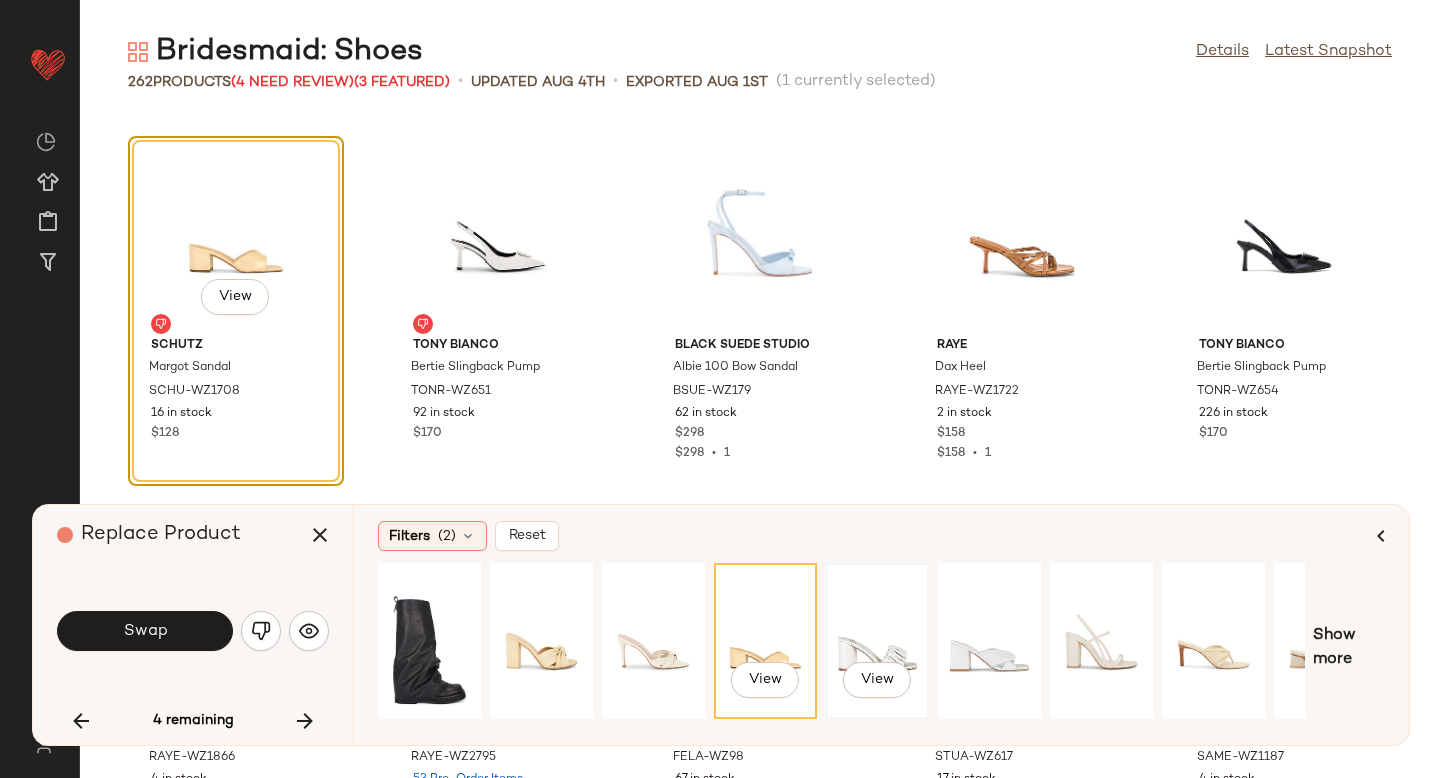 click on "View" 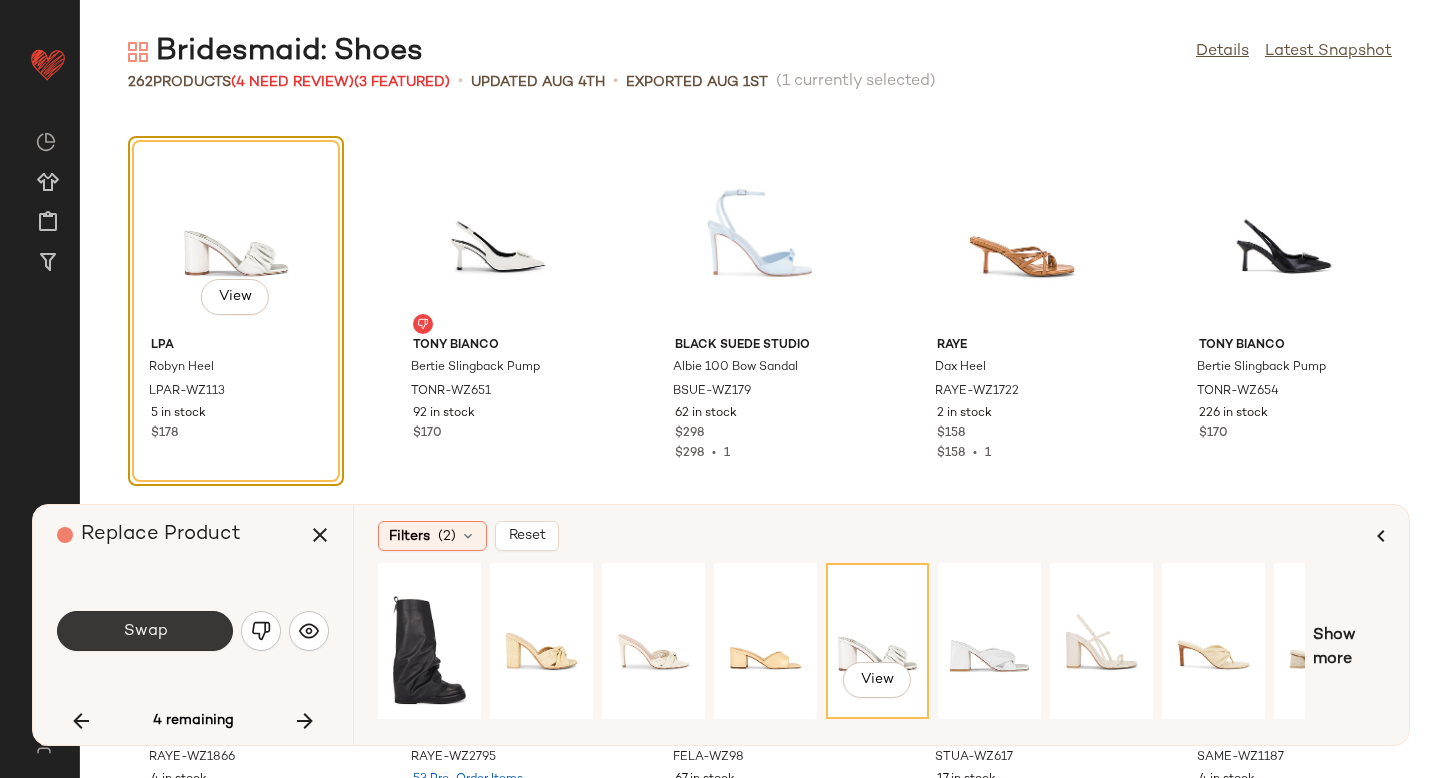 click on "Swap" at bounding box center [145, 631] 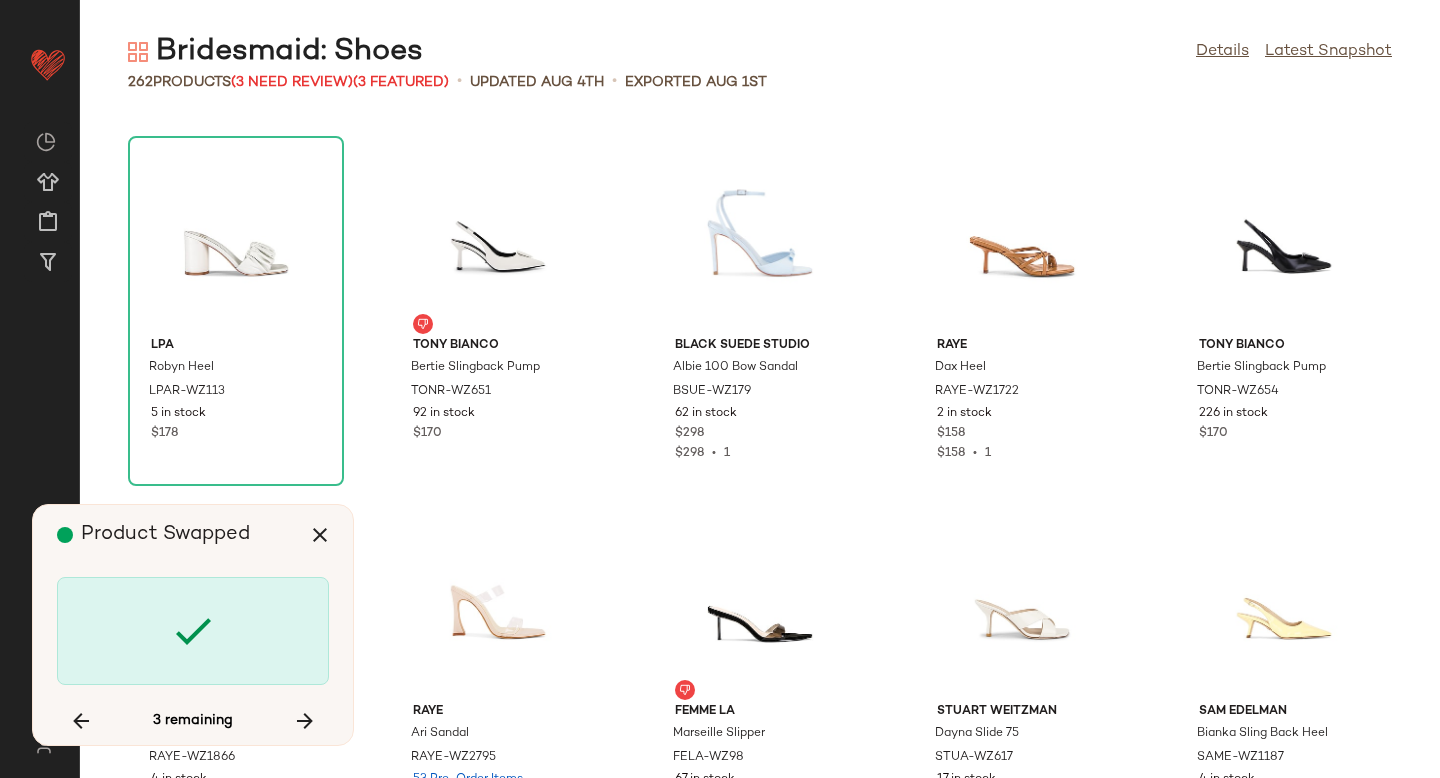 scroll, scrollTop: 15738, scrollLeft: 0, axis: vertical 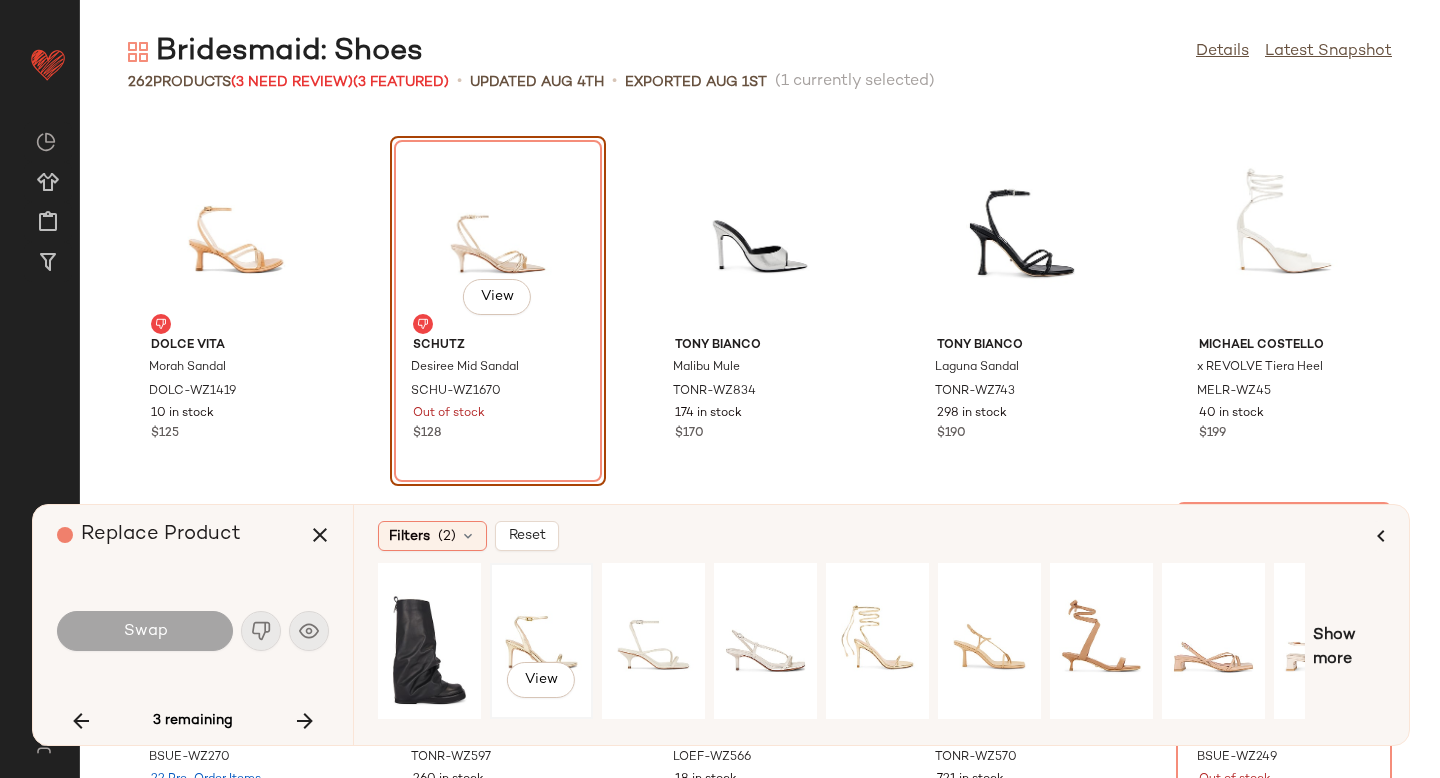 click on "View" 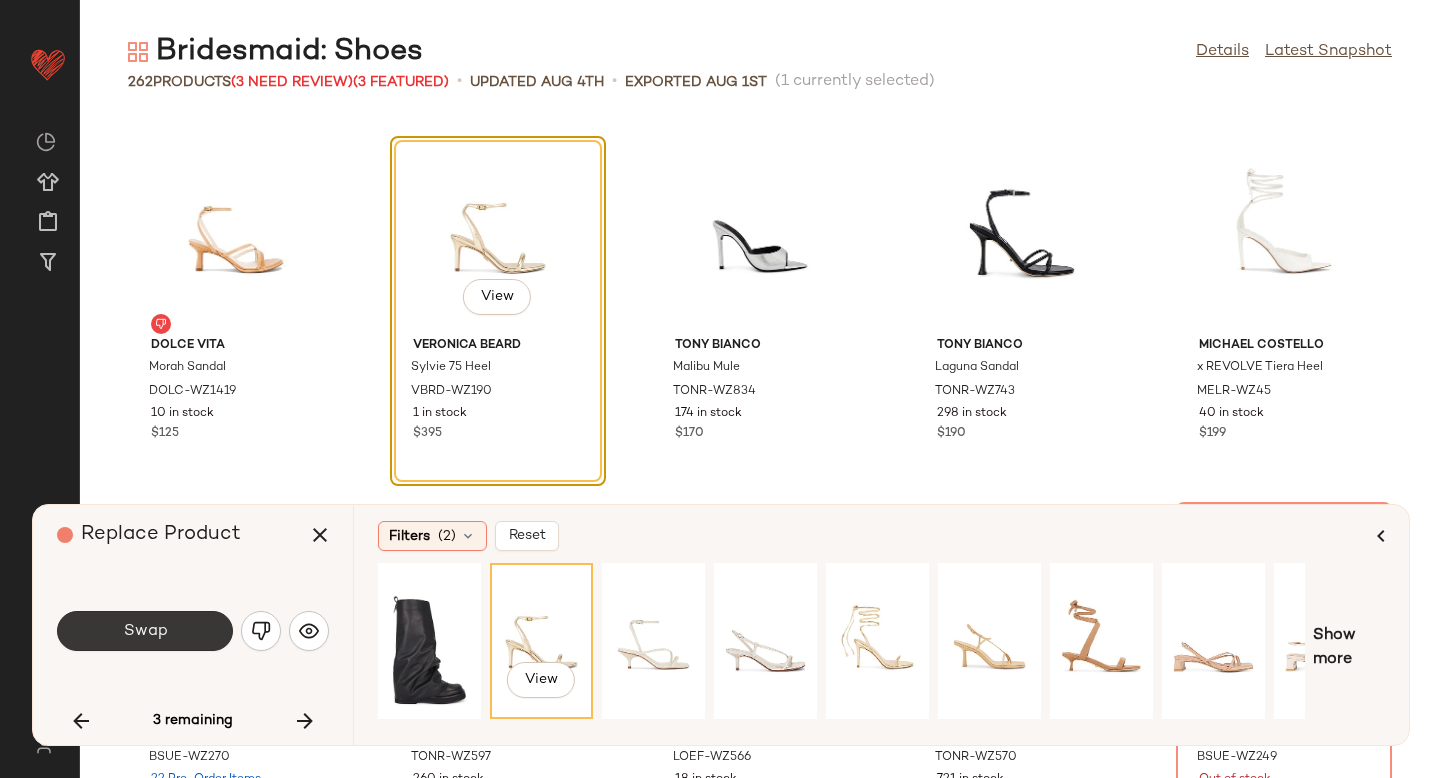 click on "Swap" at bounding box center [145, 631] 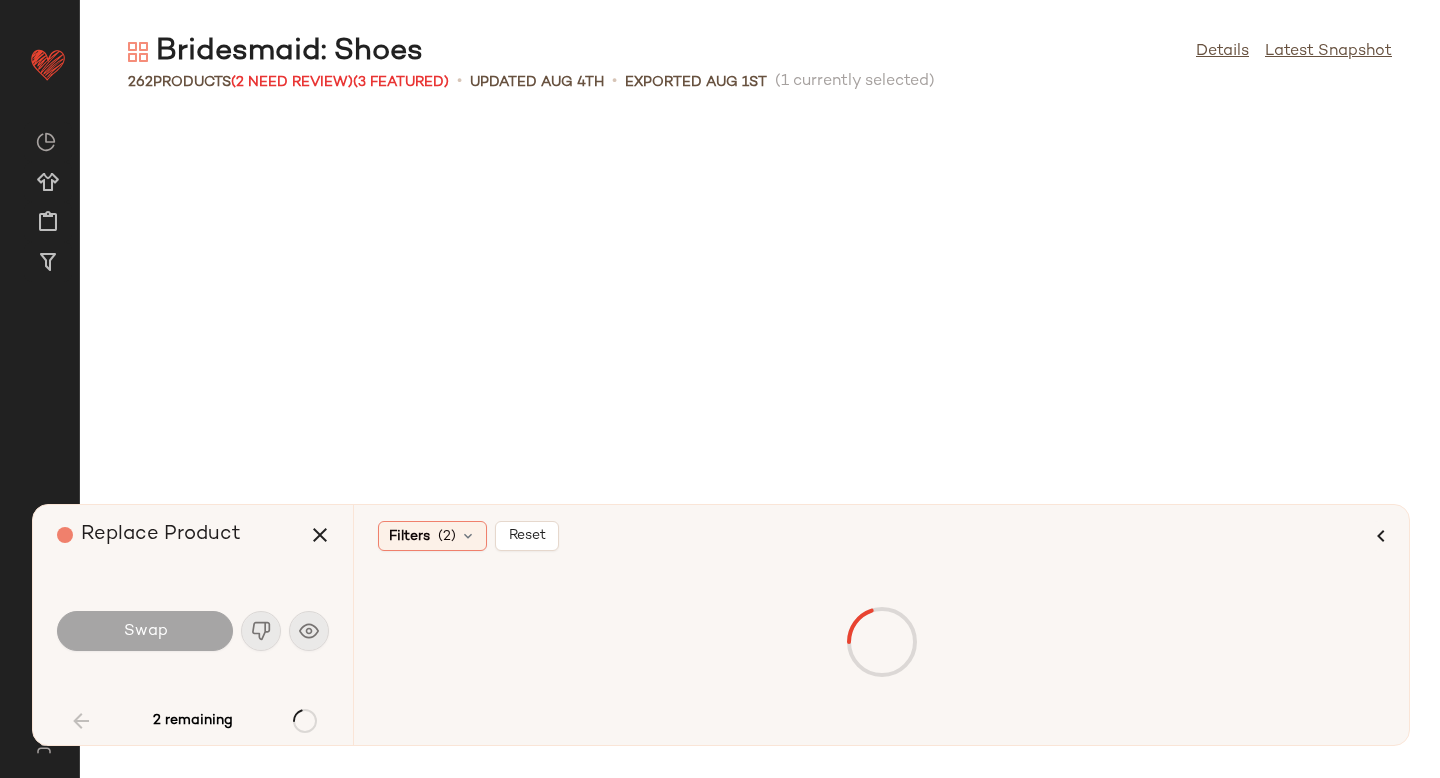 scroll, scrollTop: 2196, scrollLeft: 0, axis: vertical 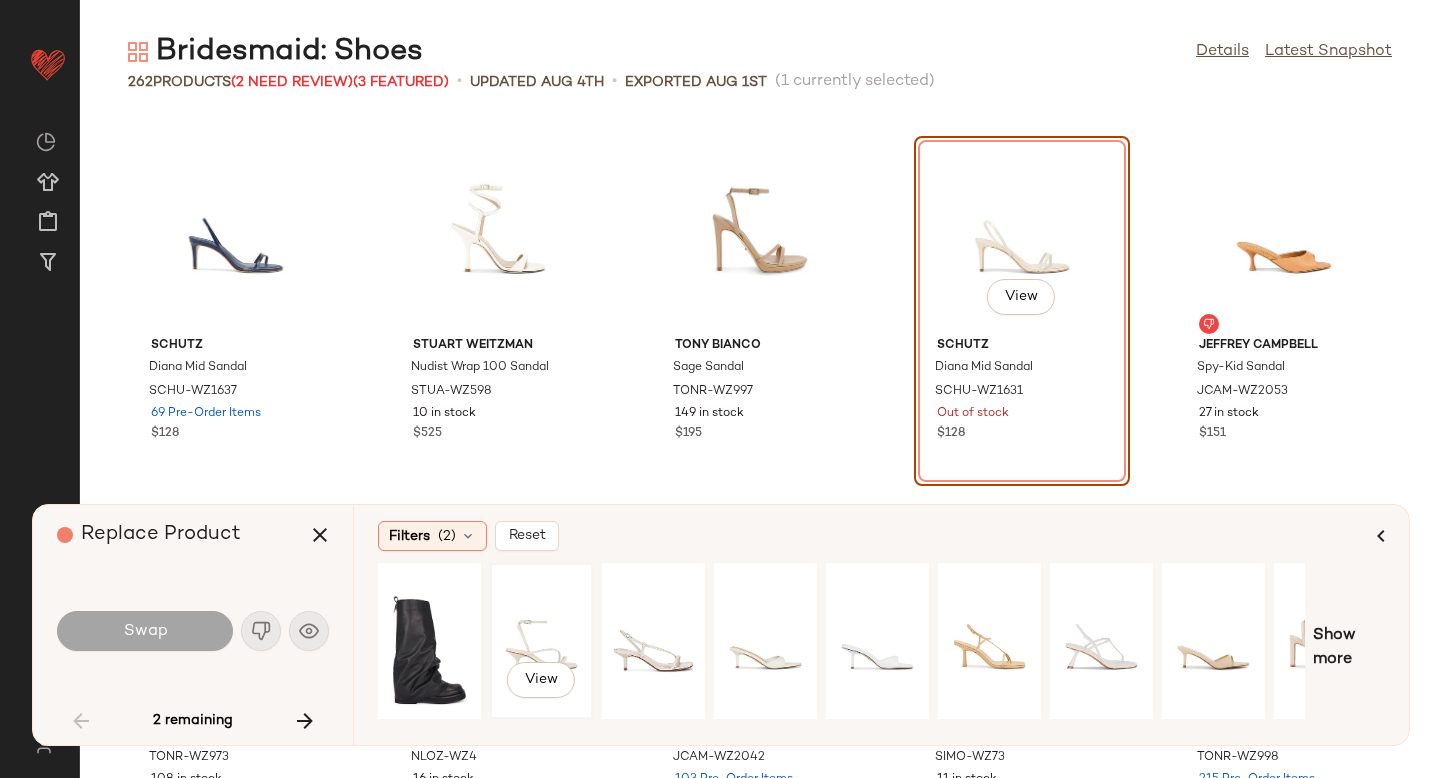 click on "View" 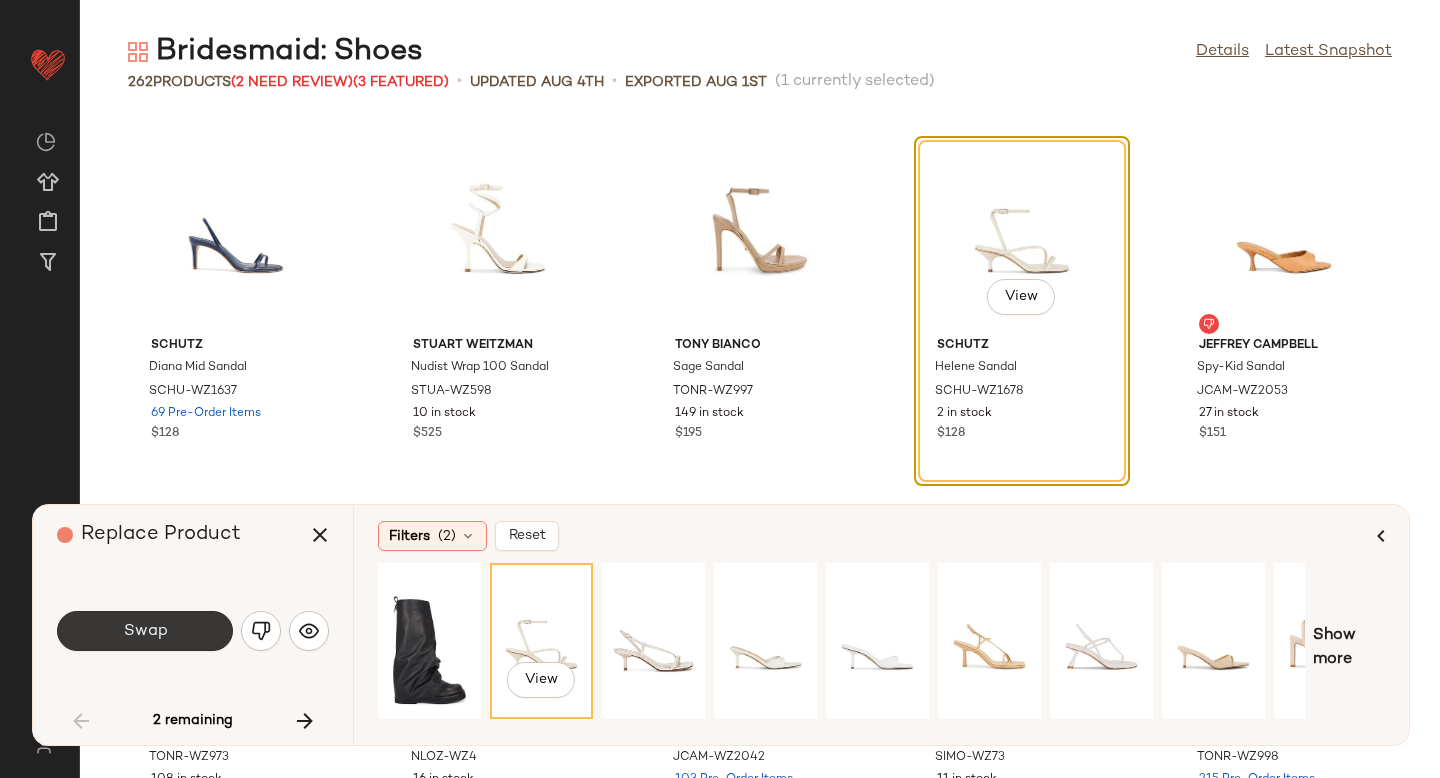 click on "Swap" 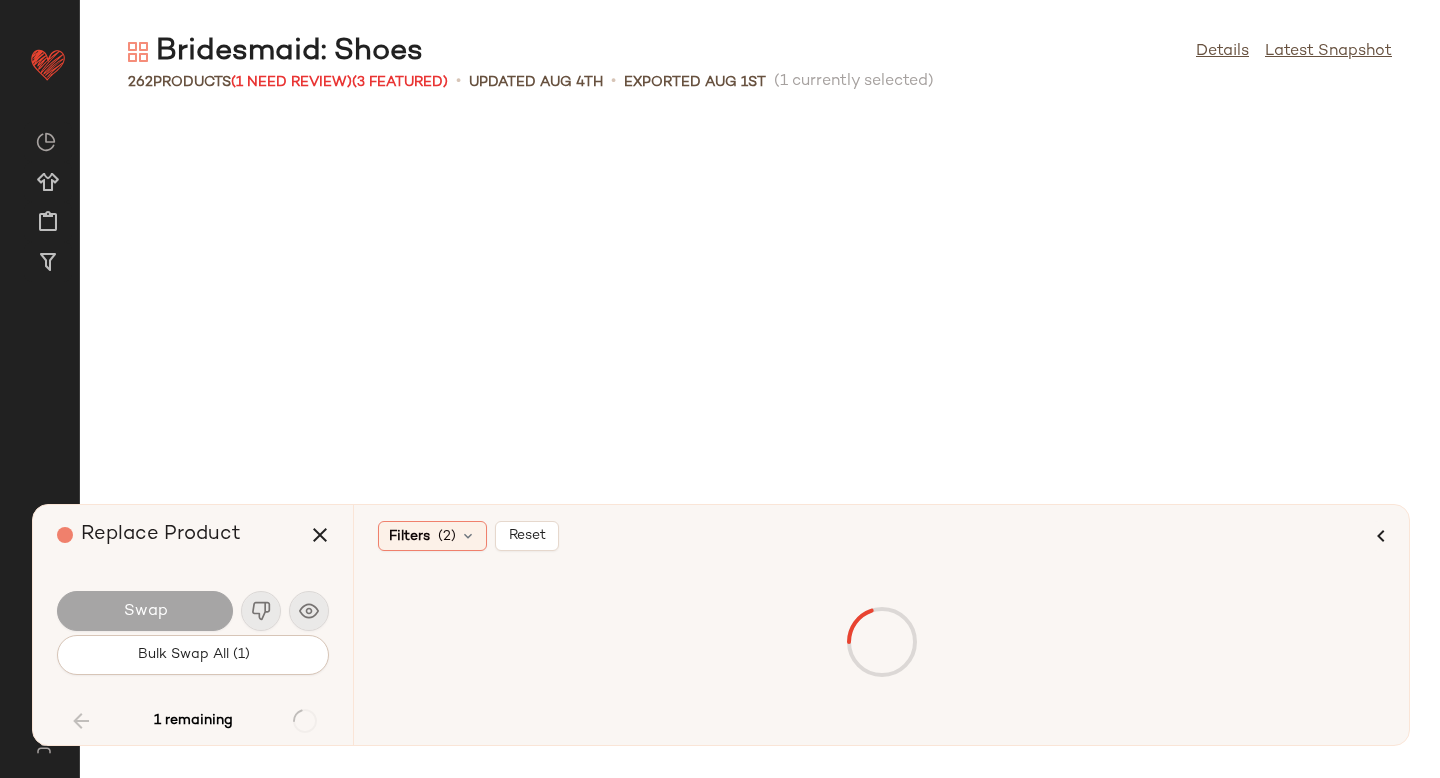 scroll, scrollTop: 16104, scrollLeft: 0, axis: vertical 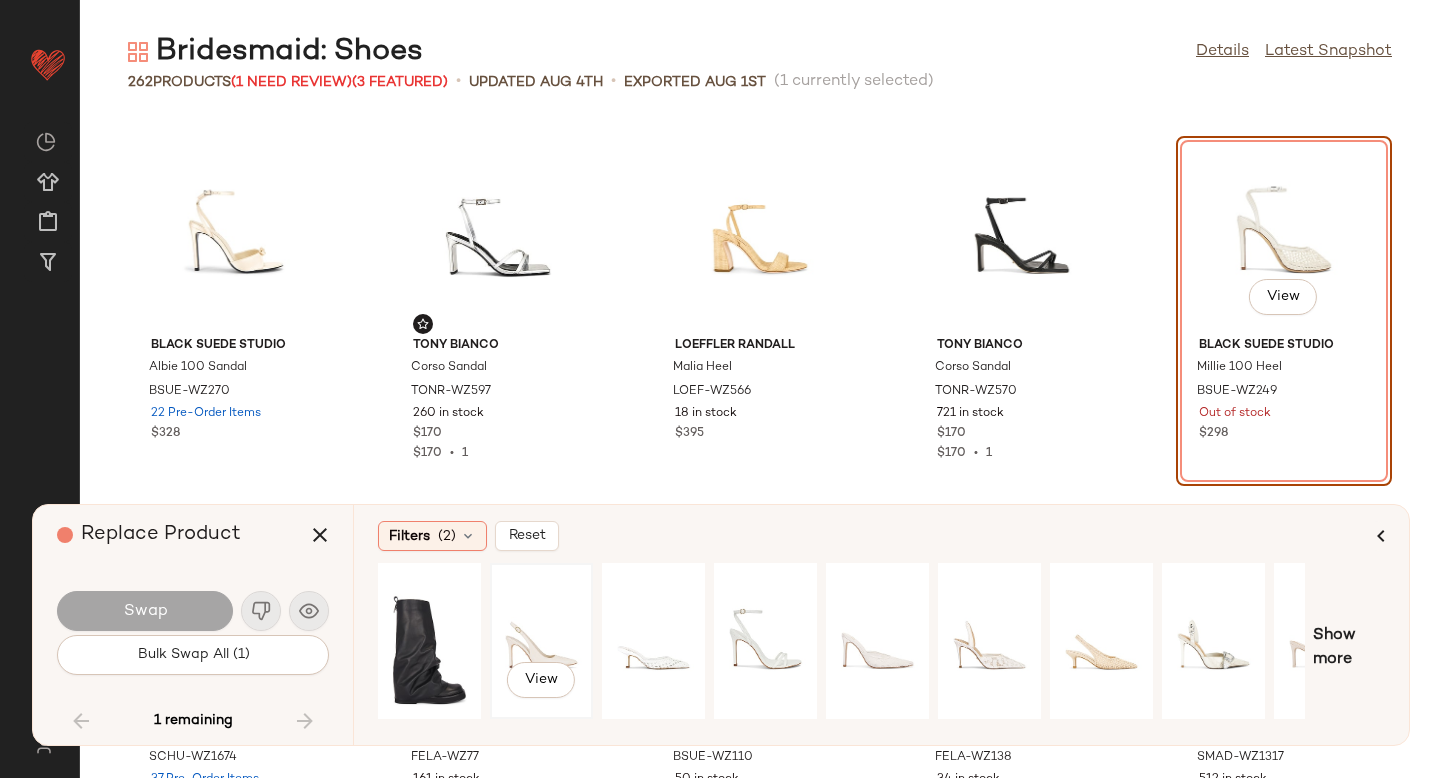 click on "View" 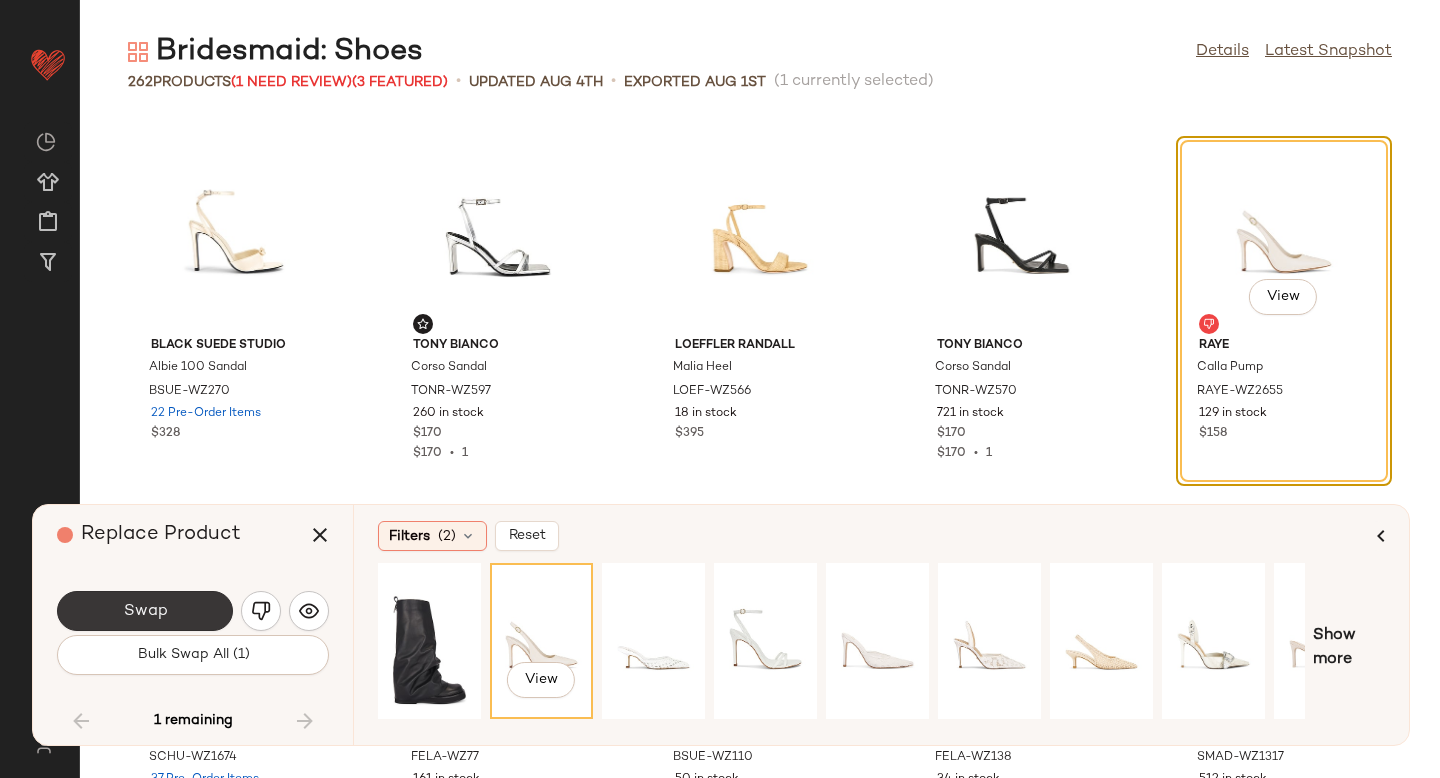 click on "Swap" at bounding box center (145, 611) 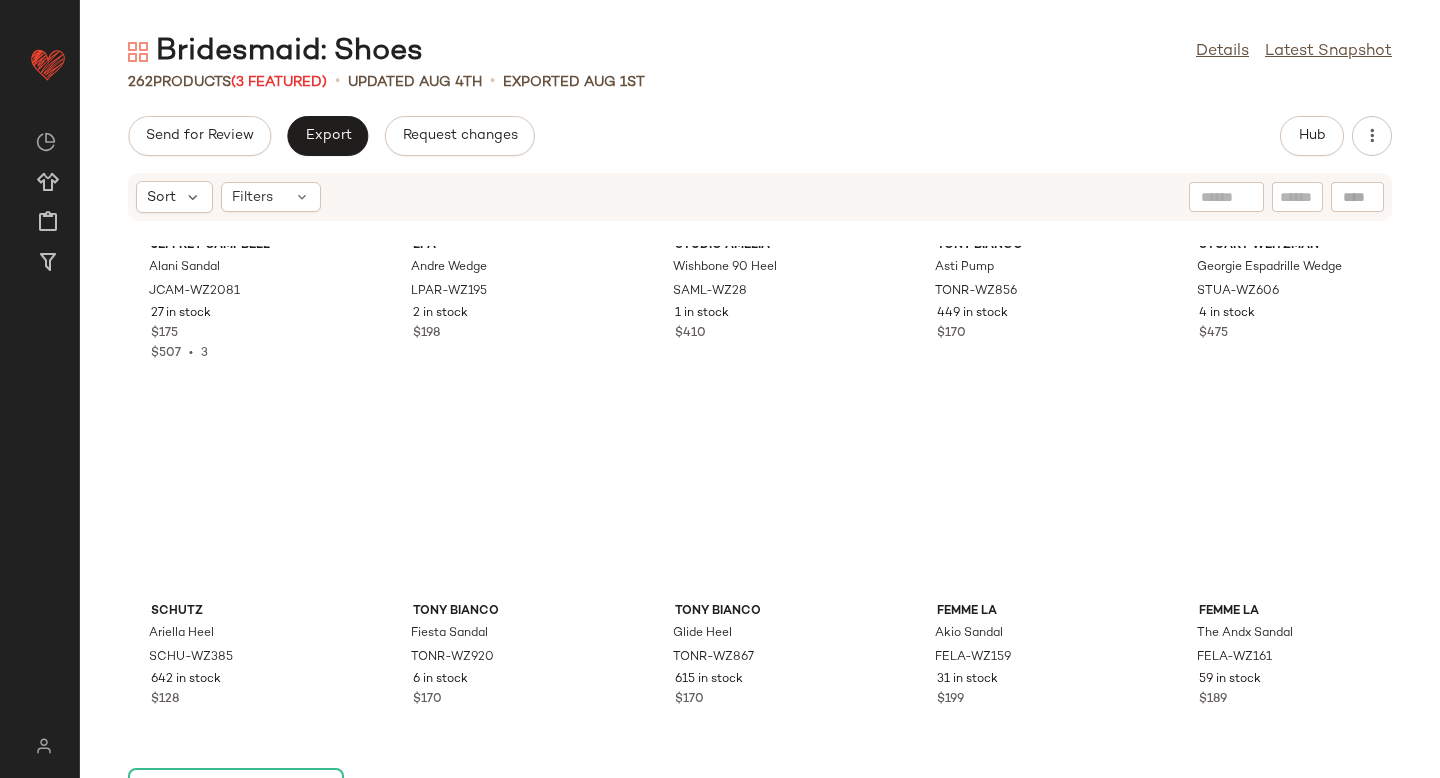 scroll, scrollTop: 12791, scrollLeft: 0, axis: vertical 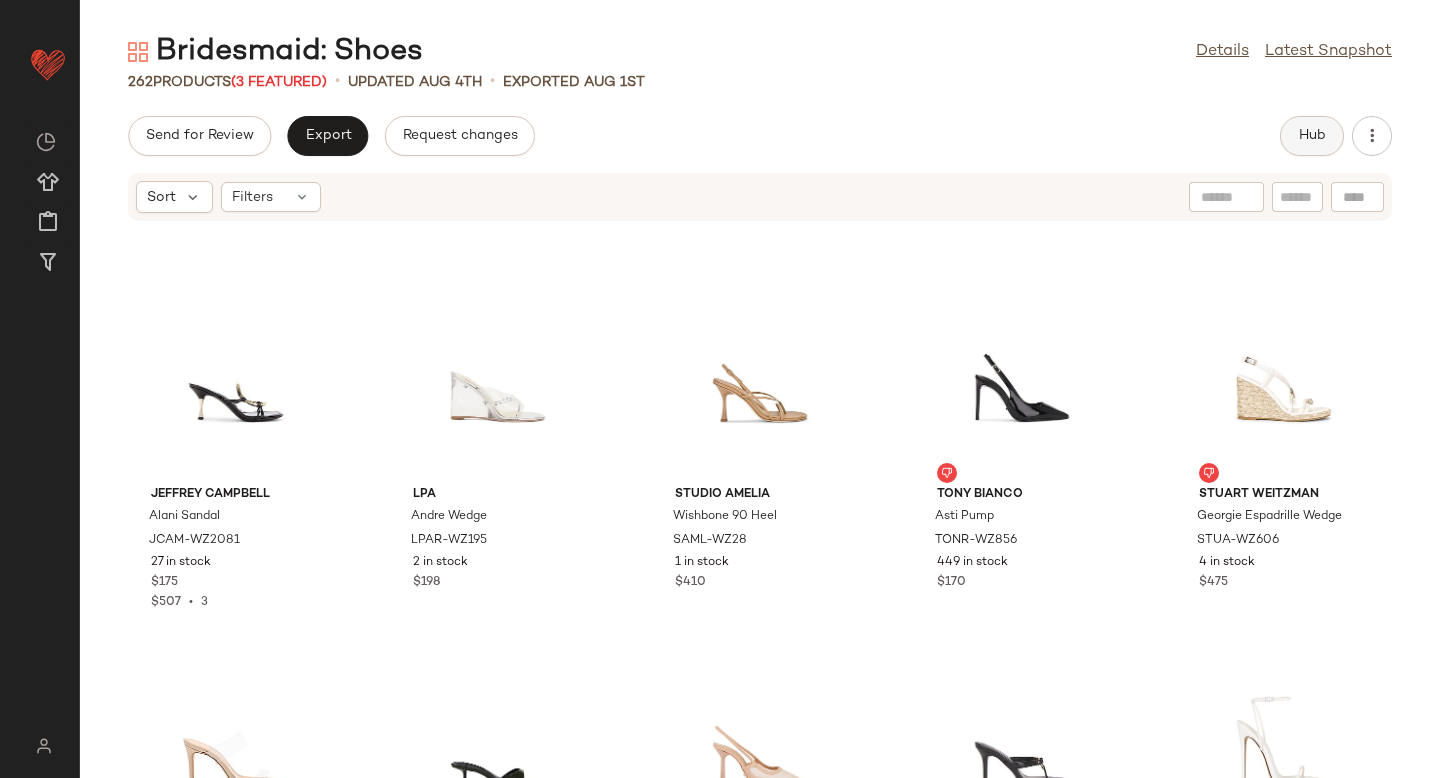 click on "Hub" 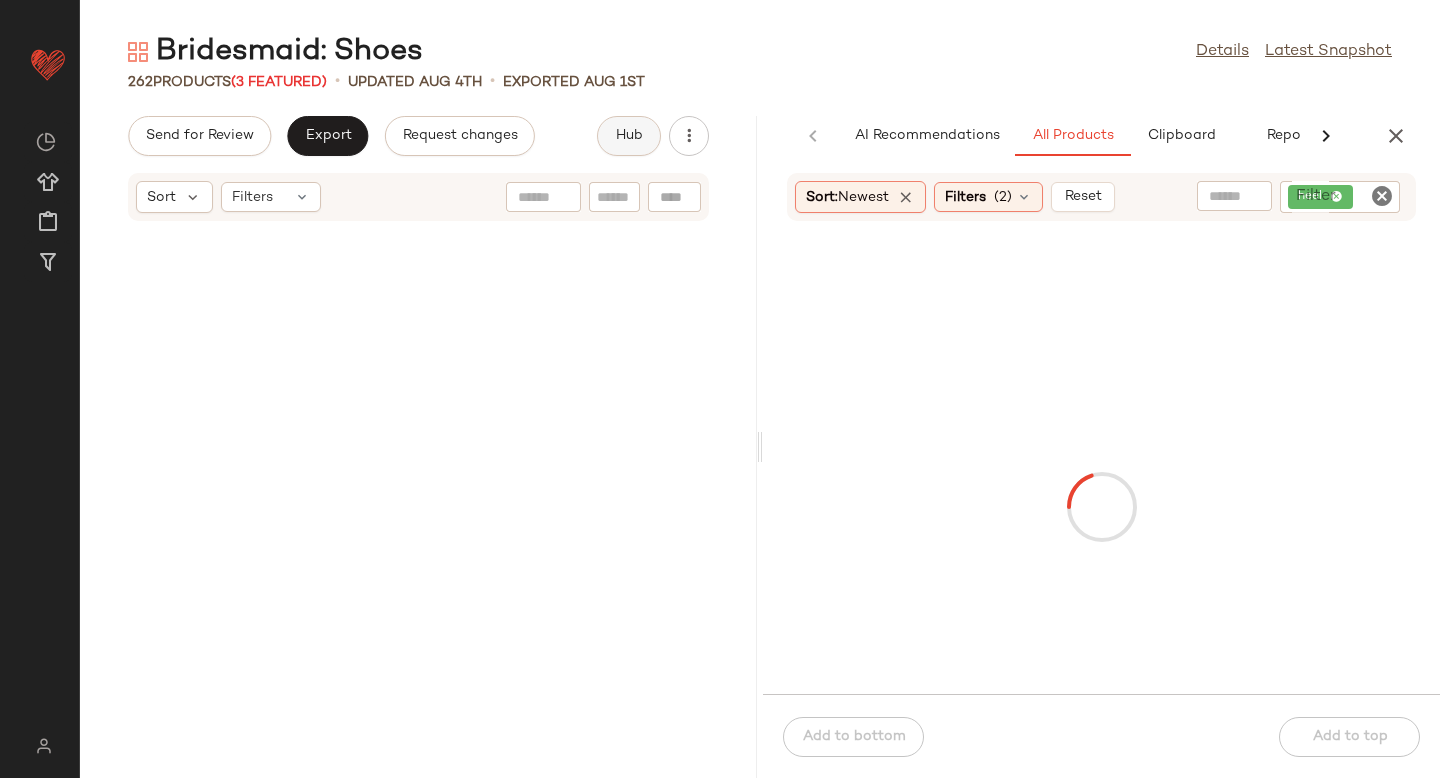 scroll, scrollTop: 0, scrollLeft: 47, axis: horizontal 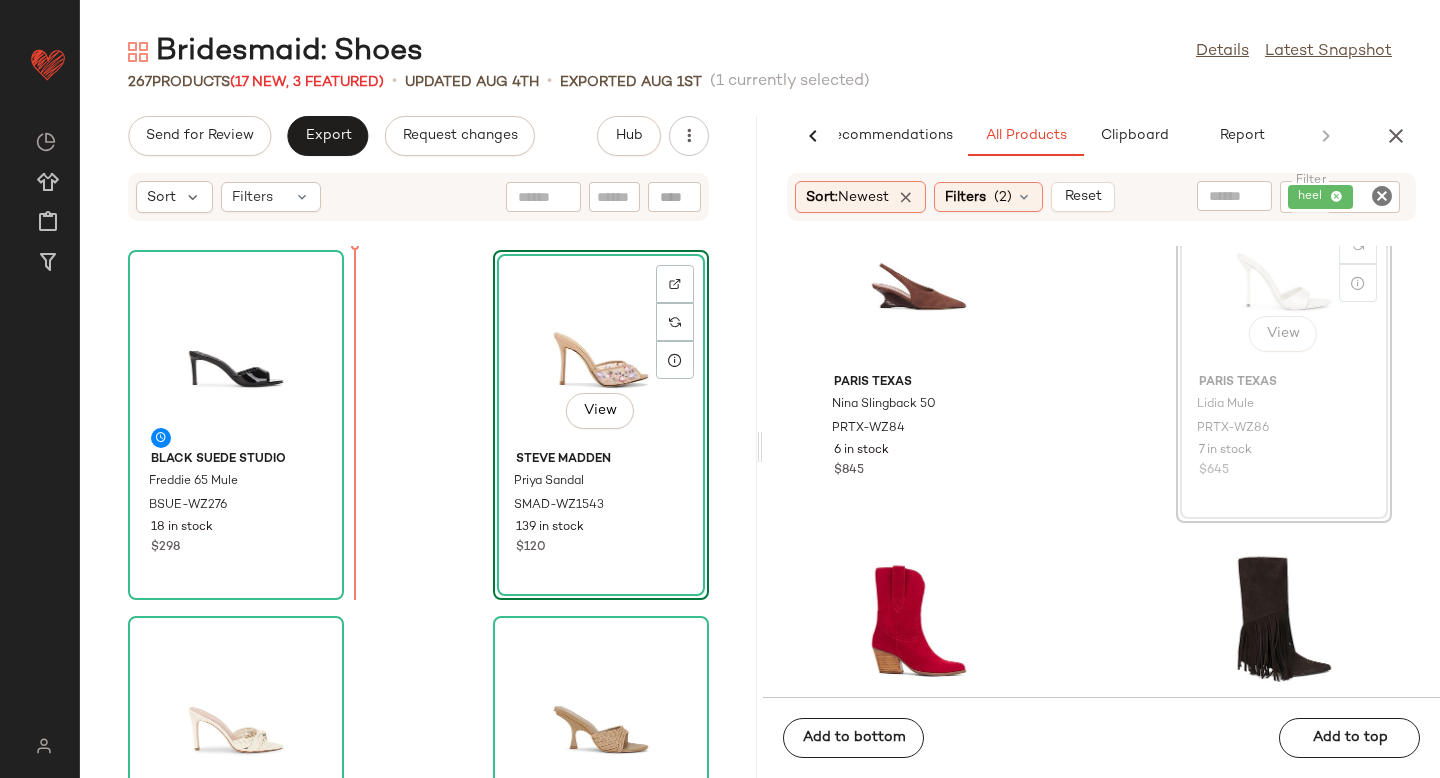 drag, startPoint x: 1286, startPoint y: 280, endPoint x: 1274, endPoint y: 282, distance: 12.165525 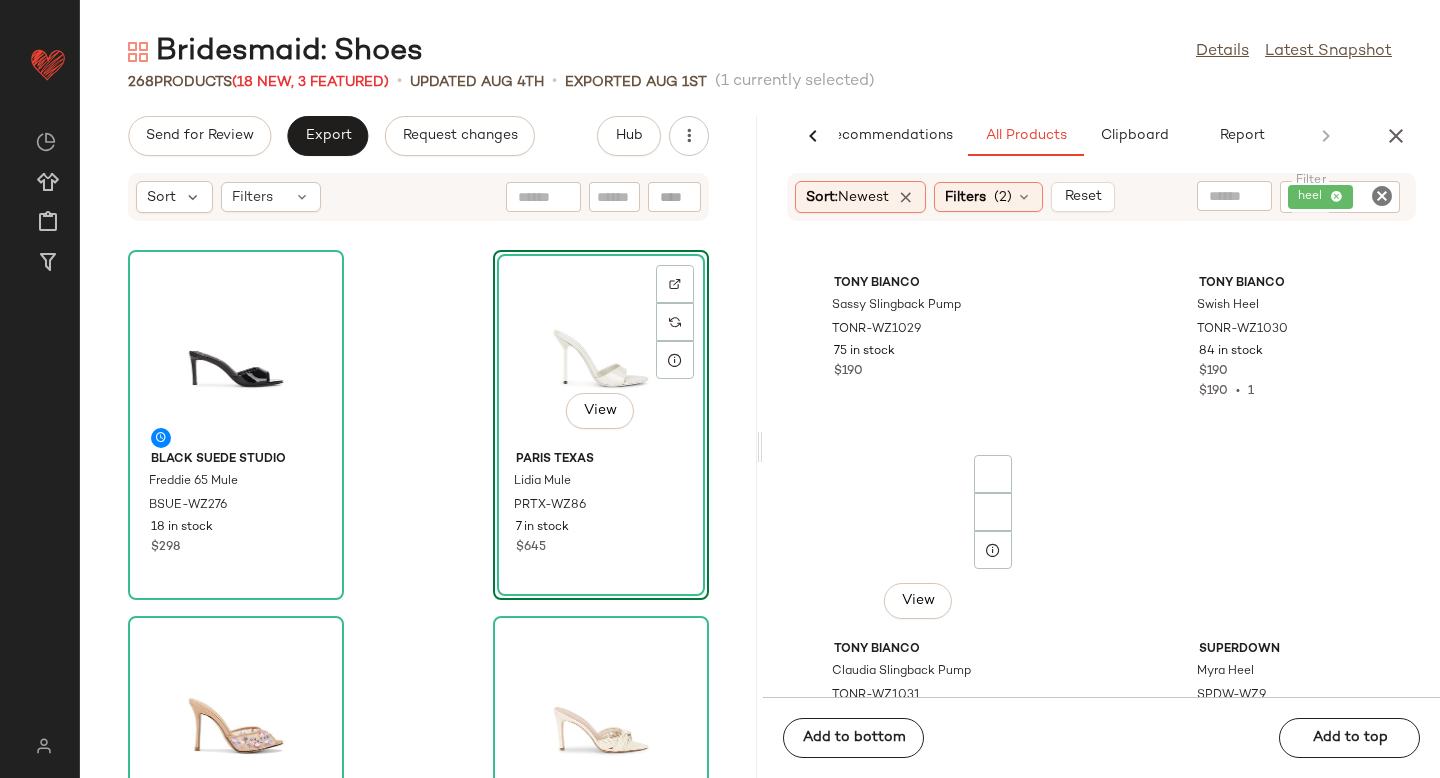 scroll, scrollTop: 4239, scrollLeft: 0, axis: vertical 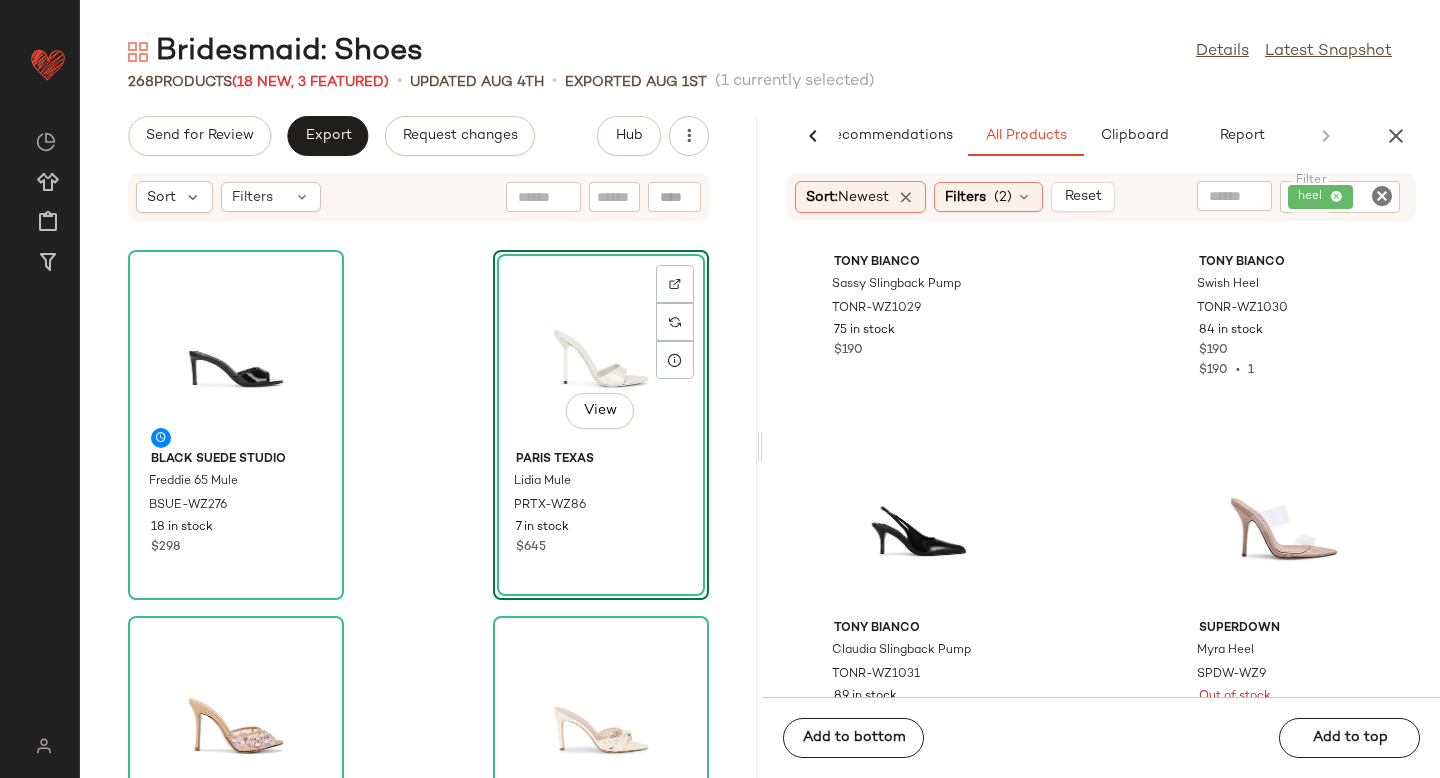 click 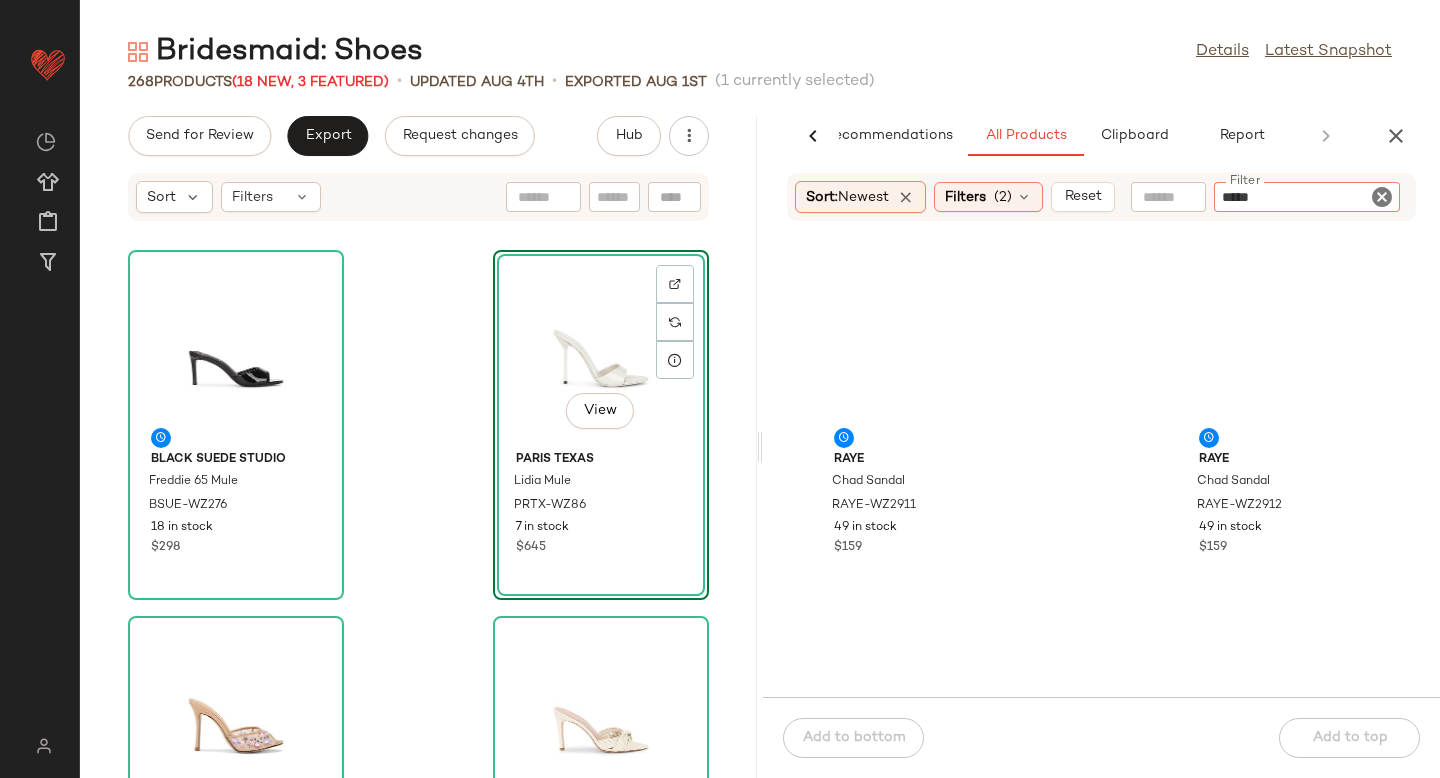 type on "******" 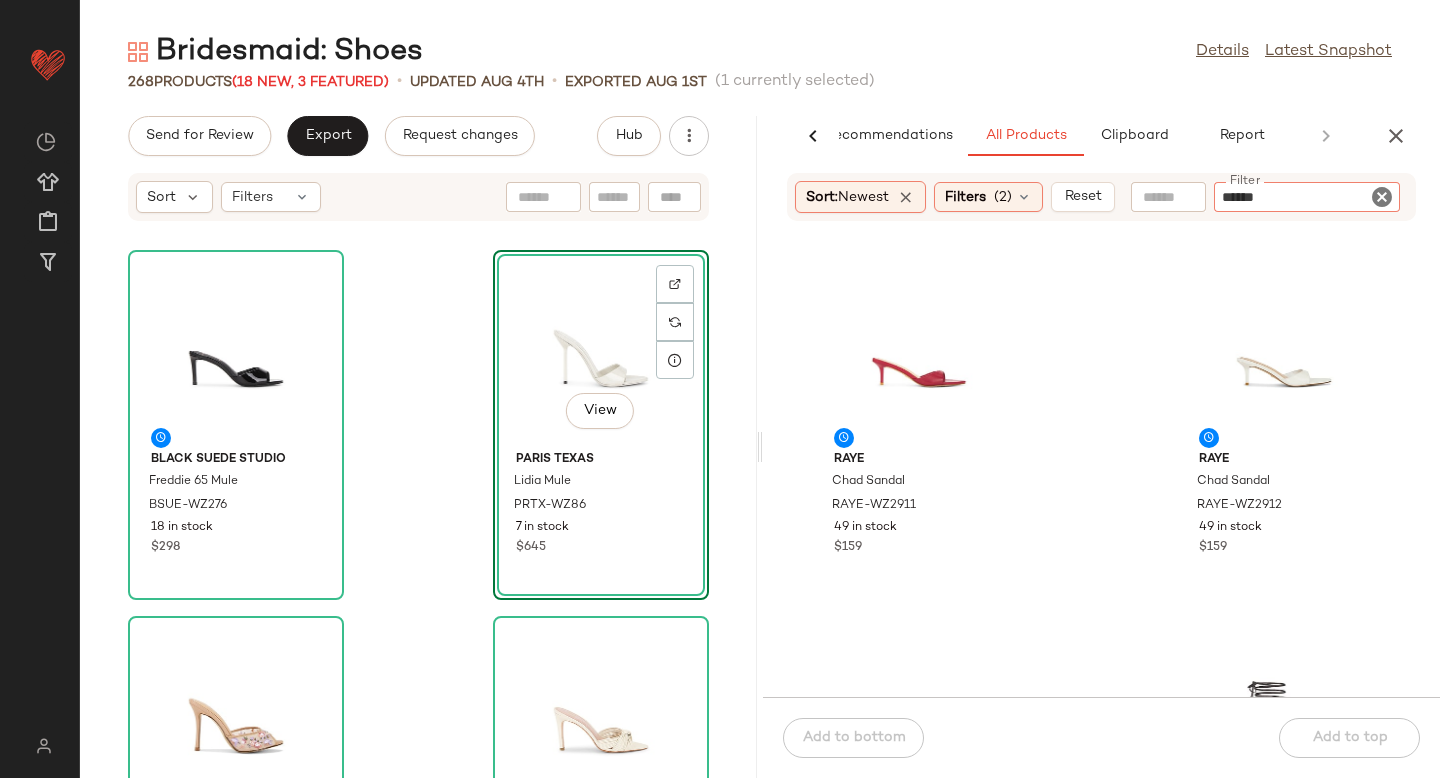 type 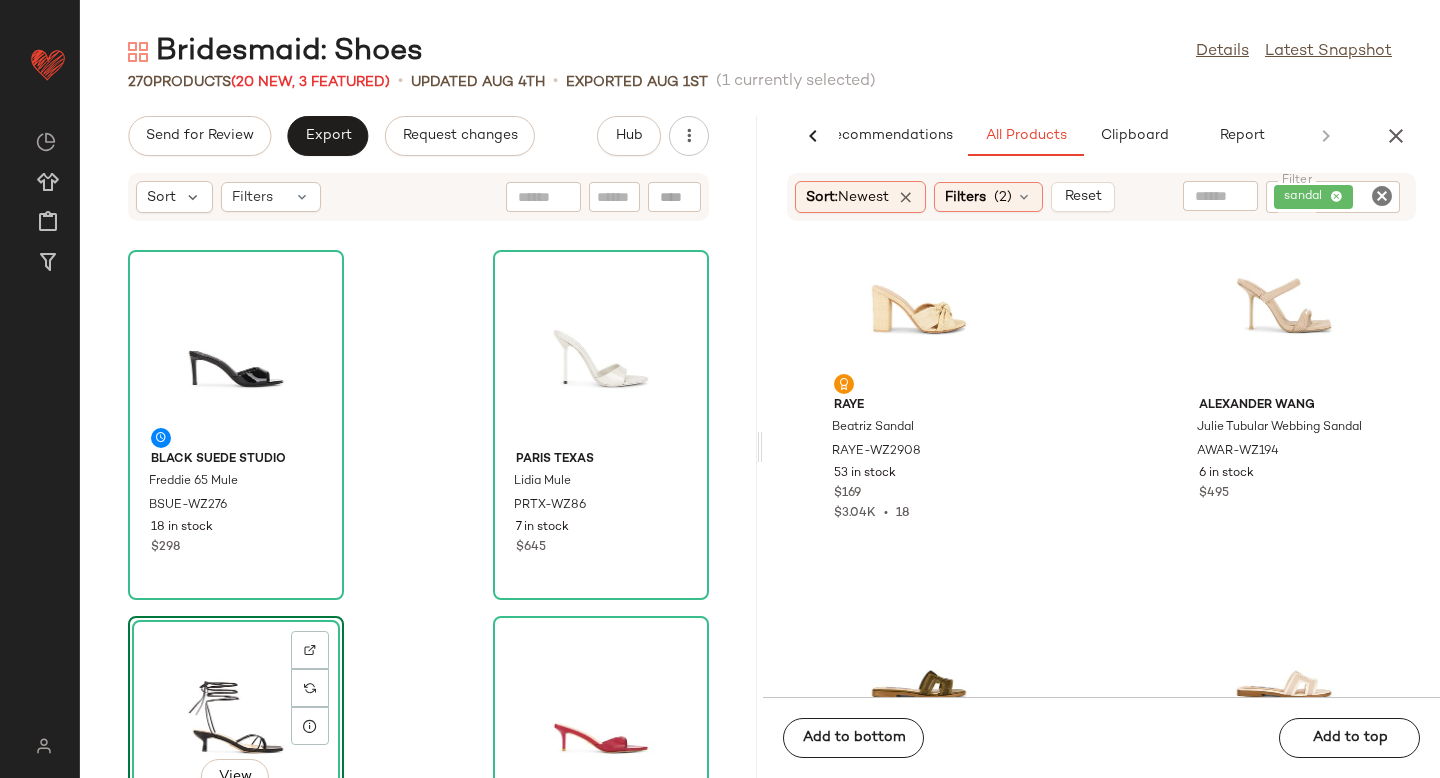 scroll, scrollTop: 1915, scrollLeft: 0, axis: vertical 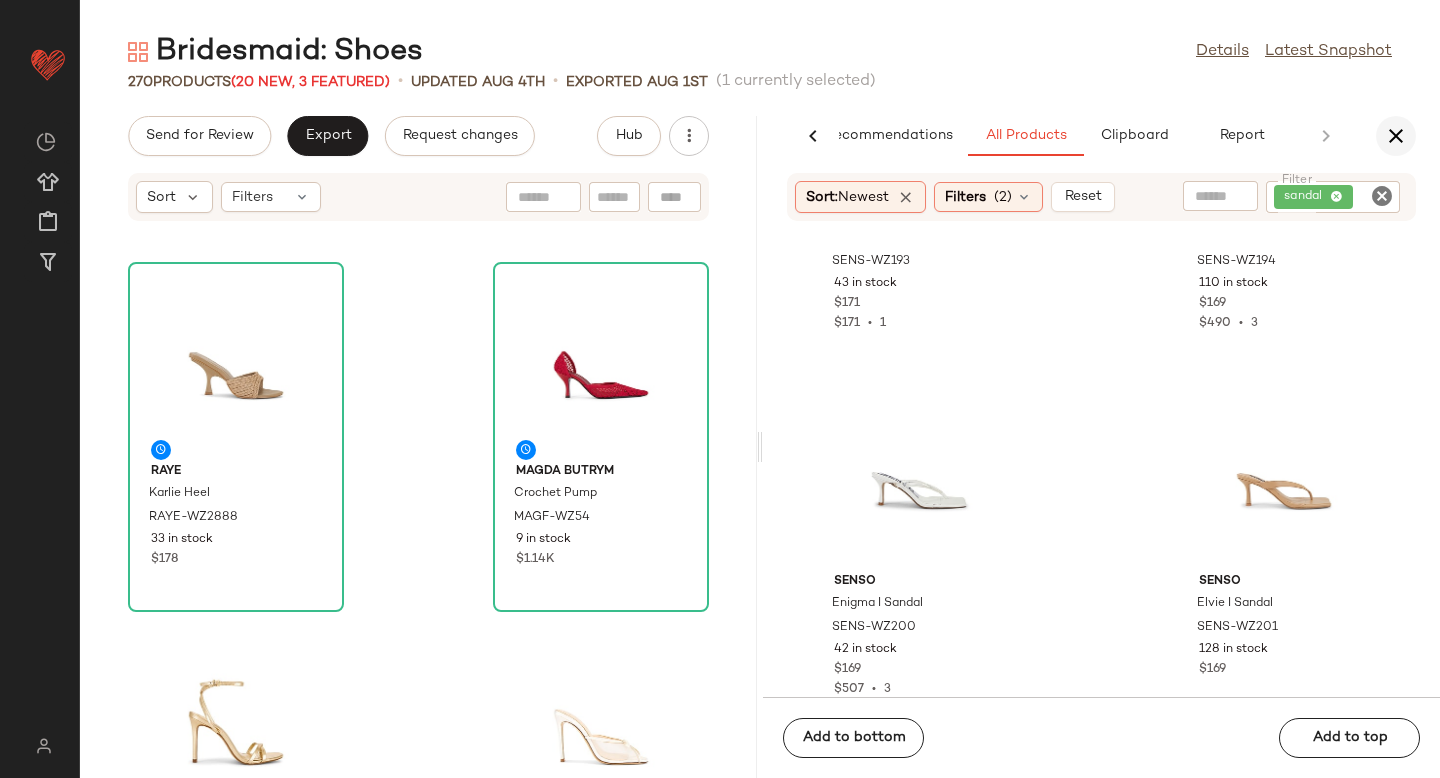 click at bounding box center (1396, 136) 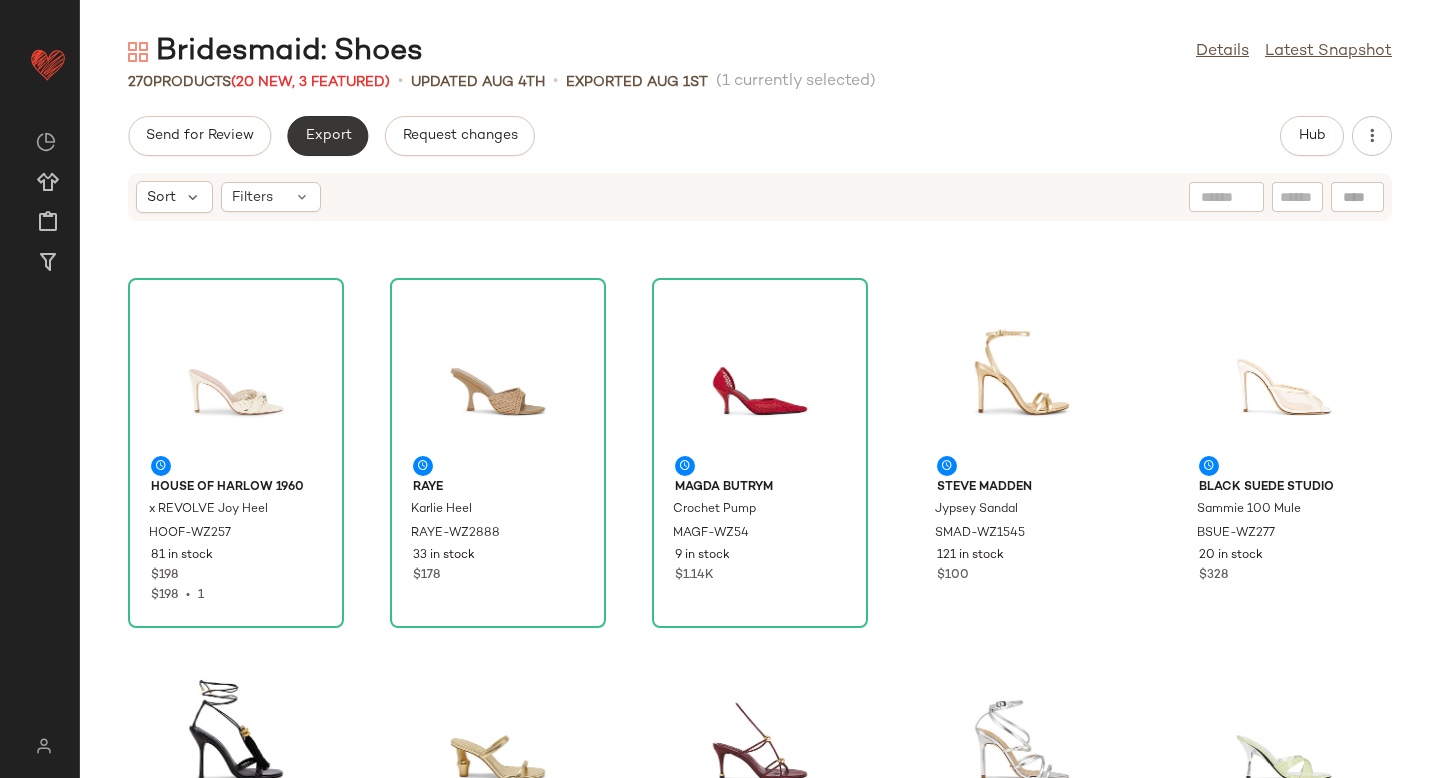 scroll, scrollTop: 382, scrollLeft: 0, axis: vertical 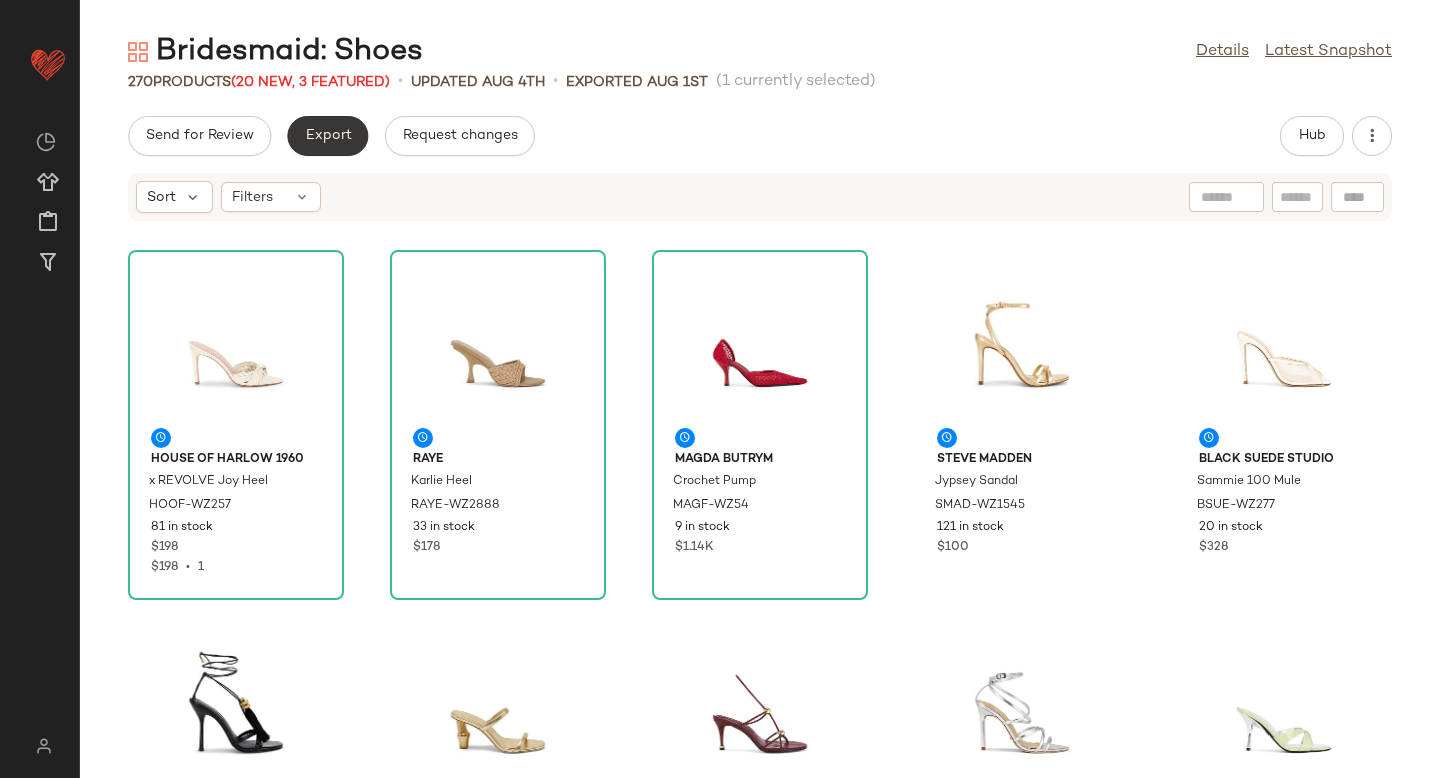 click on "Export" at bounding box center [327, 136] 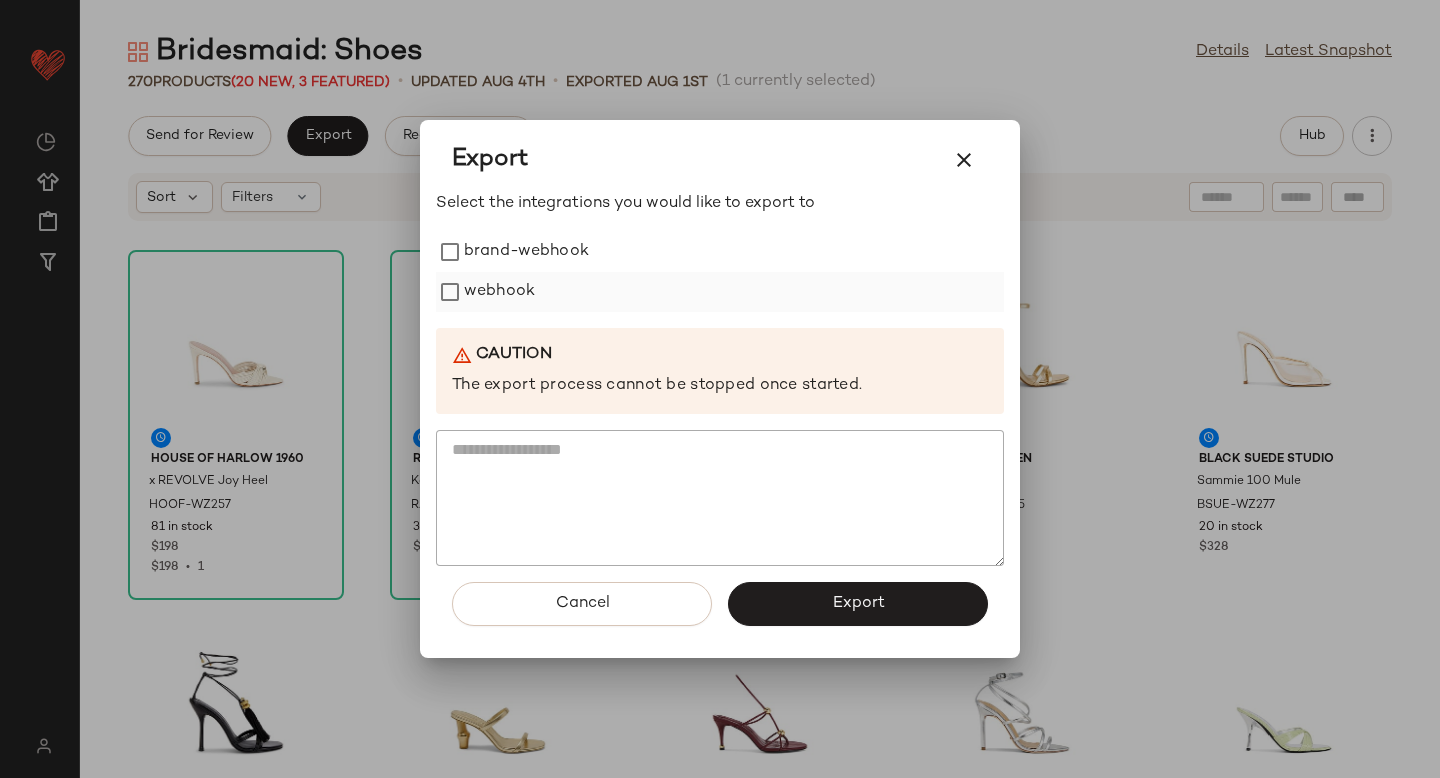 click on "webhook" at bounding box center [499, 292] 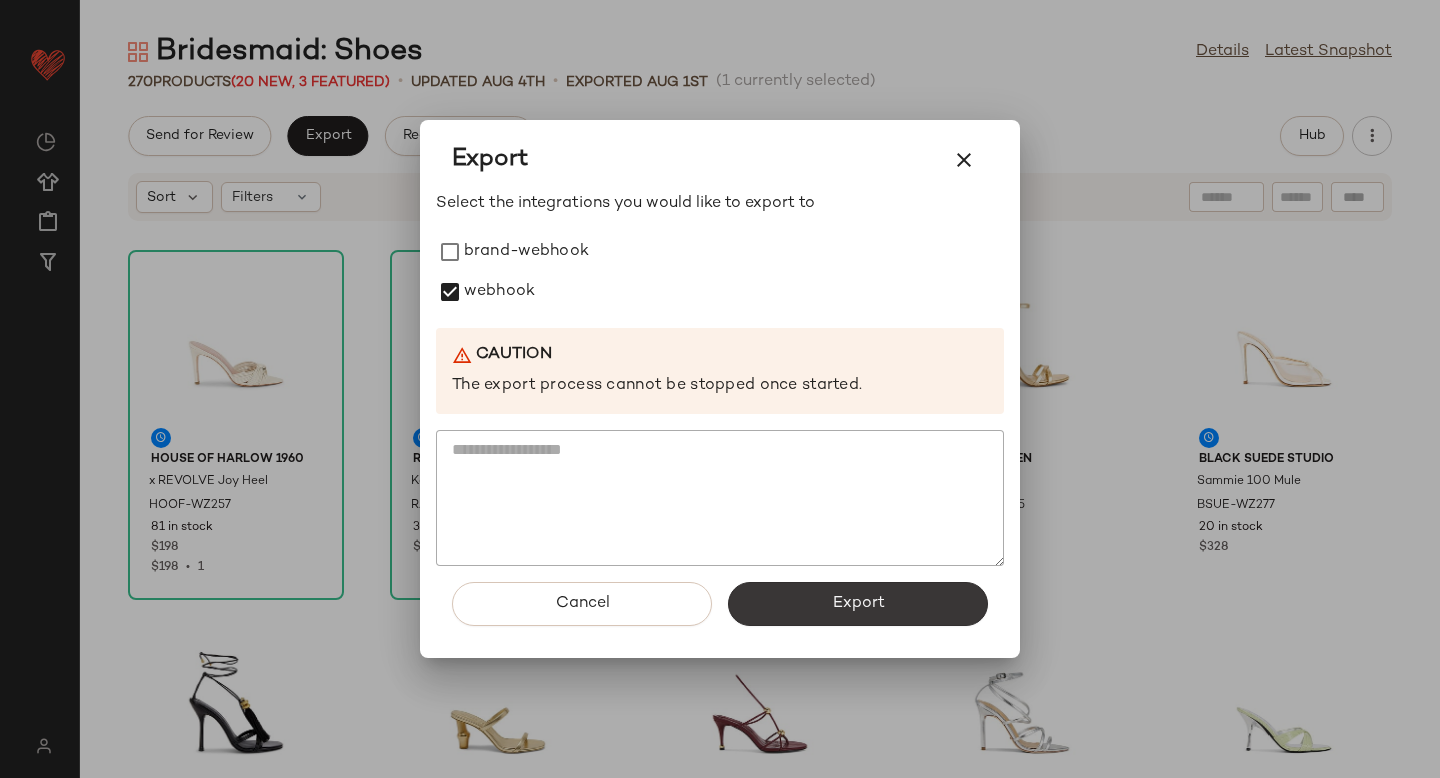 click on "Export" at bounding box center [858, 604] 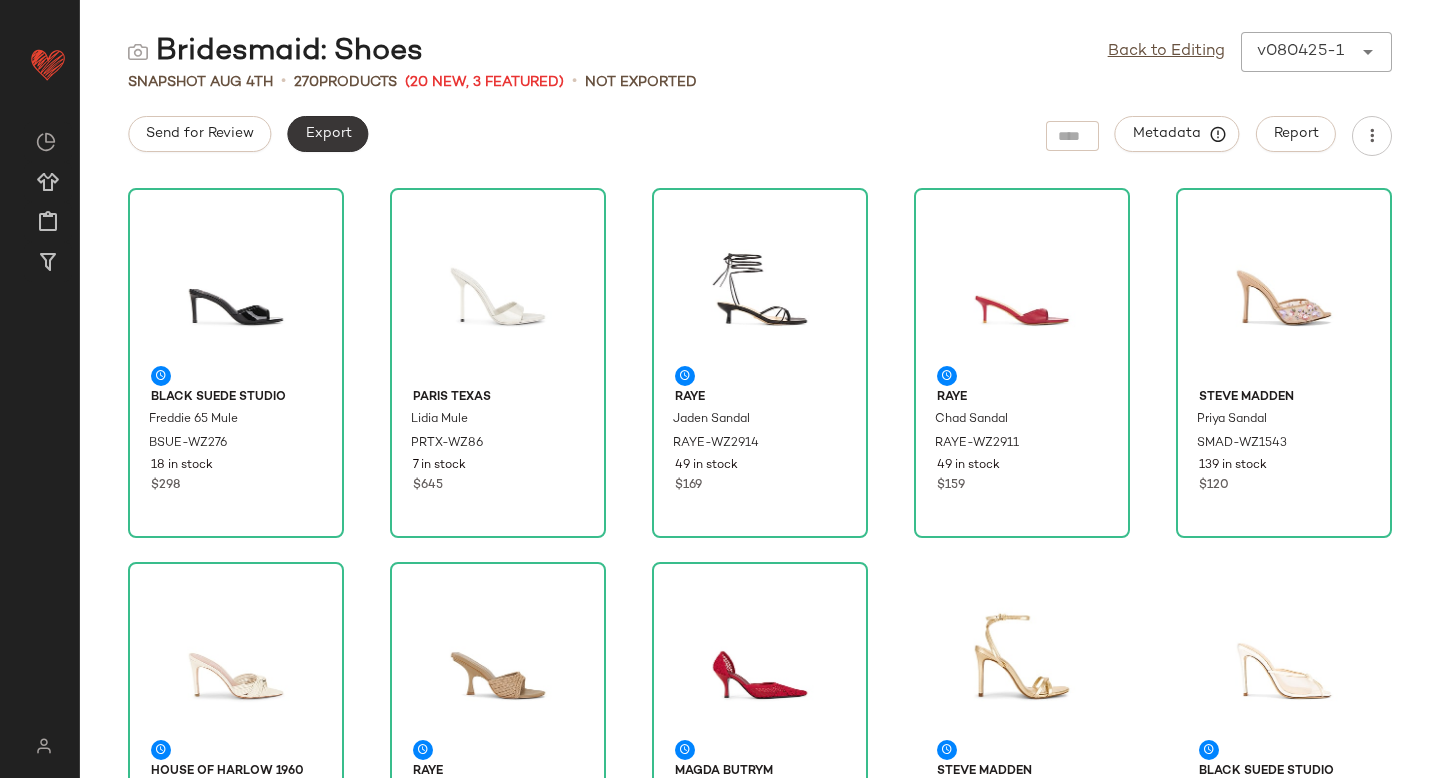 click on "Export" 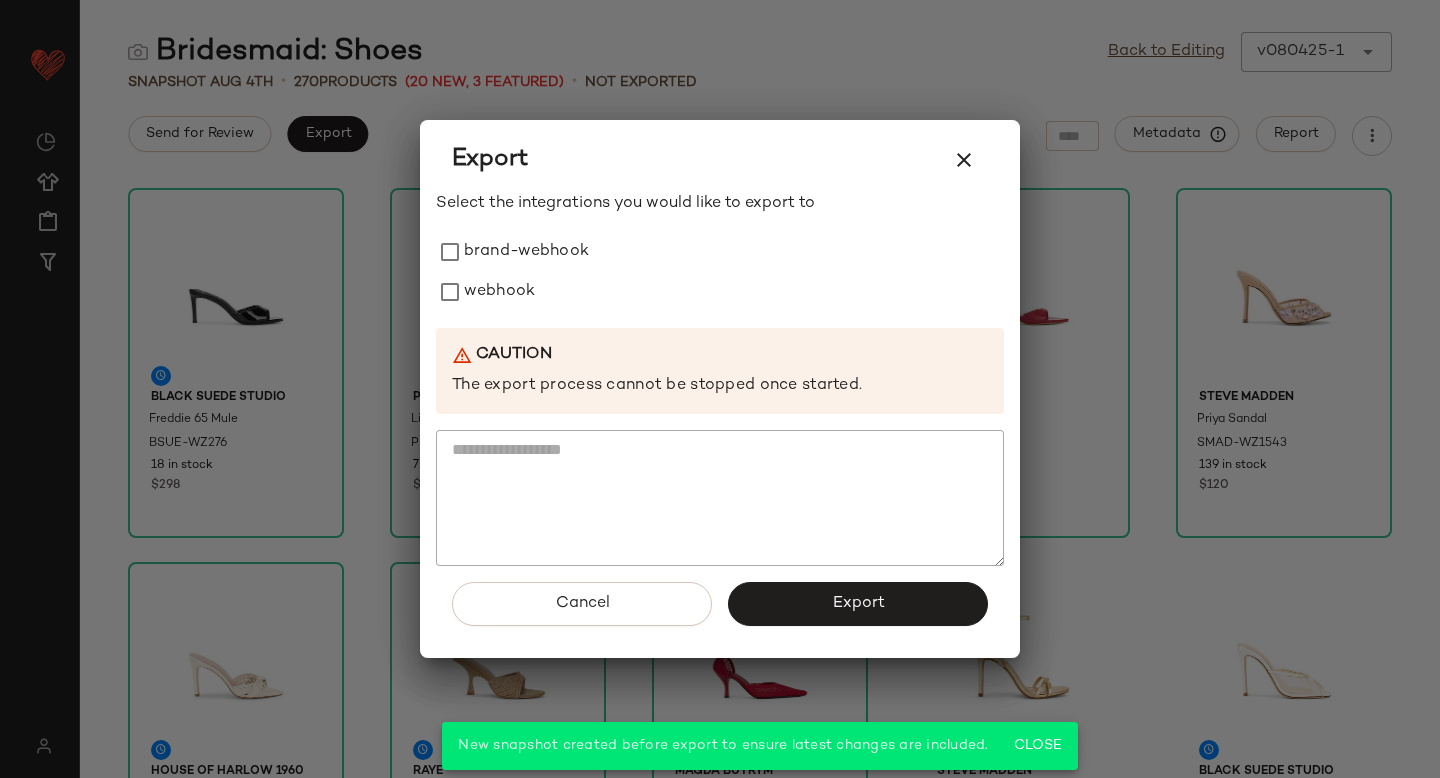 click at bounding box center [720, 389] 